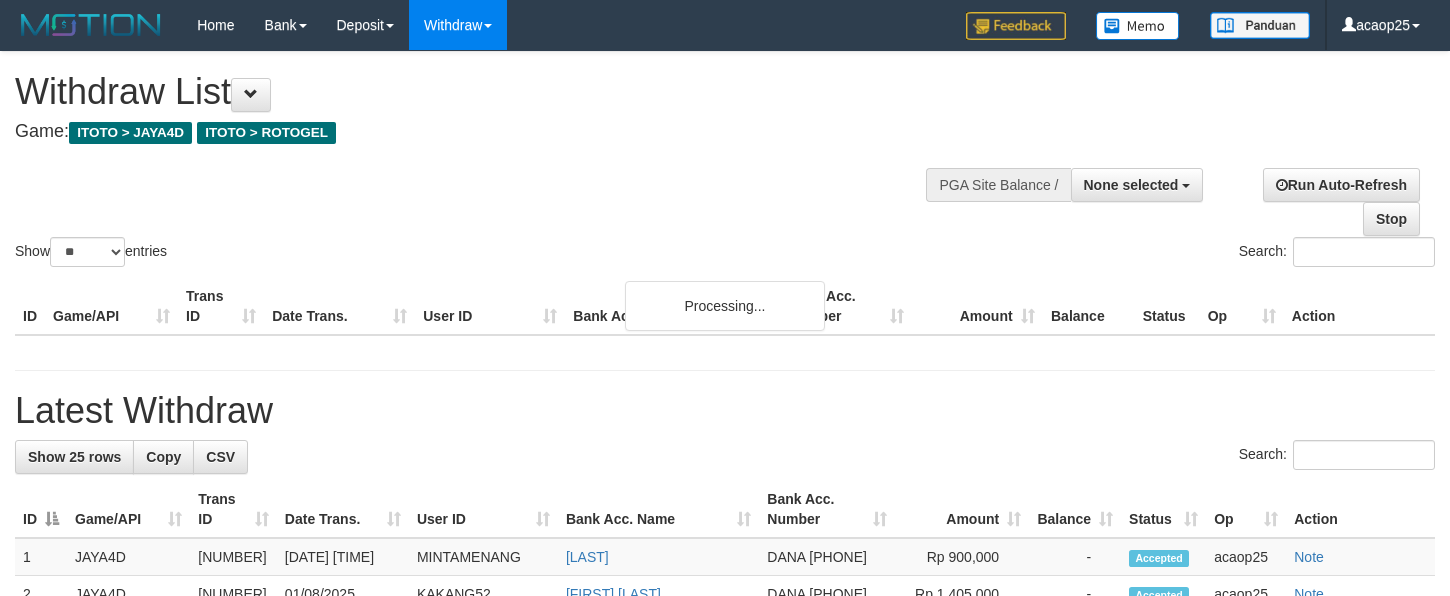 select 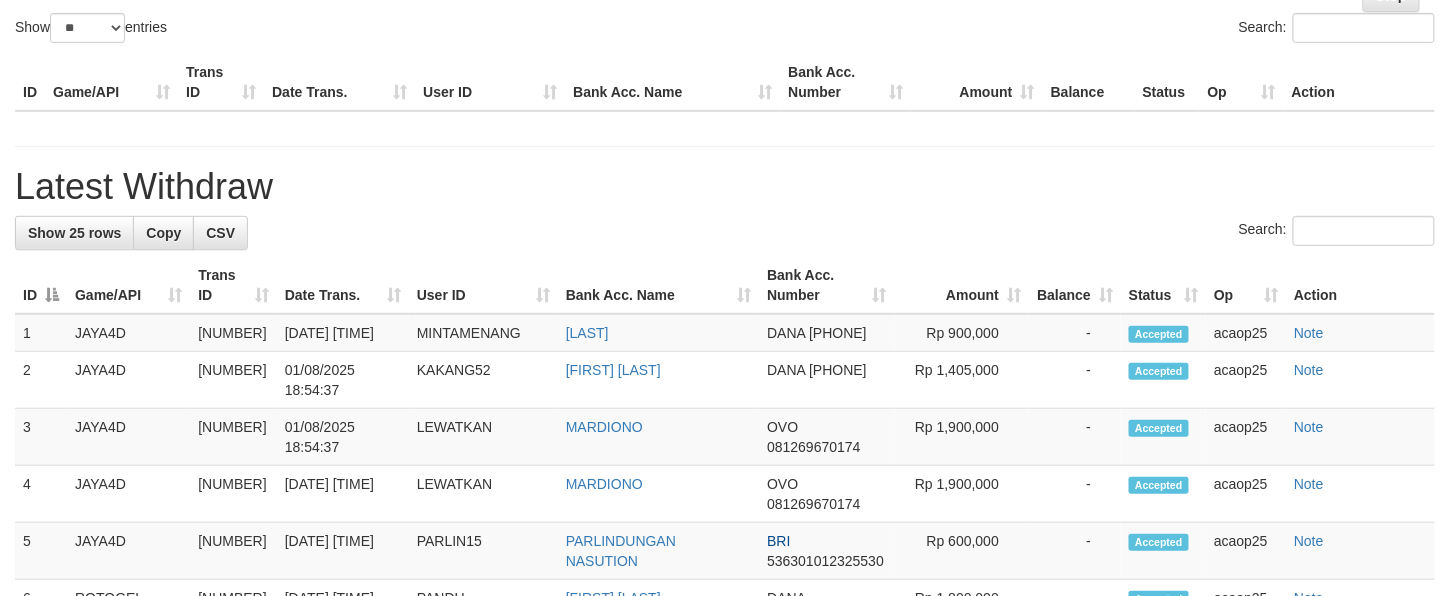 scroll, scrollTop: 222, scrollLeft: 0, axis: vertical 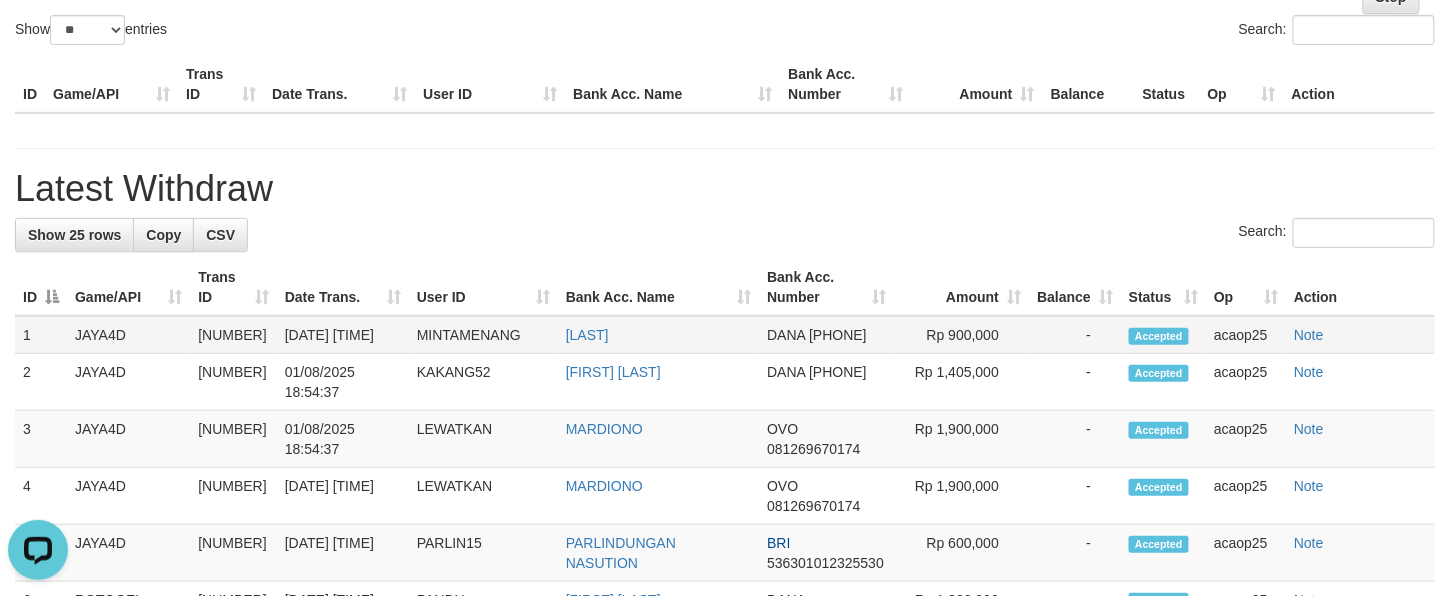 drag, startPoint x: 720, startPoint y: 338, endPoint x: 702, endPoint y: 340, distance: 18.110771 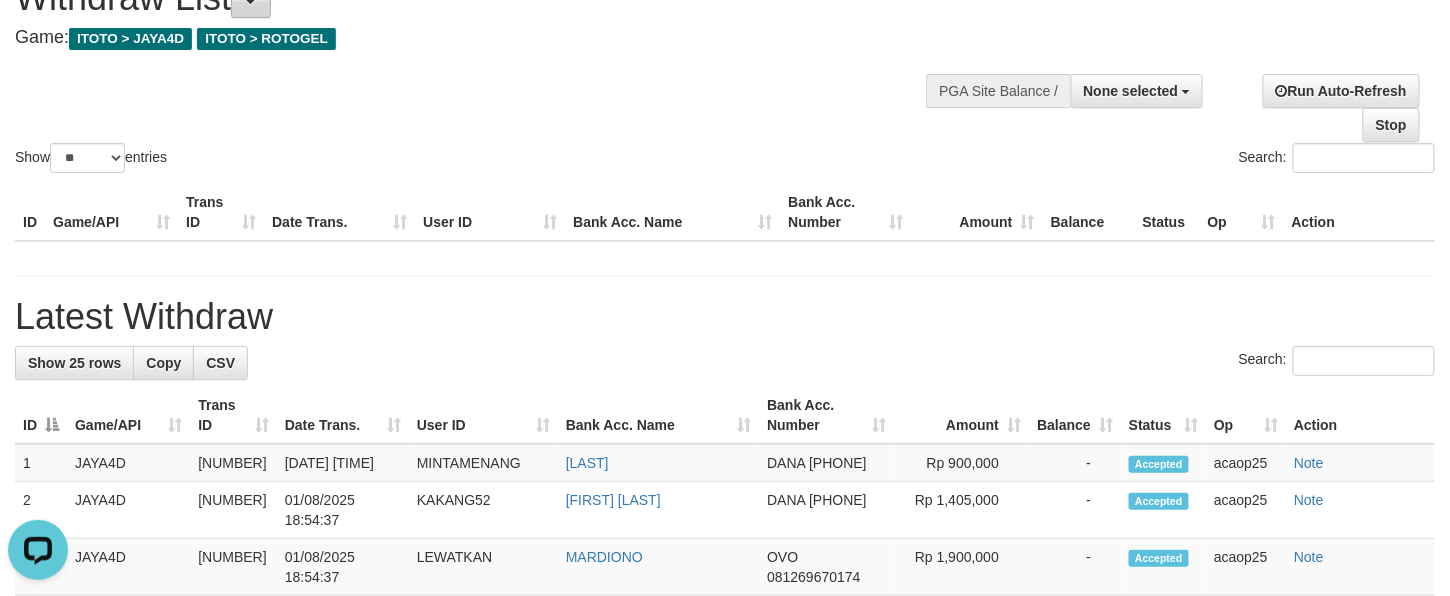 scroll, scrollTop: 0, scrollLeft: 0, axis: both 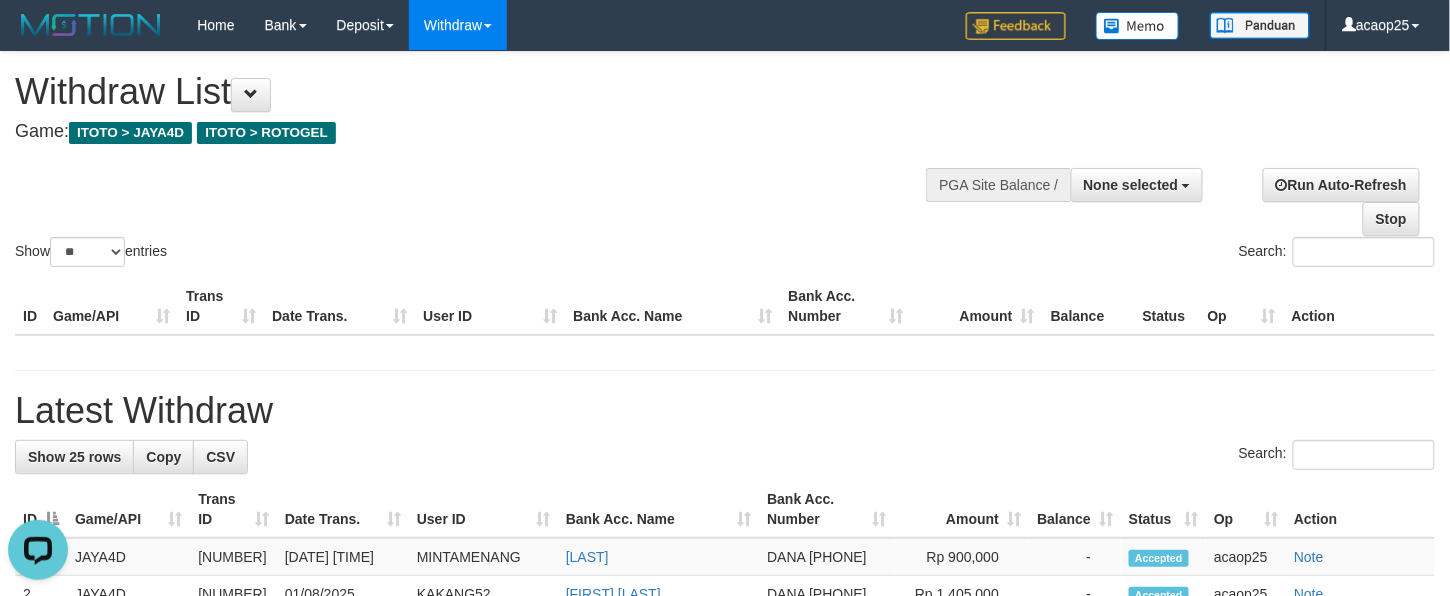 click on "Show  ** ** ** ***  entries" at bounding box center [362, 254] 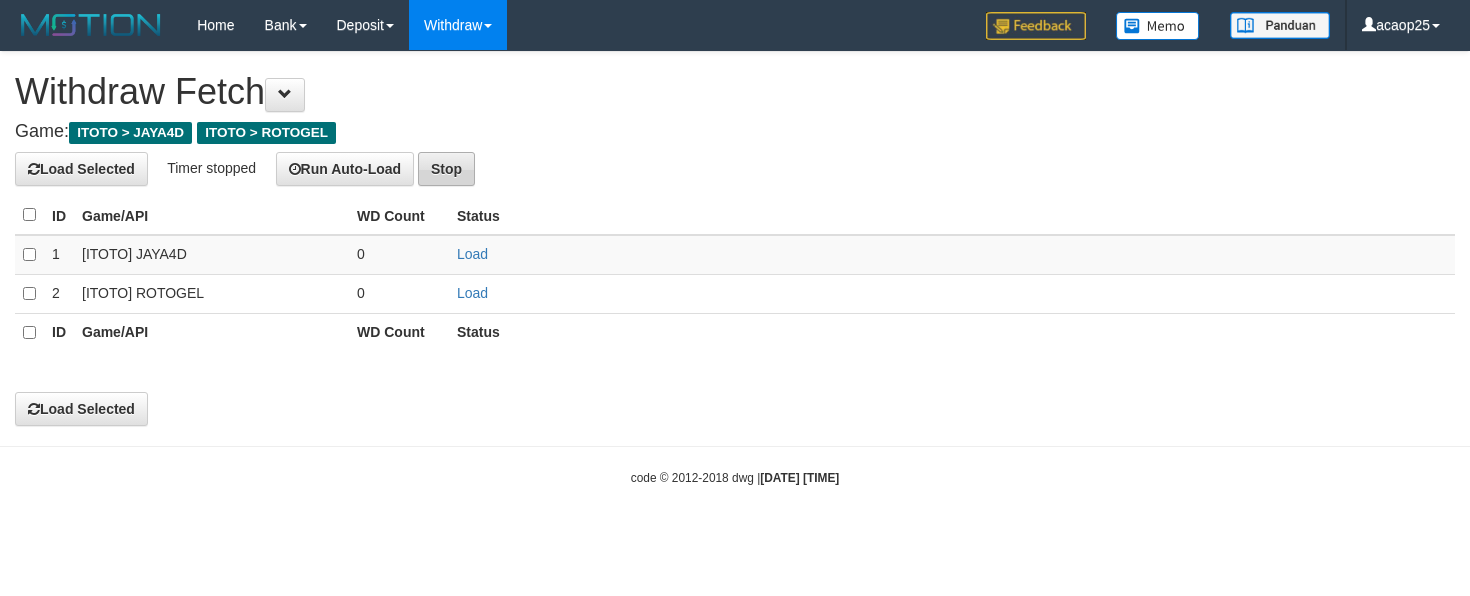 scroll, scrollTop: 0, scrollLeft: 0, axis: both 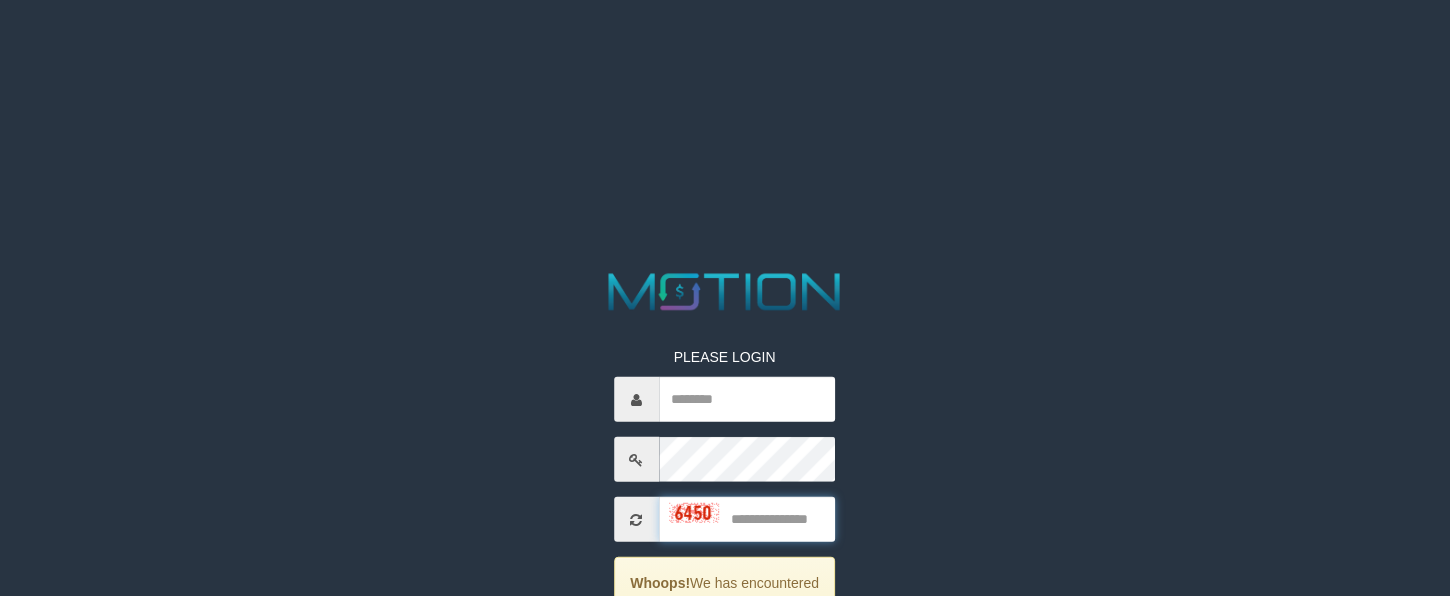 click at bounding box center (747, 519) 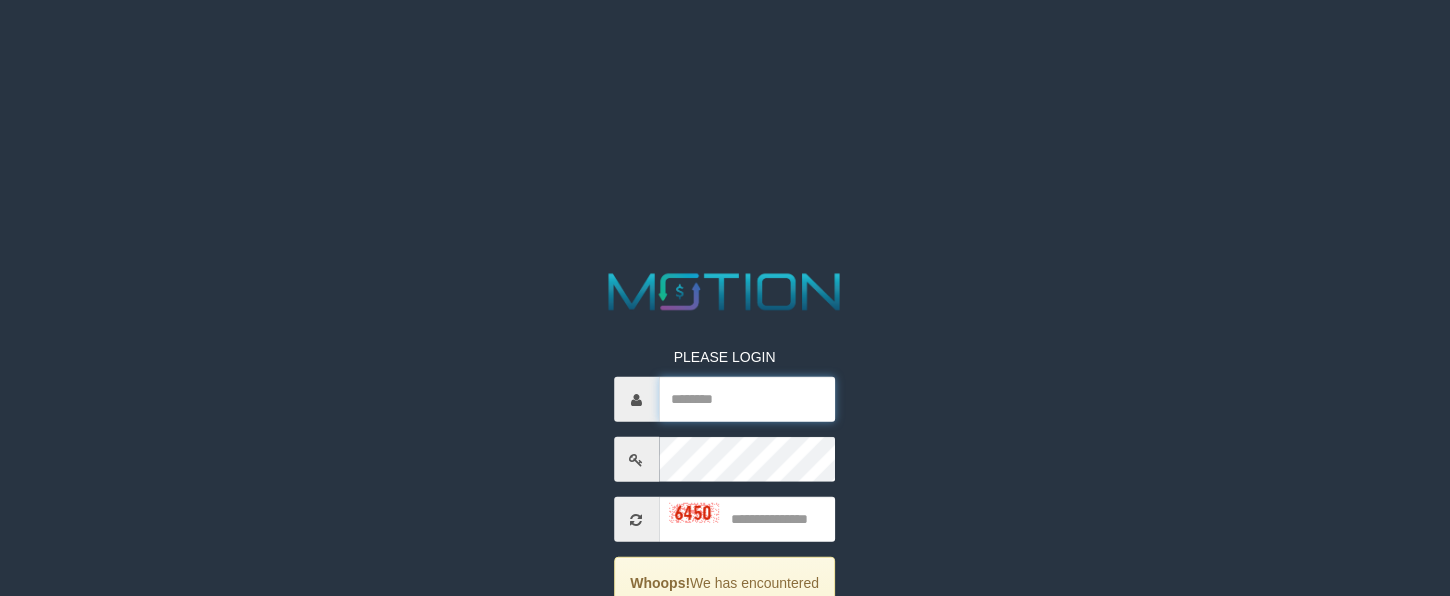 type on "*******" 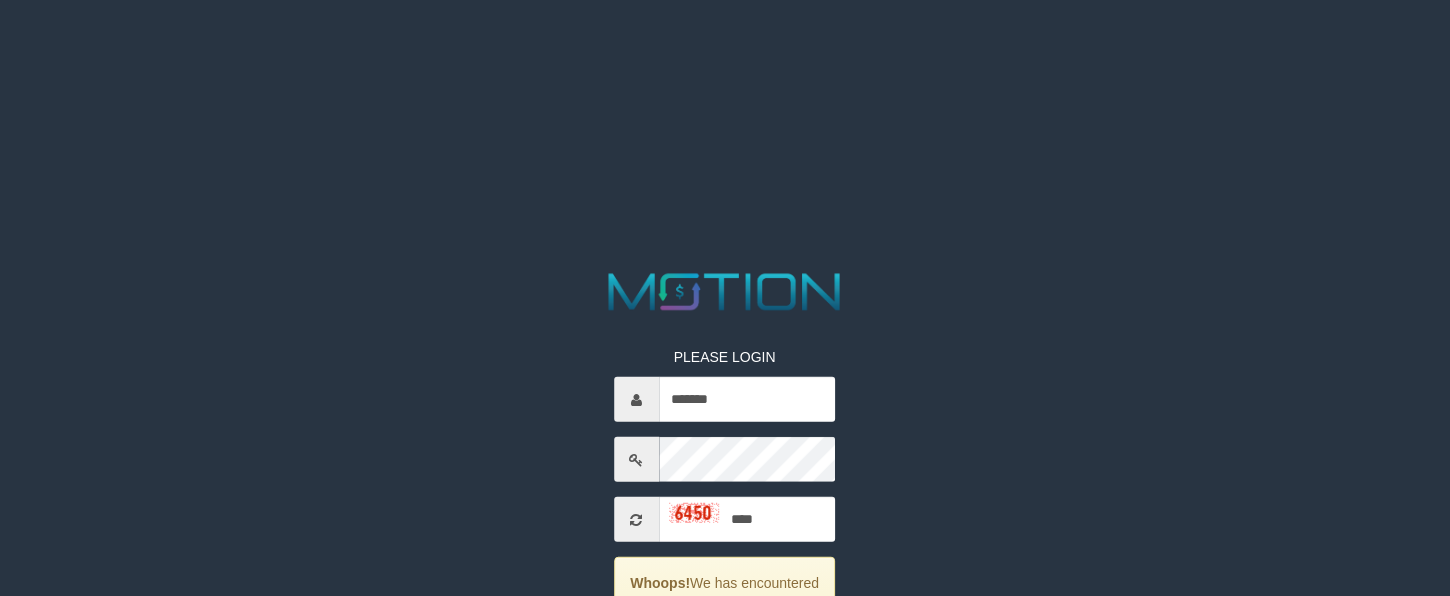 type on "****" 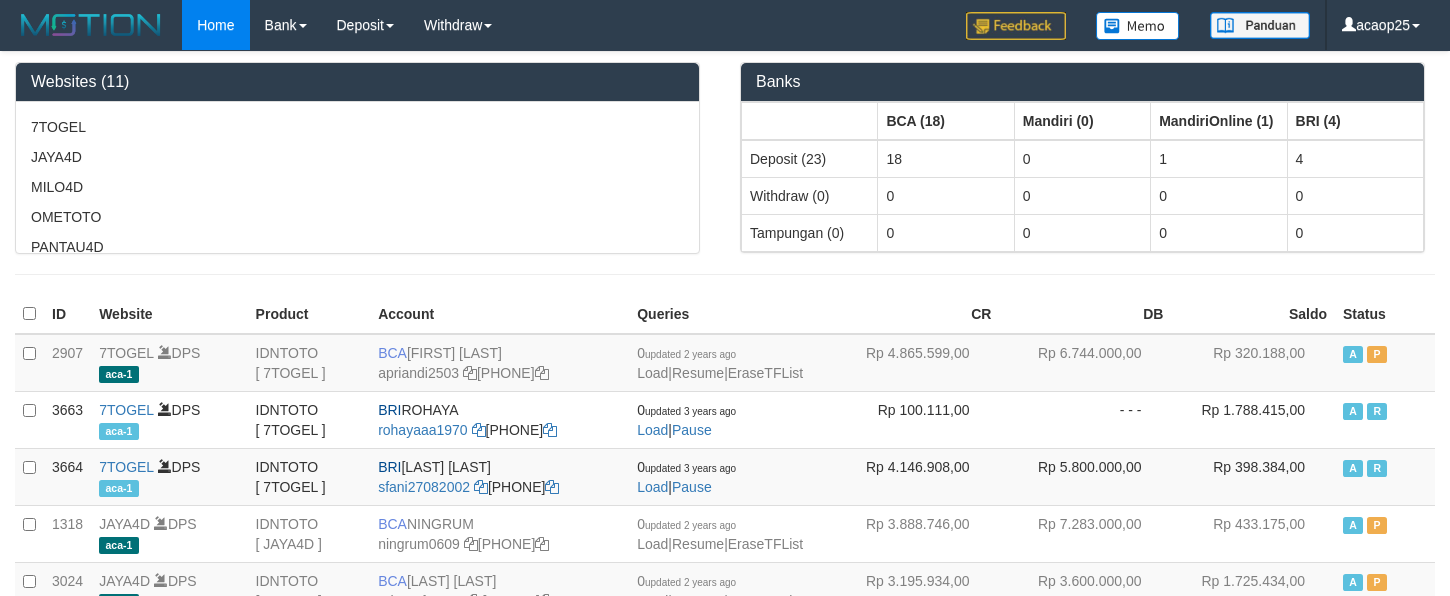 scroll, scrollTop: 0, scrollLeft: 0, axis: both 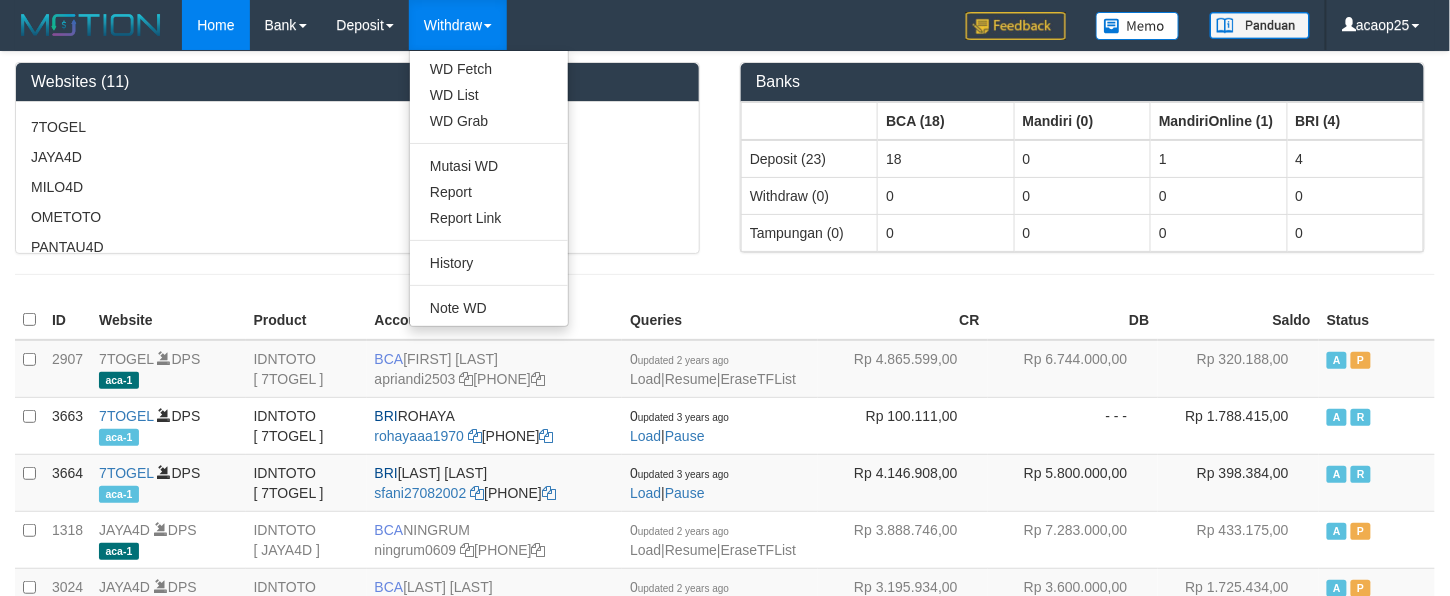 click on "Withdraw" at bounding box center [458, 25] 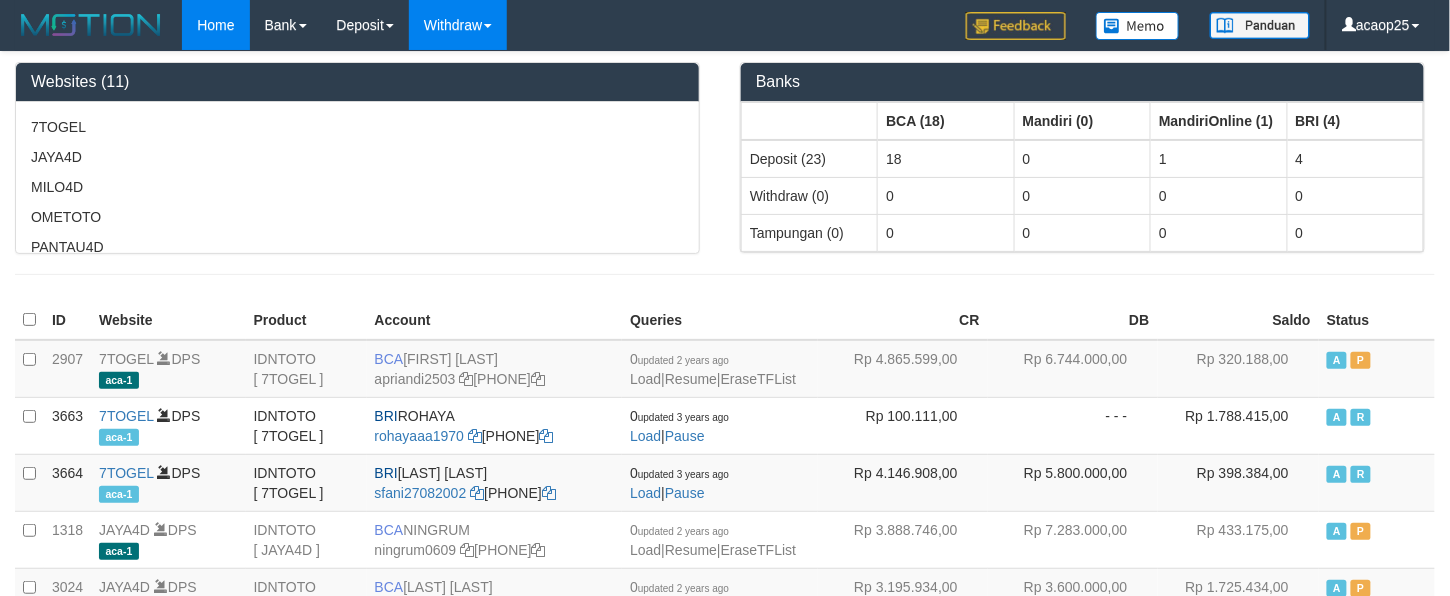 click on "Withdraw" at bounding box center (458, 25) 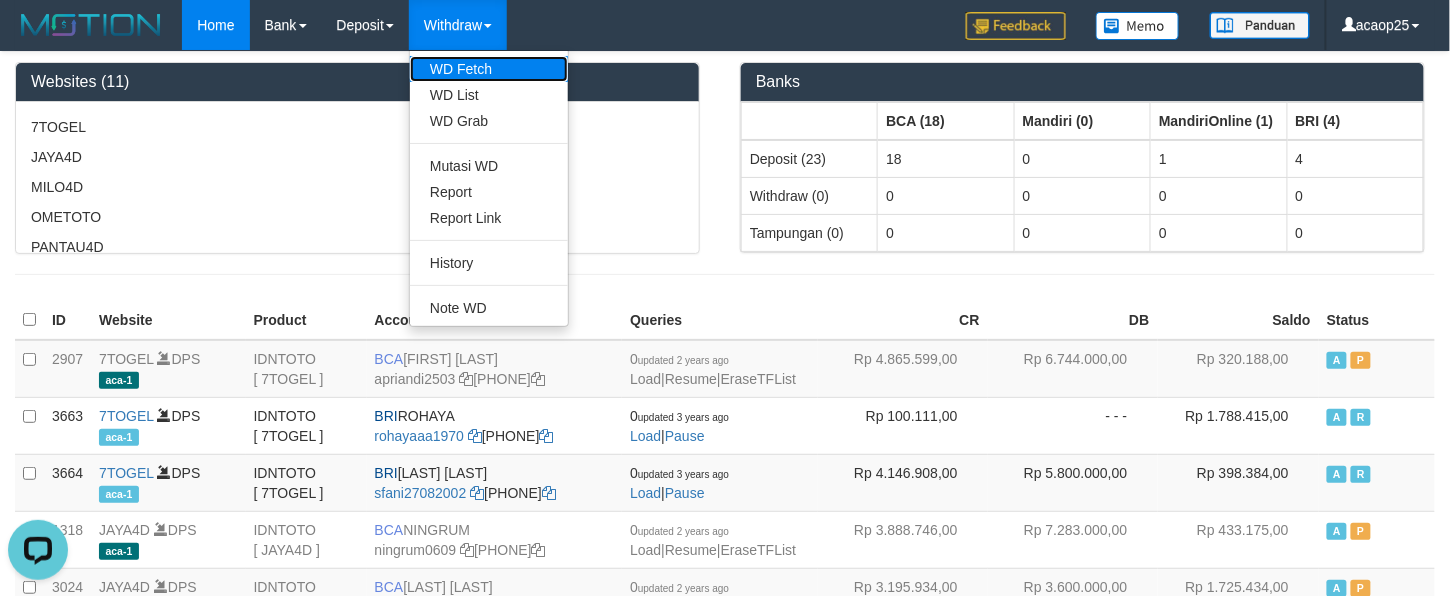scroll, scrollTop: 0, scrollLeft: 0, axis: both 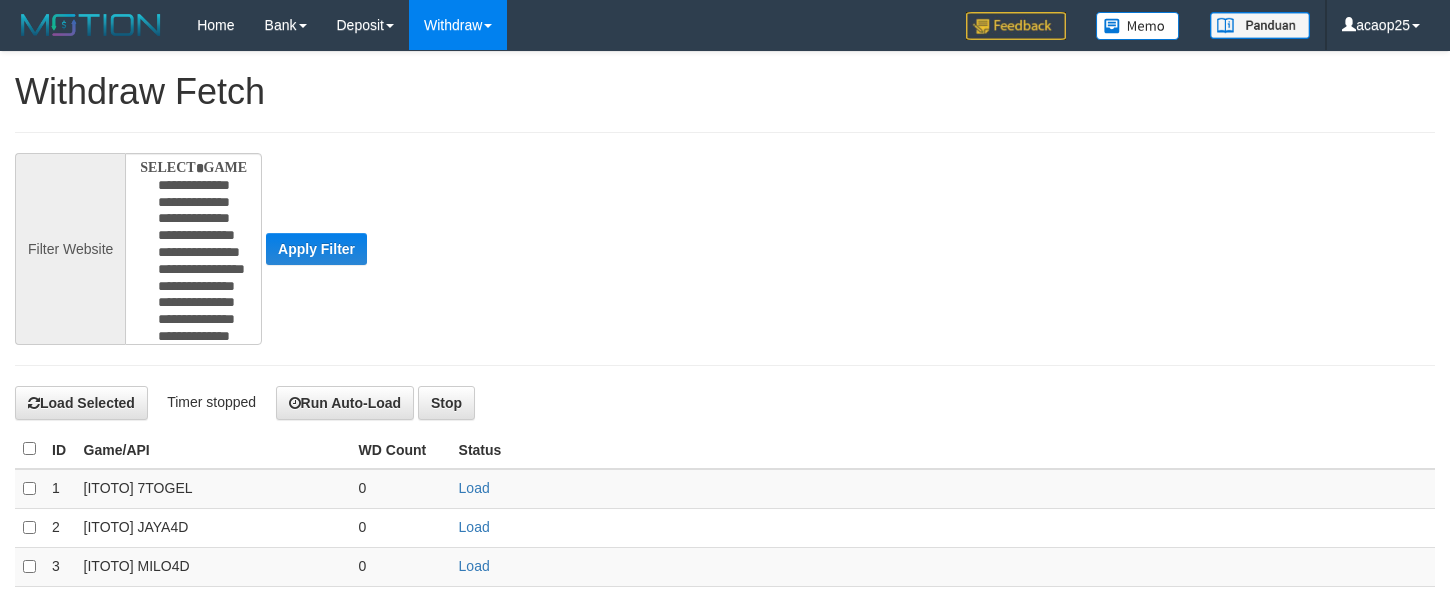 select 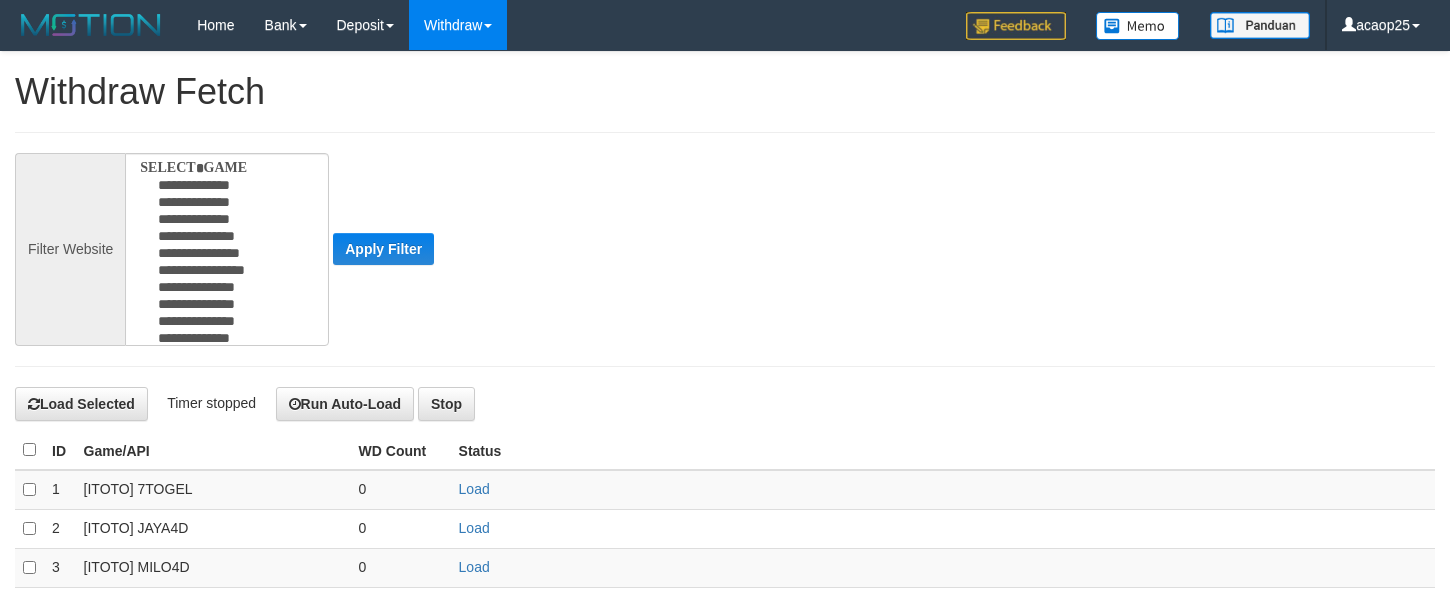 scroll, scrollTop: 0, scrollLeft: 0, axis: both 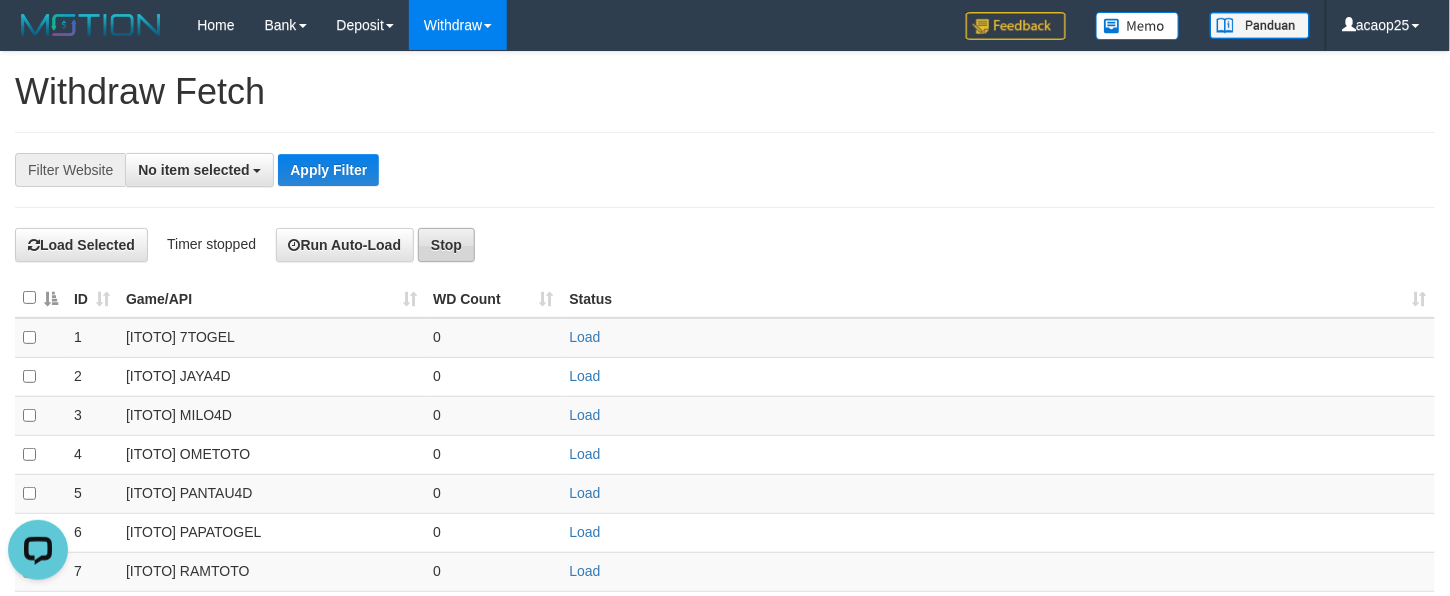 drag, startPoint x: 685, startPoint y: 372, endPoint x: 464, endPoint y: 252, distance: 251.47763 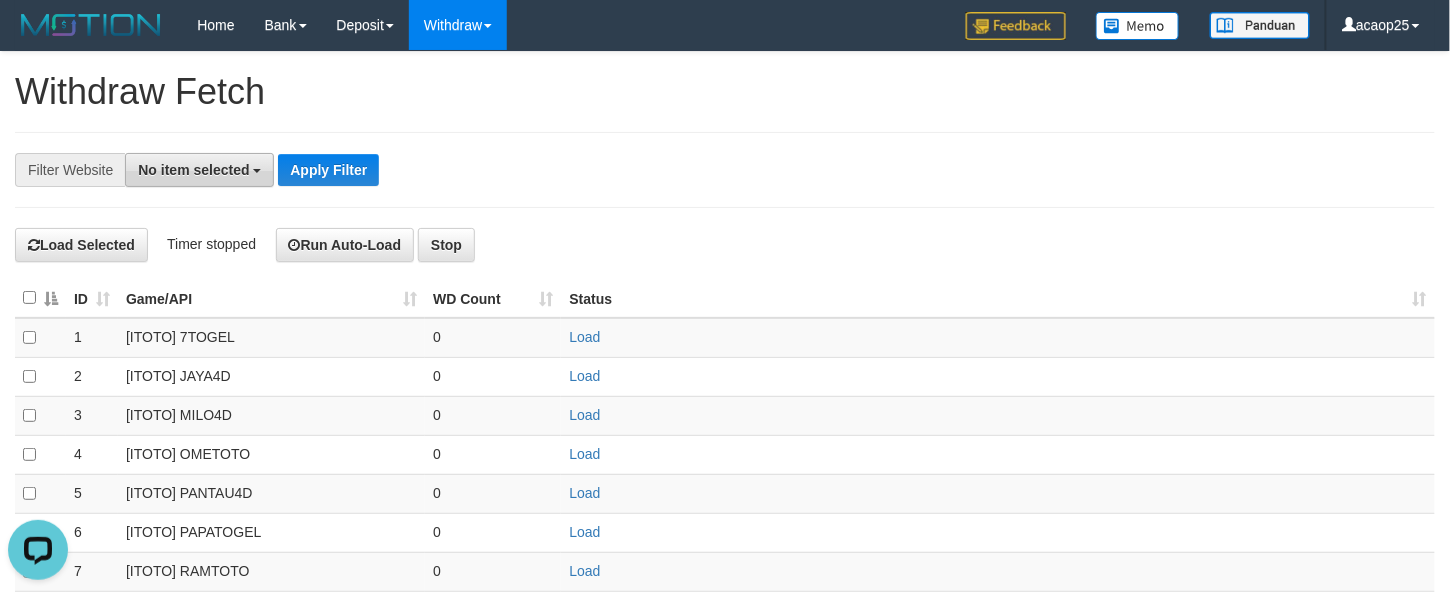 click on "No item selected" at bounding box center (199, 170) 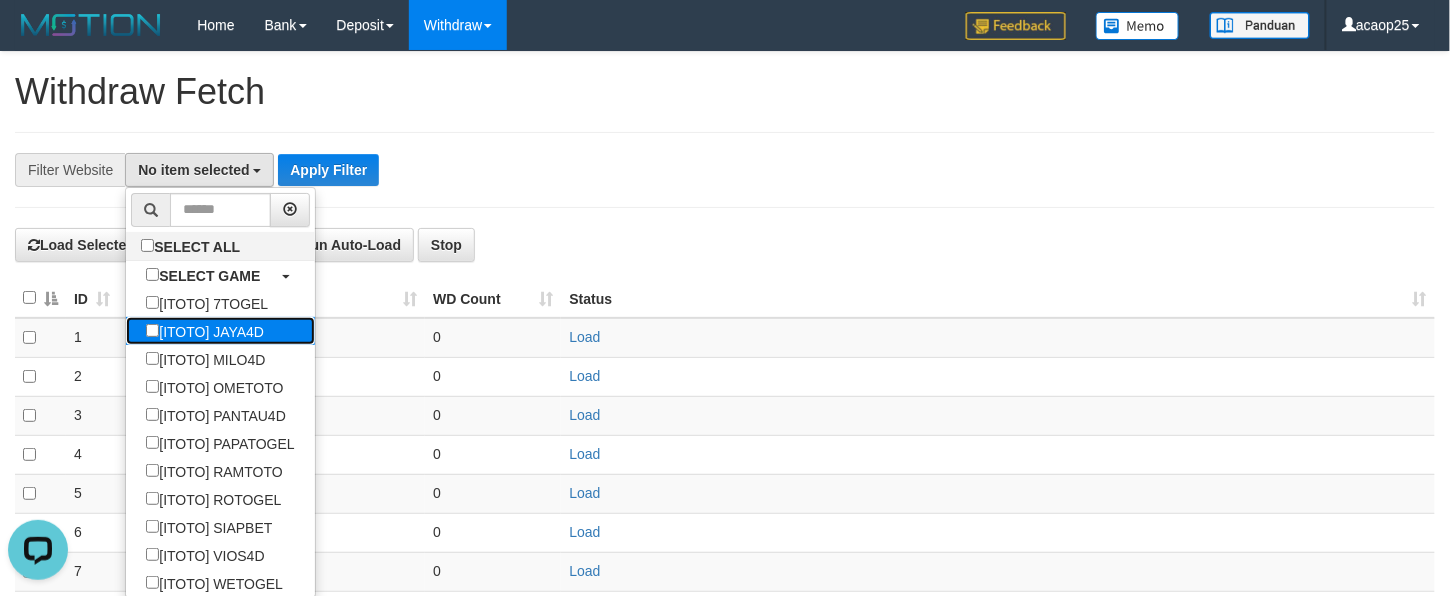 click on "[ITOTO] JAYA4D" at bounding box center [205, 331] 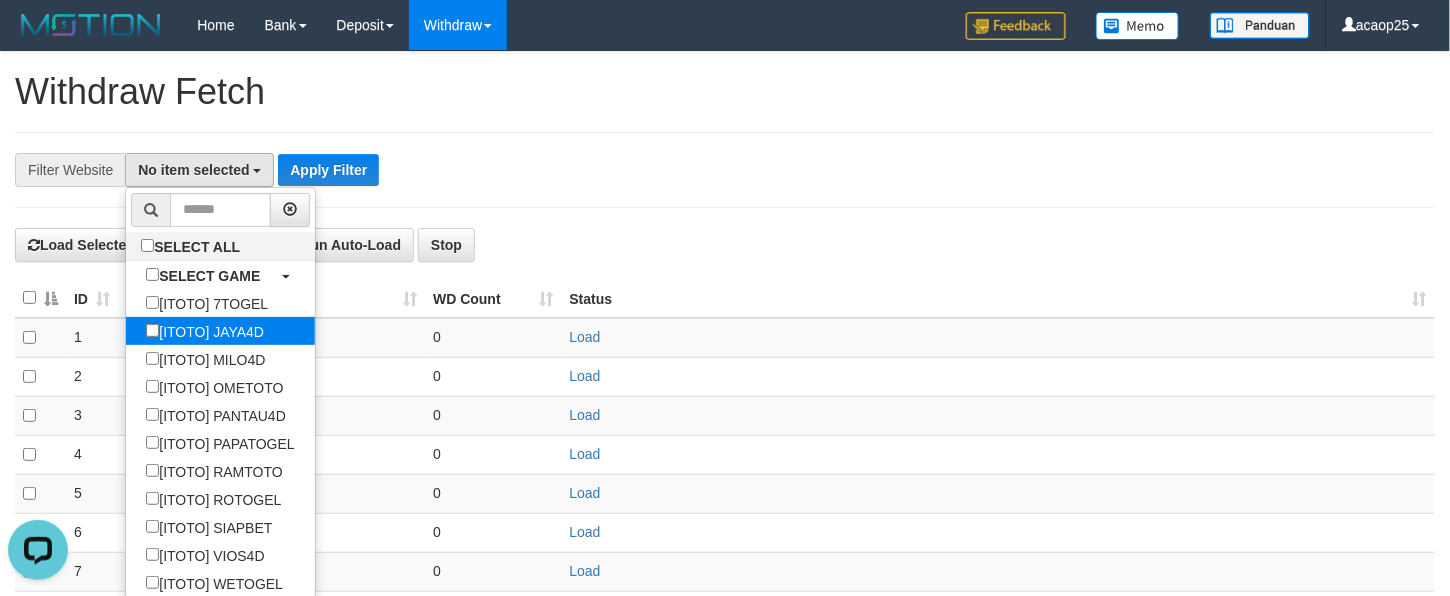 select on "***" 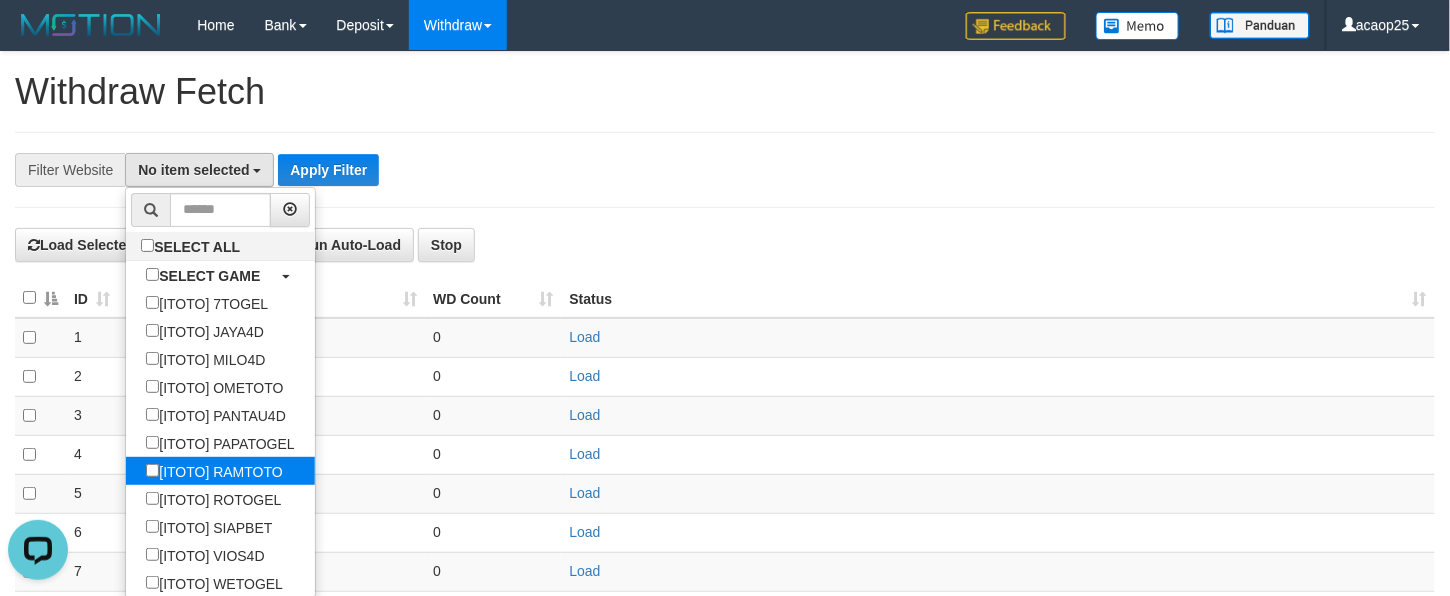 scroll, scrollTop: 34, scrollLeft: 0, axis: vertical 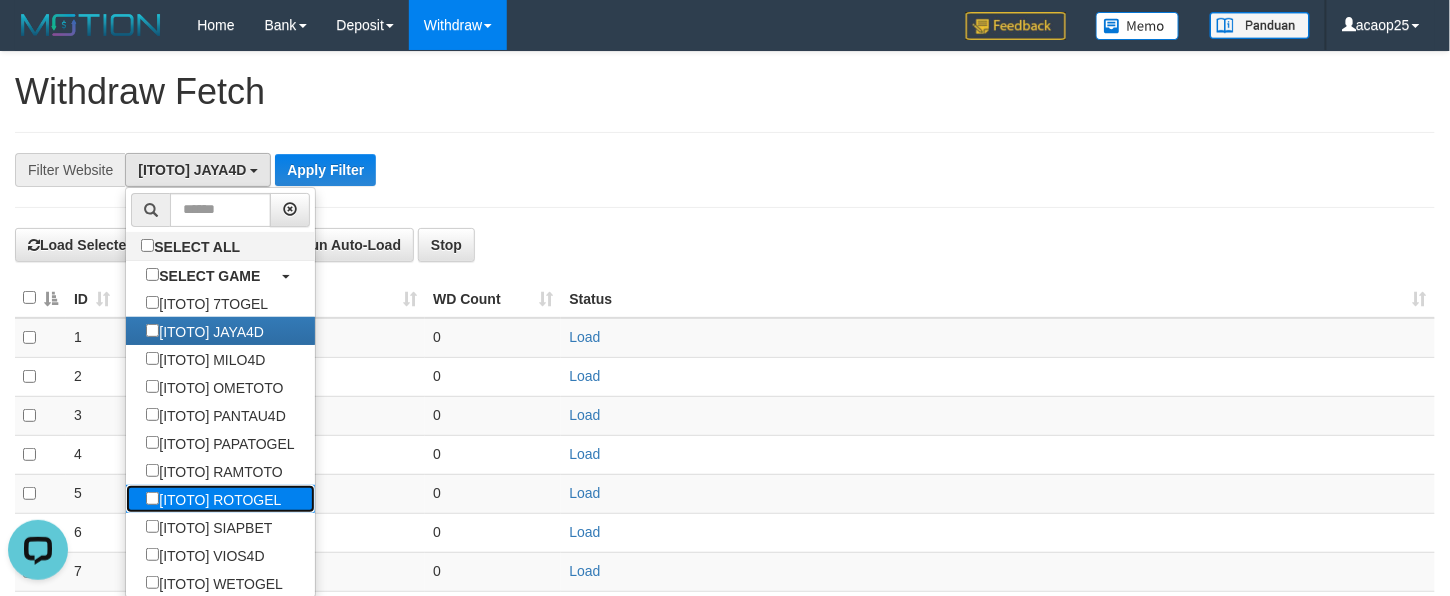 click on "[ITOTO] ROTOGEL" at bounding box center [213, 499] 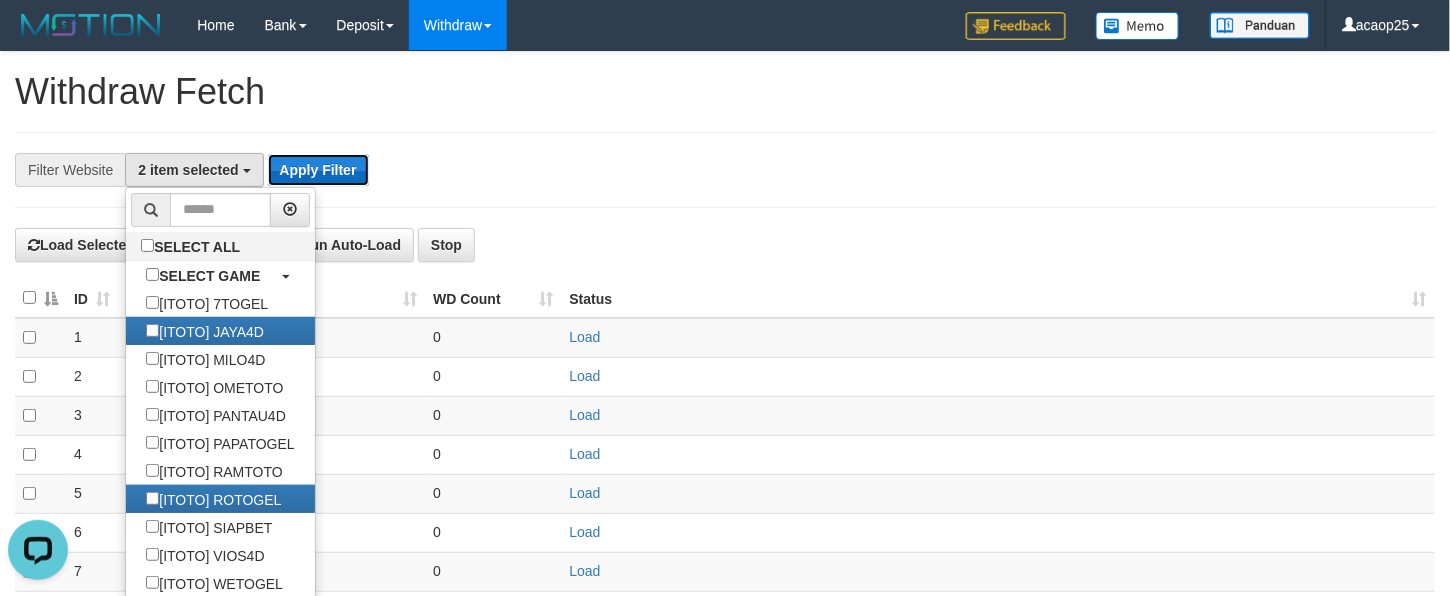 click on "Apply Filter" at bounding box center [318, 170] 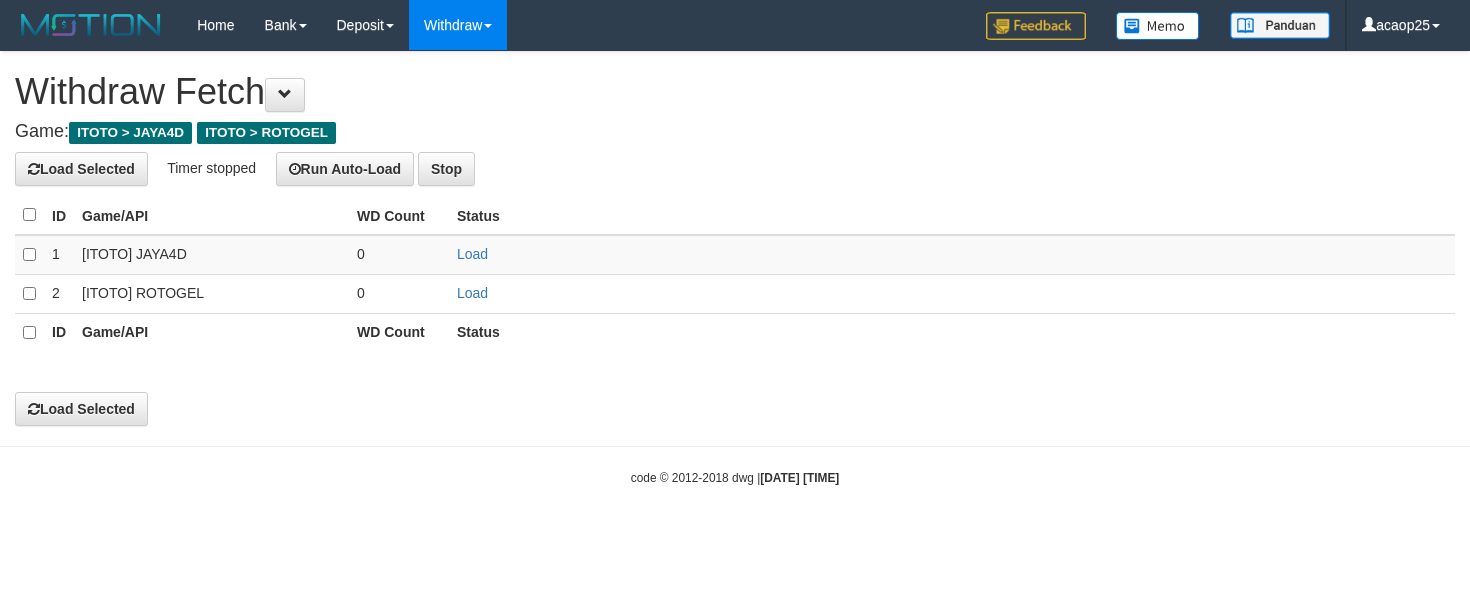 scroll, scrollTop: 0, scrollLeft: 0, axis: both 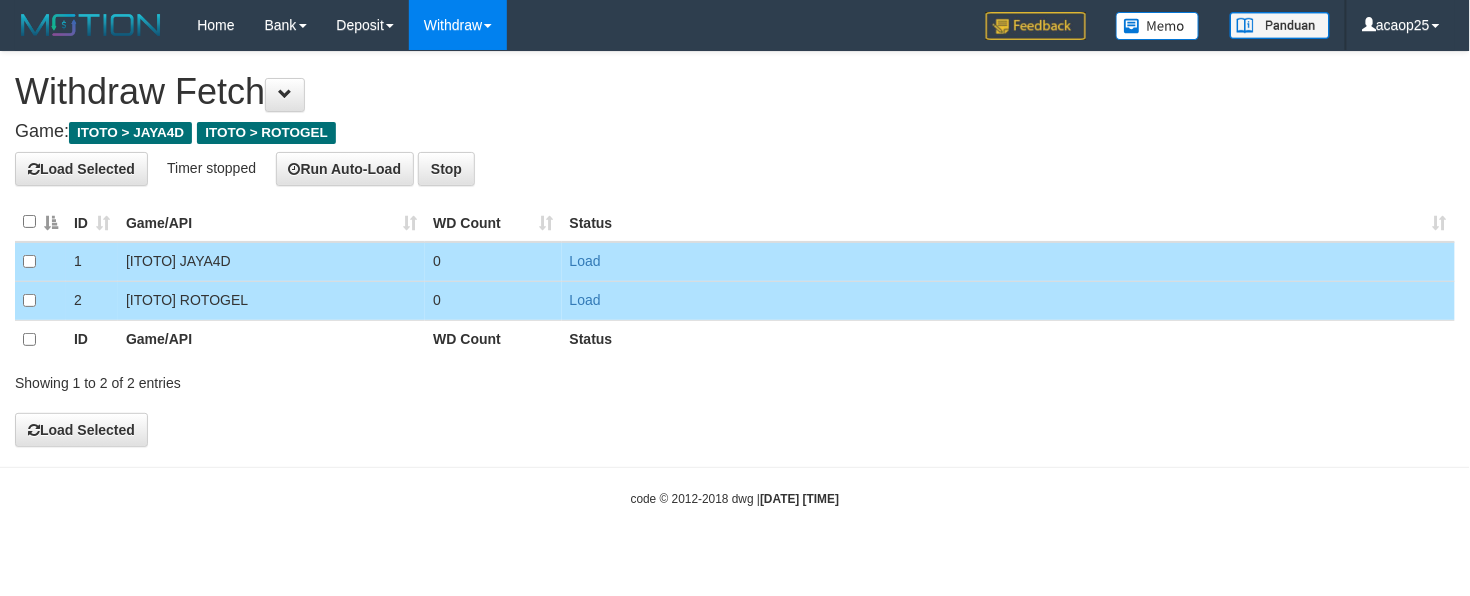 click on "Toggle navigation
Home
Bank
Account List
Load
By Website
Group
[ITOTO]													7TOGEL
Group
[ITOTO]													JAYA4D
Group
[ITOTO]													MILO4D
Group
[ITOTO]													OMETOTO
Sync" at bounding box center [735, 279] 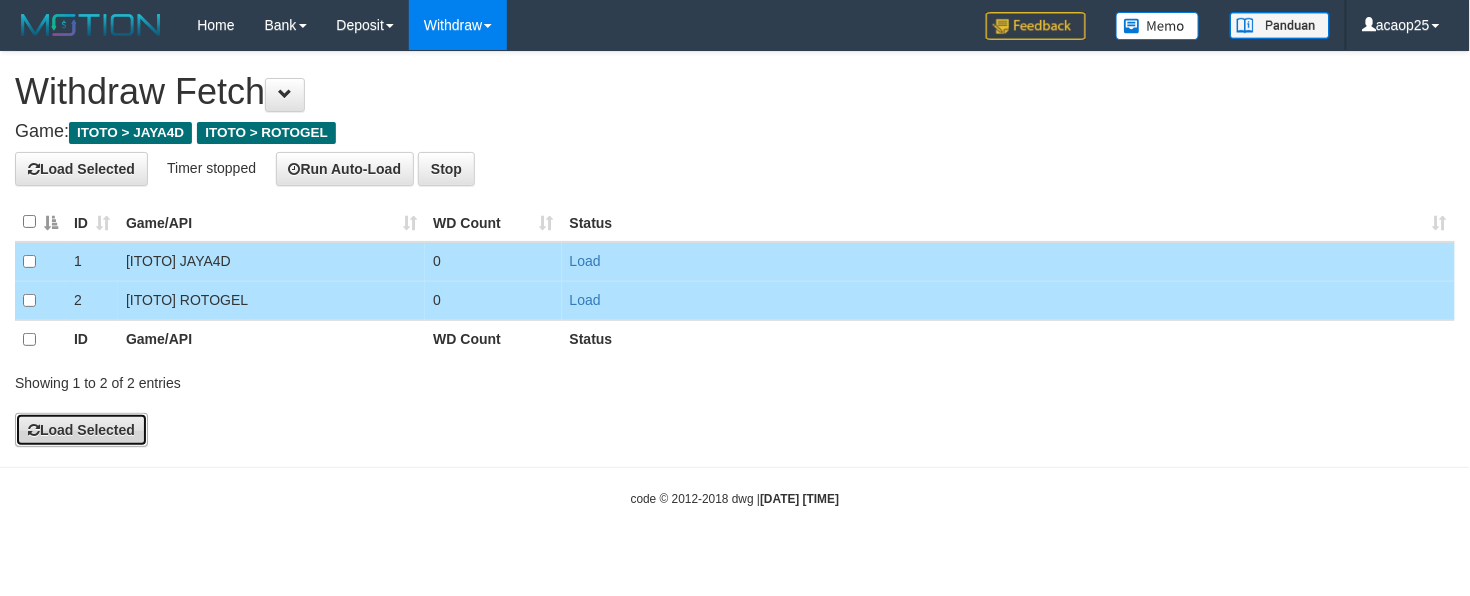 click on "Load Selected" at bounding box center [81, 430] 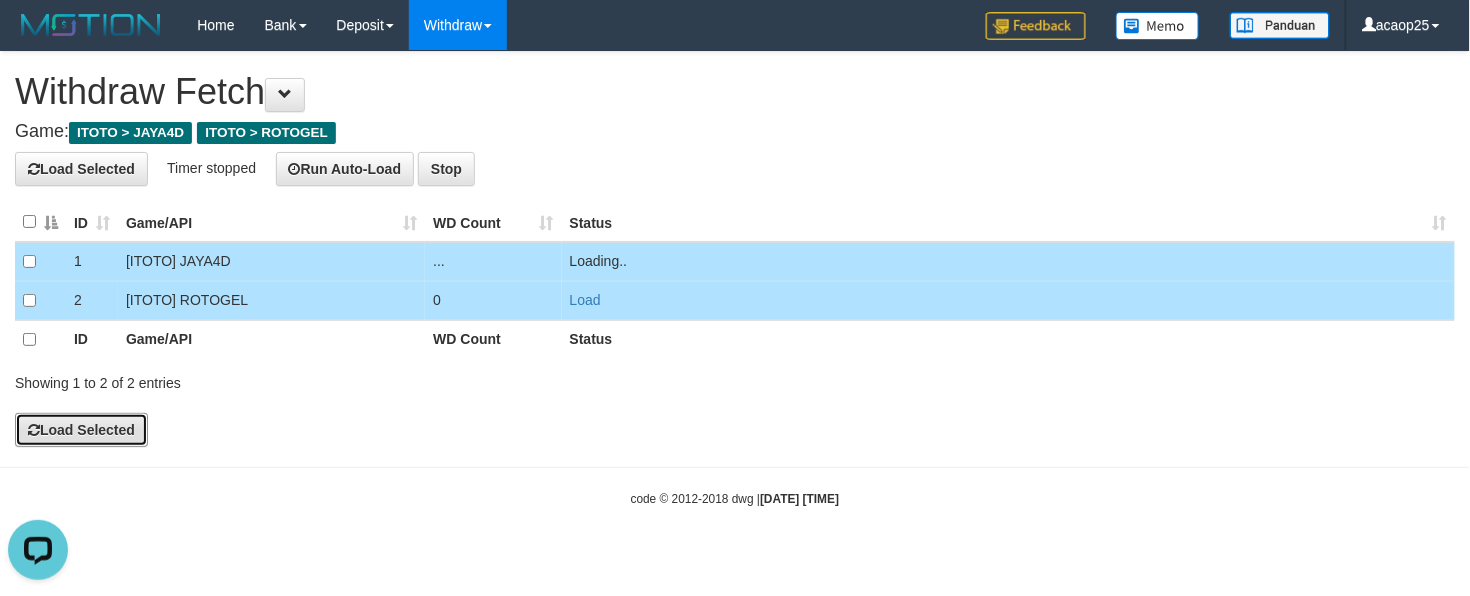 scroll, scrollTop: 0, scrollLeft: 0, axis: both 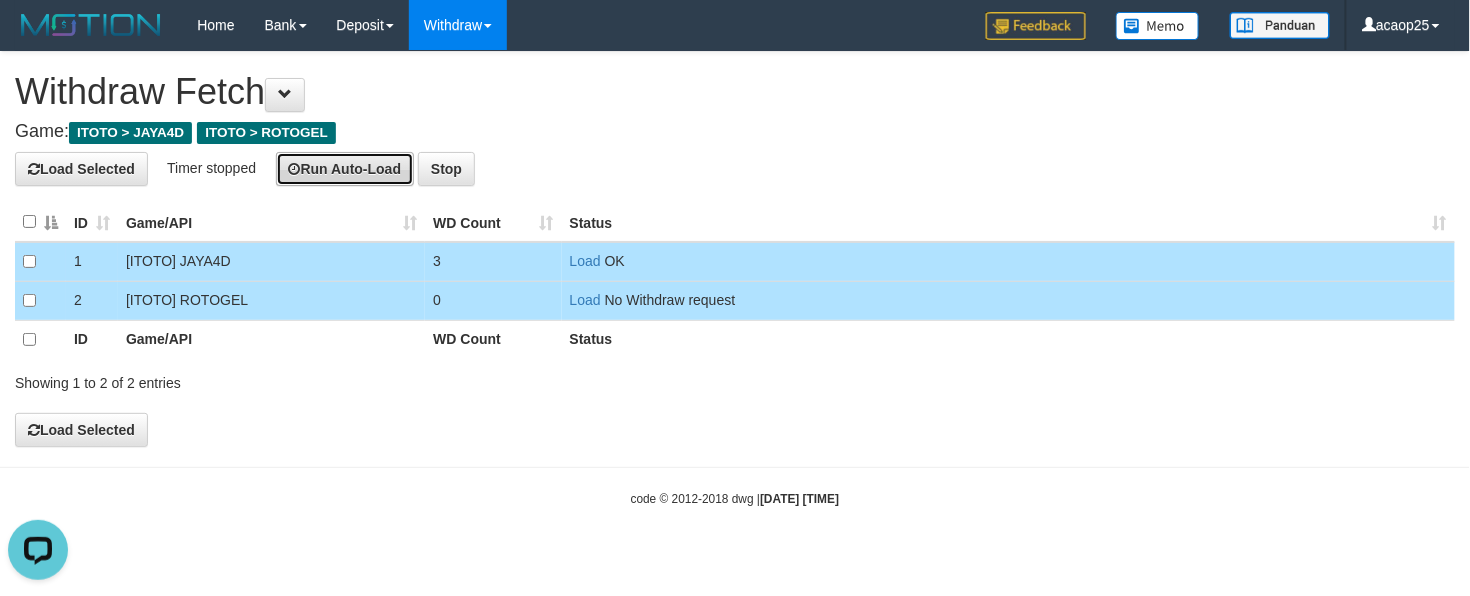 click on "Run Auto-Load" at bounding box center [345, 169] 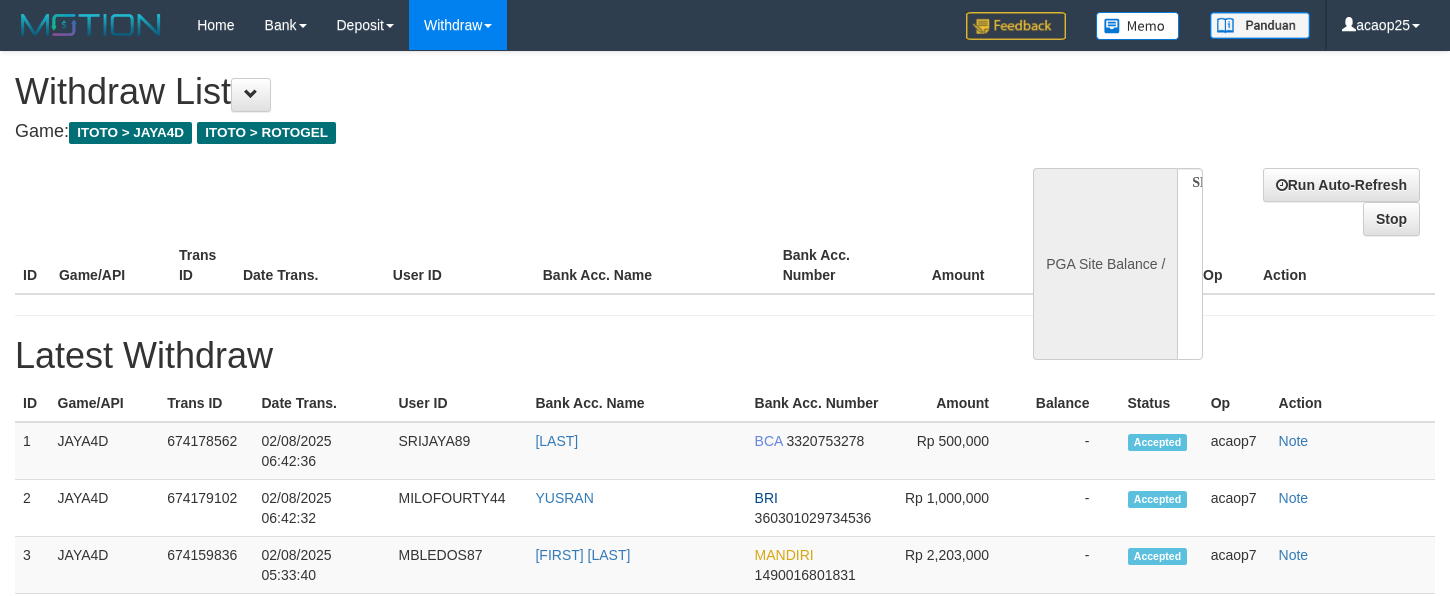 select 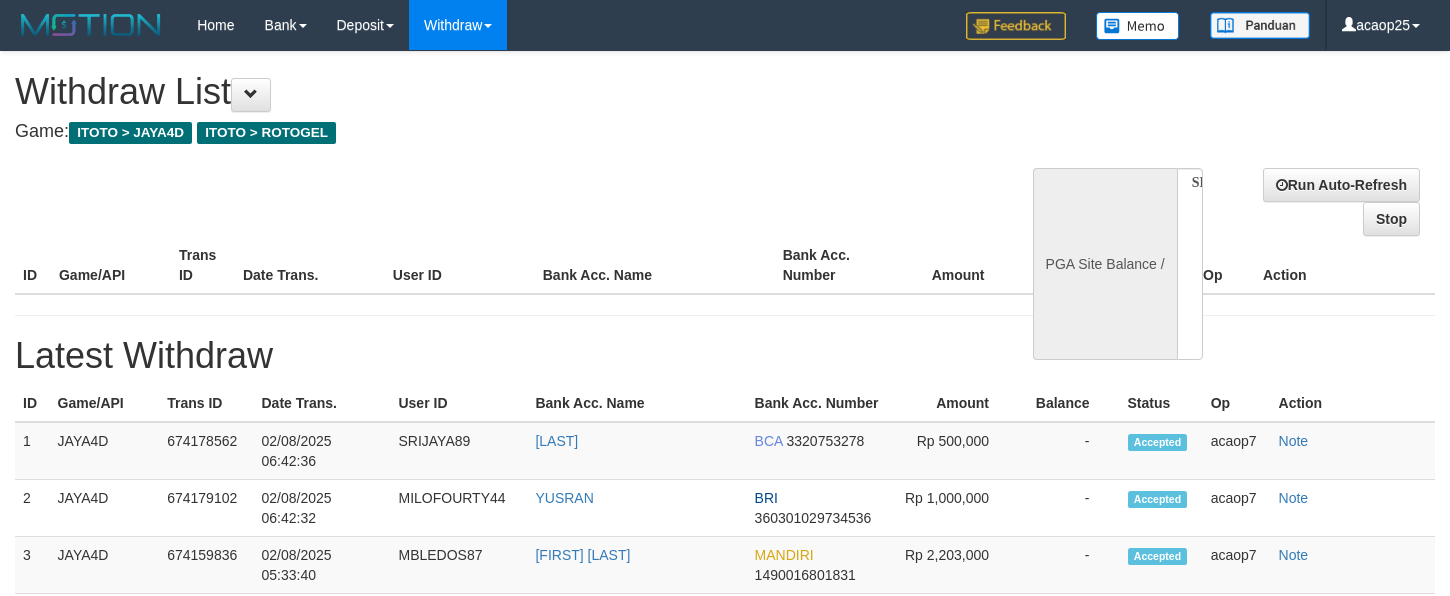 scroll, scrollTop: 0, scrollLeft: 0, axis: both 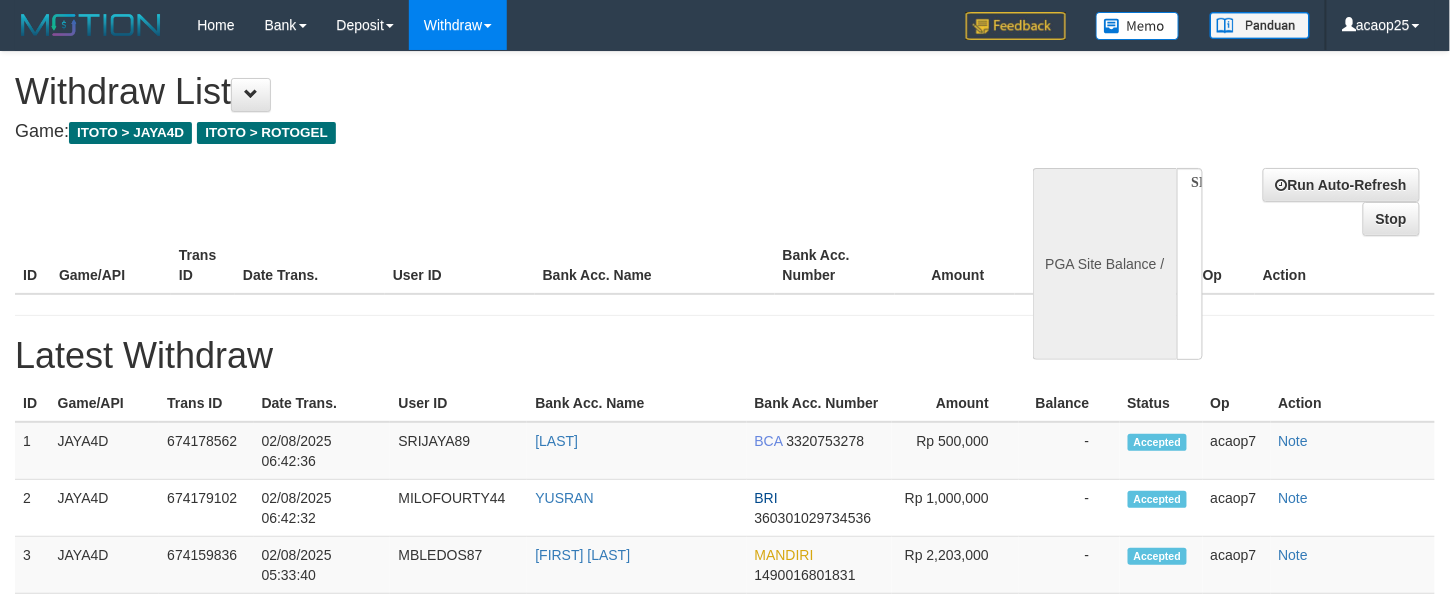 select 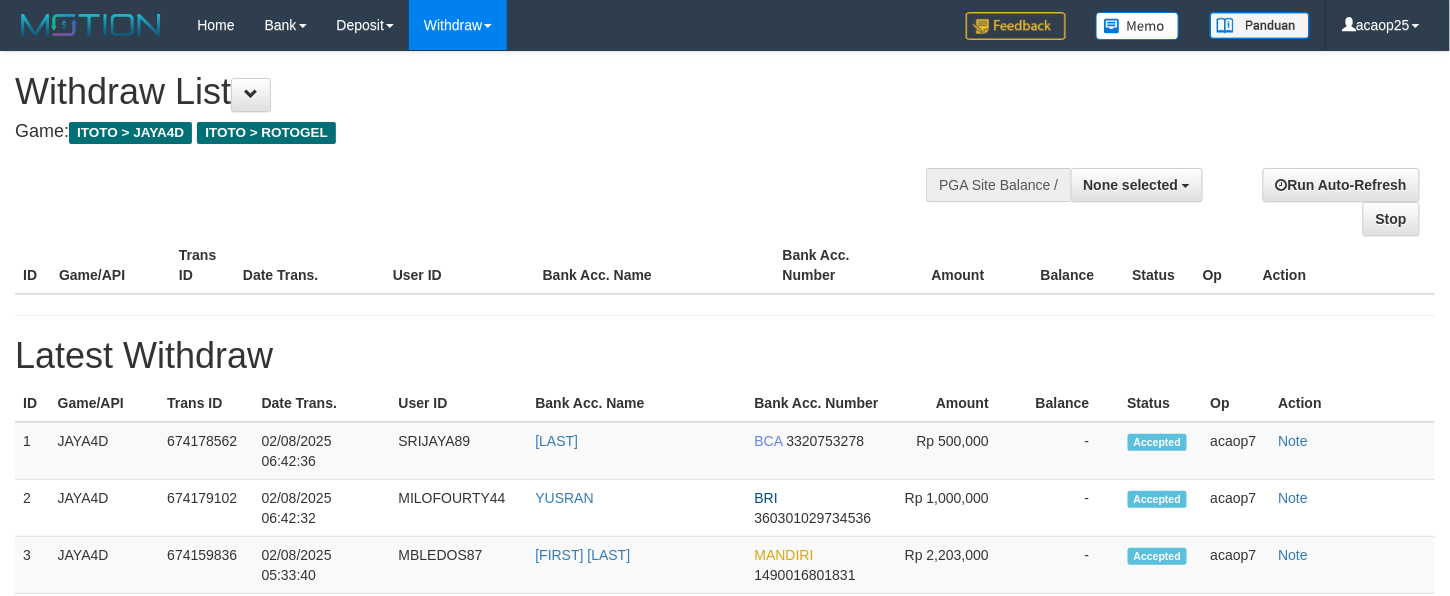 select on "**" 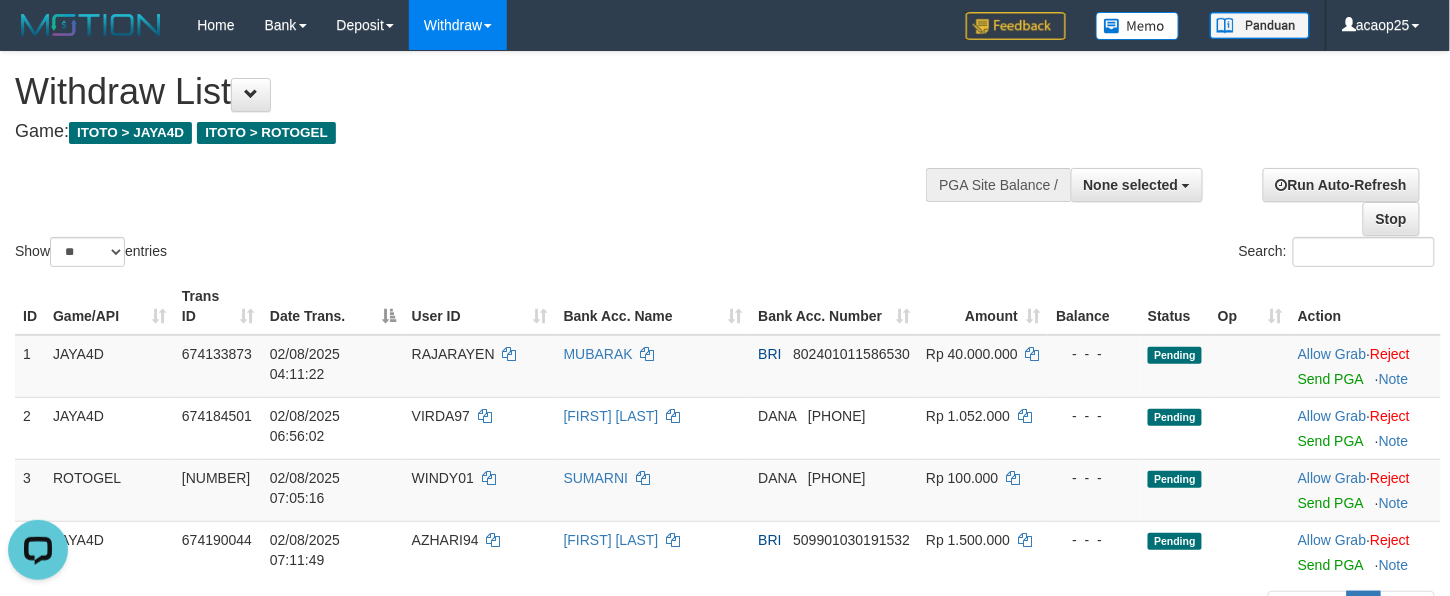 scroll, scrollTop: 0, scrollLeft: 0, axis: both 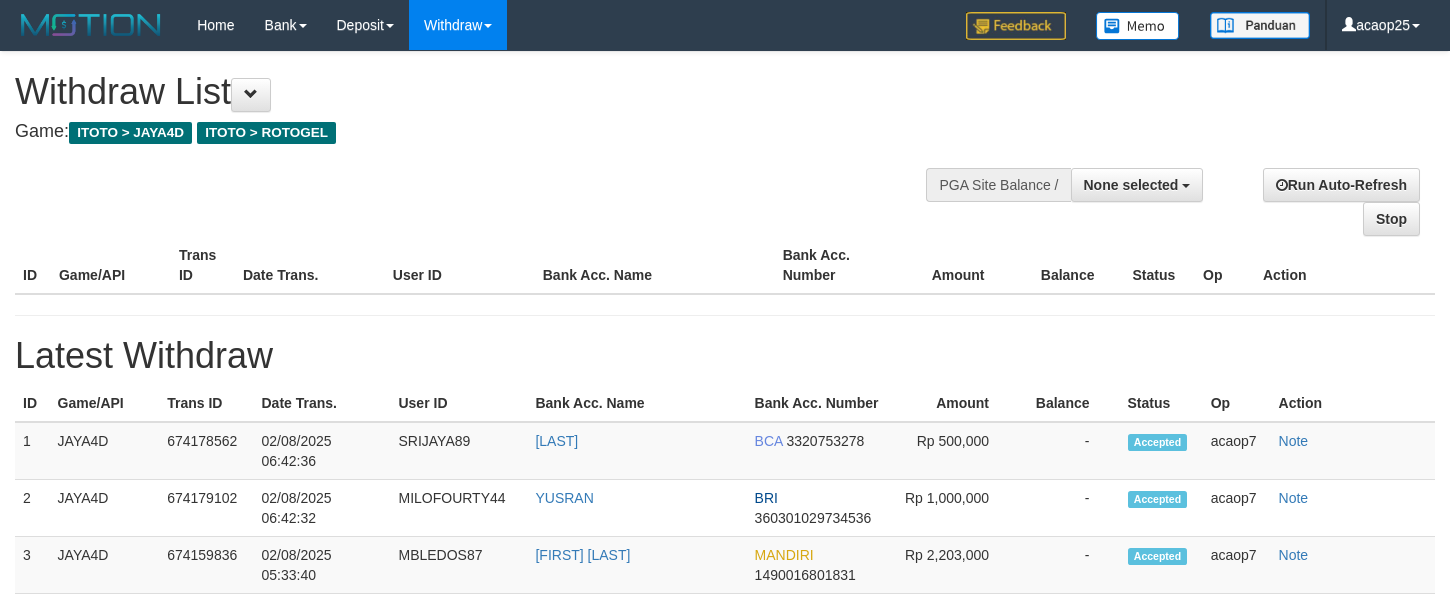 select 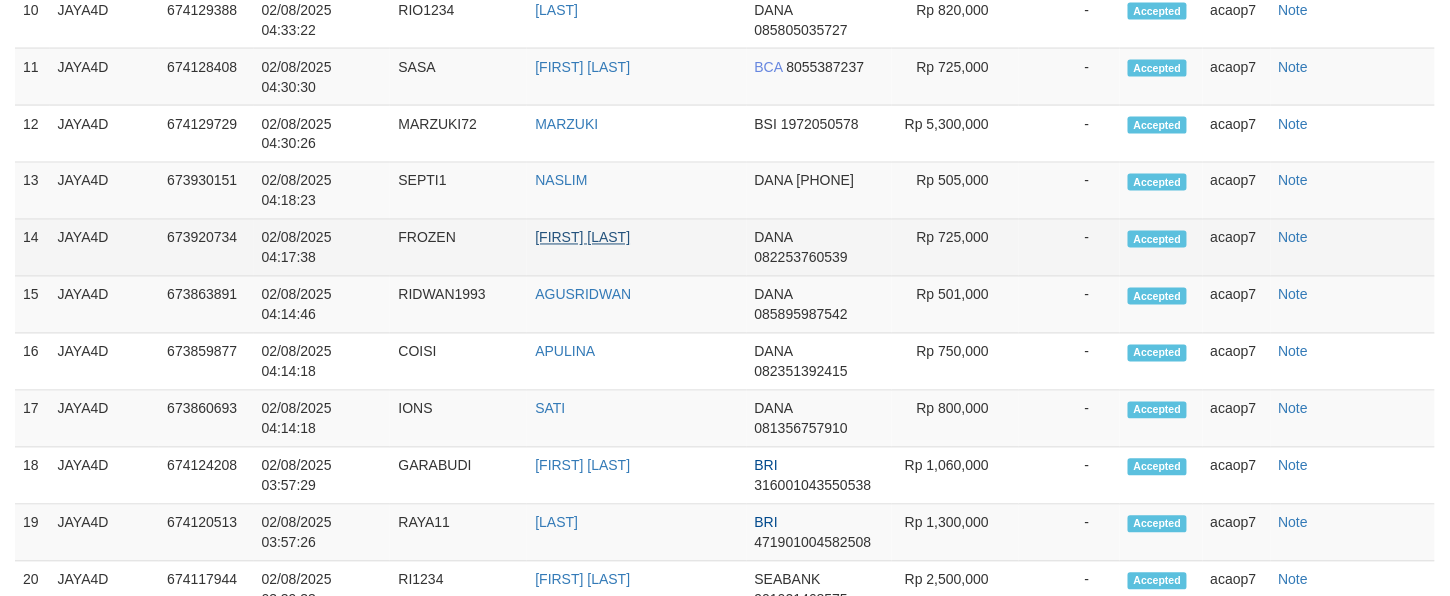 select on "**" 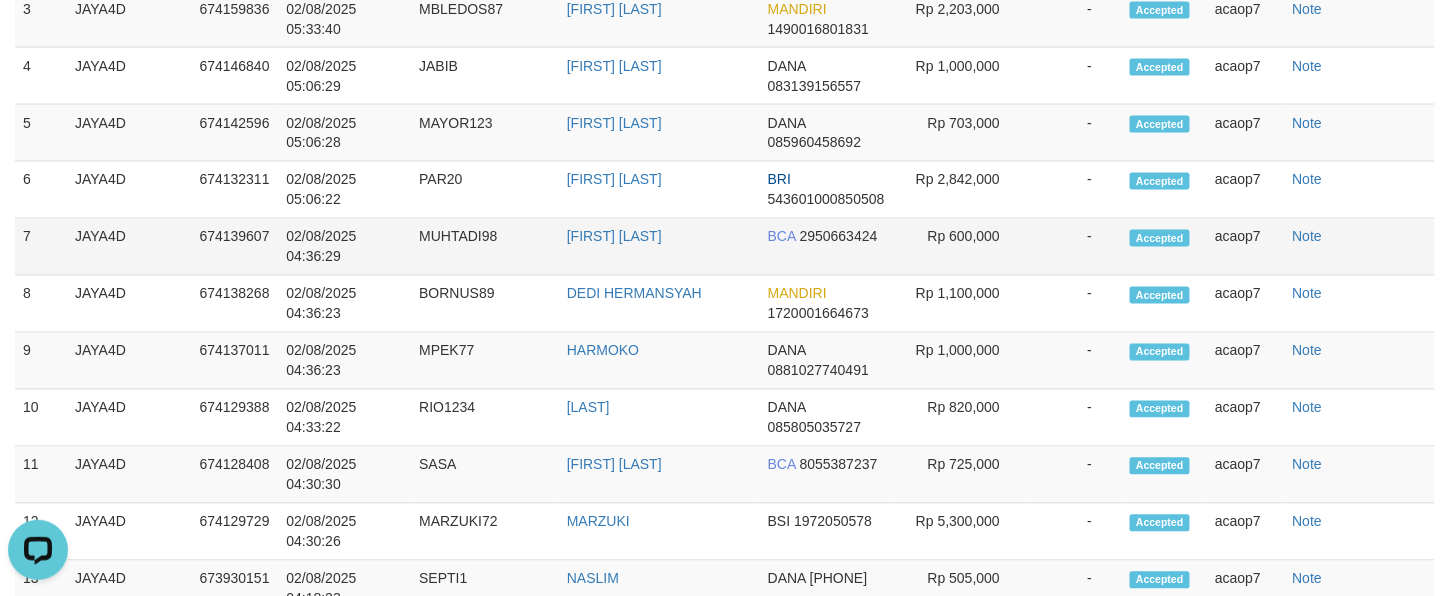 scroll, scrollTop: 0, scrollLeft: 0, axis: both 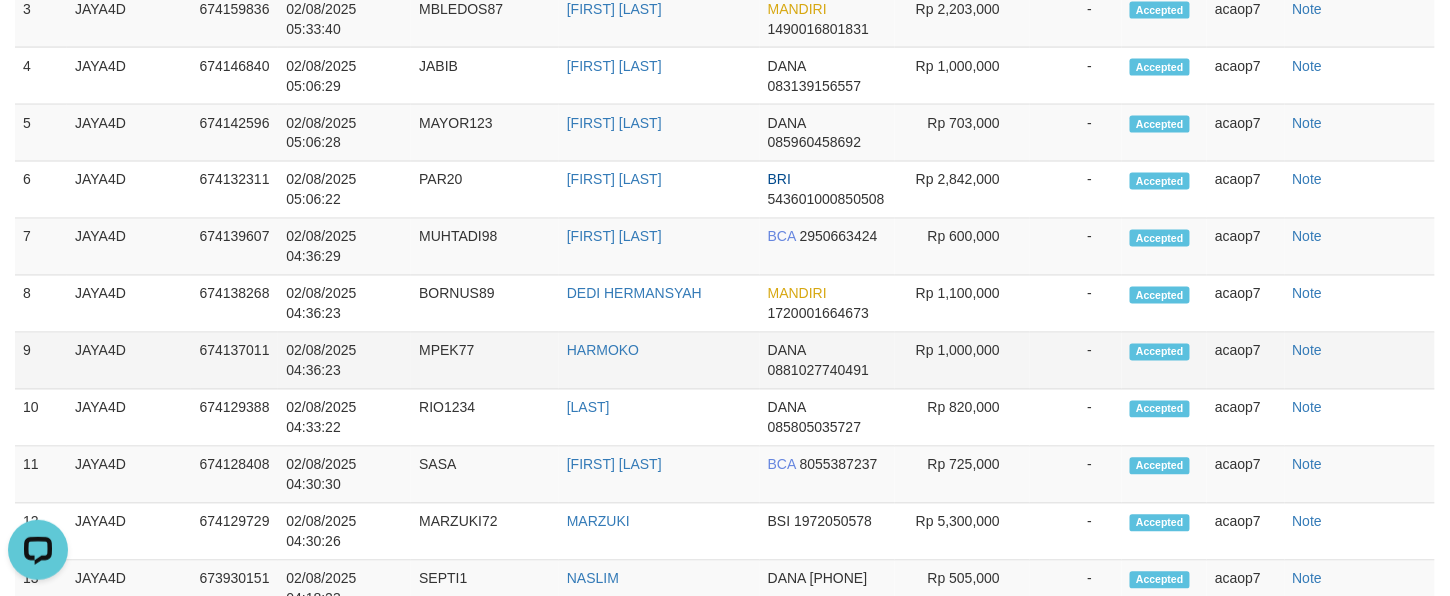click on "Rp 1,000,000" at bounding box center [962, 361] 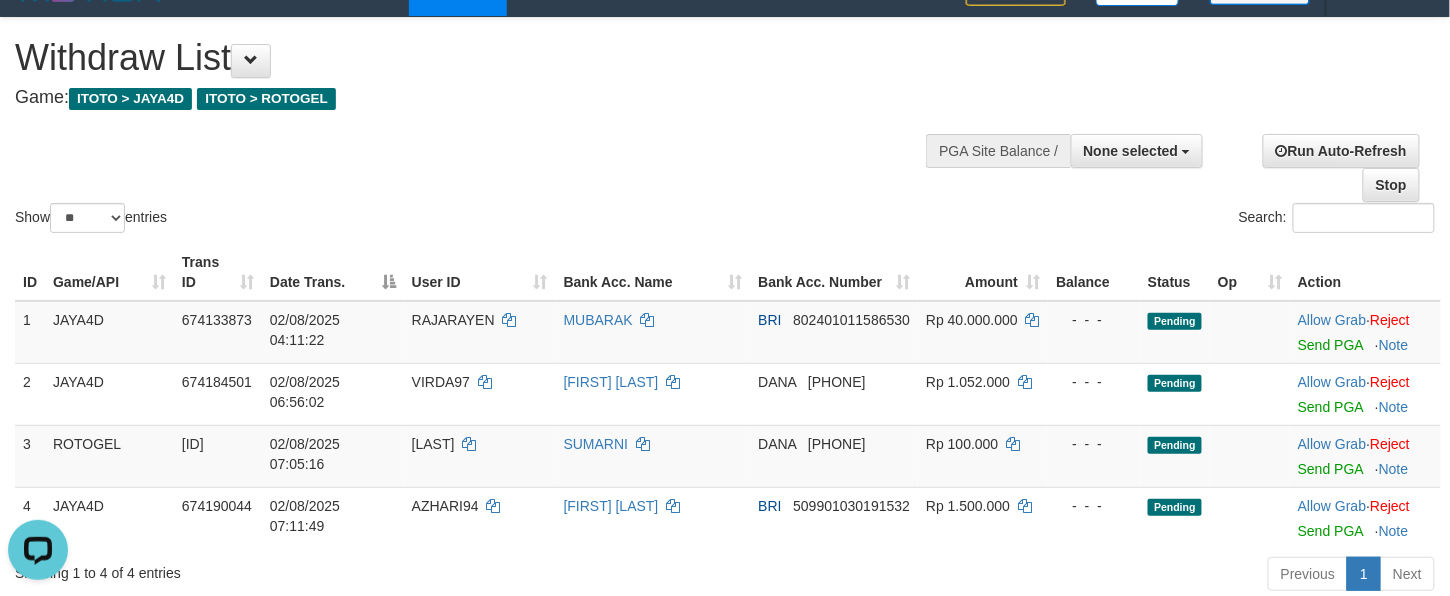 scroll, scrollTop: 0, scrollLeft: 0, axis: both 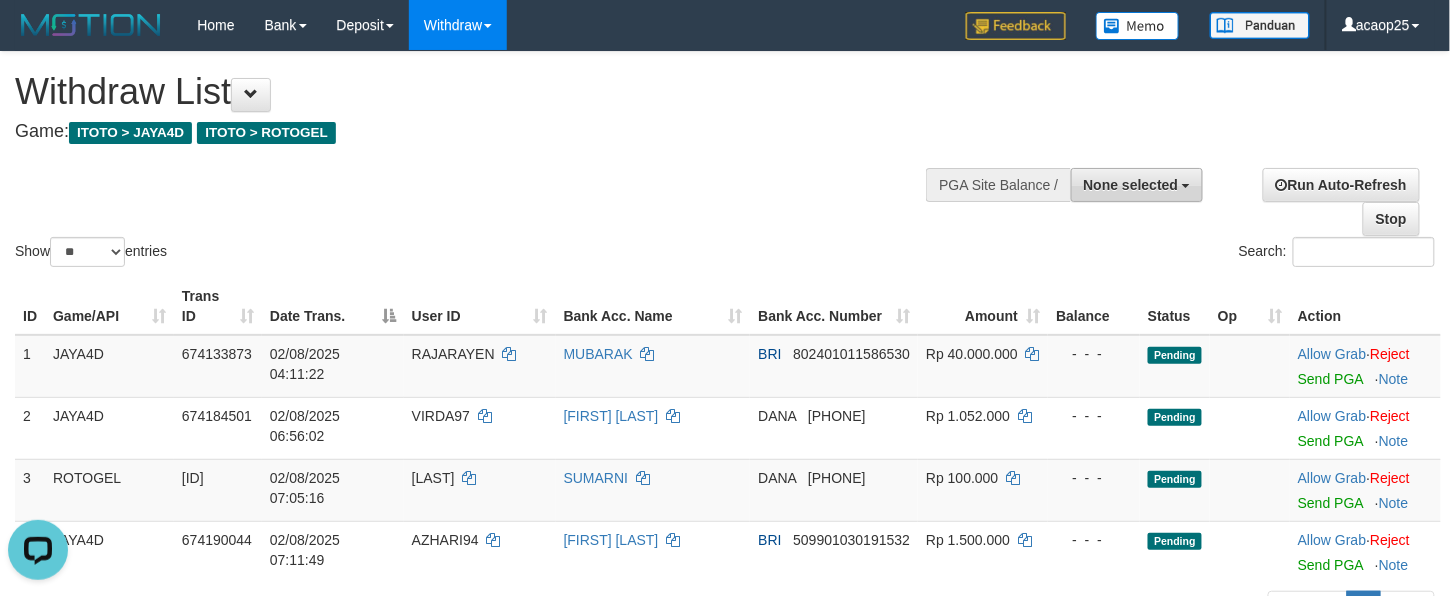 click on "None selected" at bounding box center [1131, 185] 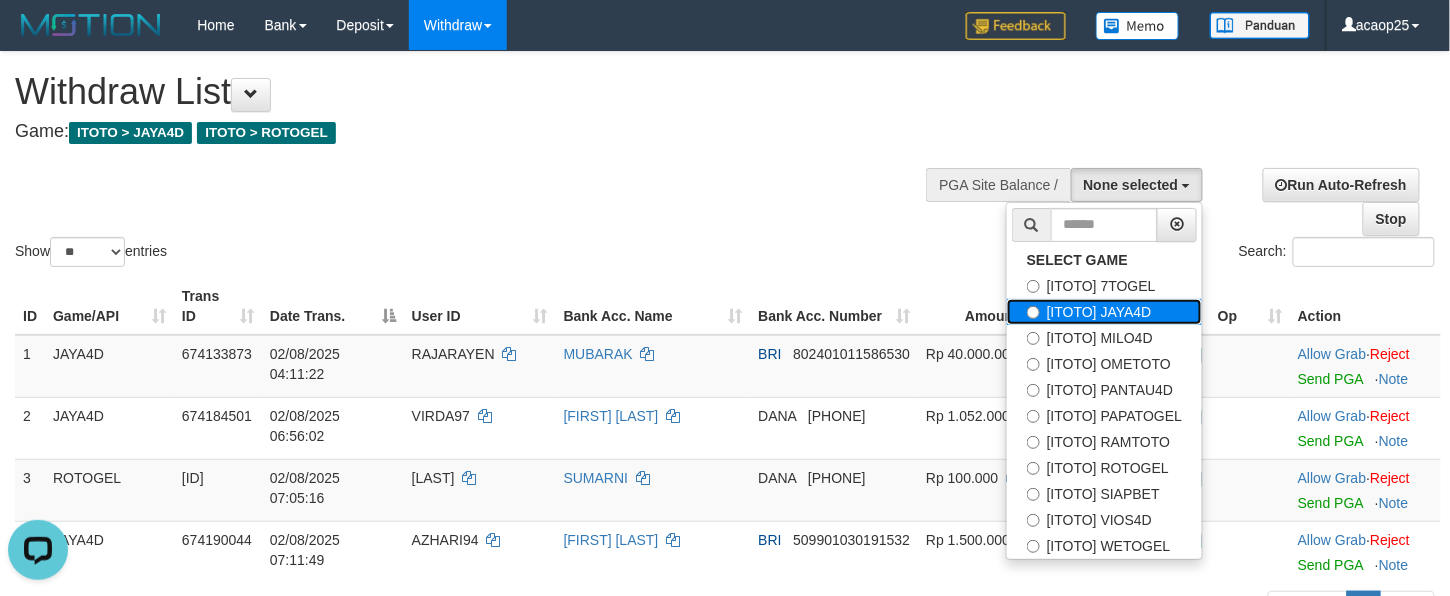 click on "[ITOTO] JAYA4D" at bounding box center [1104, 312] 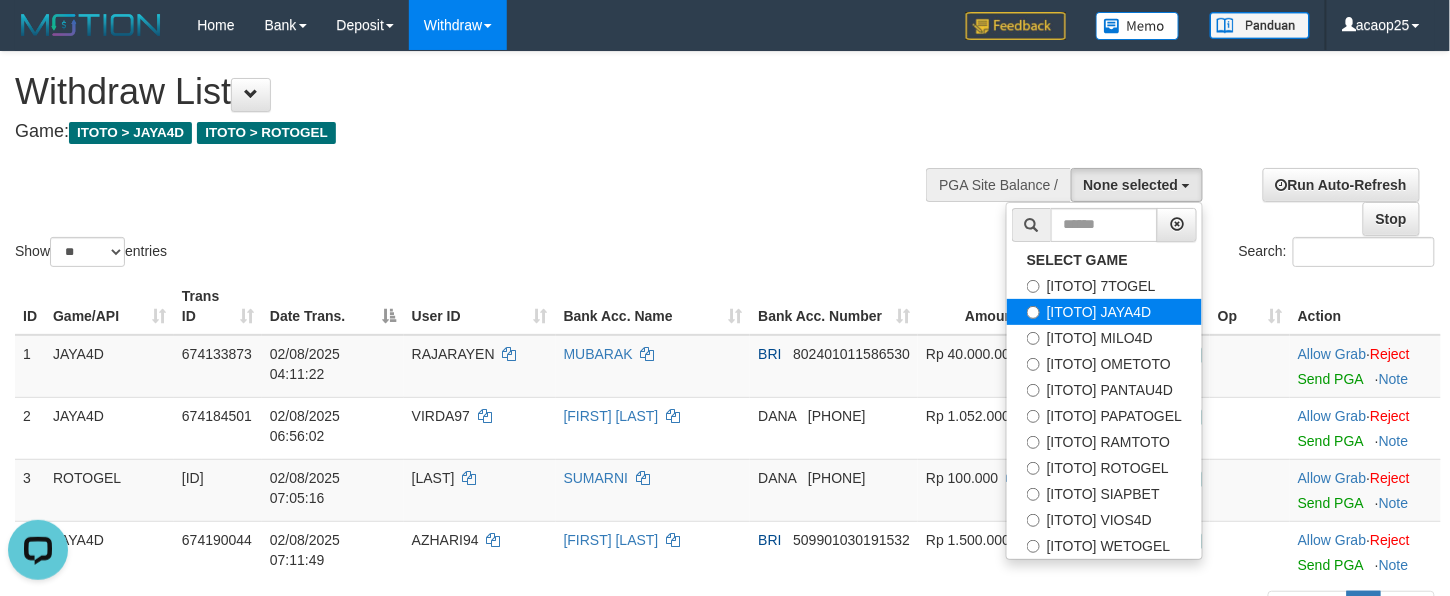 select on "***" 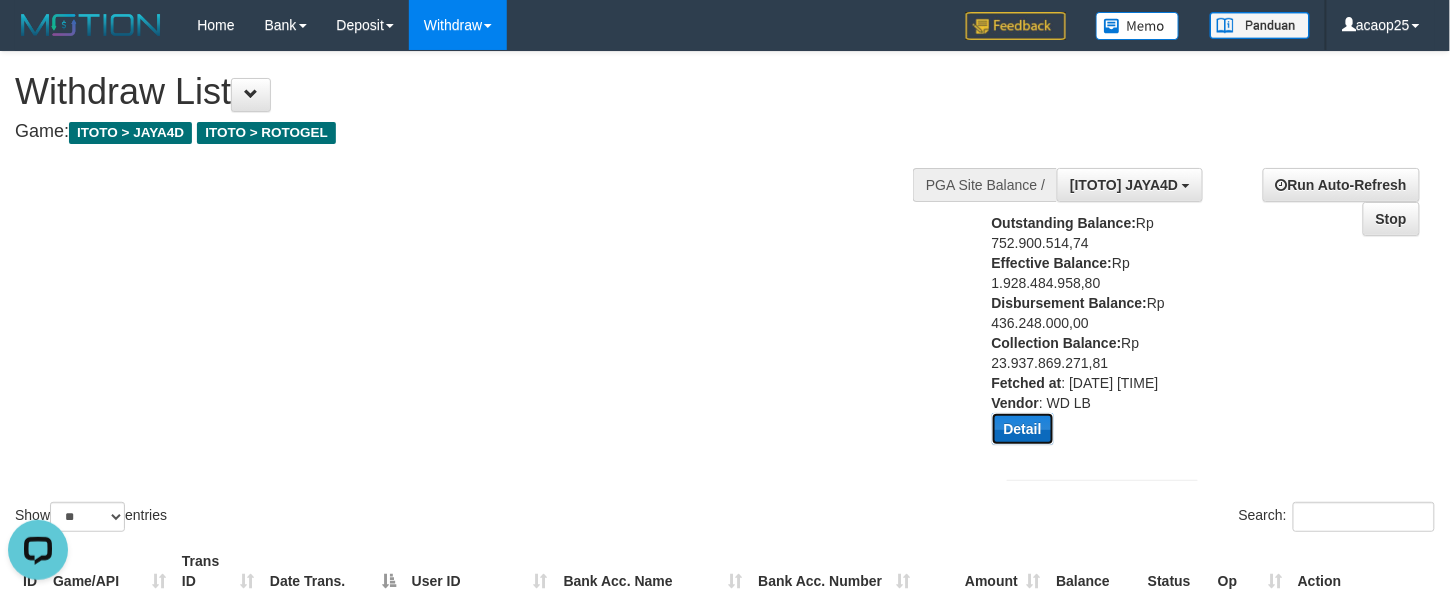 click on "Detail" at bounding box center (1023, 429) 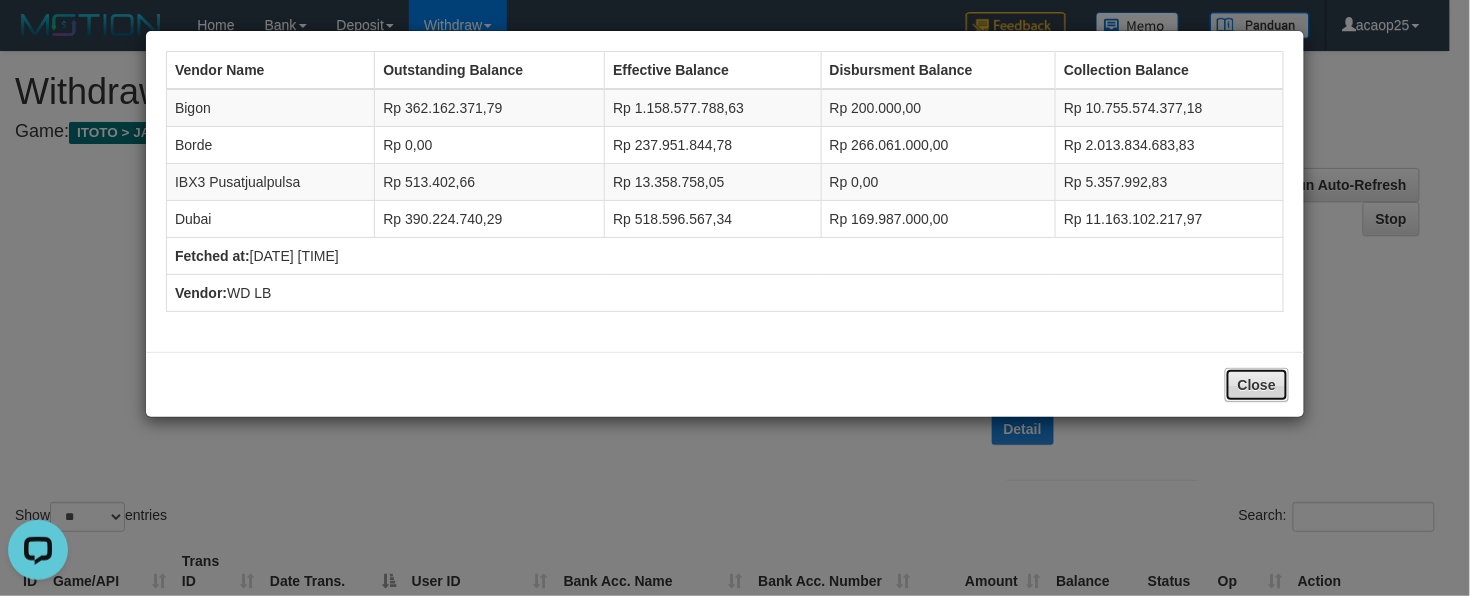 drag, startPoint x: 1257, startPoint y: 386, endPoint x: 1273, endPoint y: 372, distance: 21.260292 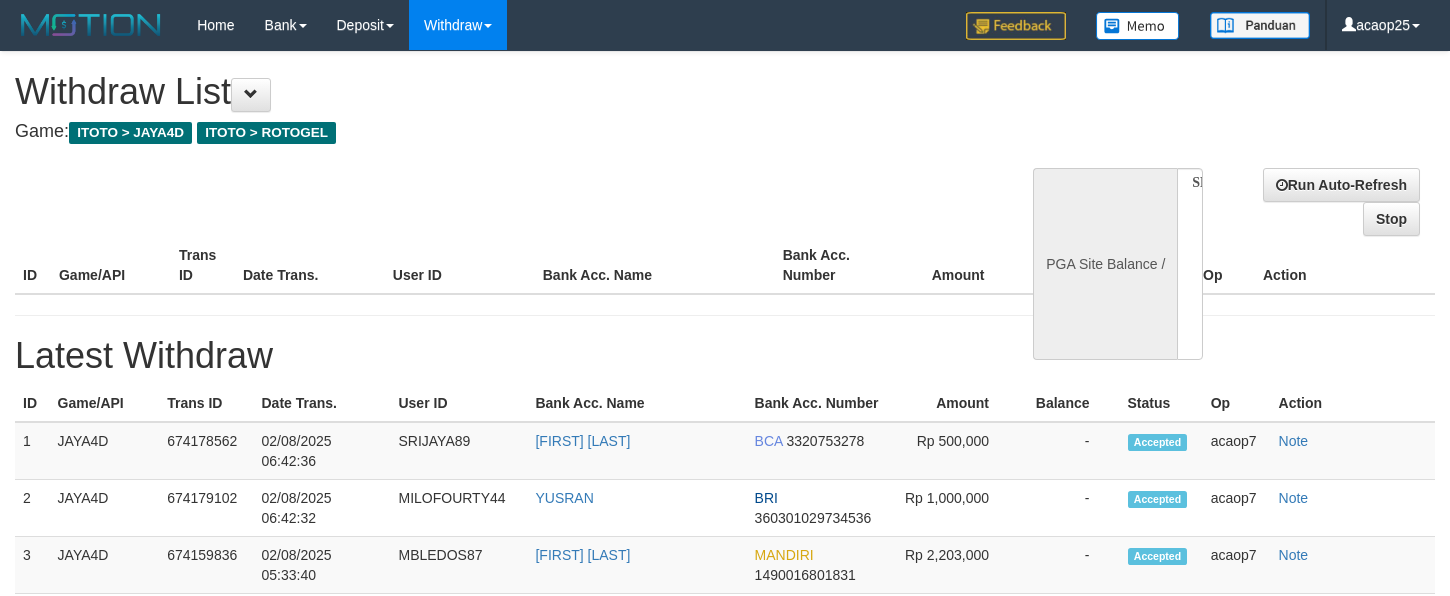 select 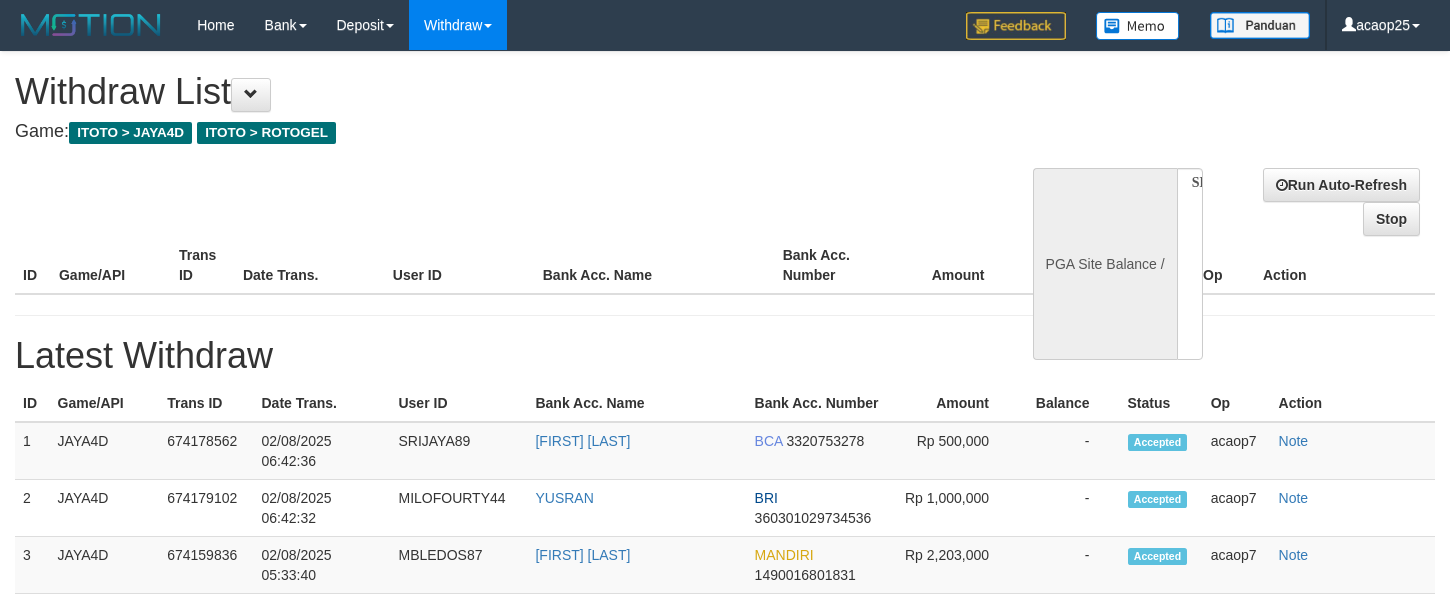 scroll, scrollTop: 0, scrollLeft: 0, axis: both 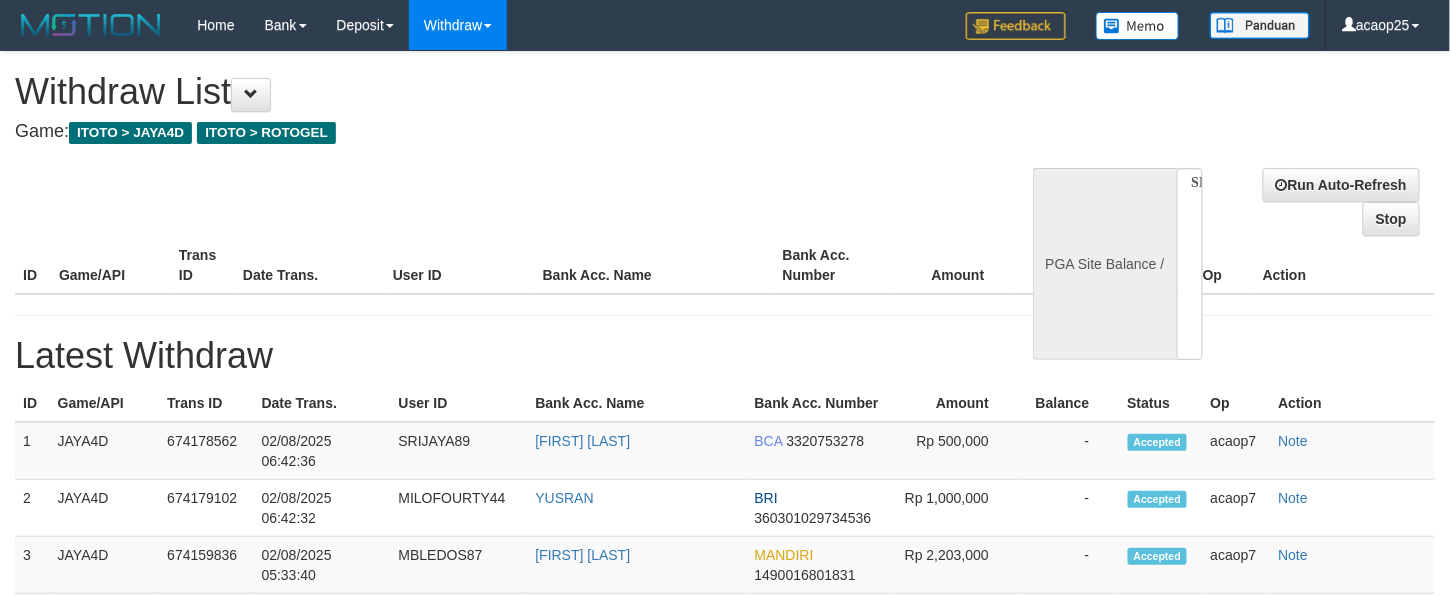 select 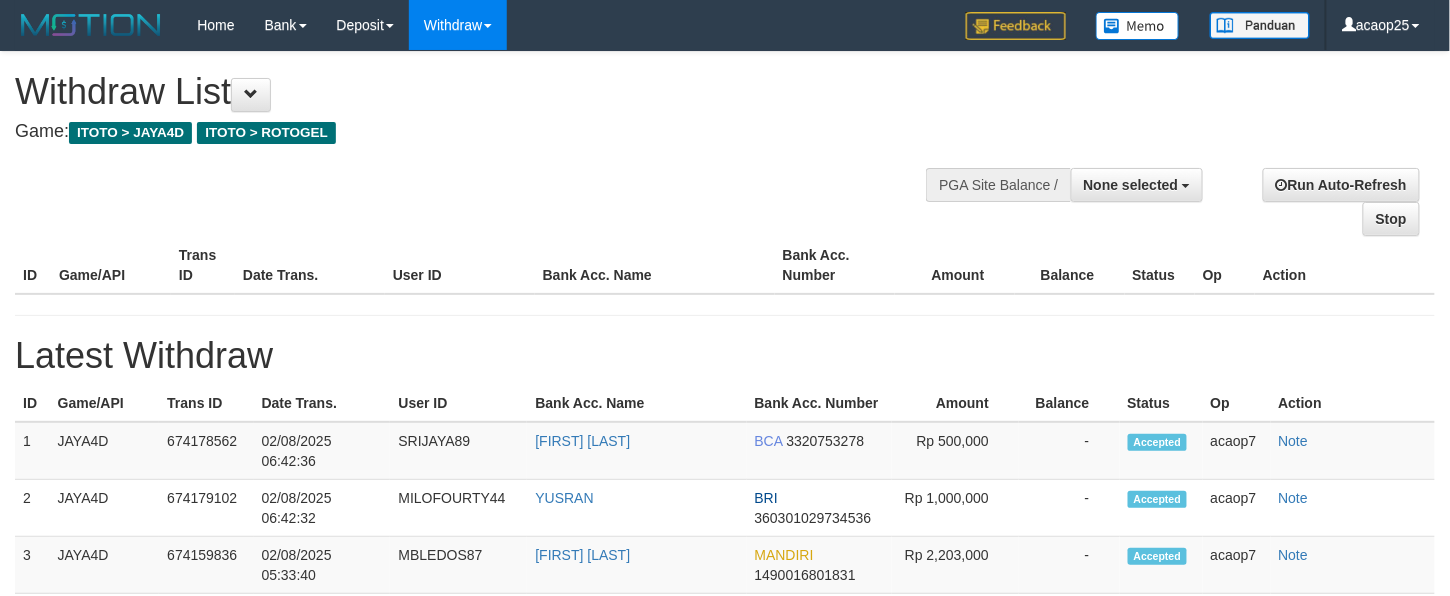 select on "**" 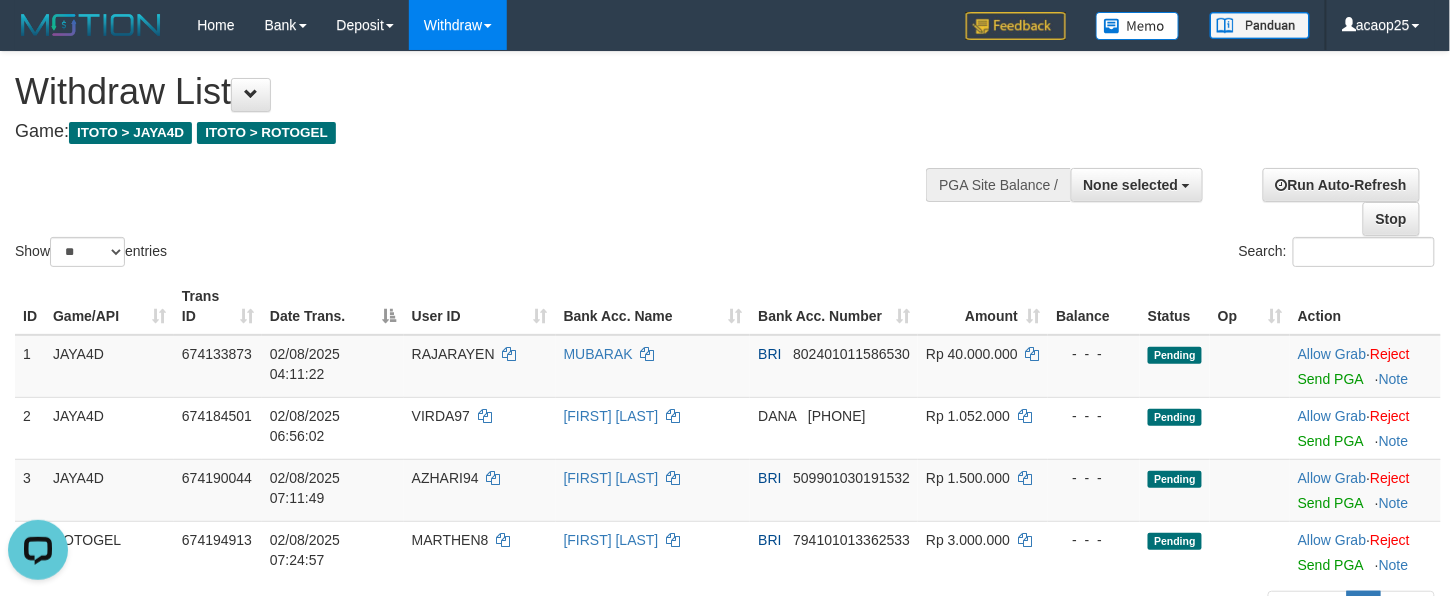 scroll, scrollTop: 0, scrollLeft: 0, axis: both 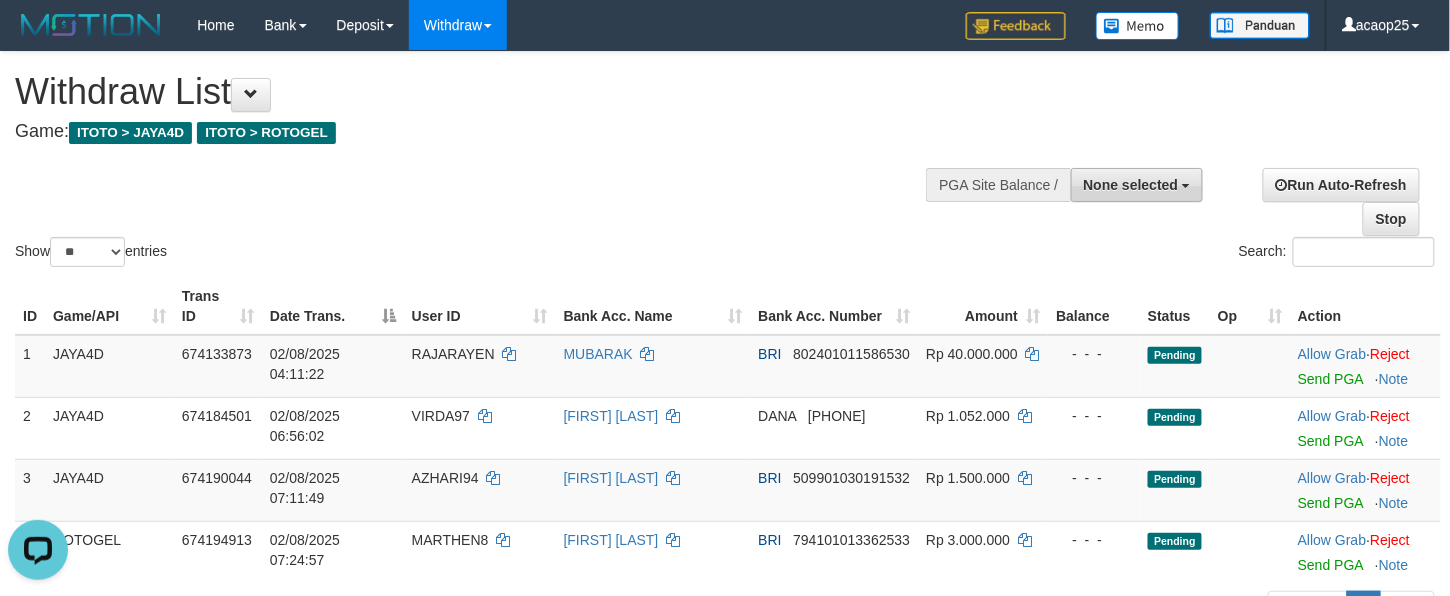 click at bounding box center (1103, 183) 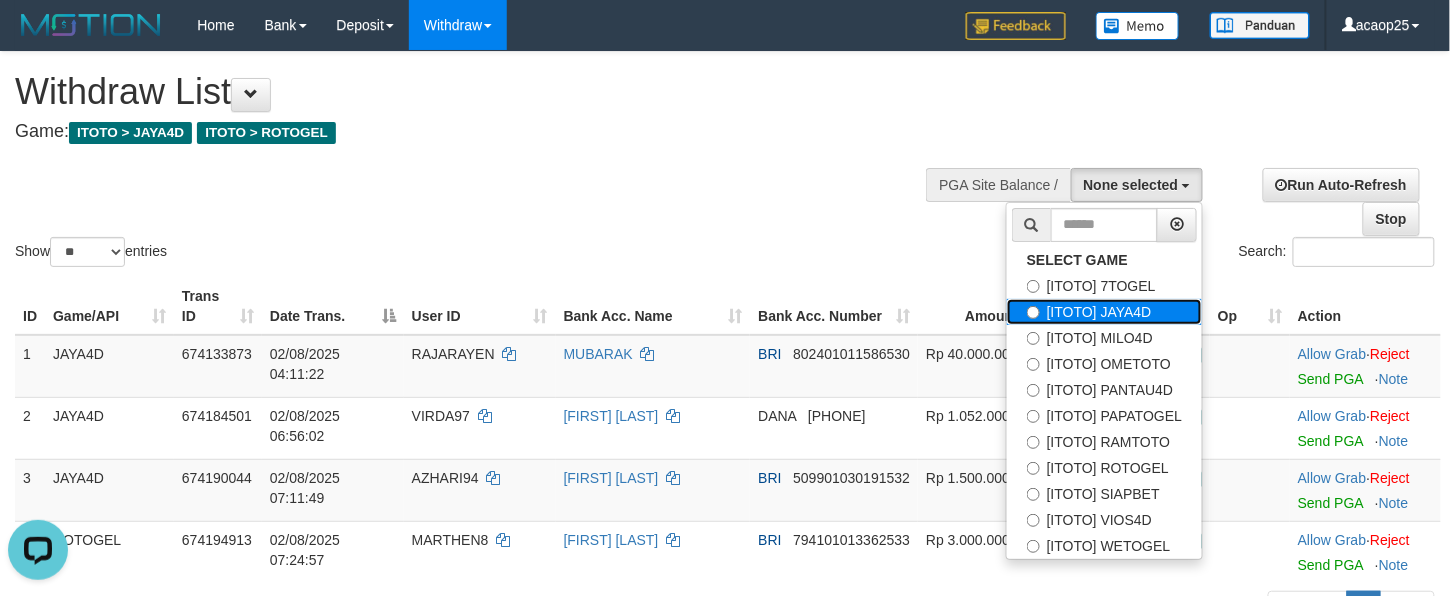 click on "[ITOTO] JAYA4D" at bounding box center (1104, 312) 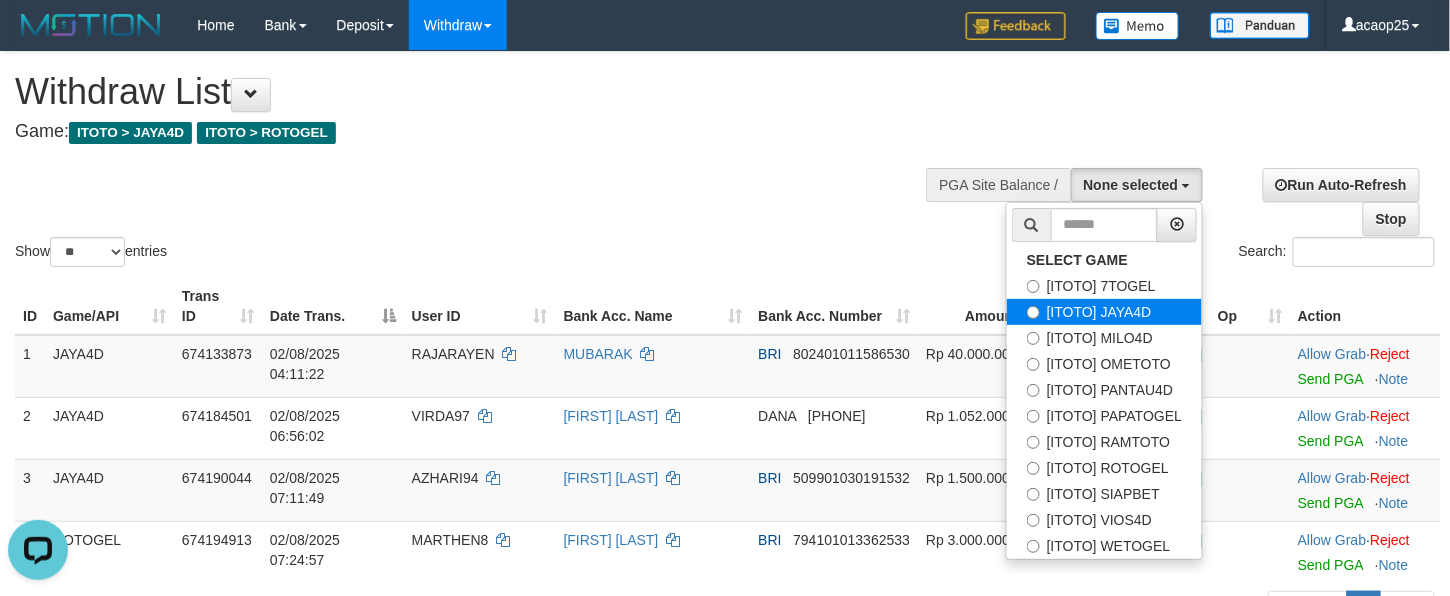 select on "***" 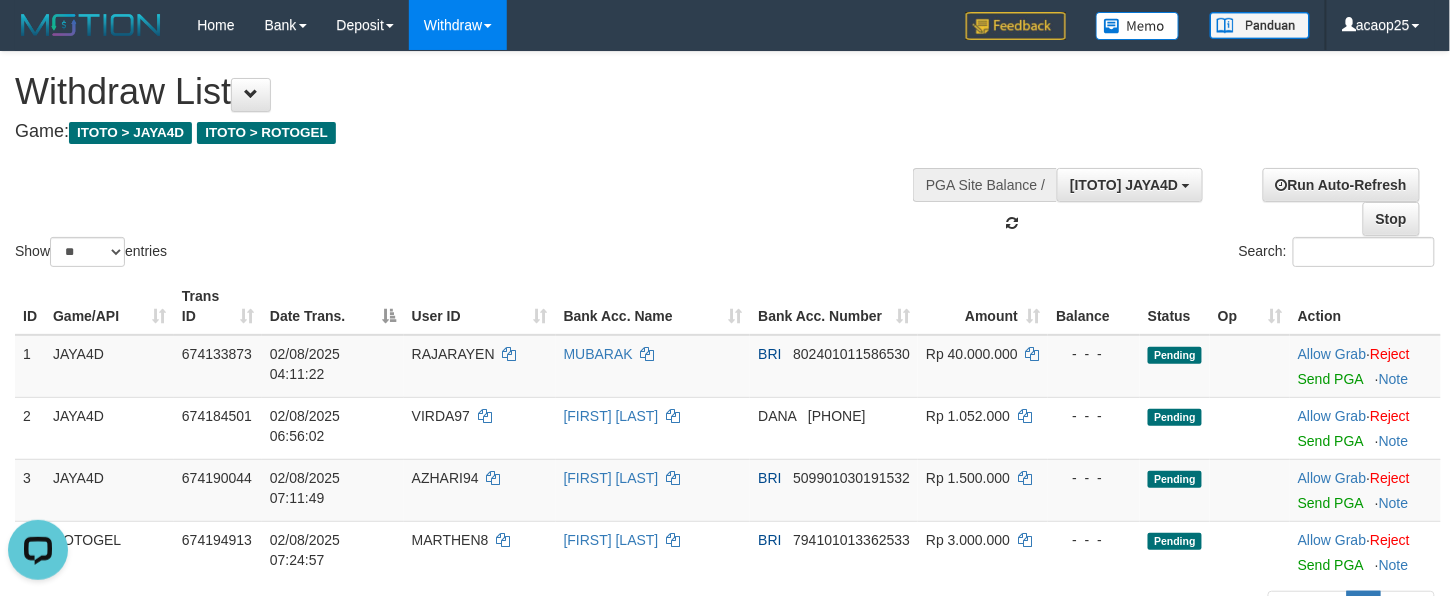 scroll, scrollTop: 34, scrollLeft: 0, axis: vertical 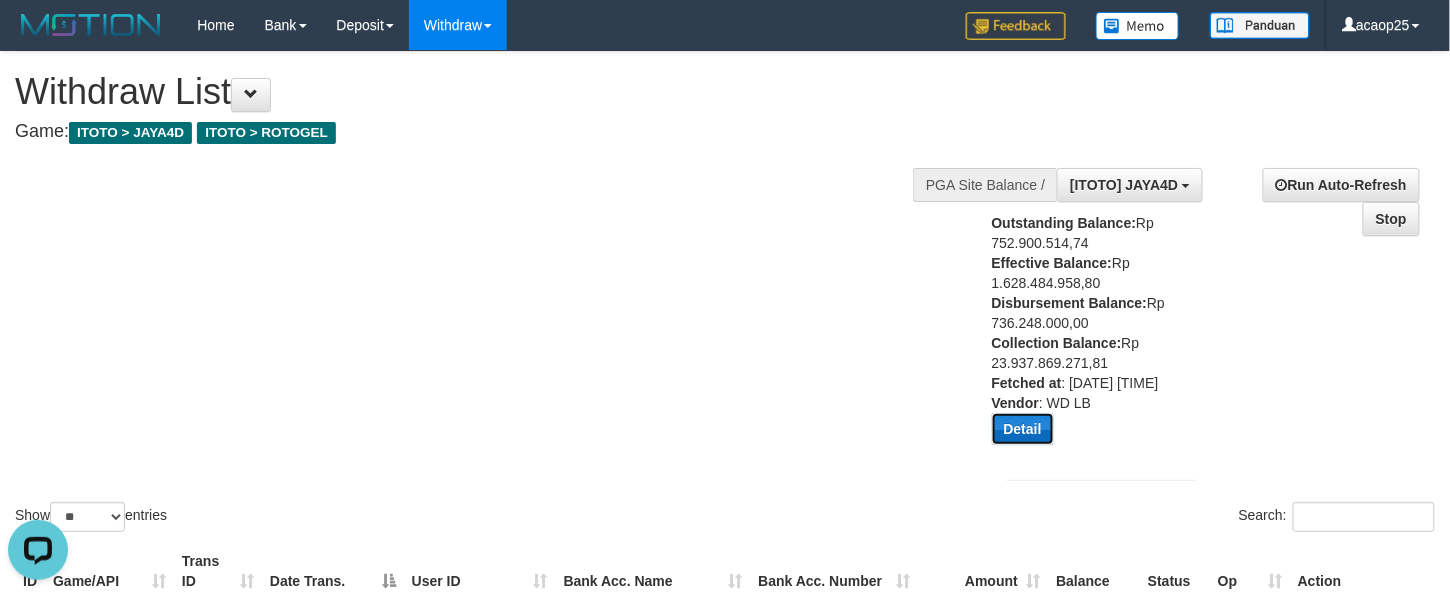 click on "Detail" at bounding box center (1023, 429) 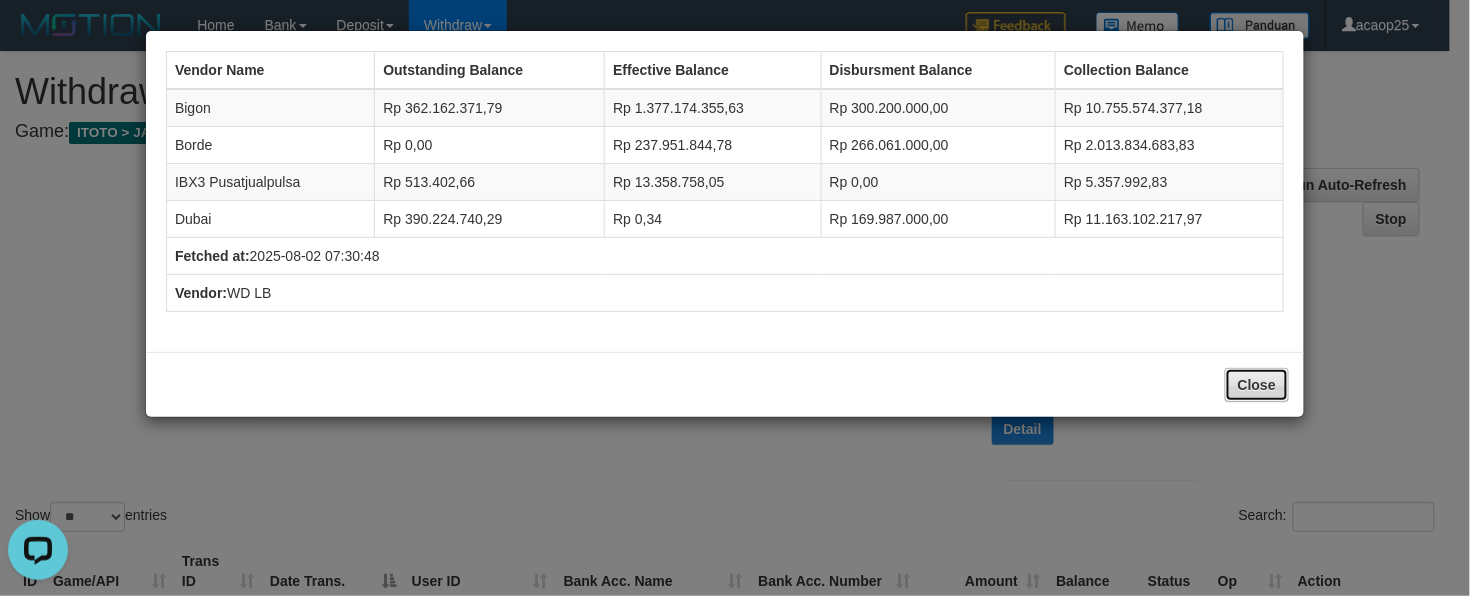 click on "Close" at bounding box center (1257, 385) 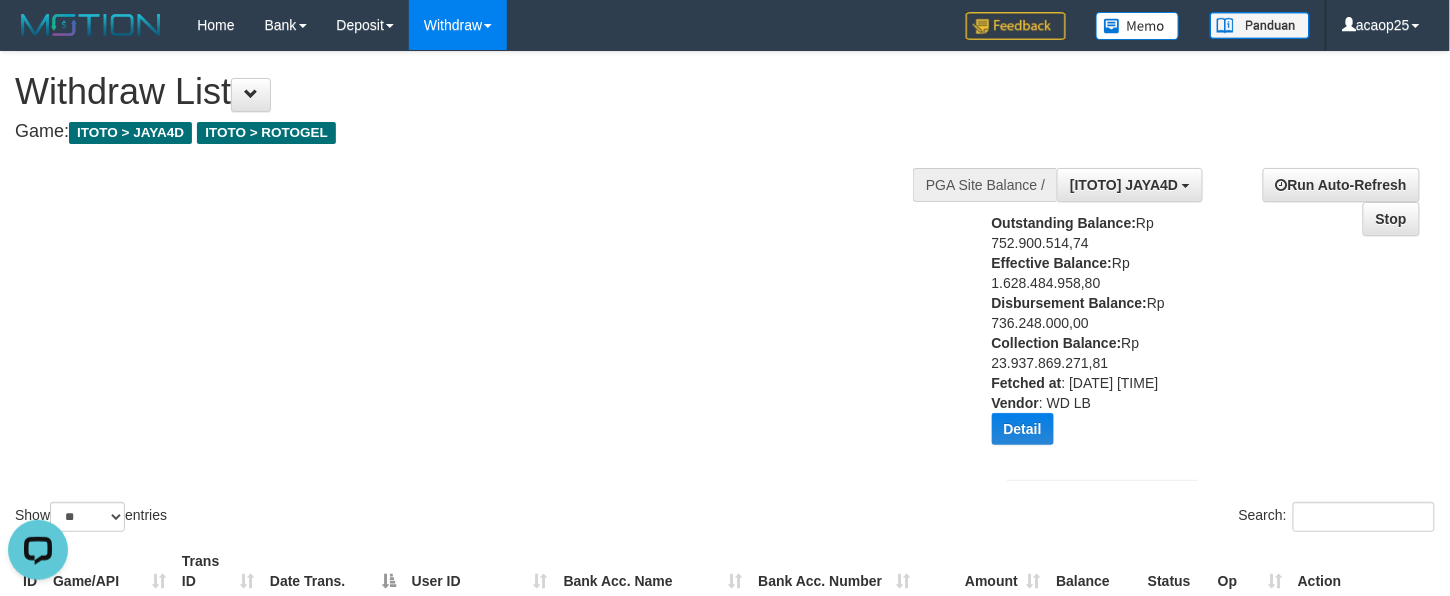 click on "Outstanding Balance:  Rp 752.900.514,74
Effective Balance:  Rp 1.628.484.958,80
Disbursement Balance:  Rp 736.248.000,00
Collection Balance:  Rp 23.937.869.271,81
Fetched at : 2025-08-02 07:30:48
Vendor : WD LB
Detail
Vendor Name
Outstanding Balance
Effective Balance
Disbursment Balance
Collection Balance
Bigon
Rp 362.162.371,79
Rp 1.377.174.355,63
Rp 300.200.000,00
Rp 10.755.574.377,18
Borde
Rp 0,00
Rp 237.951.844,78
Rp 266.061.000,00
Rp 2.013.834.683,83
Rp 513.402,66" at bounding box center [1084, 336] 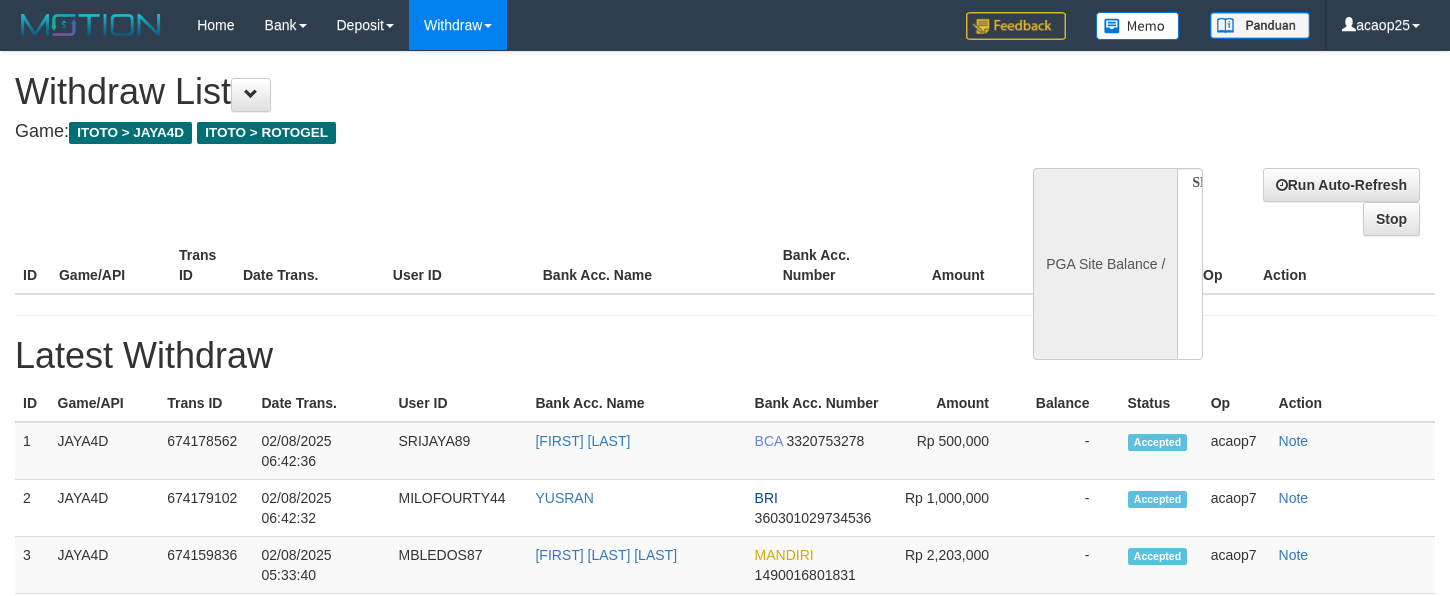 select 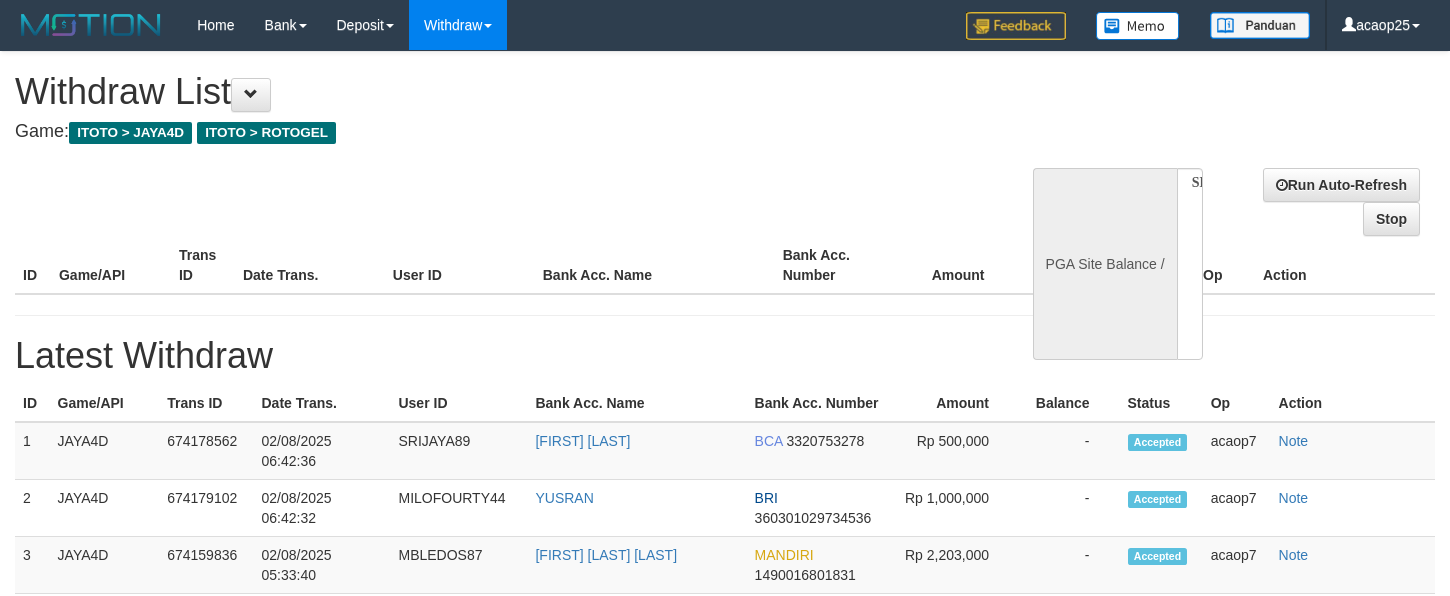 scroll, scrollTop: 0, scrollLeft: 0, axis: both 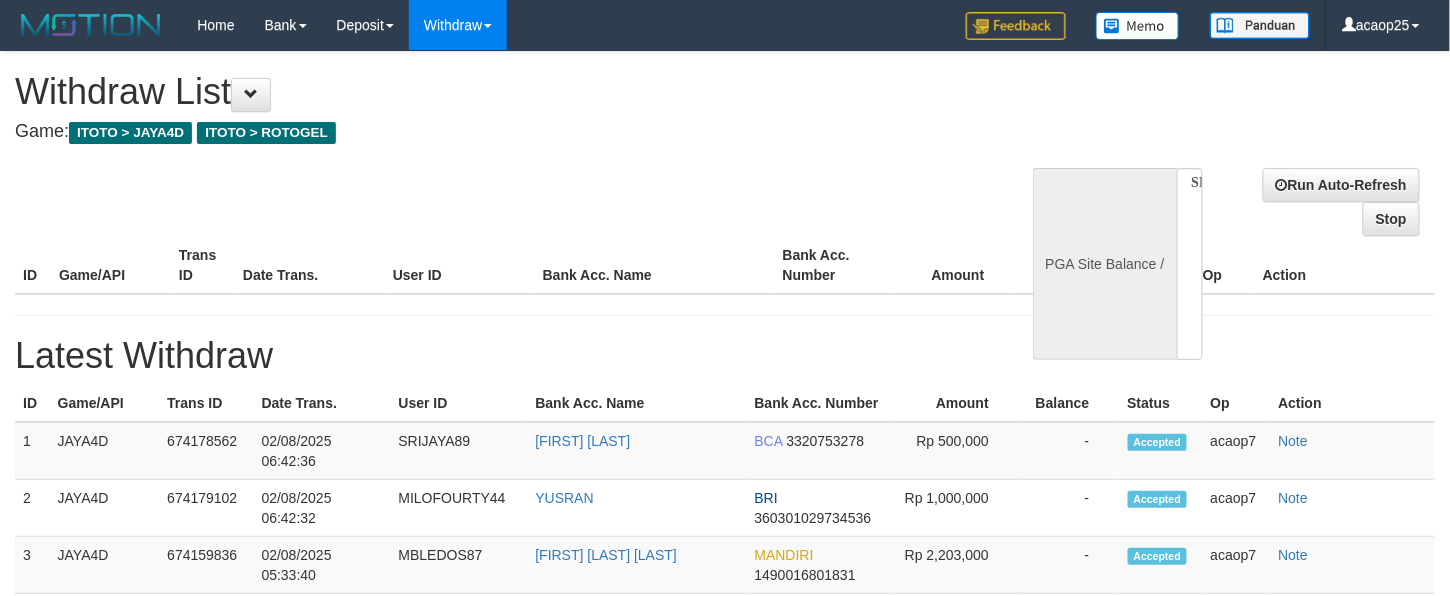 select 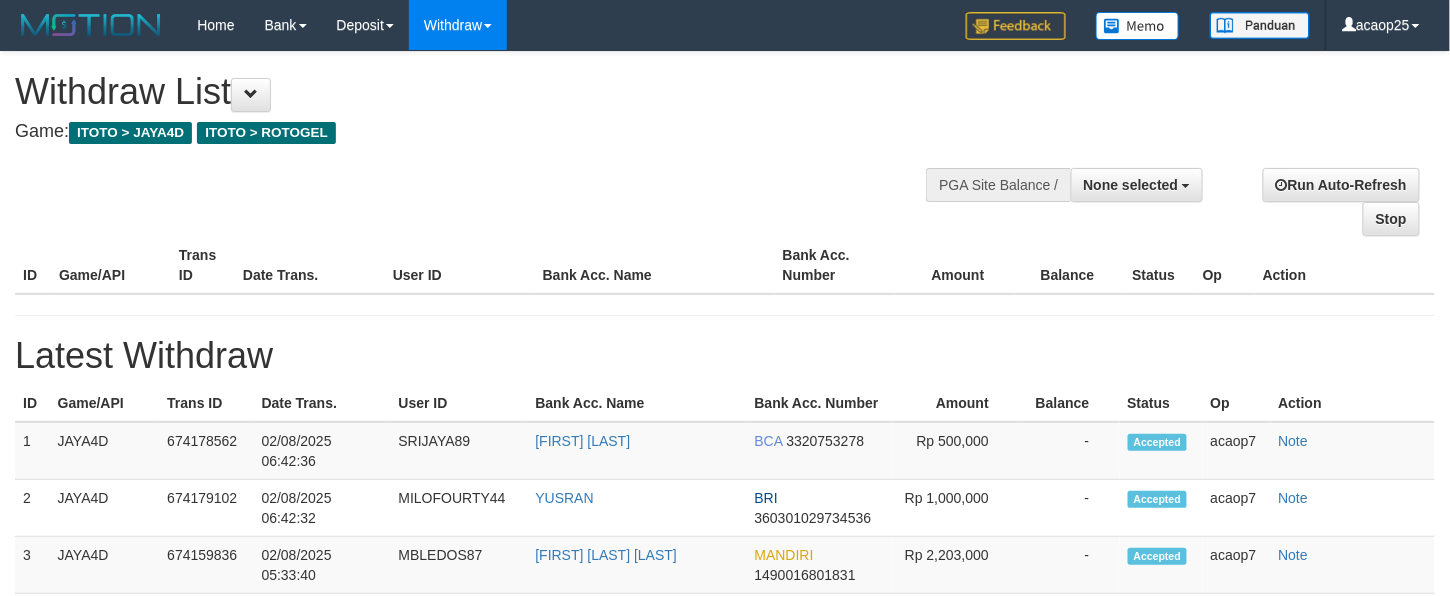 select on "**" 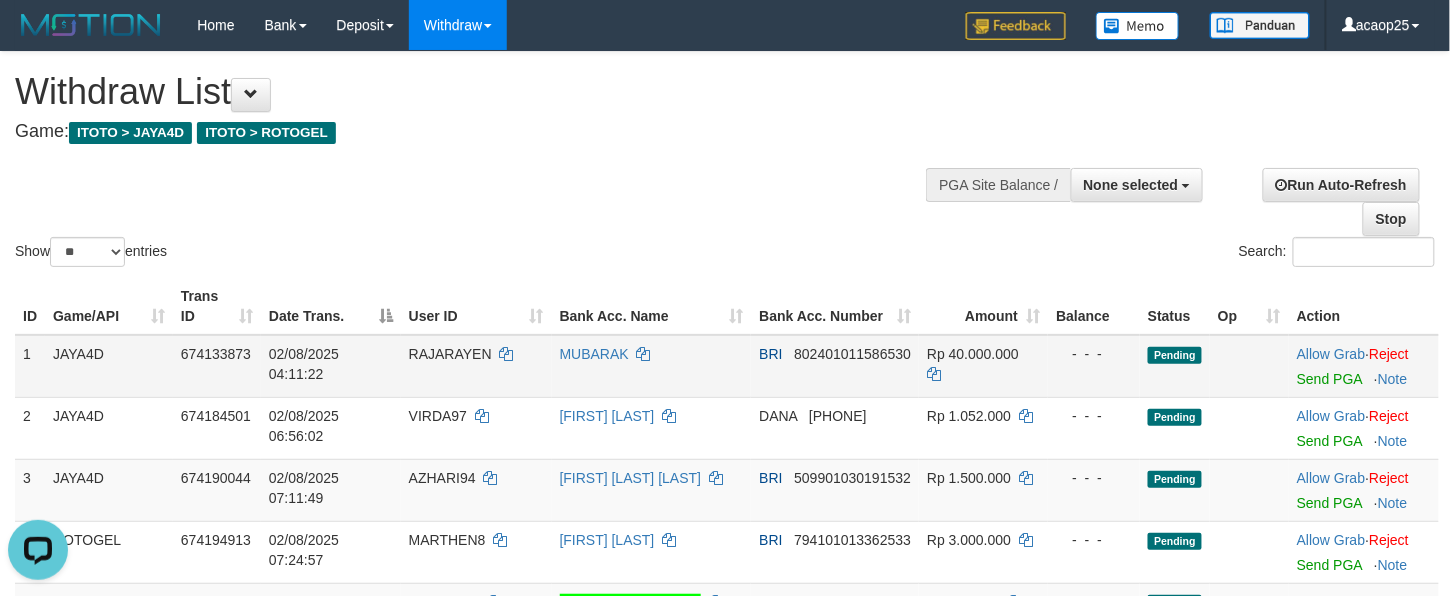 scroll, scrollTop: 0, scrollLeft: 0, axis: both 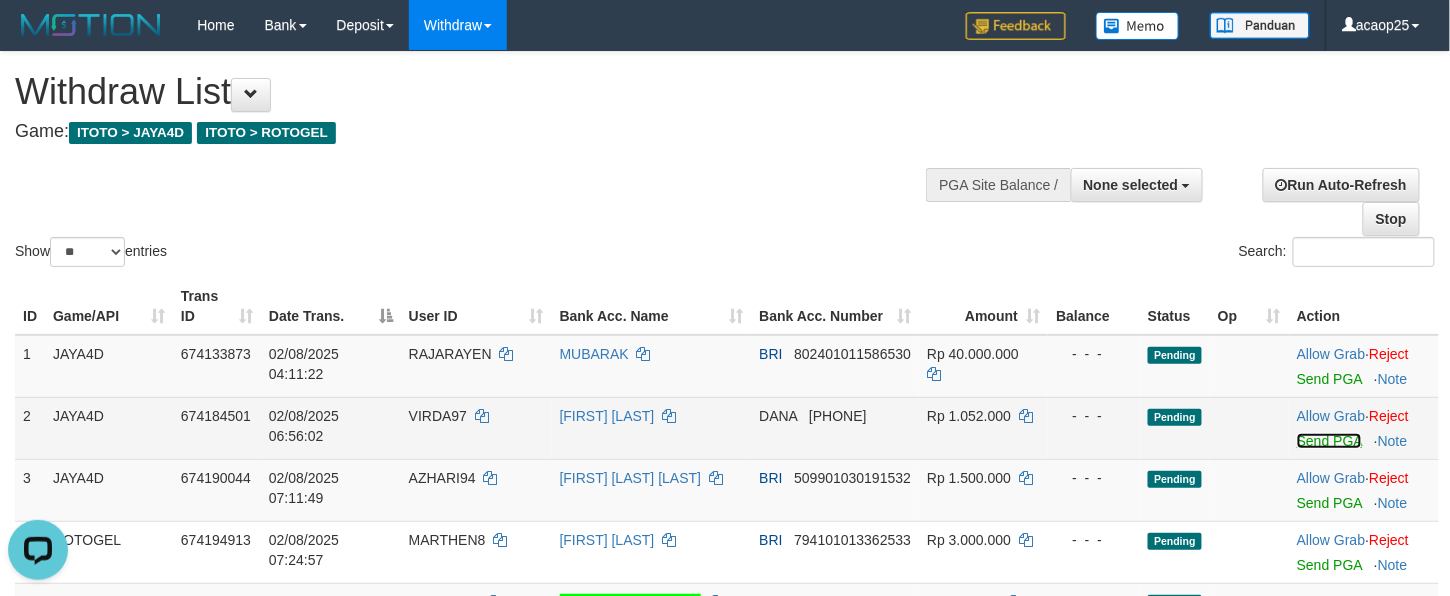 click on "Send PGA" at bounding box center [1329, 441] 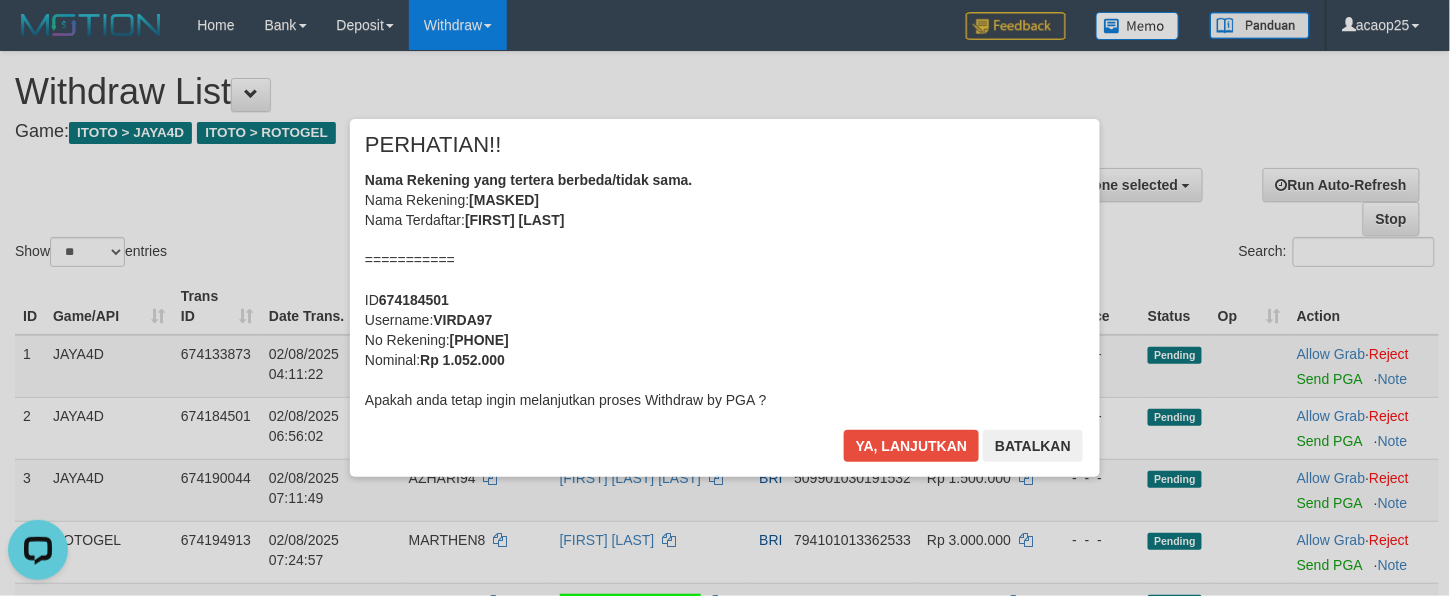 click on "Nama Rekening yang tertera berbeda/tidak sama. Nama Rekening:  [MASKED] Nama Terdaftar:  [FIRST] [LAST] =========== ID  [NUMBER] Username:  [USERNAME] No Rekening:  [PHONE] Nominal:  Rp 1.052.000 Apakah anda tetap ingin melanjutkan proses Withdraw by PGA ?" at bounding box center (725, 290) 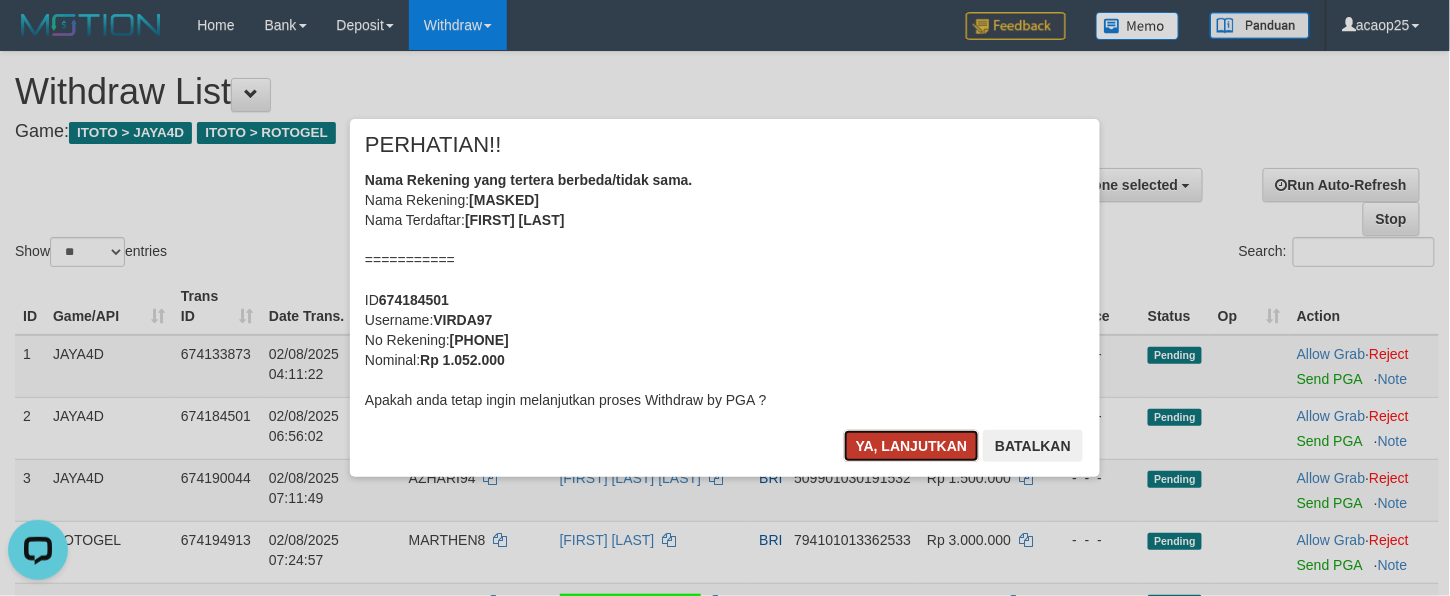 click on "Ya, lanjutkan" at bounding box center (912, 446) 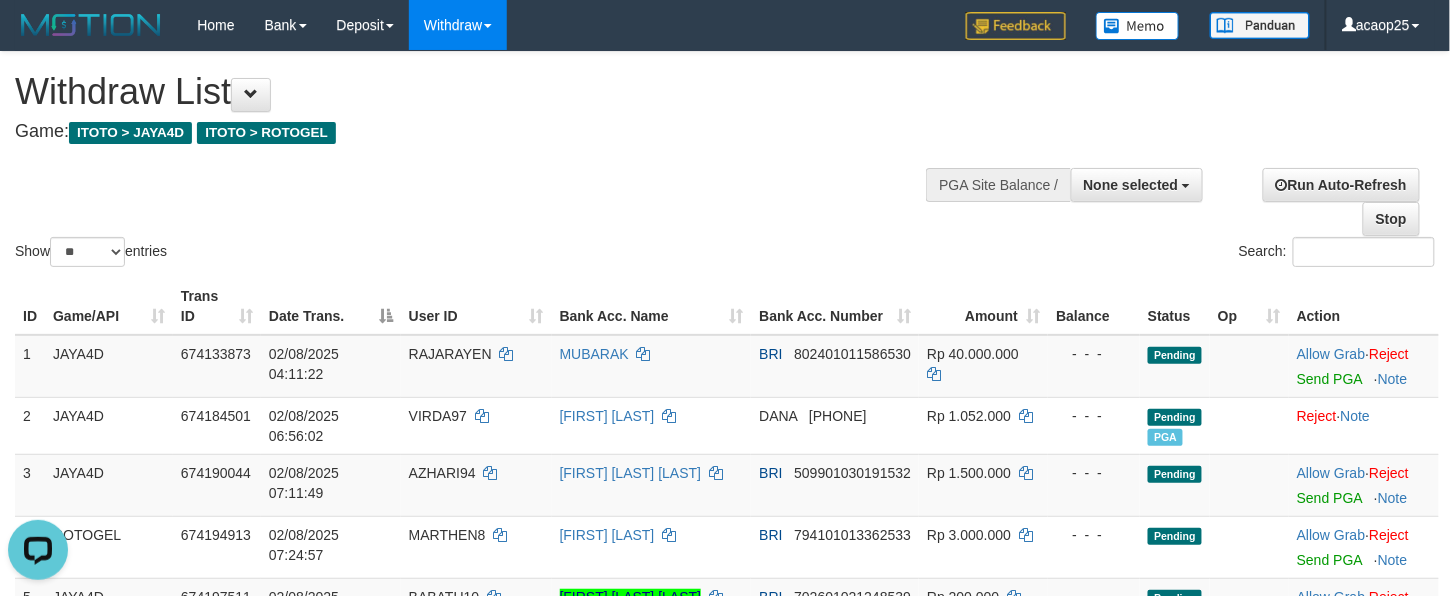 click on "Show  ** ** ** ***  entries Search:" at bounding box center [725, 161] 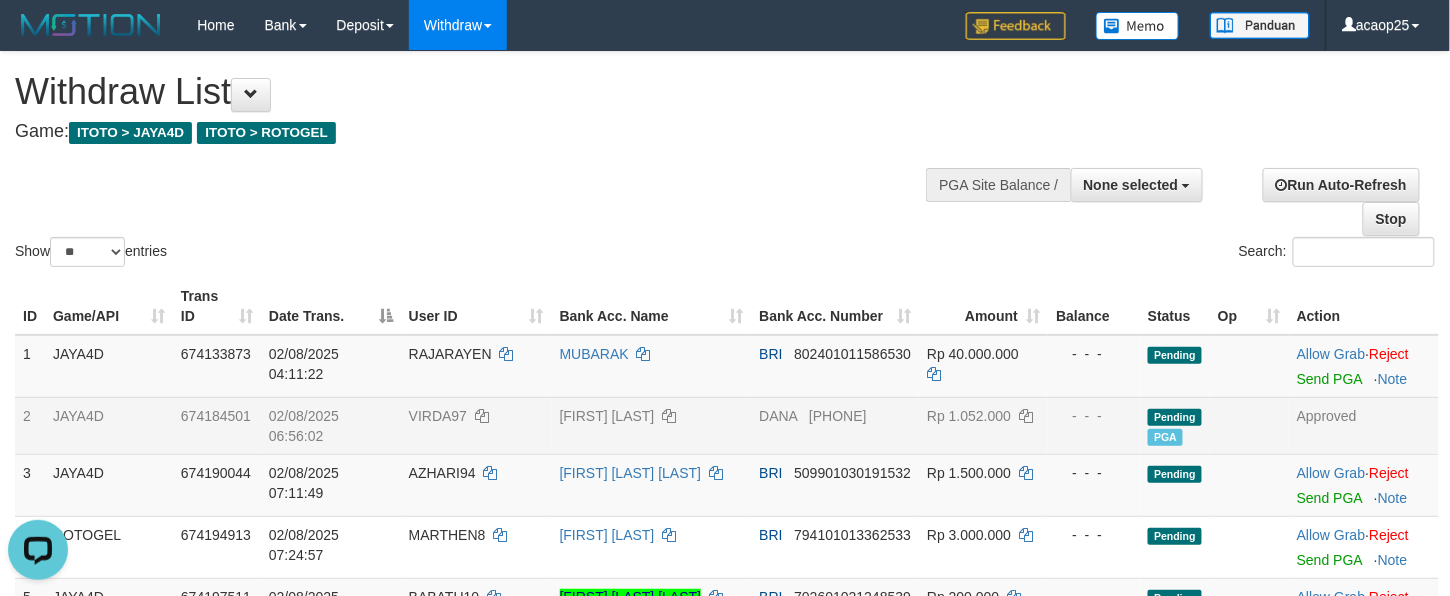 click on "Rp 1.052.000" at bounding box center (983, 425) 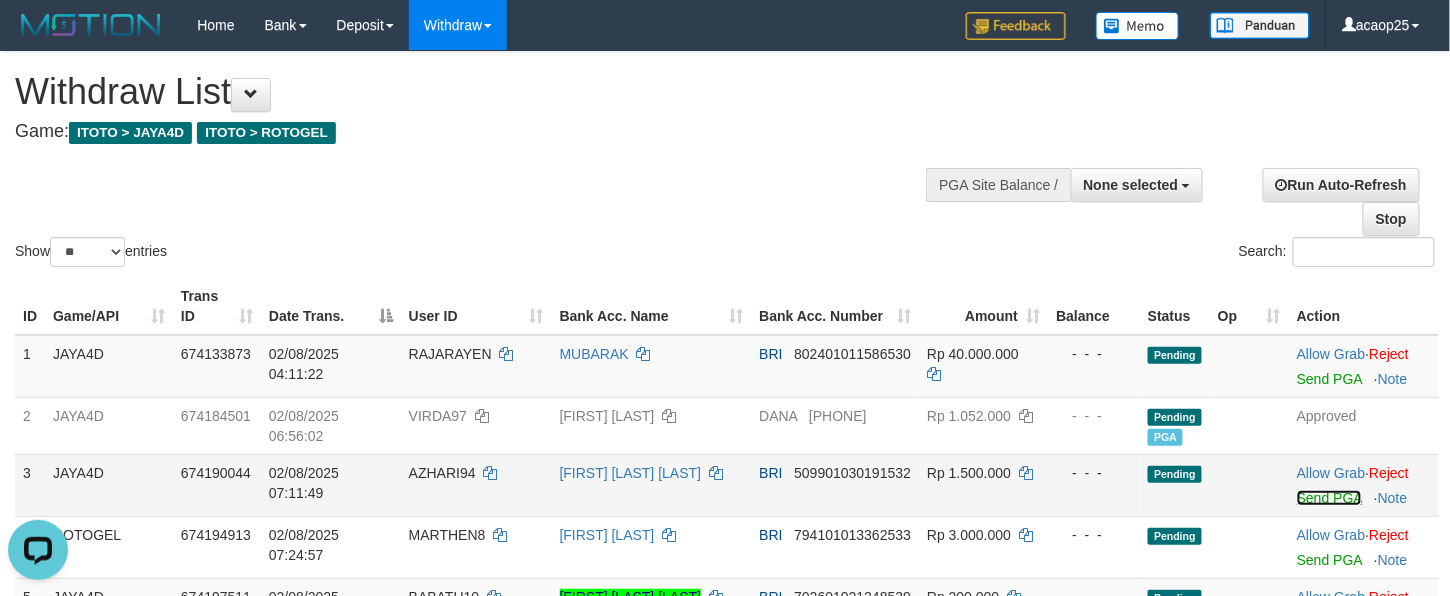 click on "Send PGA" at bounding box center (1329, 498) 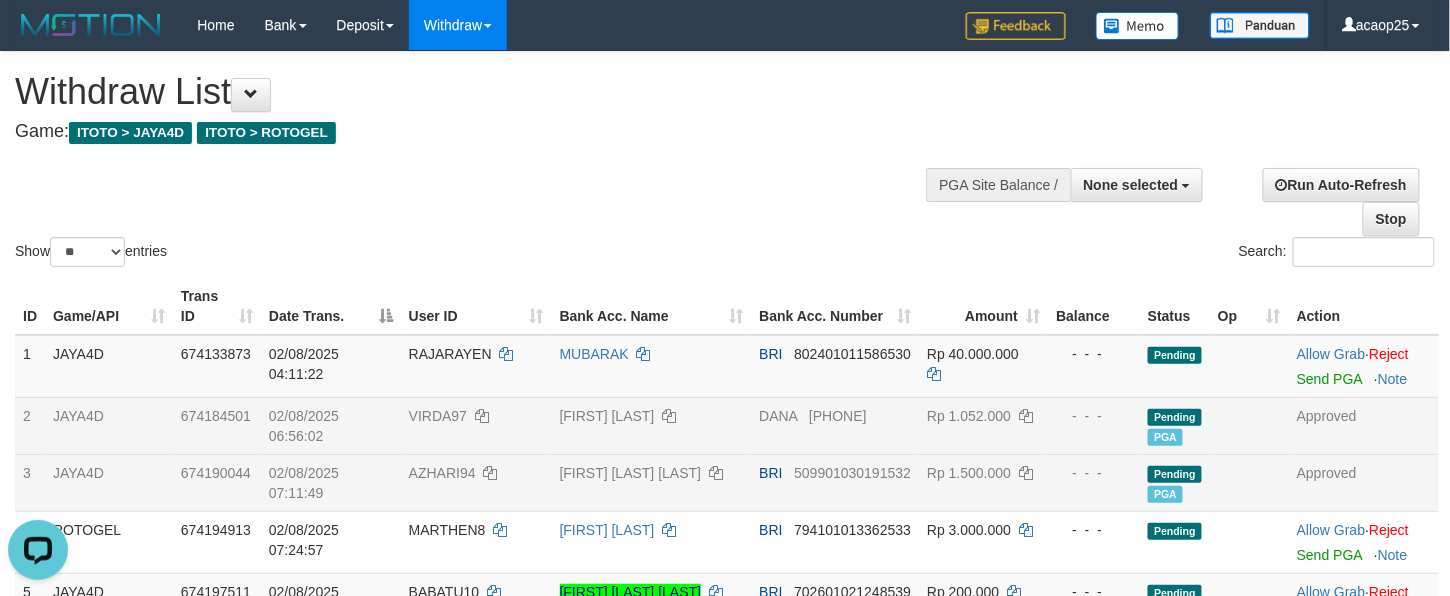 click on "-  -  -" at bounding box center (1094, 425) 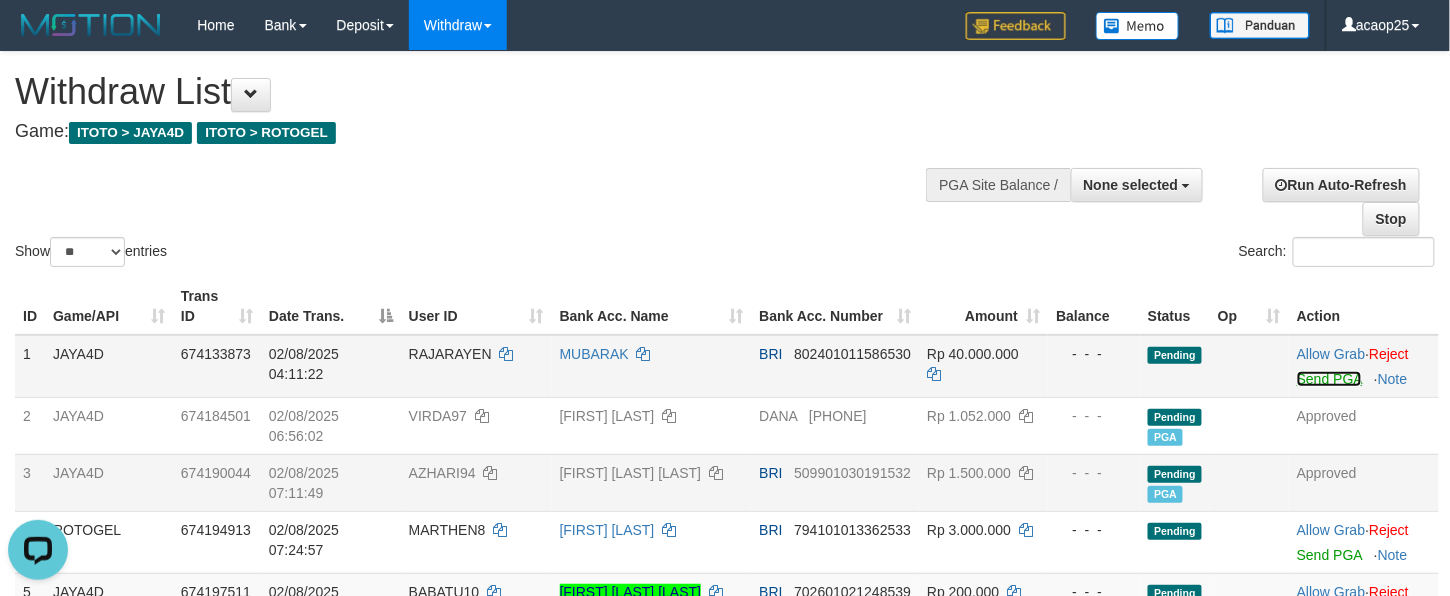 click on "Send PGA" at bounding box center (1329, 379) 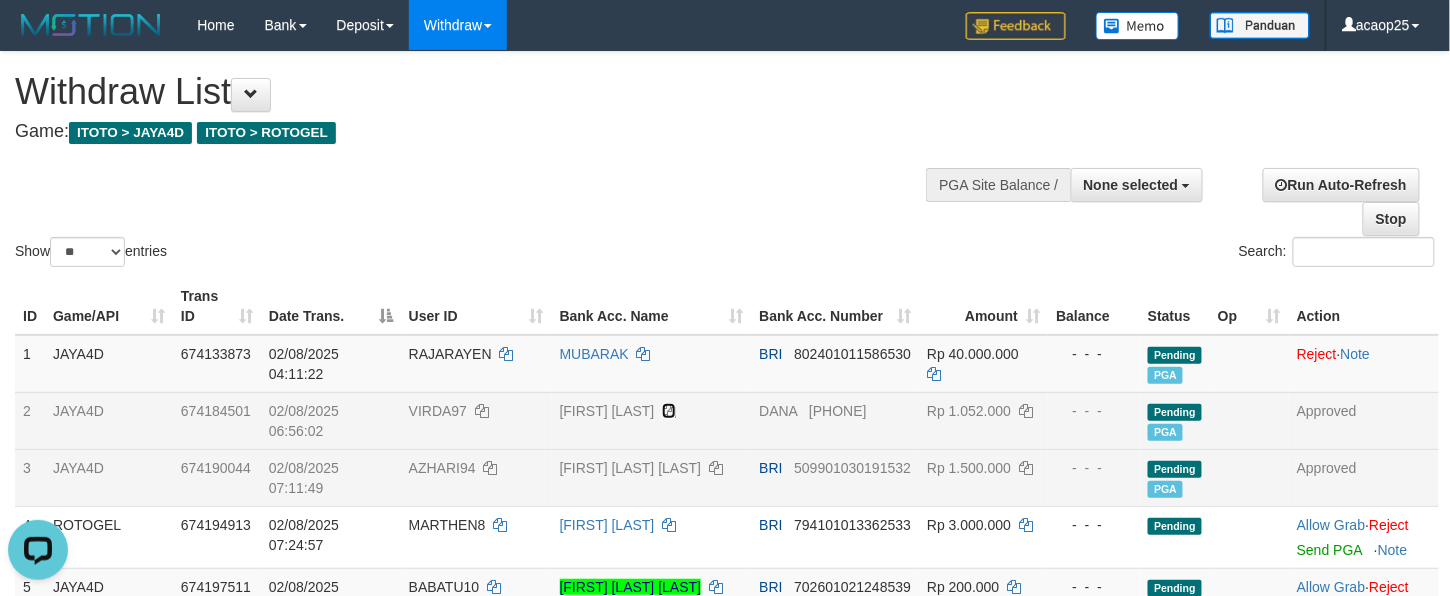 click at bounding box center [669, 411] 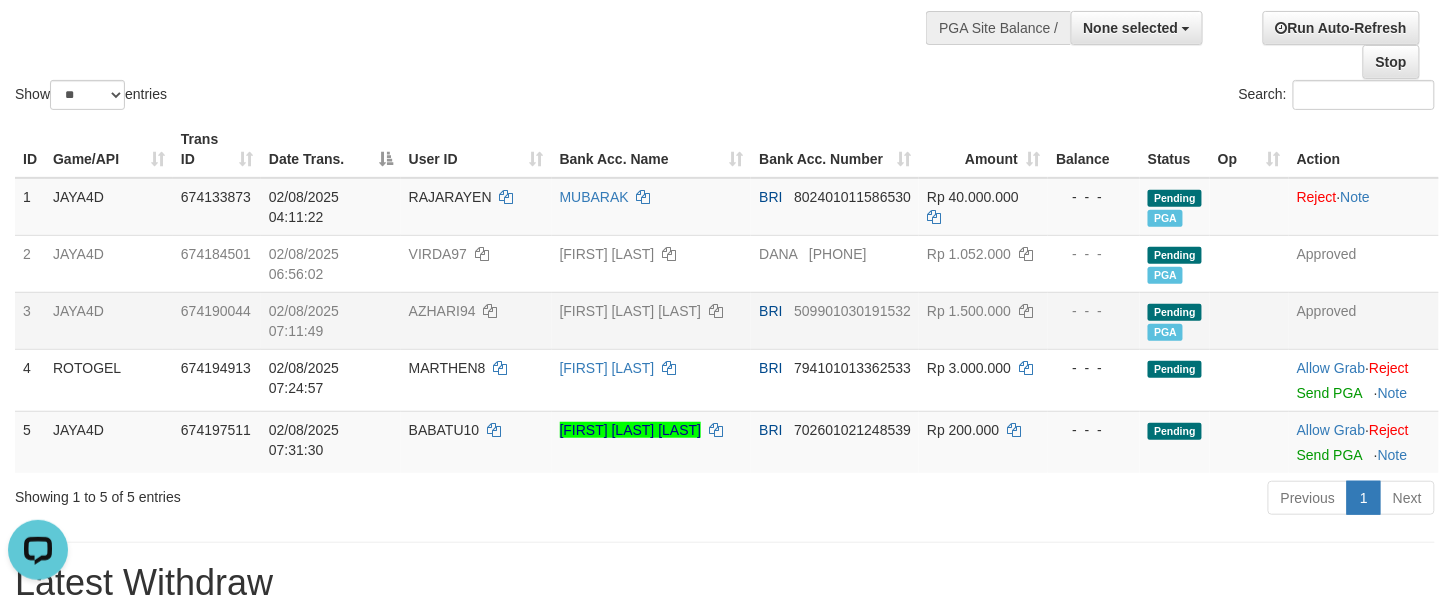 scroll, scrollTop: 222, scrollLeft: 0, axis: vertical 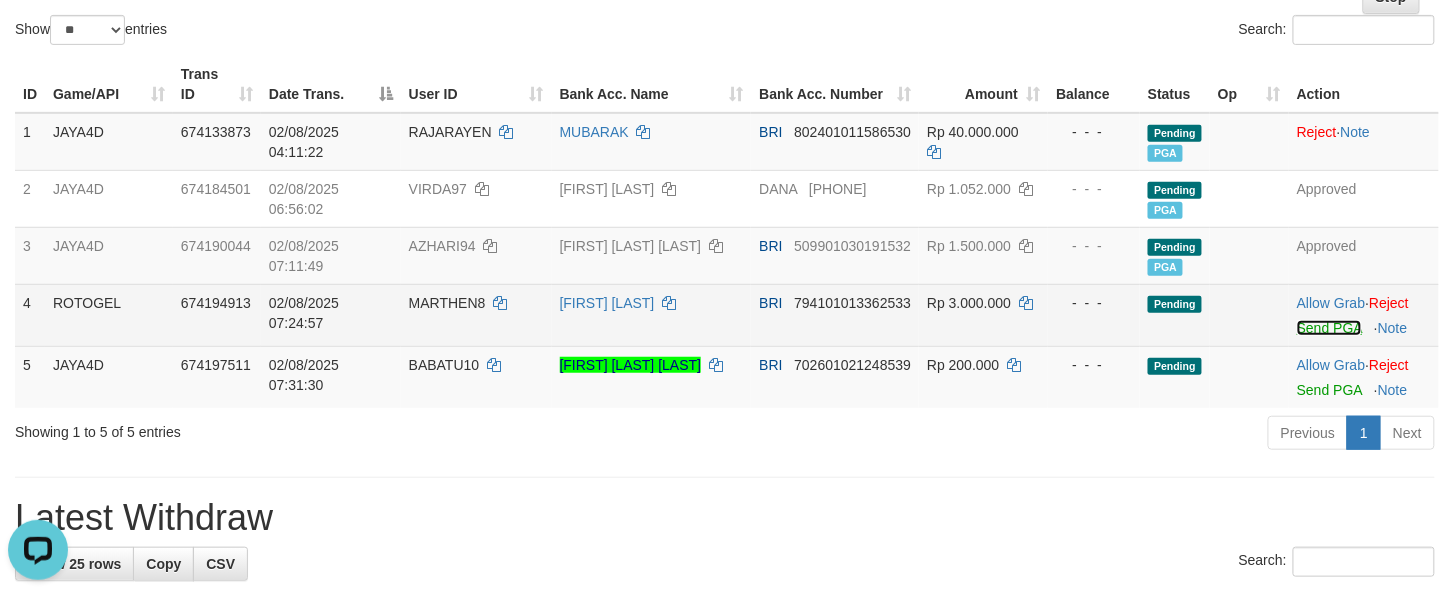 click on "Send PGA" at bounding box center (1329, 328) 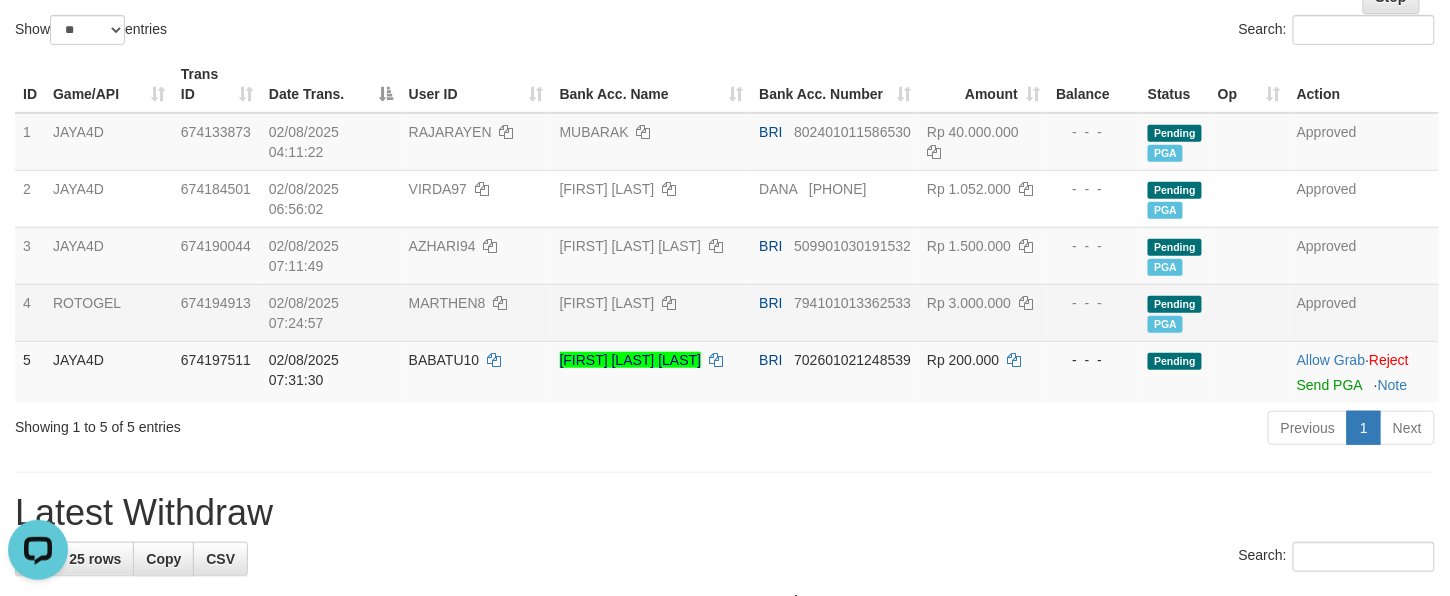 click on "674194913" at bounding box center [216, 303] 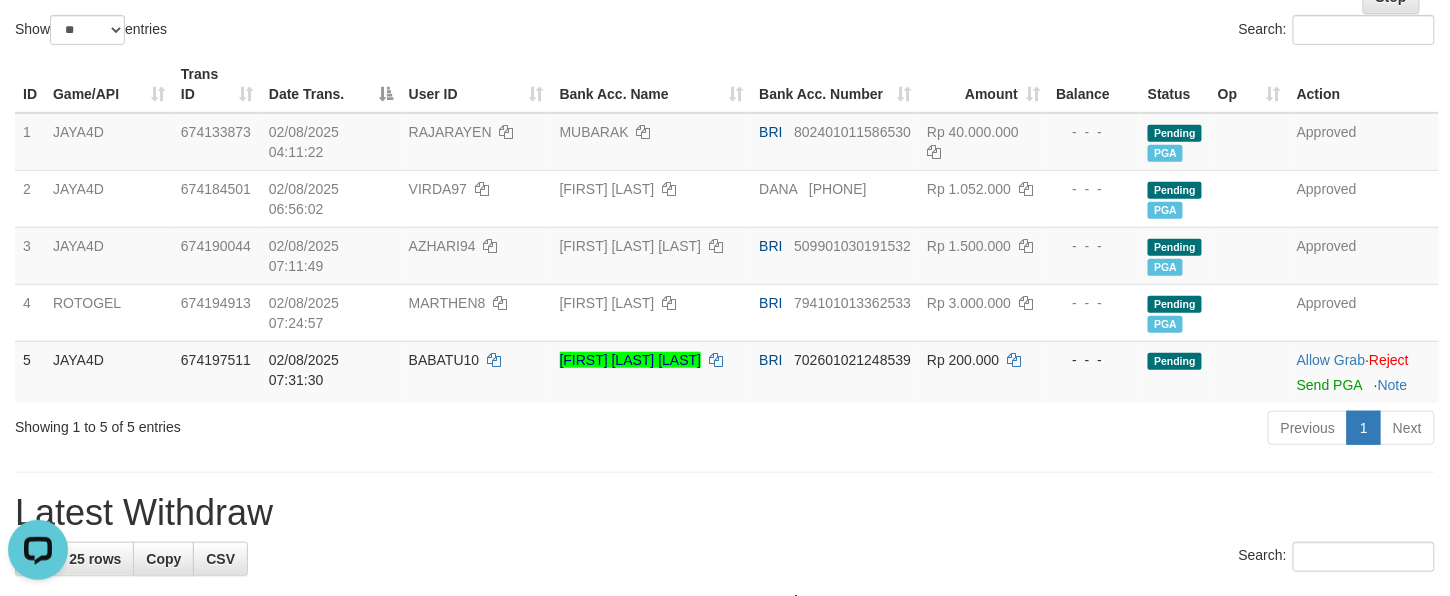 click on "Latest Withdraw" at bounding box center (725, 513) 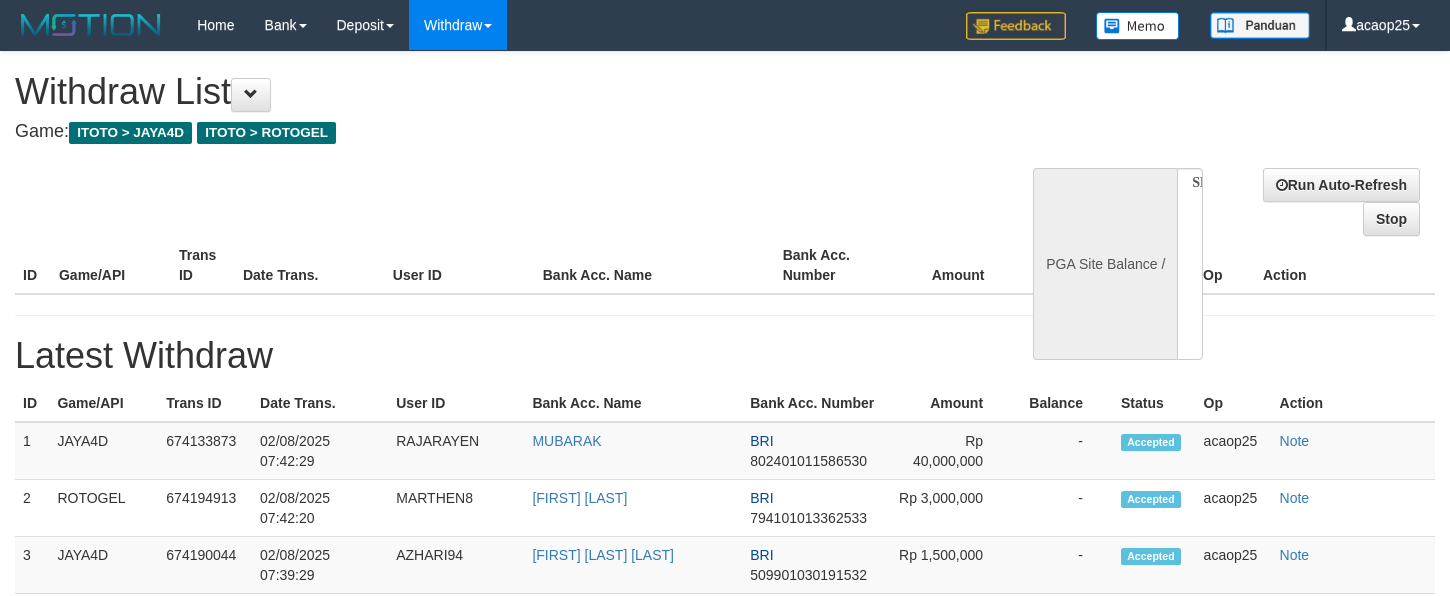 select 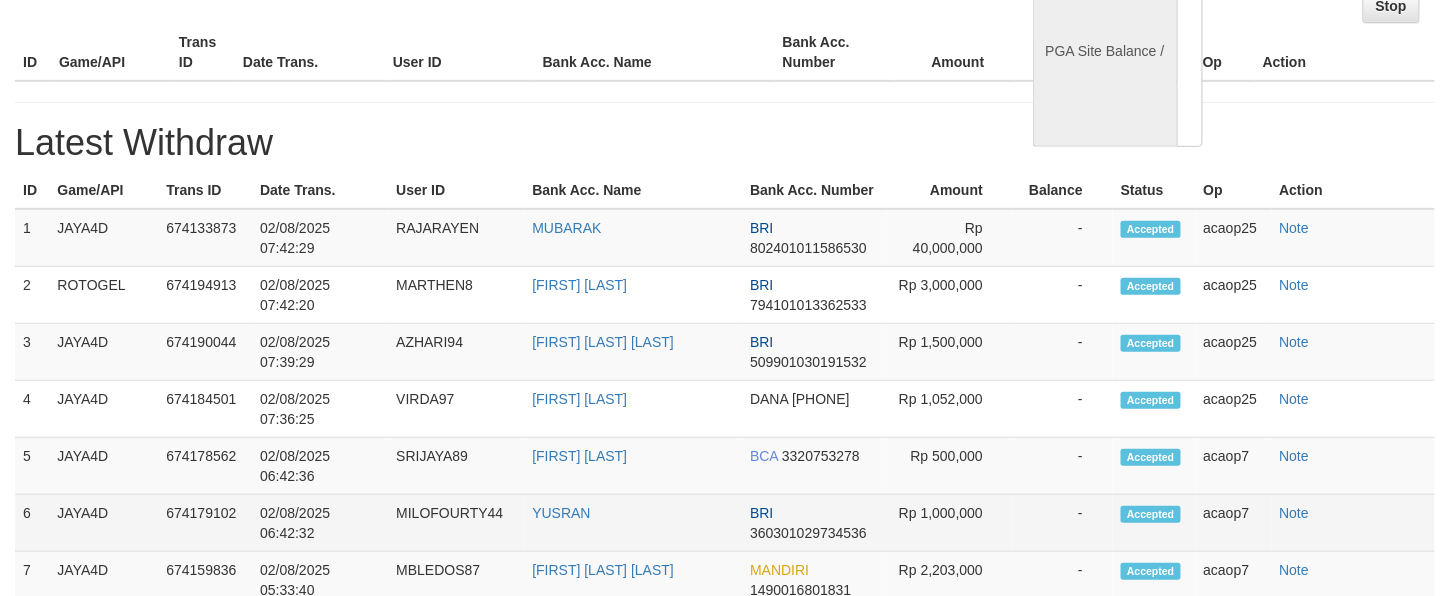scroll, scrollTop: 213, scrollLeft: 0, axis: vertical 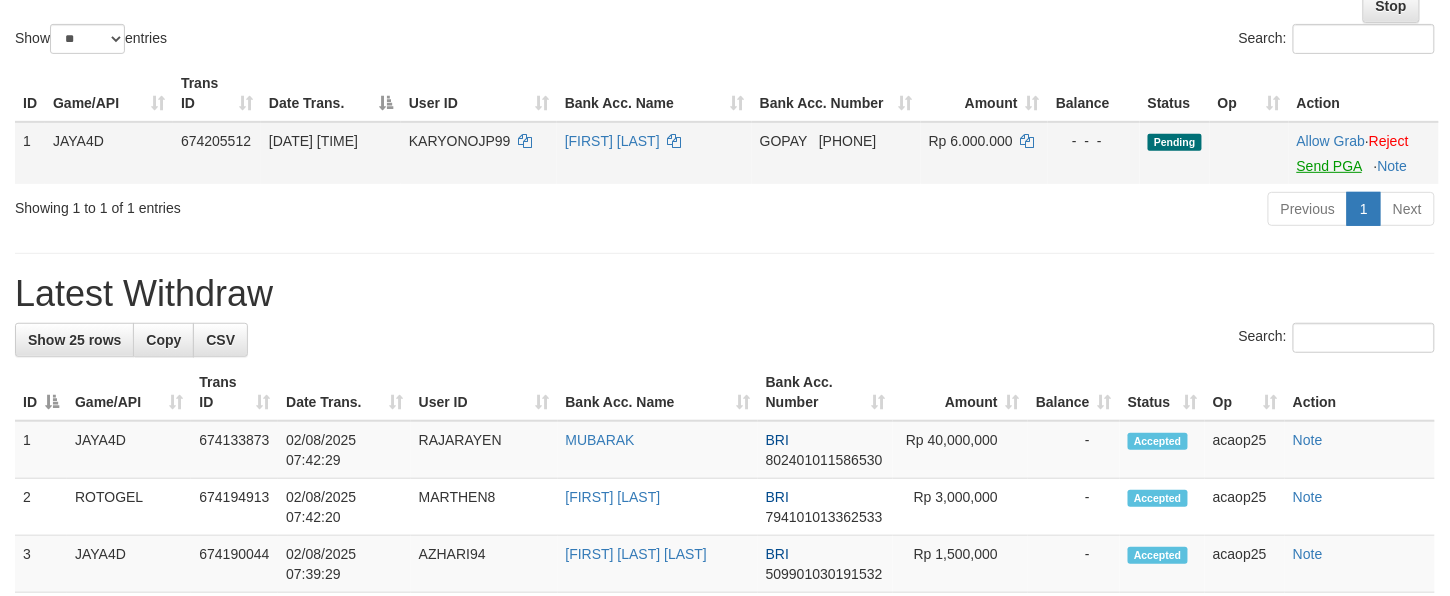 click on "Send PGA" at bounding box center [1329, 166] 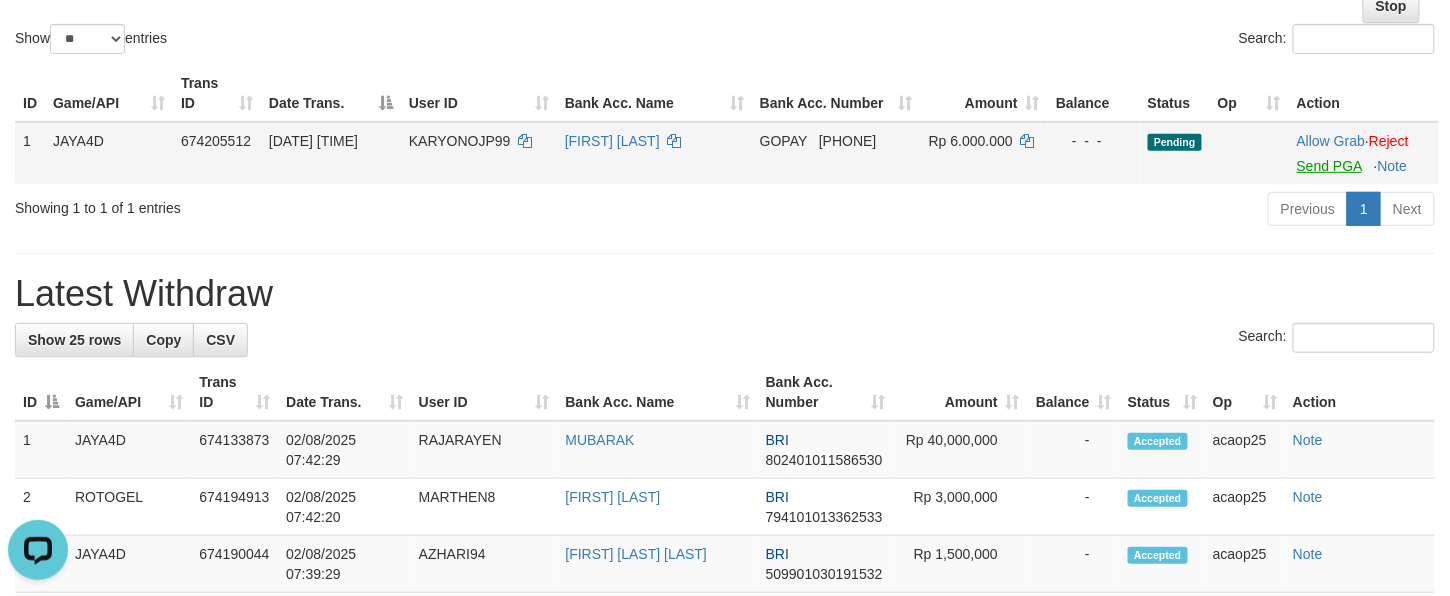 scroll, scrollTop: 0, scrollLeft: 0, axis: both 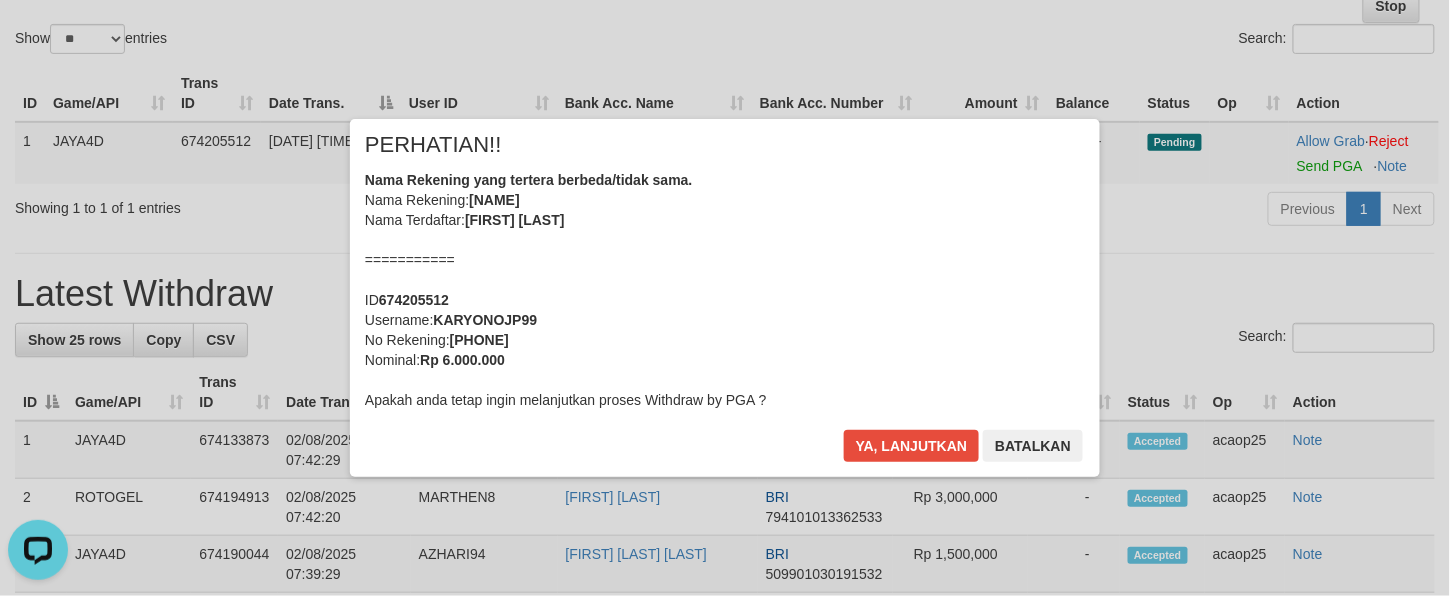 click on "Nama Rekening yang tertera berbeda/tidak sama. Nama Rekening:  [NAME] Nama Terdaftar:  [FIRST] [LAST] =========== ID  [NUMBER] Username:  [USERNAME] No Rekening:  [PHONE] Nominal:  Rp 6.000.000 Apakah anda tetap ingin melanjutkan proses Withdraw by PGA ?" at bounding box center [725, 290] 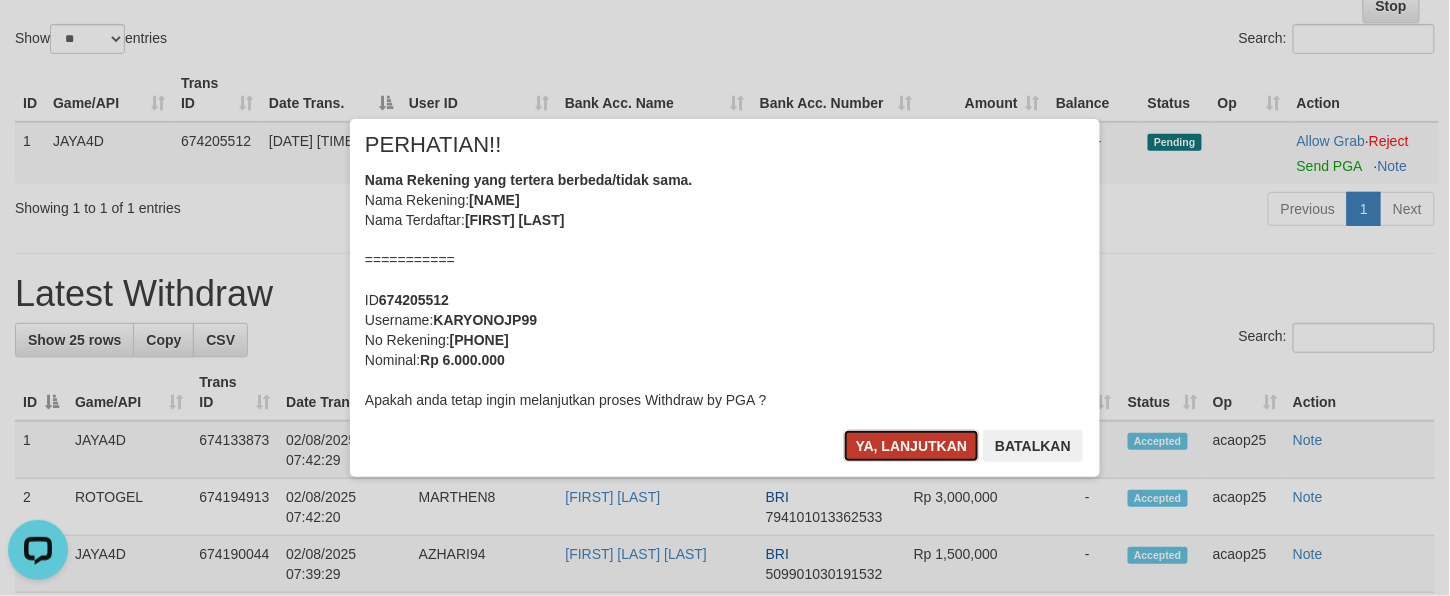 click on "Ya, lanjutkan" at bounding box center (912, 446) 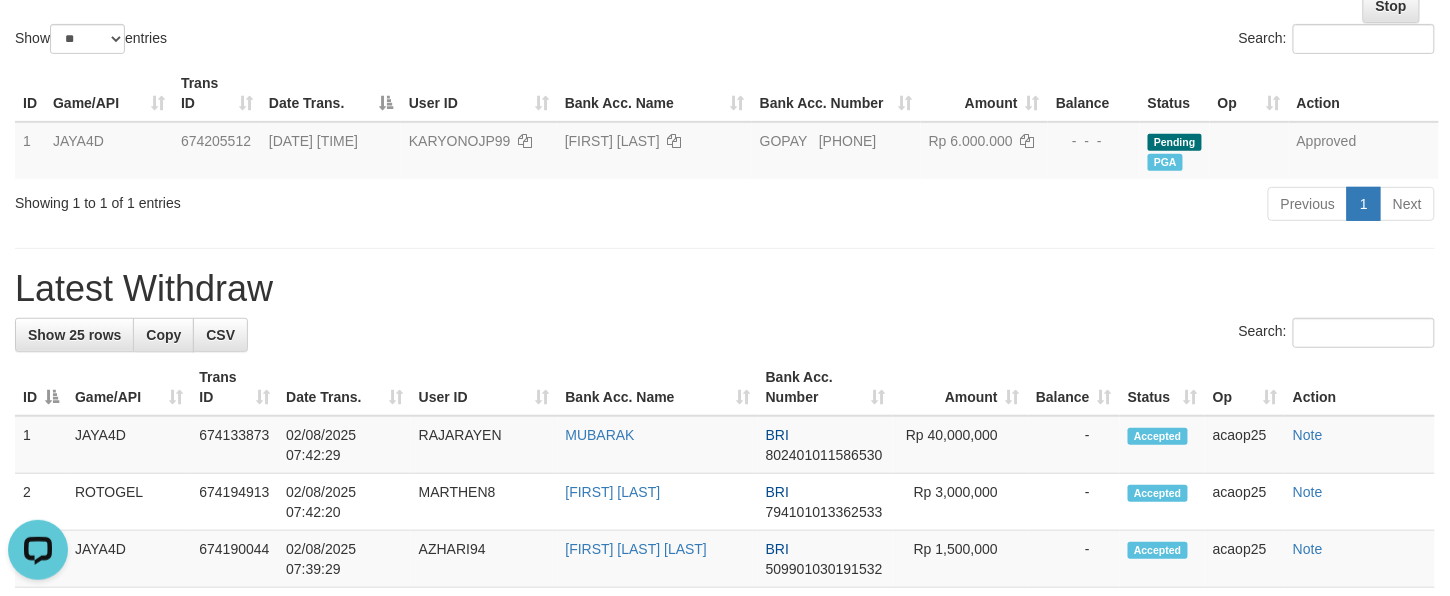 click on "Search:" at bounding box center (725, 335) 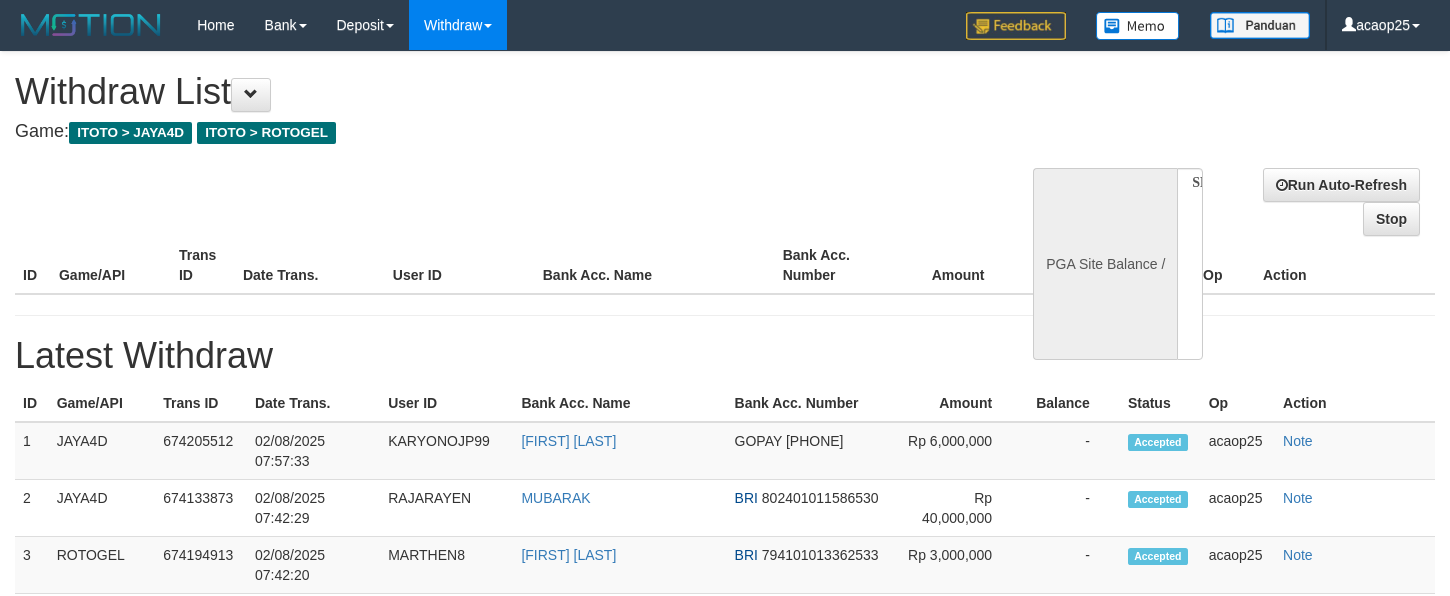 select 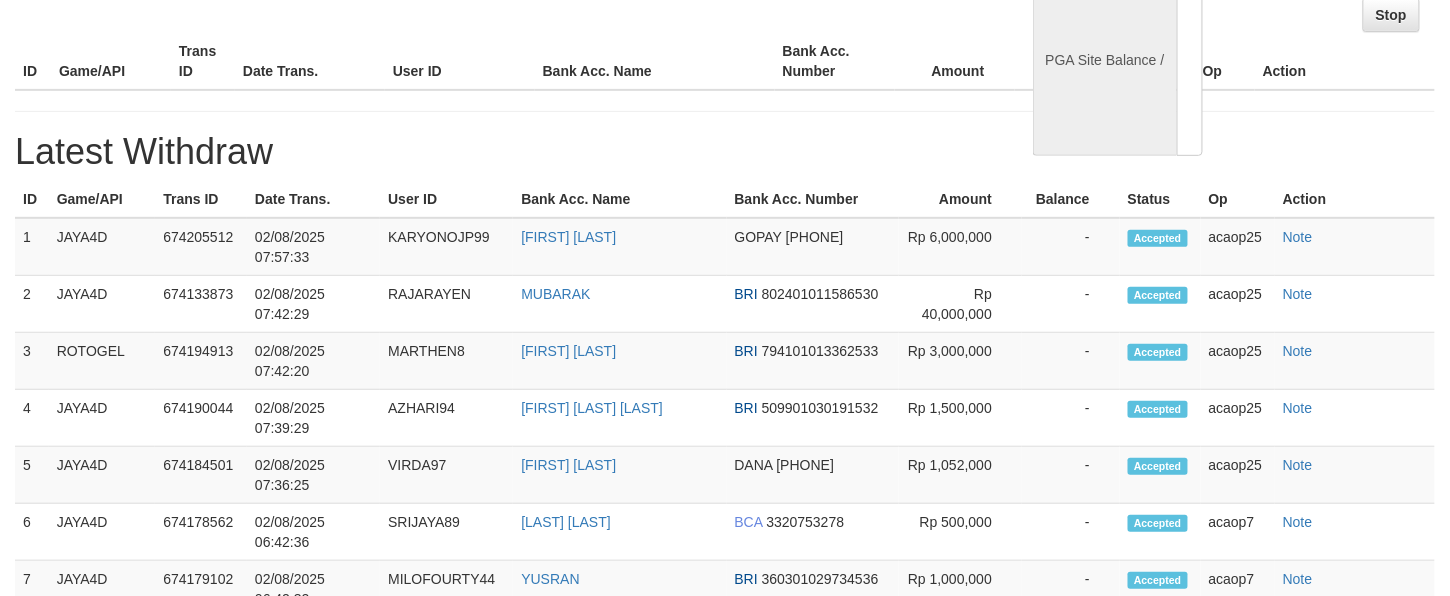 select 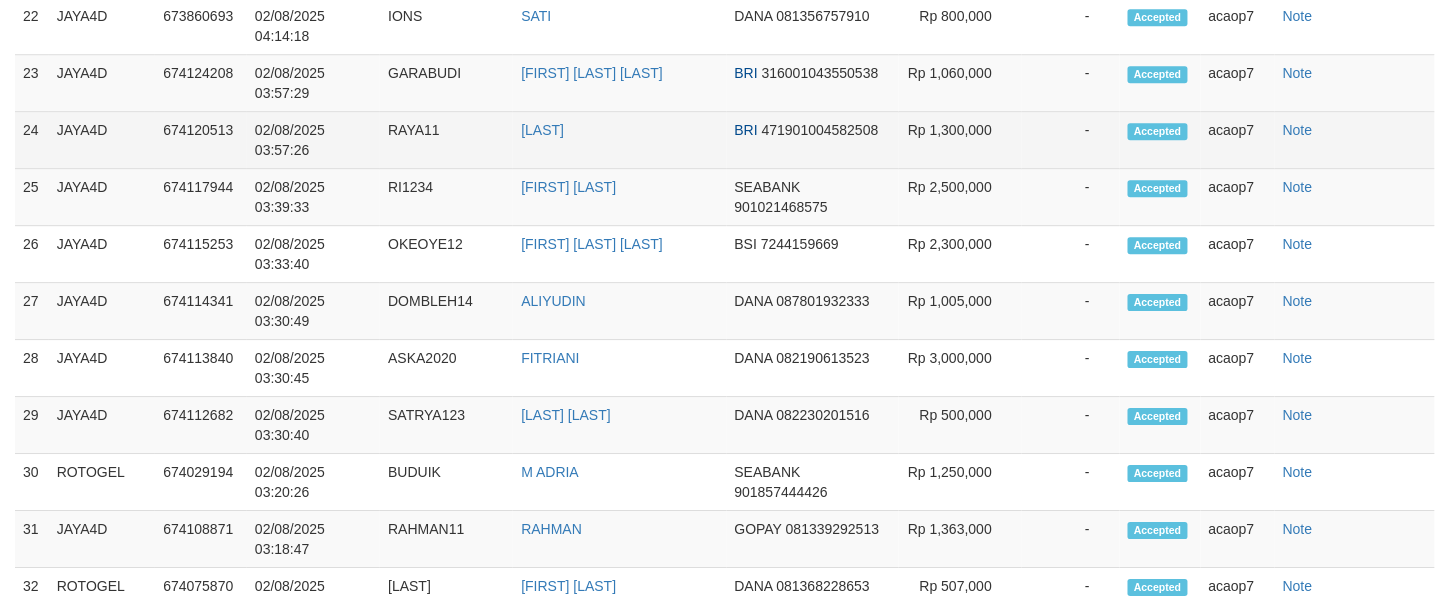 select on "**" 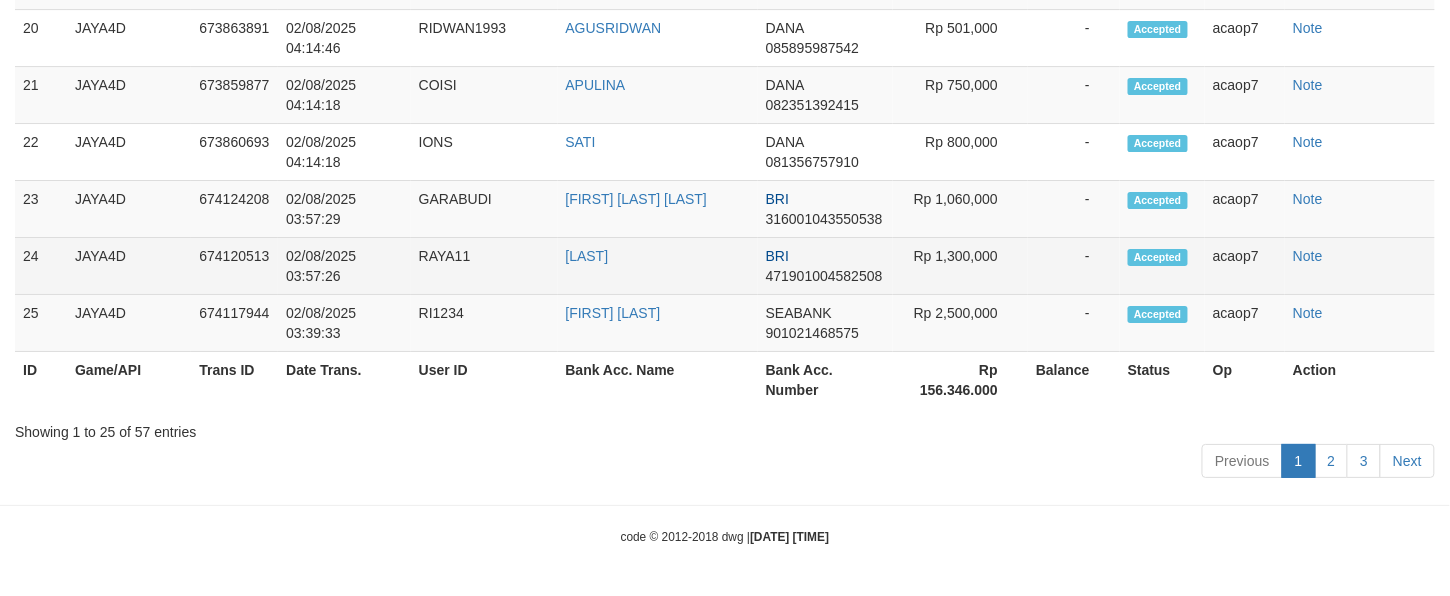 scroll, scrollTop: 56, scrollLeft: 0, axis: vertical 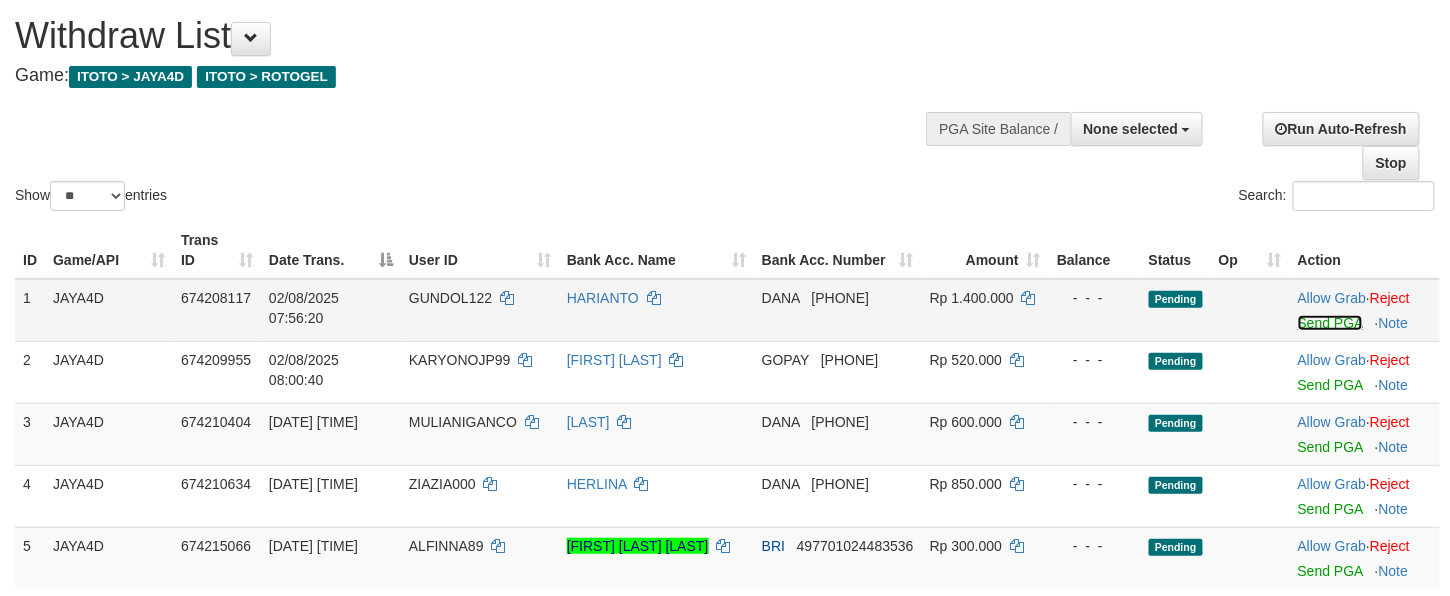 click on "Send PGA" at bounding box center [1330, 323] 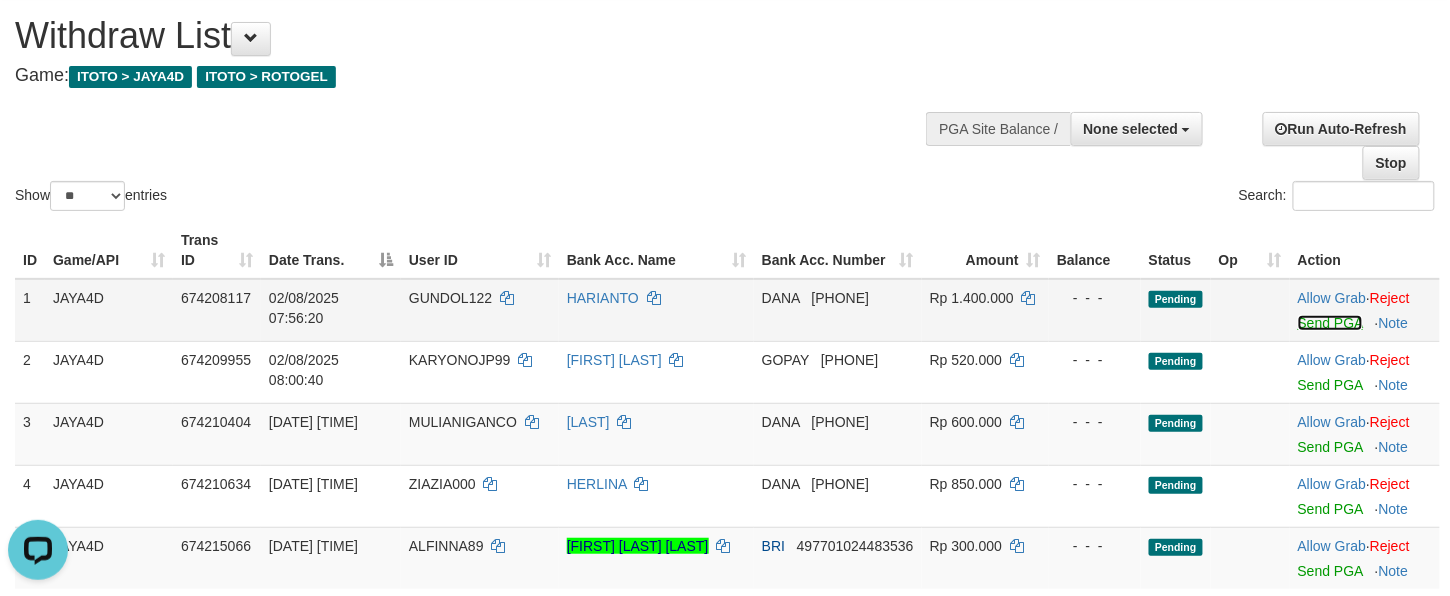 scroll, scrollTop: 0, scrollLeft: 0, axis: both 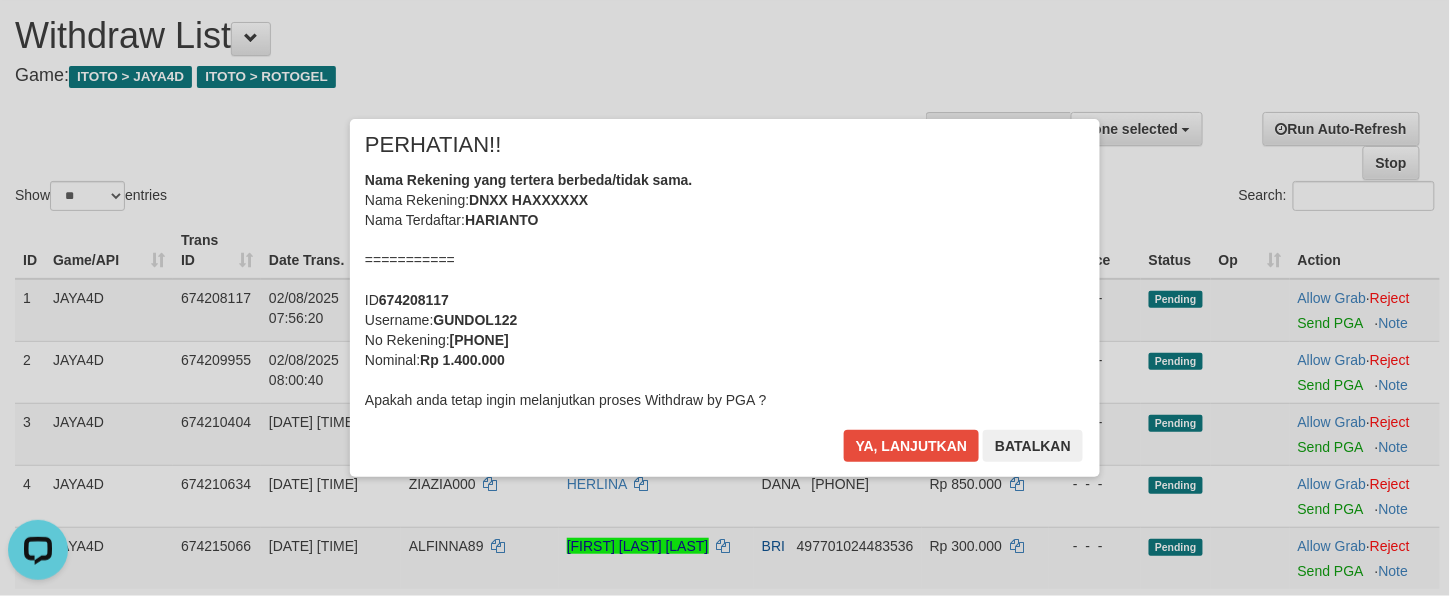 click on "Nama Rekening yang tertera berbeda/tidak sama. Nama Rekening:  DNXX HAXXXXXX Nama Terdaftar:  HARIANTO =========== ID  674208117 Username:  GUNDOL122 No Rekening:  085604225342 Nominal:  Rp 1.400.000 Apakah anda tetap ingin melanjutkan proses Withdraw by PGA ?" at bounding box center (725, 290) 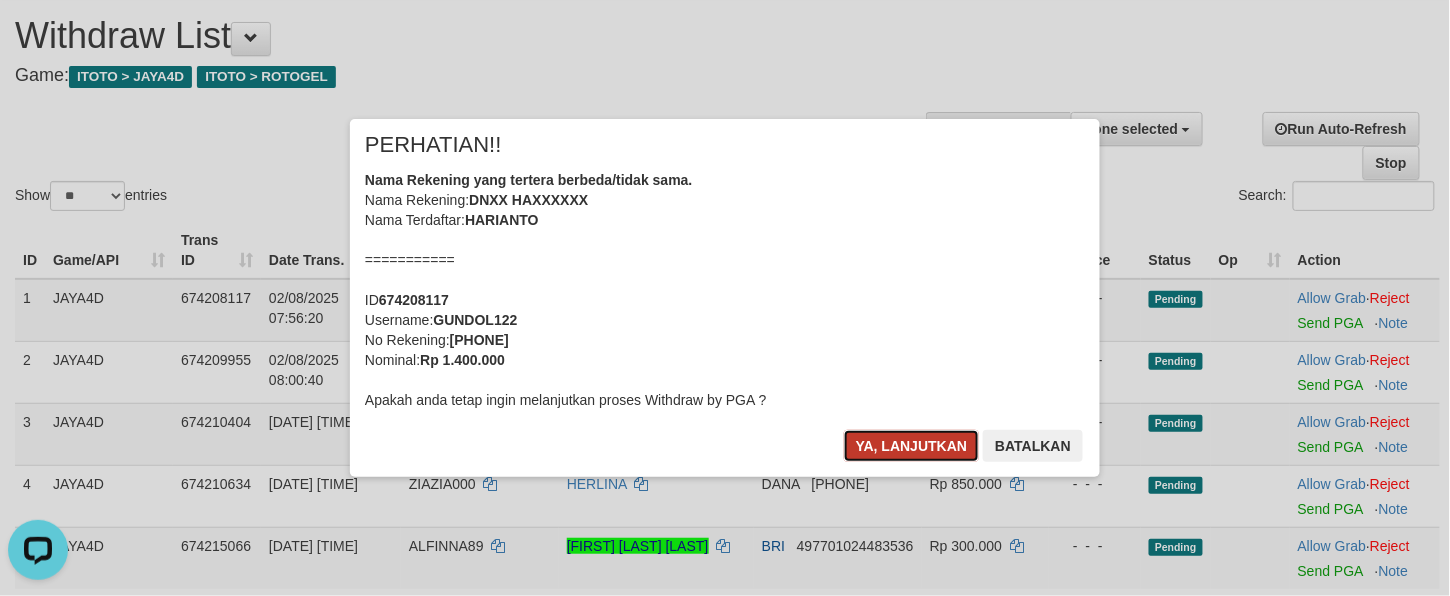 click on "Ya, lanjutkan" at bounding box center [912, 446] 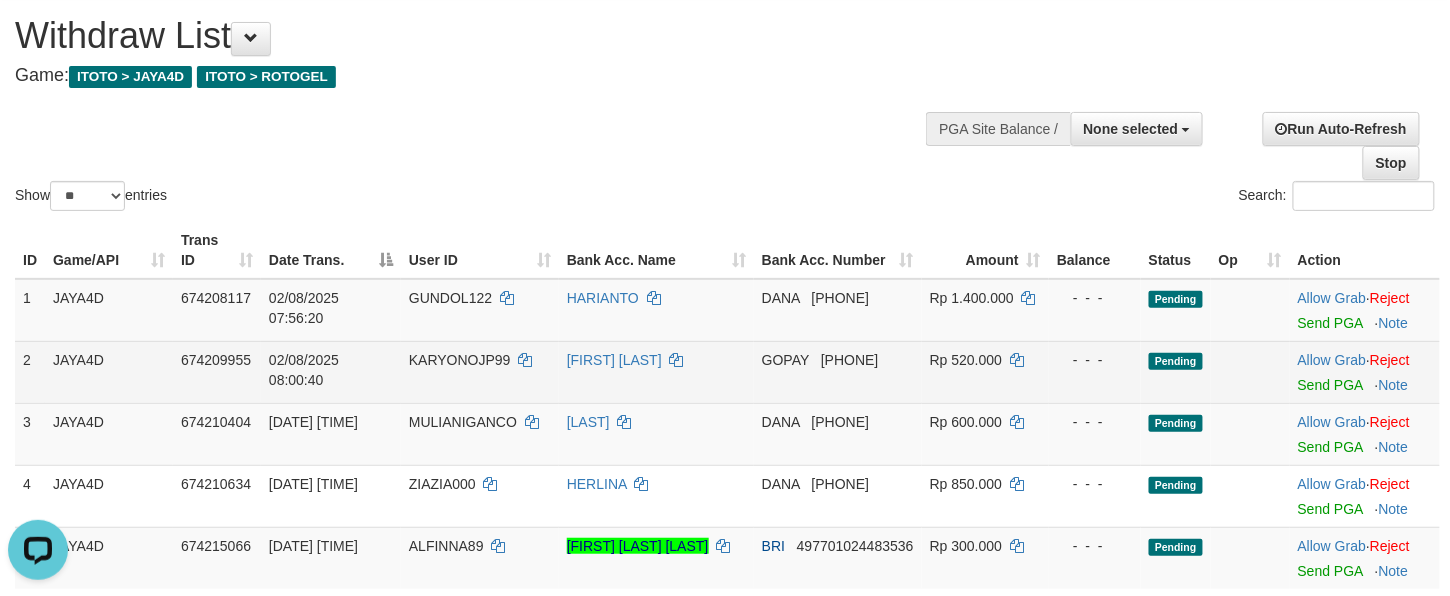 click on "GOPAY     085840535729" at bounding box center [838, 372] 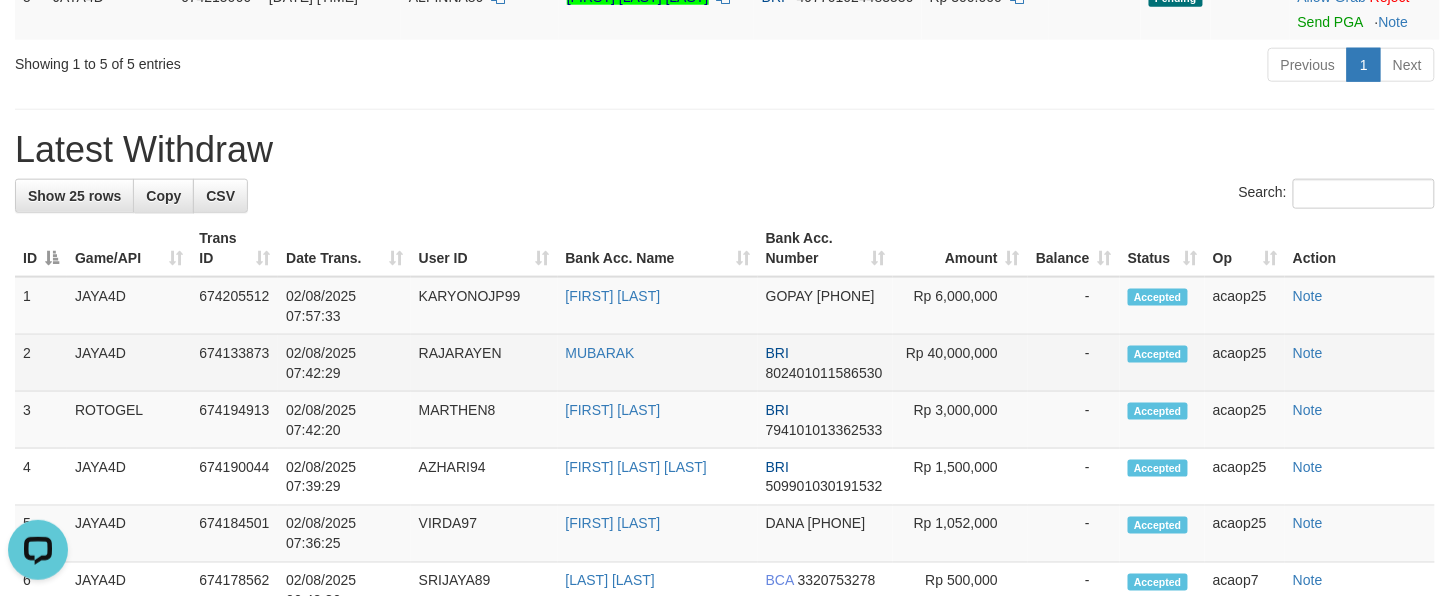scroll, scrollTop: 118, scrollLeft: 0, axis: vertical 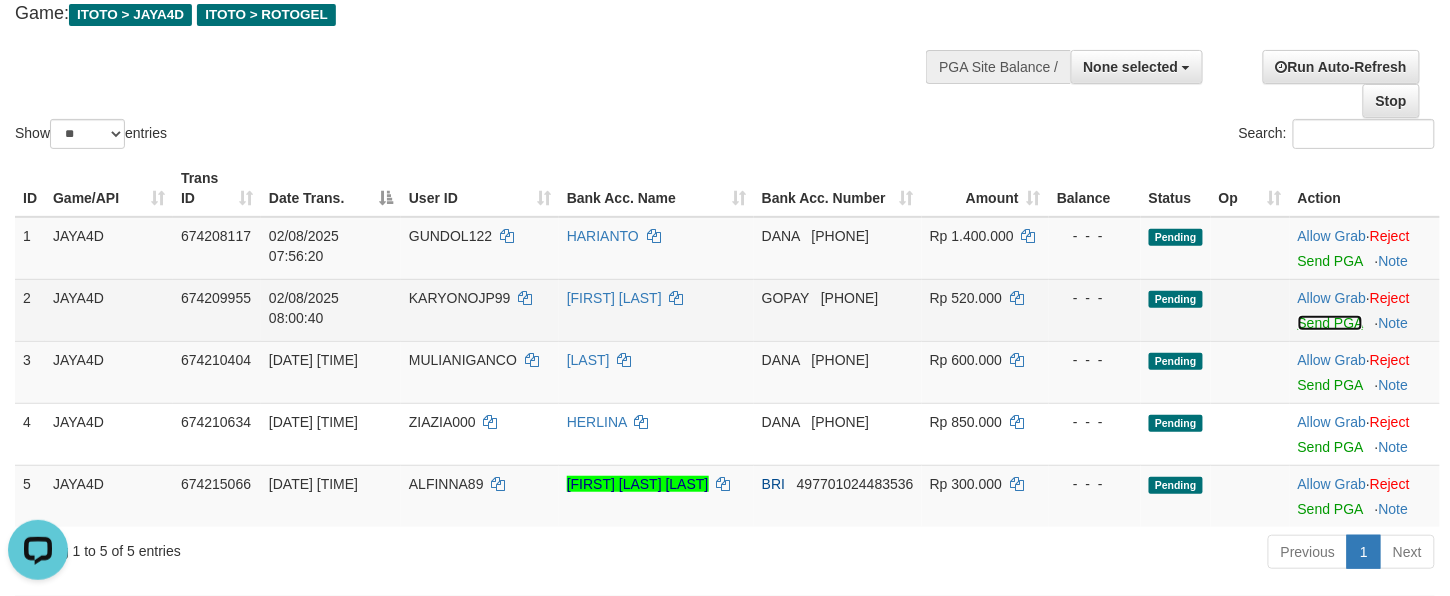 click on "Send PGA" at bounding box center (1330, 323) 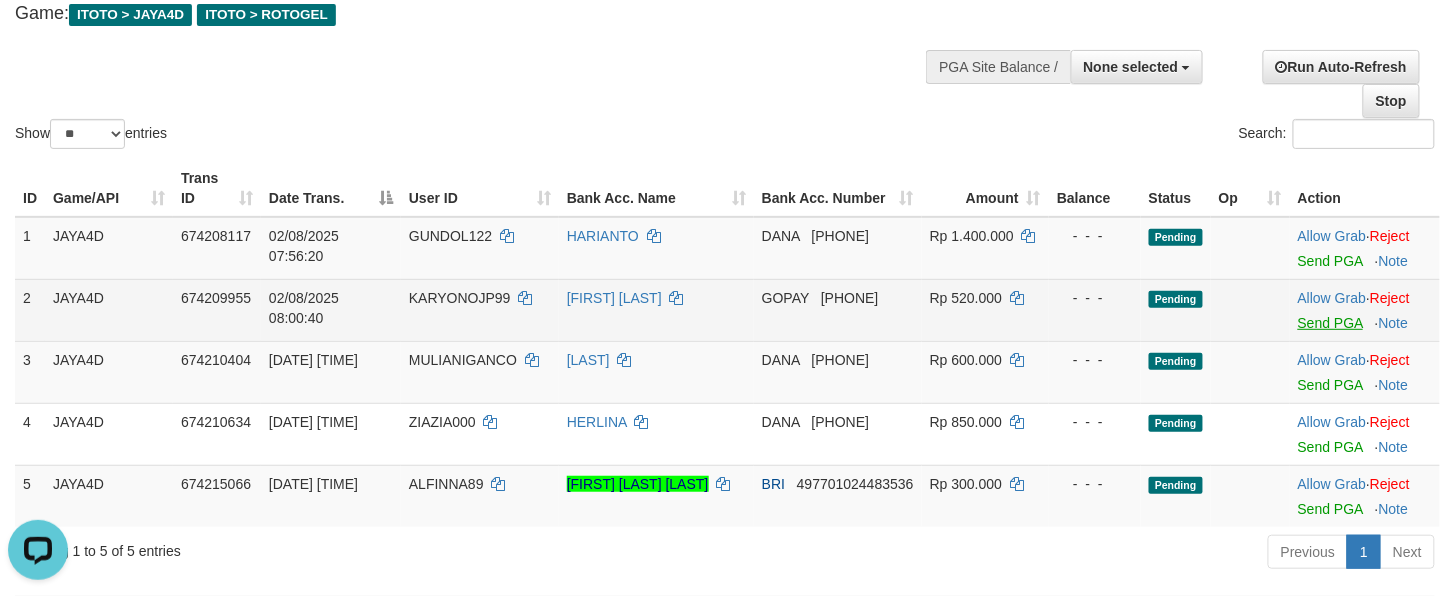 scroll, scrollTop: 113, scrollLeft: 0, axis: vertical 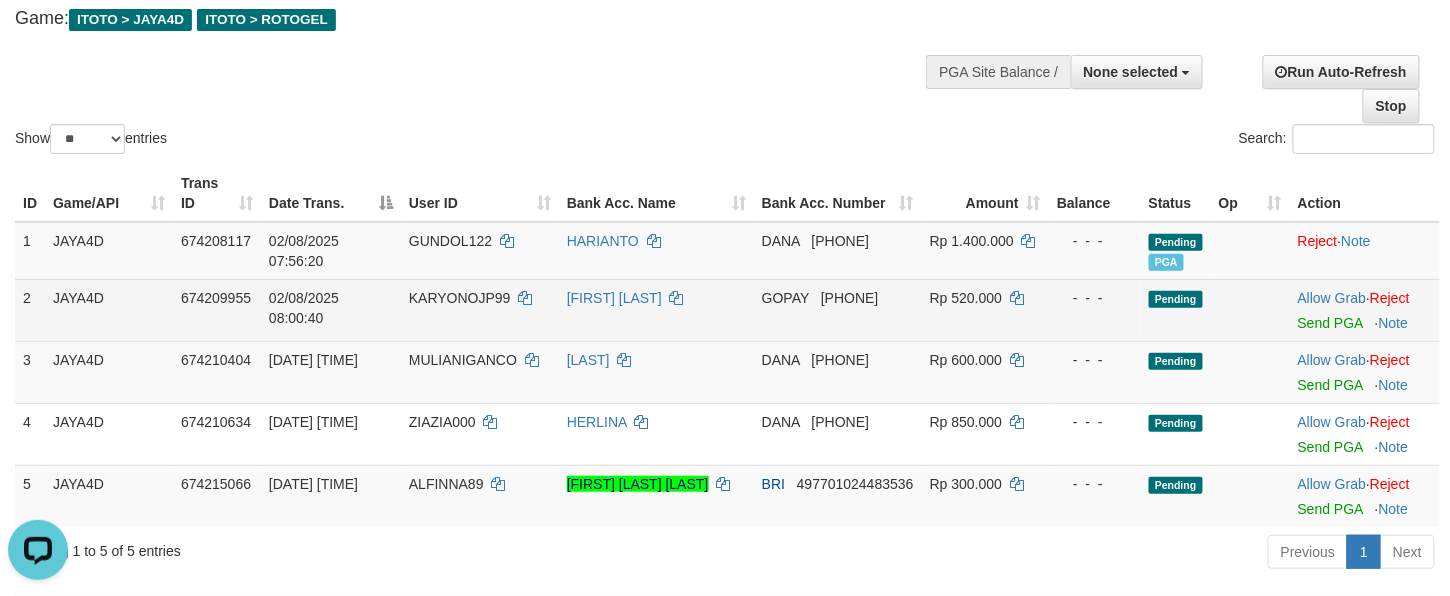 click on "Rp 520.000" at bounding box center (985, 310) 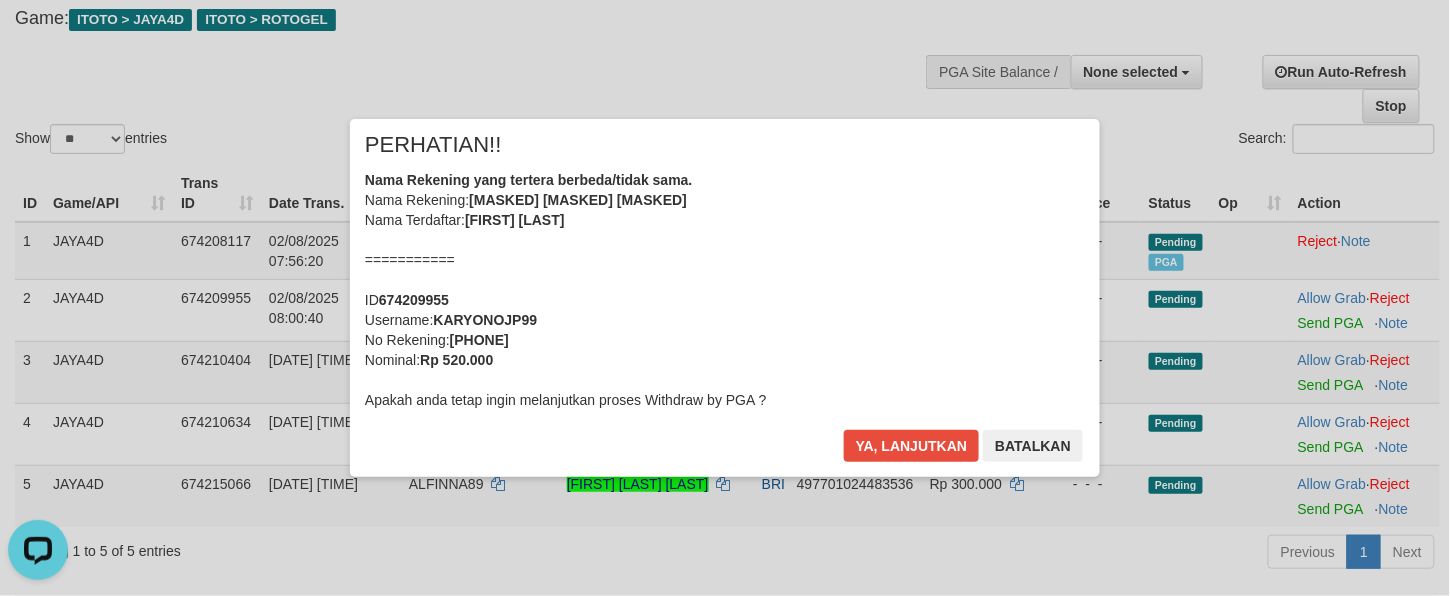 click on "× PERHATIAN!! Nama Rekening yang tertera berbeda/tidak sama. Nama Rekening:  DIXXX VAX BAXXXX Nama Terdaftar:  DIMAS VAN BASTEN =========== ID  674209955 Username:  KARYONOJP99 No Rekening:  085840535729 Nominal:  Rp 520.000 Apakah anda tetap ingin melanjutkan proses Withdraw by PGA ? Ya, lanjutkan Batalkan" at bounding box center (725, 298) 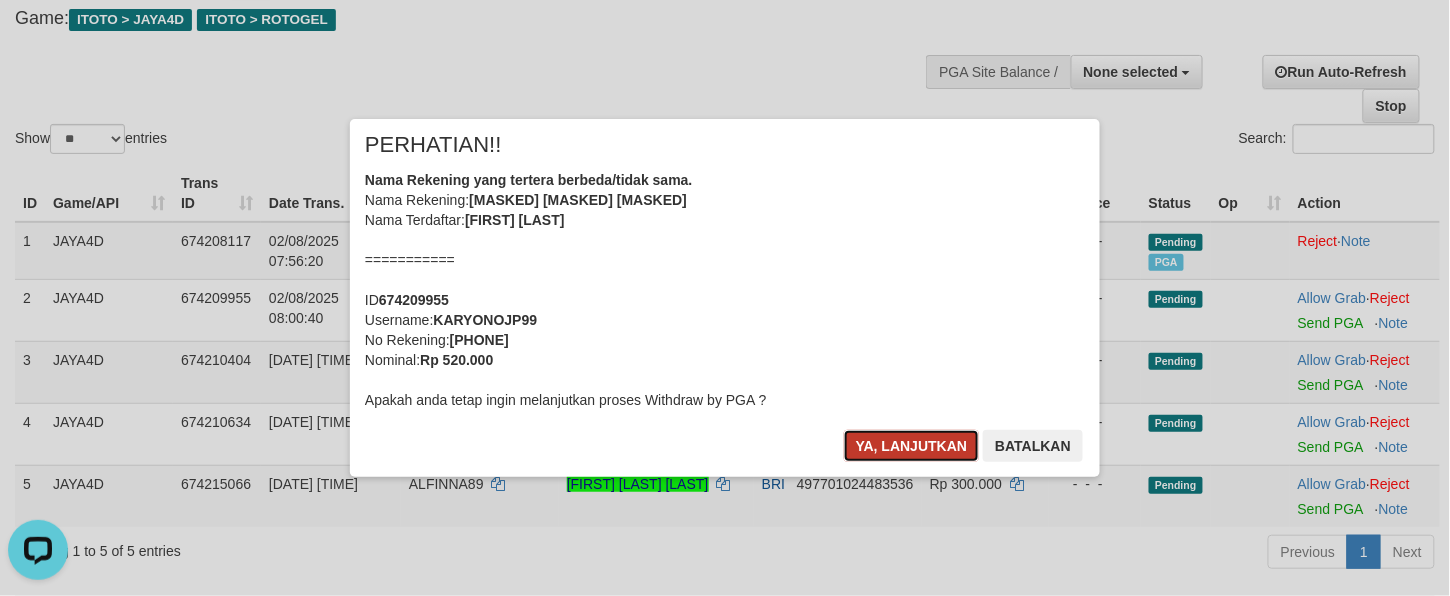 click on "Ya, lanjutkan" at bounding box center (912, 446) 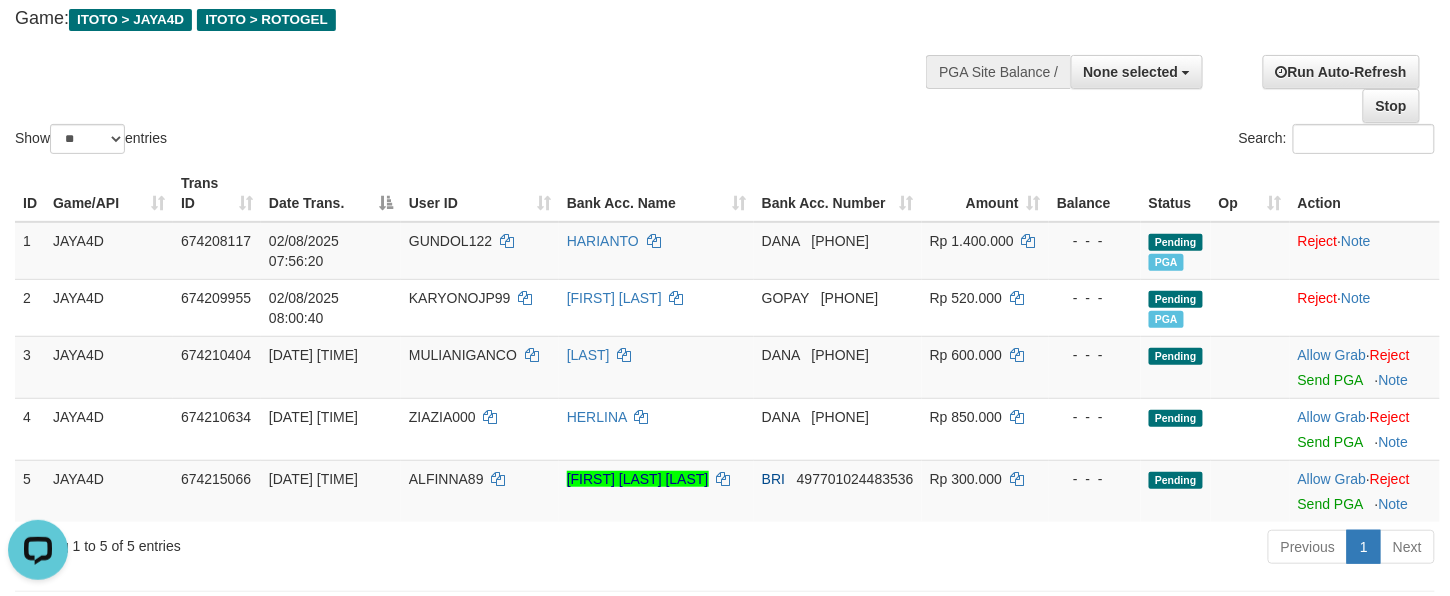 click on "Show  ** ** ** ***  entries Search:" at bounding box center [725, 48] 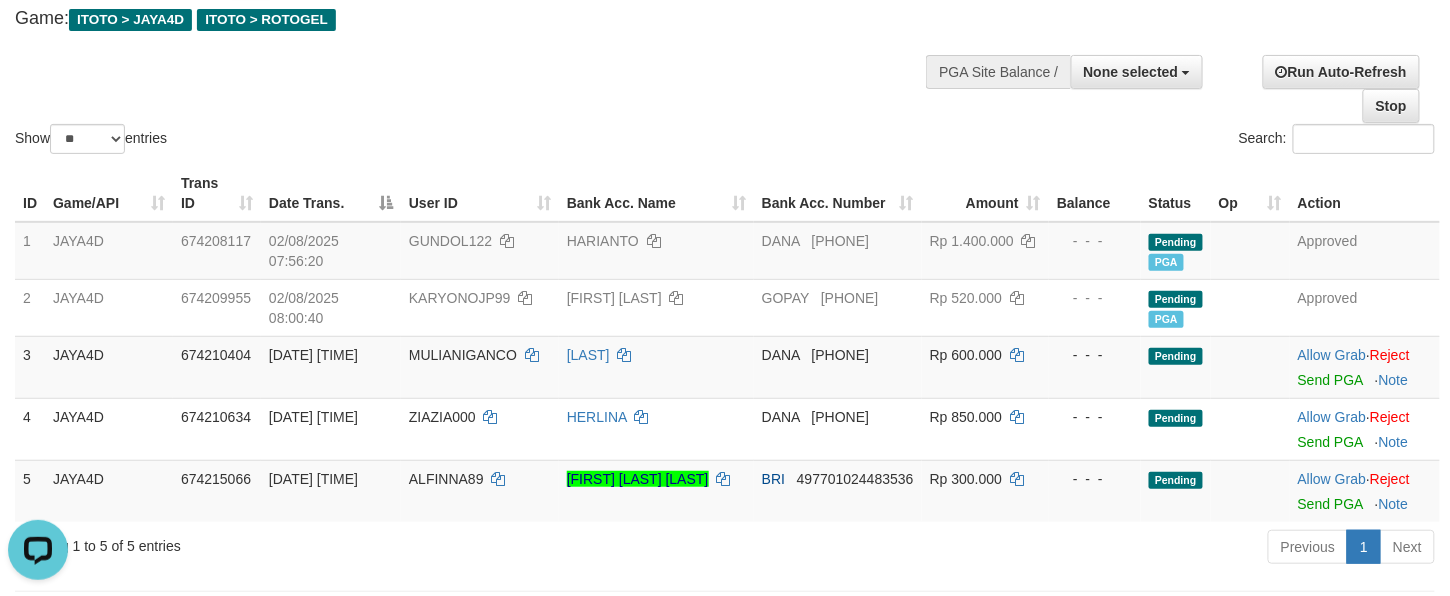 click on "Previous 1 Next" at bounding box center (1027, 549) 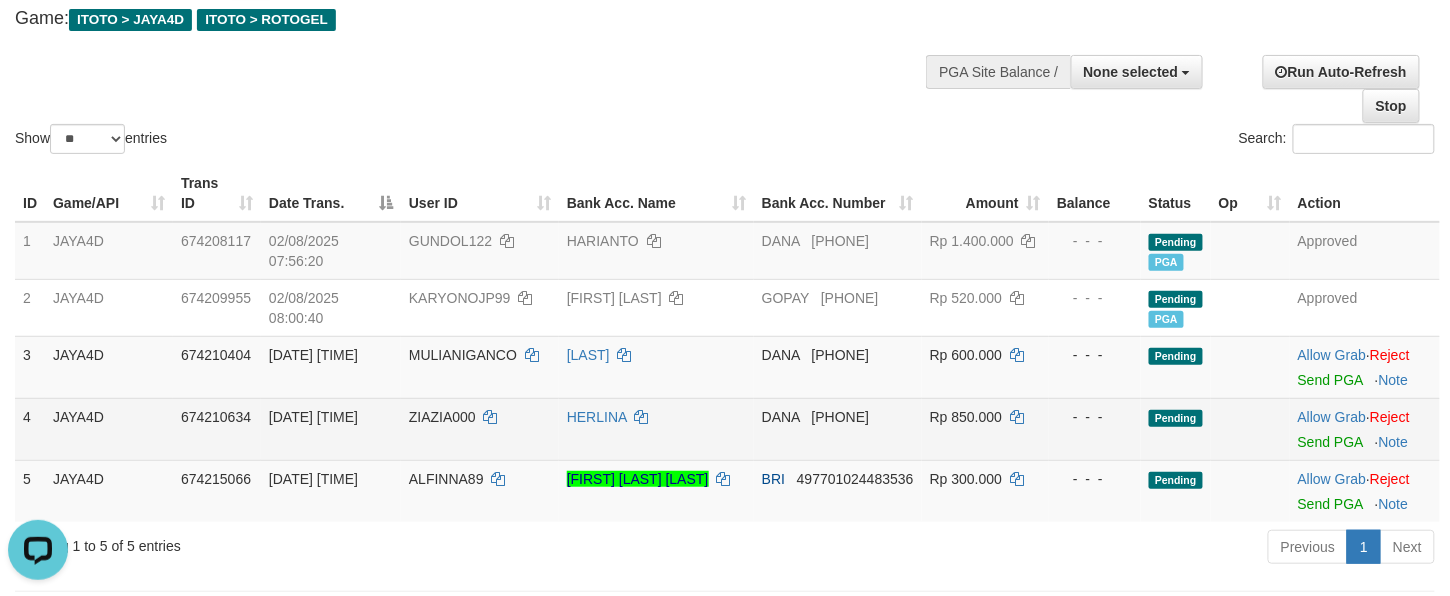 click on "DANA     085290041923" at bounding box center [838, 429] 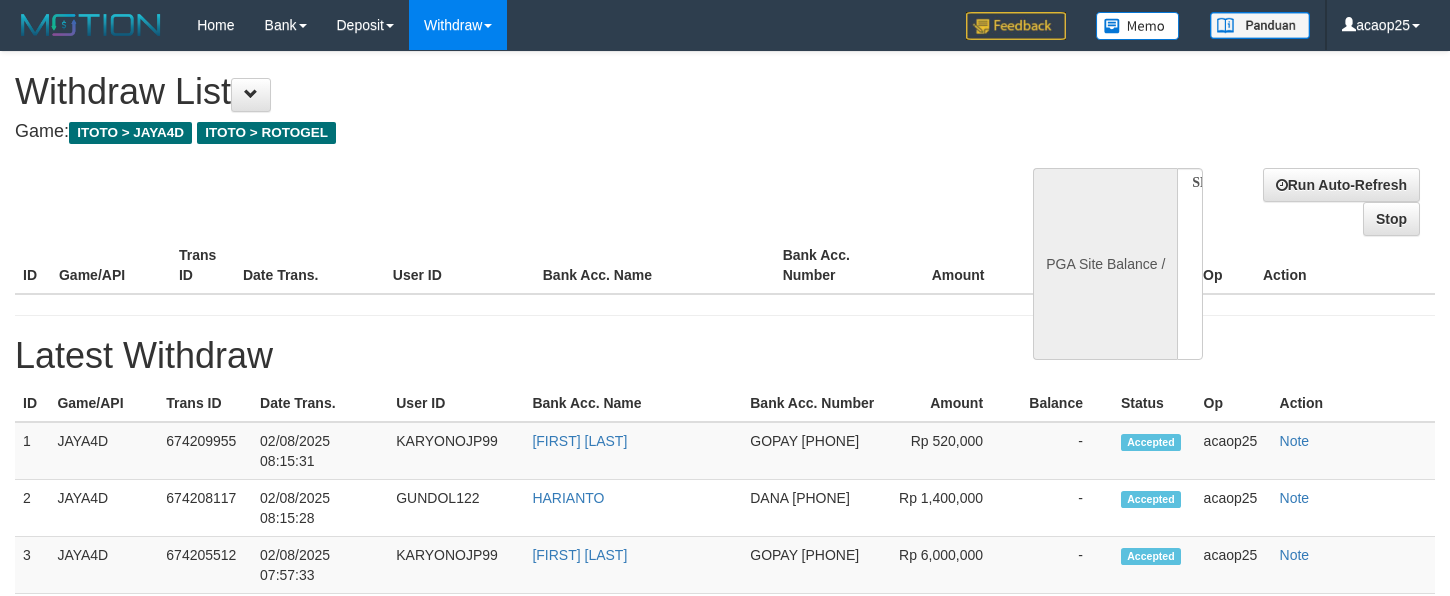 select 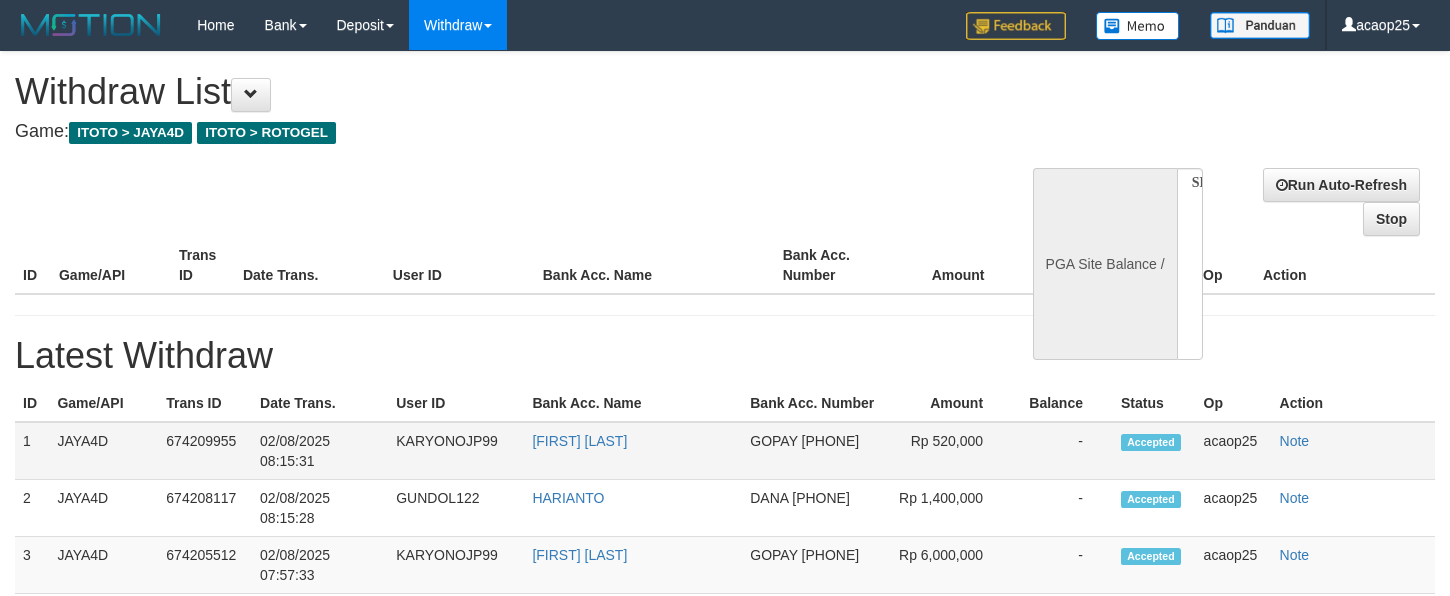 scroll, scrollTop: 113, scrollLeft: 0, axis: vertical 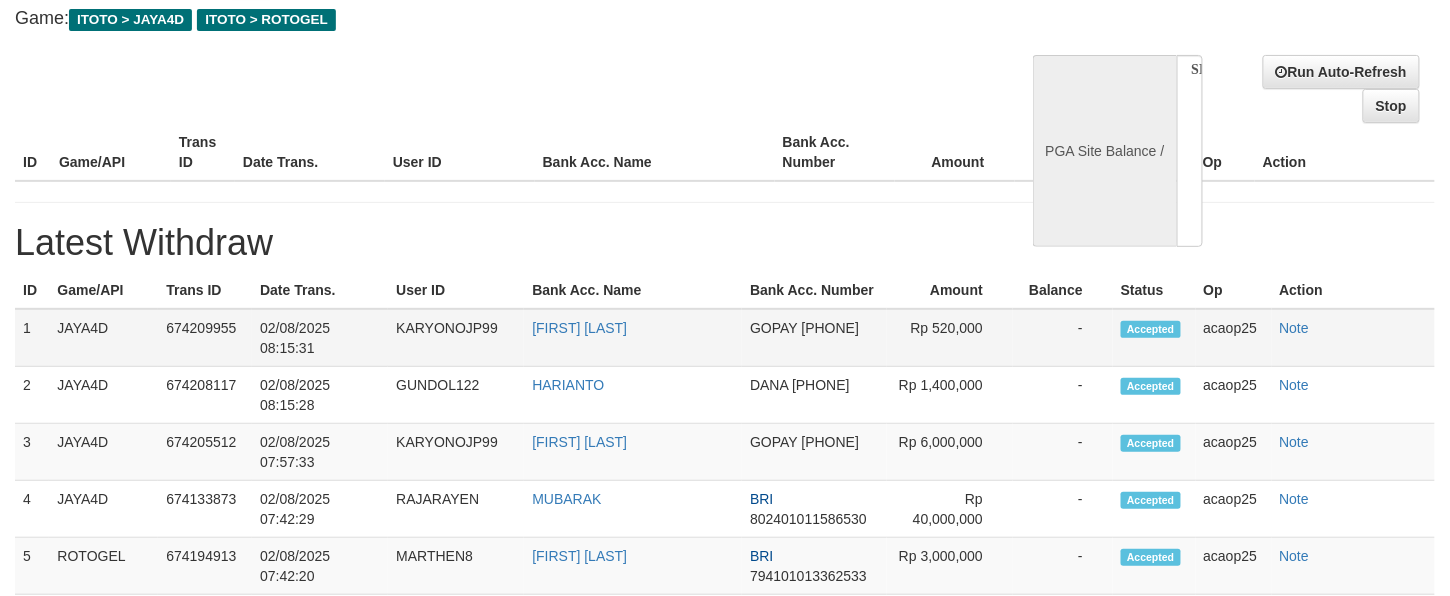 select 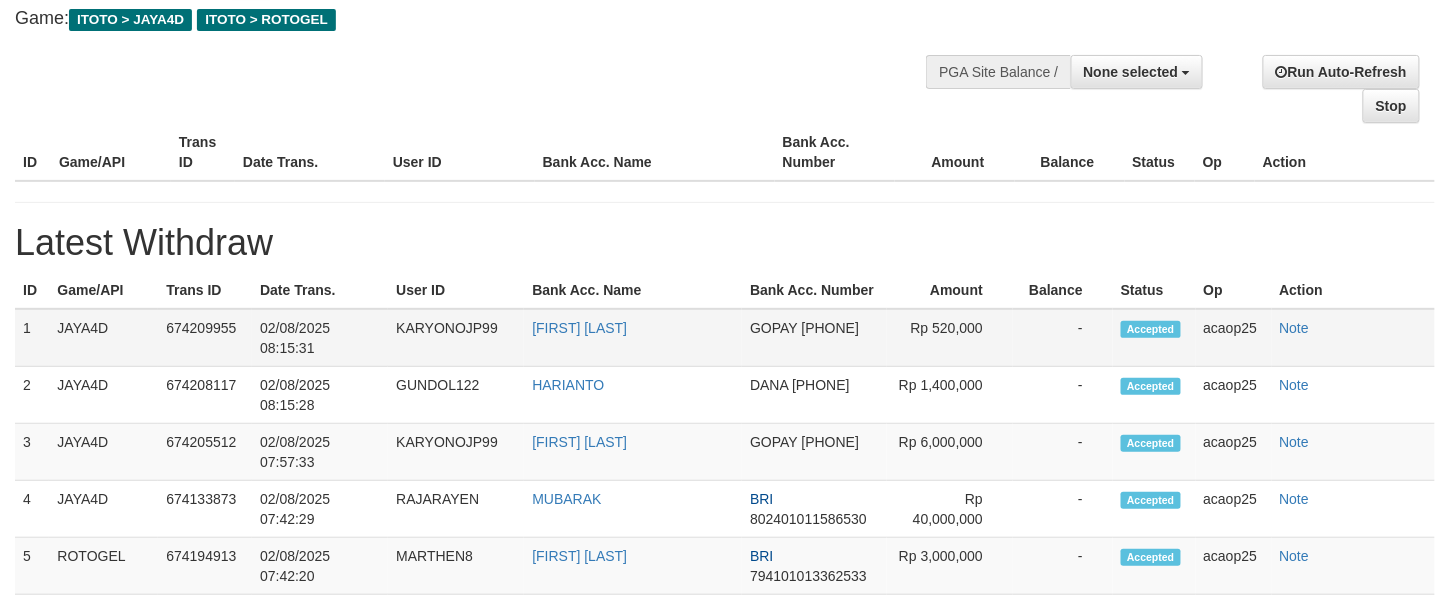 select on "**" 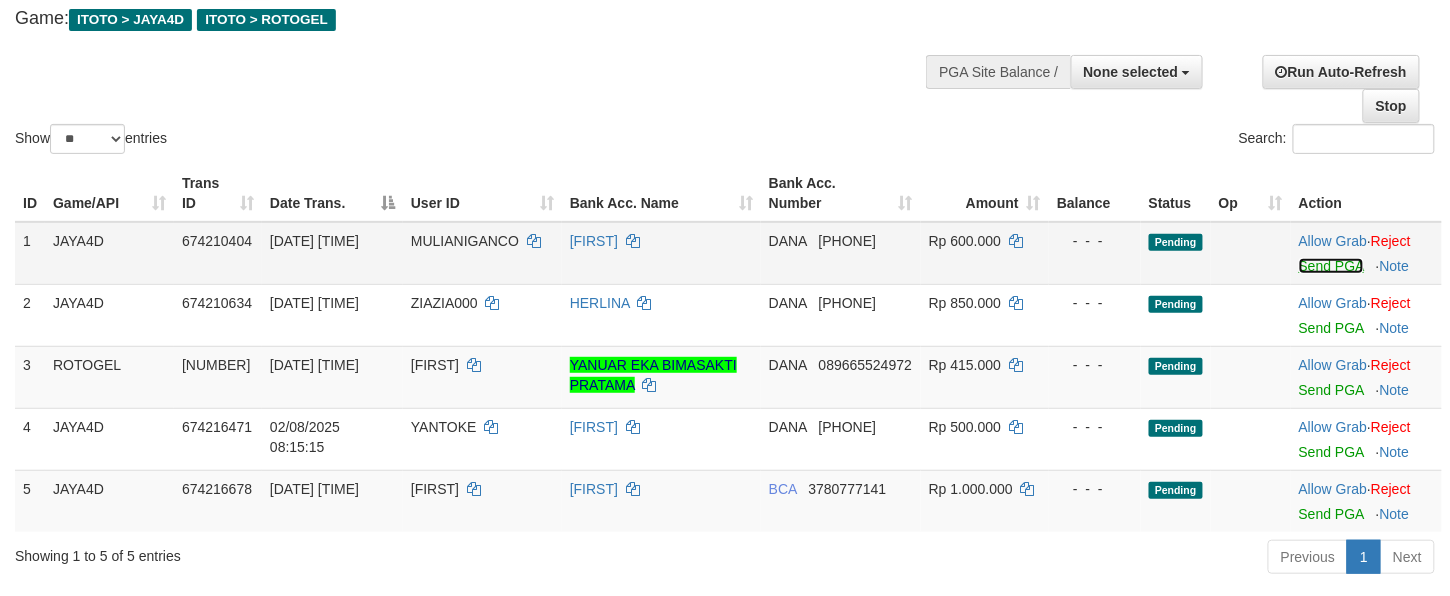 click on "Send PGA" at bounding box center (1331, 266) 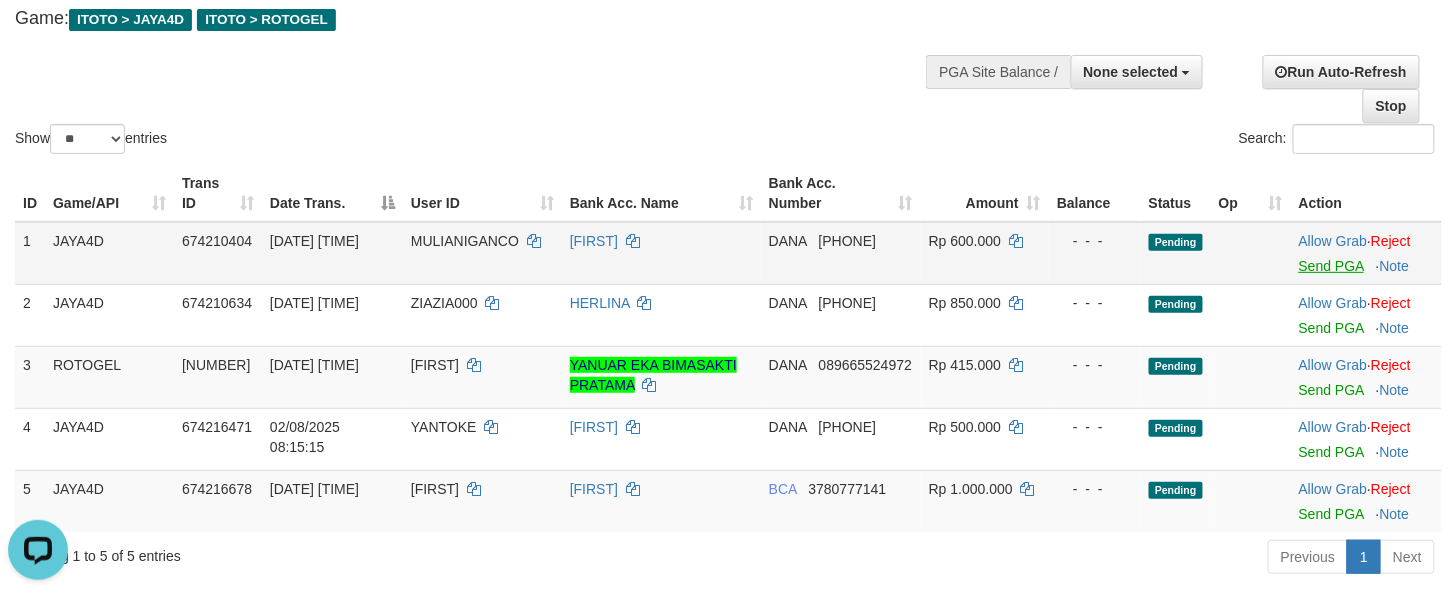 scroll, scrollTop: 0, scrollLeft: 0, axis: both 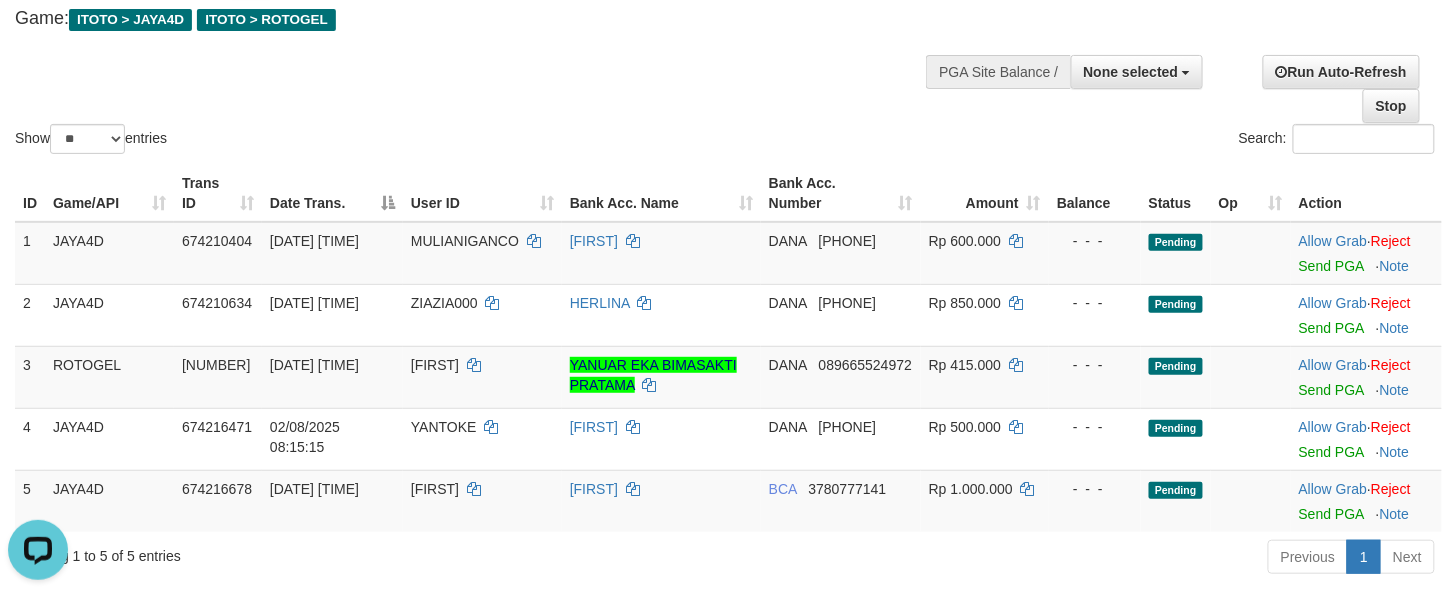 click on "Show  ** ** ** ***  entries Search:" at bounding box center [725, 48] 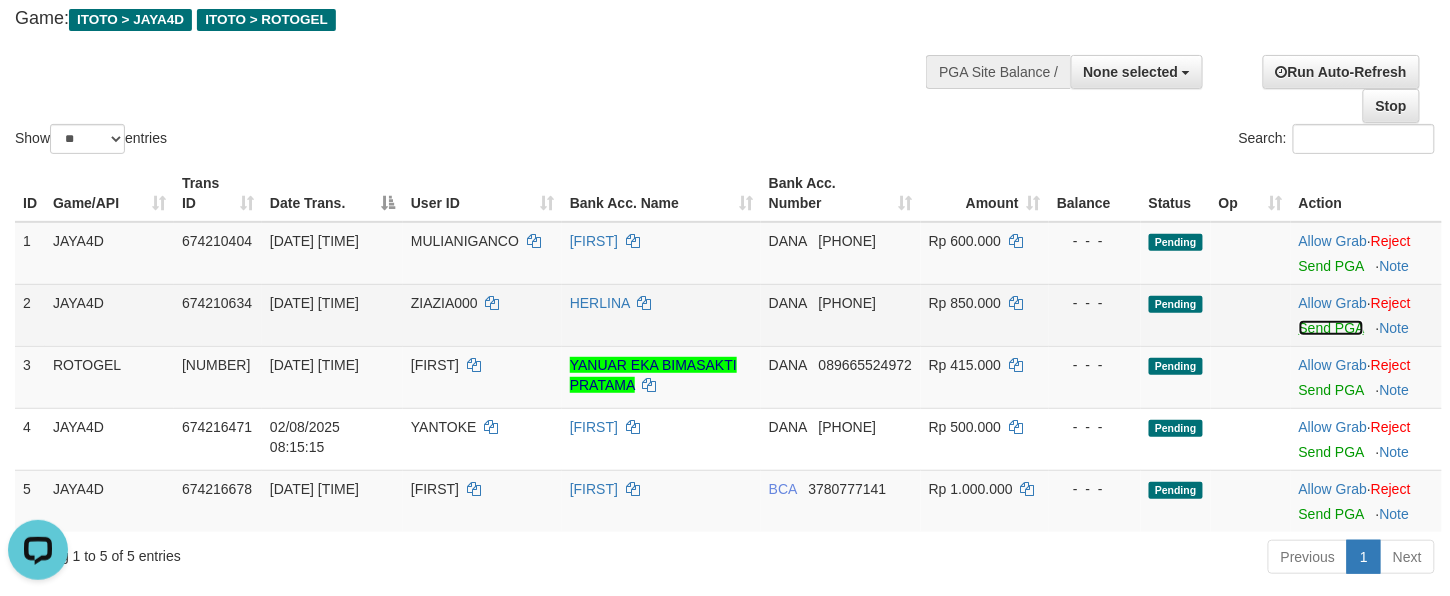 click on "Send PGA" at bounding box center [1331, 328] 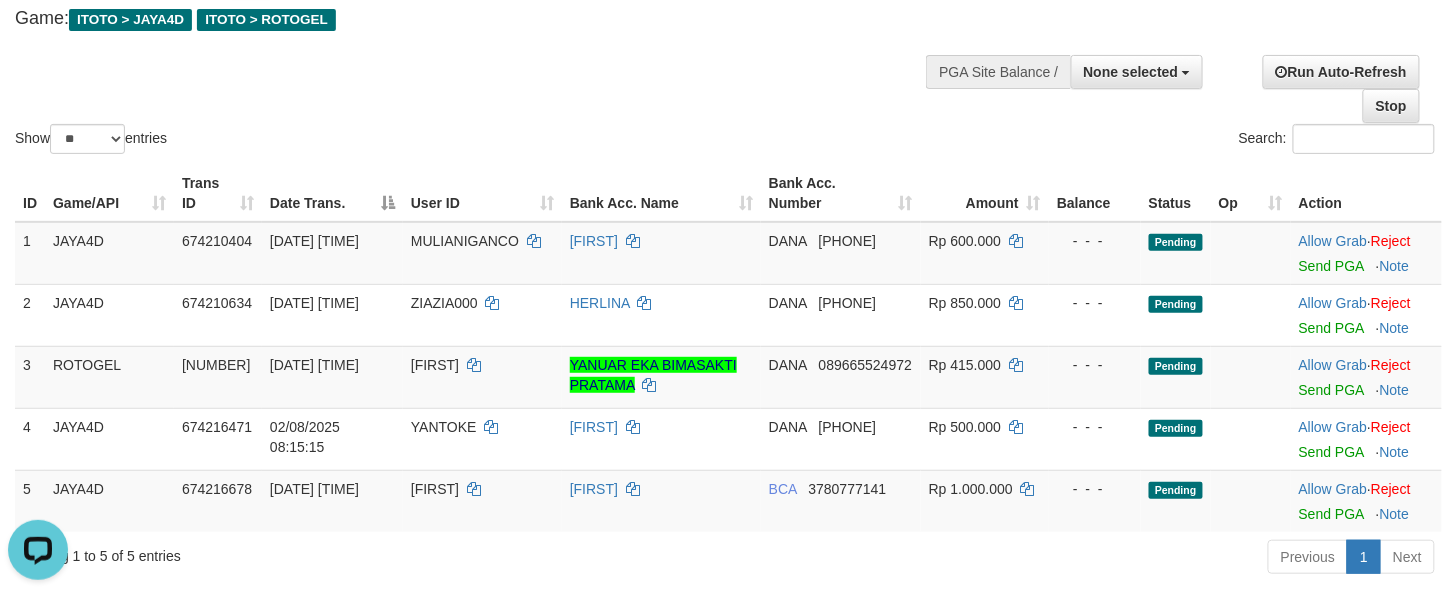 click on "Show  ** ** ** ***  entries Search:" at bounding box center [725, 48] 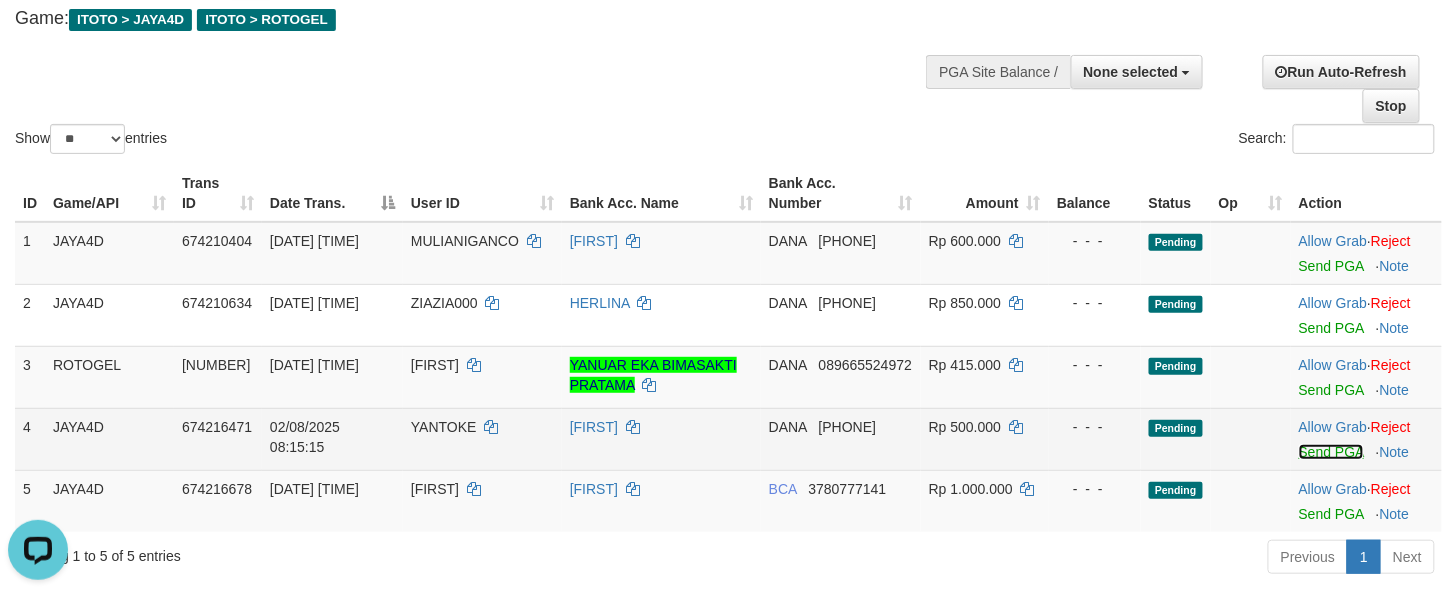 click on "Send PGA" at bounding box center [1331, 452] 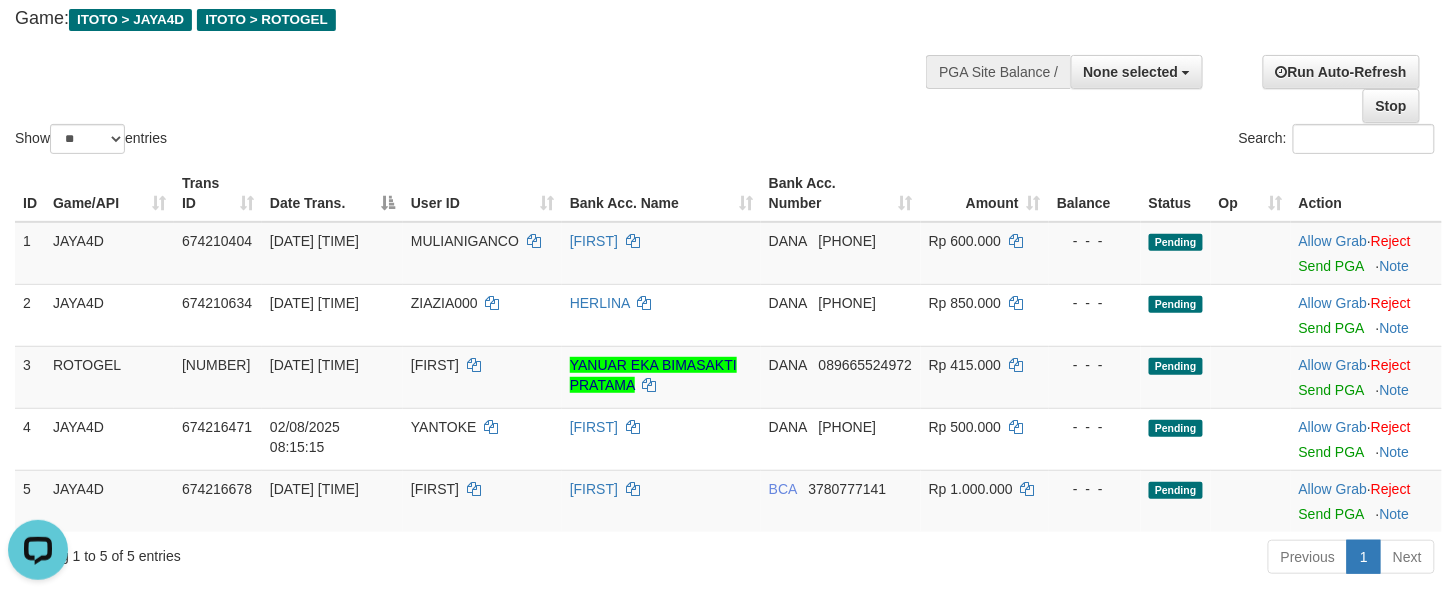 click on "Game:   ITOTO > JAYA4D   ITOTO > ROTOGEL" at bounding box center (481, 19) 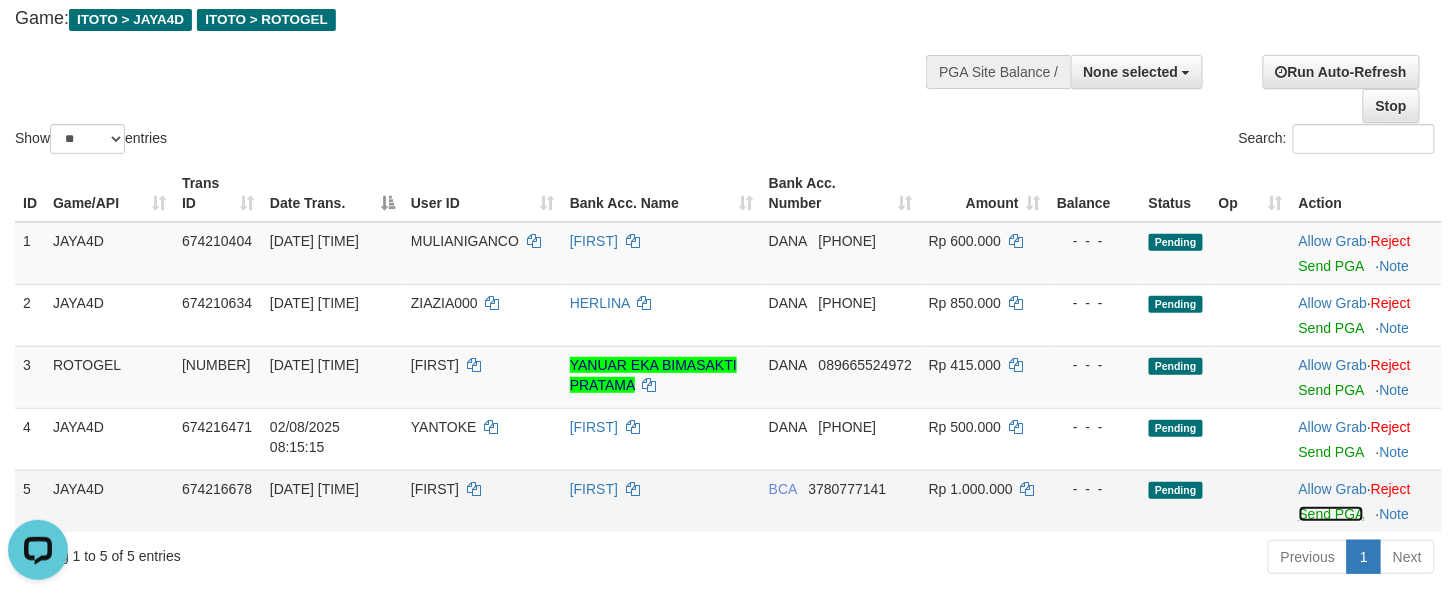 click on "Send PGA" at bounding box center [1331, 514] 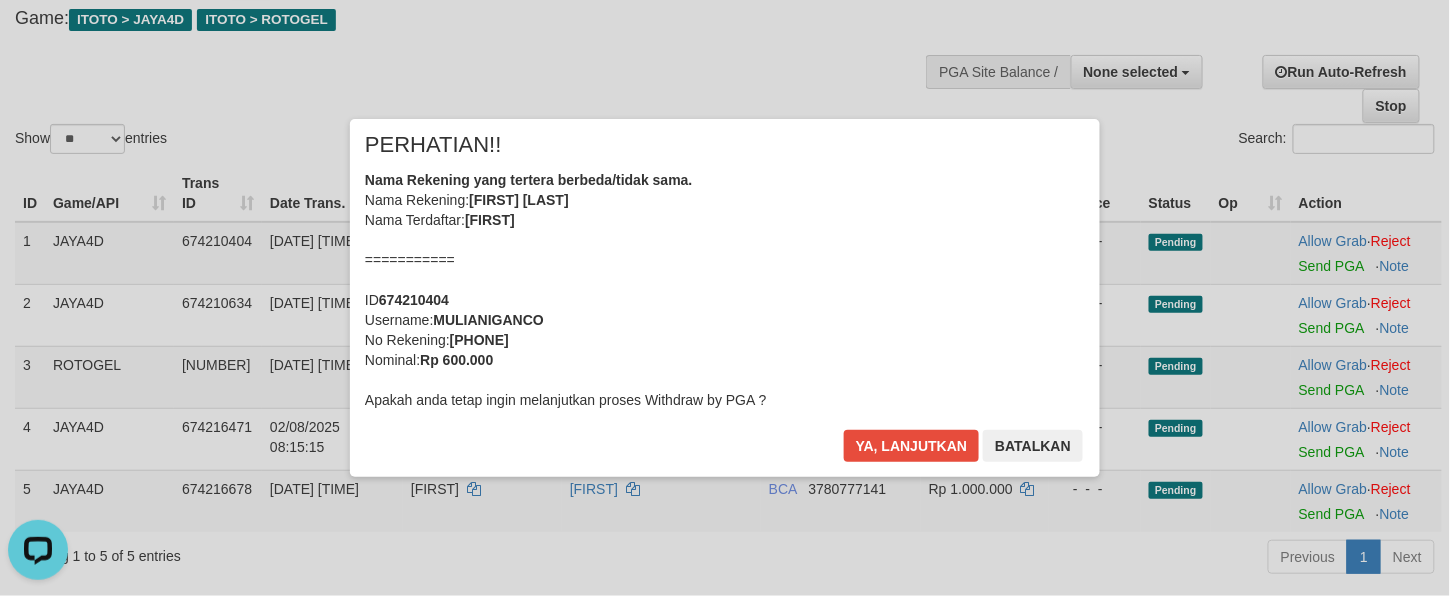 click on "Nama Rekening yang tertera berbeda/tidak sama. Nama Rekening:  DNXX ASXXXXX Nama Terdaftar:  ASDIKIN =========== ID  674210404 Username:  MULIANIGANCO No Rekening:  081339443842 Nominal:  Rp 600.000 Apakah anda tetap ingin melanjutkan proses Withdraw by PGA ?" at bounding box center [725, 290] 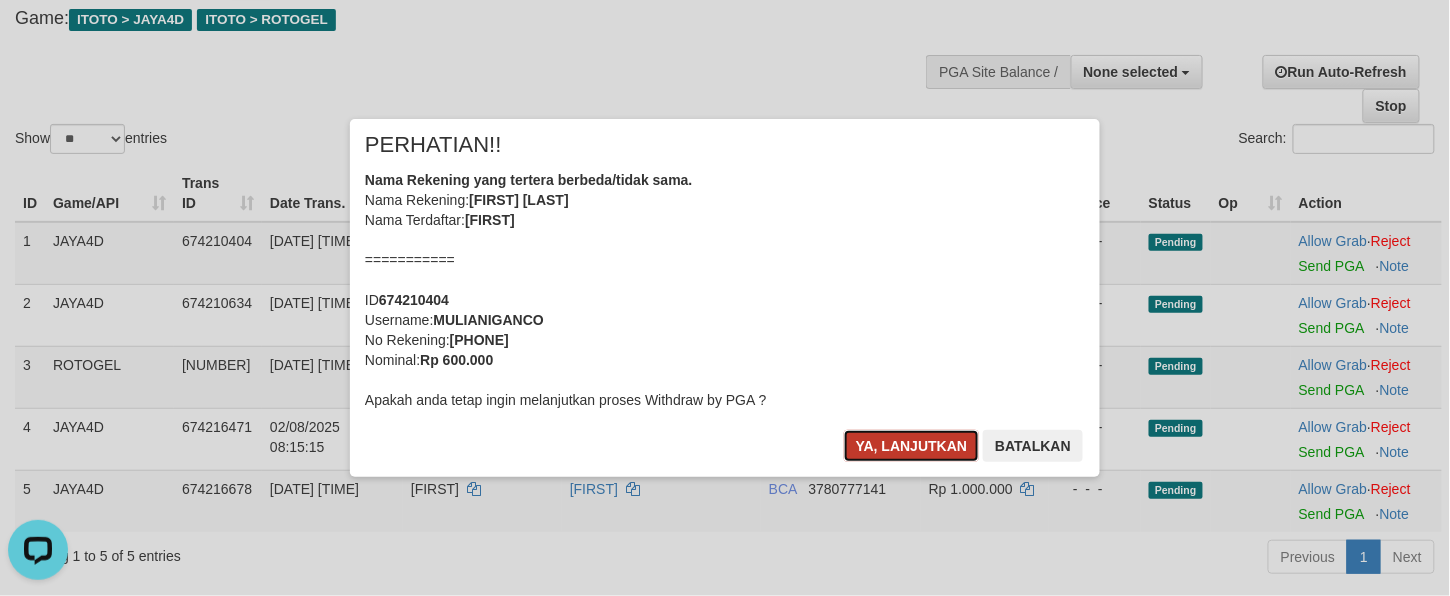 click on "Ya, lanjutkan" at bounding box center (912, 446) 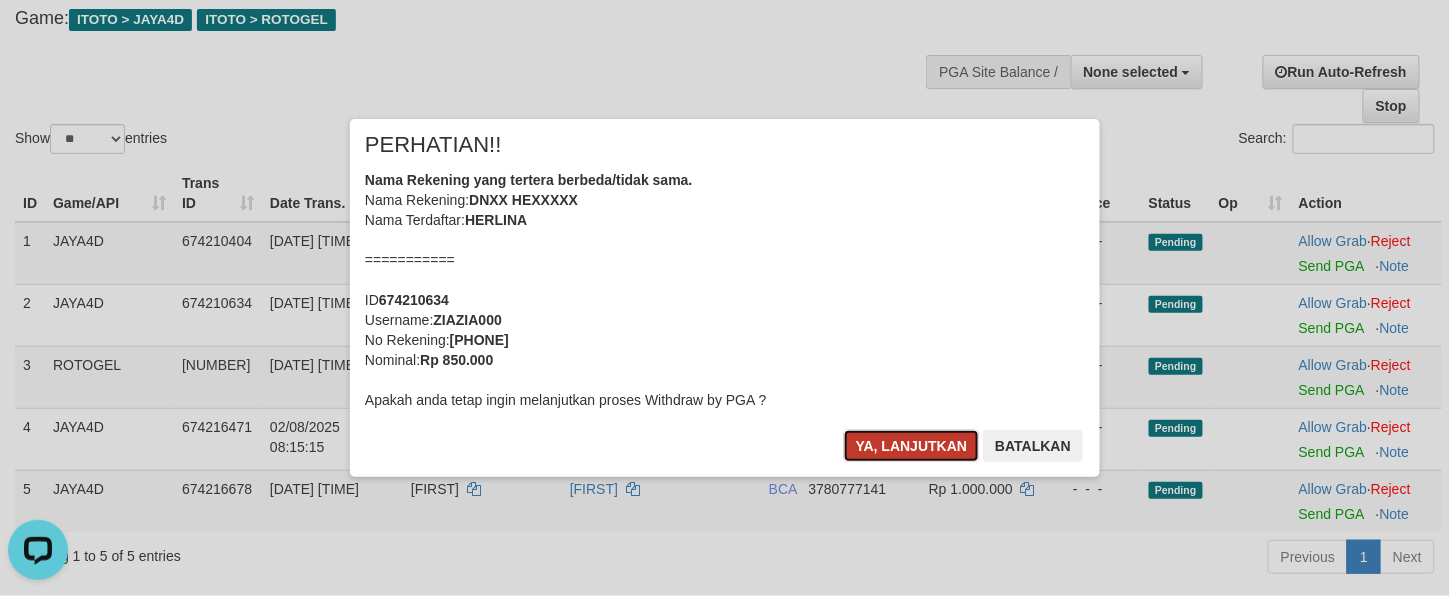 click on "Ya, lanjutkan" at bounding box center [912, 446] 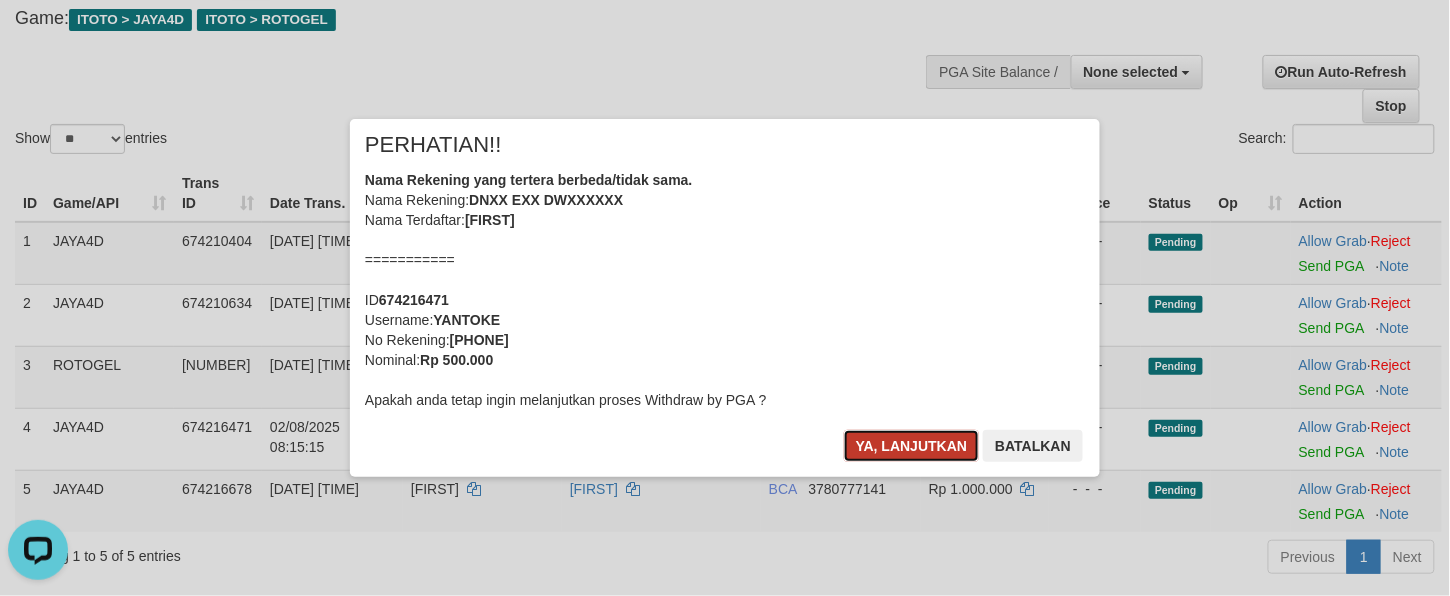 click on "Ya, lanjutkan" at bounding box center (912, 446) 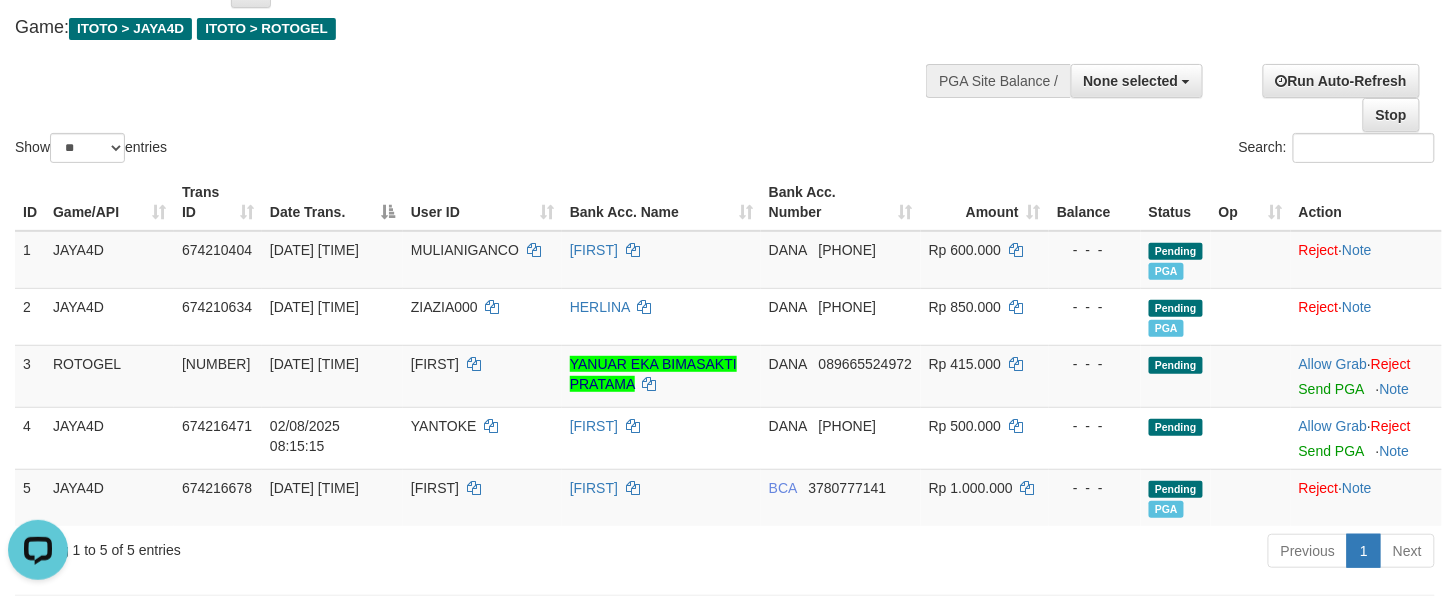 scroll, scrollTop: 98, scrollLeft: 0, axis: vertical 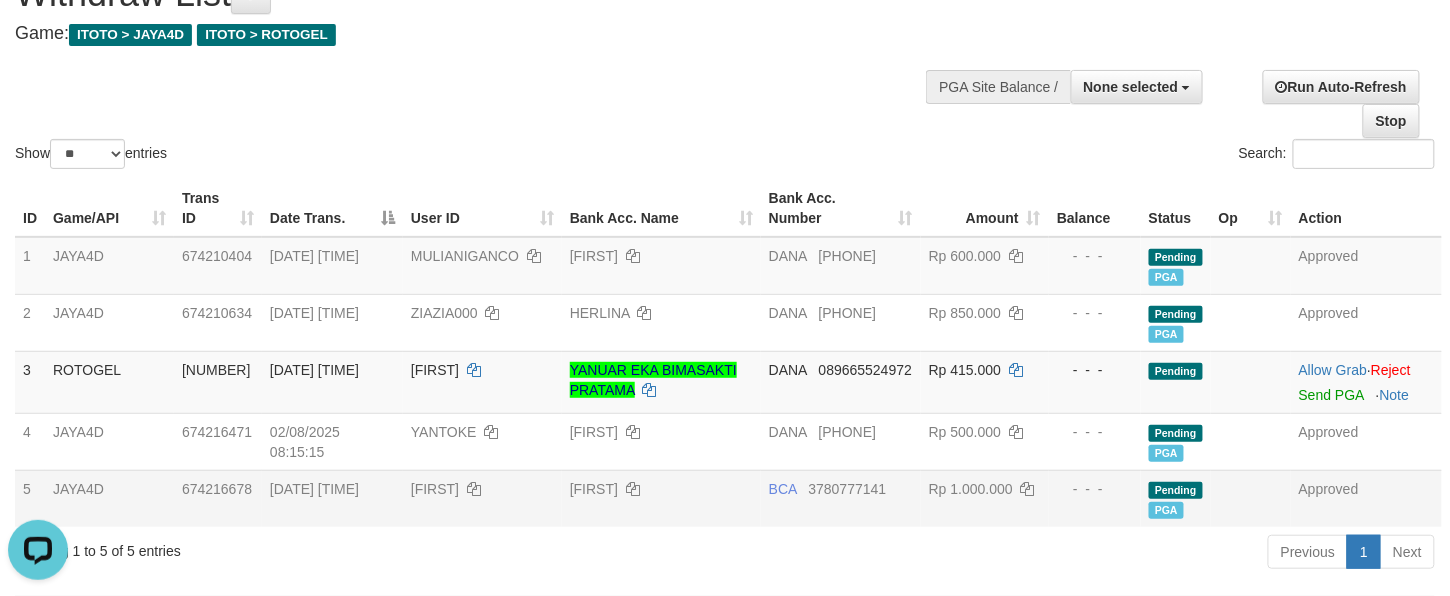 click on "BCA     3780777141" at bounding box center [841, 498] 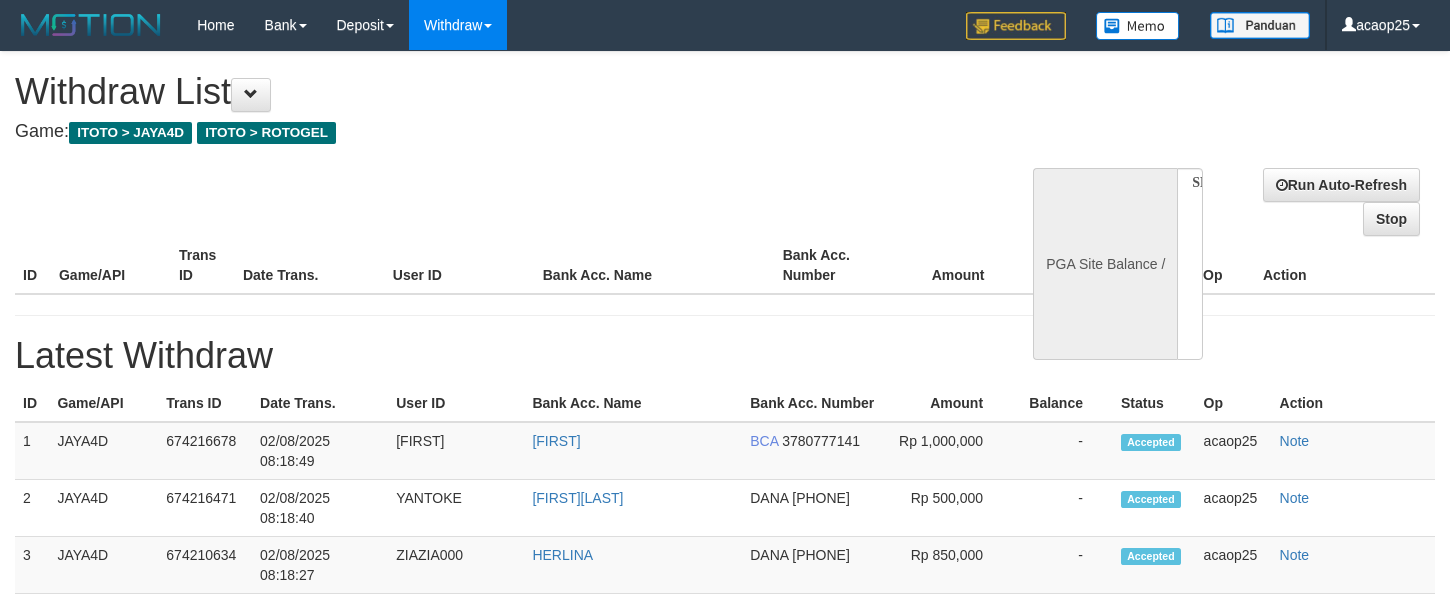 select 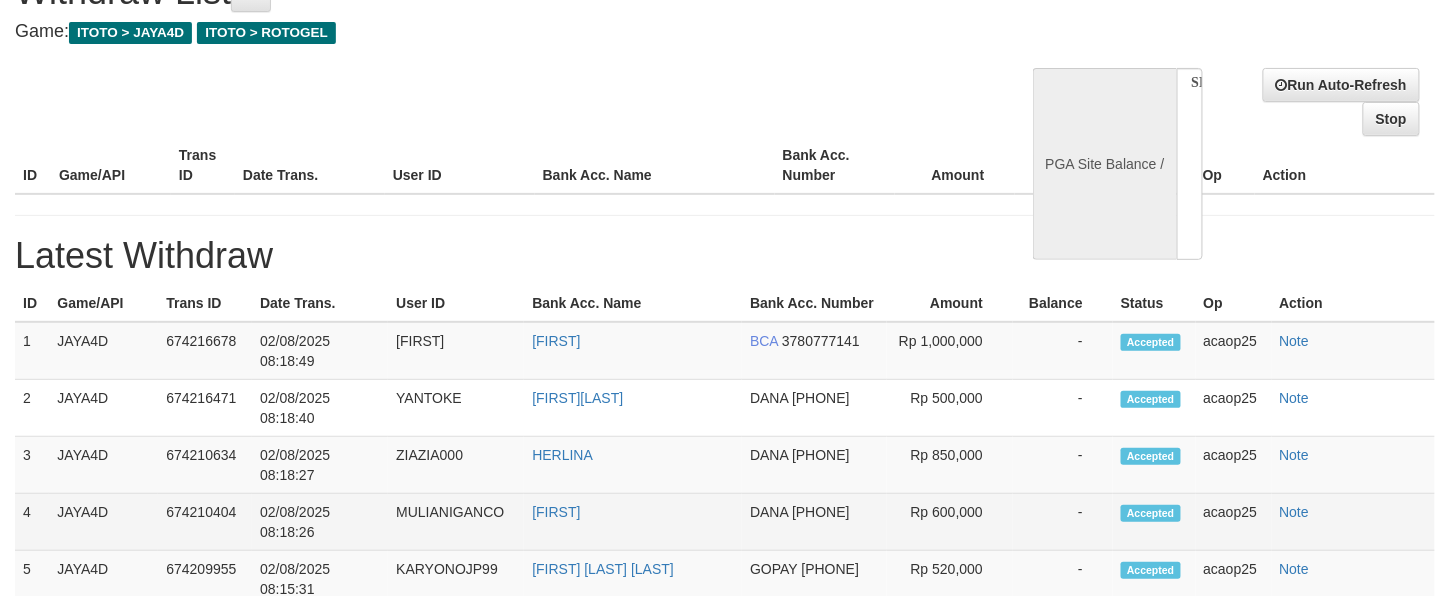 scroll, scrollTop: 100, scrollLeft: 0, axis: vertical 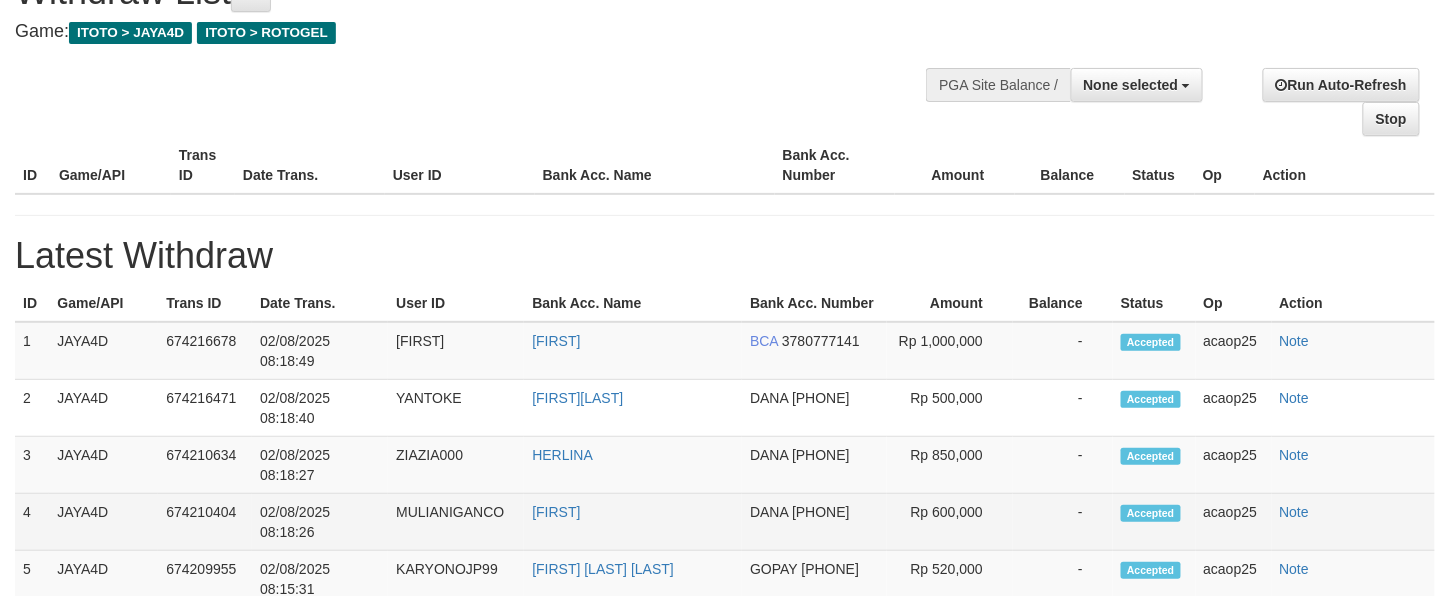 select on "**" 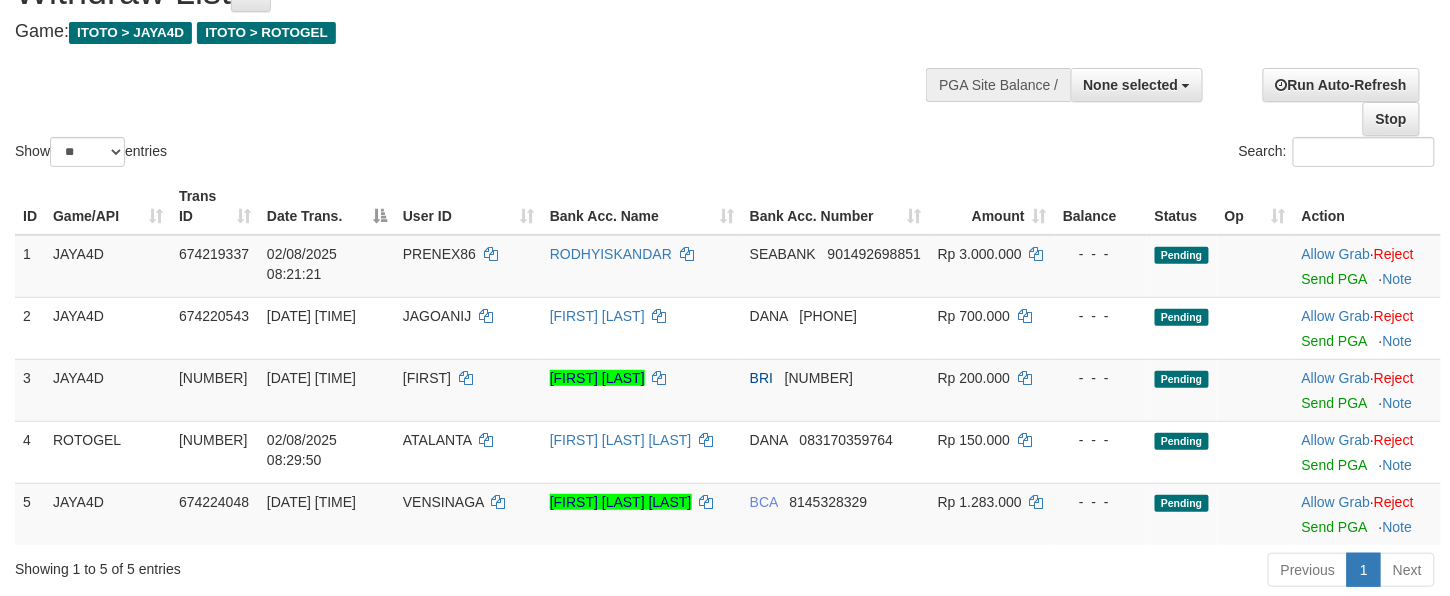 click on "Show  ** ** ** ***  entries Search:" at bounding box center (725, 61) 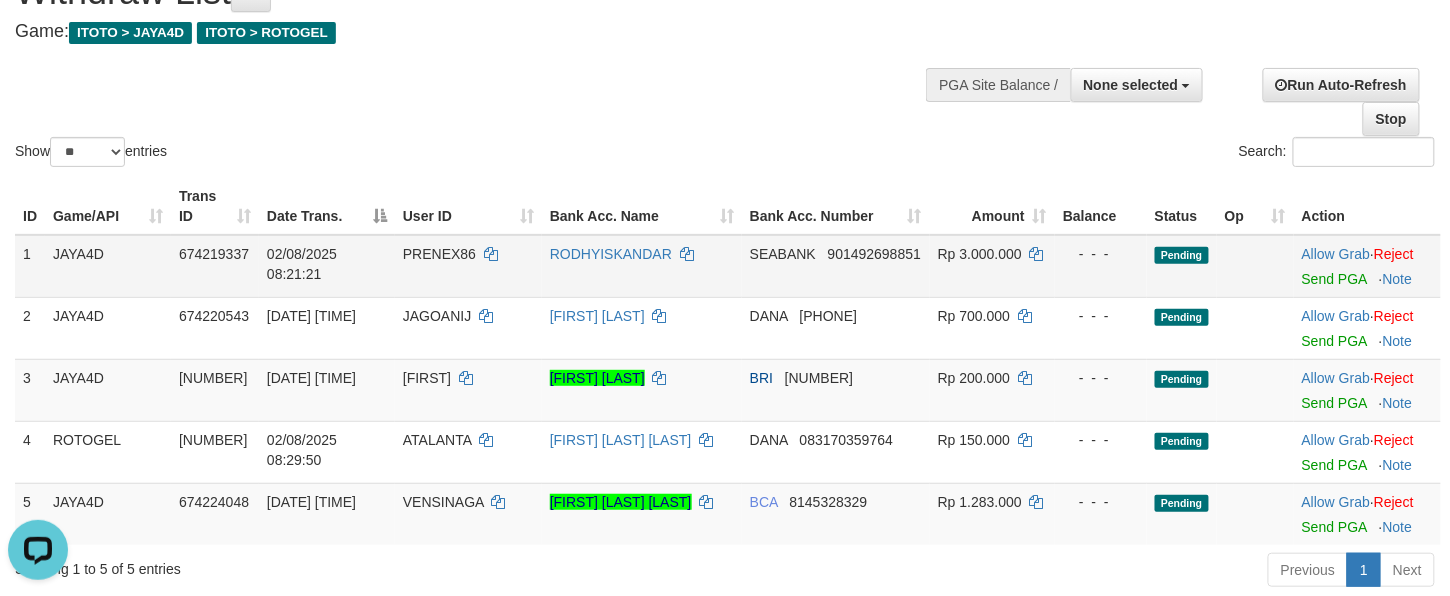 scroll, scrollTop: 0, scrollLeft: 0, axis: both 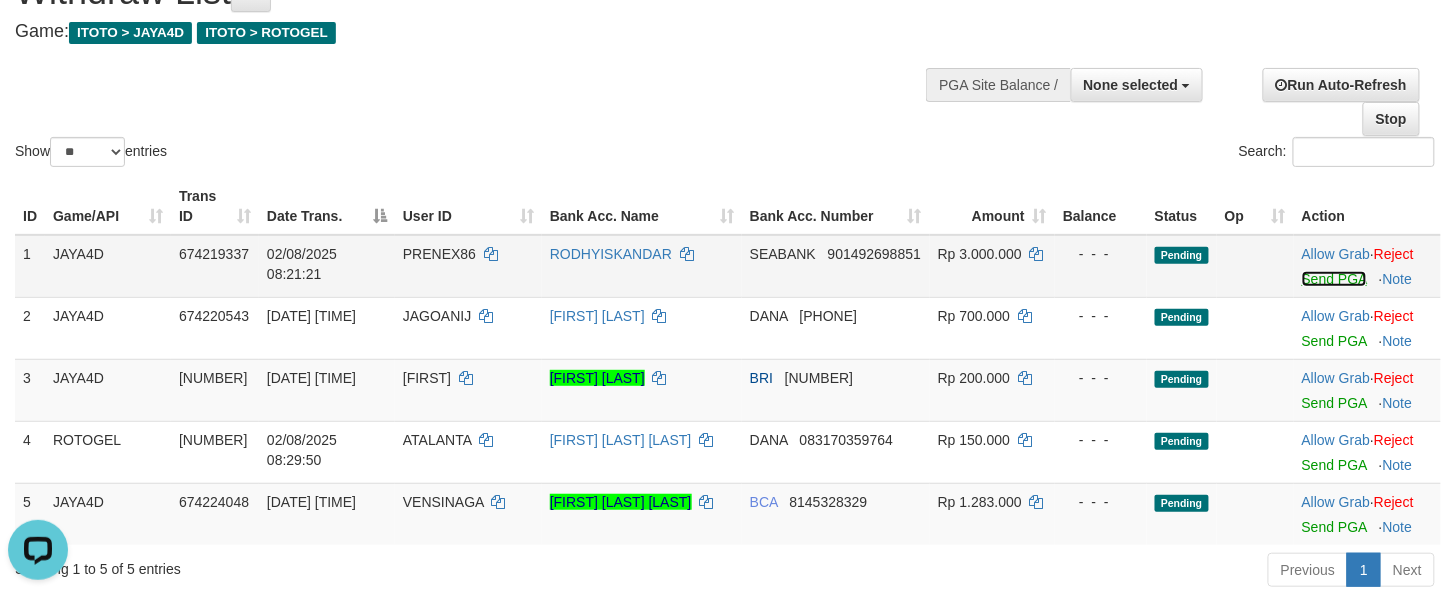 click on "Send PGA" at bounding box center (1334, 279) 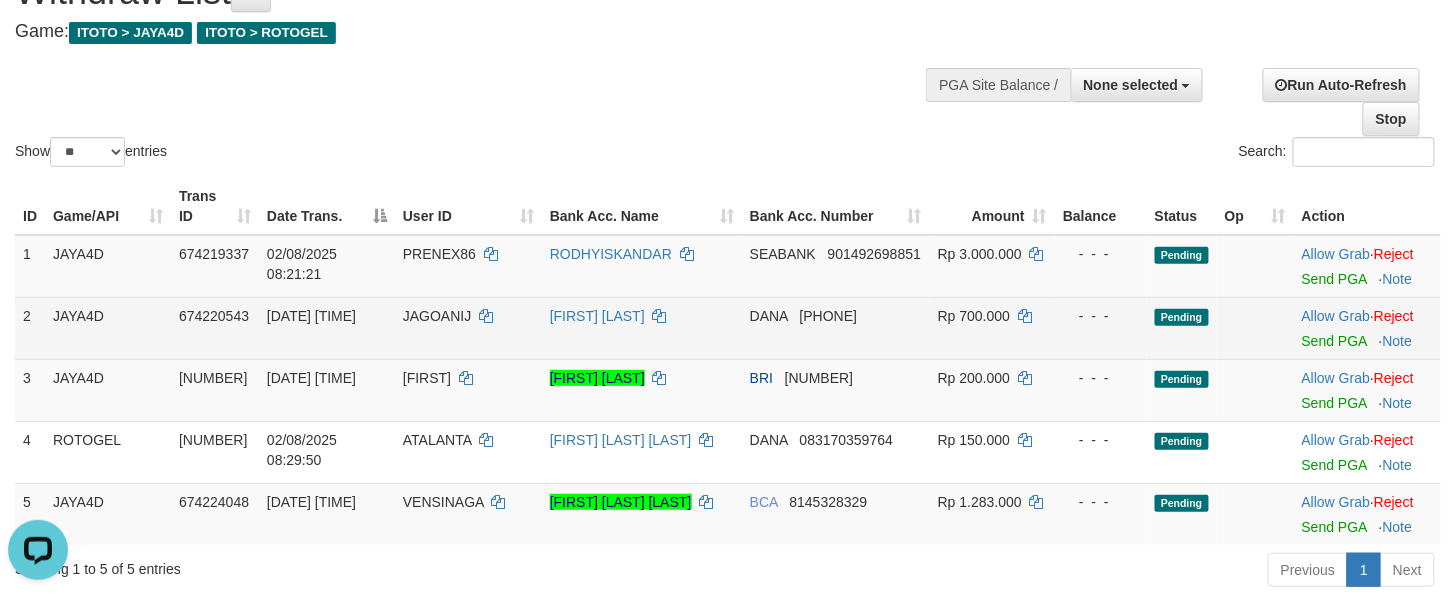 click on "Pending" at bounding box center [1182, 328] 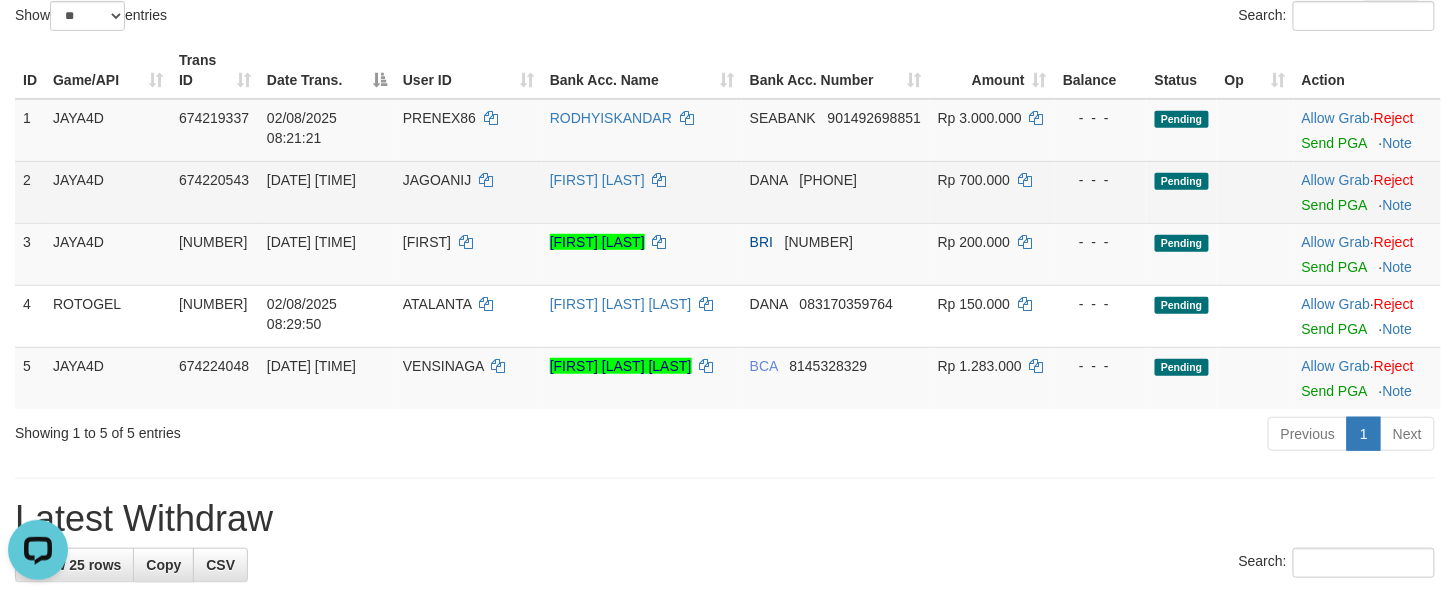 scroll, scrollTop: 322, scrollLeft: 0, axis: vertical 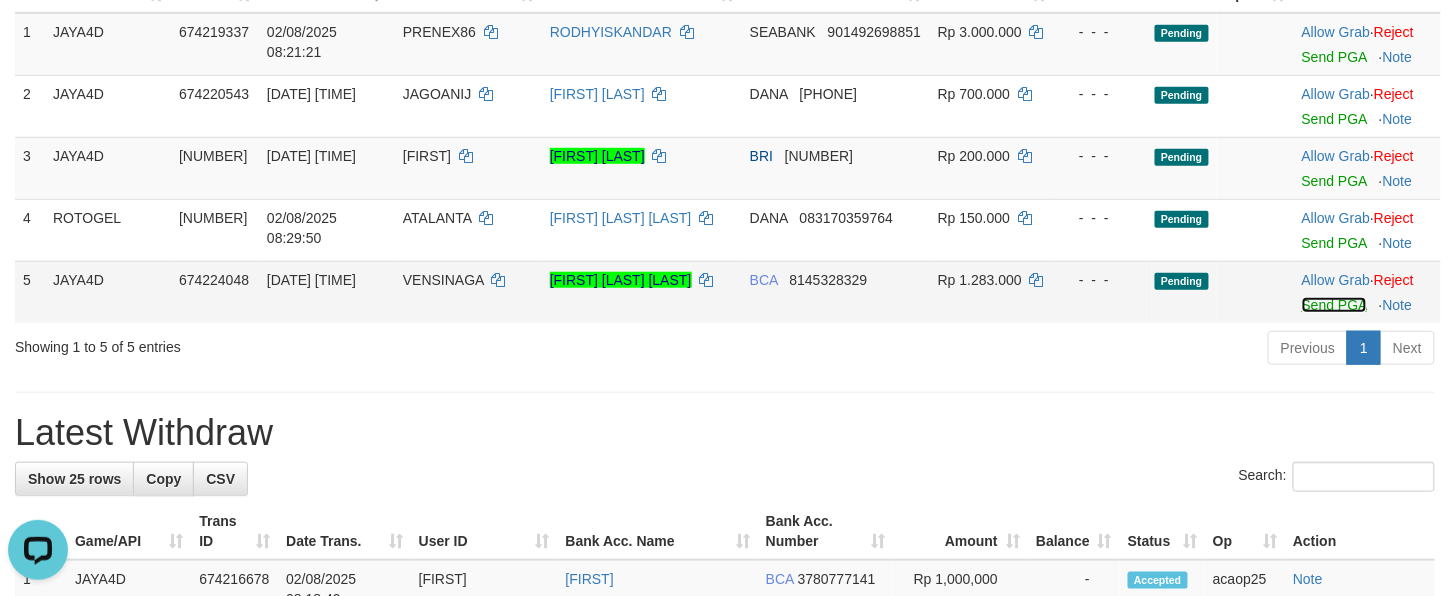 click on "Send PGA" at bounding box center (1334, 305) 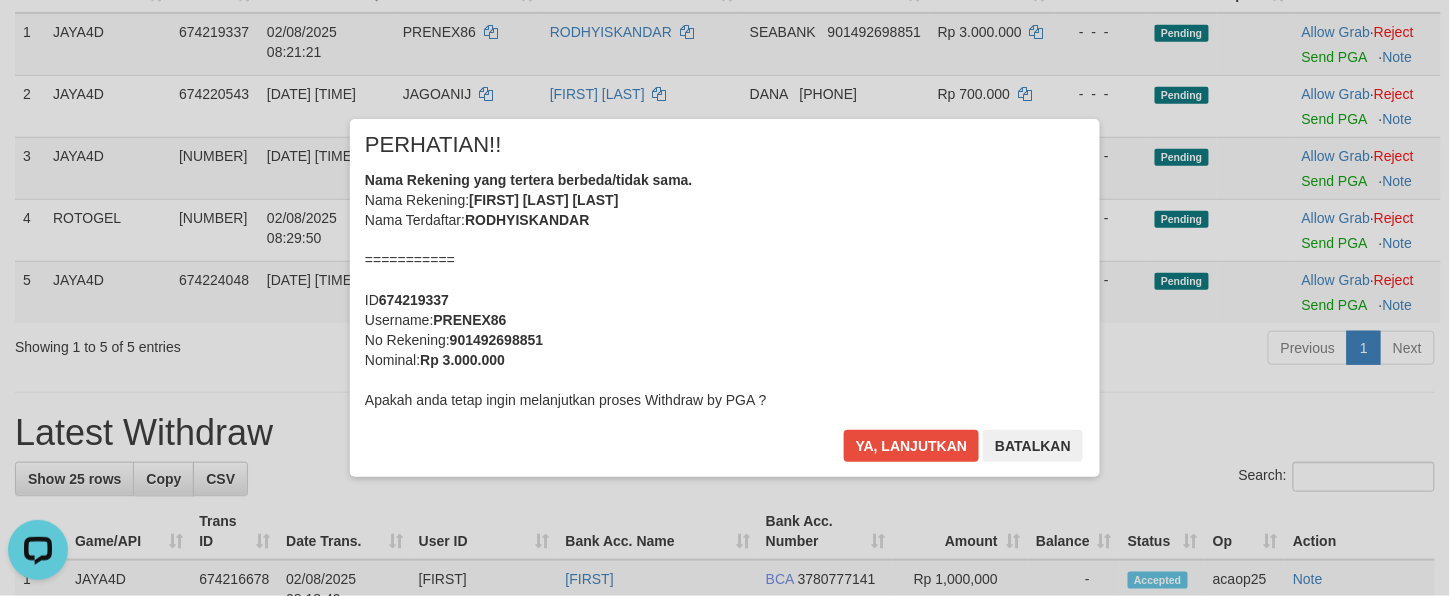 click on "Nama Rekening yang tertera berbeda/tidak sama. Nama Rekening:  [FIRST] [LAST] [LAST] Nama Terdaftar:  [FIRST][LAST] =========== ID  [ID] Username:  [USERNAME] No Rekening:  [ACCOUNT_NUMBER] Nominal:  Rp 3.000.000 Apakah anda tetap ingin melanjutkan proses Withdraw by PGA ?" at bounding box center (725, 290) 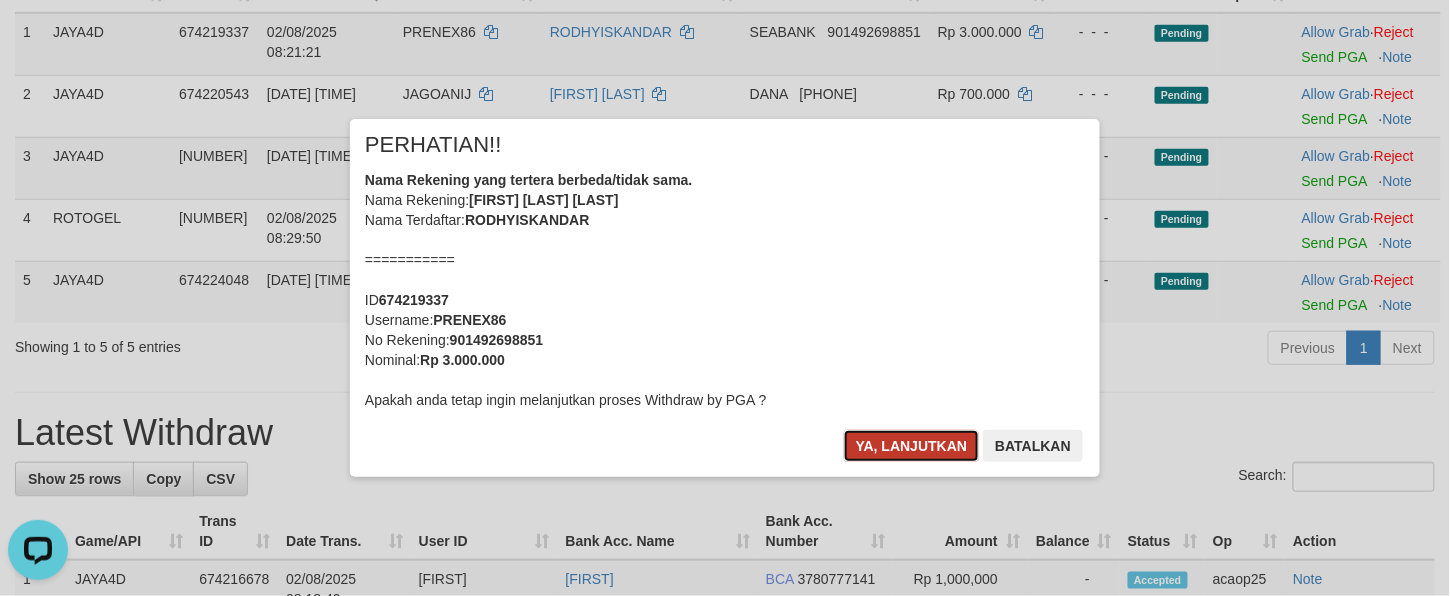 click on "Ya, lanjutkan" at bounding box center (912, 446) 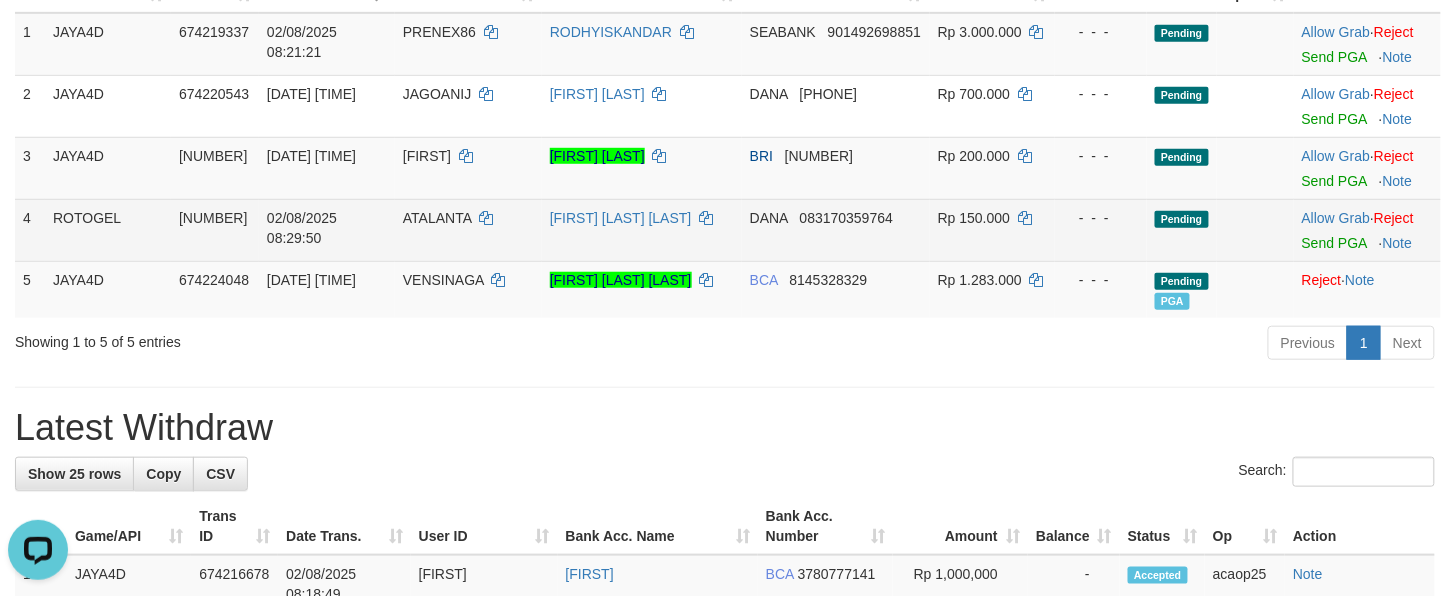 scroll, scrollTop: 297, scrollLeft: 0, axis: vertical 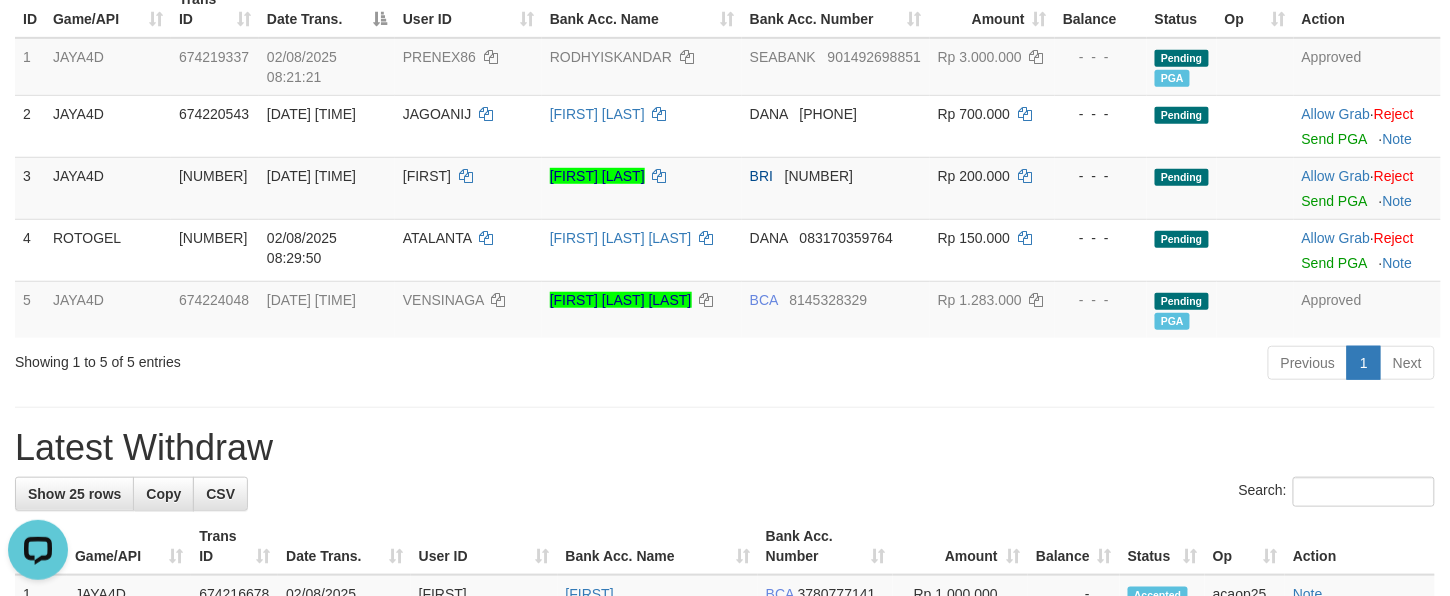 click on "**********" at bounding box center [725, 944] 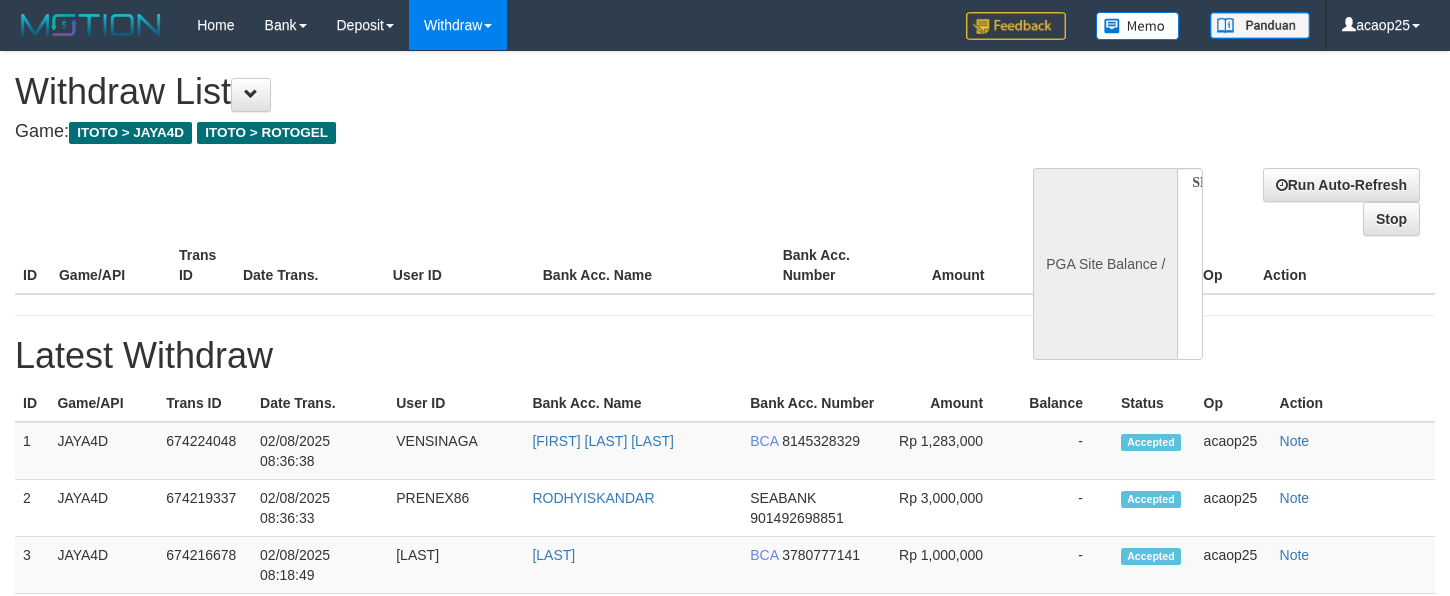 select 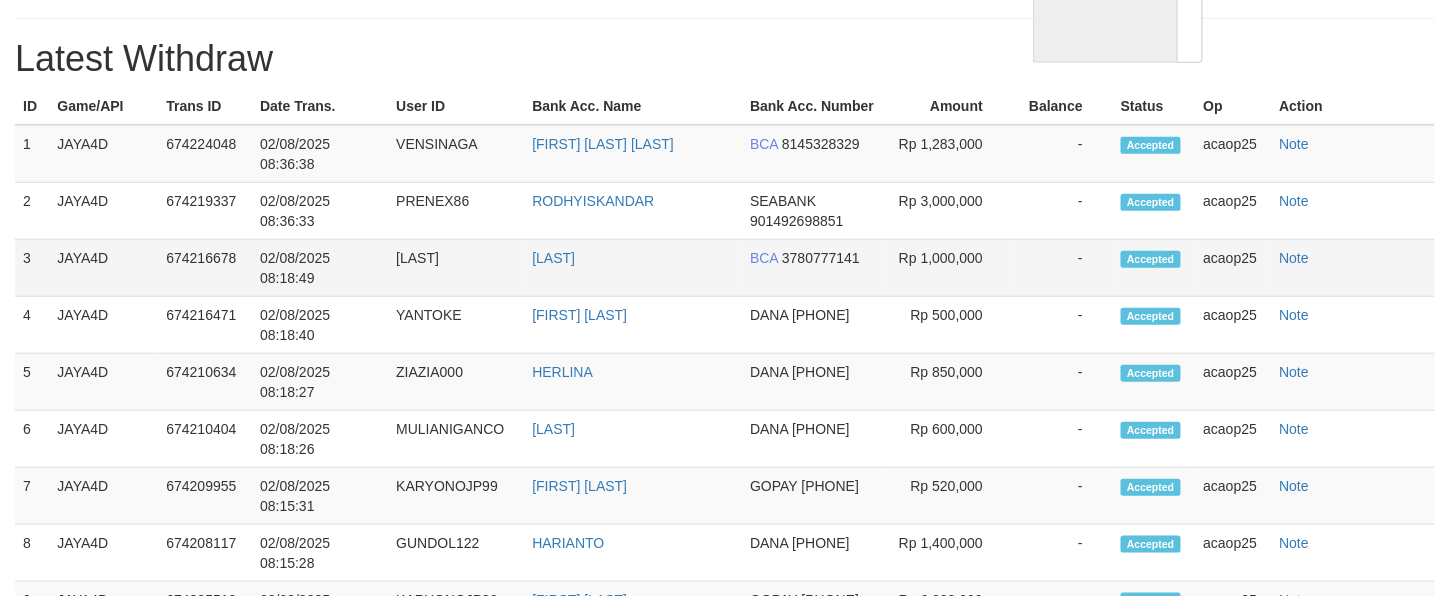 select 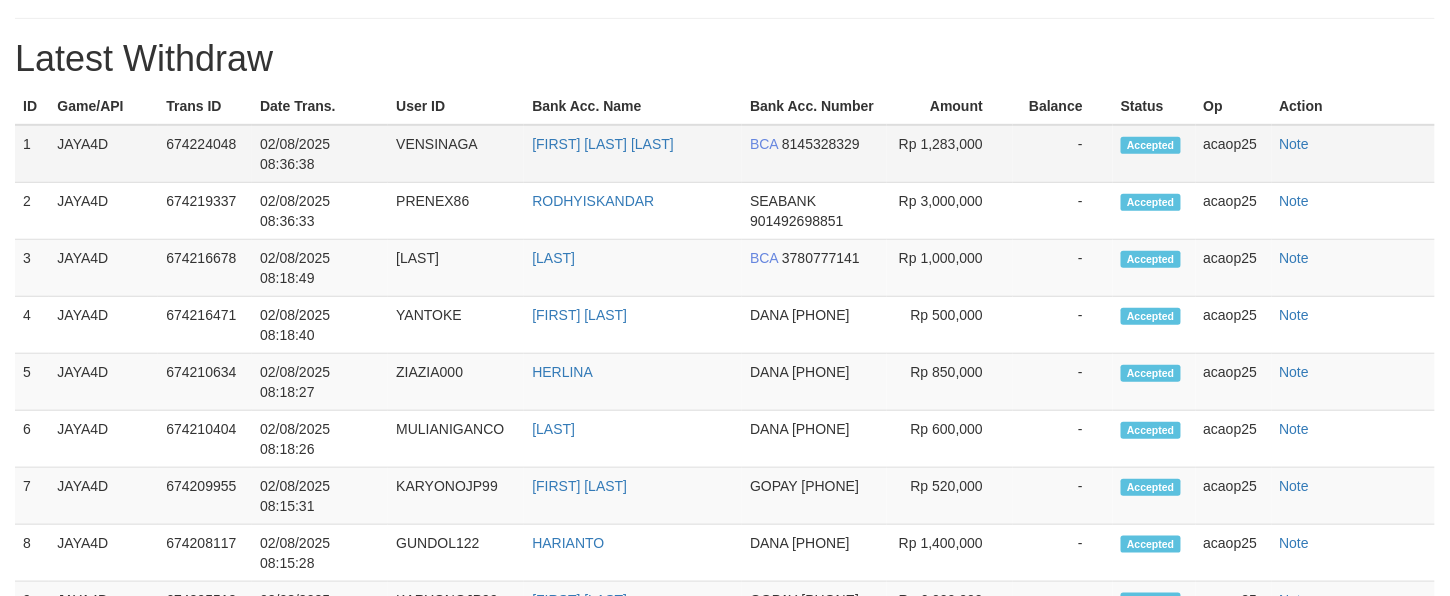 scroll, scrollTop: 297, scrollLeft: 0, axis: vertical 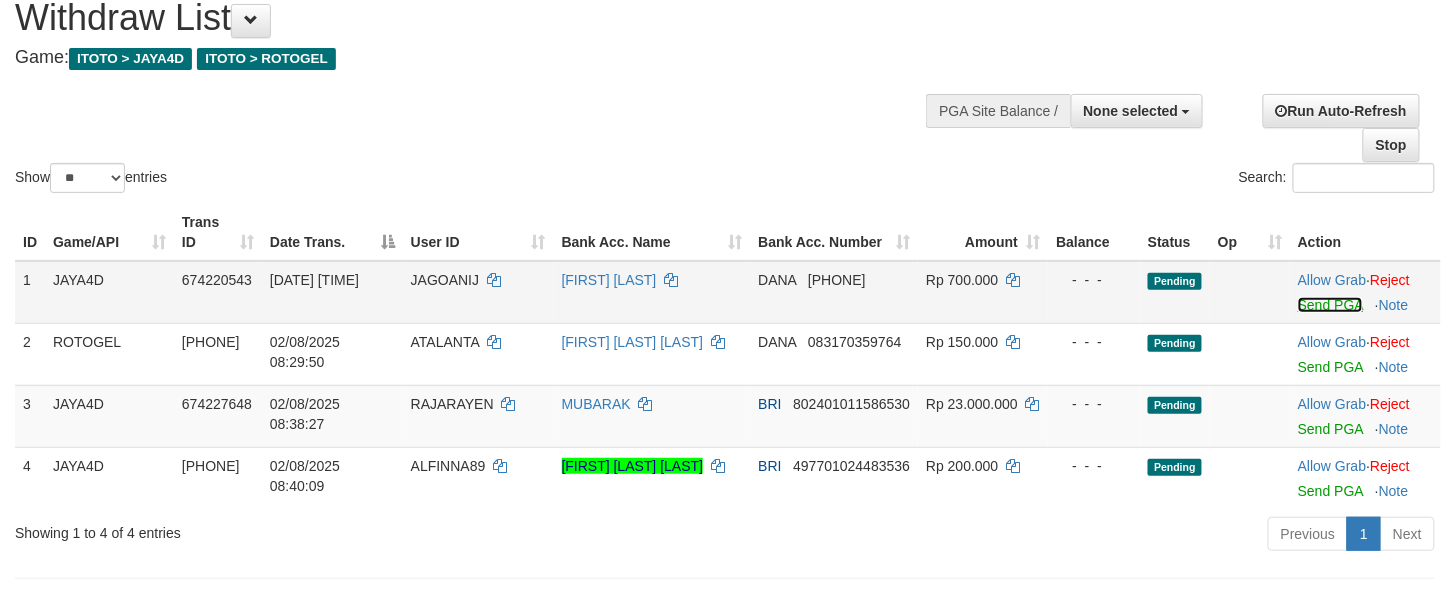 click on "Send PGA" at bounding box center [1330, 305] 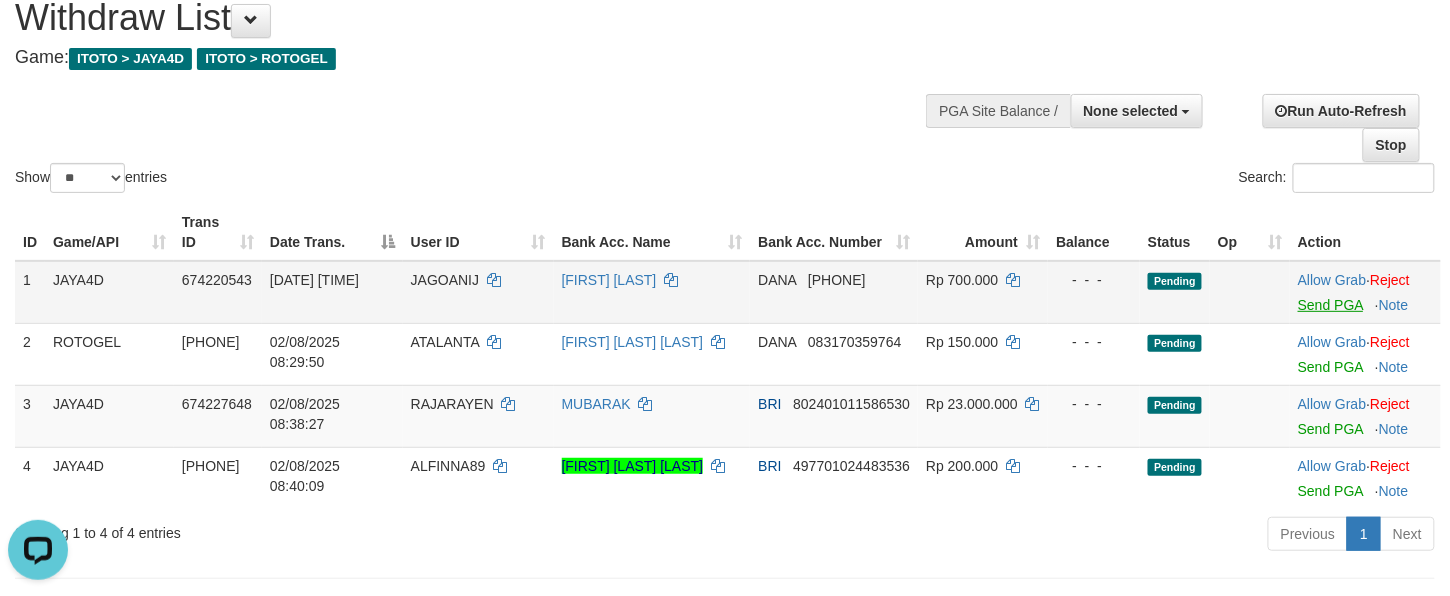 scroll, scrollTop: 0, scrollLeft: 0, axis: both 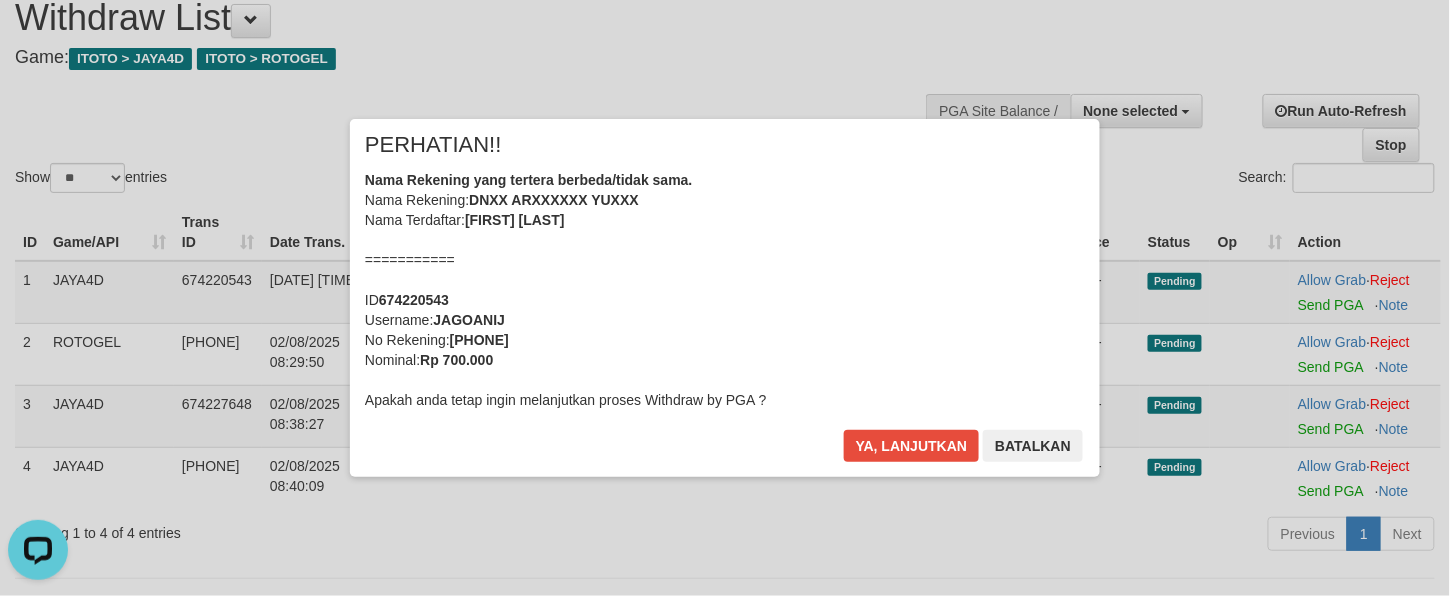 click on "Nama Rekening yang tertera berbeda/tidak sama. Nama Rekening:  DNXX ARXXXXXX YUXXX Nama Terdaftar:  ARYAWIRA YUDHA =========== ID  674220543 Username:  JAGOANIJ No Rekening:  081905097129 Nominal:  Rp 700.000 Apakah anda tetap ingin melanjutkan proses Withdraw by PGA ?" at bounding box center (725, 290) 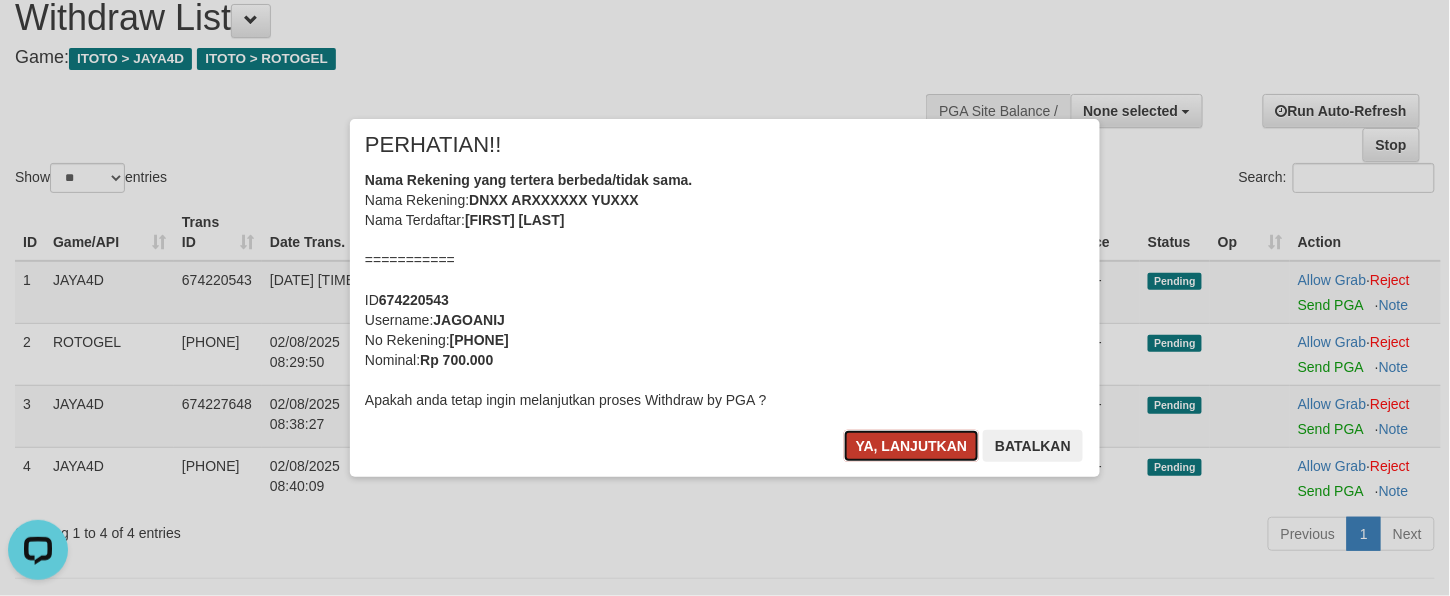 click on "Ya, lanjutkan" at bounding box center [912, 446] 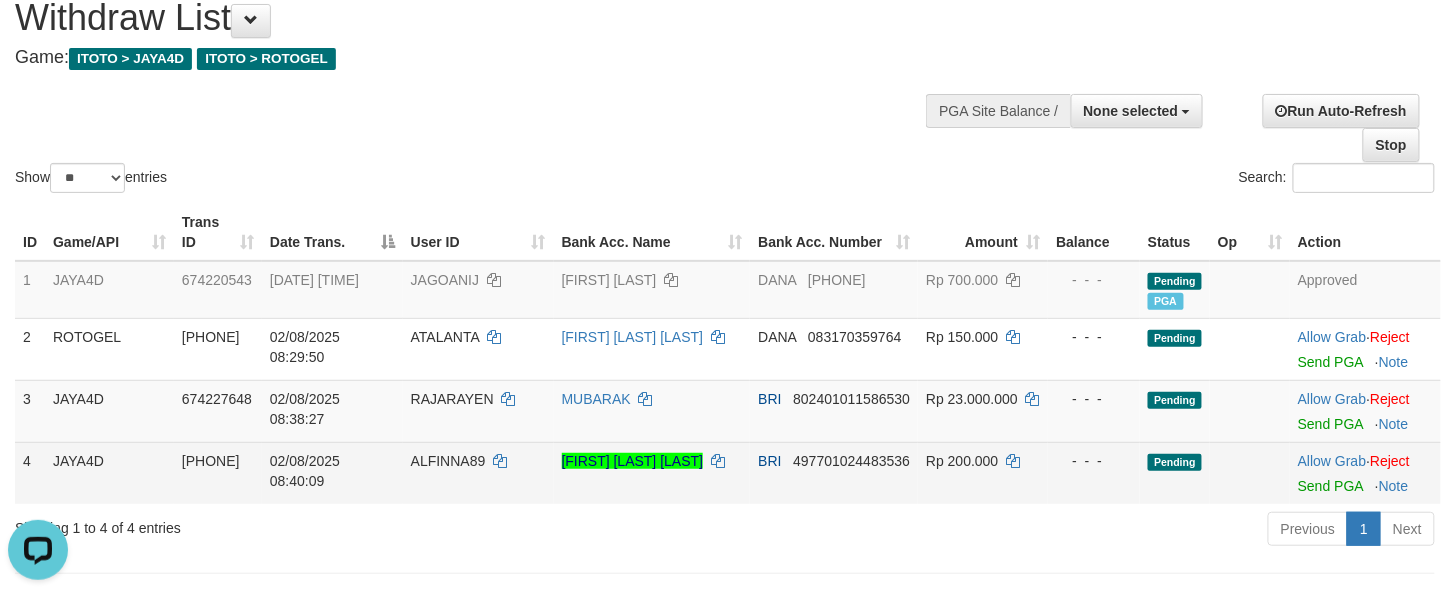 click on "ALEGONDA ALFINA OYAB" at bounding box center [652, 473] 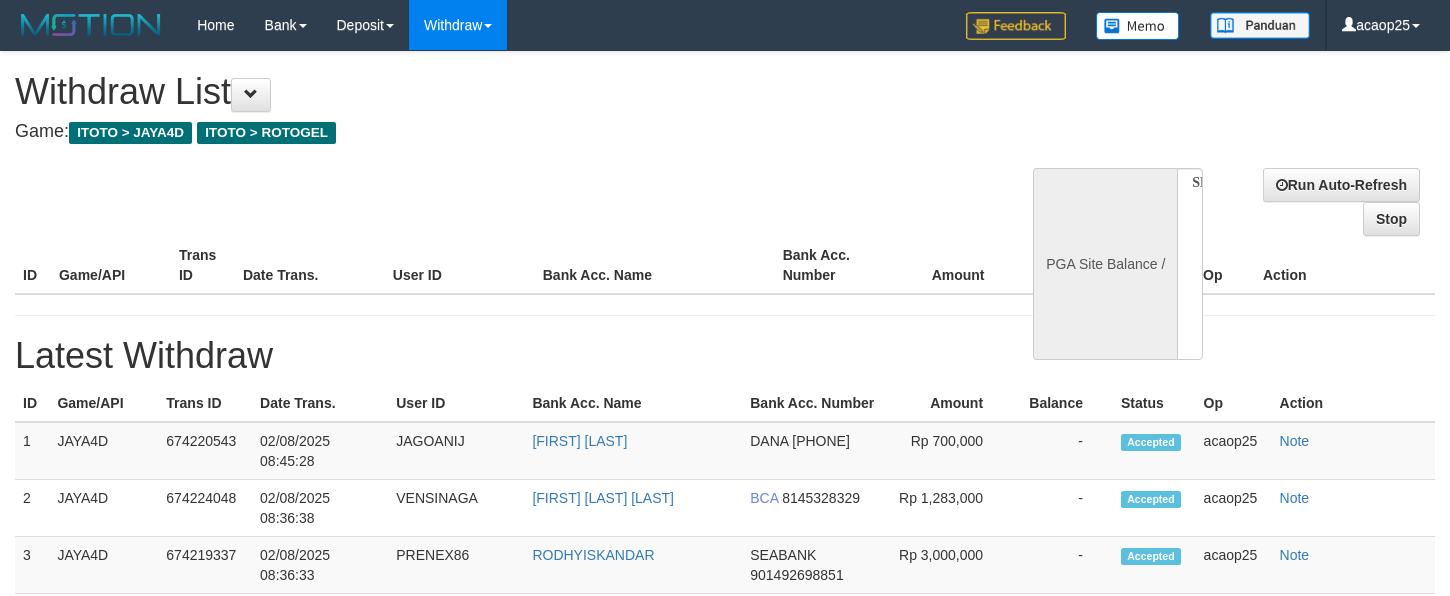 select 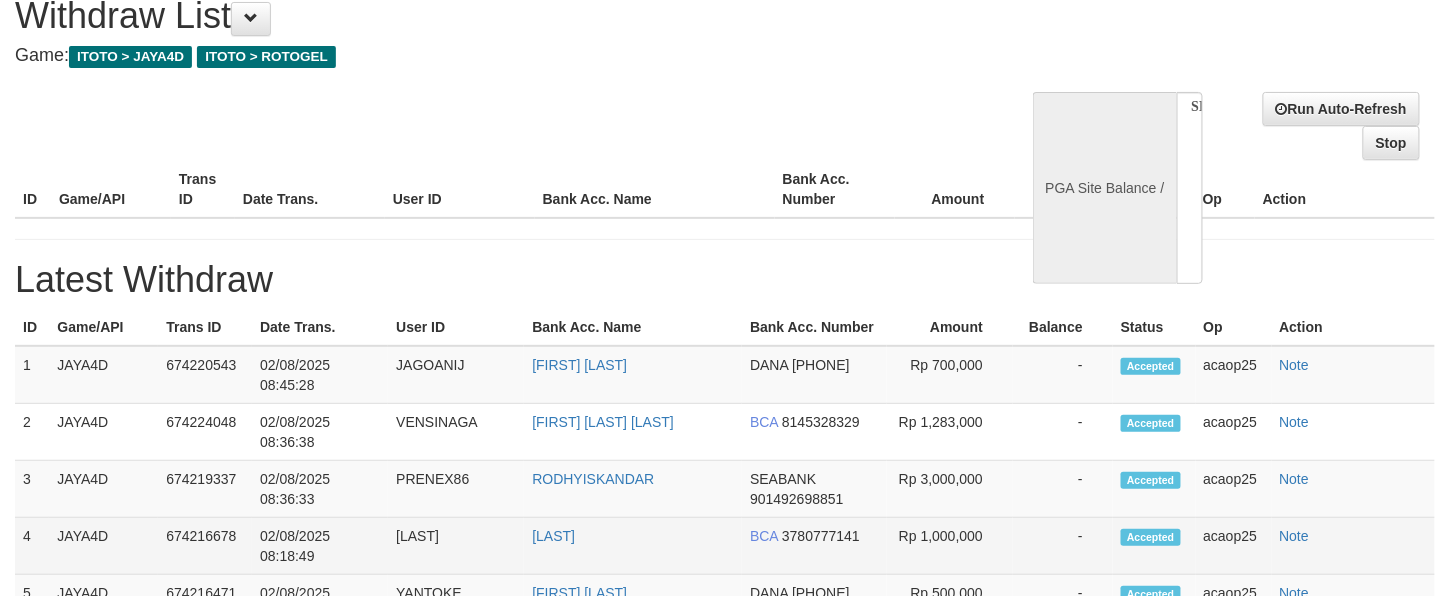 select 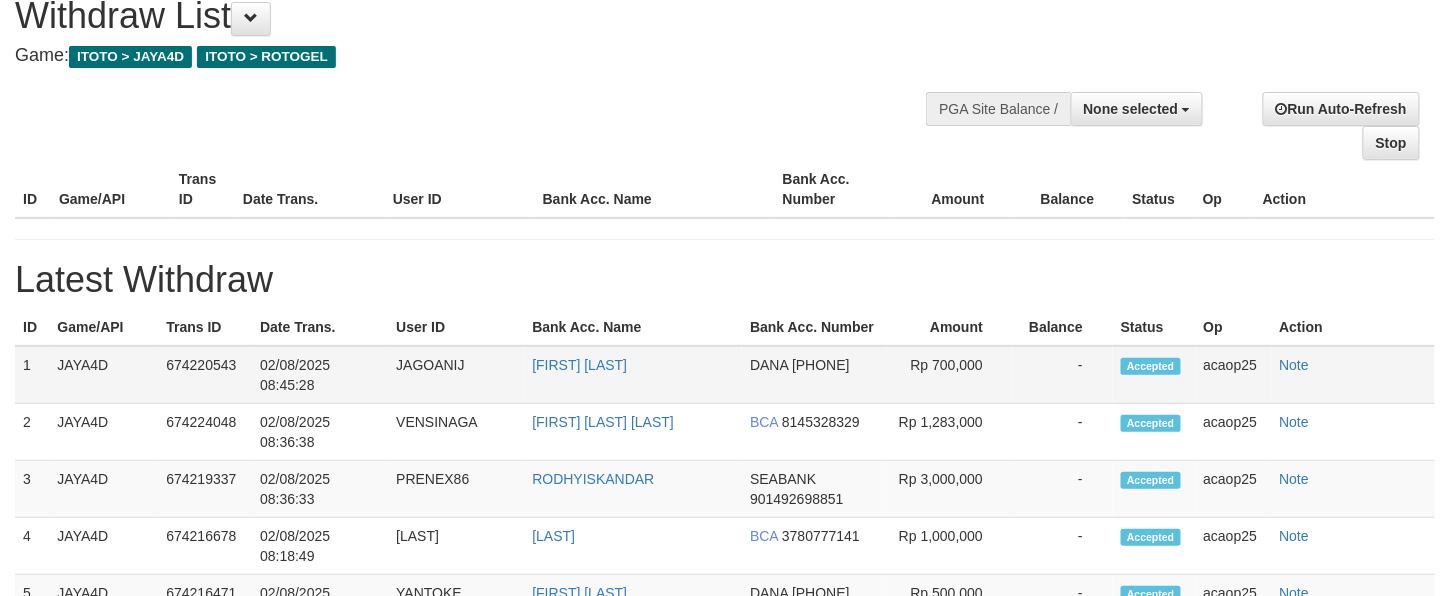 select on "**" 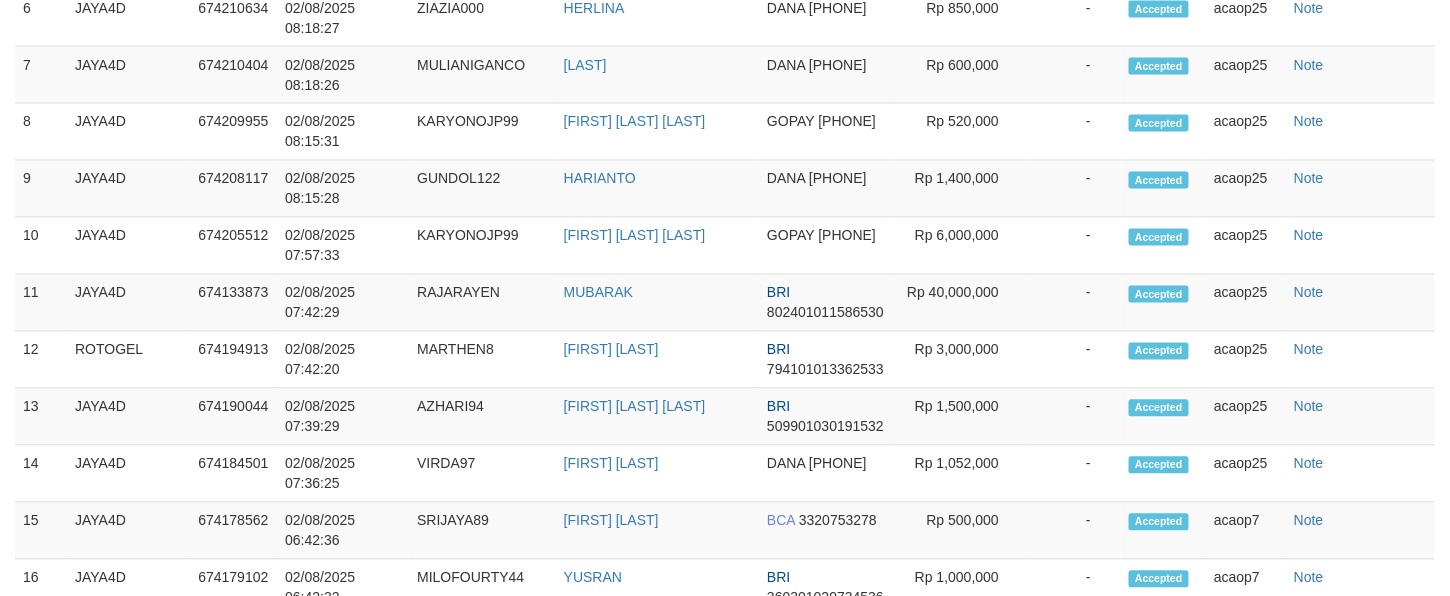 scroll, scrollTop: 118, scrollLeft: 0, axis: vertical 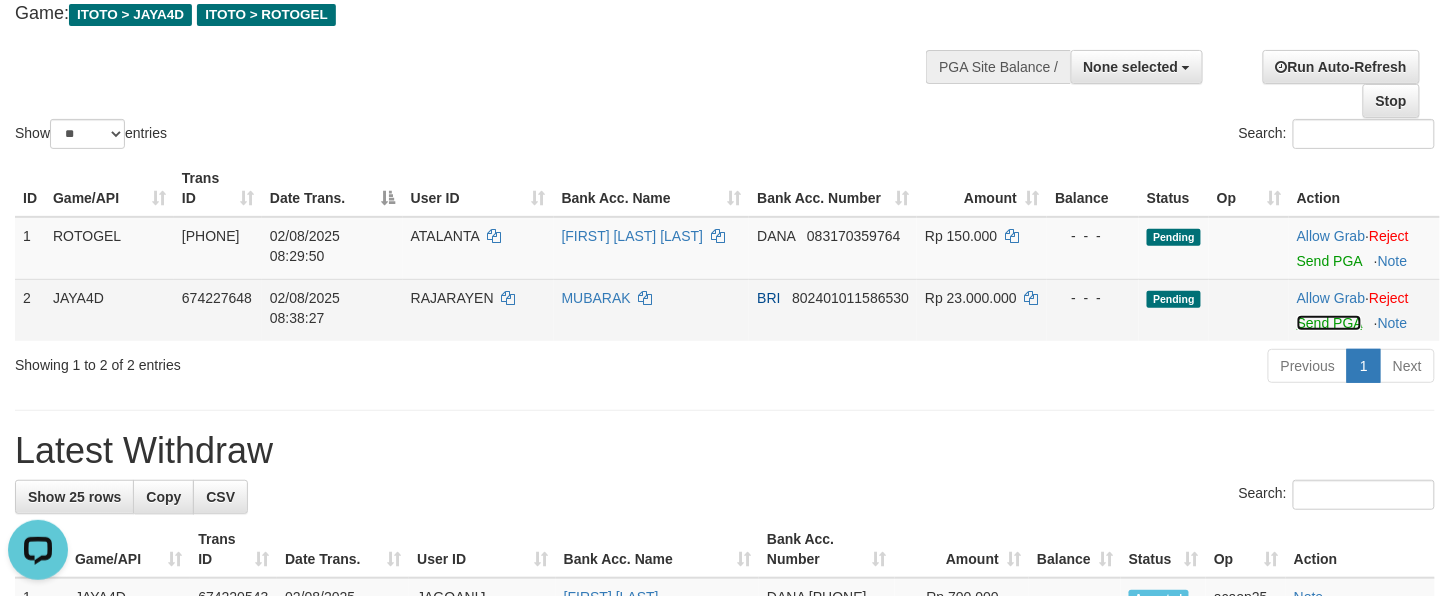click on "Send PGA" at bounding box center [1329, 323] 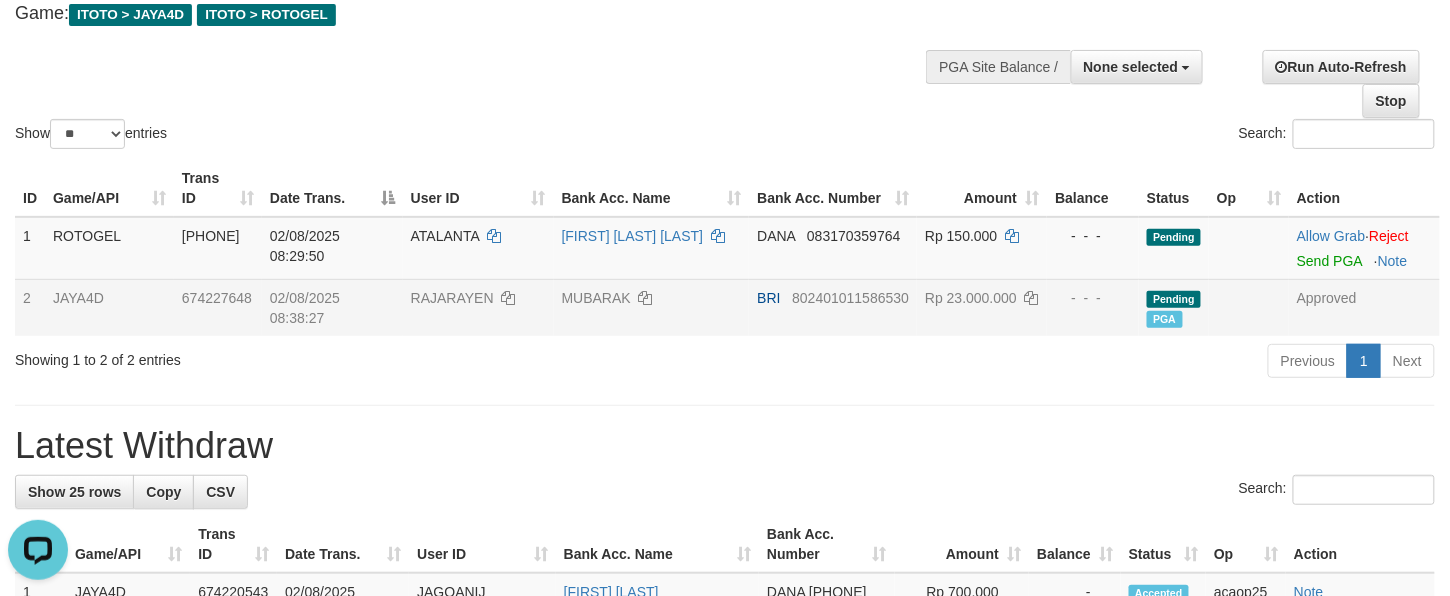 click on "**********" at bounding box center [725, 1033] 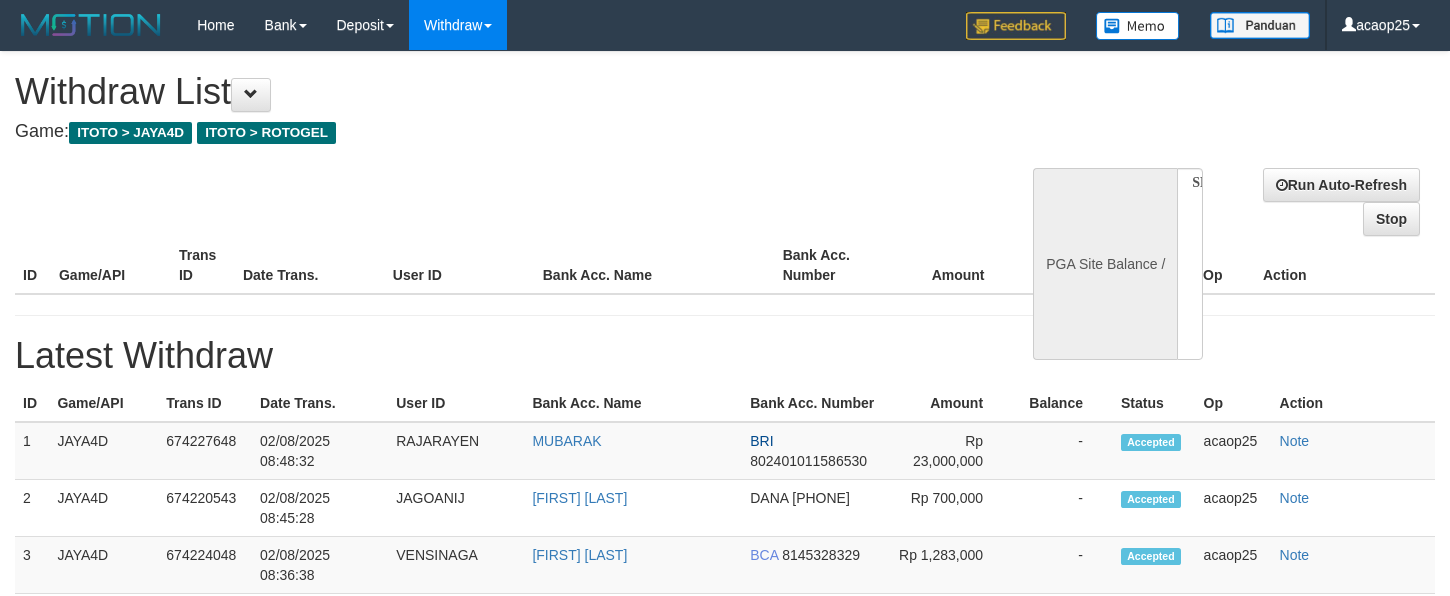 select 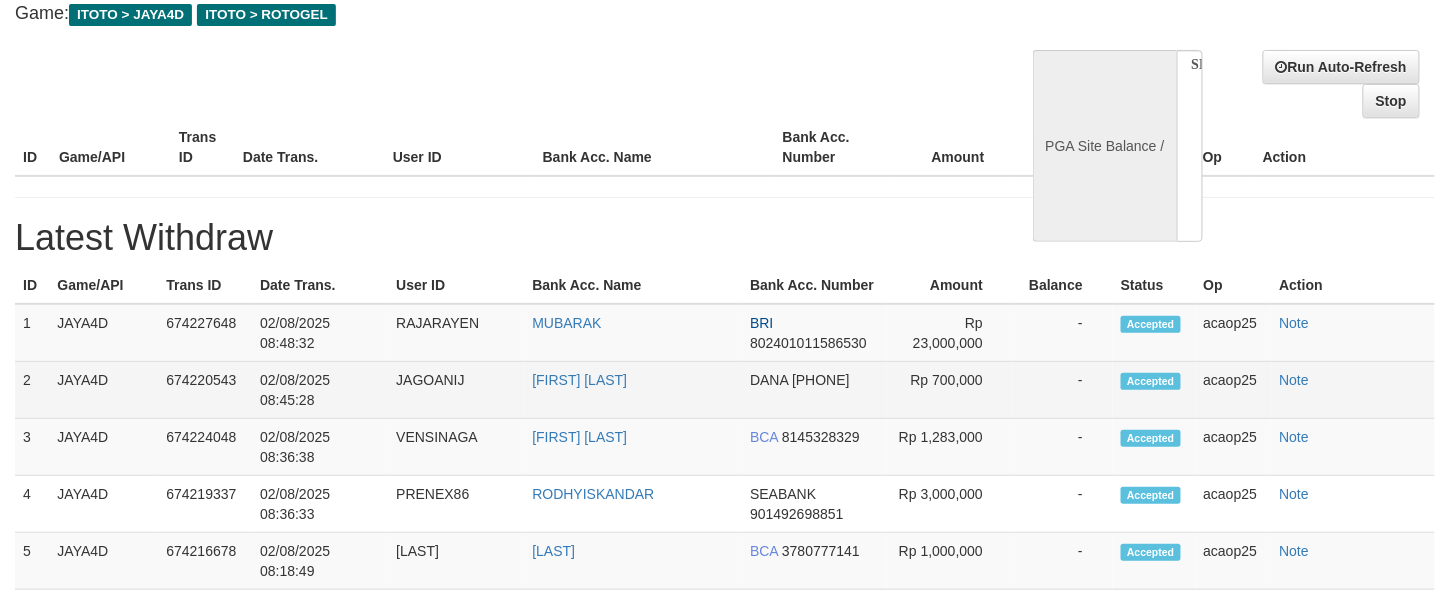 select 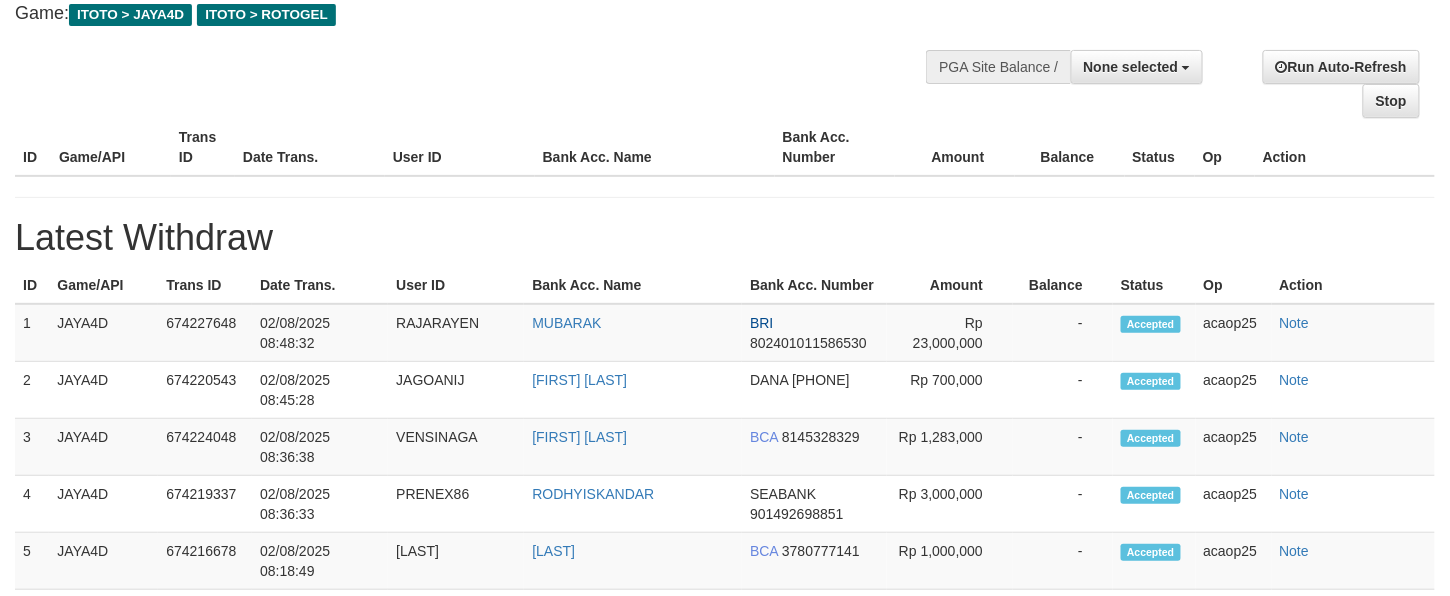 scroll, scrollTop: 118, scrollLeft: 0, axis: vertical 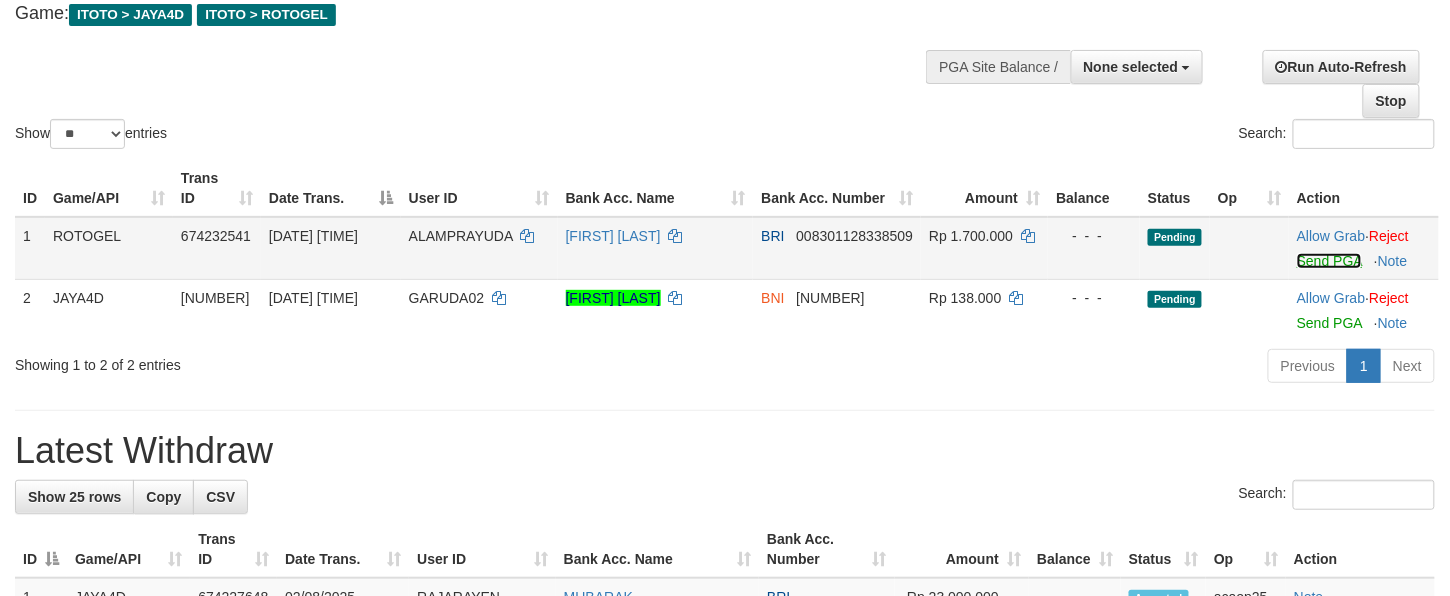 click on "Send PGA" at bounding box center [1329, 261] 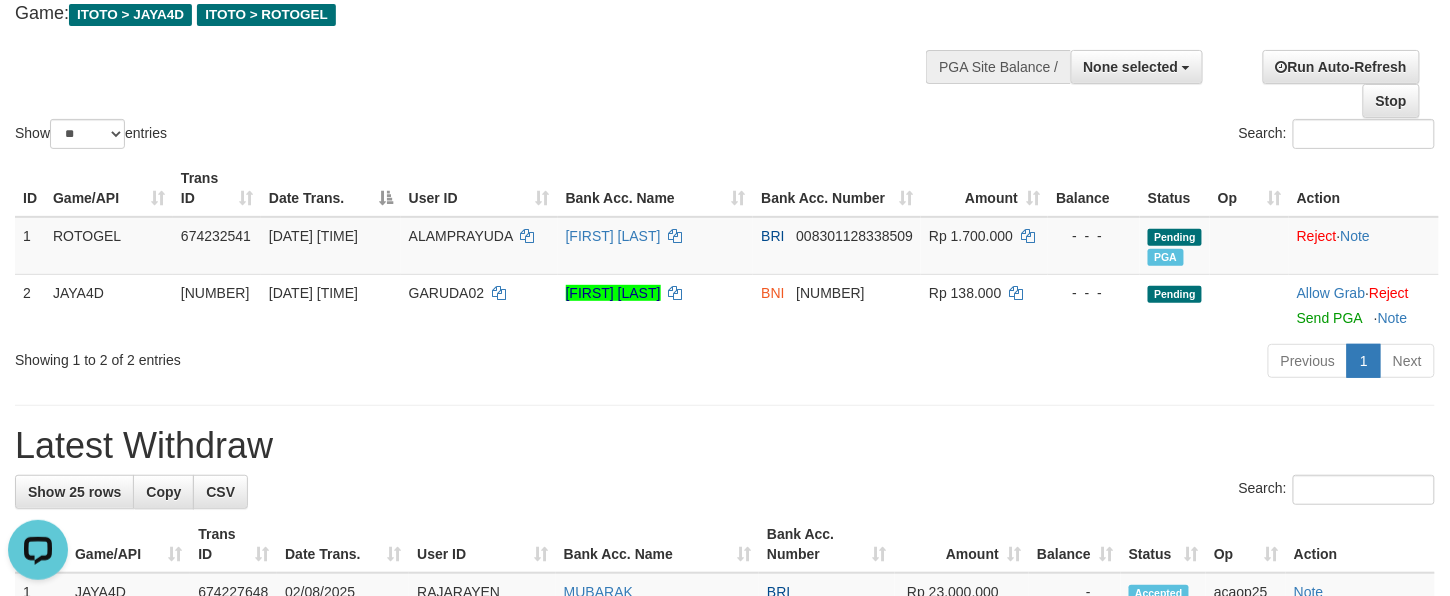 scroll, scrollTop: 0, scrollLeft: 0, axis: both 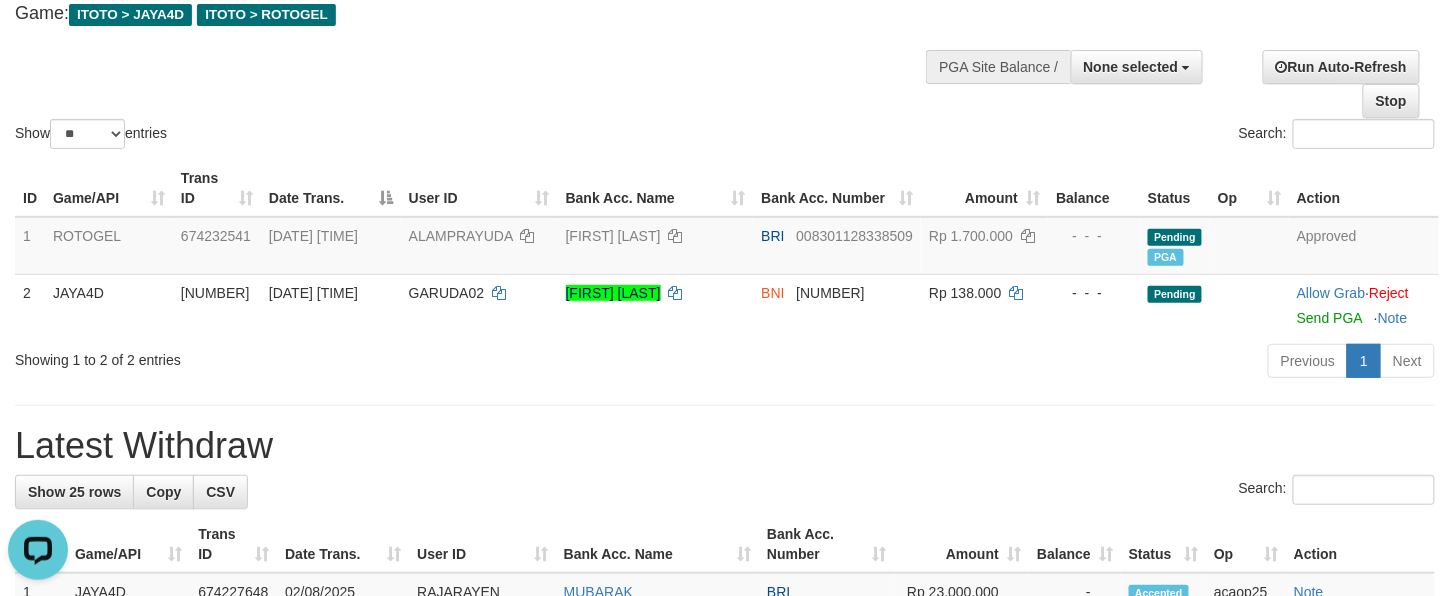 click on "Previous 1 Next" at bounding box center (1027, 363) 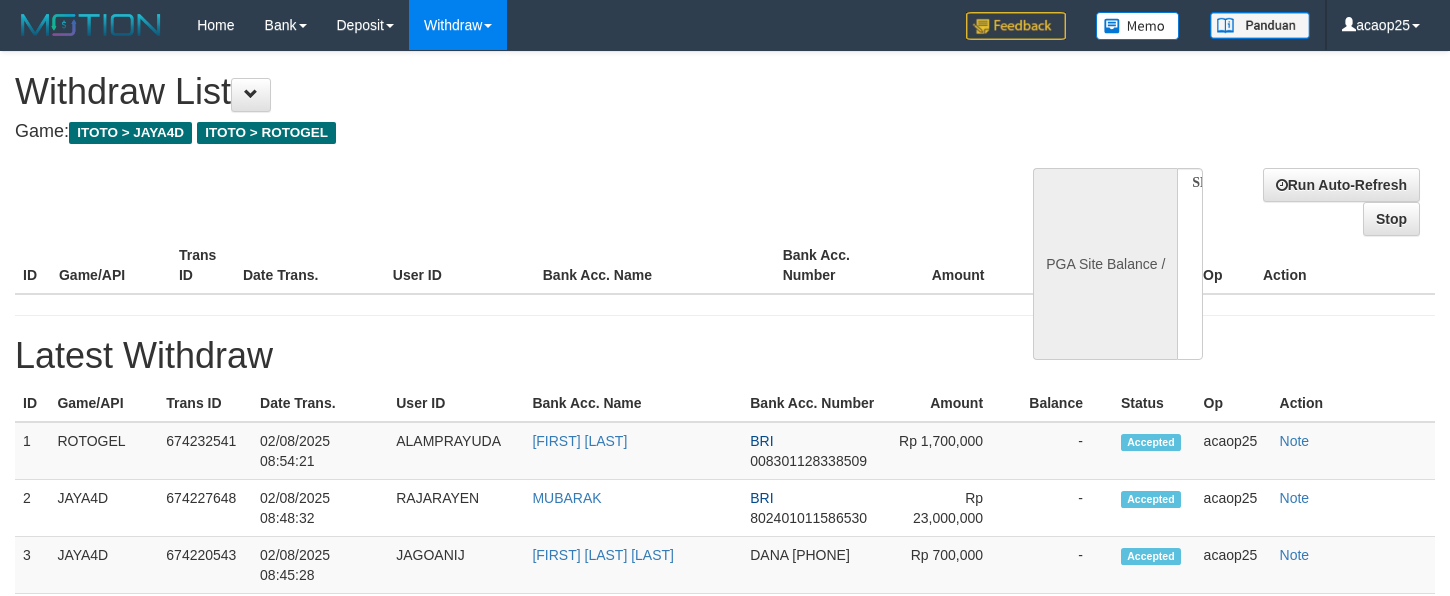 select 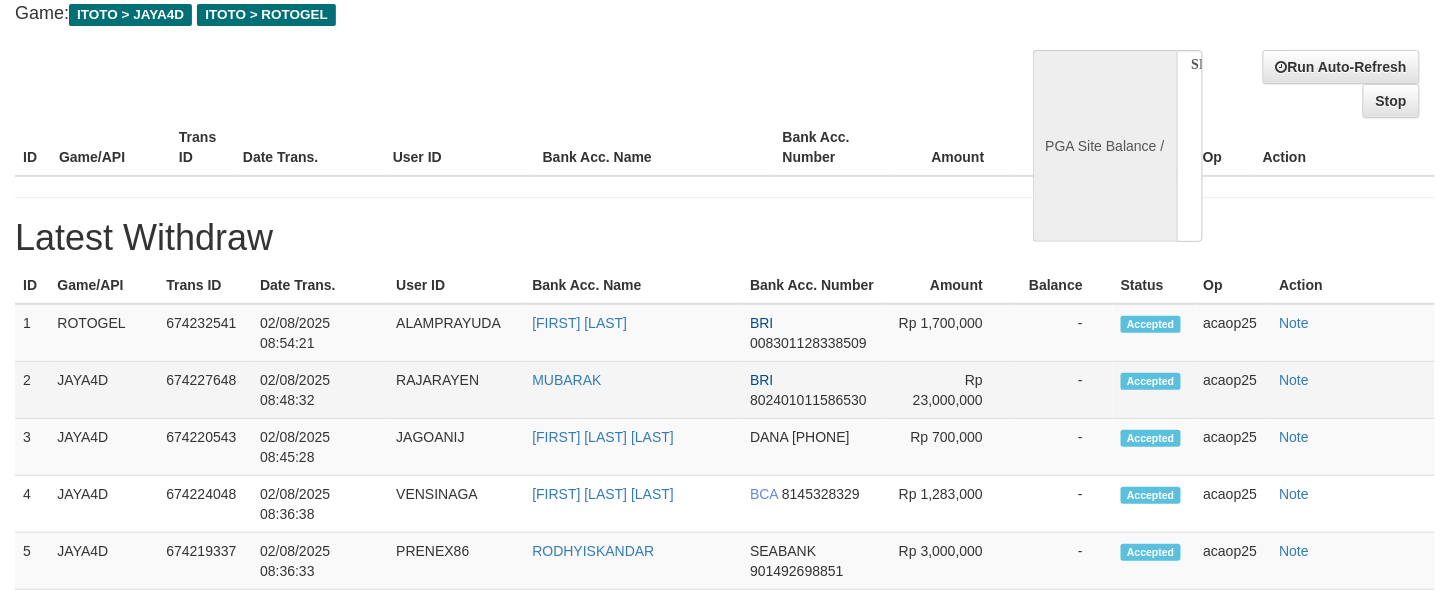 scroll, scrollTop: 118, scrollLeft: 0, axis: vertical 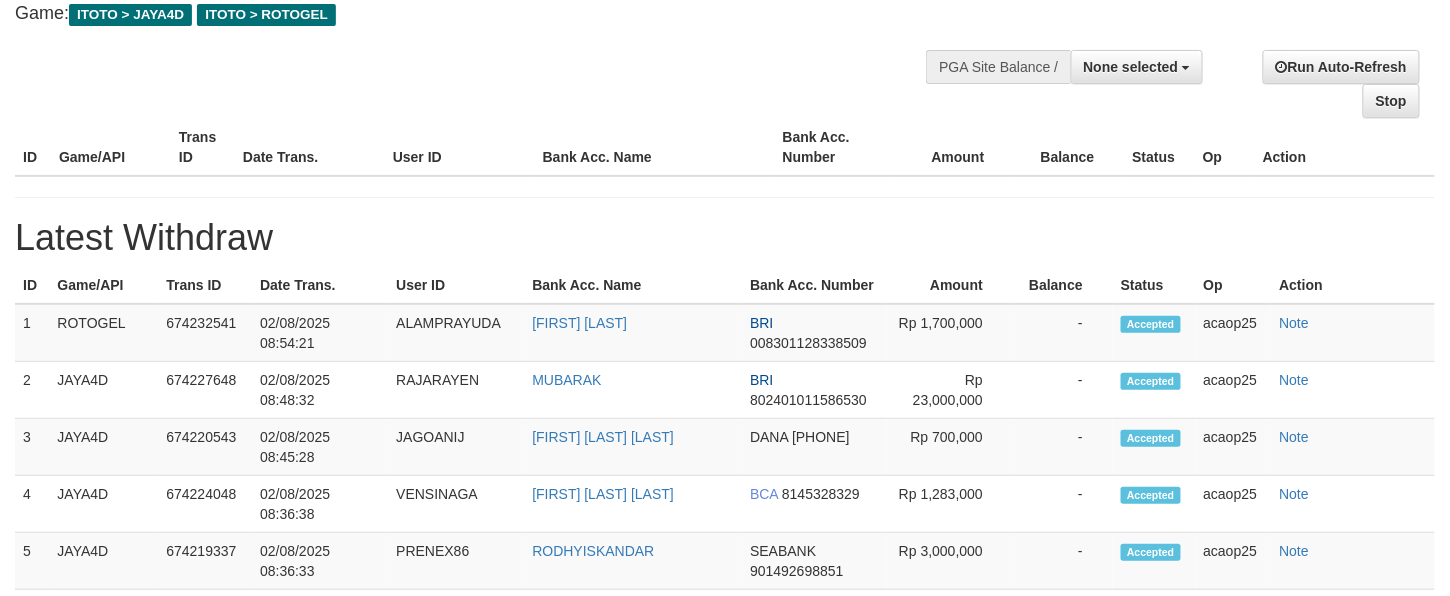 select on "**" 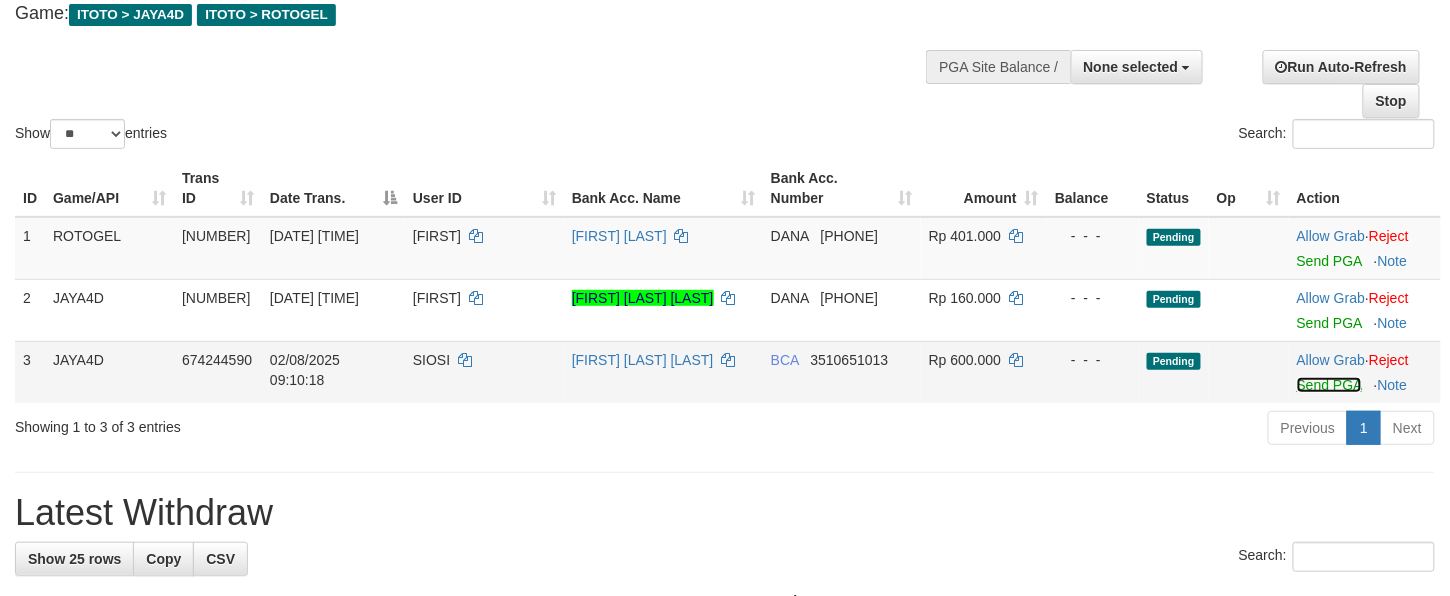 click on "Send PGA" at bounding box center (1329, 385) 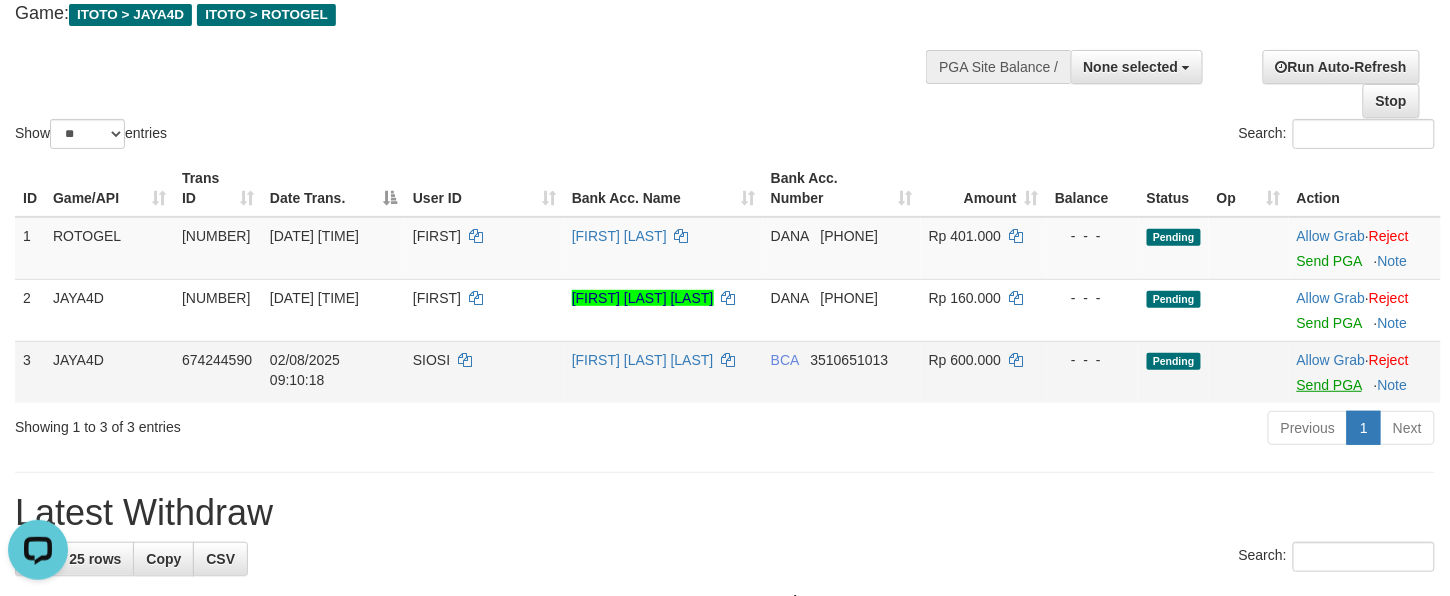scroll, scrollTop: 0, scrollLeft: 0, axis: both 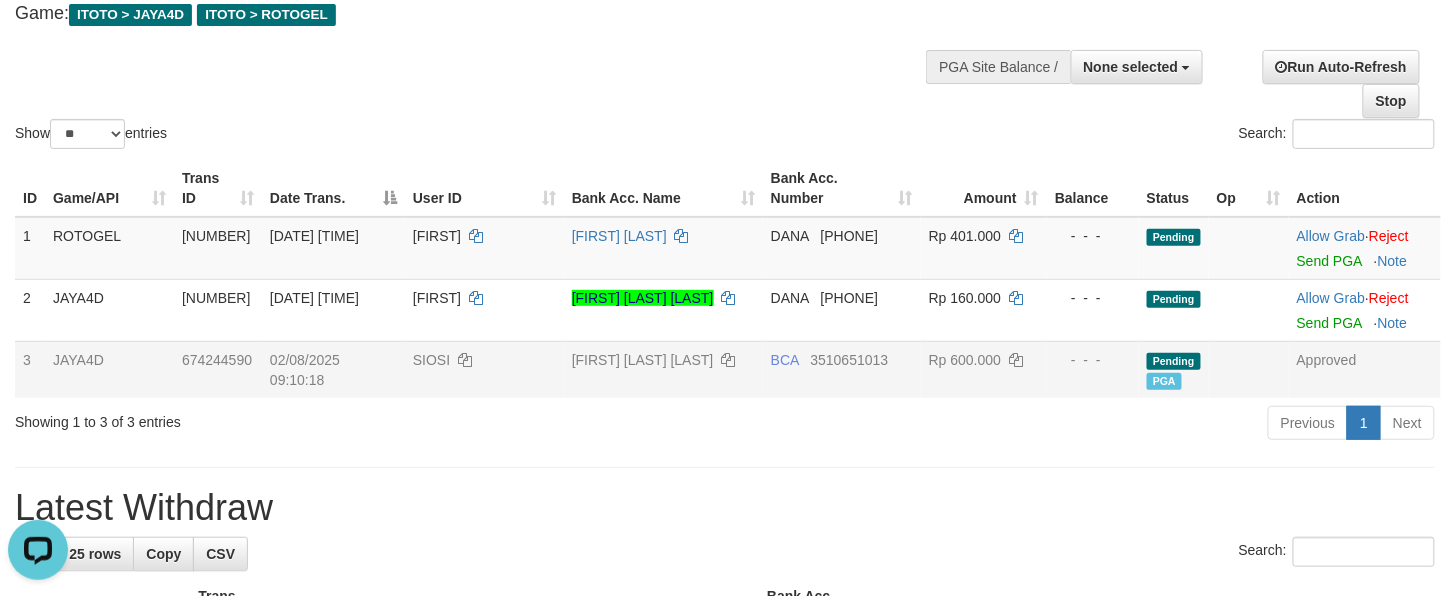 click on "Search:" at bounding box center [725, 554] 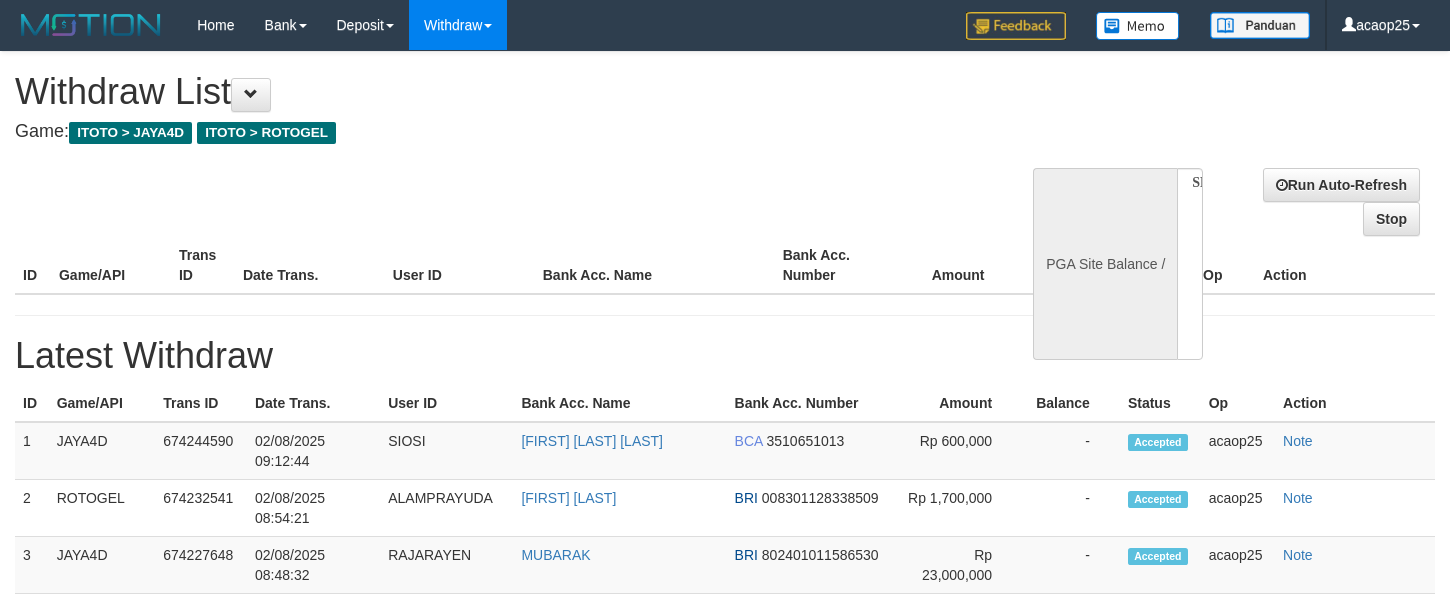 select 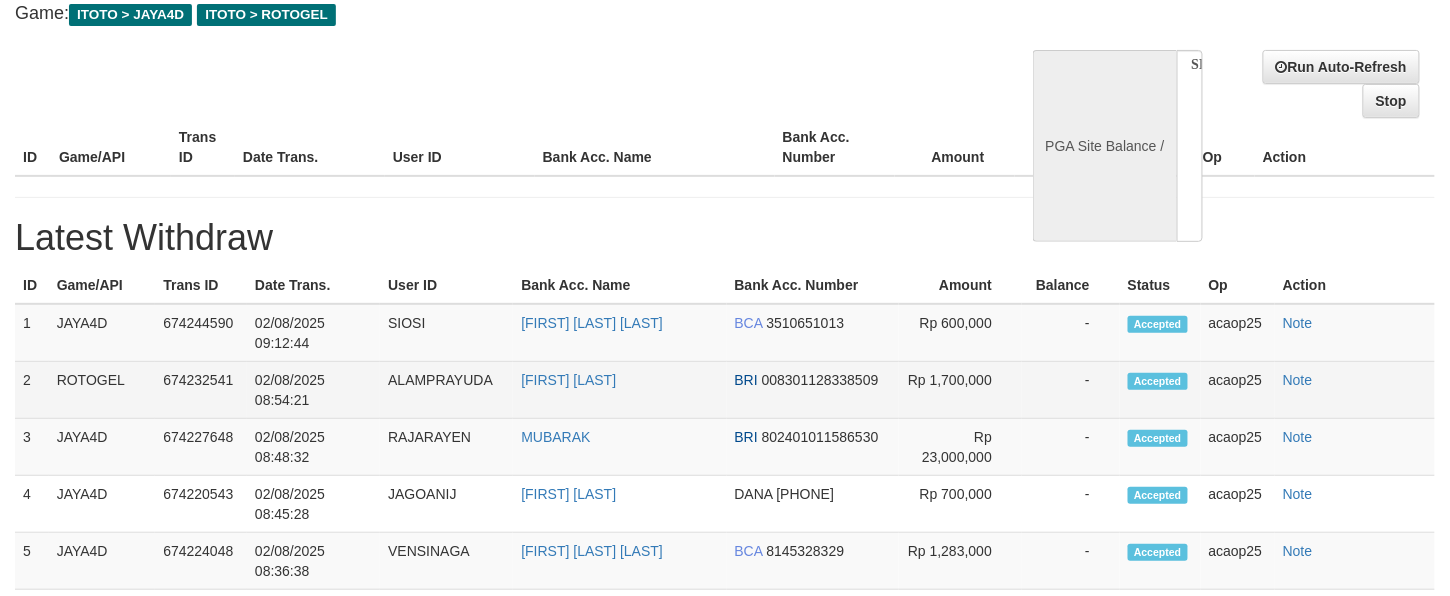 select 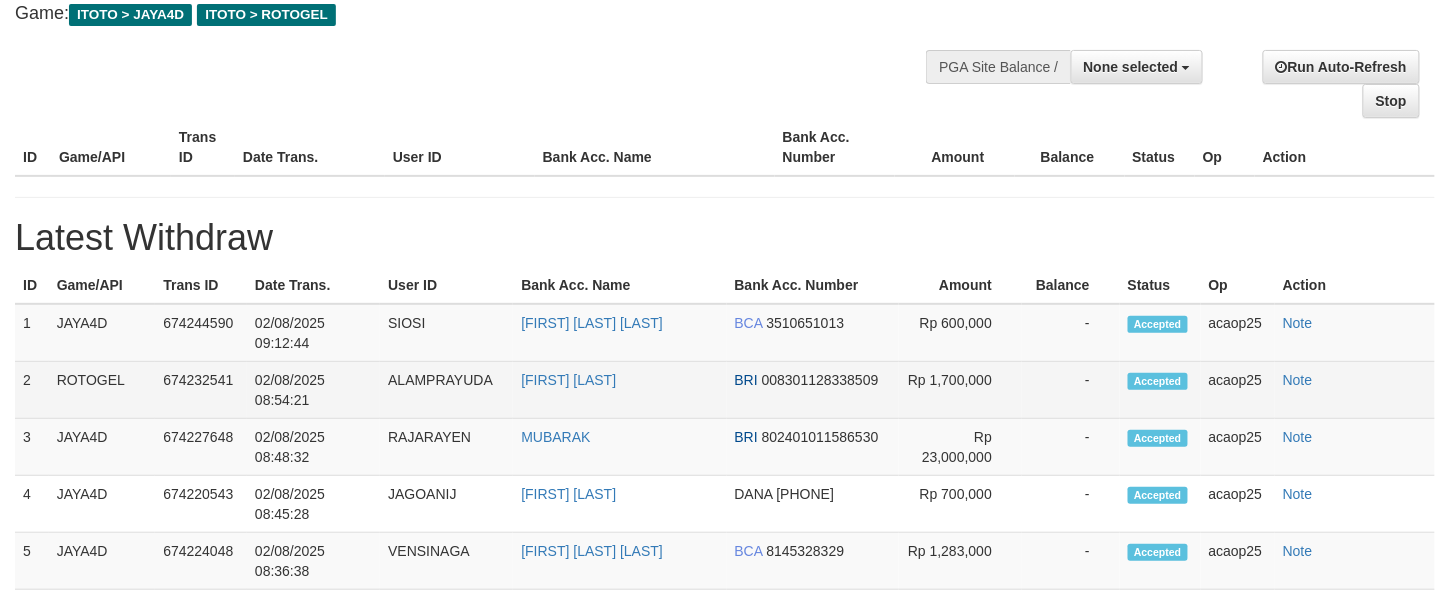 scroll, scrollTop: 118, scrollLeft: 0, axis: vertical 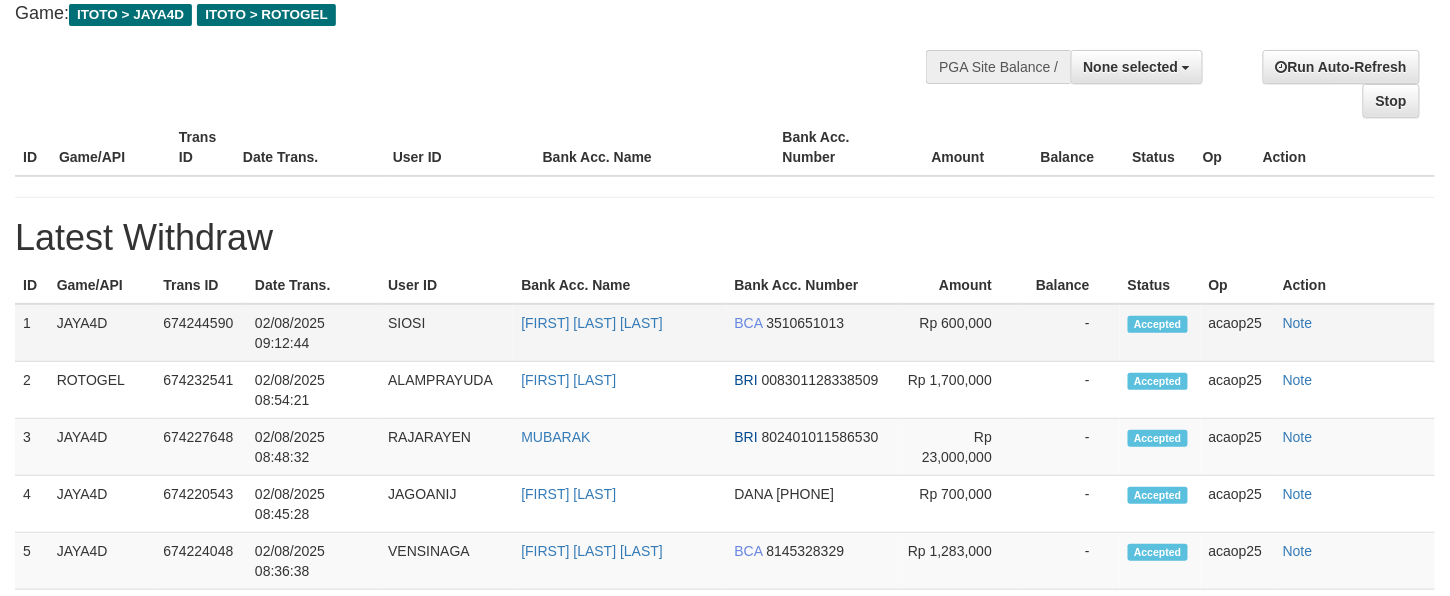 select on "**" 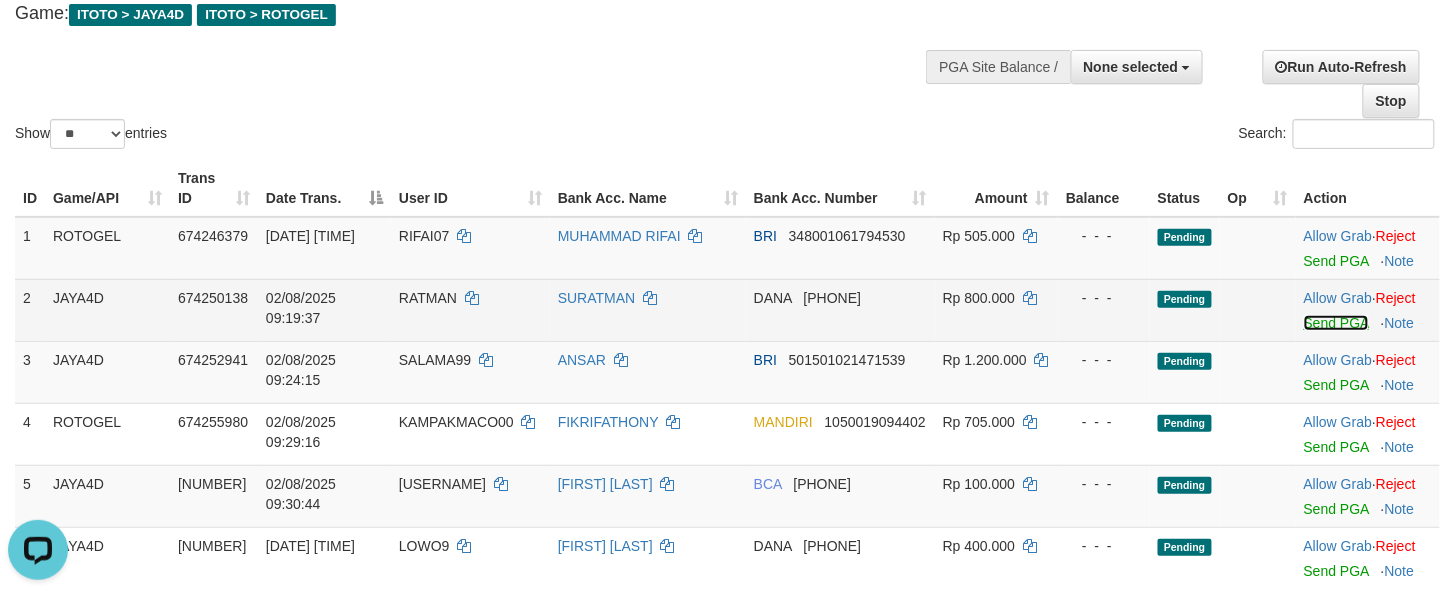 scroll, scrollTop: 0, scrollLeft: 0, axis: both 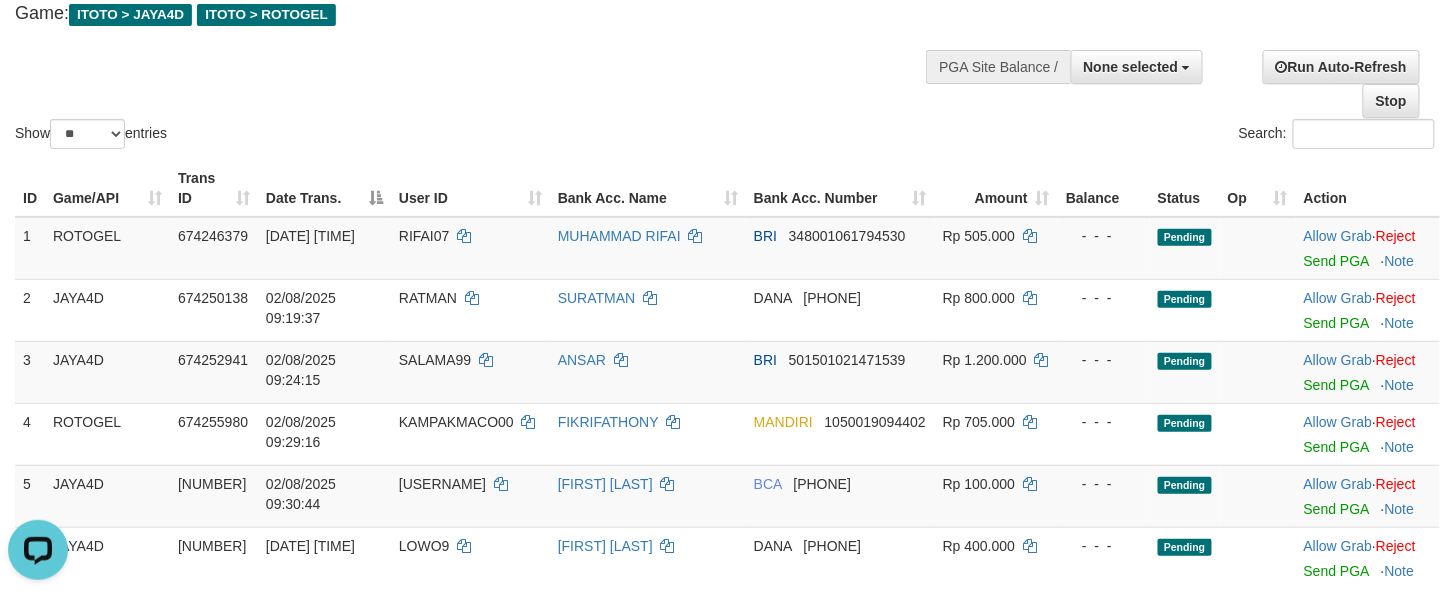 click on "Show  ** ** ** ***  entries Search:" at bounding box center (725, 43) 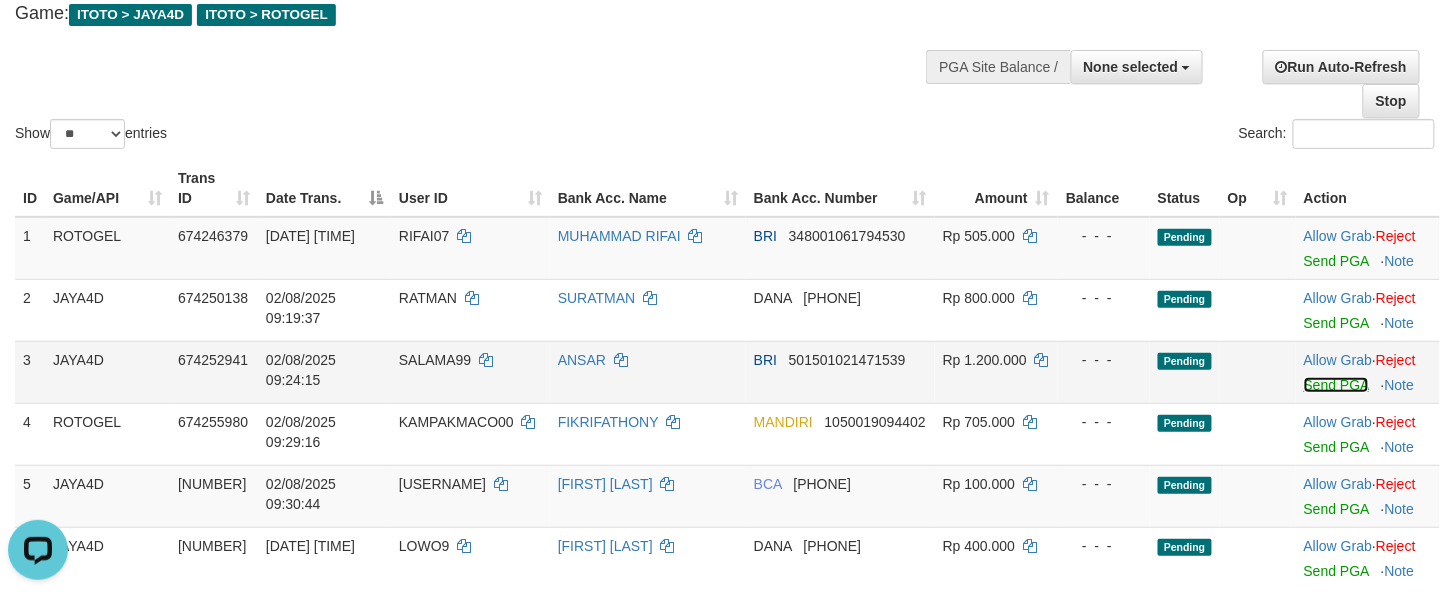 click on "Send PGA" at bounding box center [1336, 385] 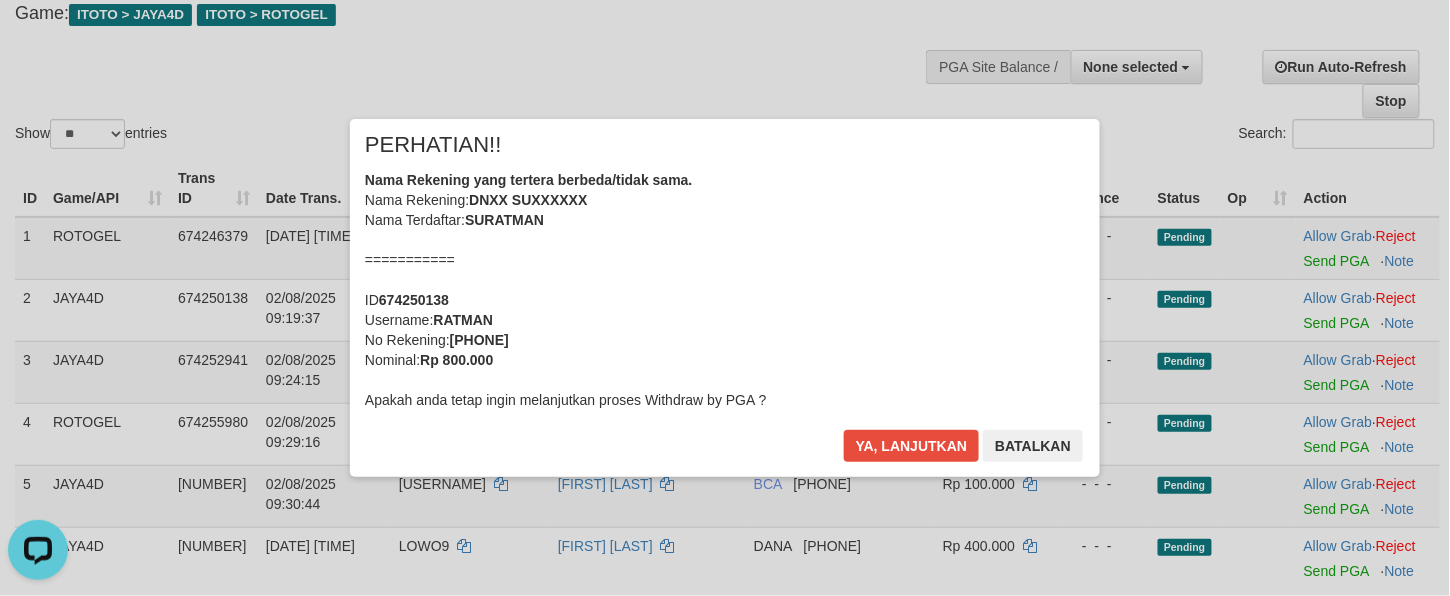 click on "× PERHATIAN!! Nama Rekening yang tertera berbeda/tidak sama. Nama Rekening:  DNXX SUXXXXXX Nama Terdaftar:  SURATMAN =========== ID  674250138 Username:  RATMAN No Rekening:  0859121388385 Nominal:  Rp 800.000 Apakah anda tetap ingin melanjutkan proses Withdraw by PGA ? Ya, lanjutkan Batalkan" at bounding box center (725, 298) 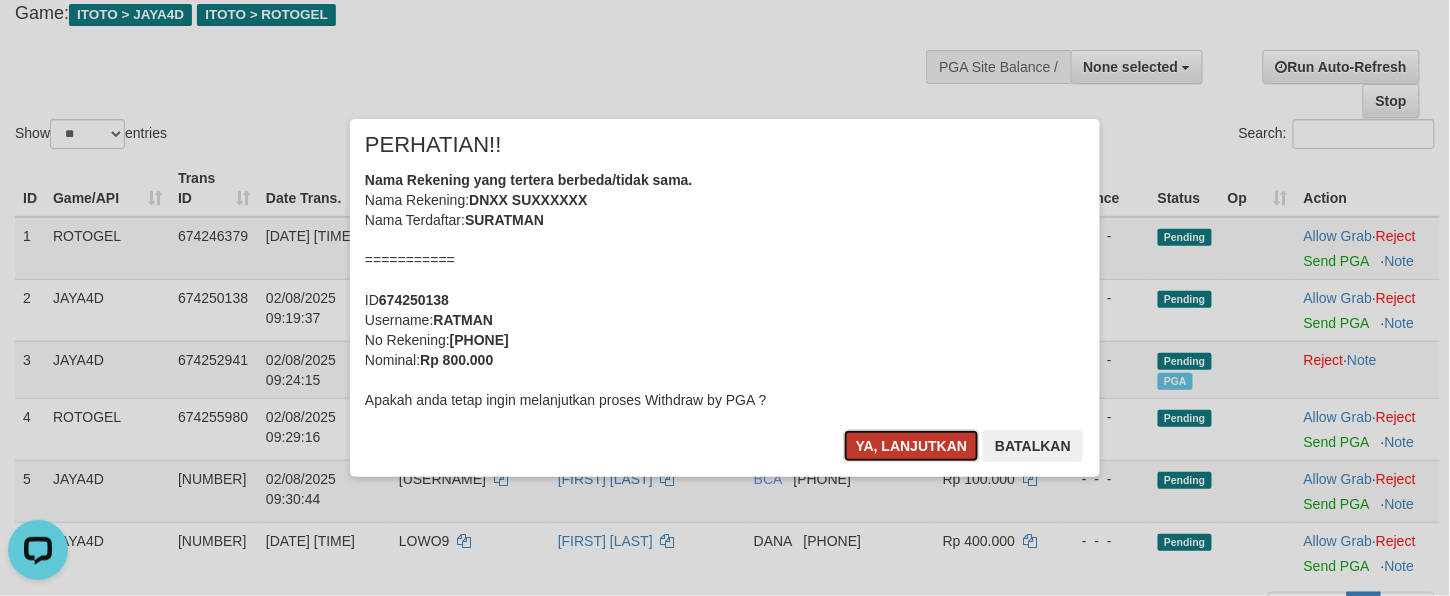 click on "Ya, lanjutkan" at bounding box center [912, 446] 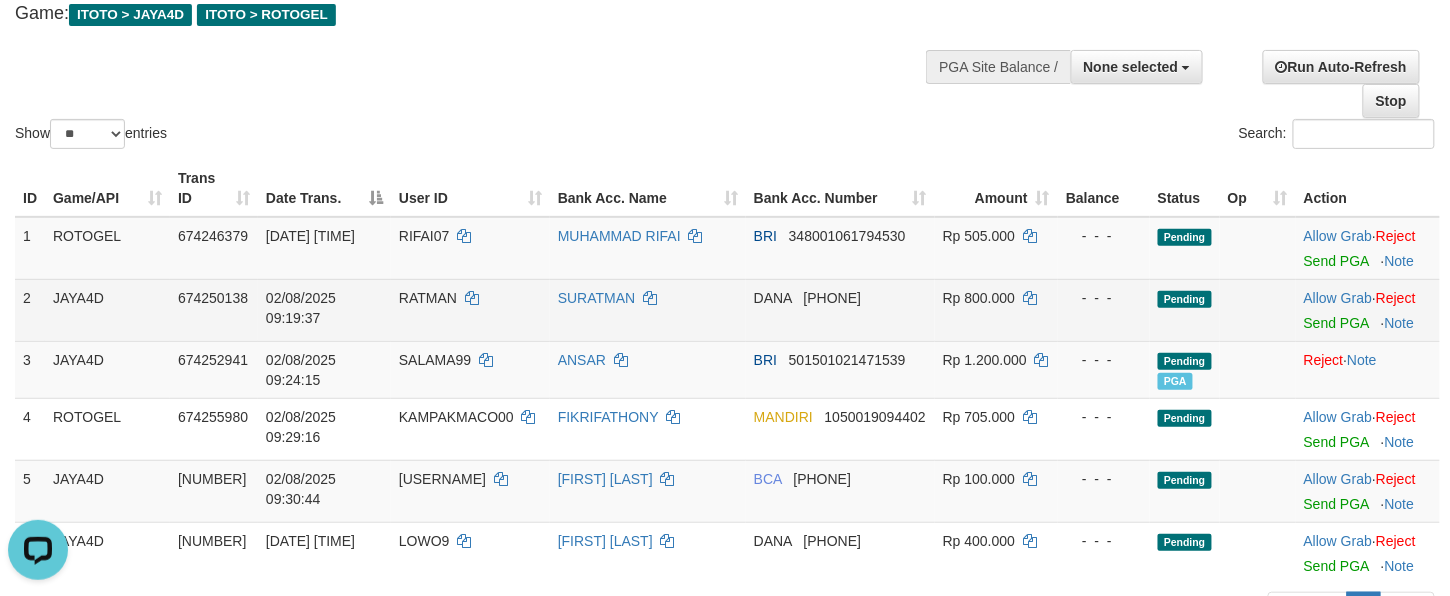 click on "Rp 800.000" at bounding box center [996, 310] 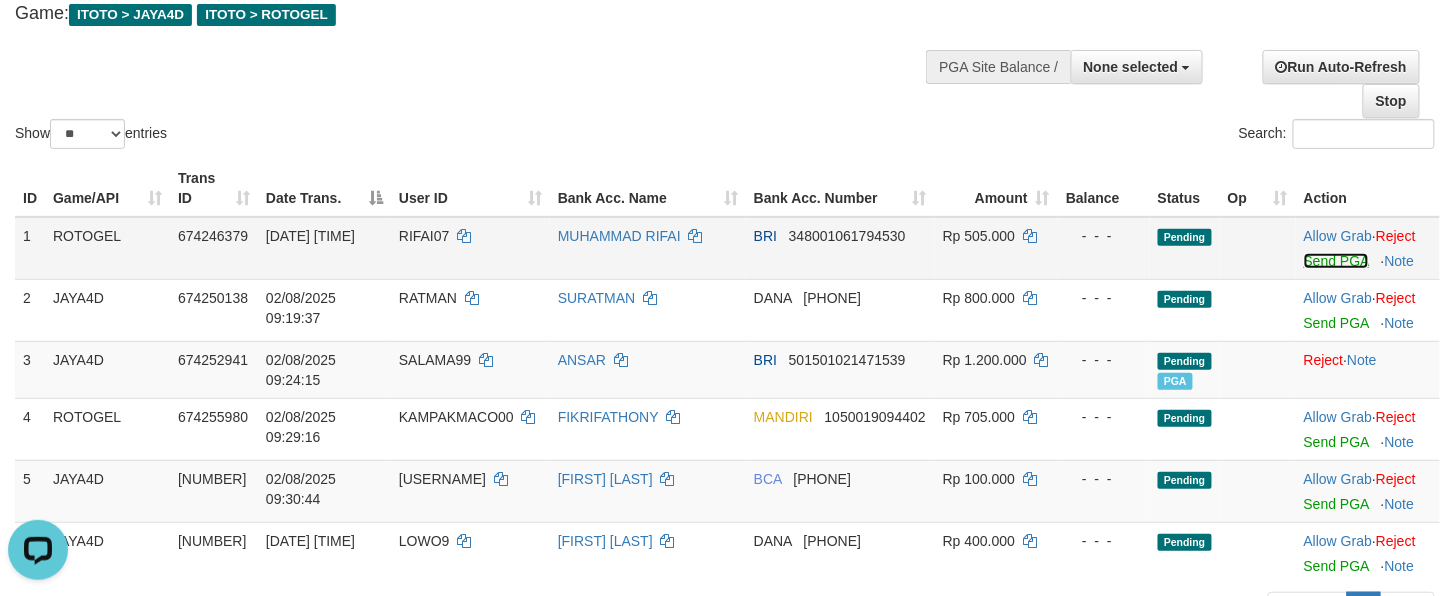 click on "Send PGA" at bounding box center (1336, 261) 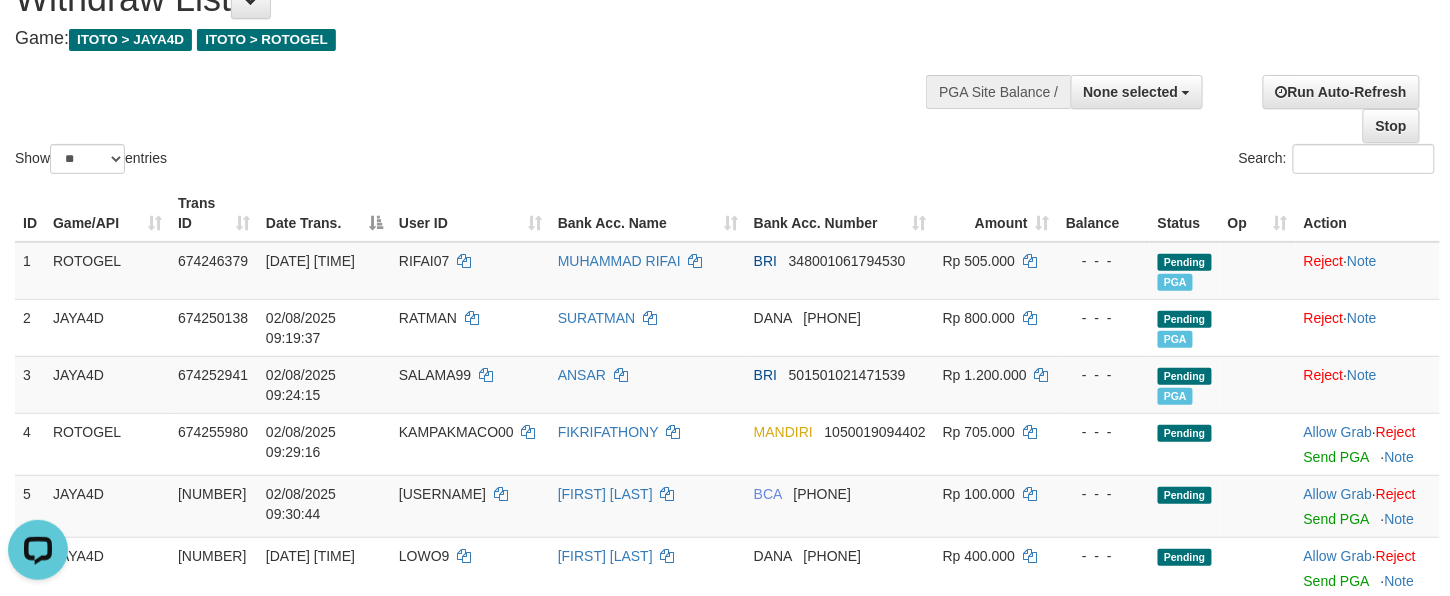 scroll, scrollTop: 68, scrollLeft: 0, axis: vertical 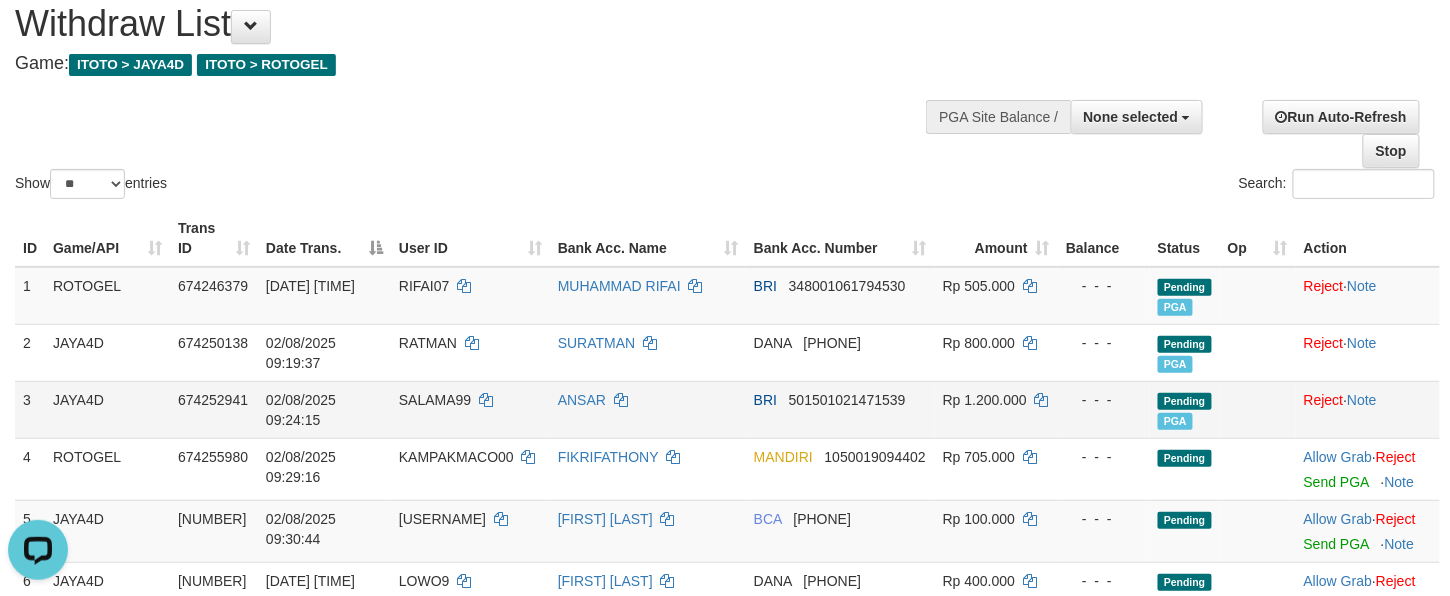 click on "BRI     501501021471539" at bounding box center [840, 409] 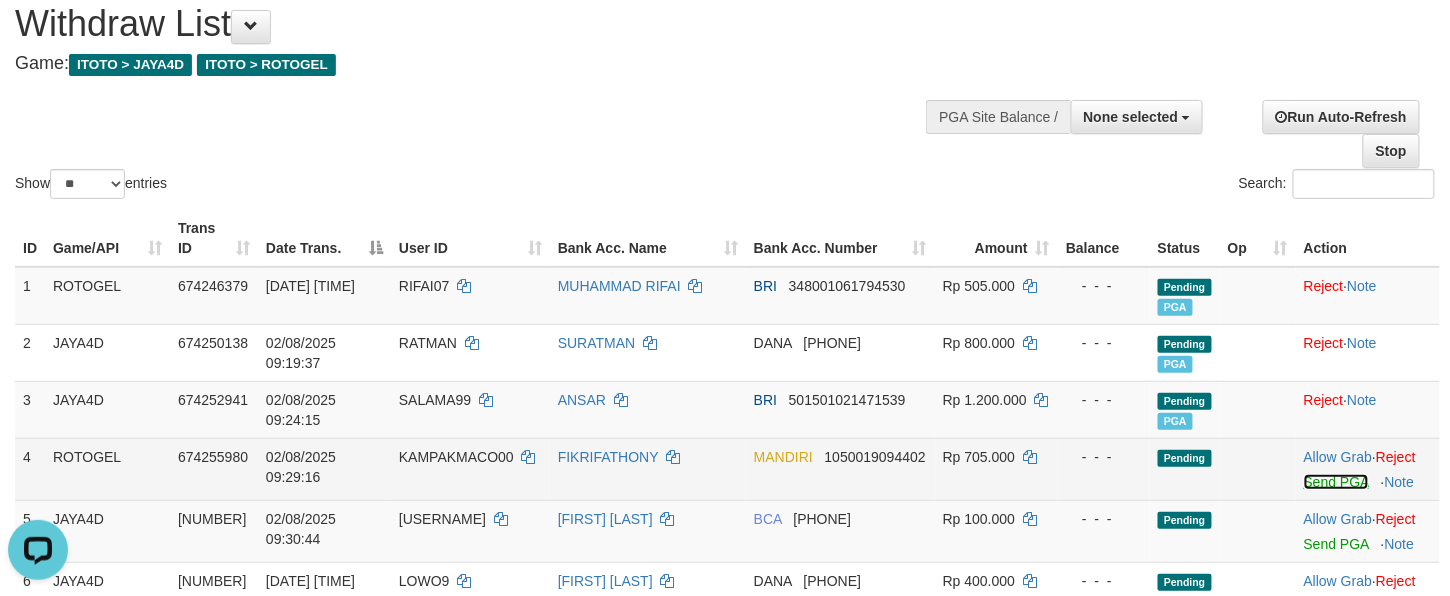 click on "Send PGA" at bounding box center [1336, 482] 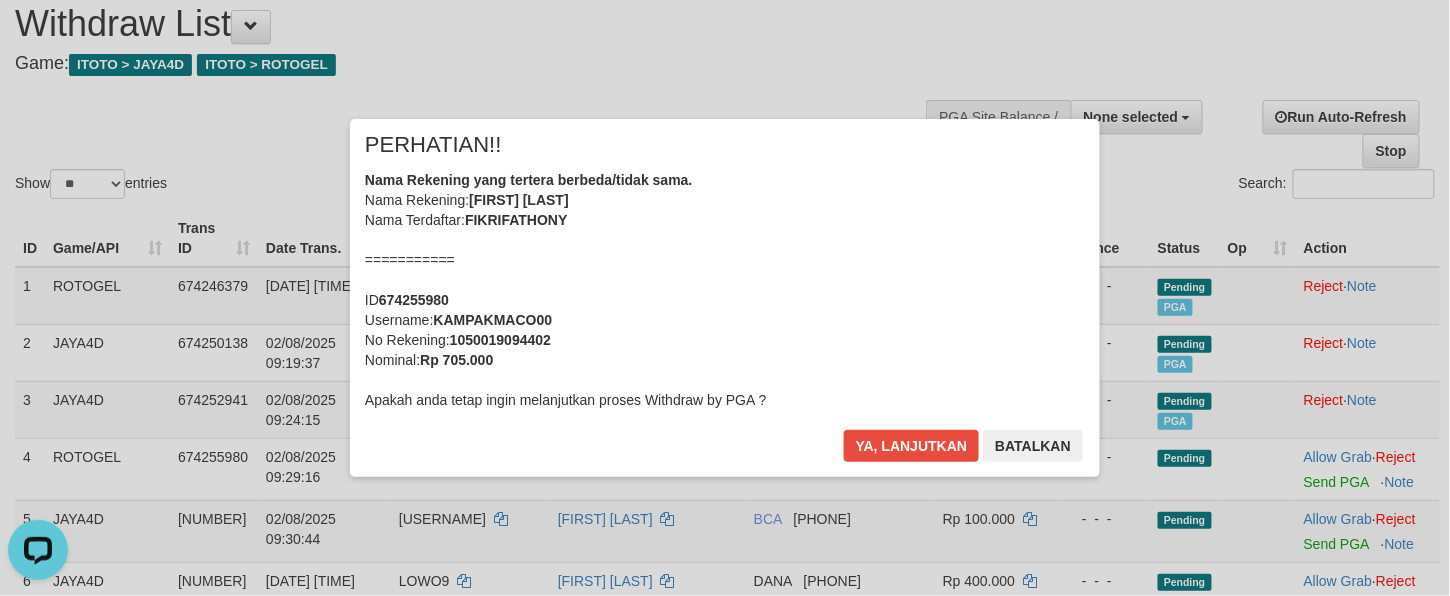 drag, startPoint x: 701, startPoint y: 342, endPoint x: 850, endPoint y: 412, distance: 164.62381 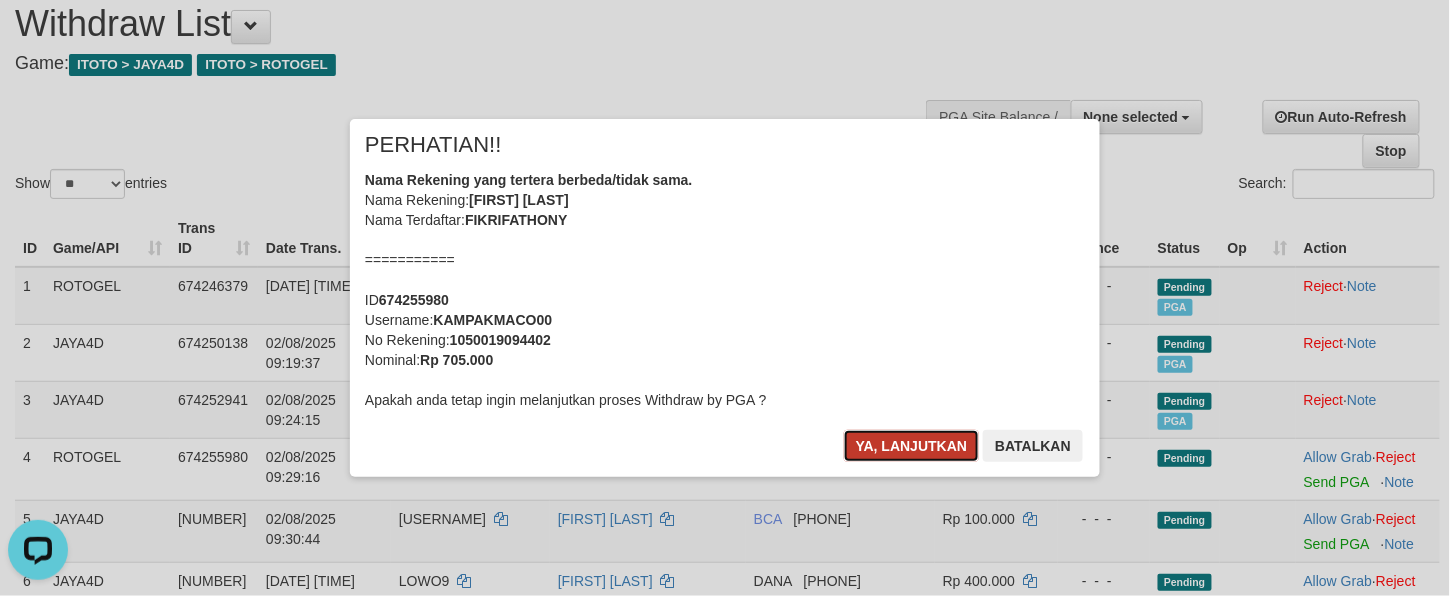 click on "Ya, lanjutkan" at bounding box center [912, 446] 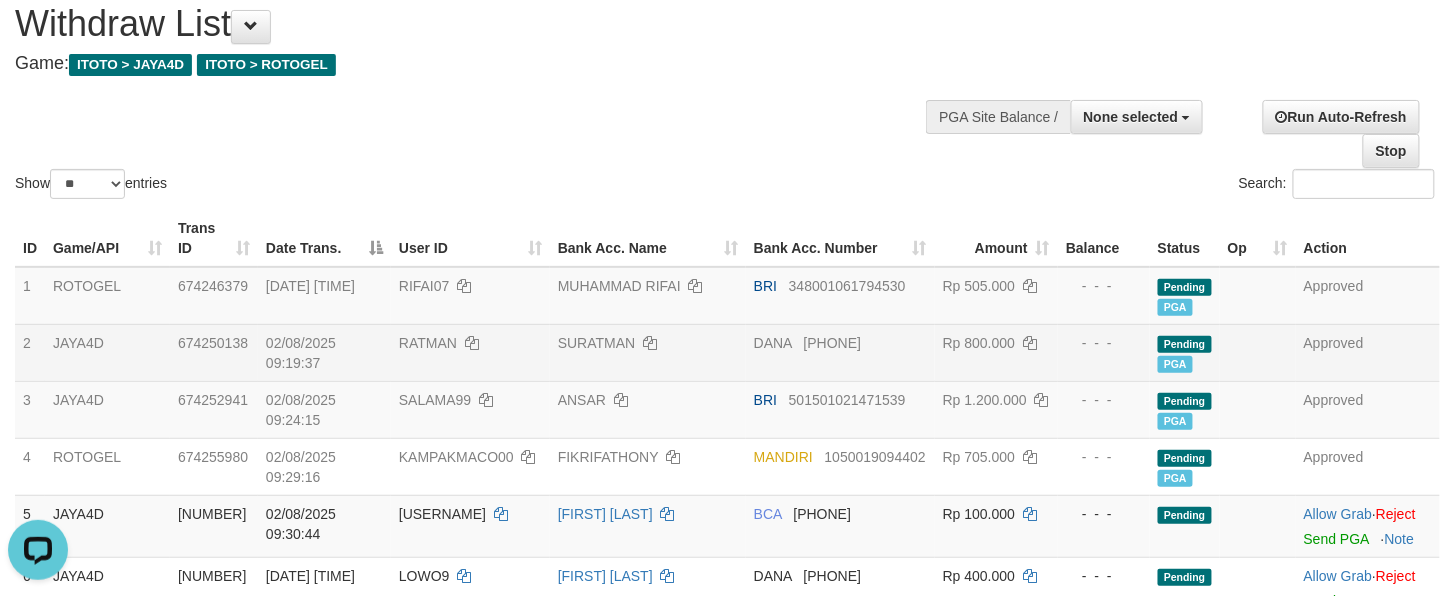click on "DANA     0859121388385" at bounding box center [840, 352] 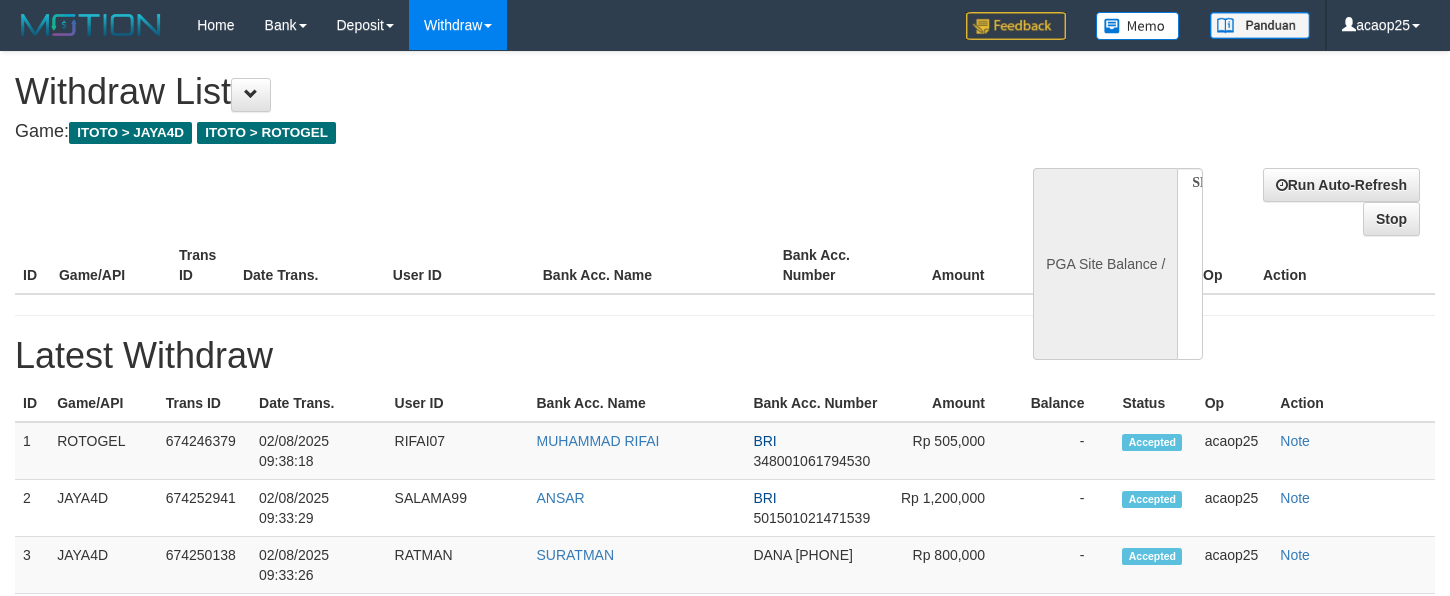 select 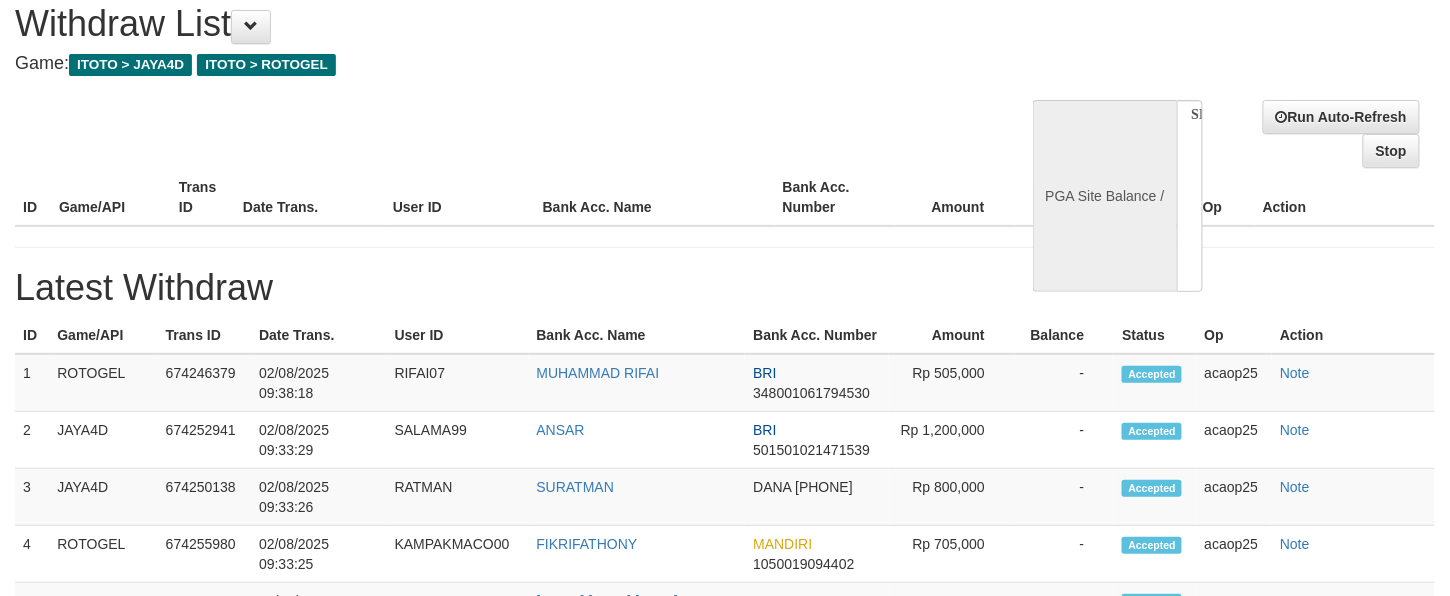 scroll, scrollTop: 68, scrollLeft: 0, axis: vertical 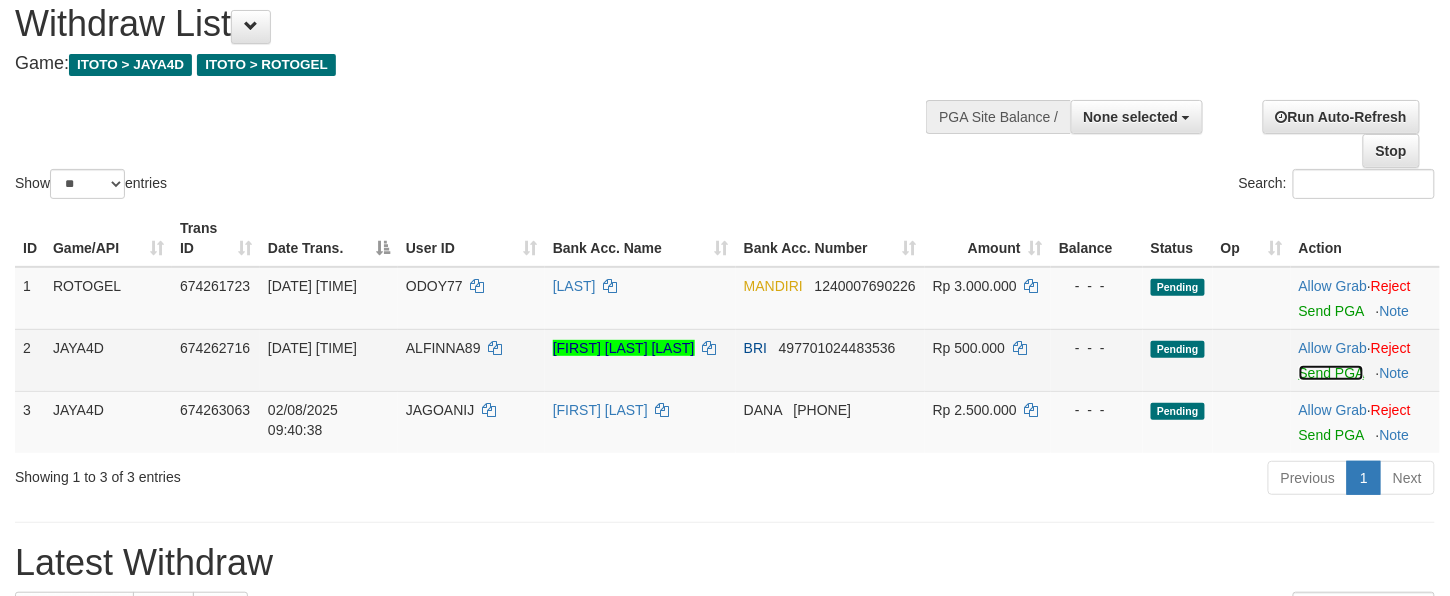 click on "Send PGA" at bounding box center [1331, 373] 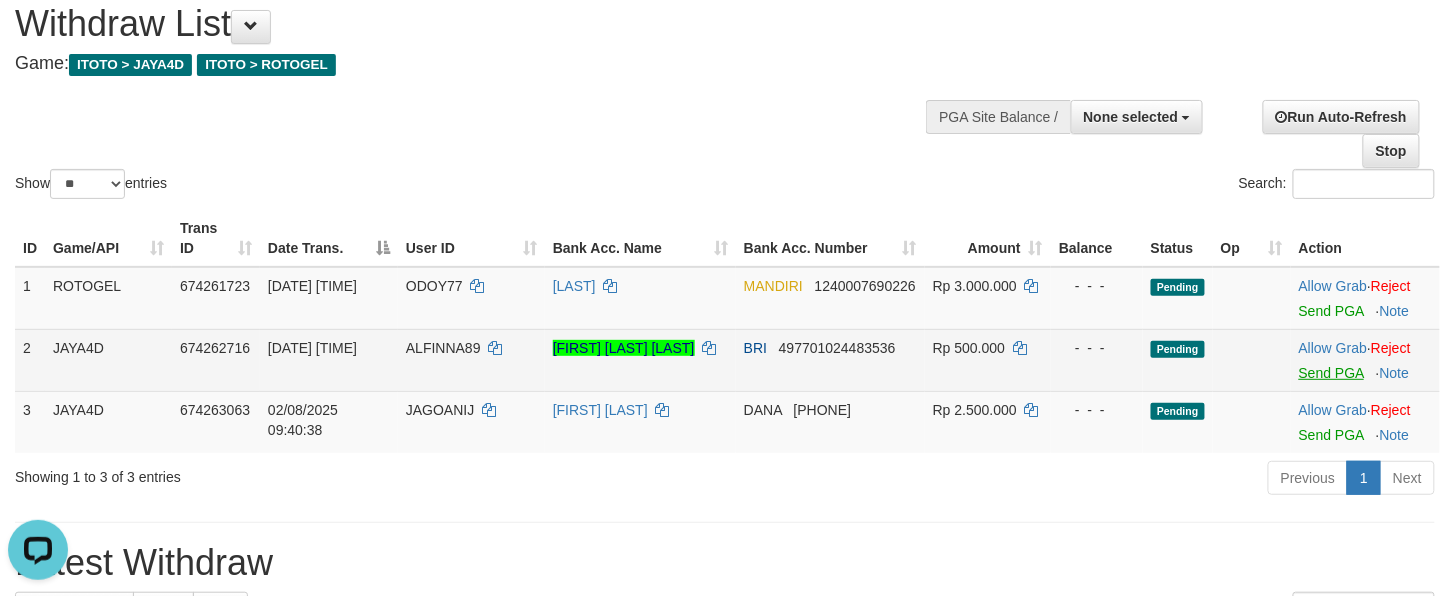 scroll, scrollTop: 0, scrollLeft: 0, axis: both 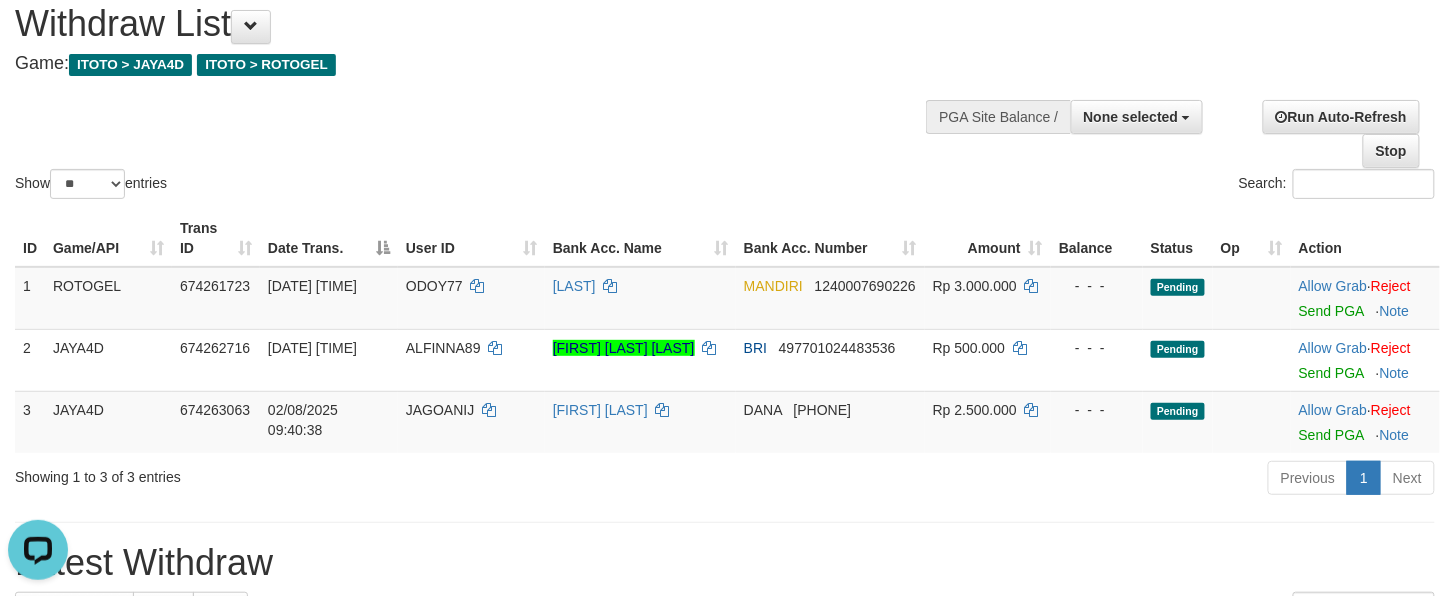 click on "**********" at bounding box center (725, 1116) 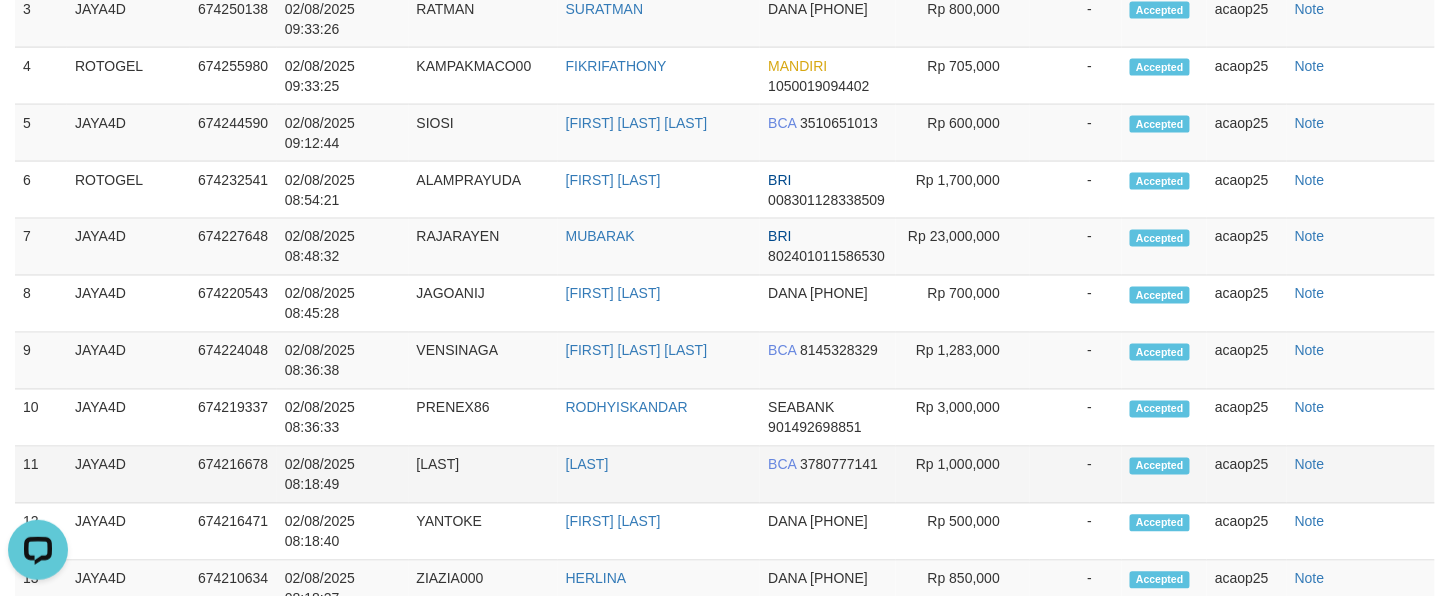 scroll, scrollTop: 181, scrollLeft: 0, axis: vertical 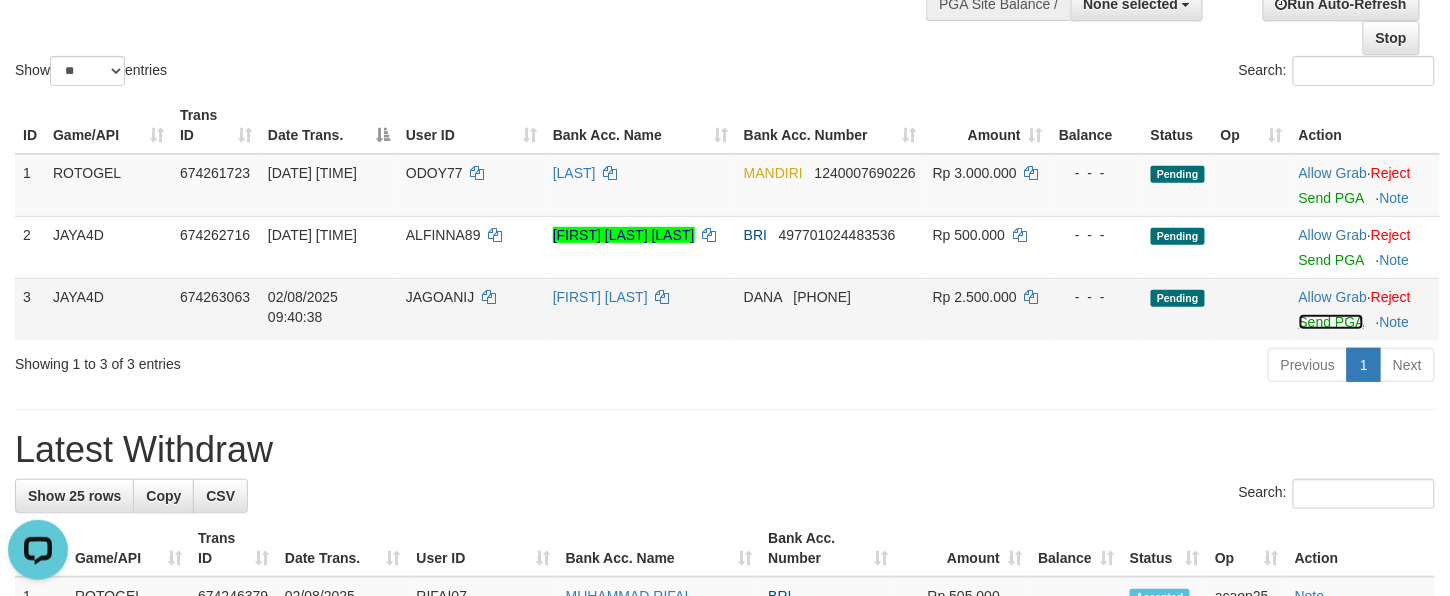 click on "Send PGA" at bounding box center [1331, 322] 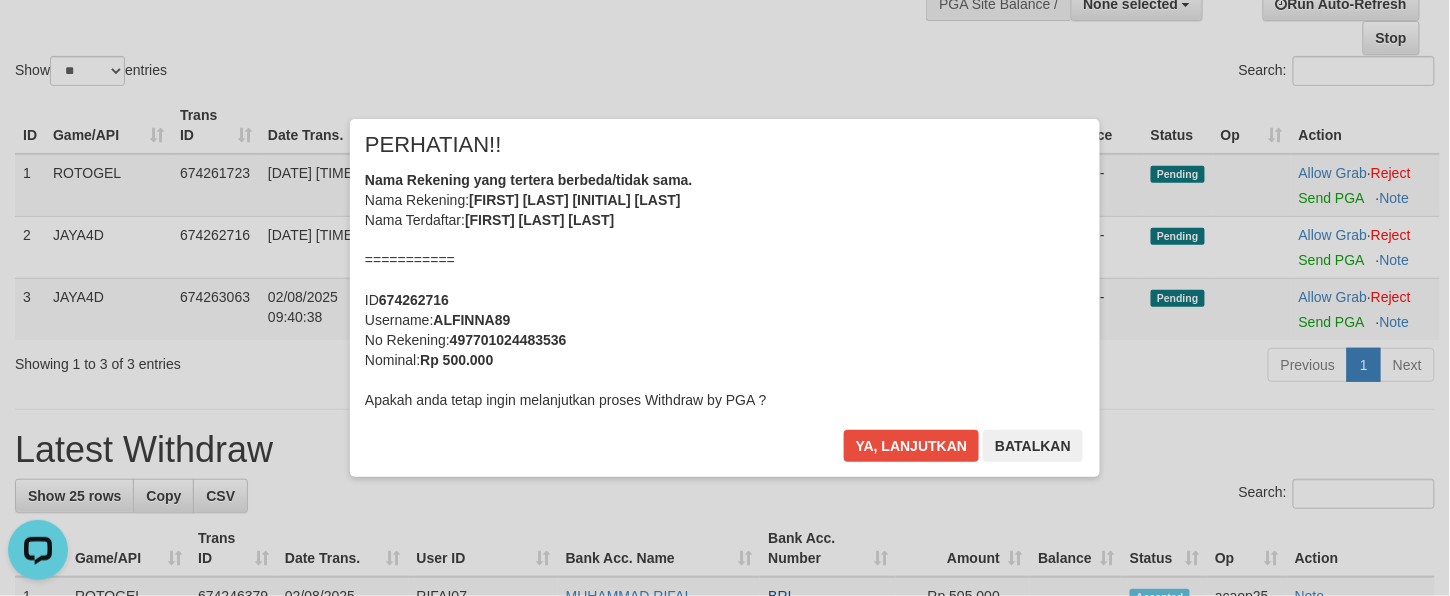 drag, startPoint x: 617, startPoint y: 380, endPoint x: 637, endPoint y: 377, distance: 20.22375 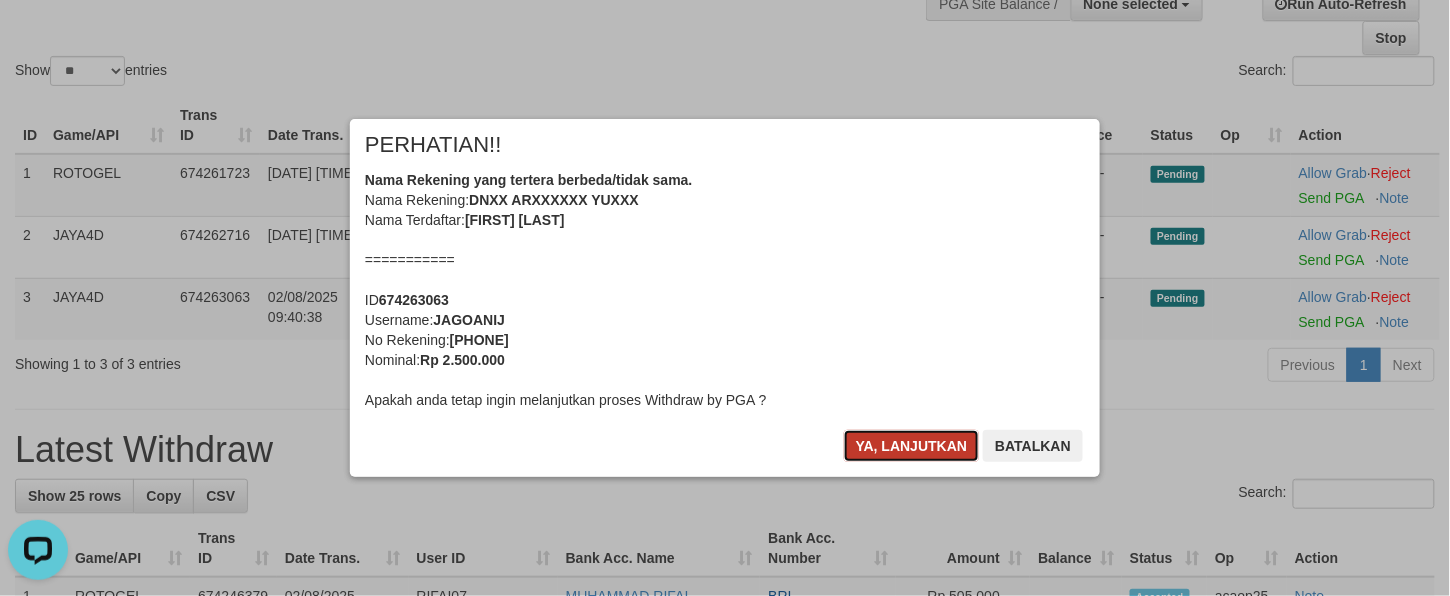click on "Ya, lanjutkan" at bounding box center [912, 446] 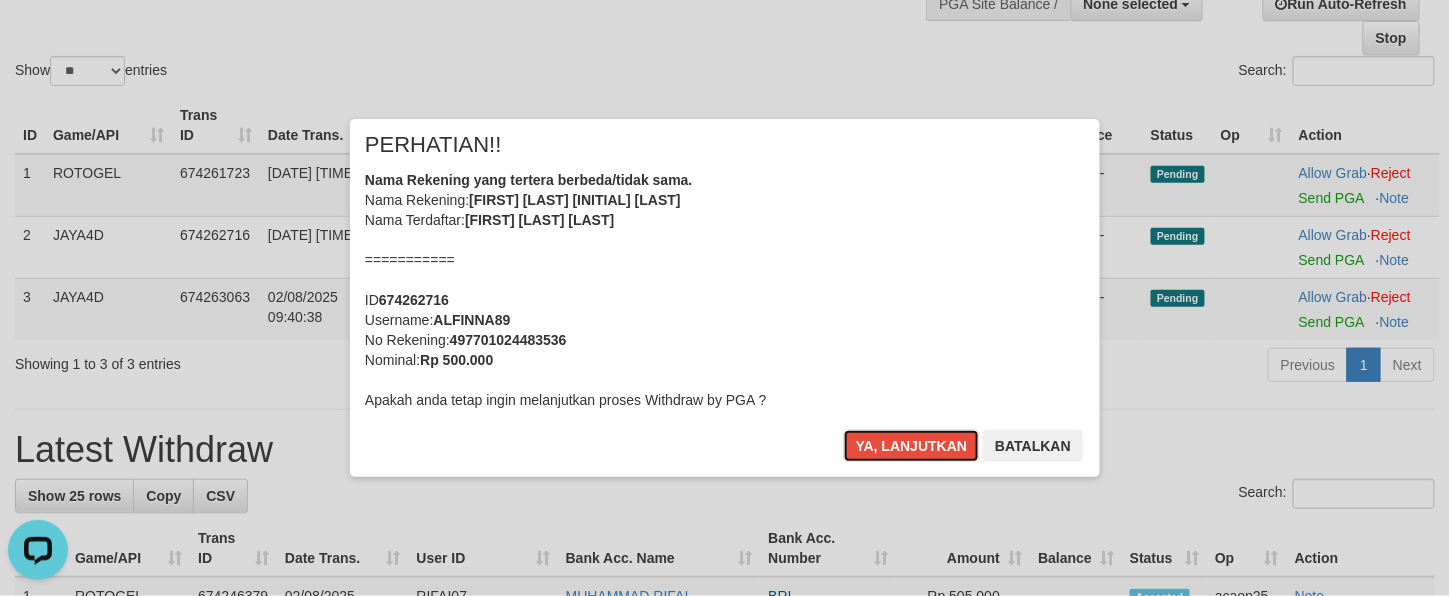 click on "Ya, lanjutkan" at bounding box center [912, 446] 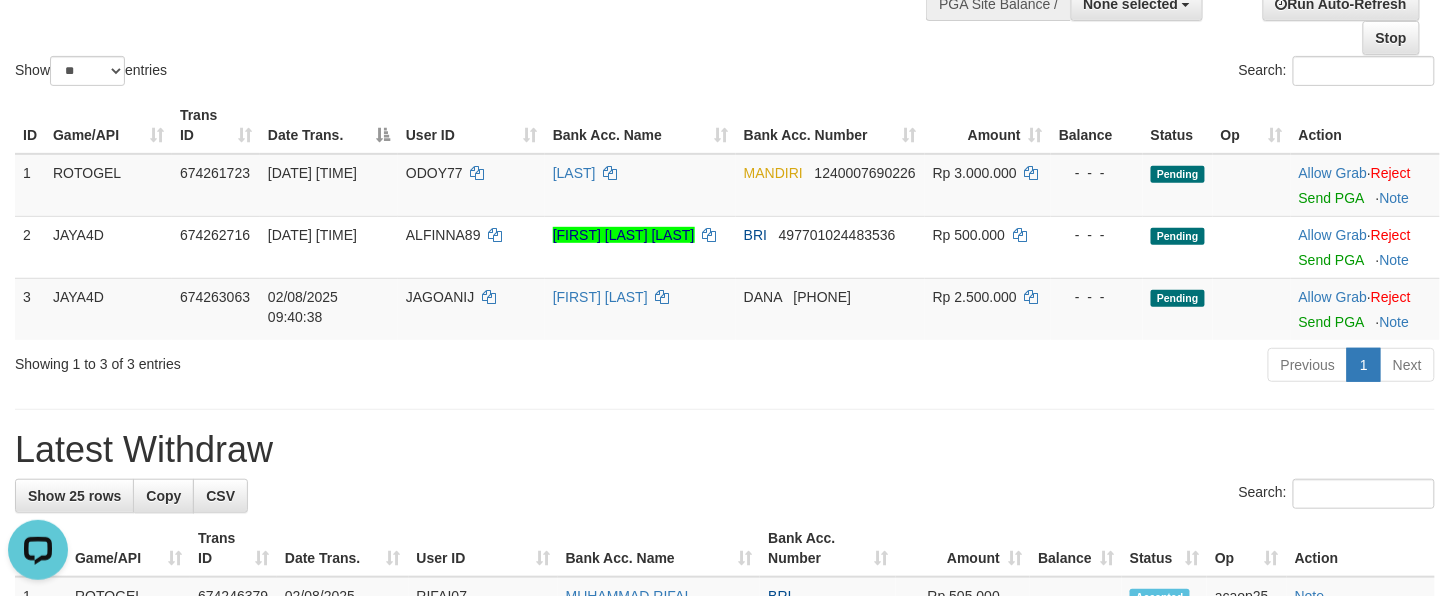 click on "Previous 1 Next" at bounding box center (1027, 367) 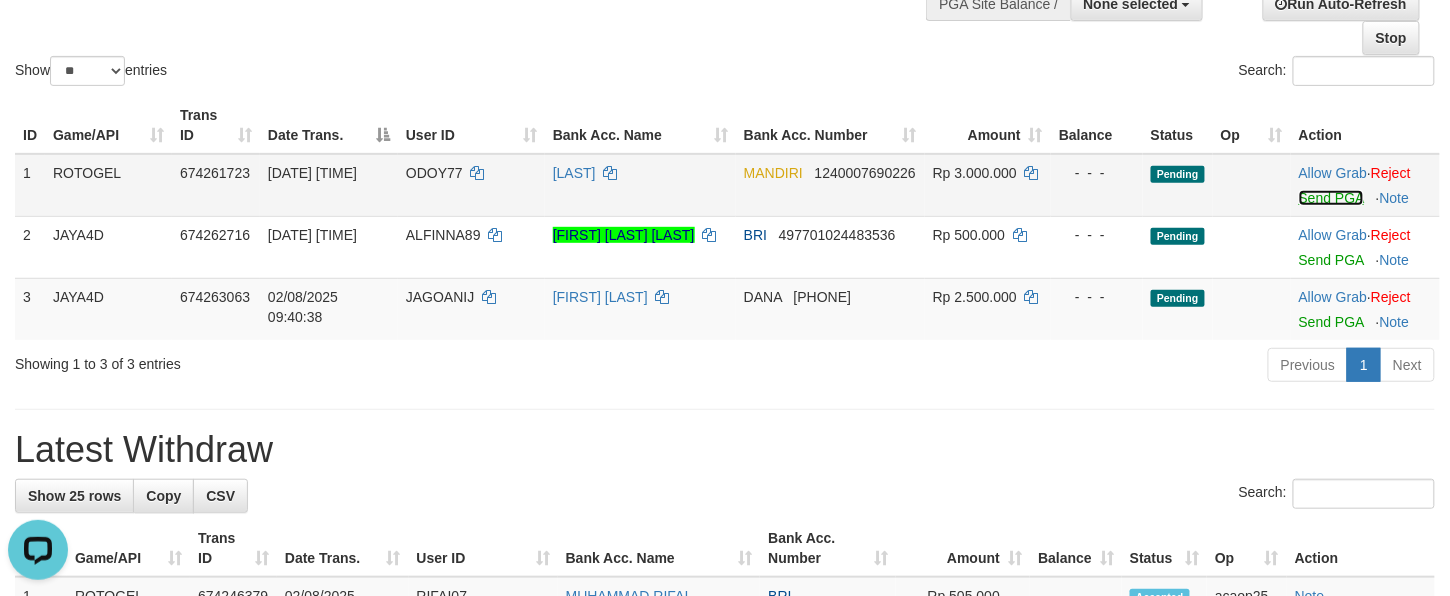 click on "Send PGA" at bounding box center [1331, 198] 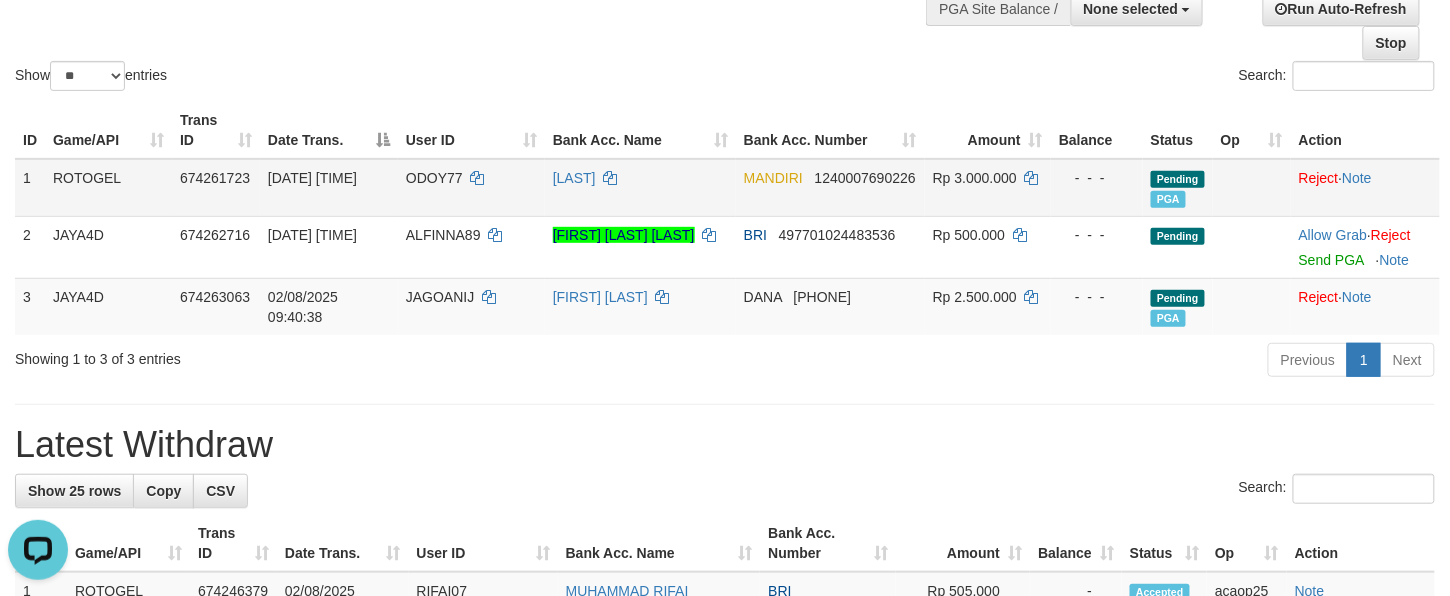 scroll, scrollTop: 170, scrollLeft: 0, axis: vertical 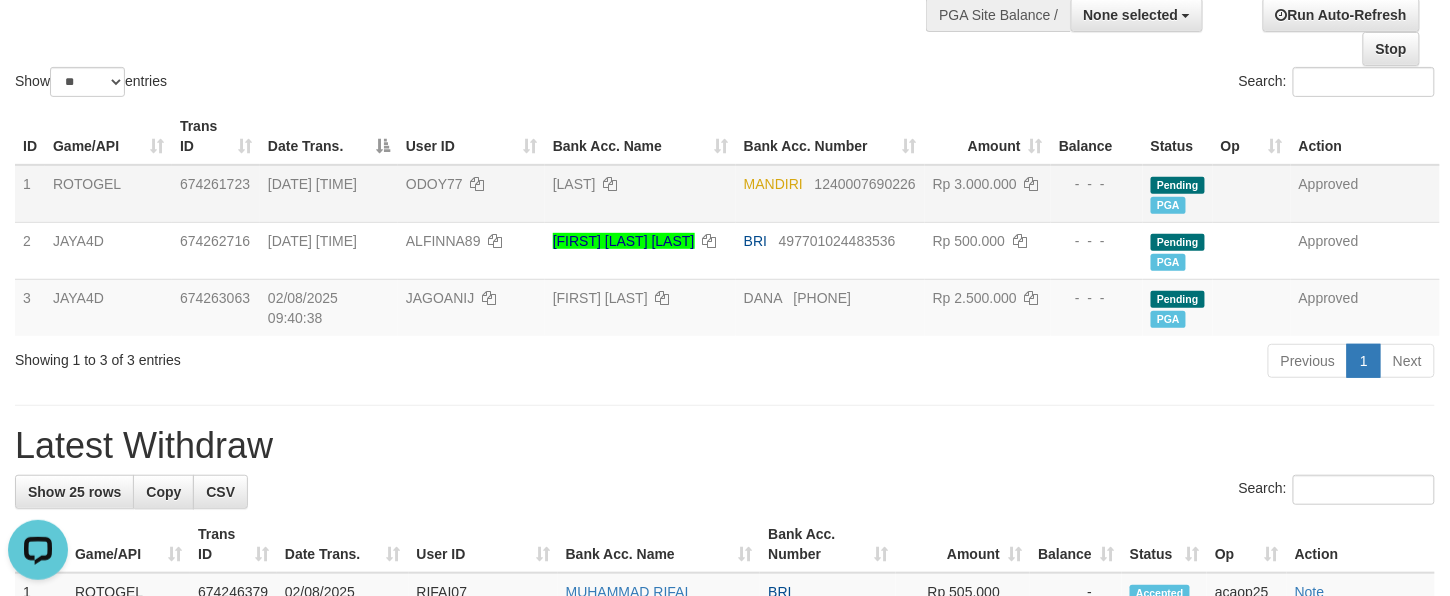 drag, startPoint x: 642, startPoint y: 357, endPoint x: 660, endPoint y: 362, distance: 18.681541 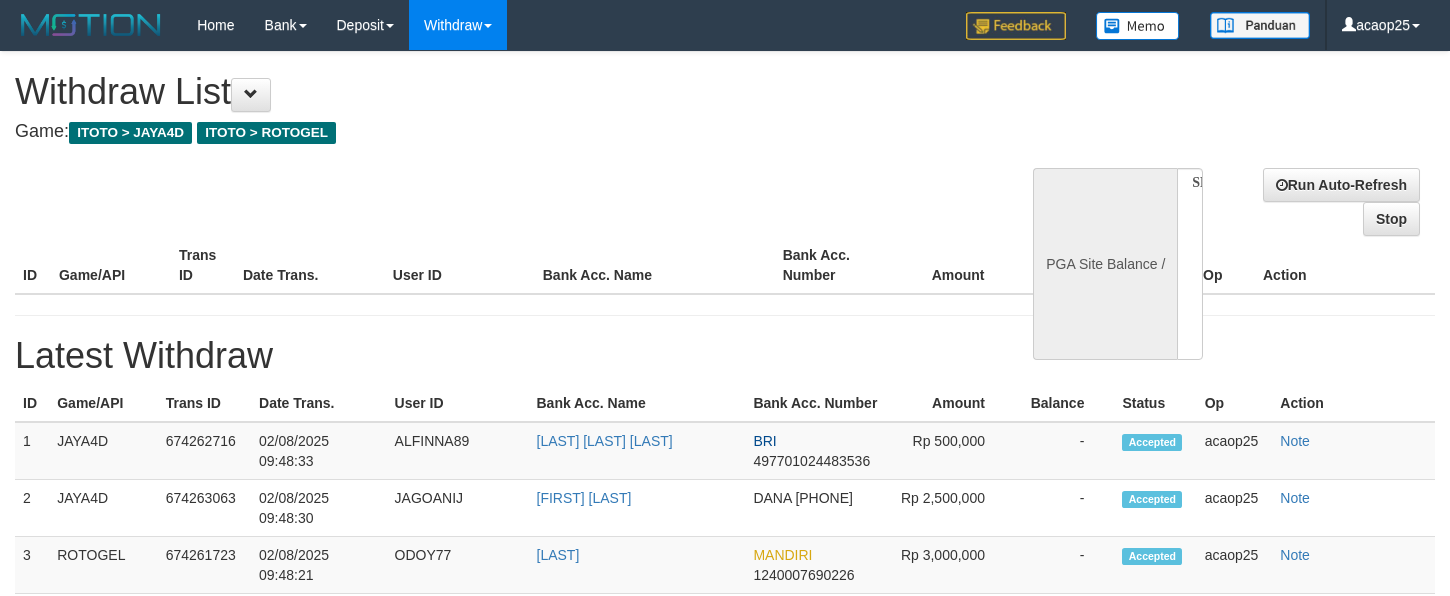 select 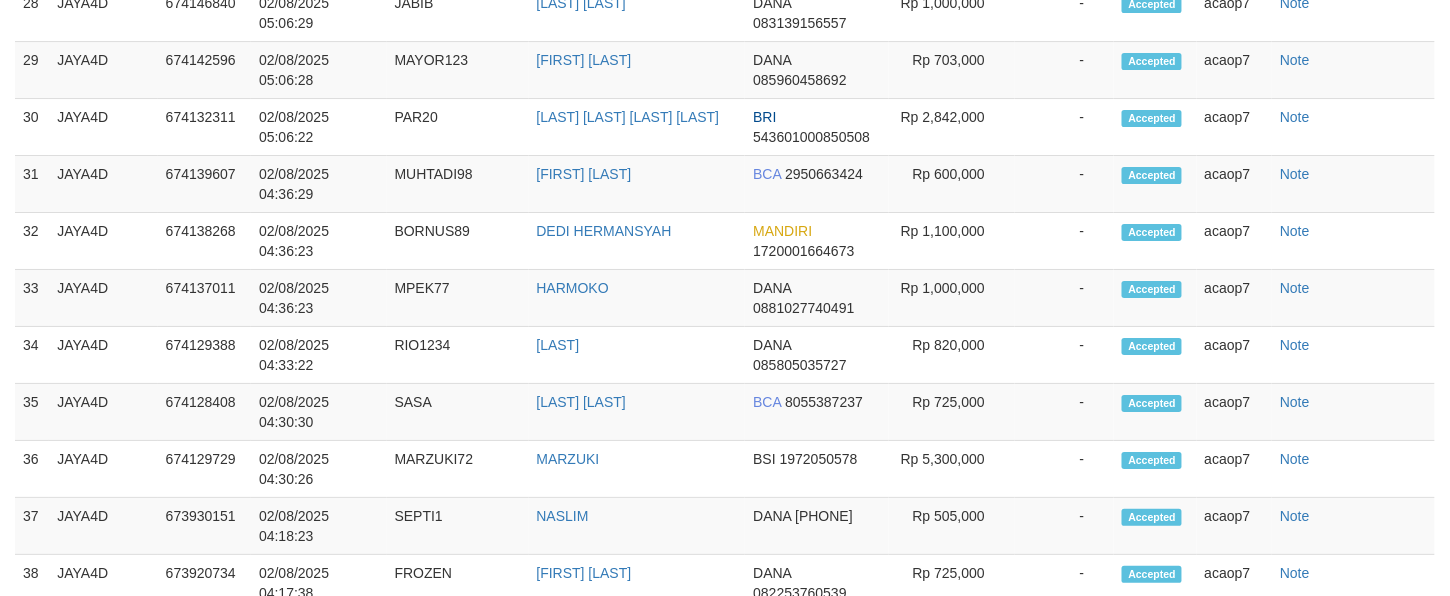 select on "**" 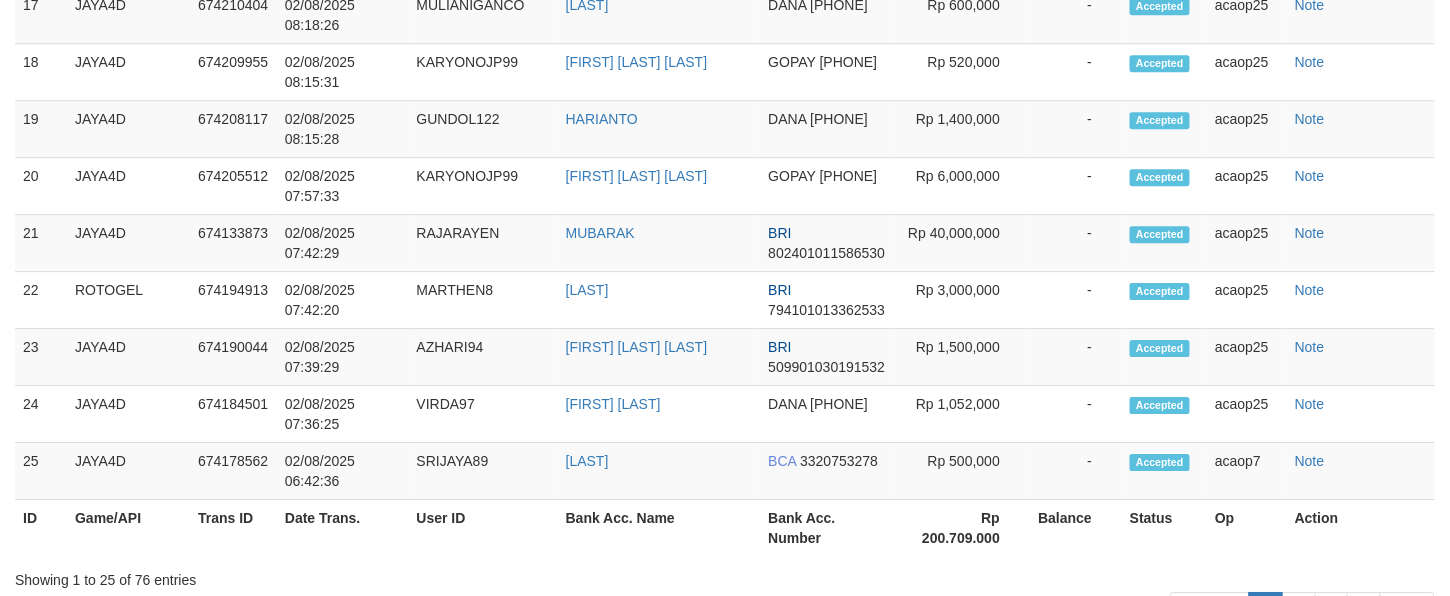scroll, scrollTop: 118, scrollLeft: 0, axis: vertical 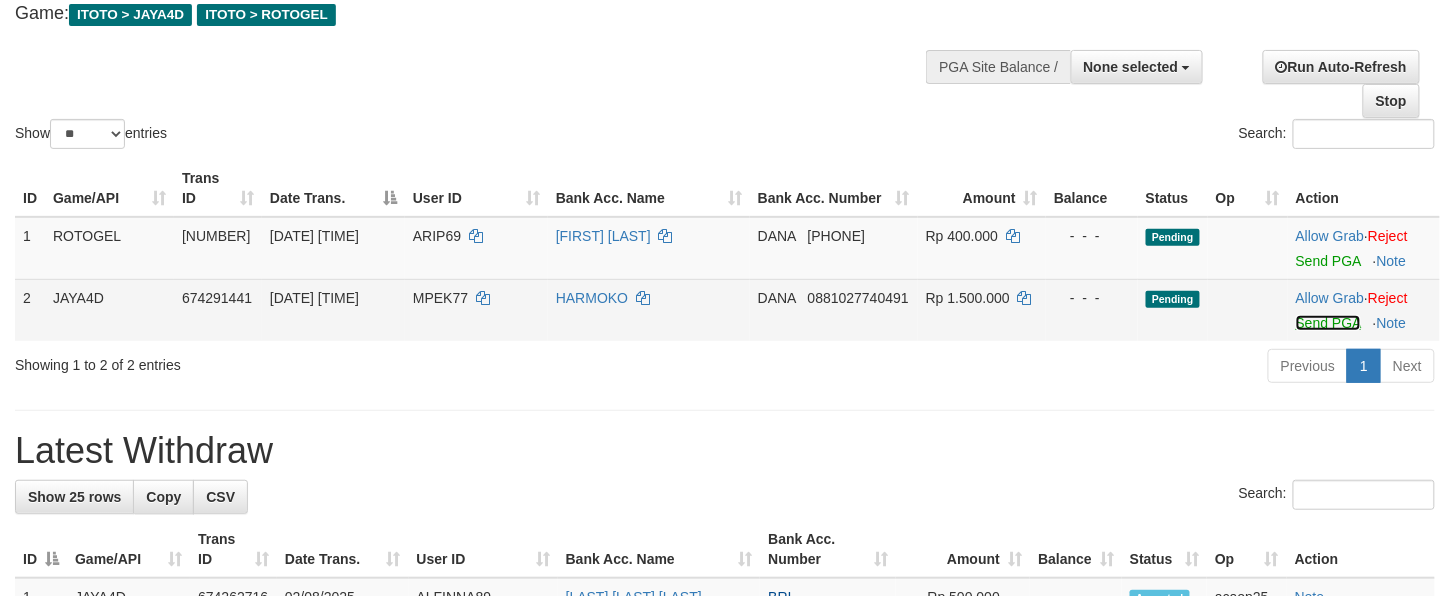 click on "Send PGA" at bounding box center [1328, 323] 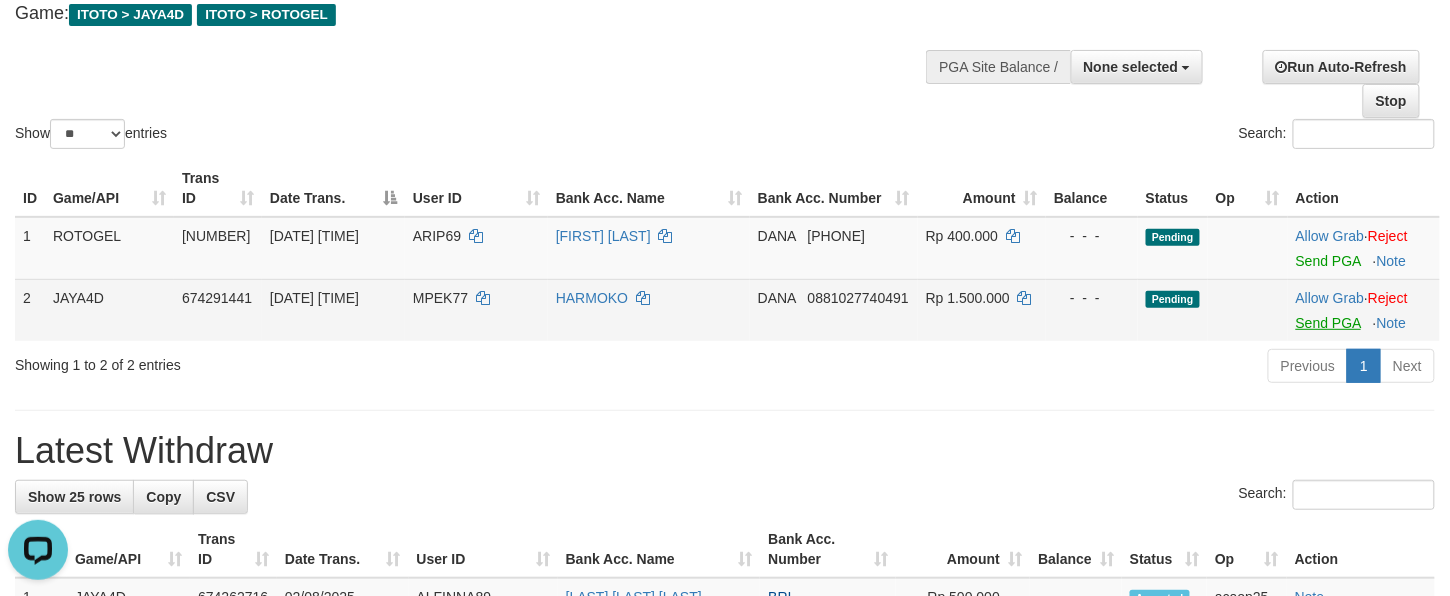 scroll, scrollTop: 0, scrollLeft: 0, axis: both 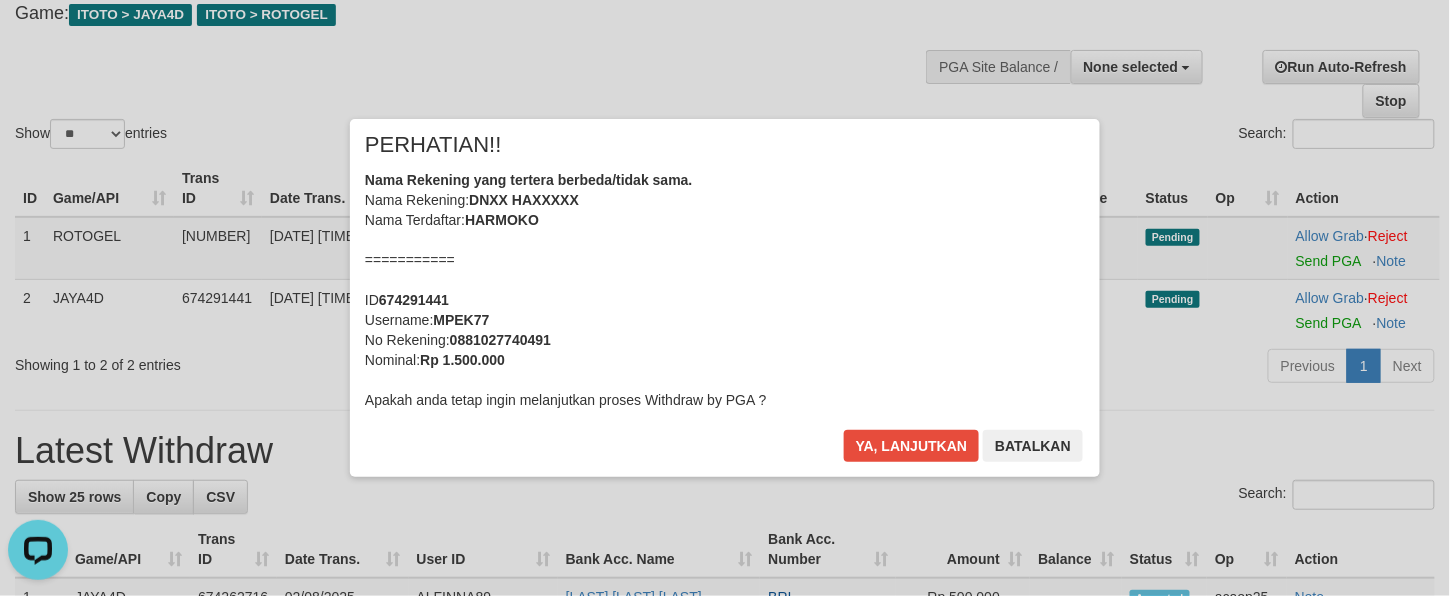 drag, startPoint x: 629, startPoint y: 341, endPoint x: 661, endPoint y: 346, distance: 32.38827 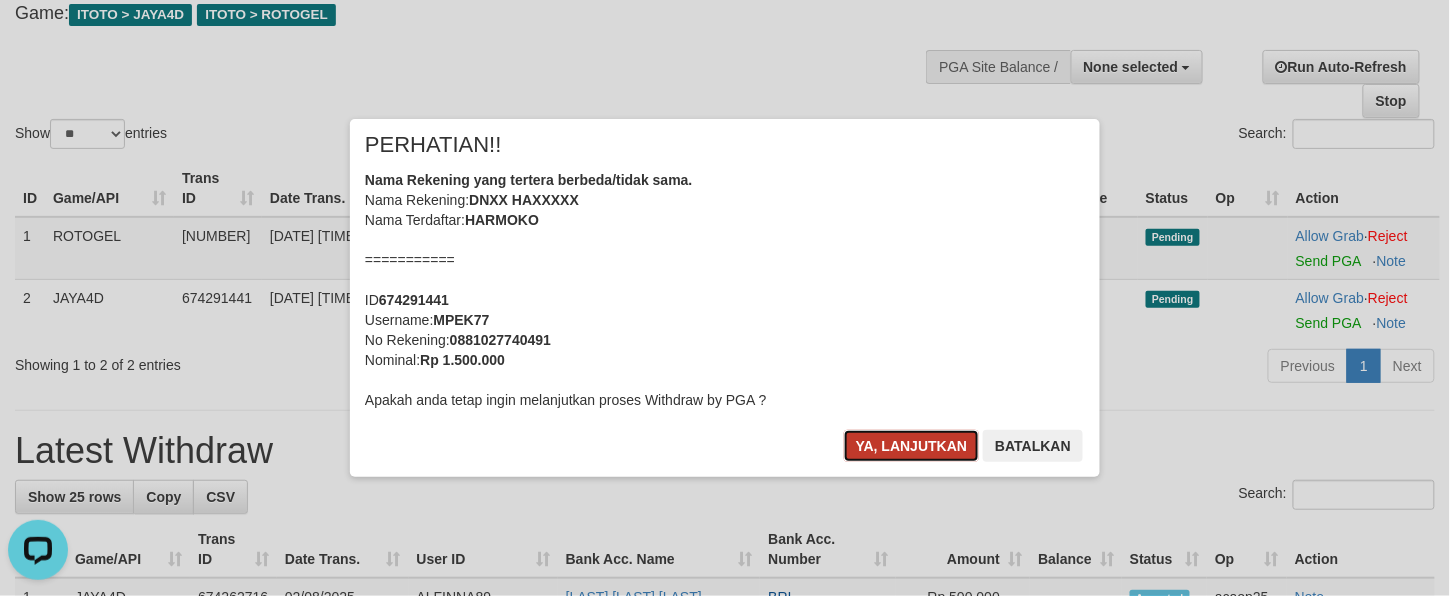 click on "Ya, lanjutkan" at bounding box center (912, 446) 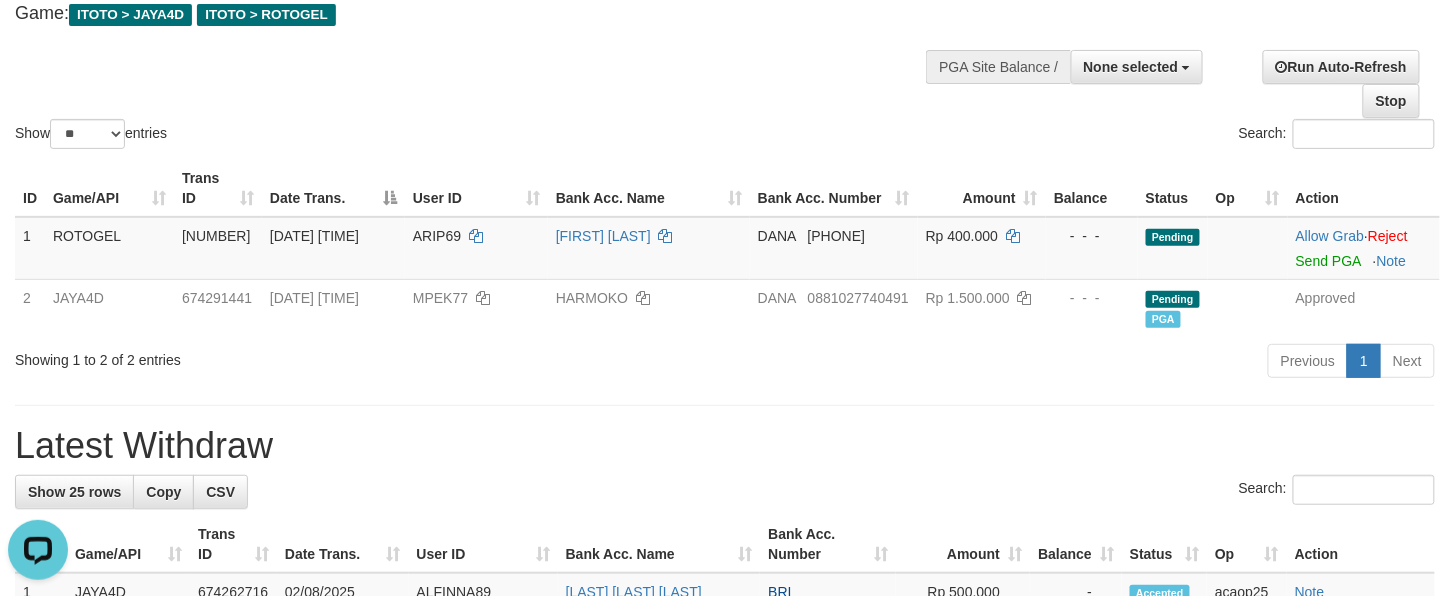 click at bounding box center (725, 405) 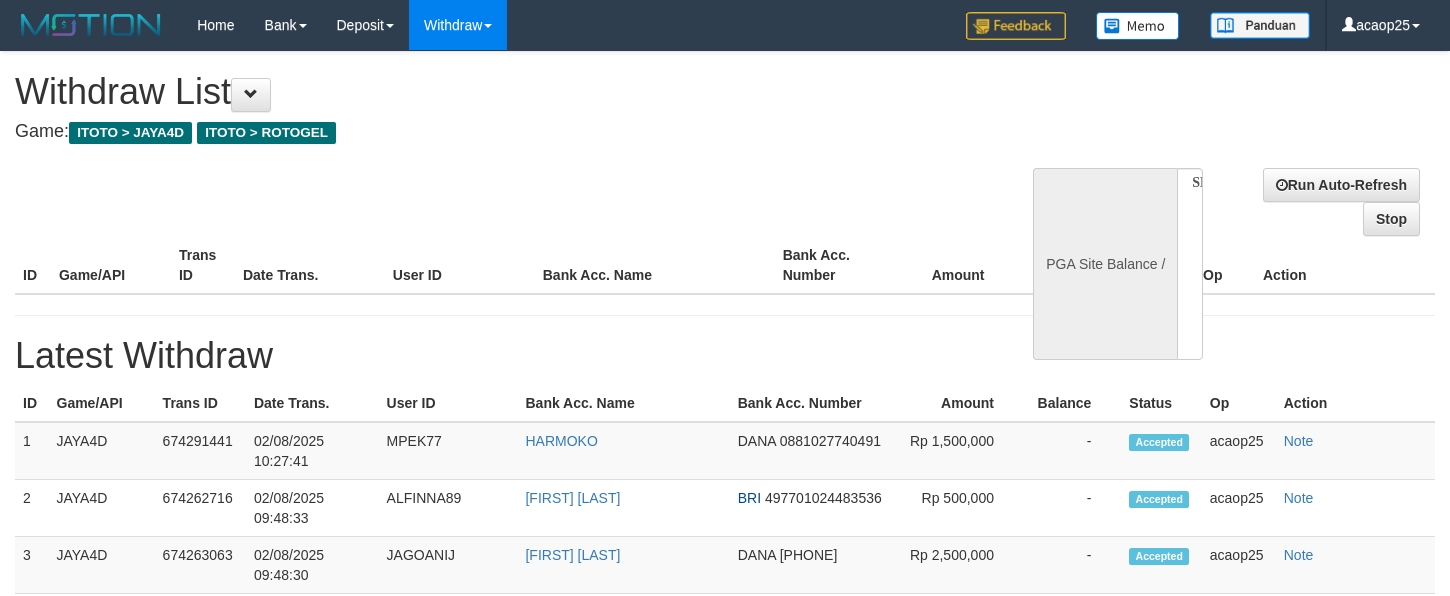select 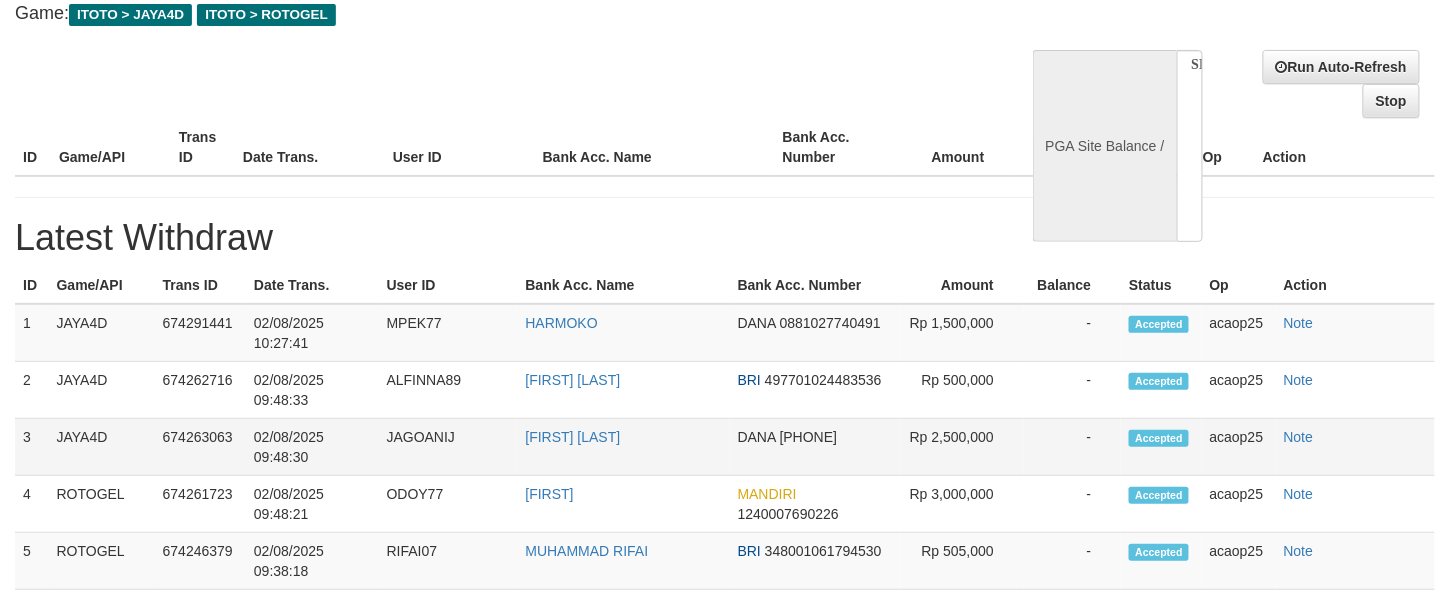 select 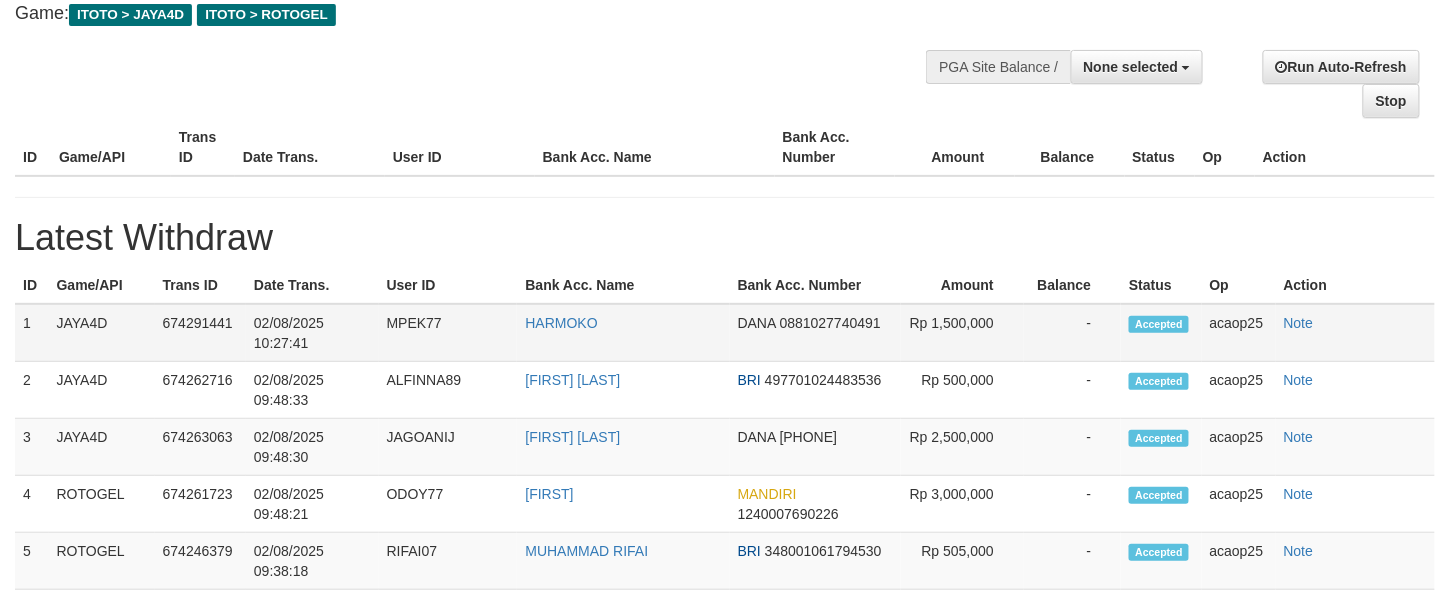 scroll, scrollTop: 118, scrollLeft: 0, axis: vertical 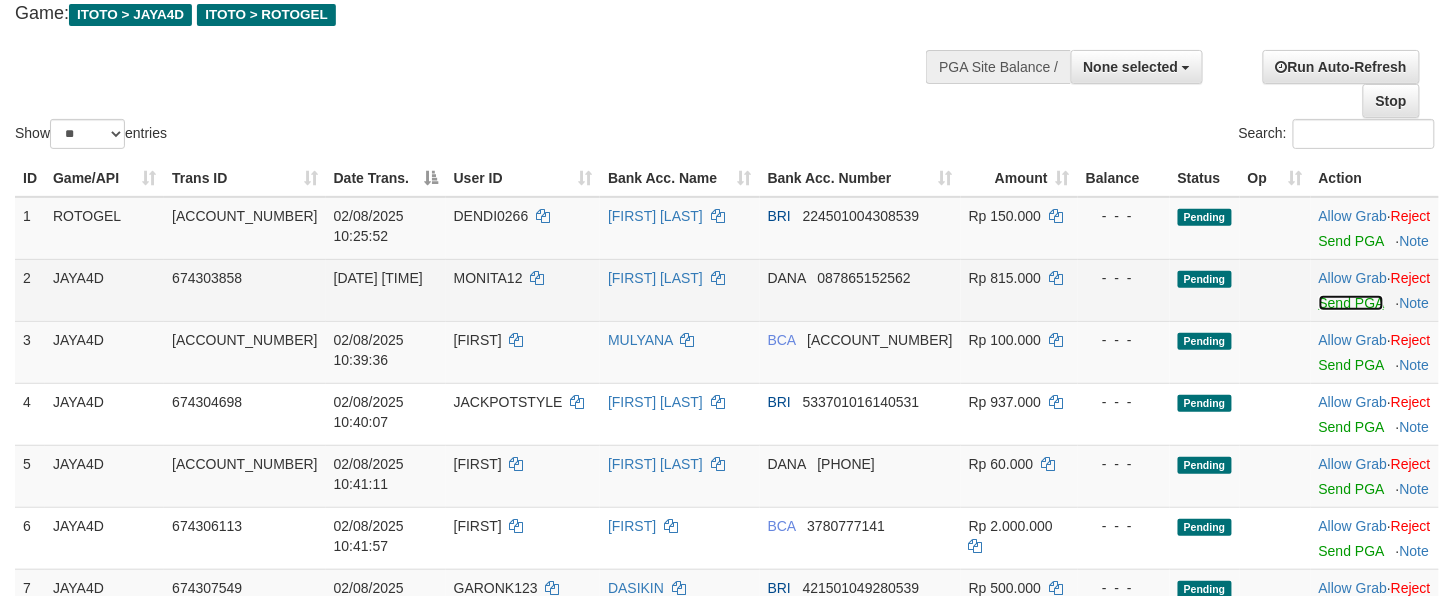 click on "Send PGA" at bounding box center (1351, 303) 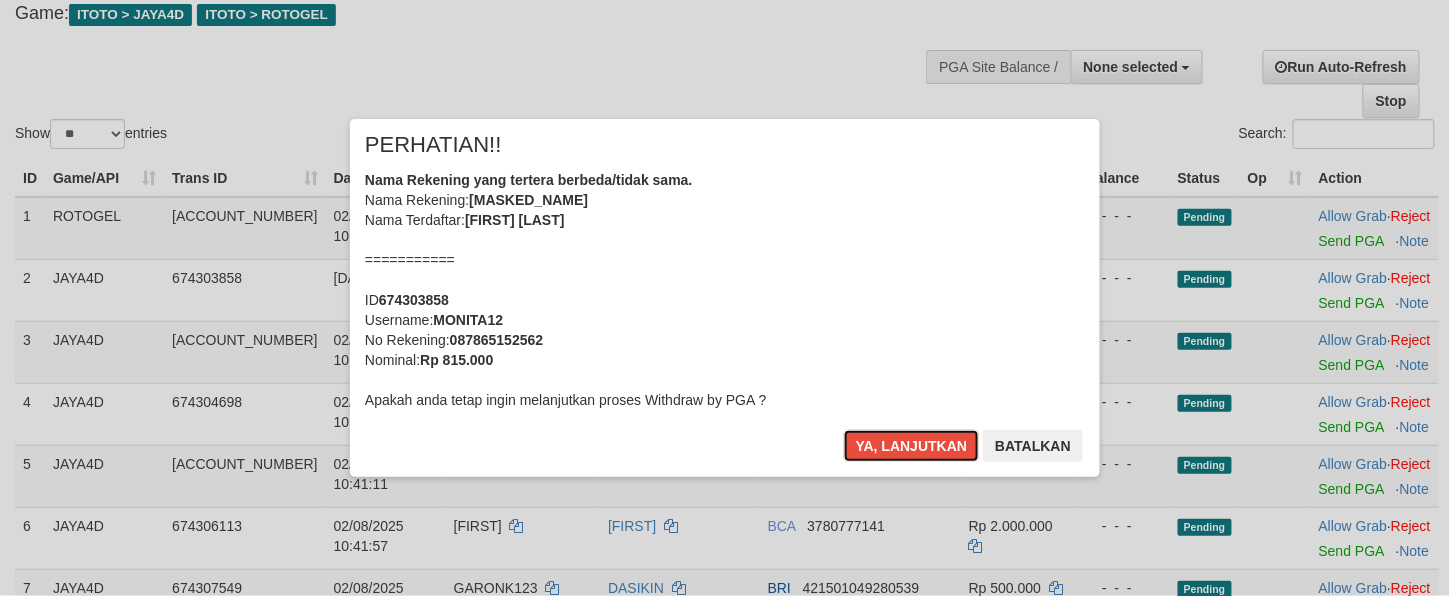drag, startPoint x: 888, startPoint y: 440, endPoint x: 880, endPoint y: 421, distance: 20.615528 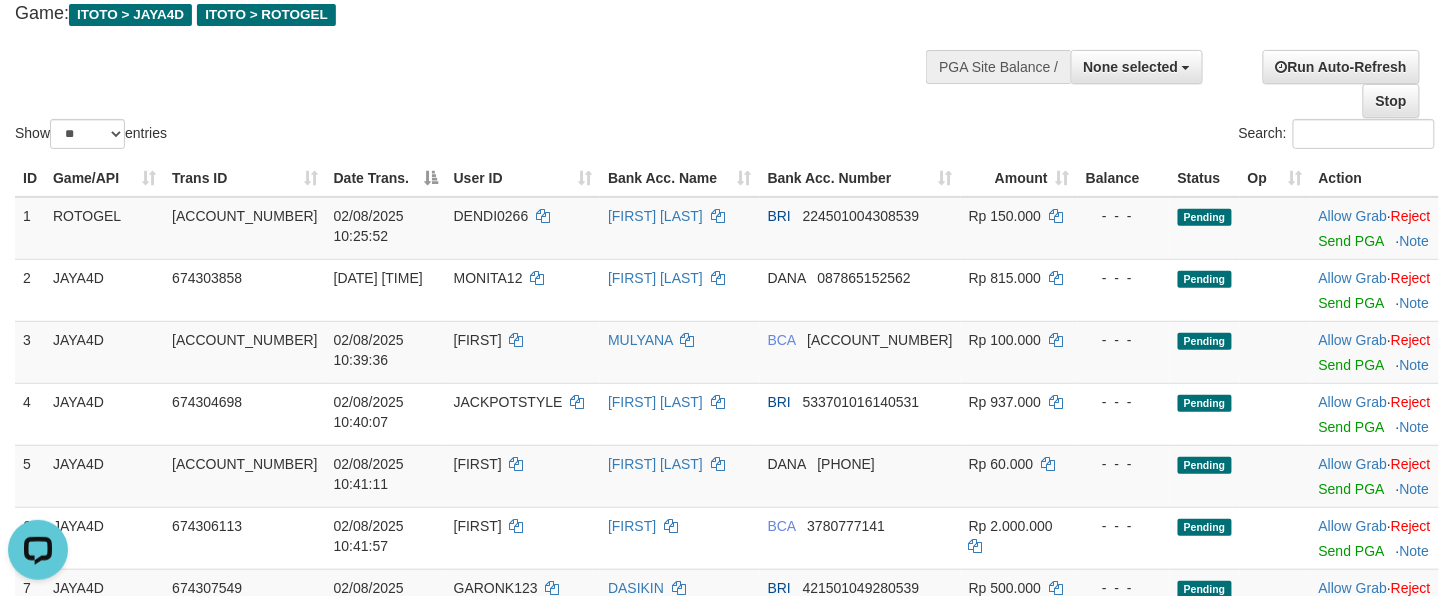 scroll, scrollTop: 0, scrollLeft: 0, axis: both 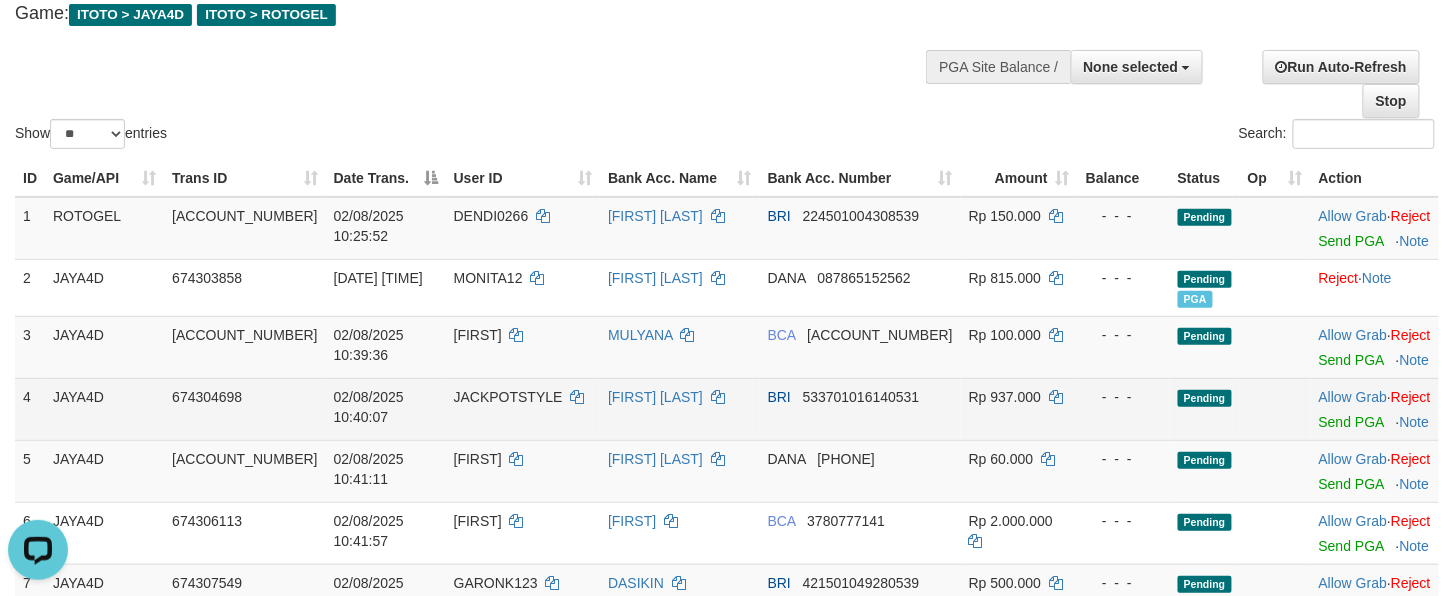 click on "-  -  -" at bounding box center [1124, 409] 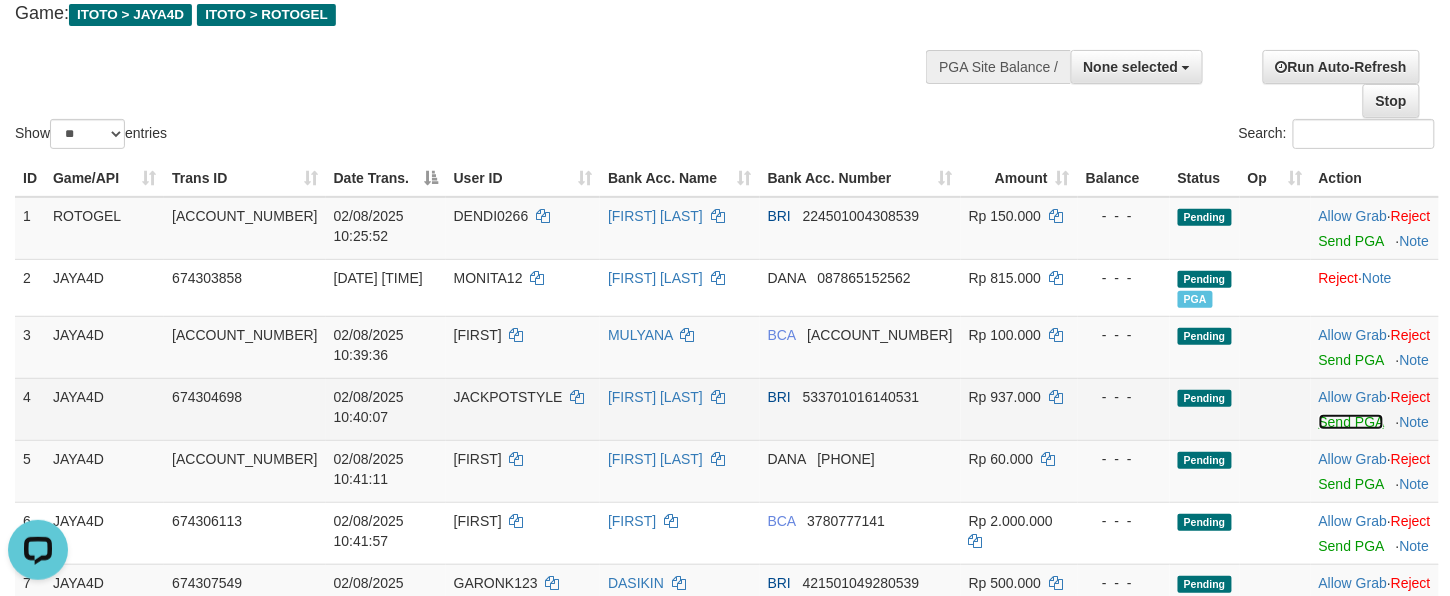click on "Send PGA" at bounding box center (1351, 422) 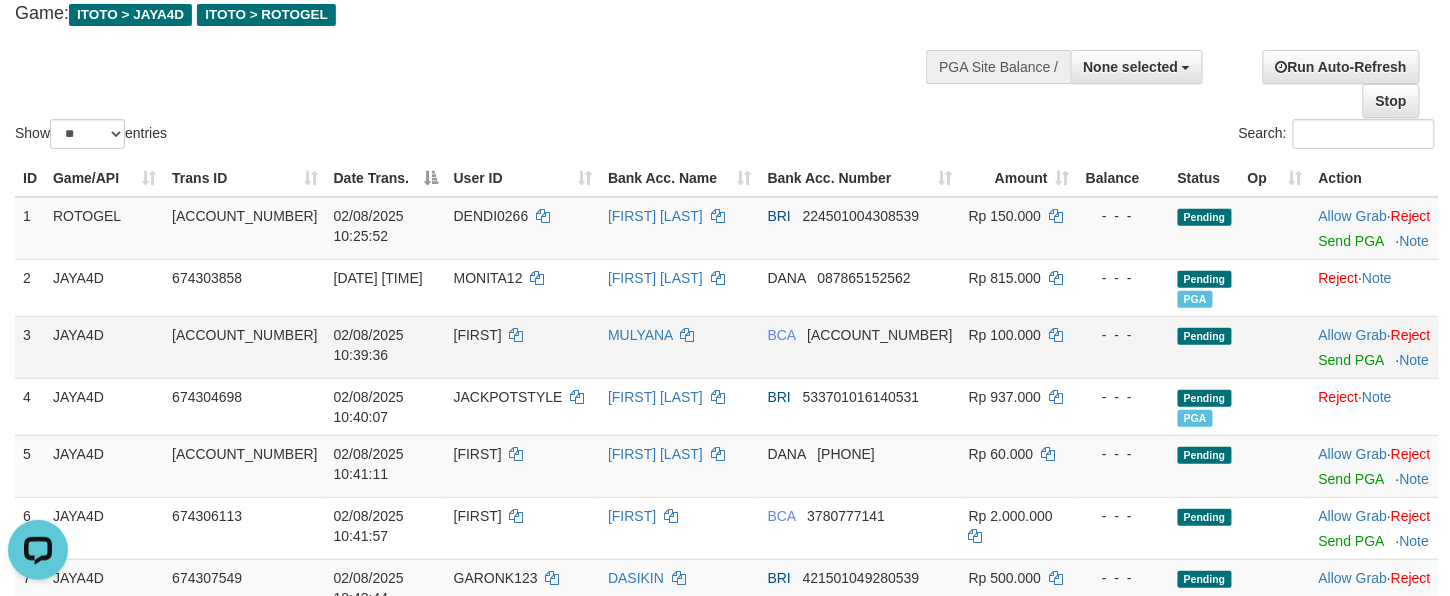 click on "BCA     1971233813" at bounding box center [860, 347] 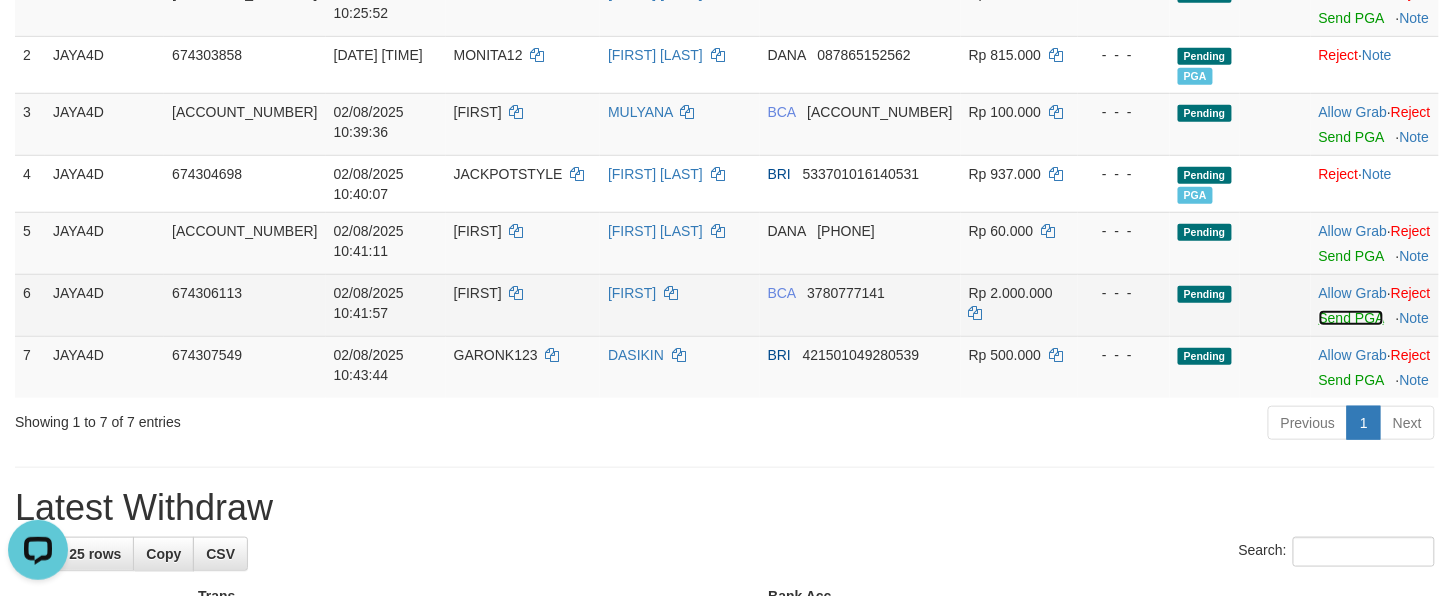 click on "Send PGA" at bounding box center (1351, 318) 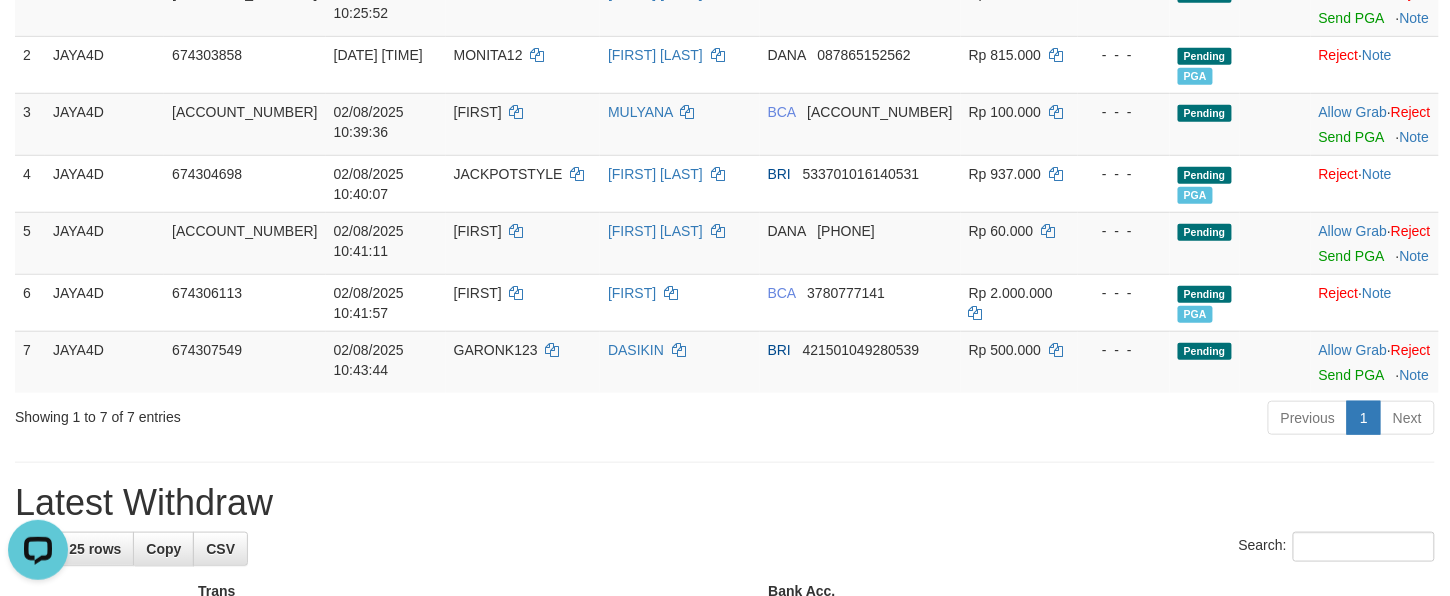 click on "Latest Withdraw" at bounding box center [725, 503] 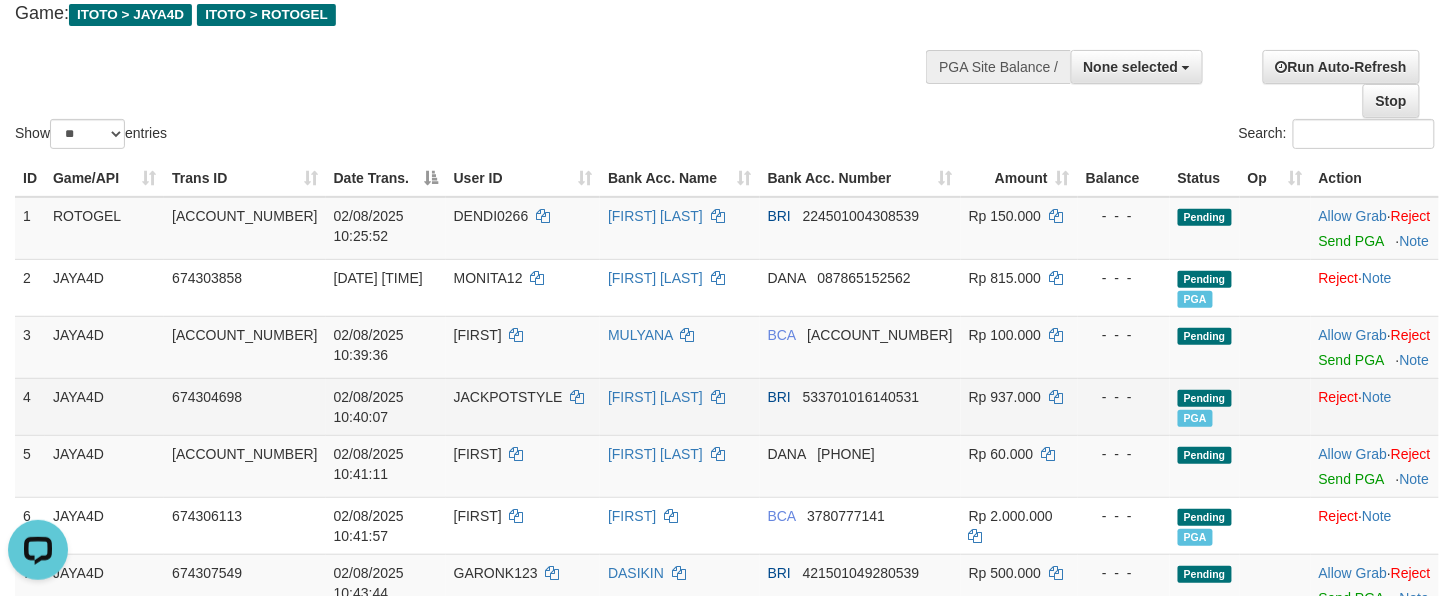 scroll, scrollTop: 341, scrollLeft: 0, axis: vertical 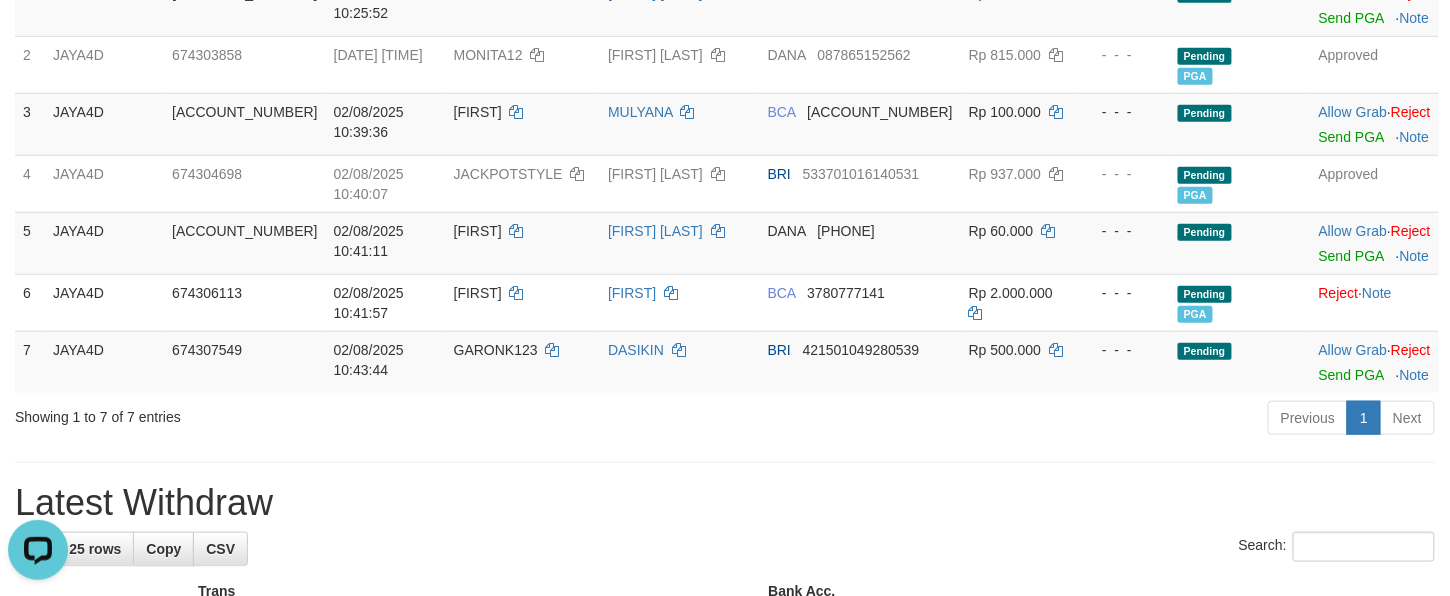 click on "**********" at bounding box center (725, 950) 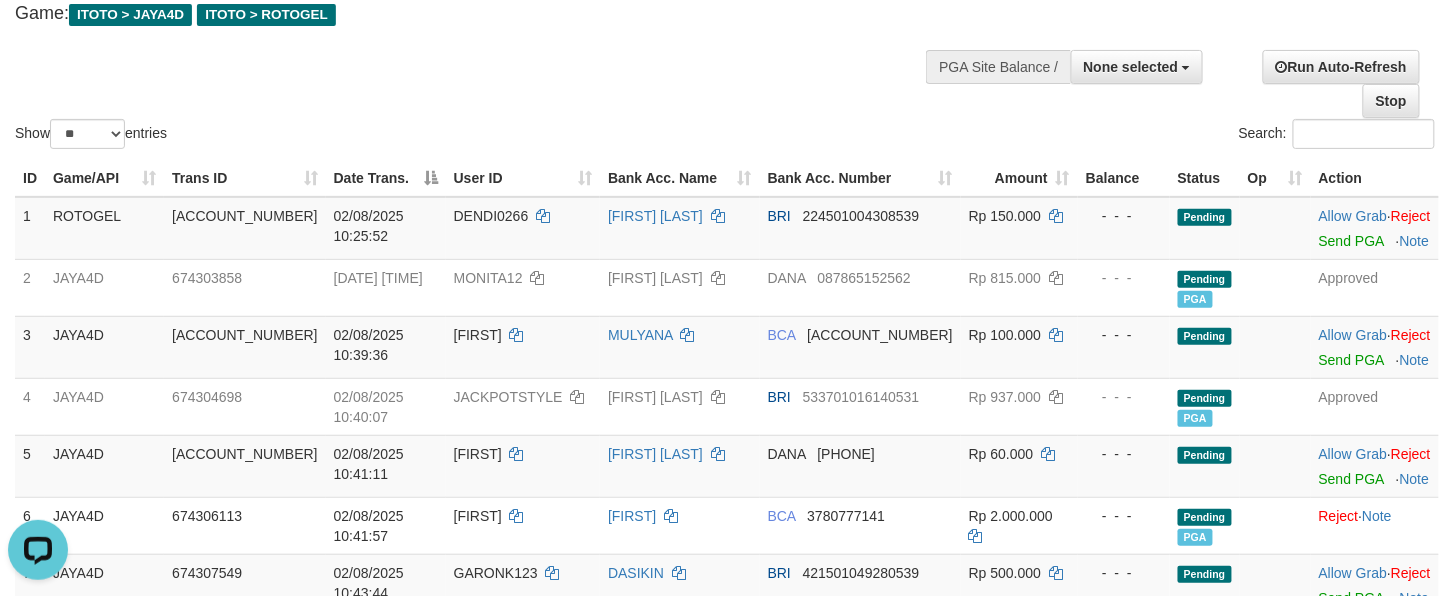 scroll, scrollTop: 341, scrollLeft: 0, axis: vertical 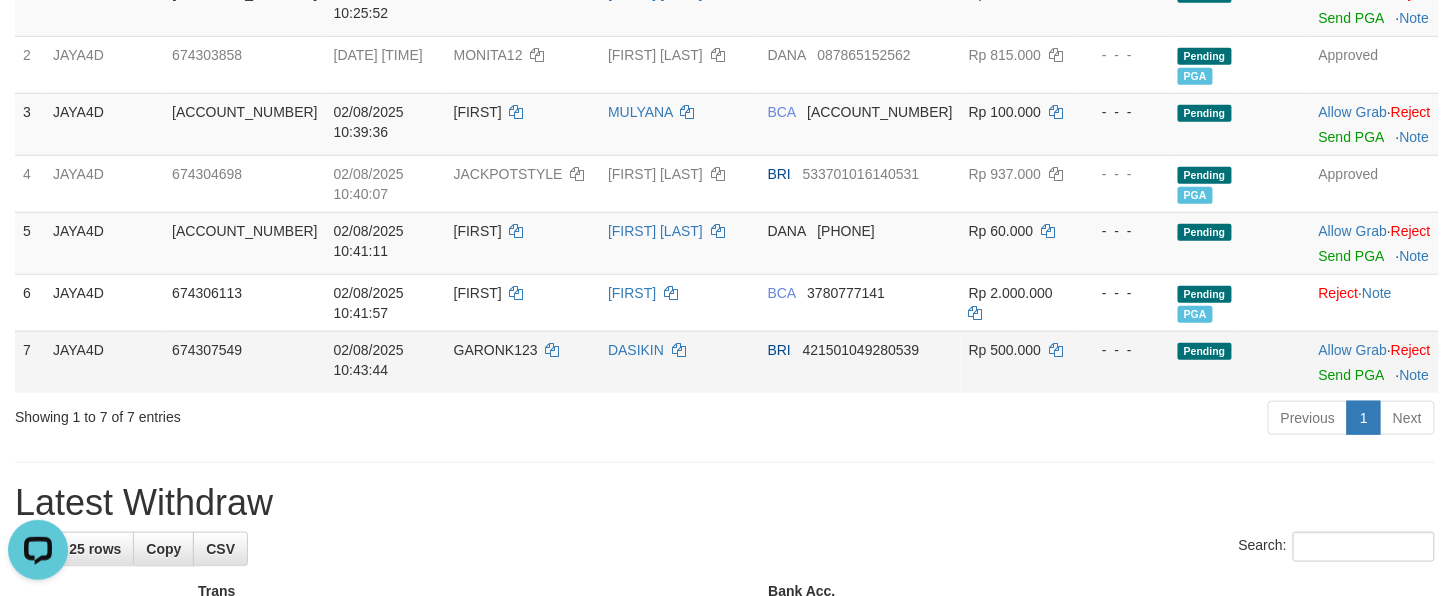 click on "Allow Grab   ·    Reject Send PGA     ·    Note" at bounding box center (1375, 362) 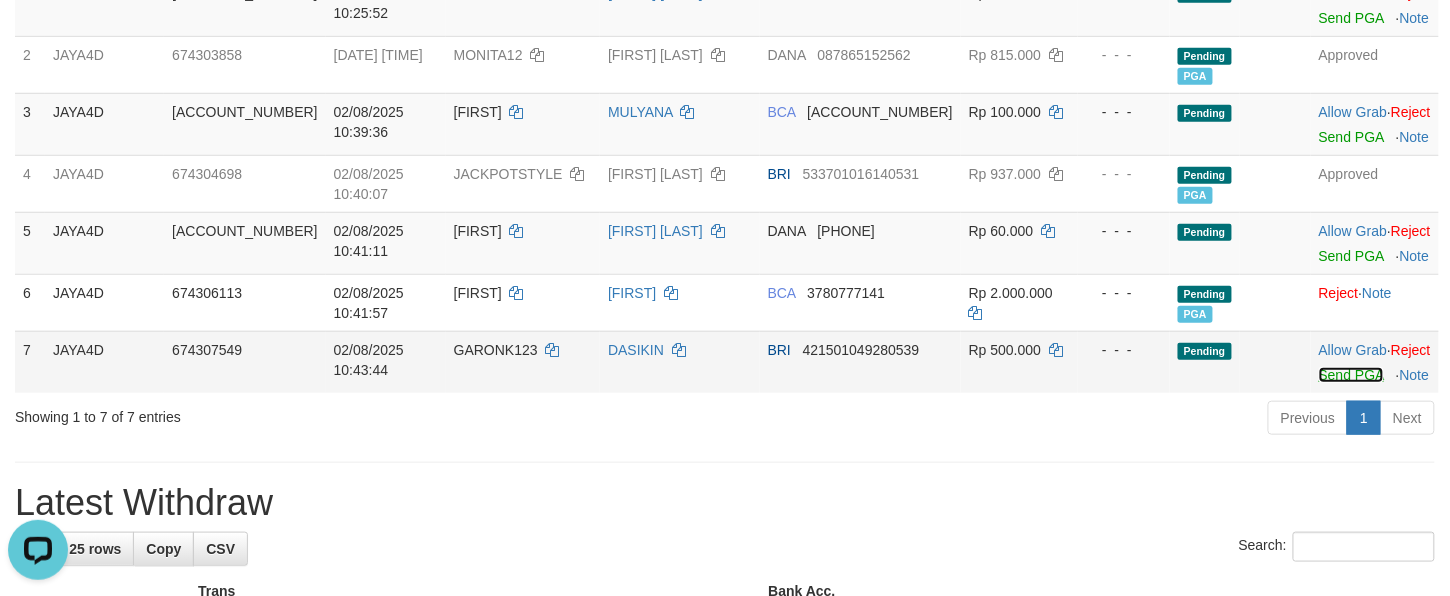 click on "Send PGA" at bounding box center [1351, 375] 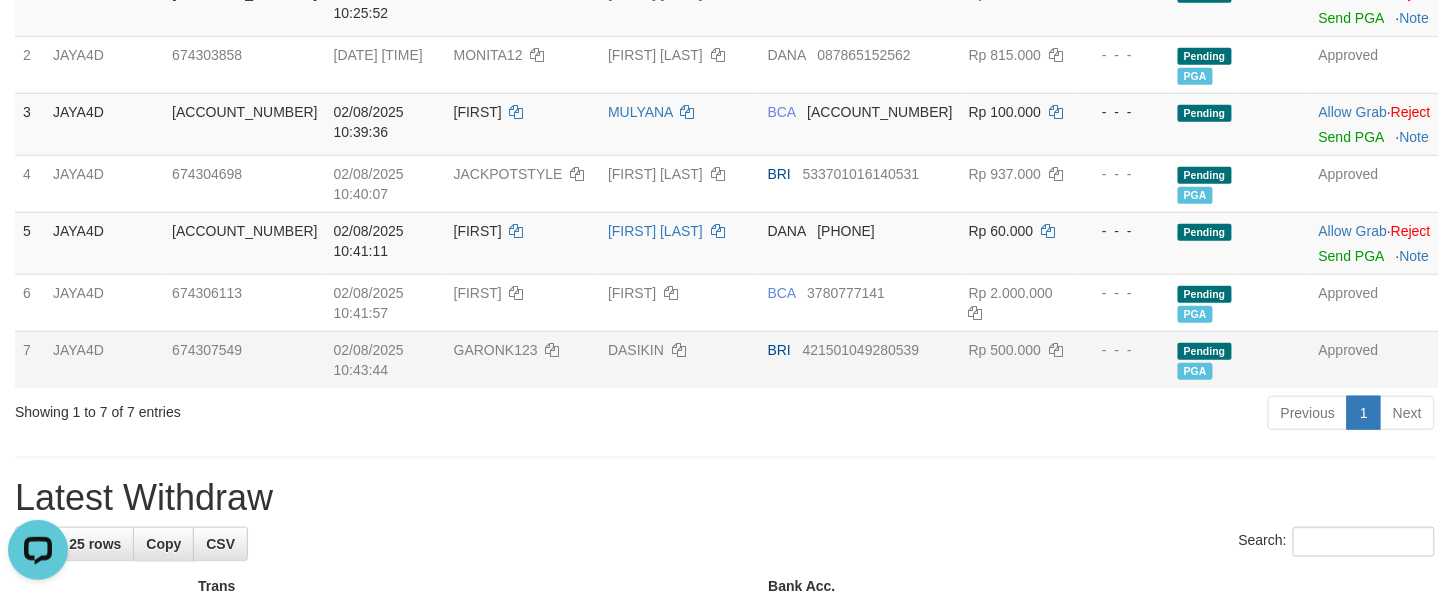 click on "**********" at bounding box center (725, 947) 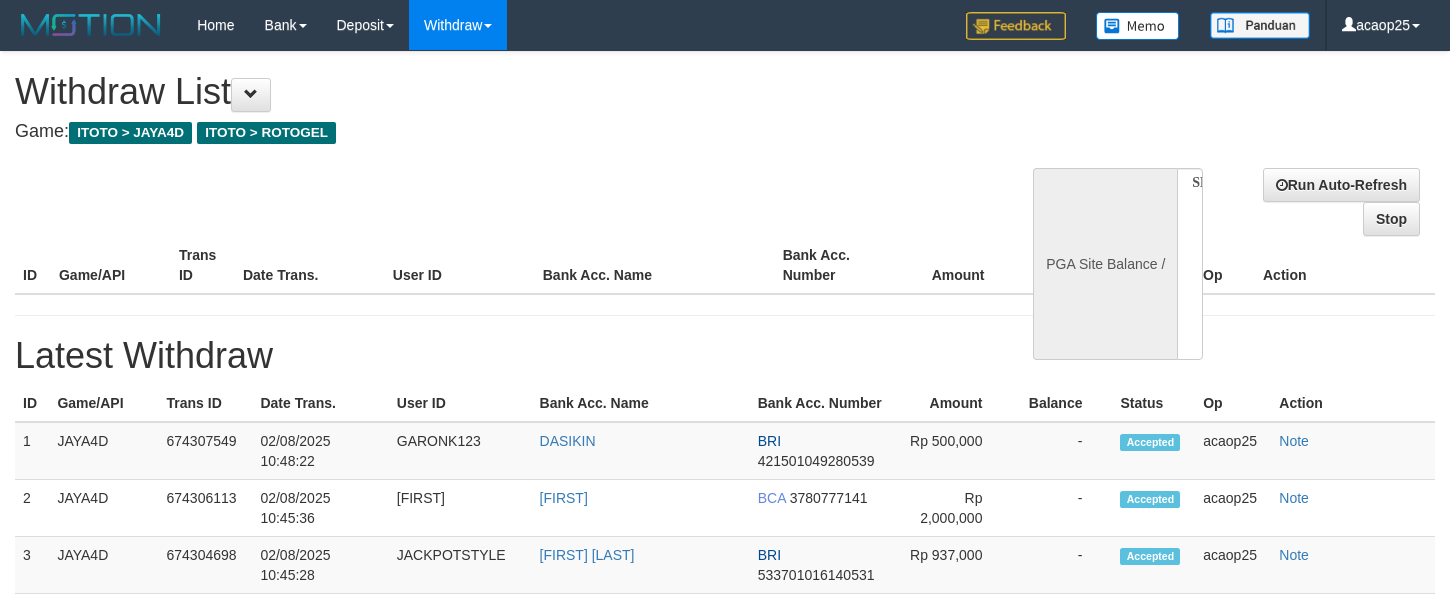 select 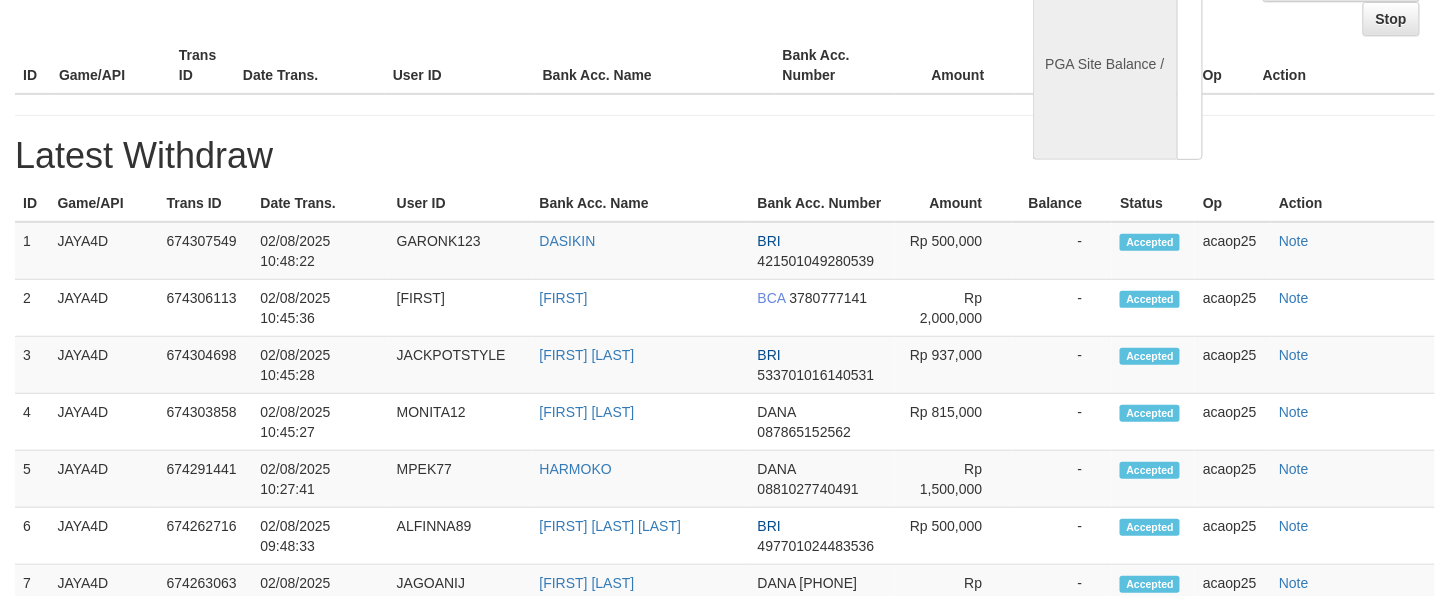 select on "**" 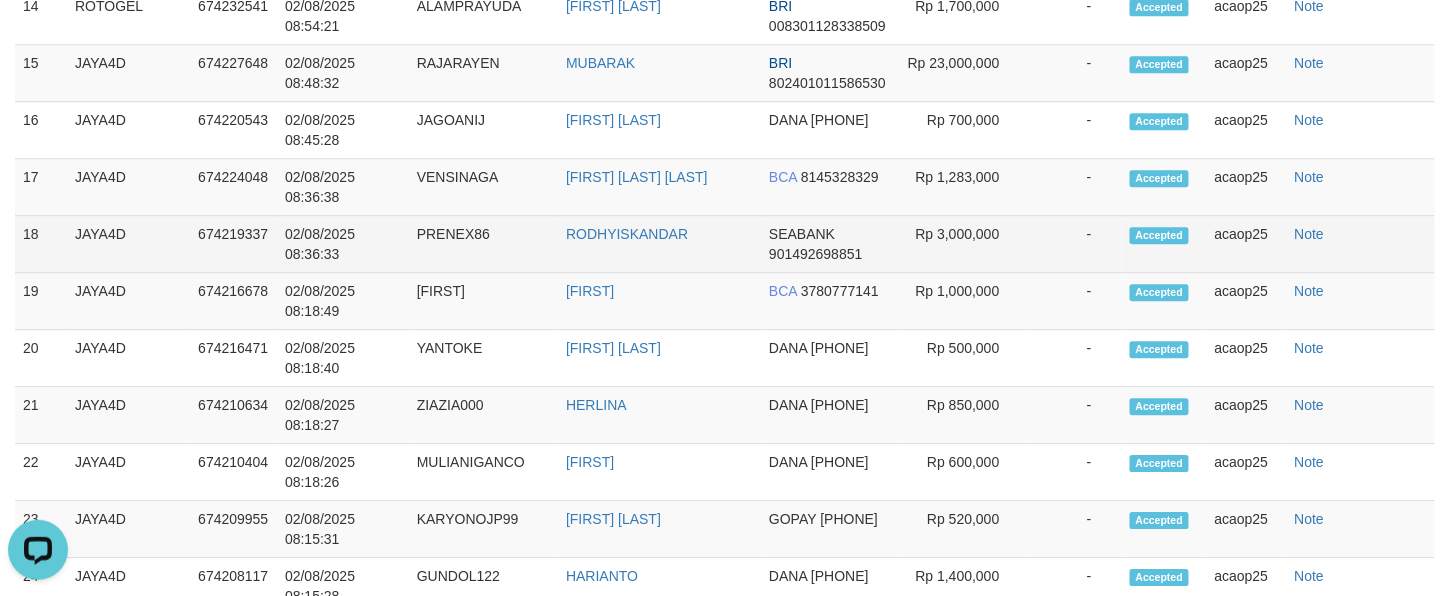 scroll, scrollTop: 0, scrollLeft: 0, axis: both 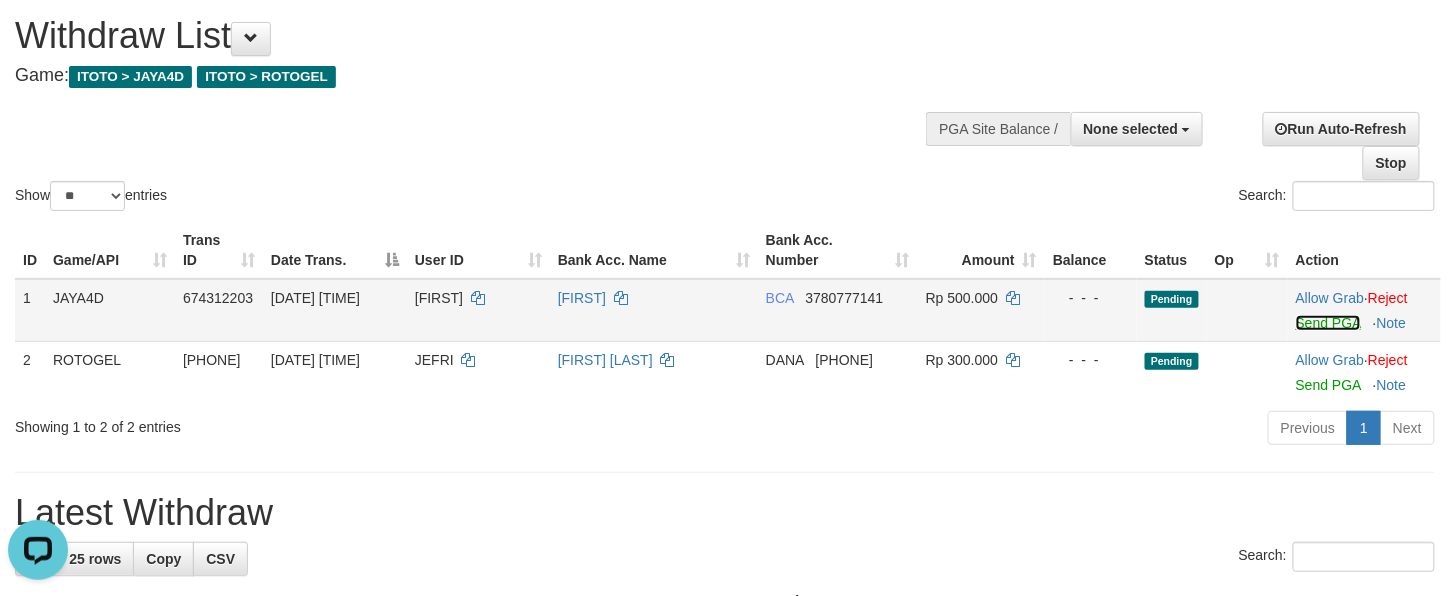 click on "Send PGA" at bounding box center [1328, 323] 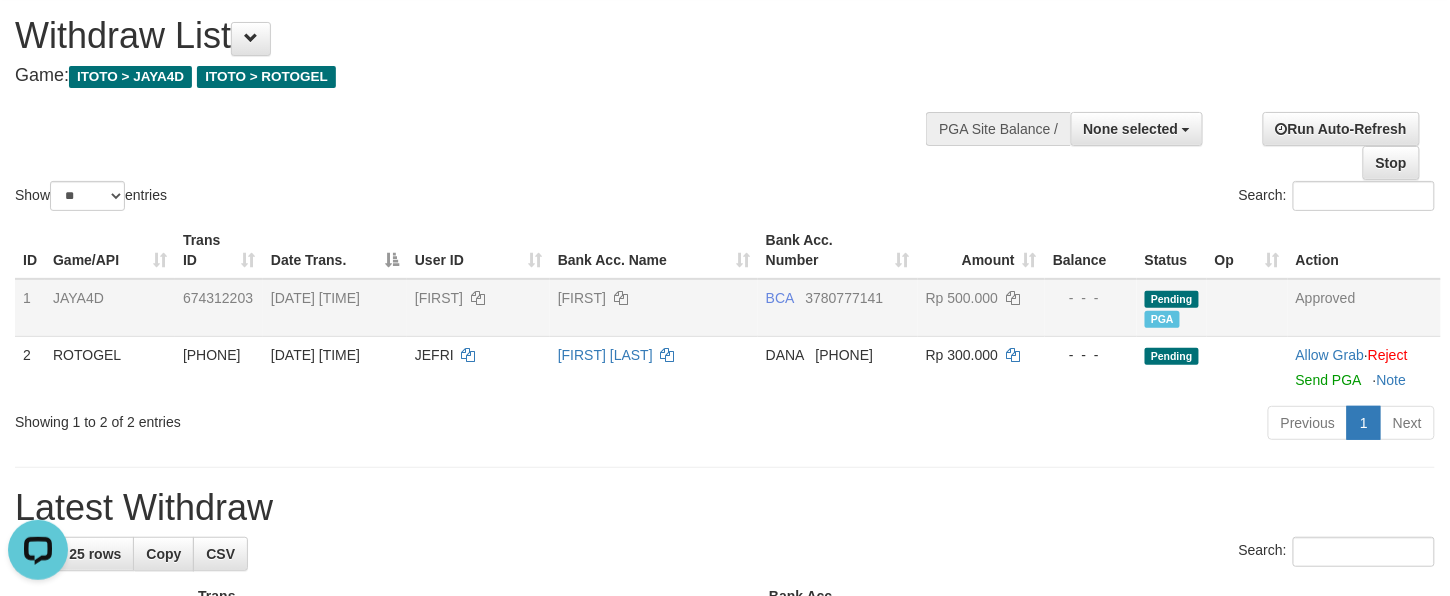 click on "Latest Withdraw" at bounding box center [725, 508] 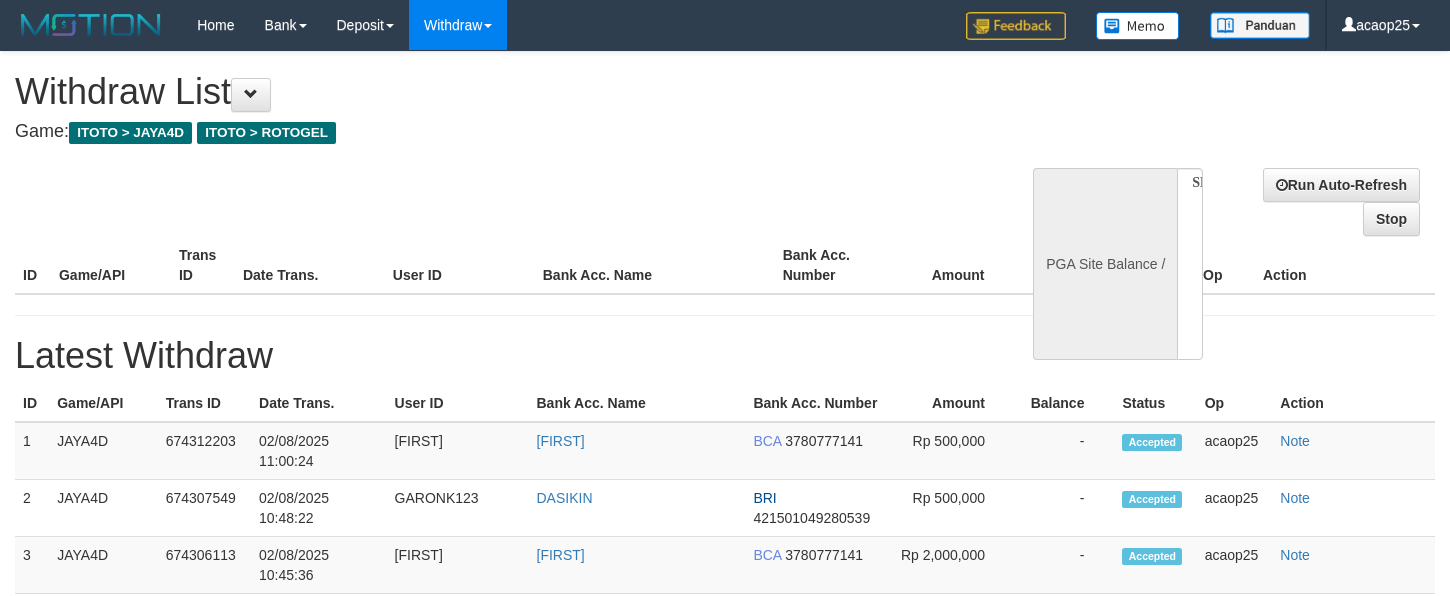 select 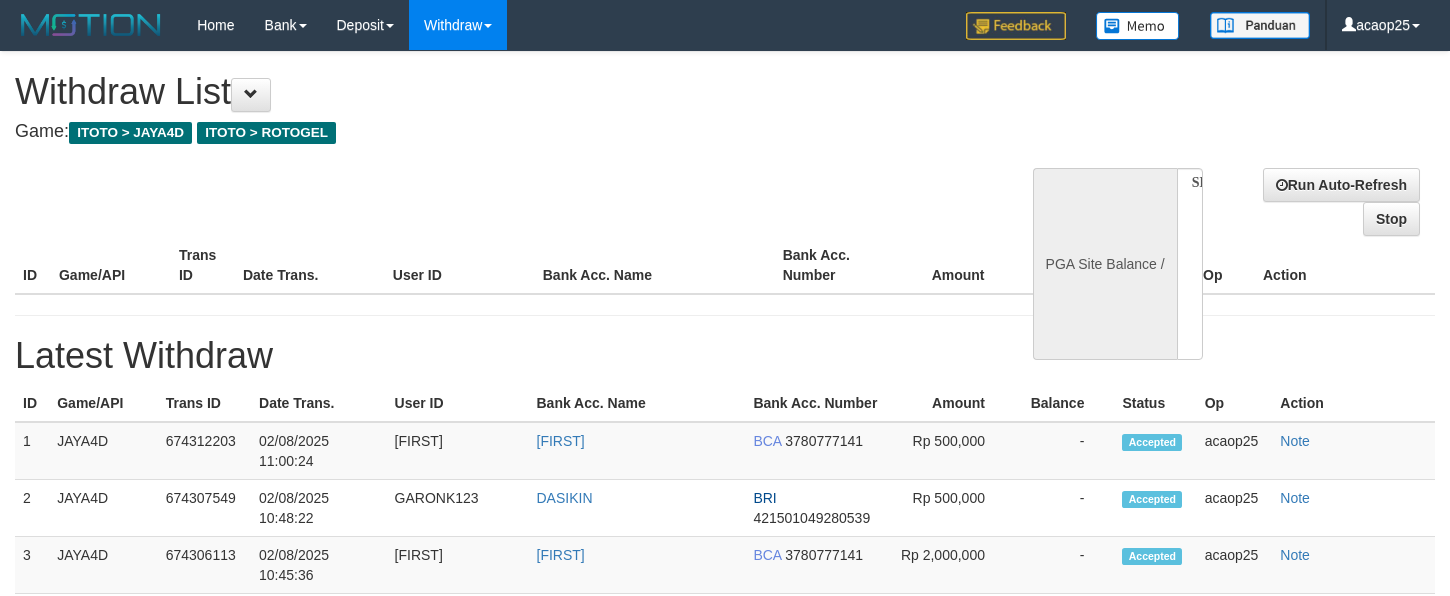 scroll, scrollTop: 56, scrollLeft: 0, axis: vertical 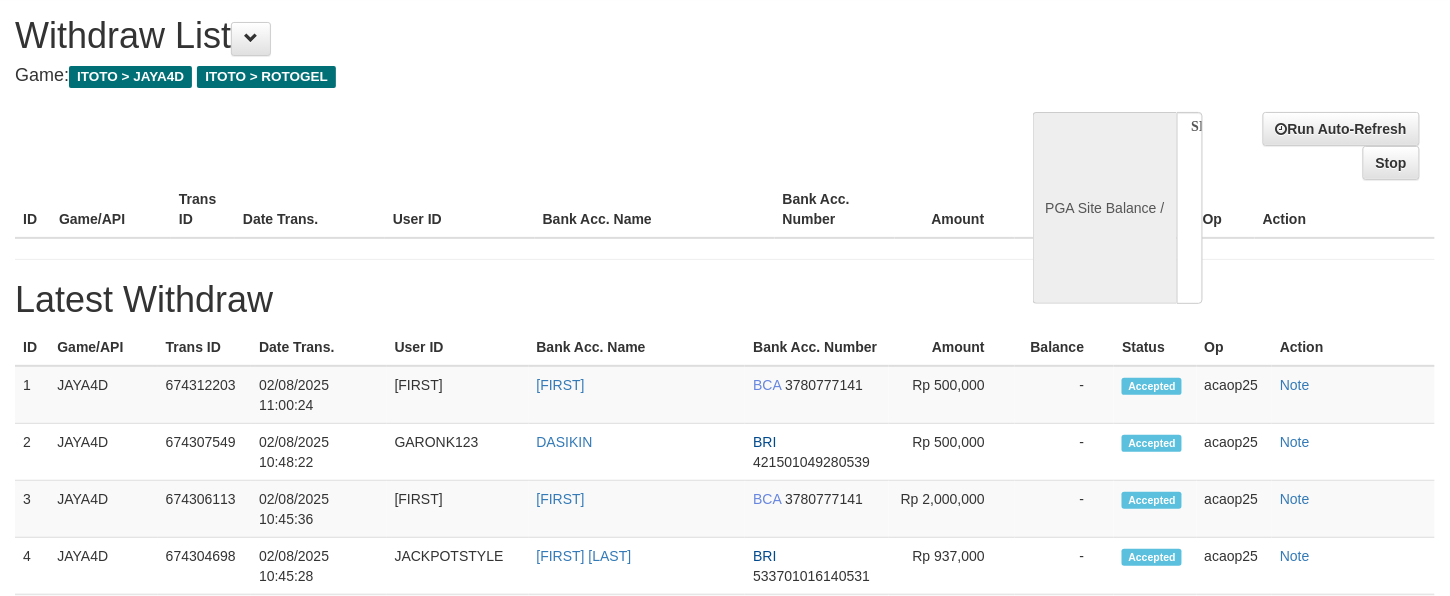 select 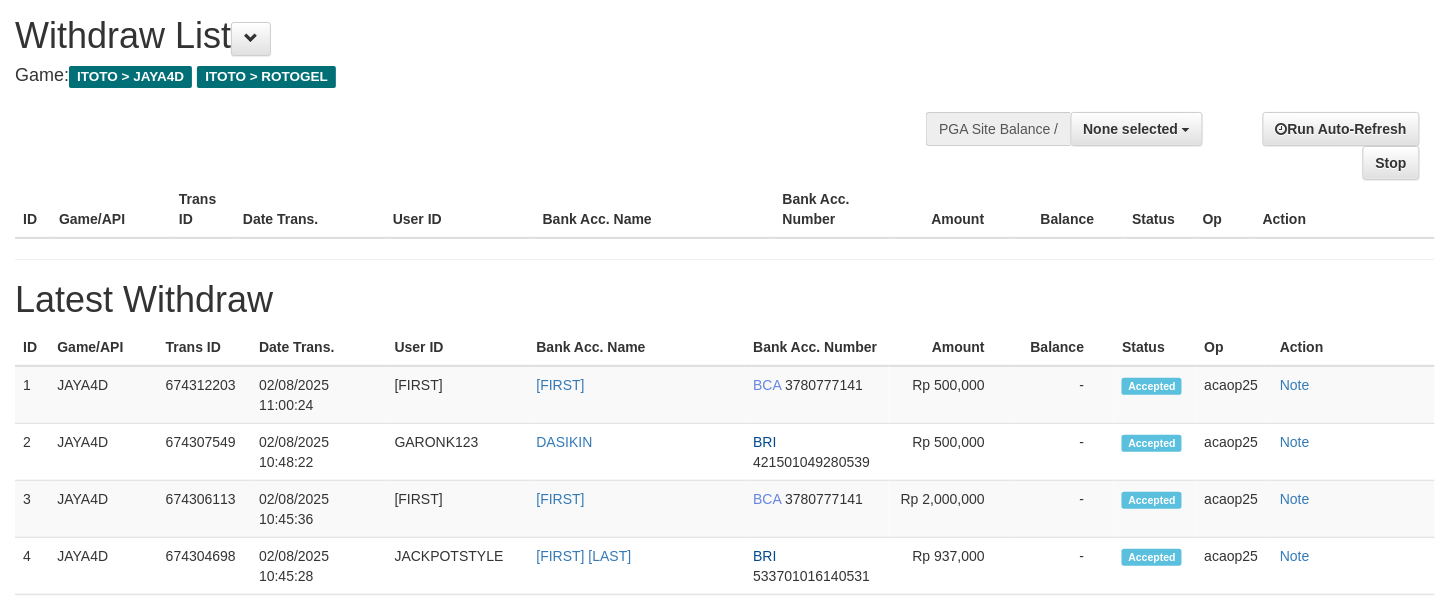 select on "**" 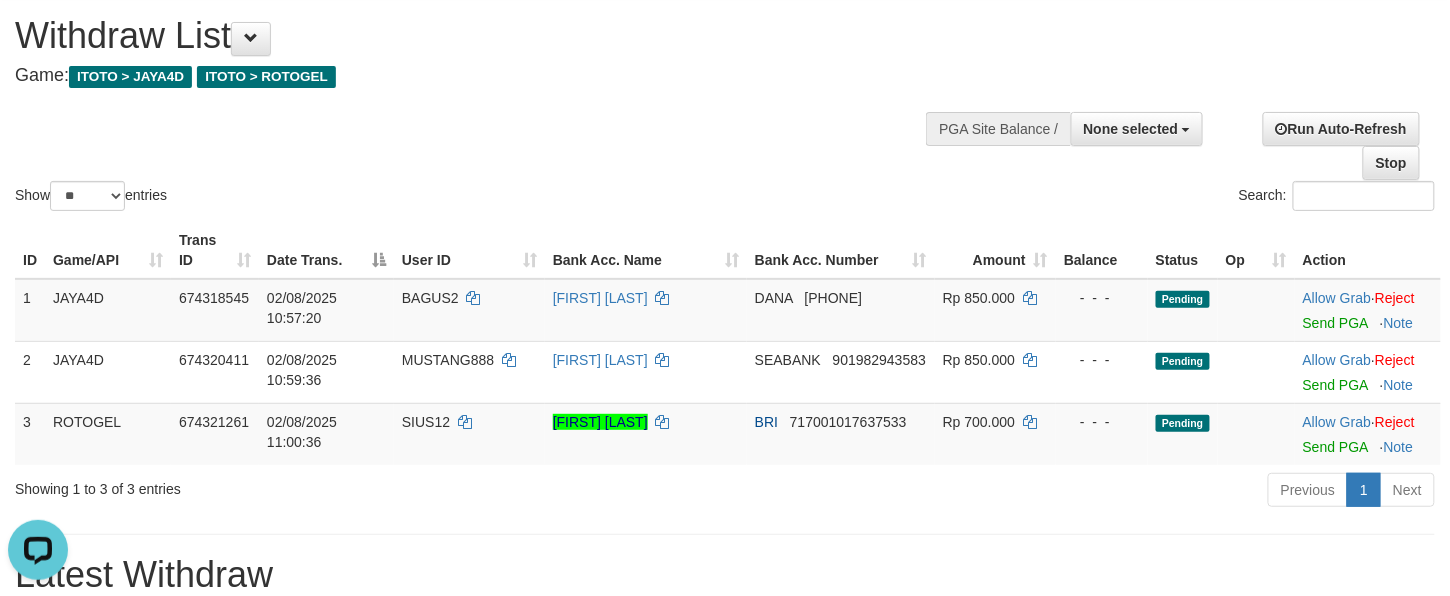 scroll, scrollTop: 0, scrollLeft: 0, axis: both 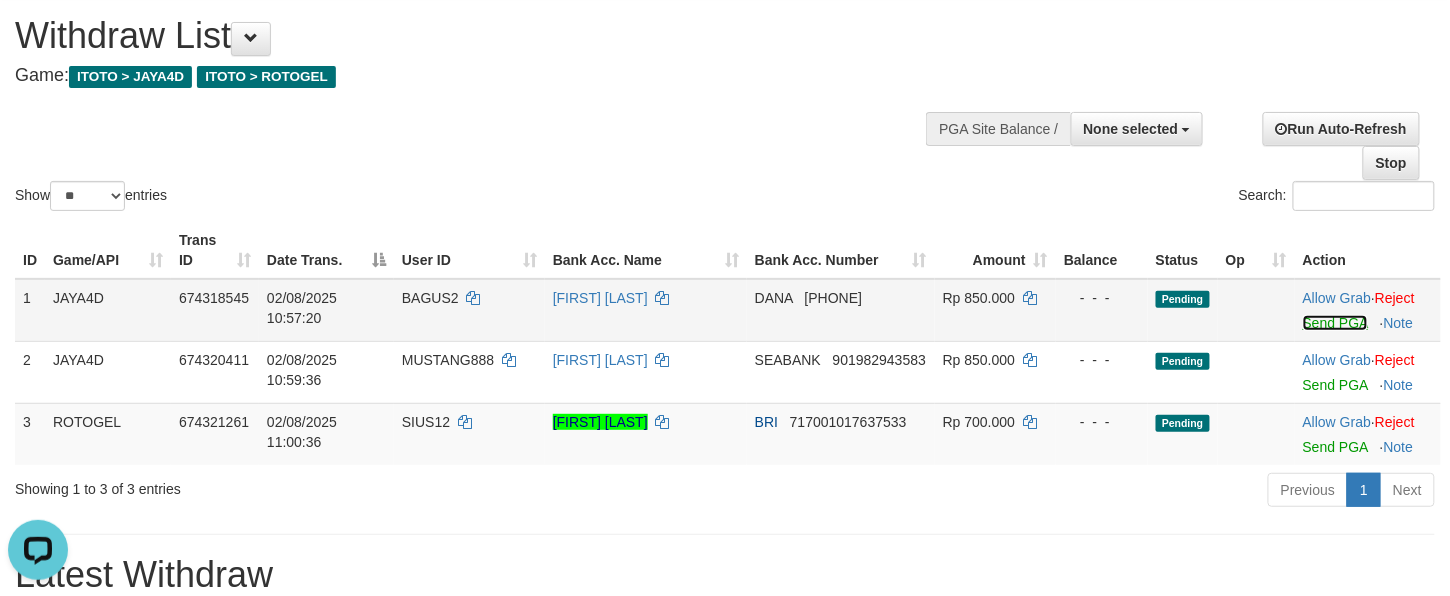 click on "Send PGA" at bounding box center [1335, 323] 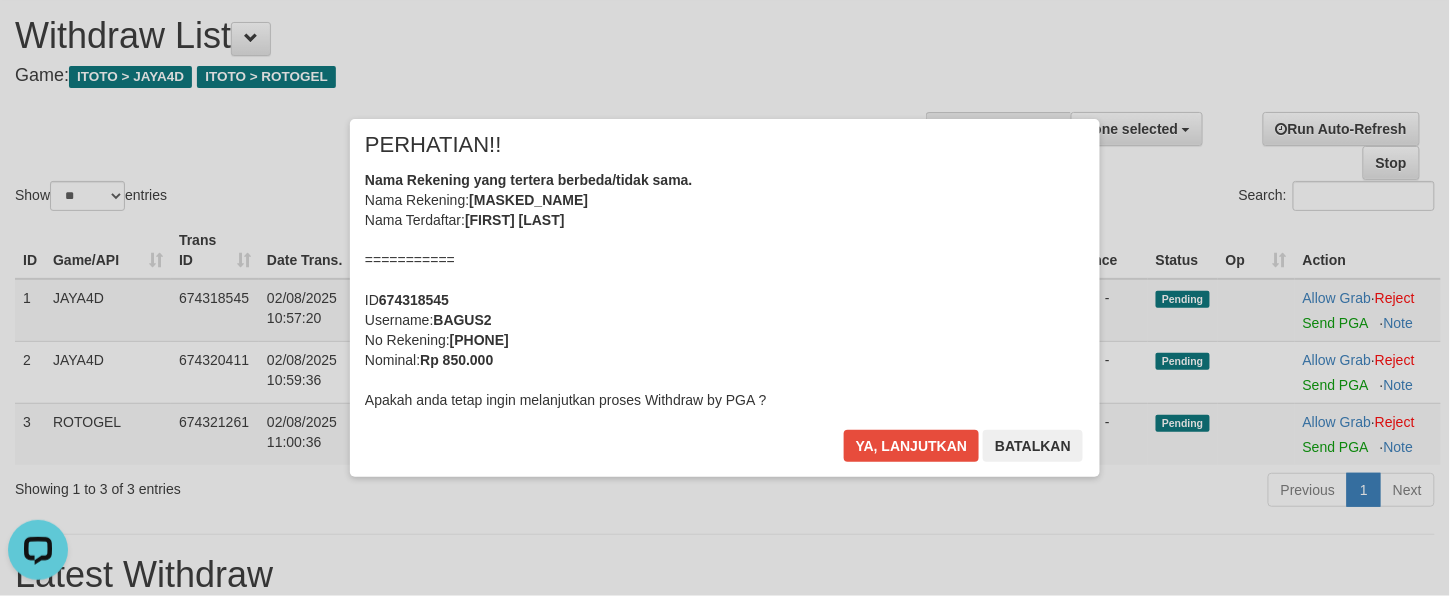 drag, startPoint x: 746, startPoint y: 401, endPoint x: 786, endPoint y: 414, distance: 42.059483 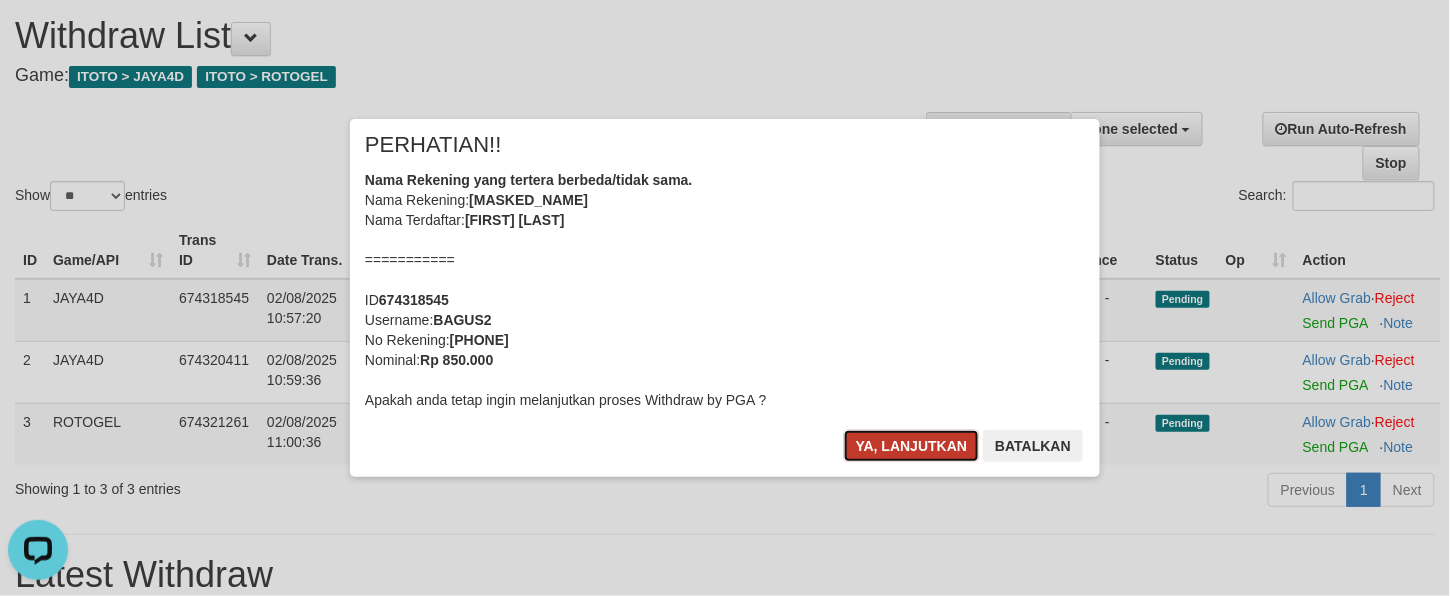 click on "Ya, lanjutkan" at bounding box center (912, 446) 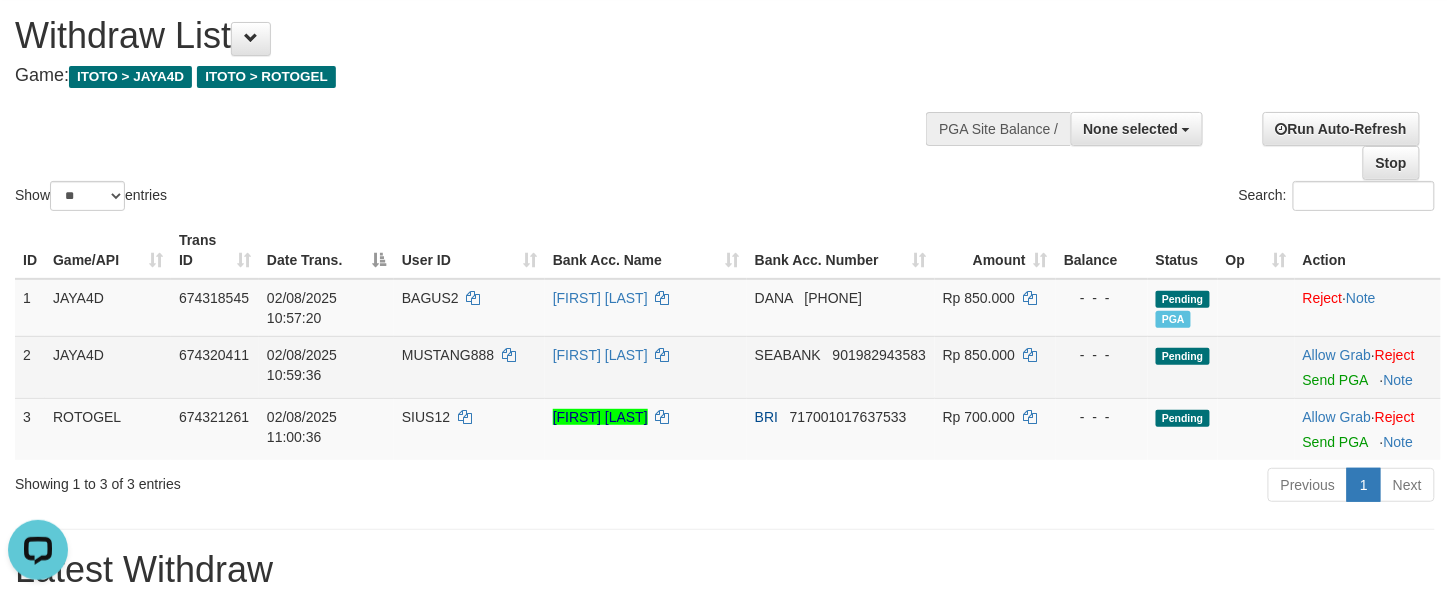 click on "SEABANK     901982943583" at bounding box center (841, 367) 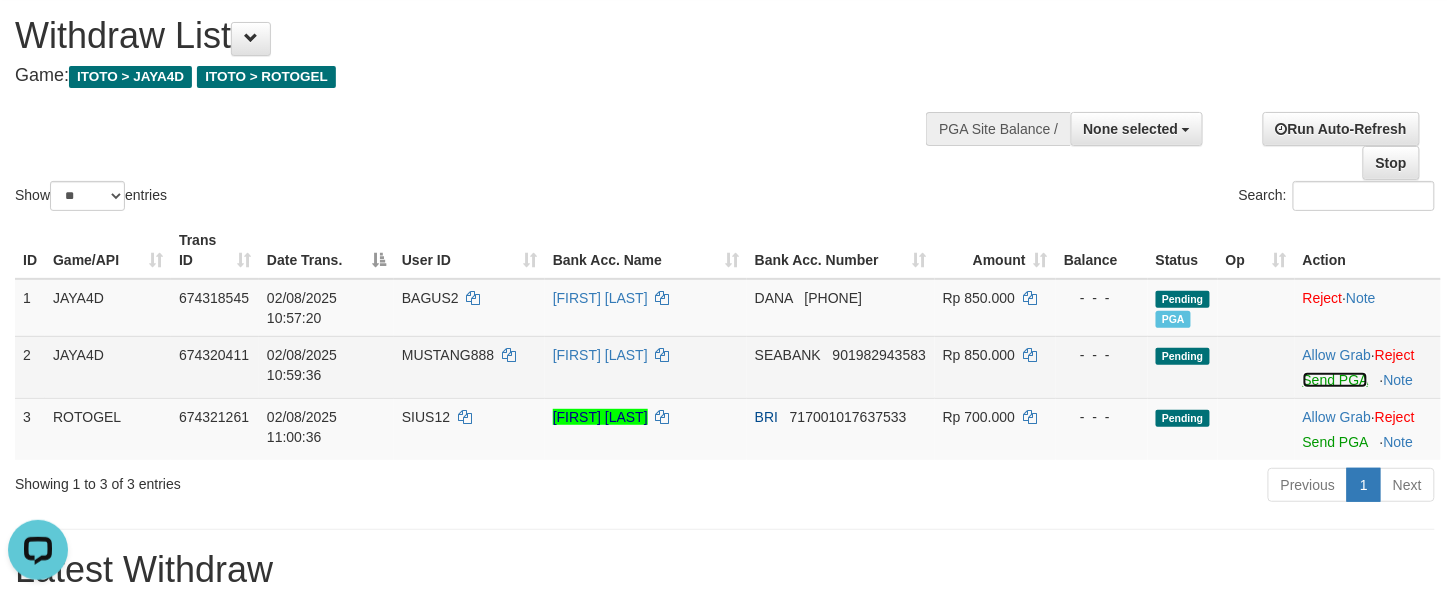 click on "Send PGA" at bounding box center (1335, 380) 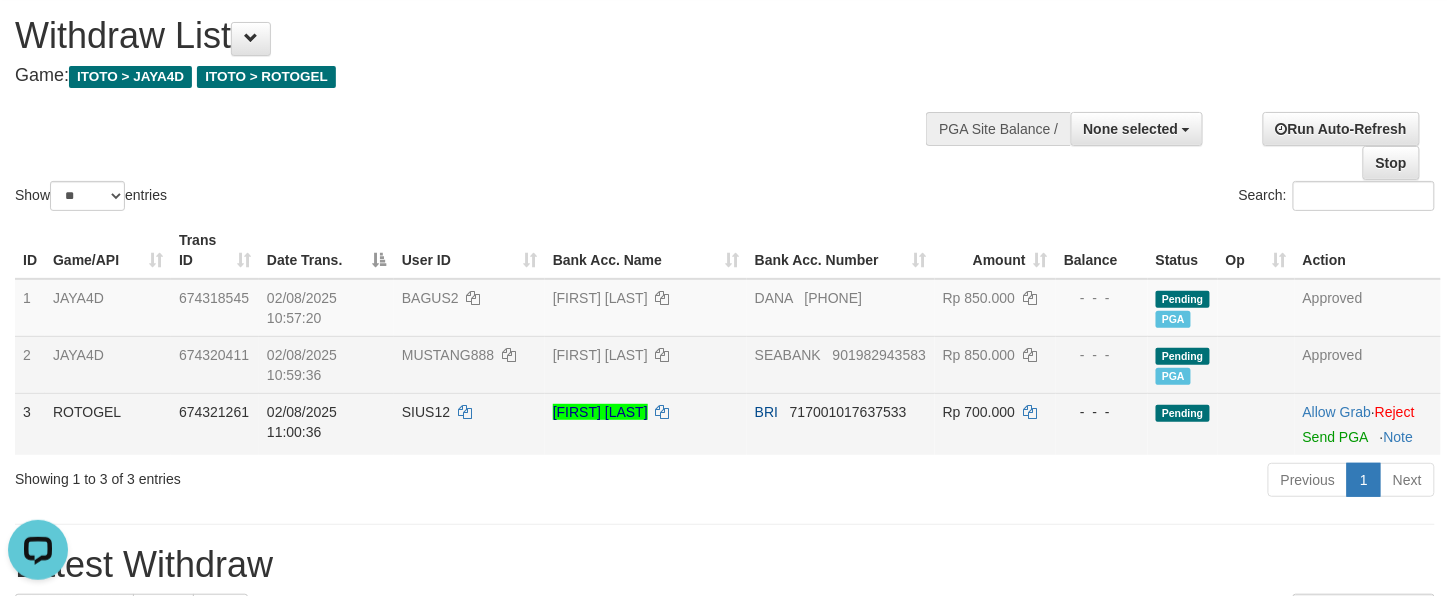click on "BRI     717001017637533" at bounding box center (841, 424) 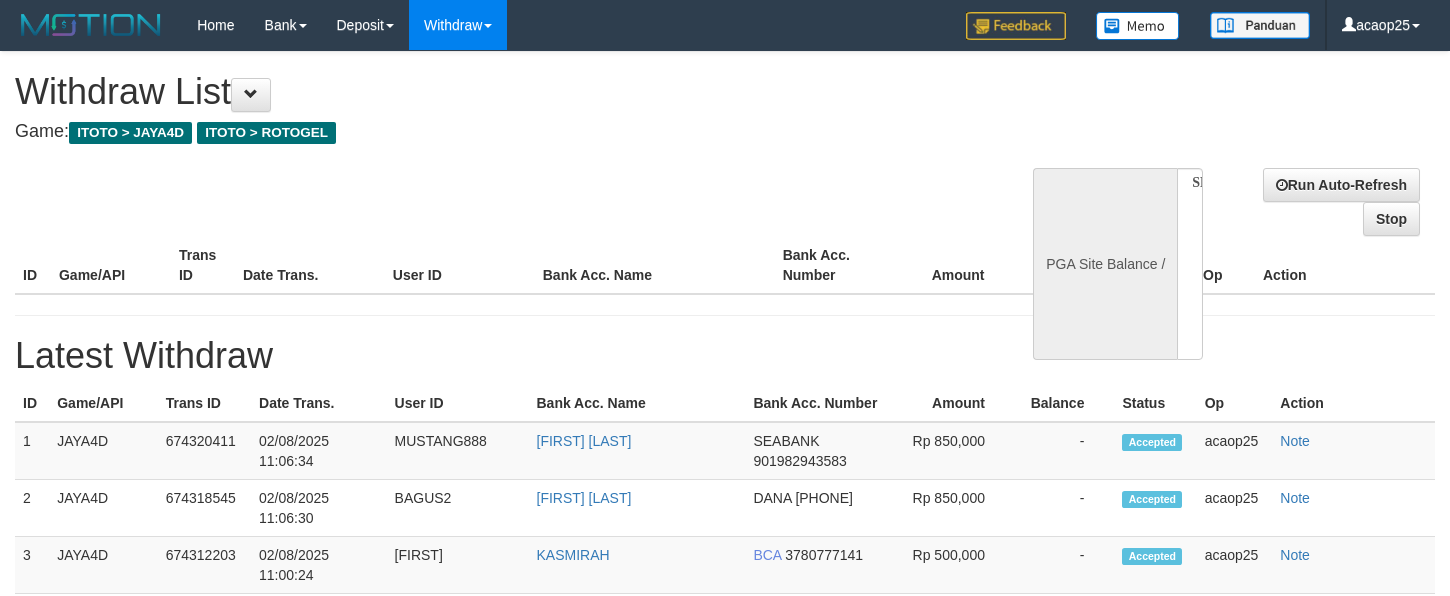 select 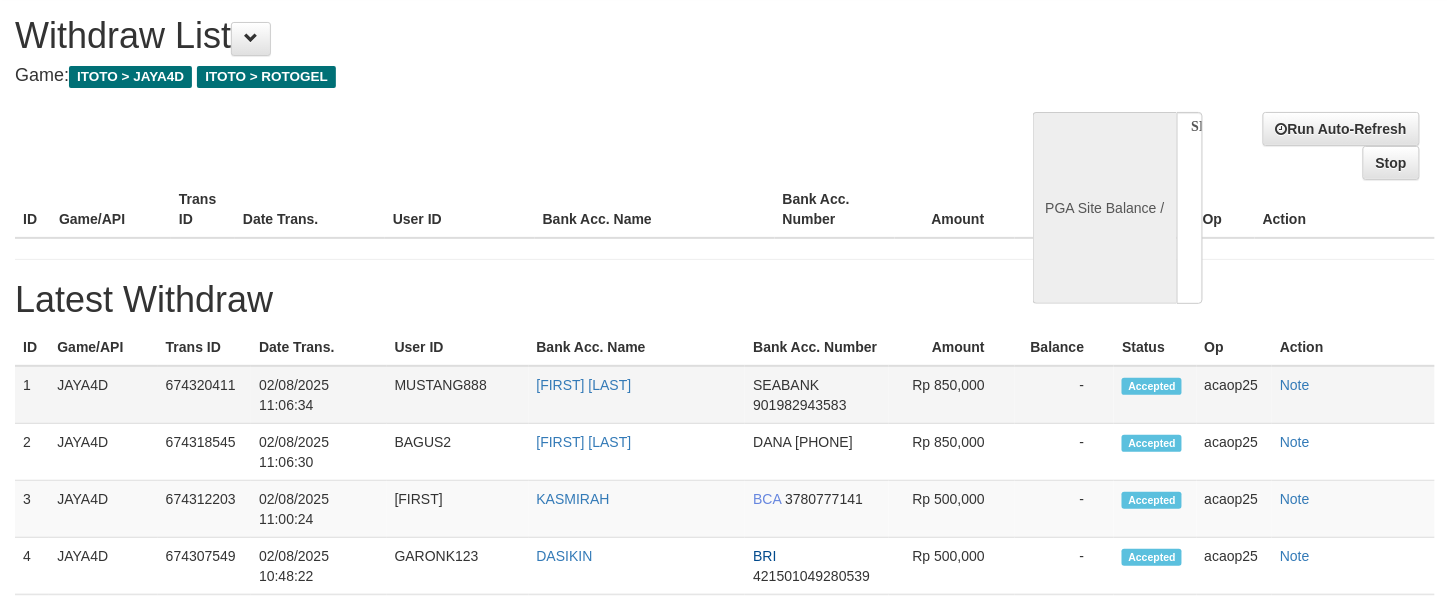 select 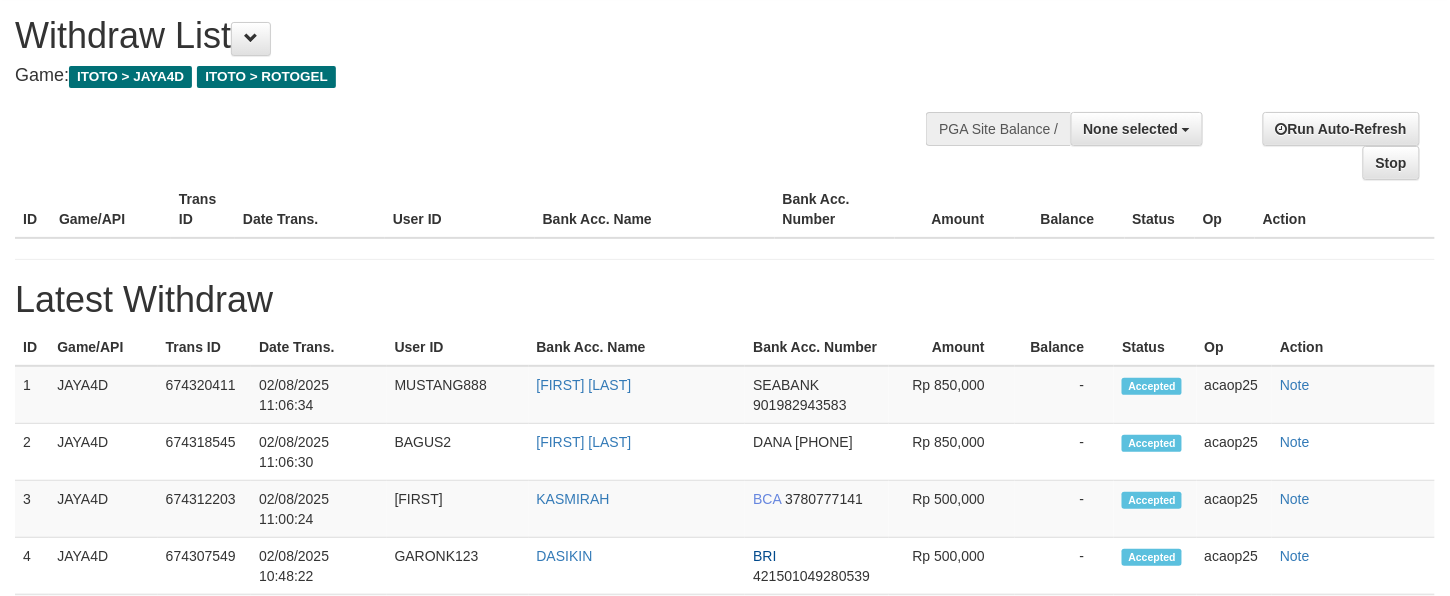 scroll, scrollTop: 56, scrollLeft: 0, axis: vertical 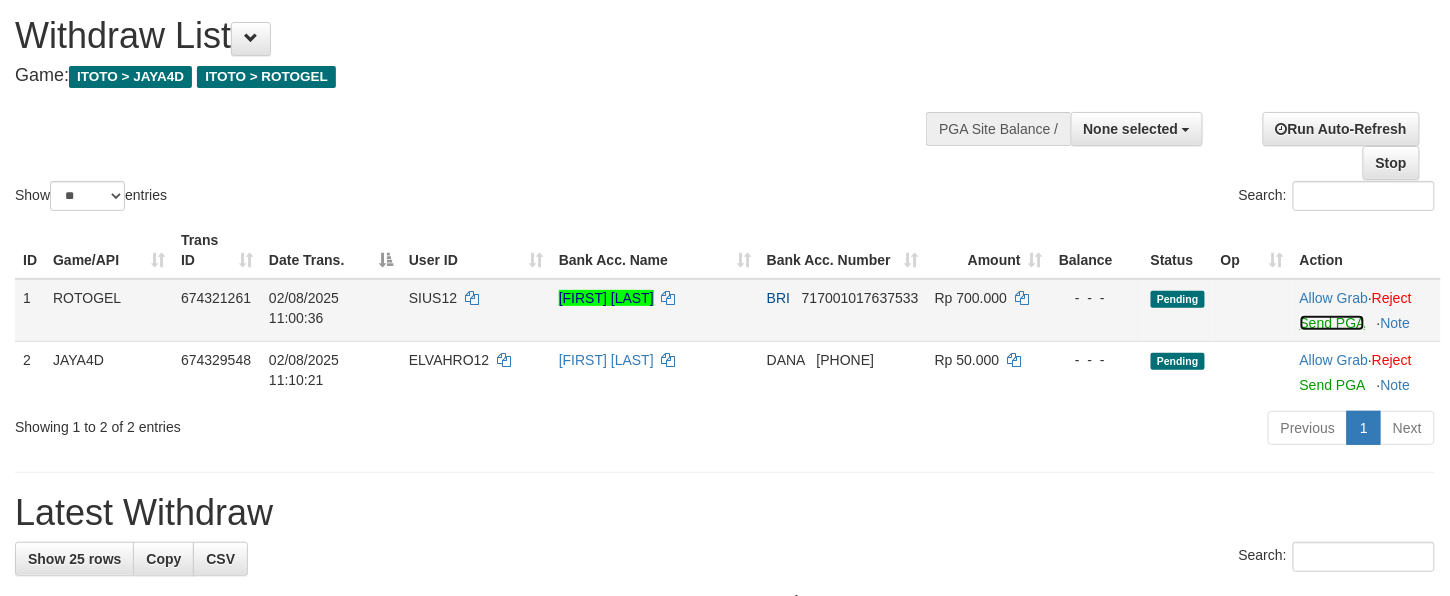 click on "Send PGA" at bounding box center [1332, 323] 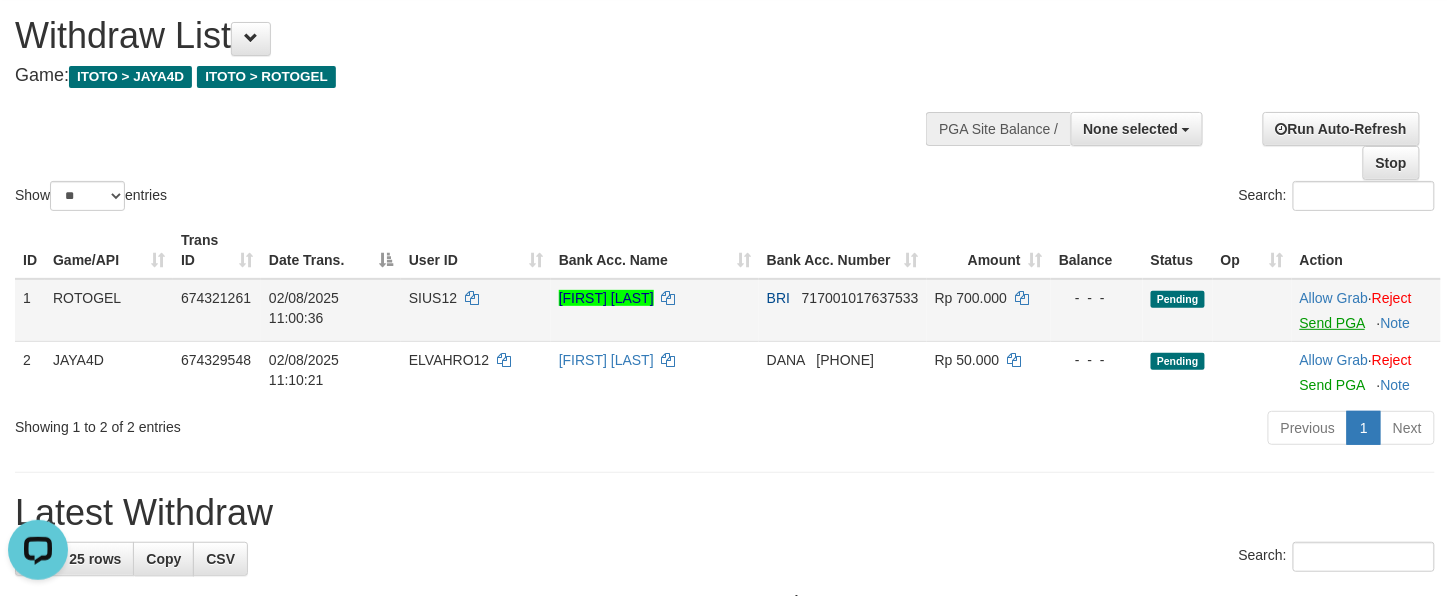 scroll, scrollTop: 0, scrollLeft: 0, axis: both 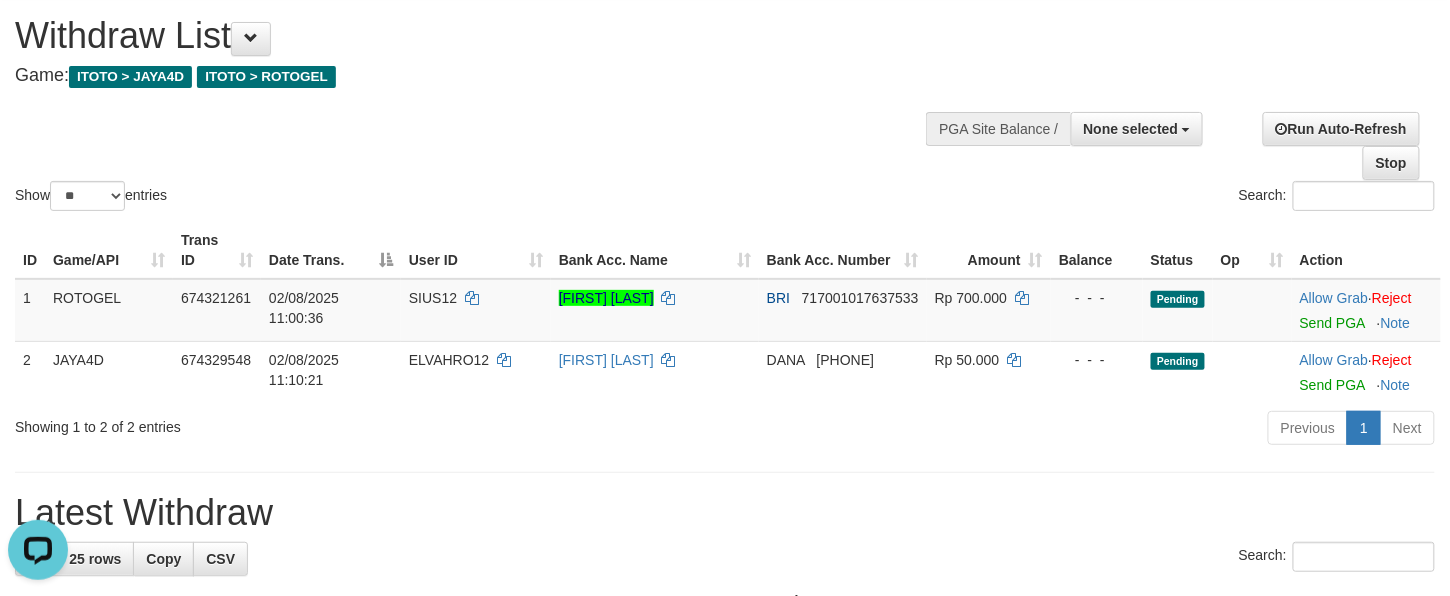 click on "Previous 1 Next" at bounding box center (1027, 430) 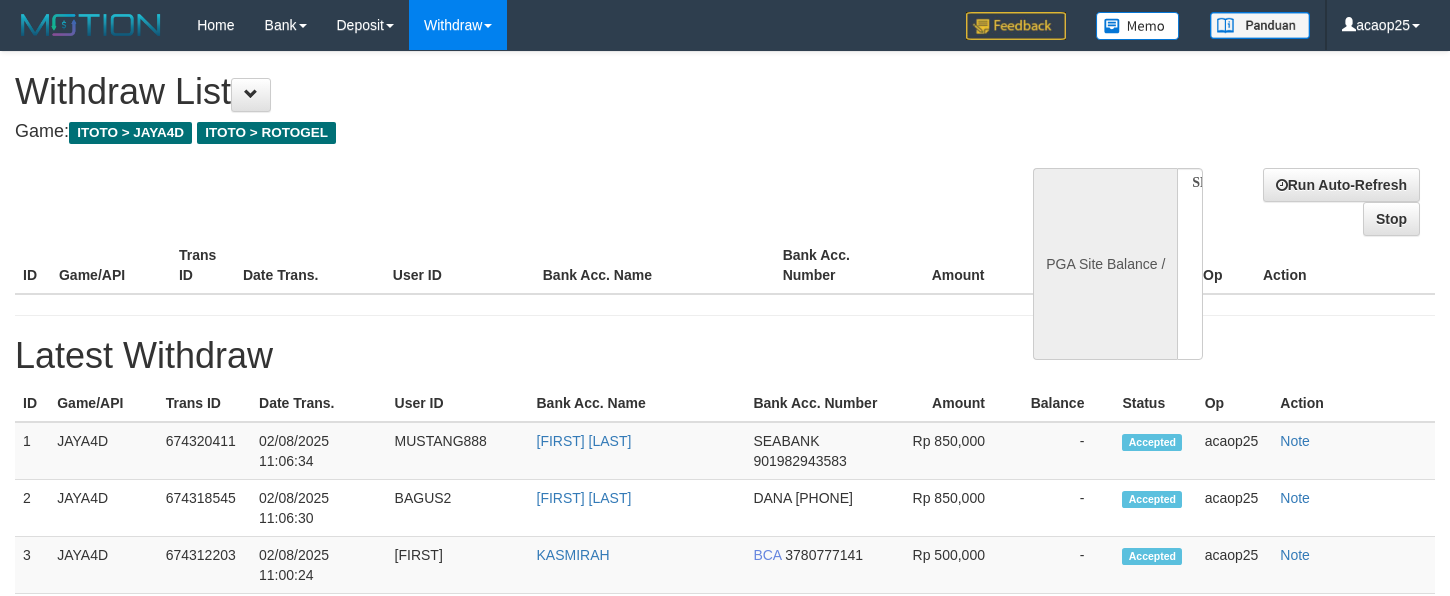 select 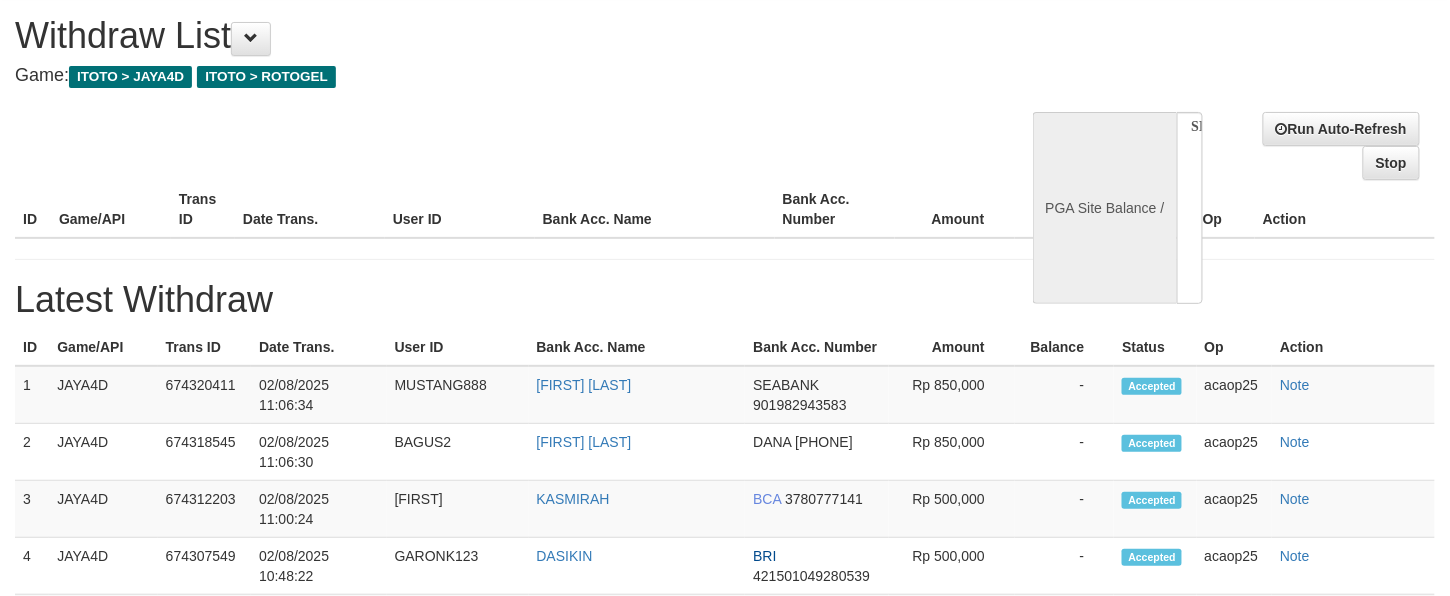 select 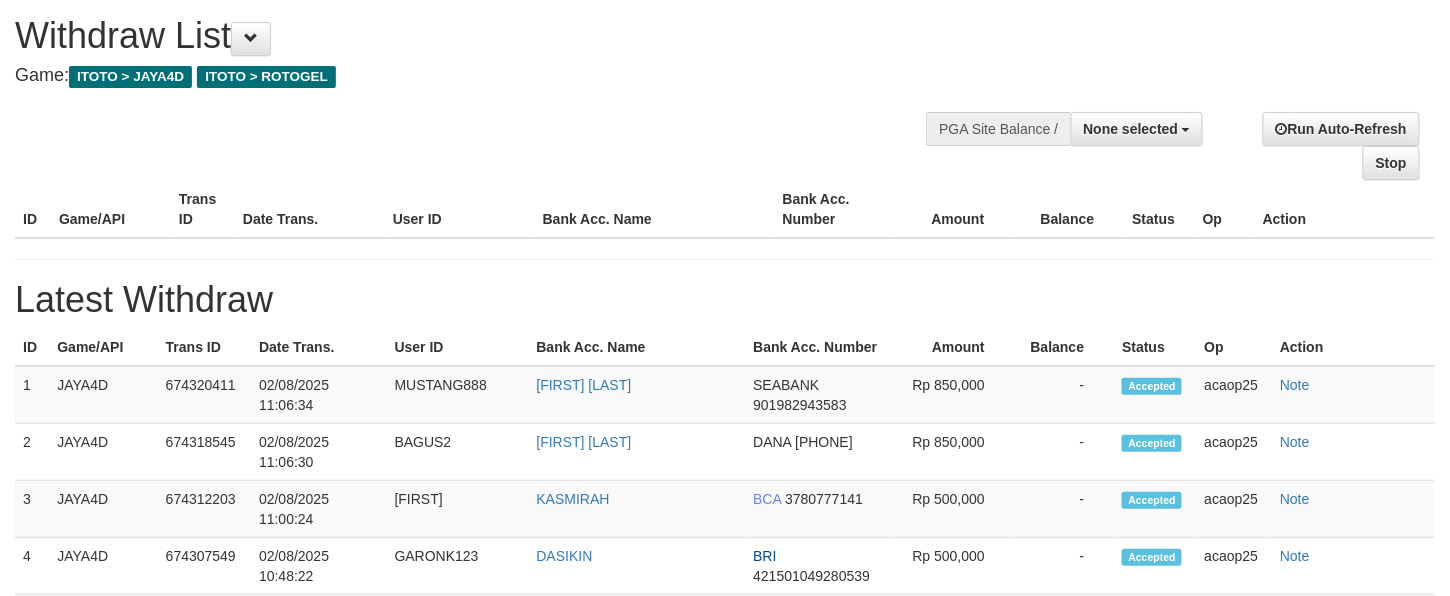 select on "**" 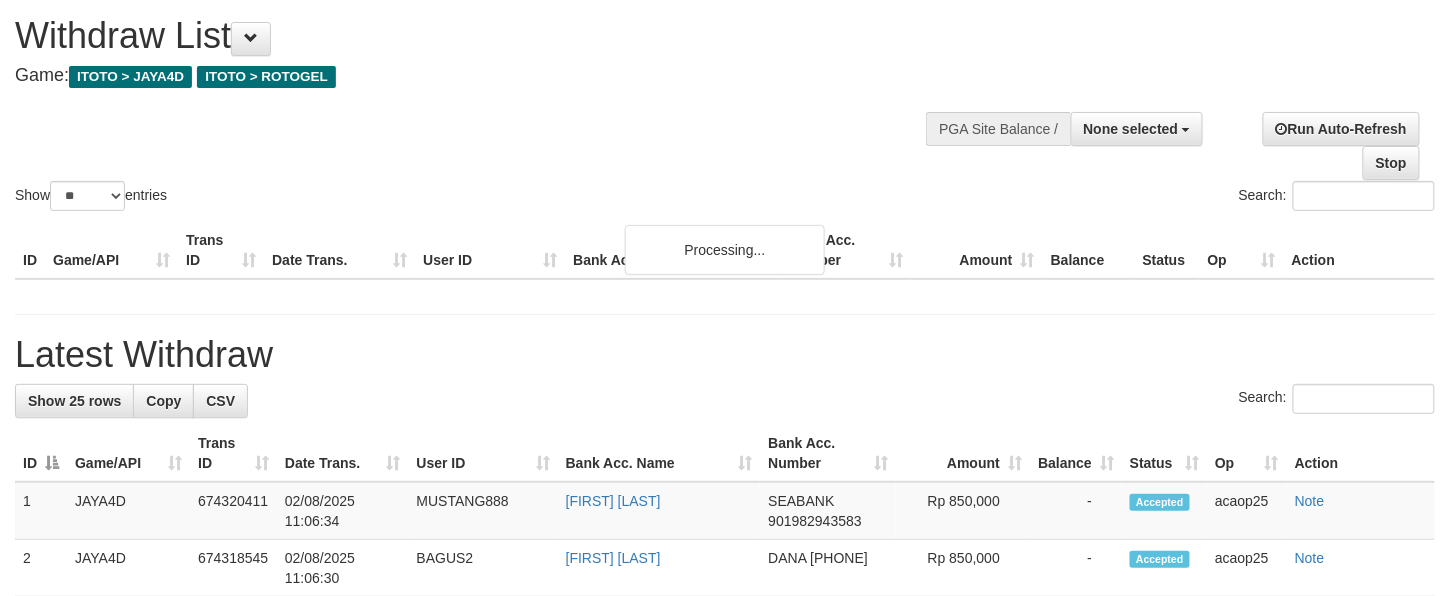 scroll, scrollTop: 56, scrollLeft: 0, axis: vertical 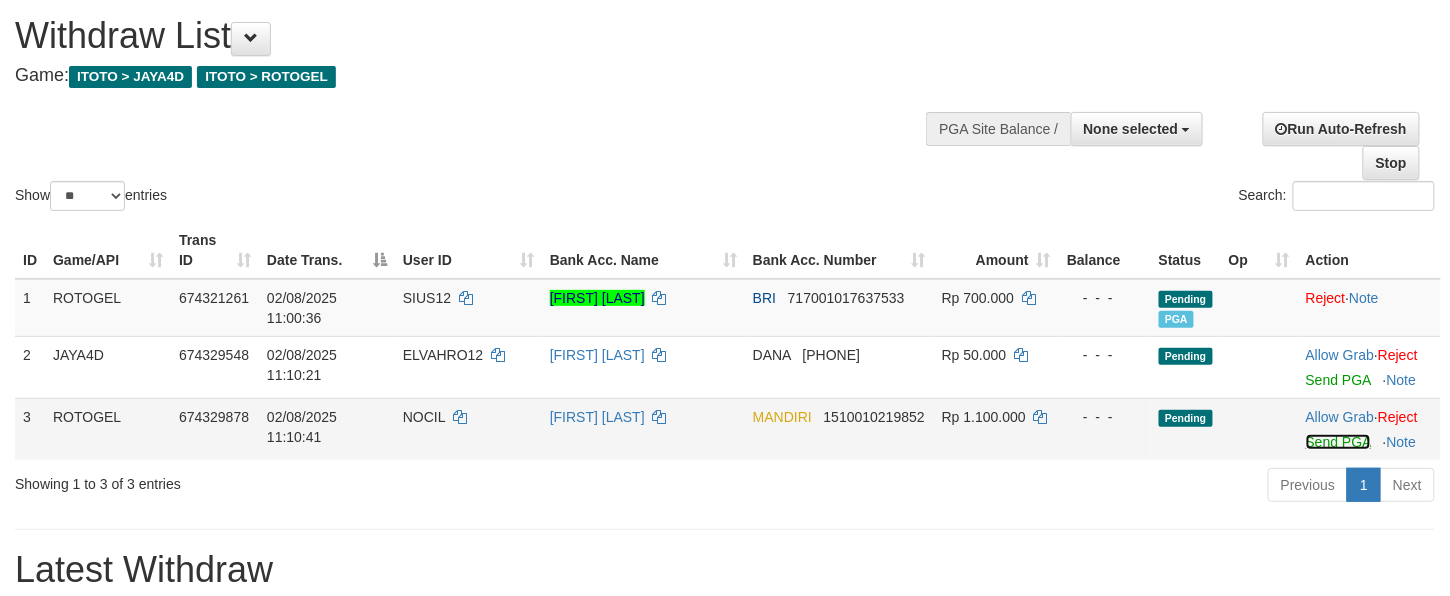 click on "Send PGA" at bounding box center [1338, 442] 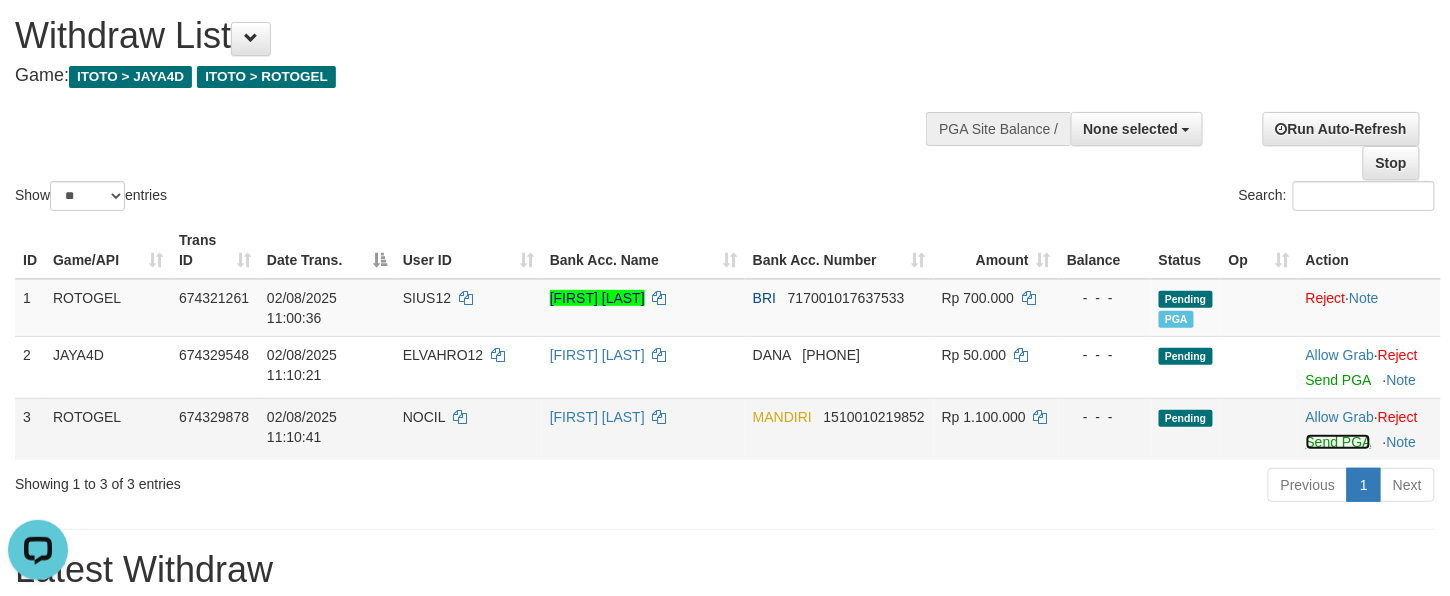 scroll, scrollTop: 0, scrollLeft: 0, axis: both 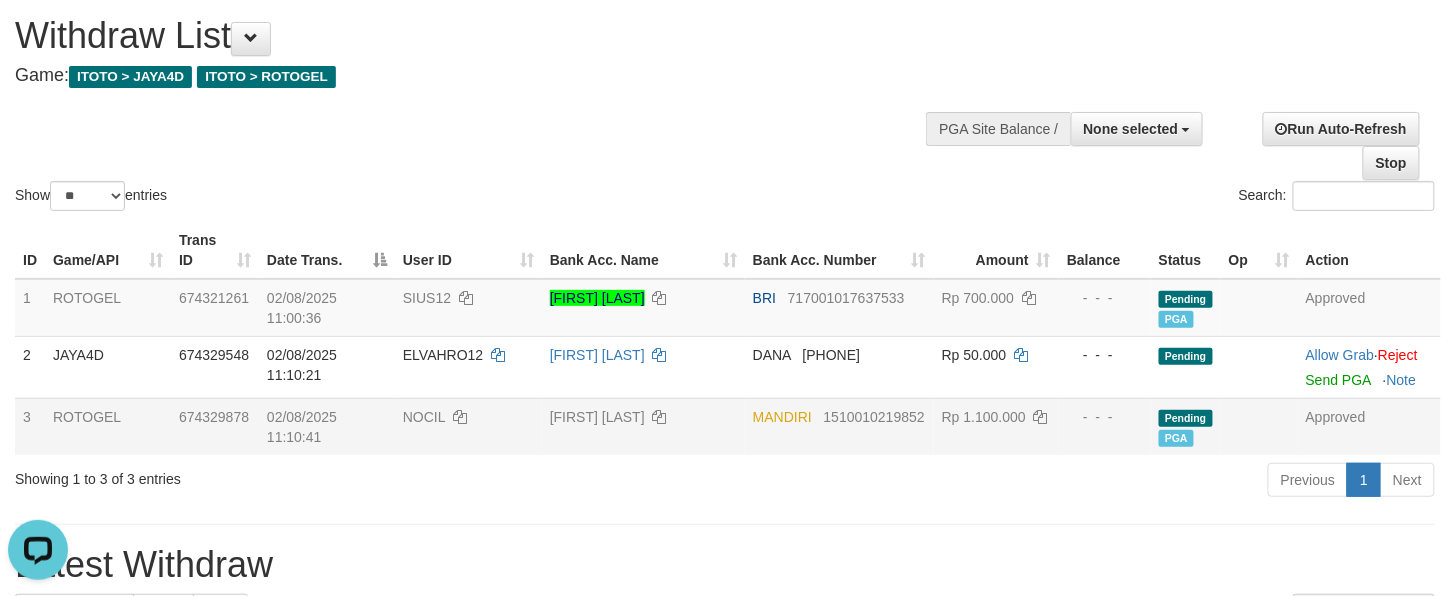 click on "Previous 1 Next" at bounding box center [1027, 482] 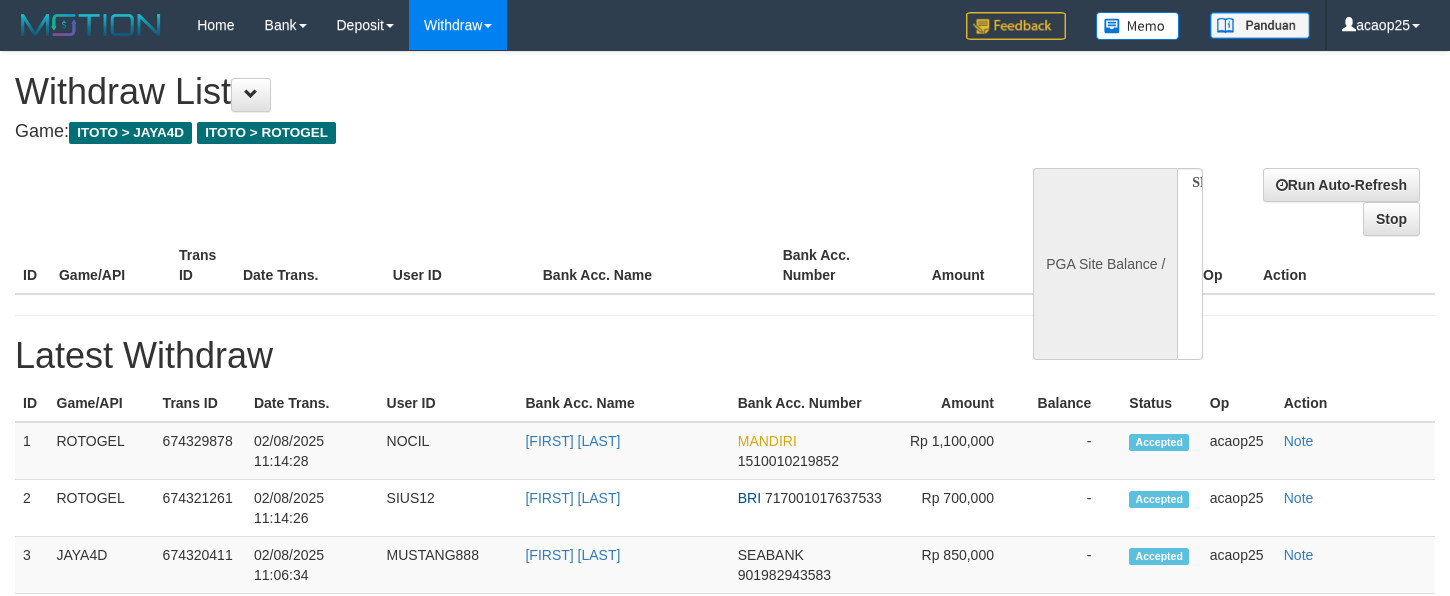 select 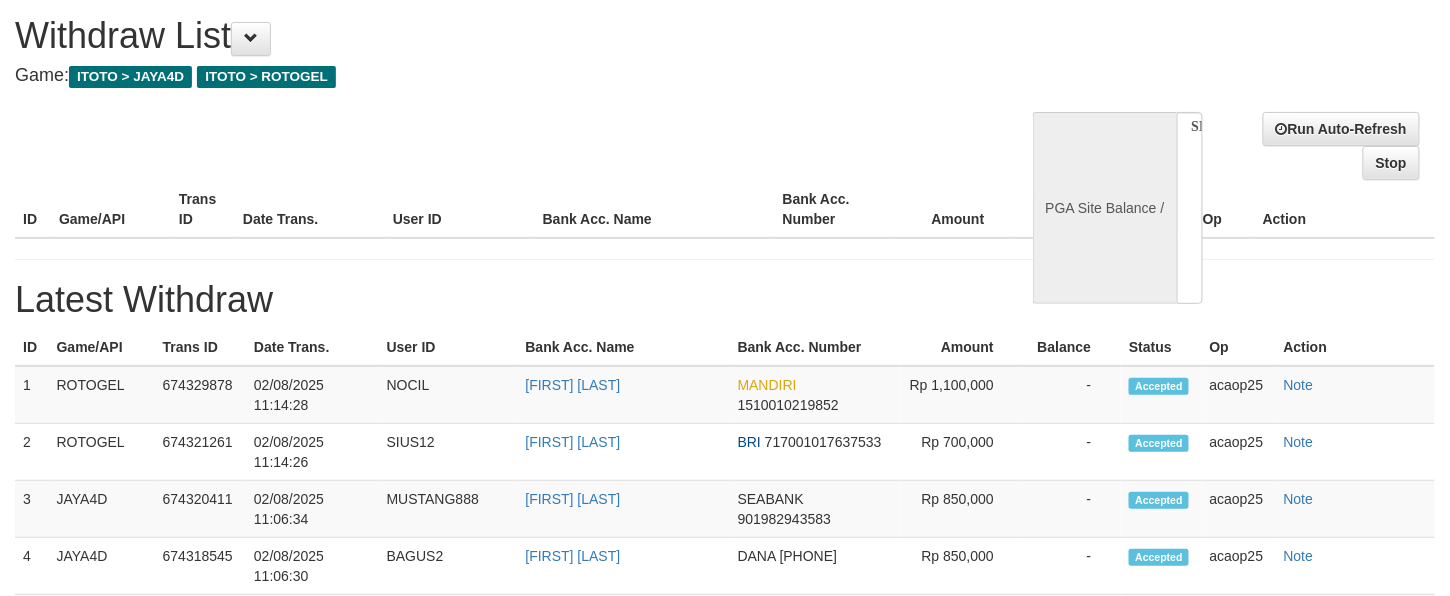 scroll, scrollTop: 56, scrollLeft: 0, axis: vertical 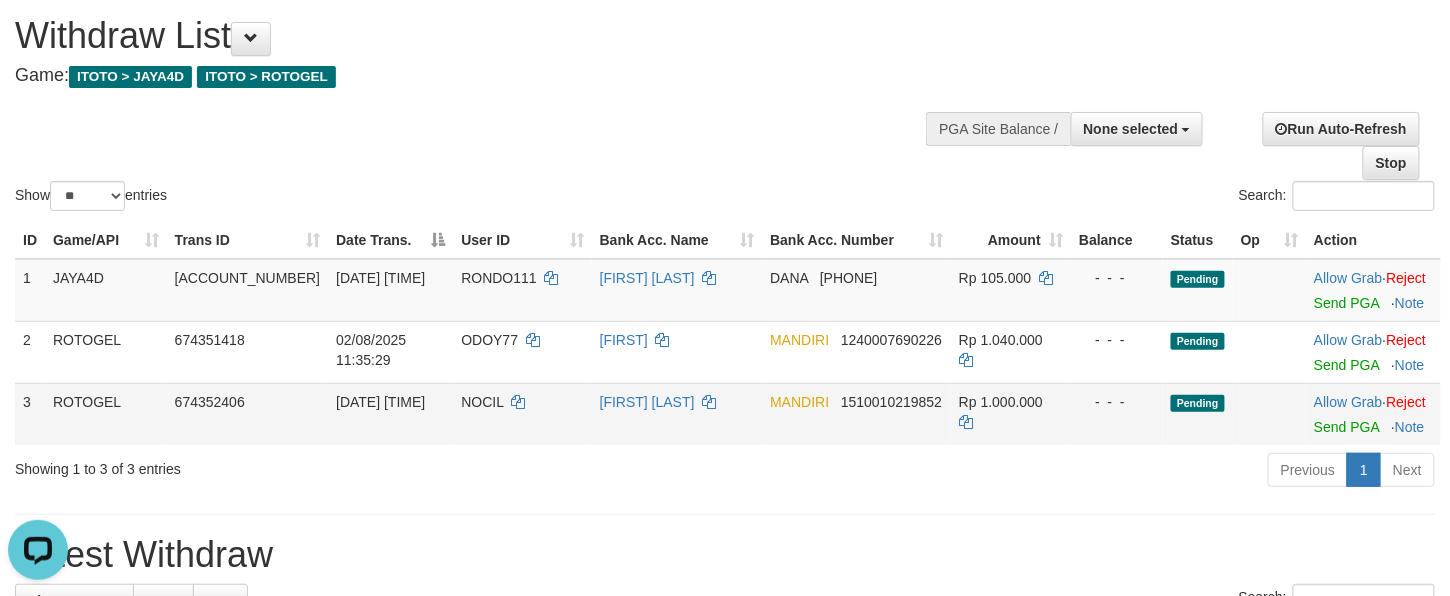 click on "[BRAND] [ACCOUNT_NUMBER]" at bounding box center (856, 414) 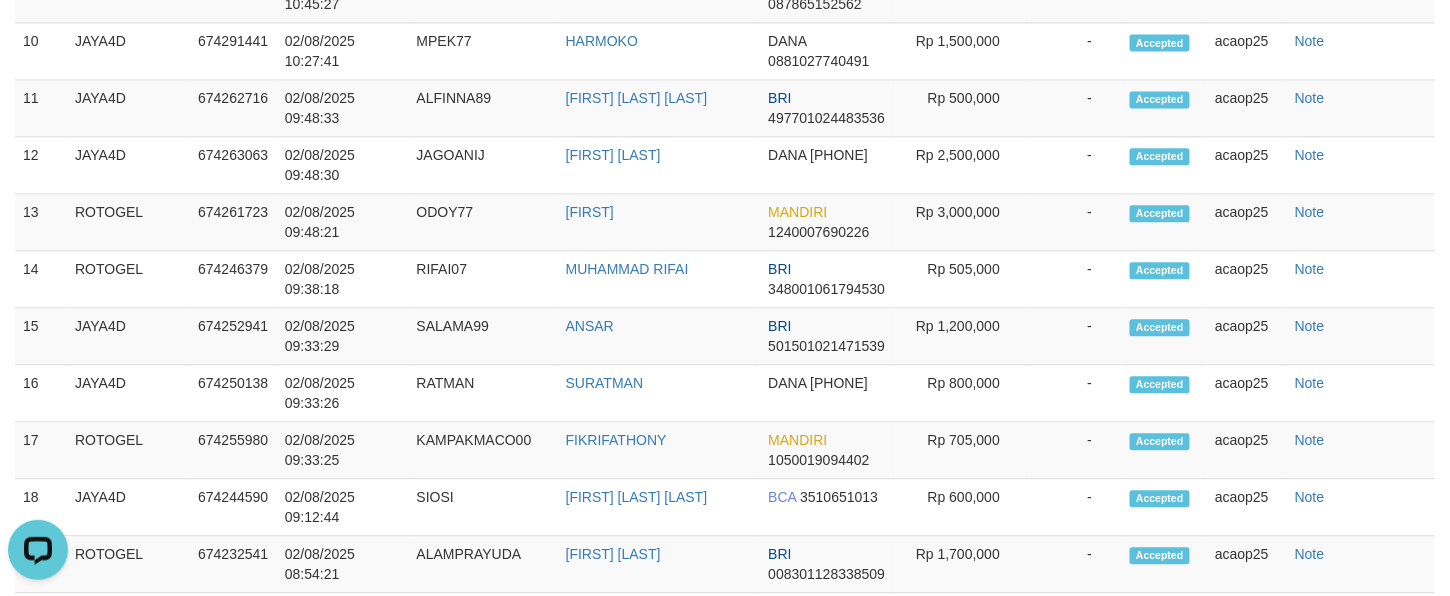 scroll, scrollTop: 138, scrollLeft: 0, axis: vertical 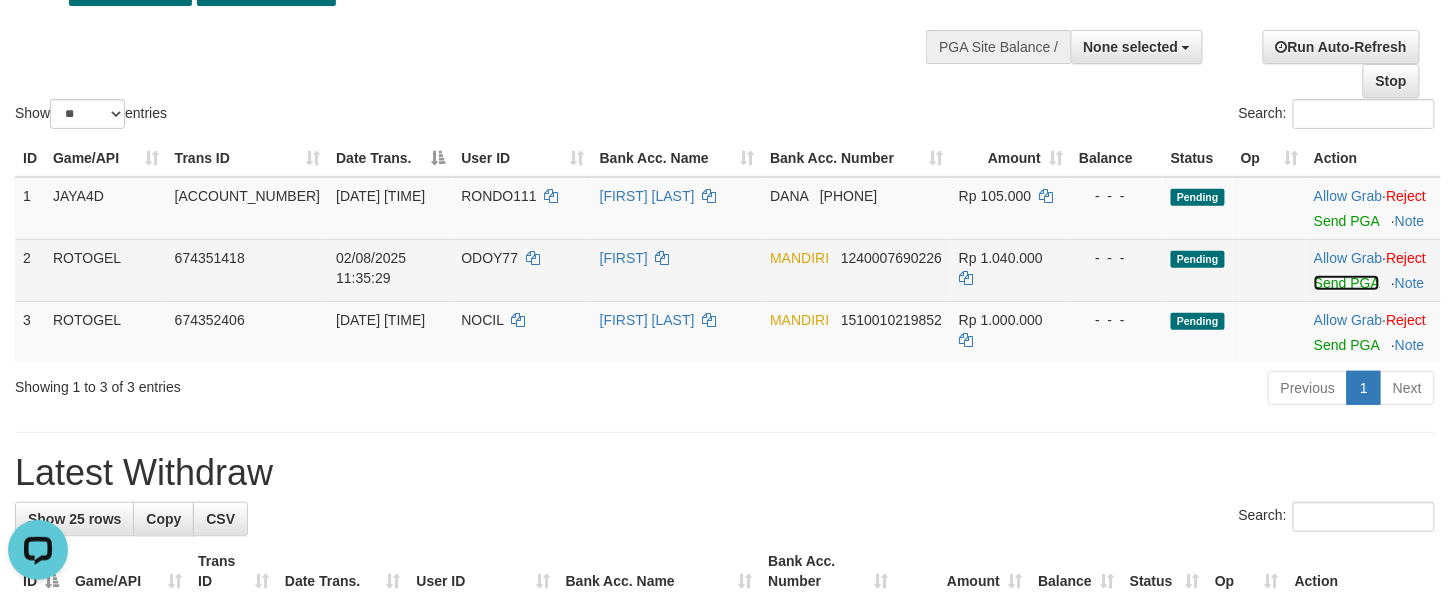 click on "Send PGA" at bounding box center (1346, 283) 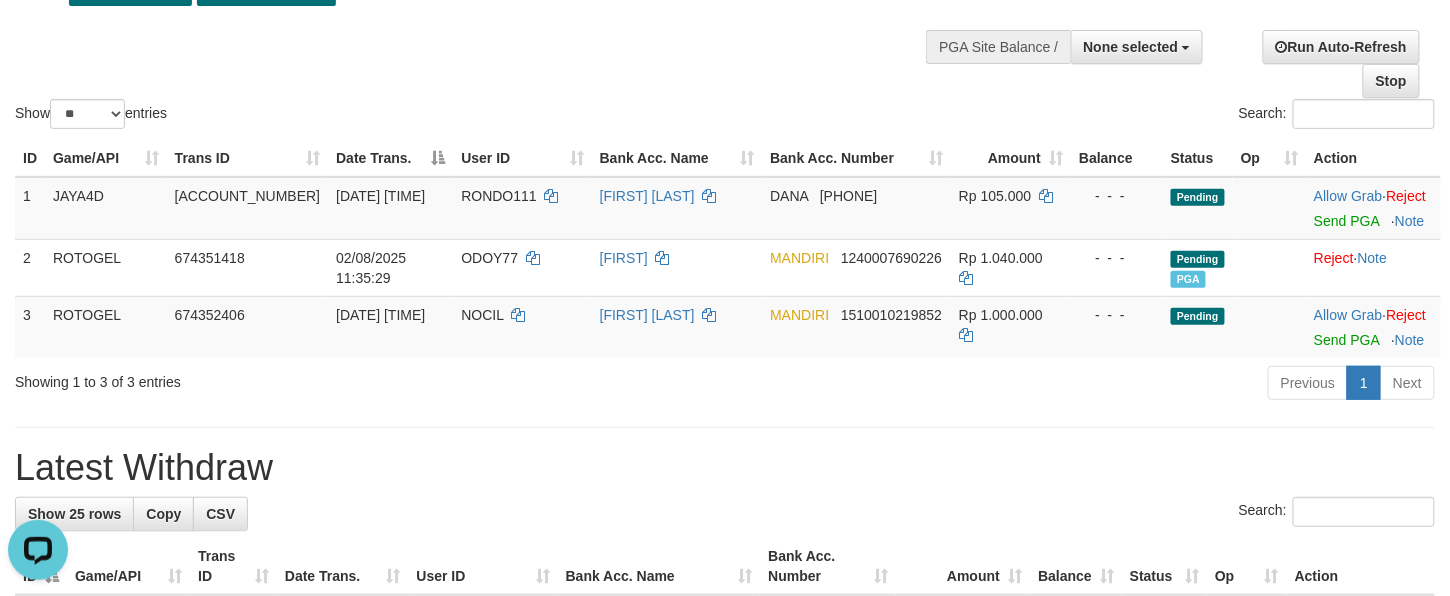 click on "**********" at bounding box center [725, 1034] 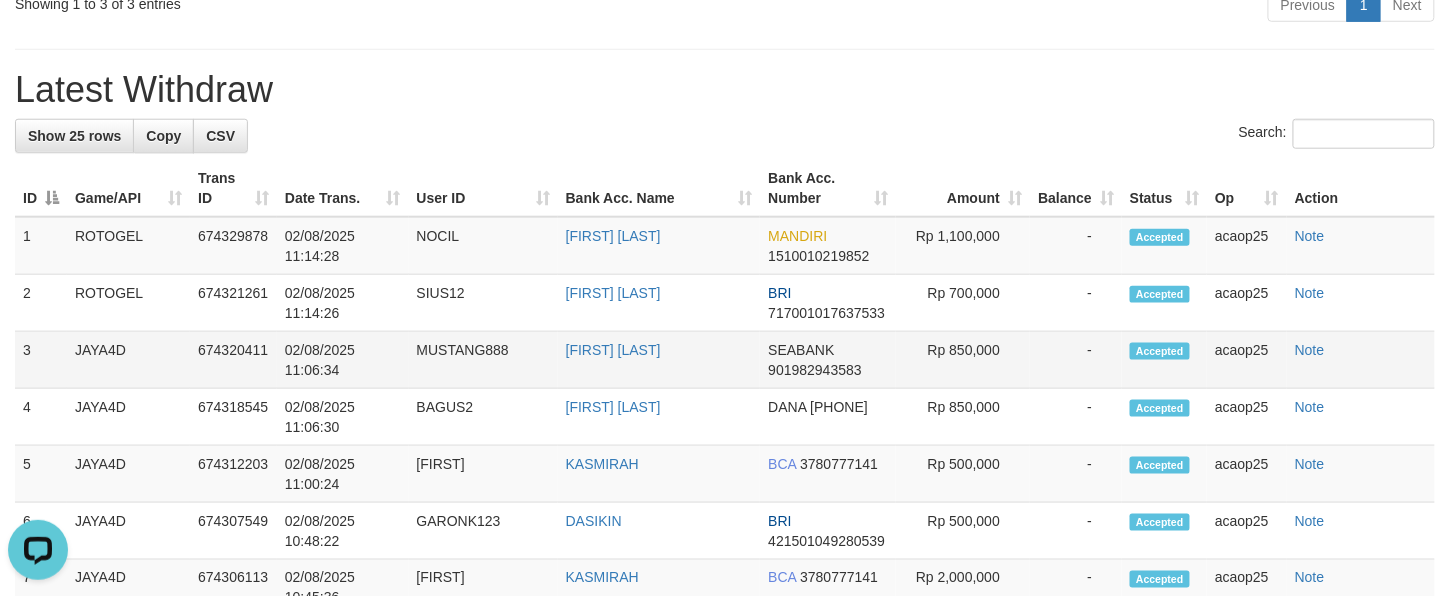scroll, scrollTop: 196, scrollLeft: 0, axis: vertical 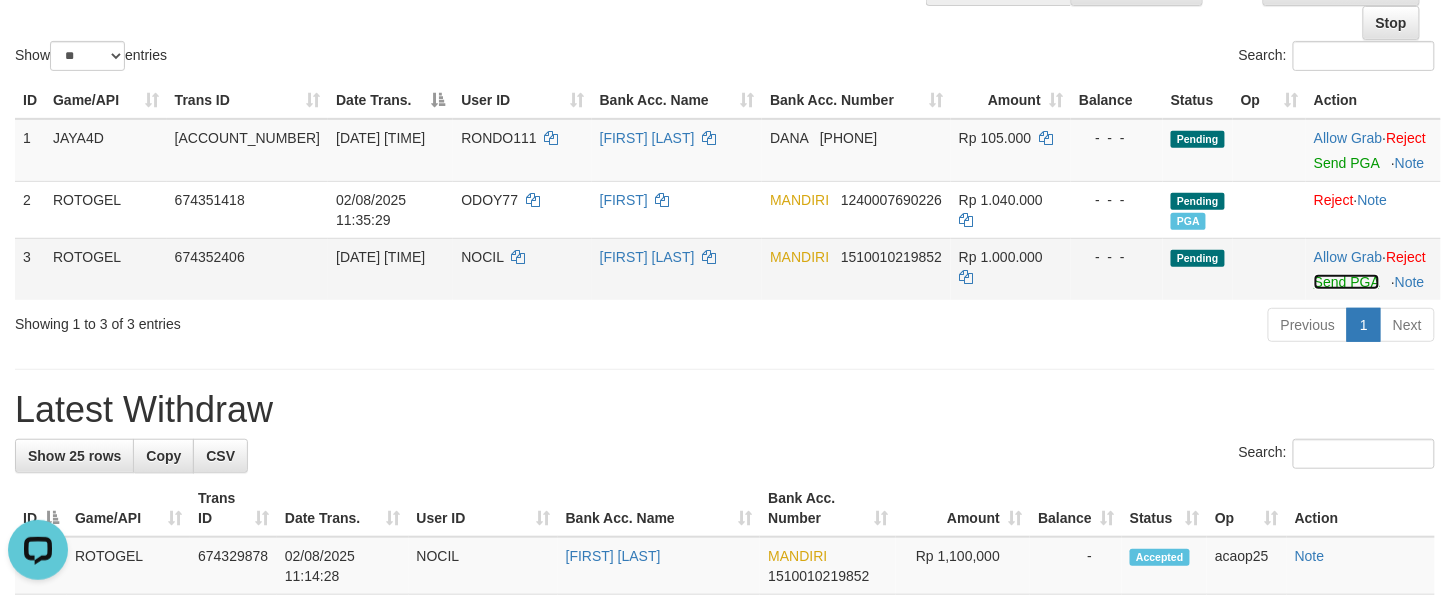 click on "Send PGA" at bounding box center (1346, 282) 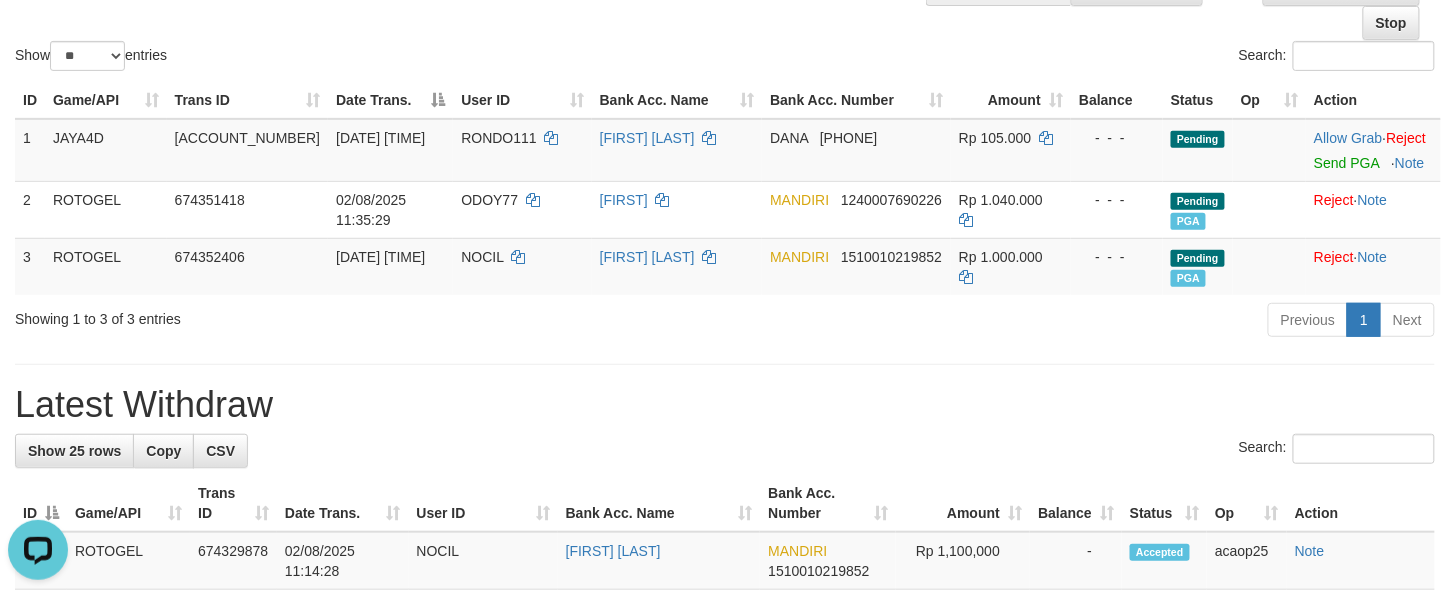 click on "Latest Withdraw" at bounding box center [725, 405] 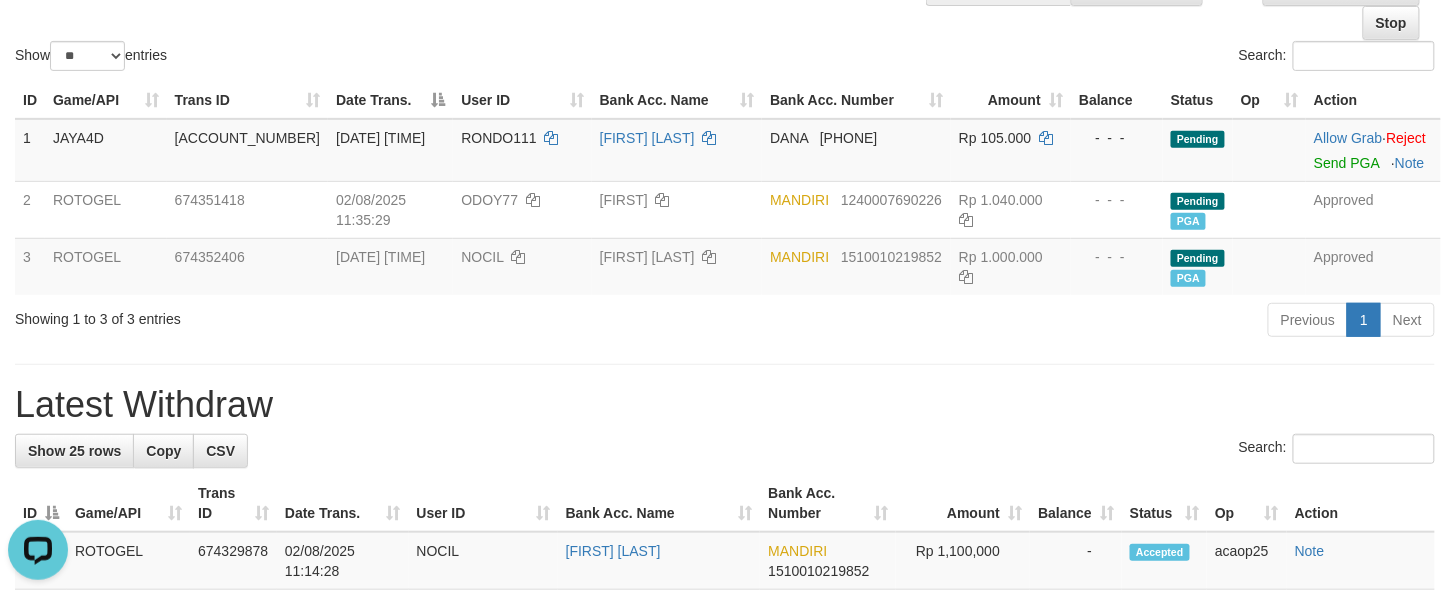 click on "**********" at bounding box center [725, 973] 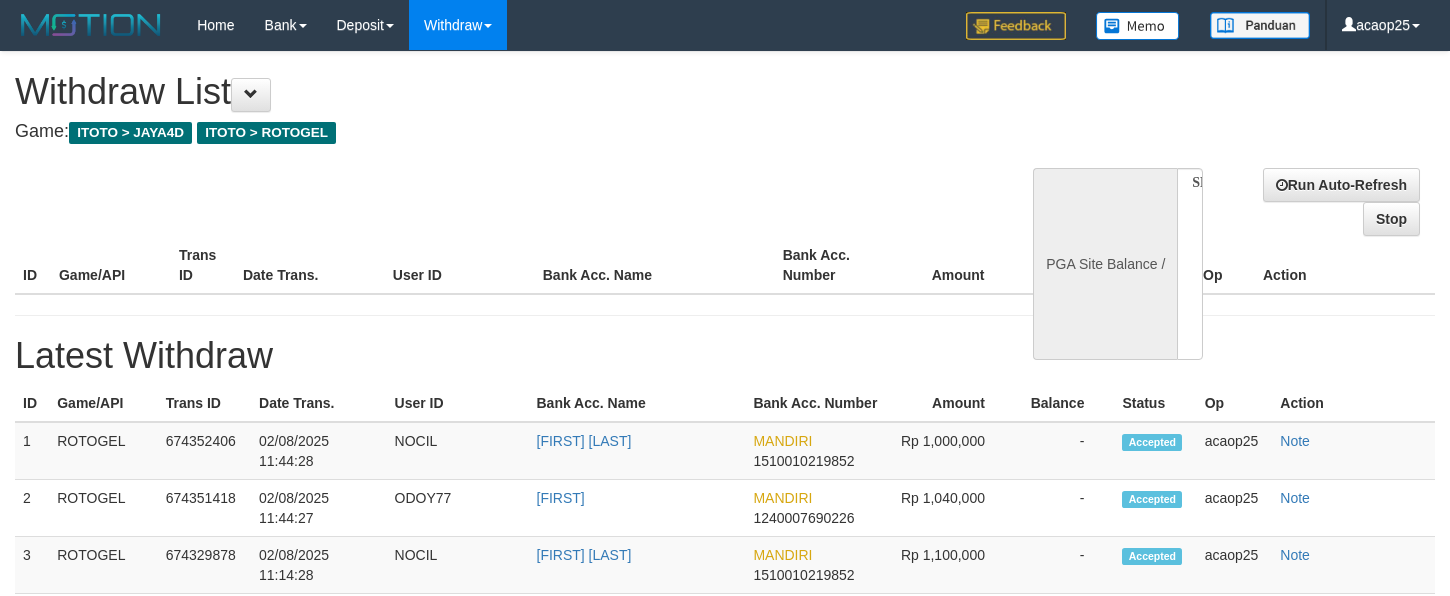 select 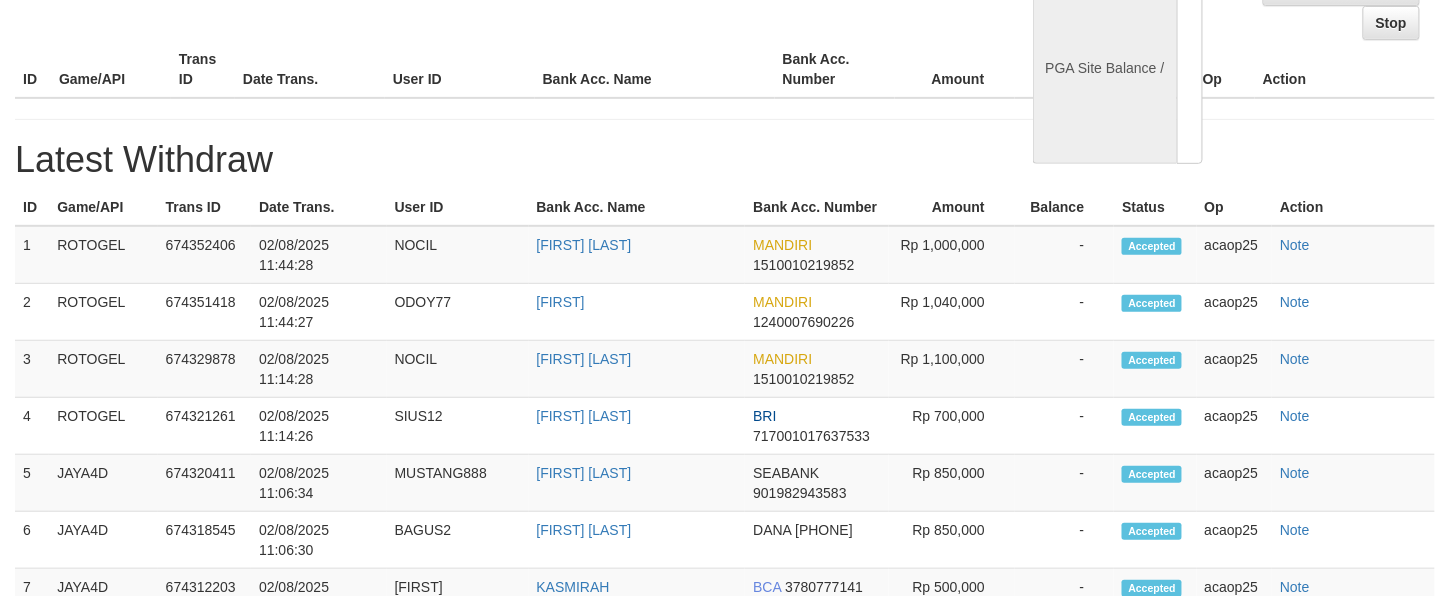 scroll, scrollTop: 196, scrollLeft: 0, axis: vertical 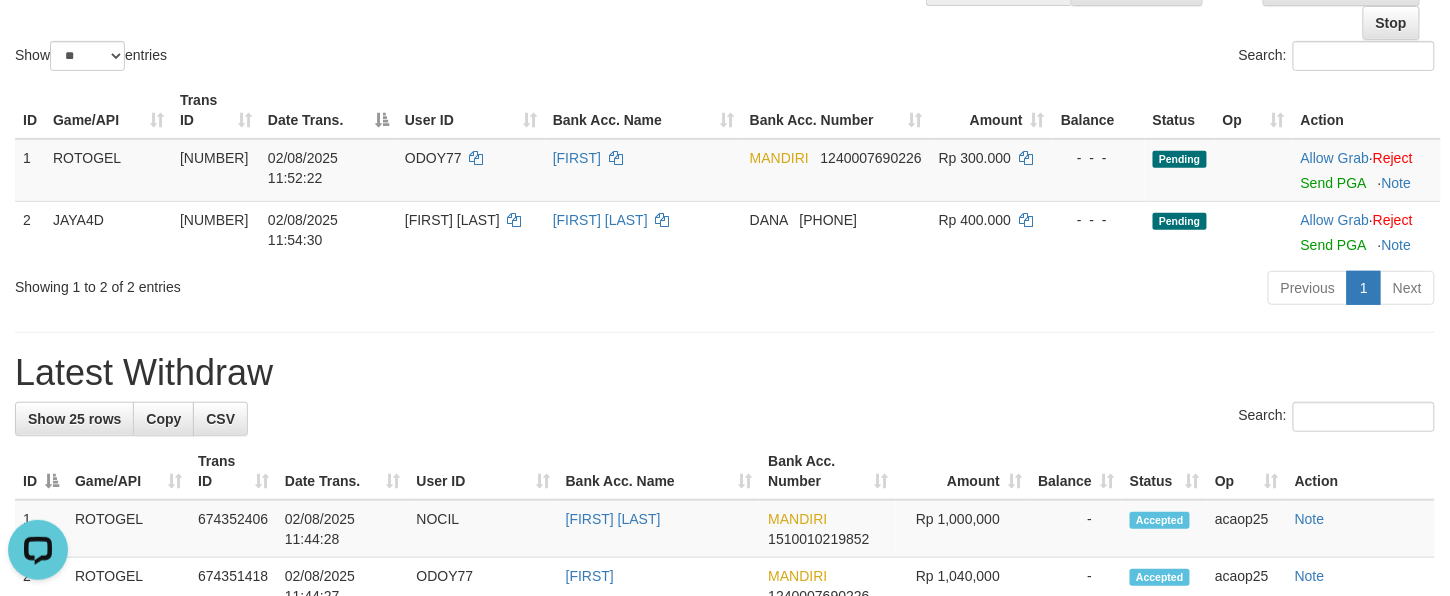 click on "**********" at bounding box center (725, 957) 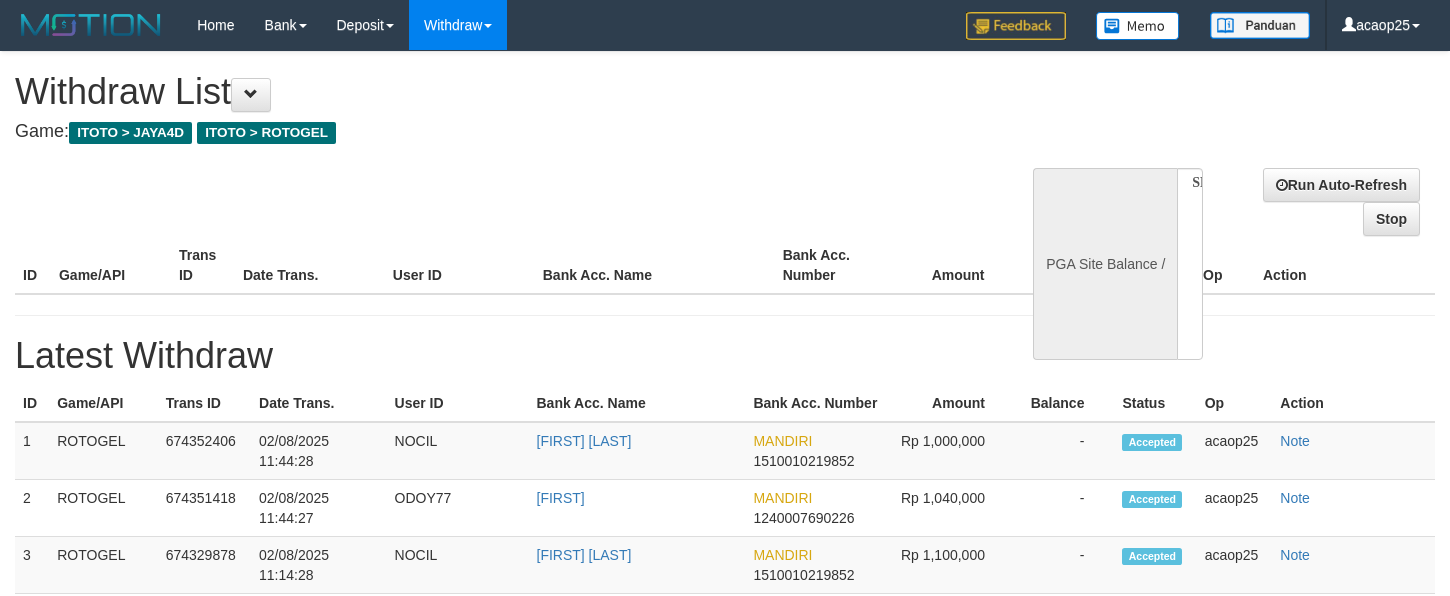 select 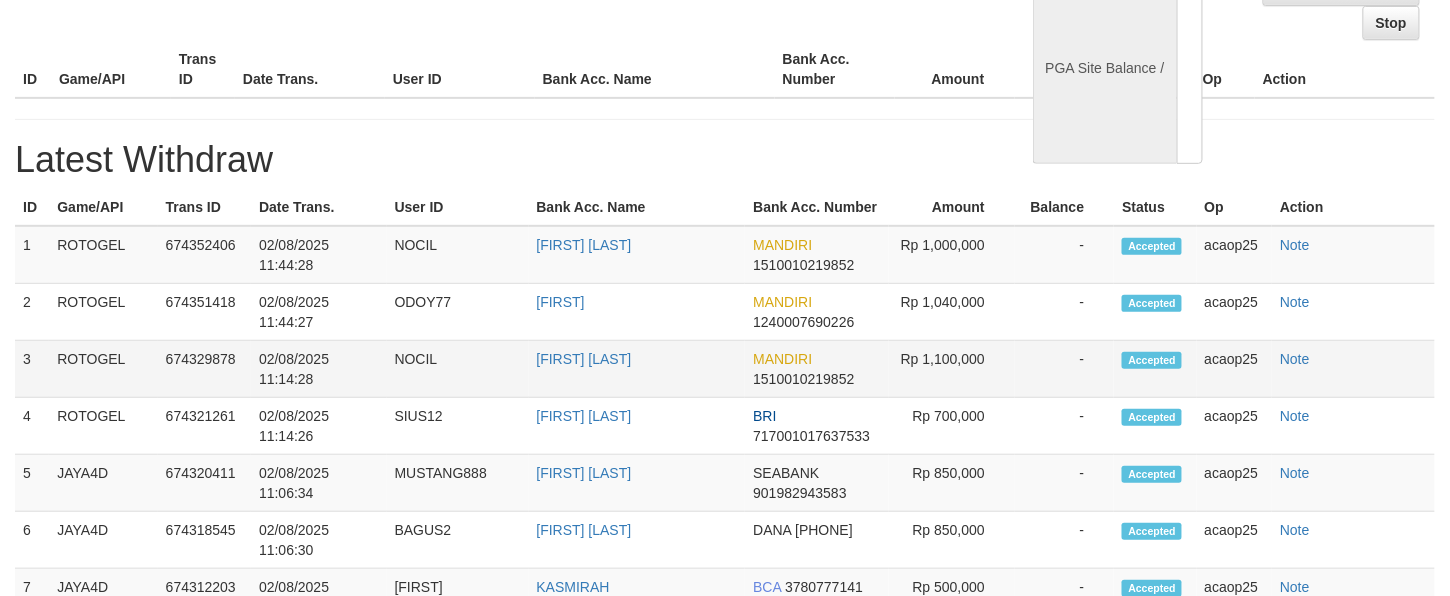 scroll, scrollTop: 196, scrollLeft: 0, axis: vertical 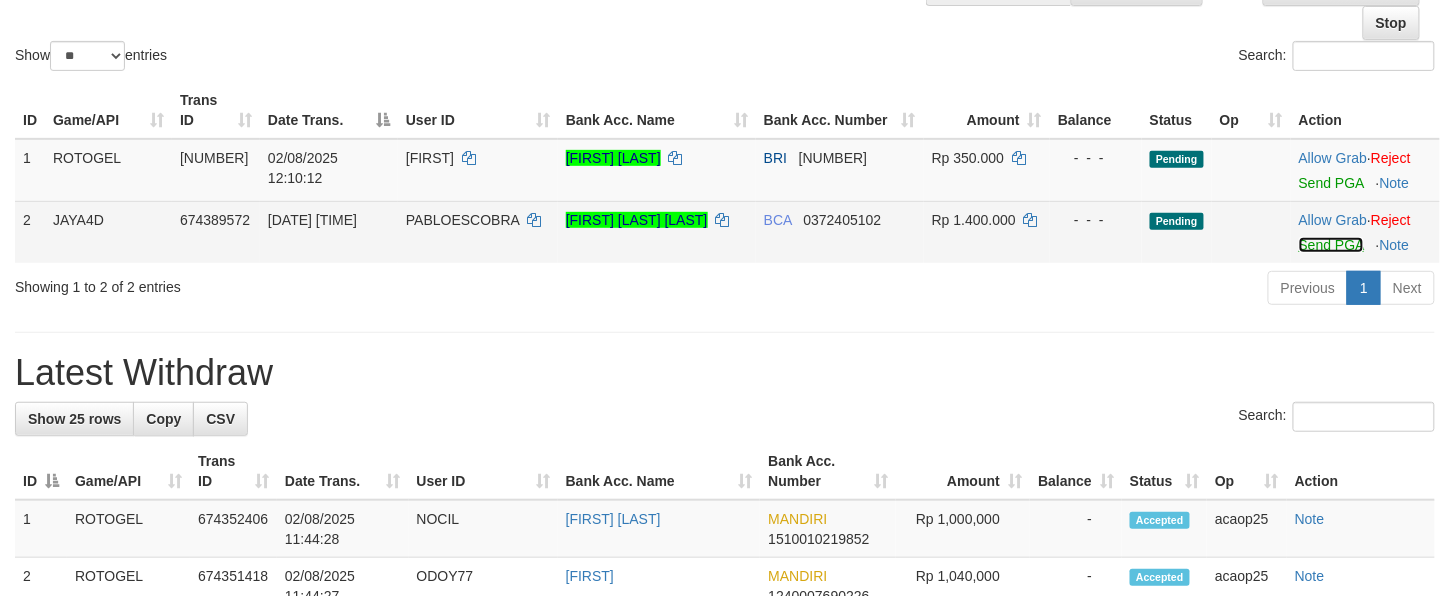 click on "Send PGA" at bounding box center (1331, 245) 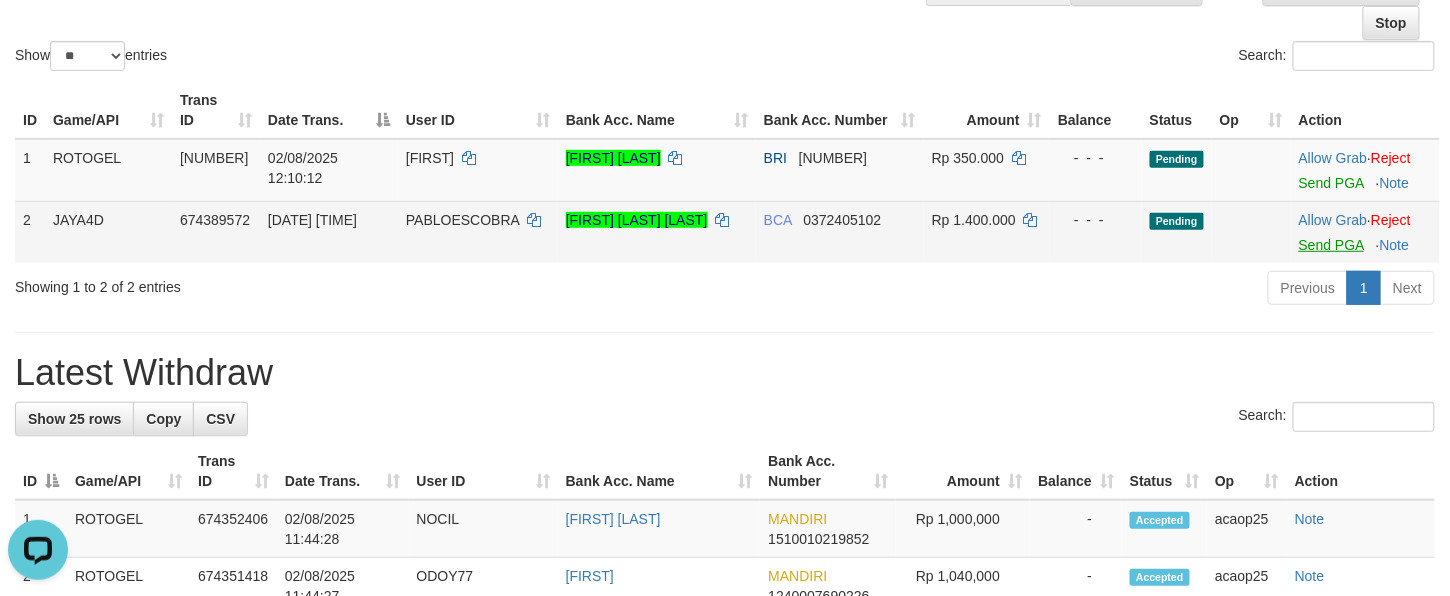 scroll, scrollTop: 0, scrollLeft: 0, axis: both 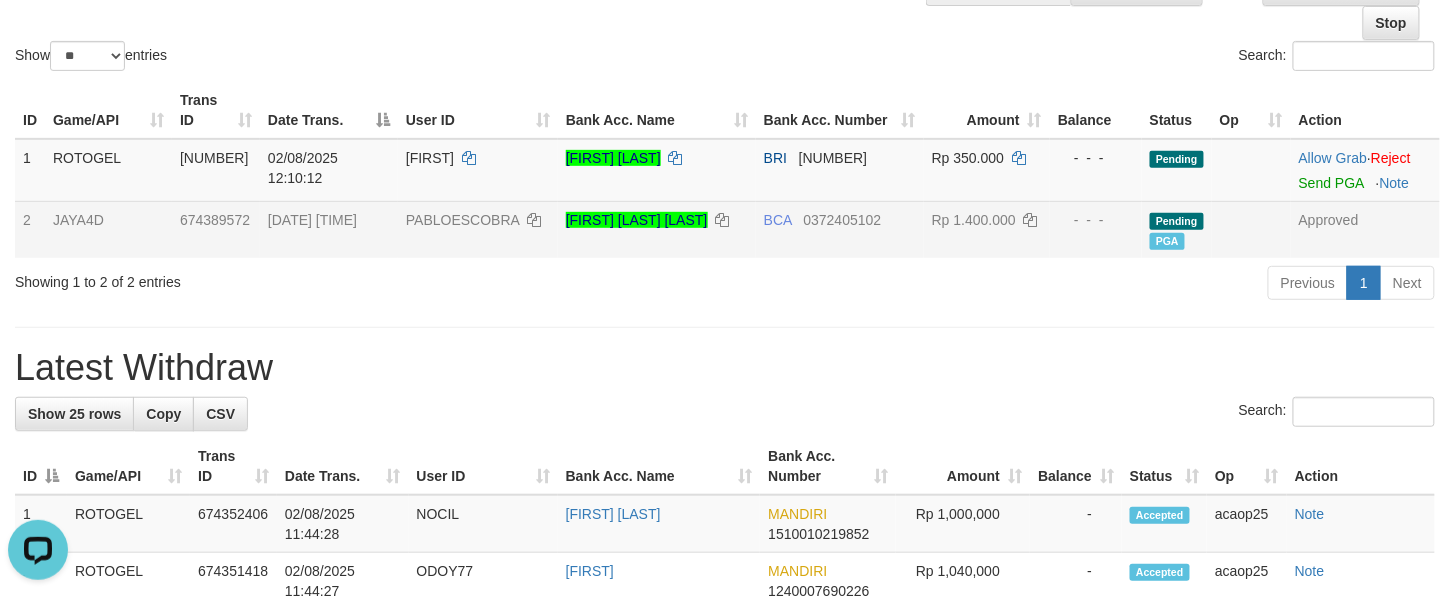 click on "Latest Withdraw" at bounding box center (725, 368) 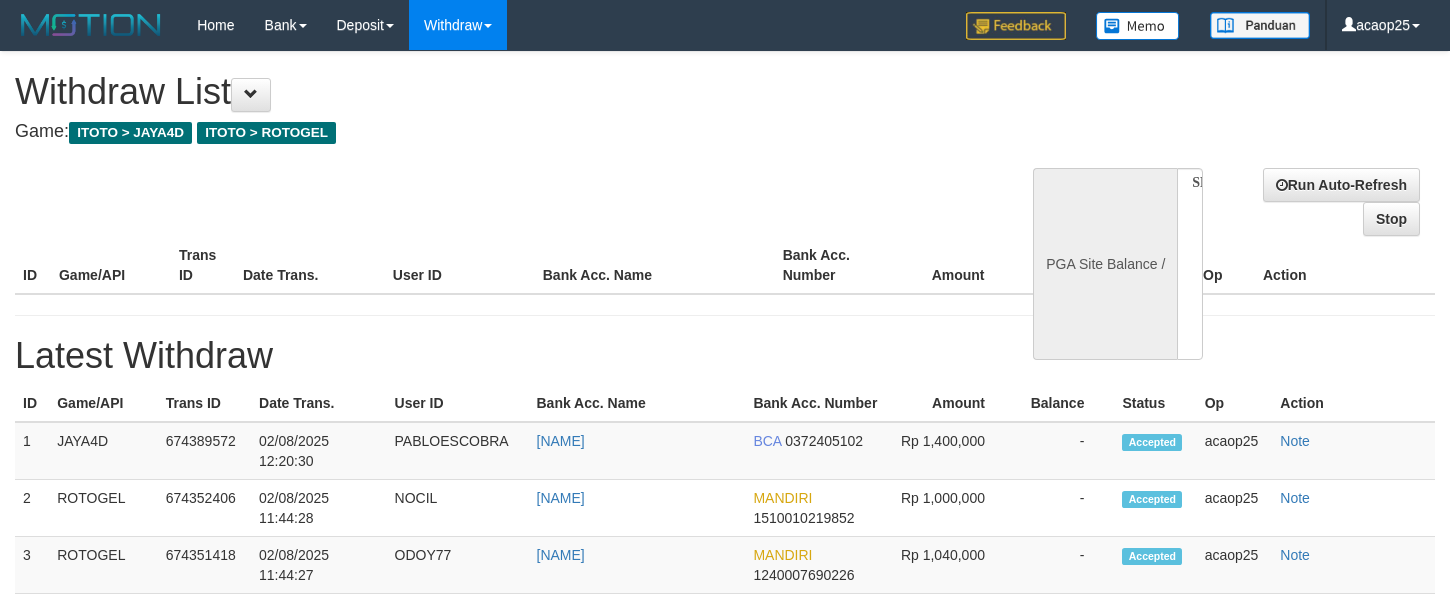 select 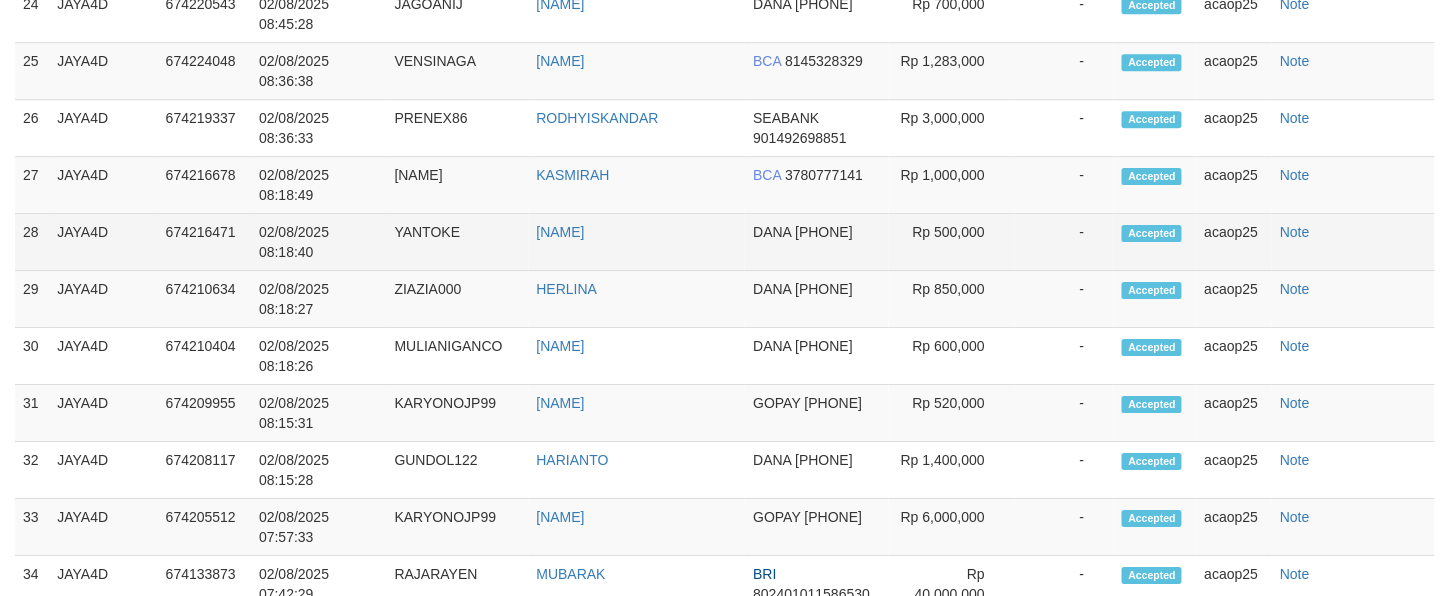 select 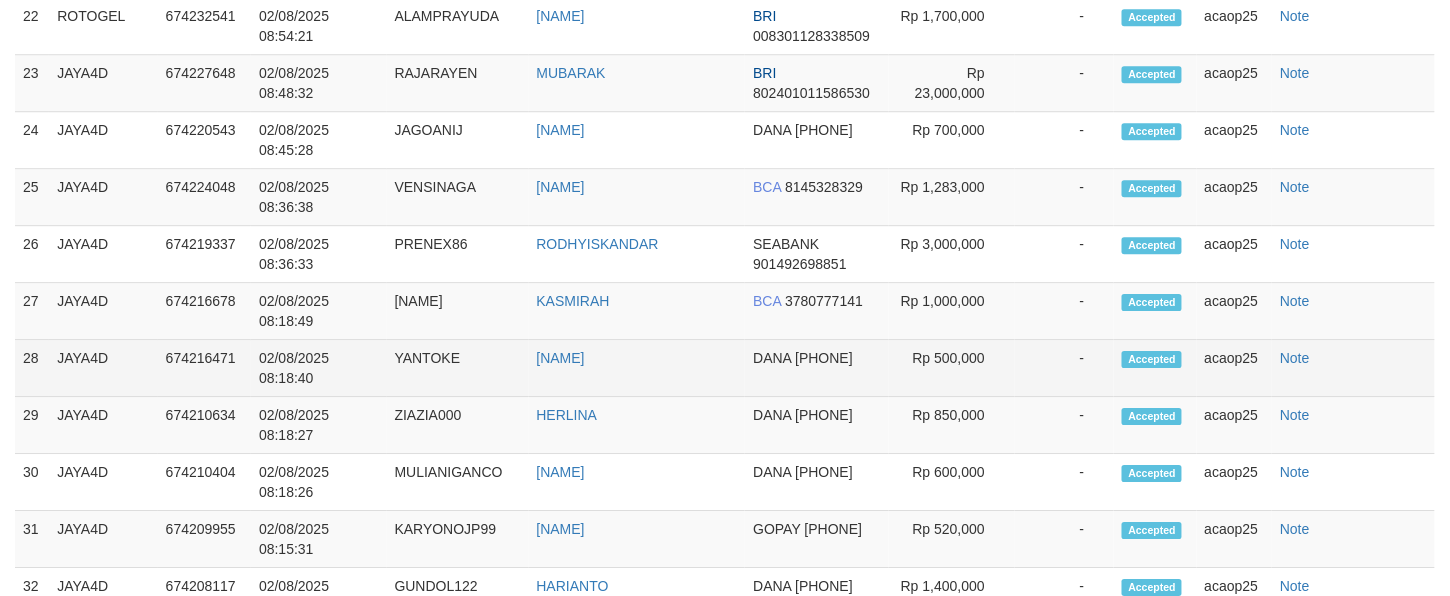 select on "**" 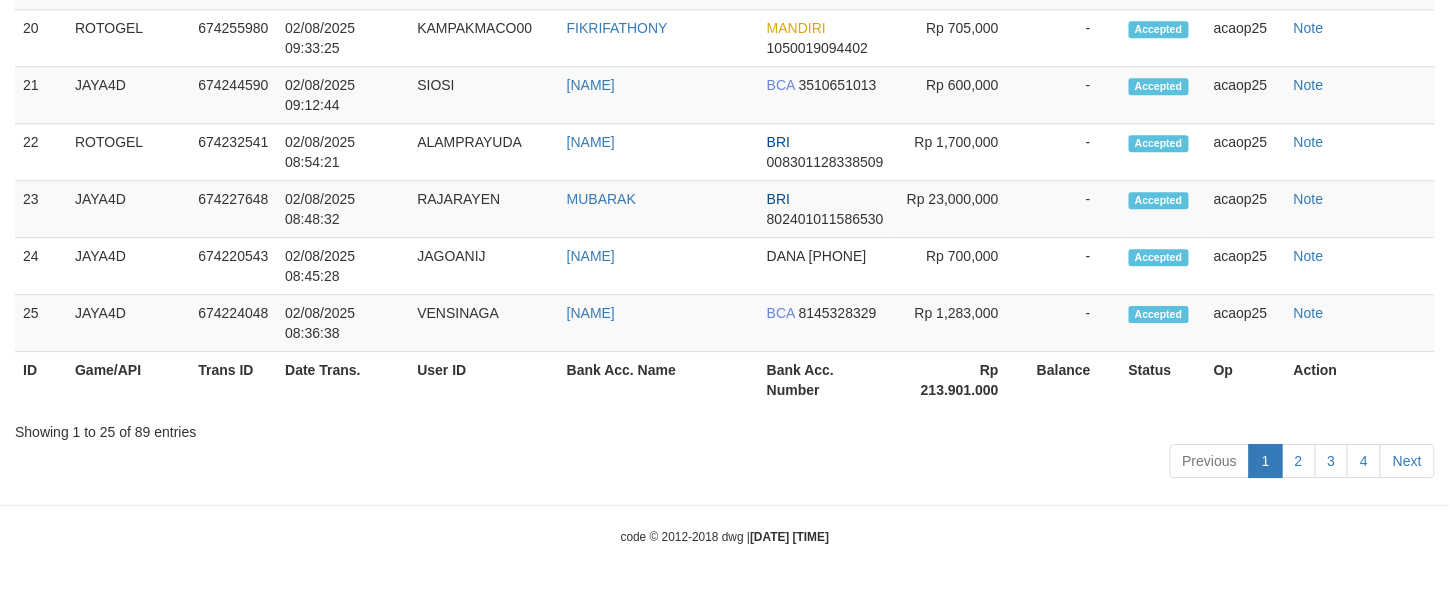 scroll, scrollTop: 56, scrollLeft: 0, axis: vertical 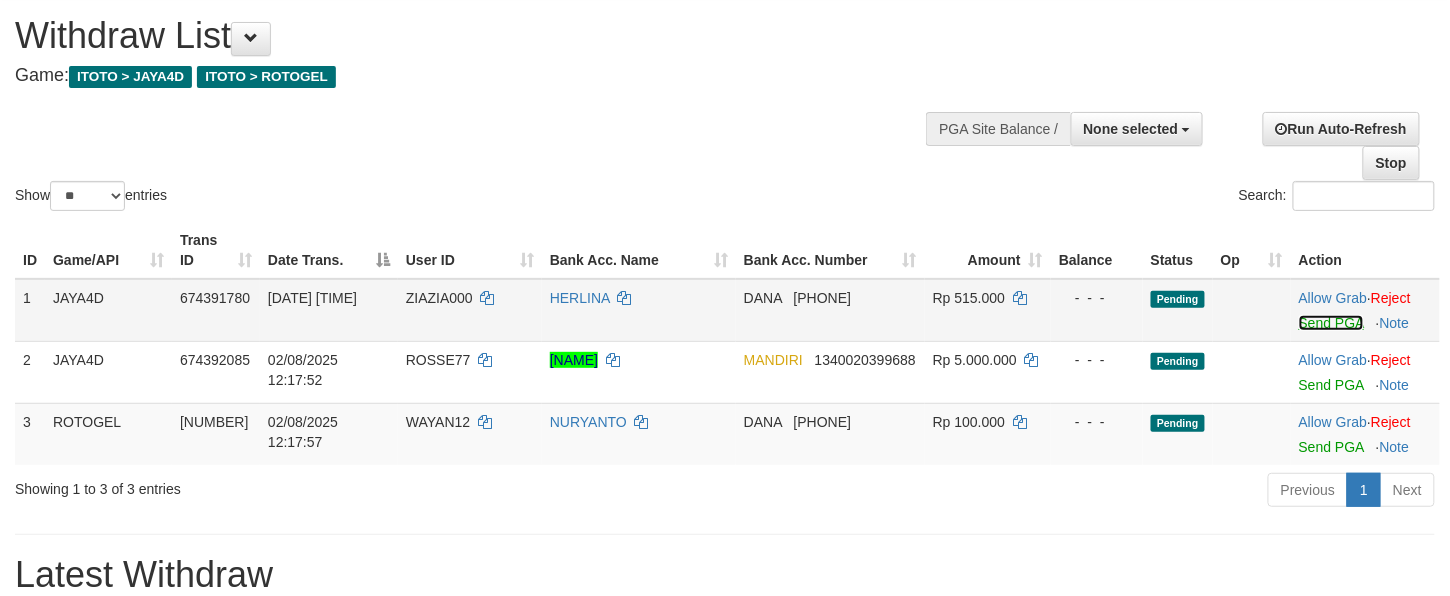 click on "Send PGA" at bounding box center (1331, 323) 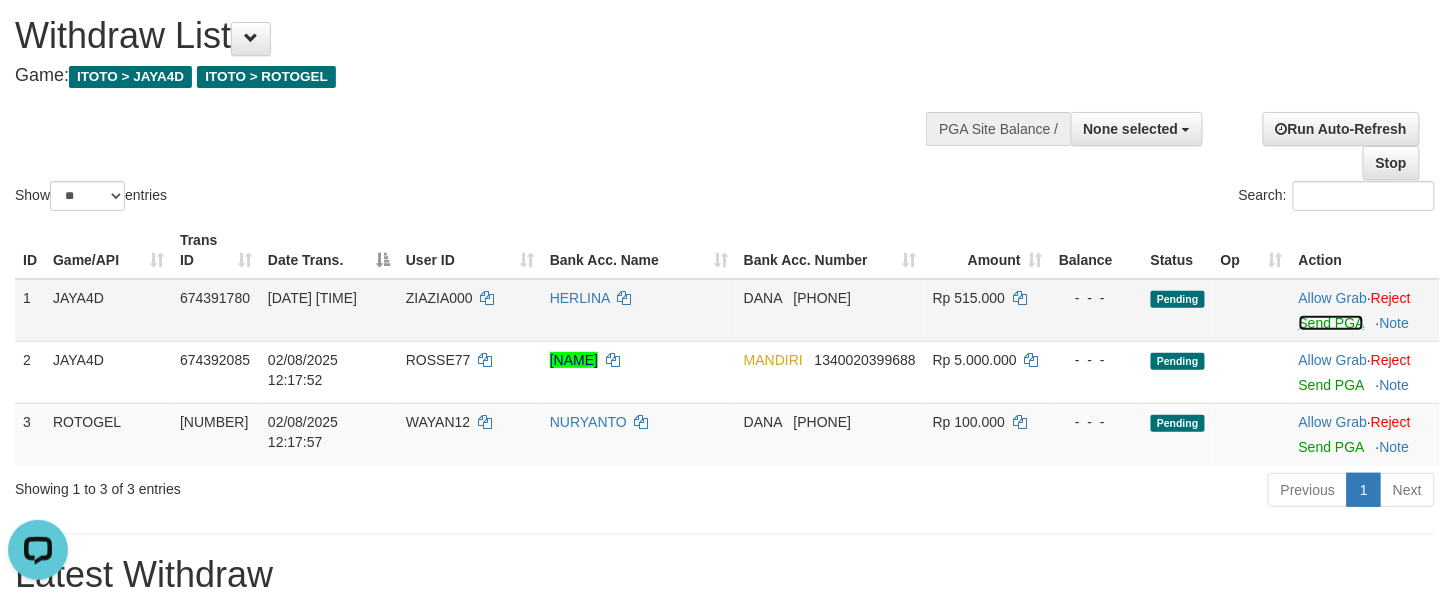 scroll, scrollTop: 0, scrollLeft: 0, axis: both 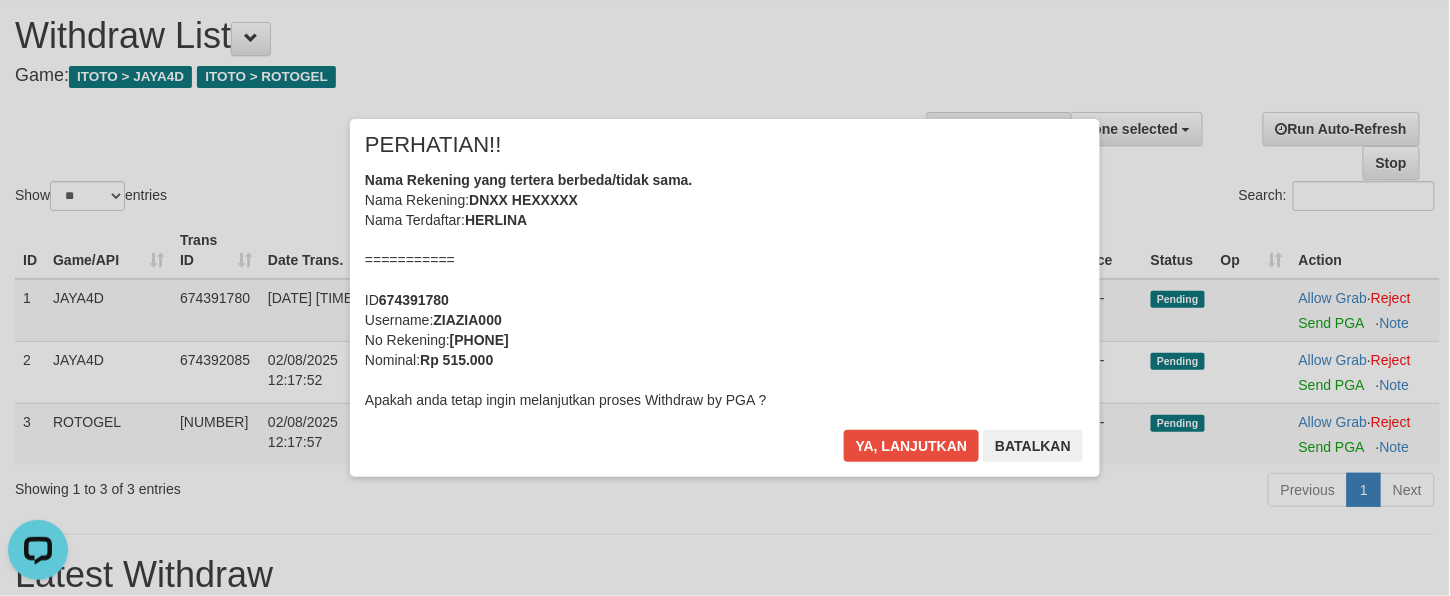 click on "× PERHATIAN!! Nama Rekening yang tertera berbeda/tidak sama. Nama Rekening:  DNXX HEXXXXX Nama Terdaftar:  HERLINA =========== ID  674391780 Username:  ZIAZIA000 No Rekening:  085290041923 Nominal:  Rp 515.000 Apakah anda tetap ingin melanjutkan proses Withdraw by PGA ? Ya, lanjutkan Batalkan" at bounding box center [725, 298] 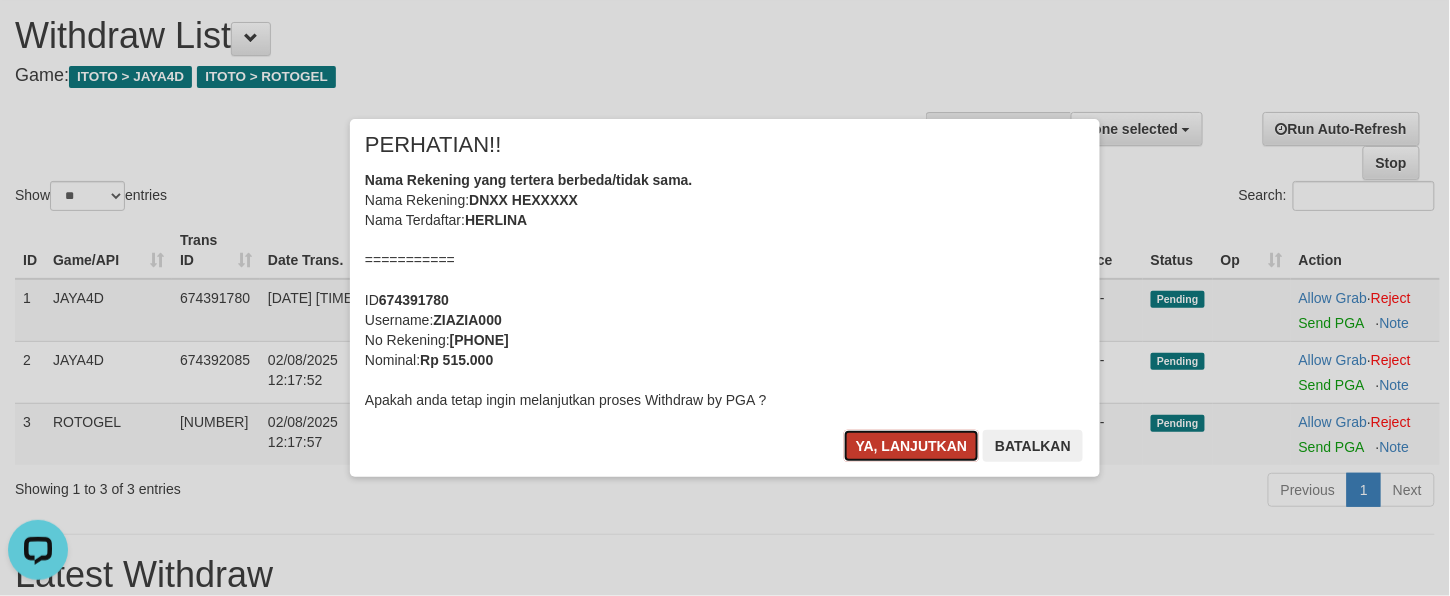 click on "Ya, lanjutkan" at bounding box center (912, 446) 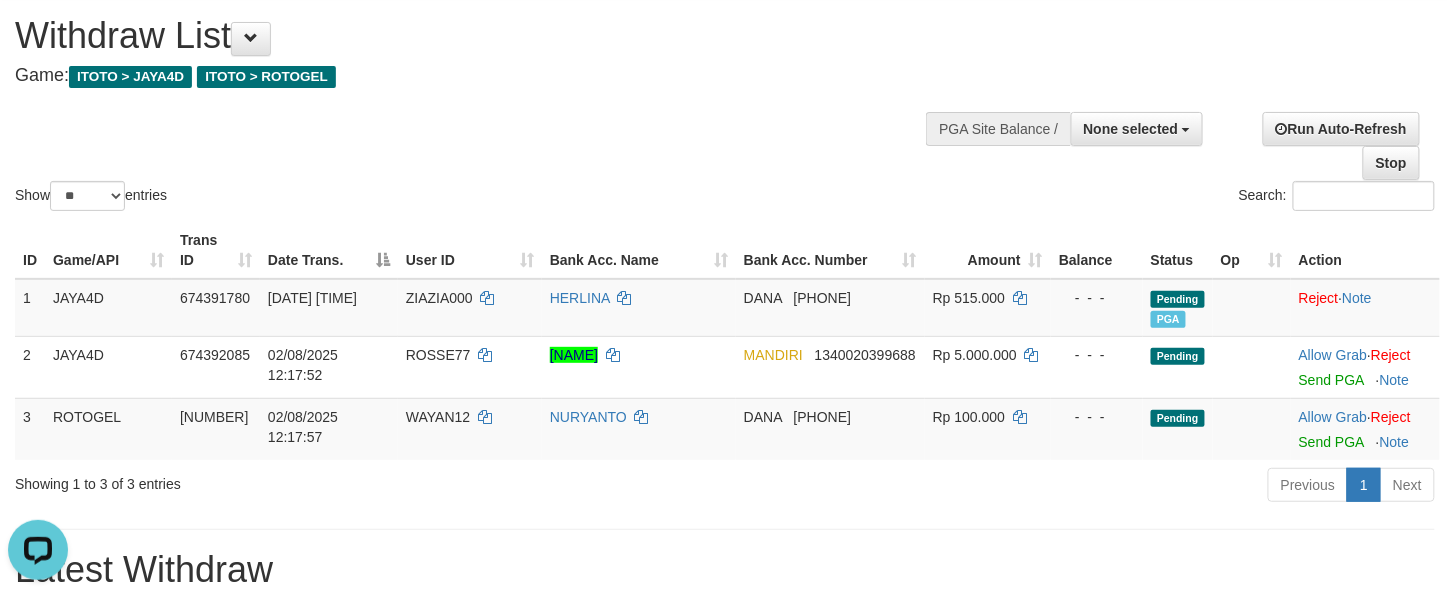 click on "Previous 1 Next" at bounding box center (1027, 487) 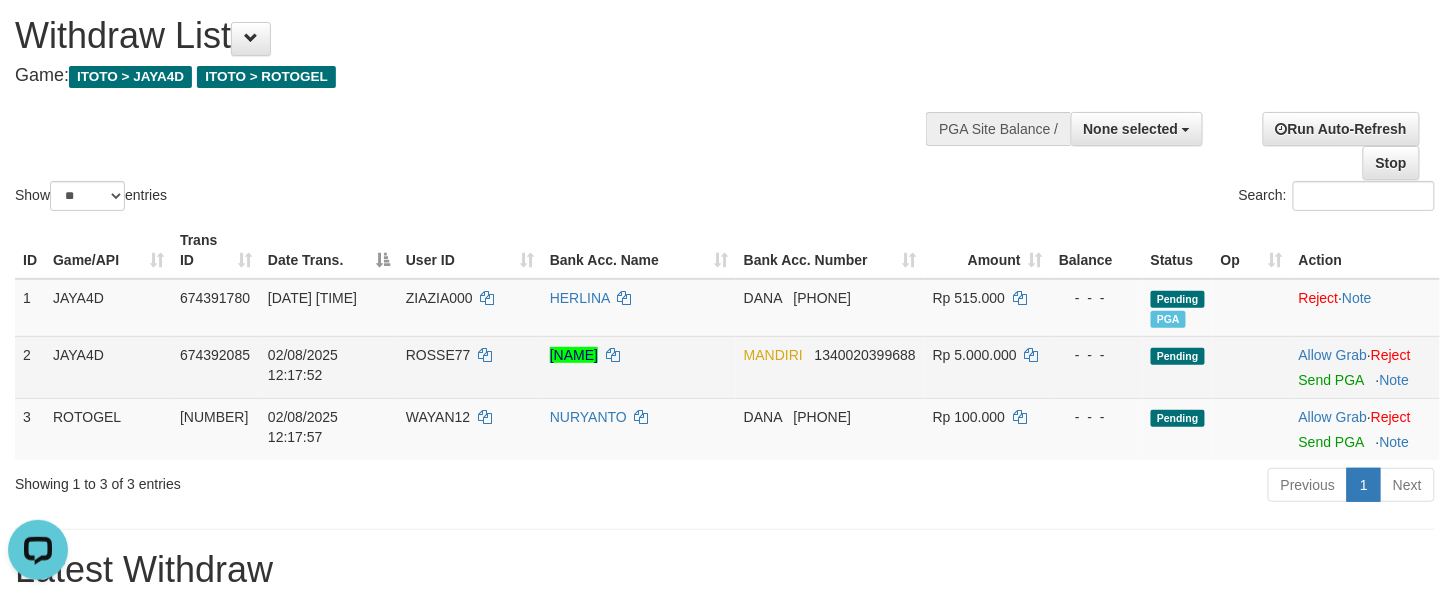click at bounding box center [1252, 367] 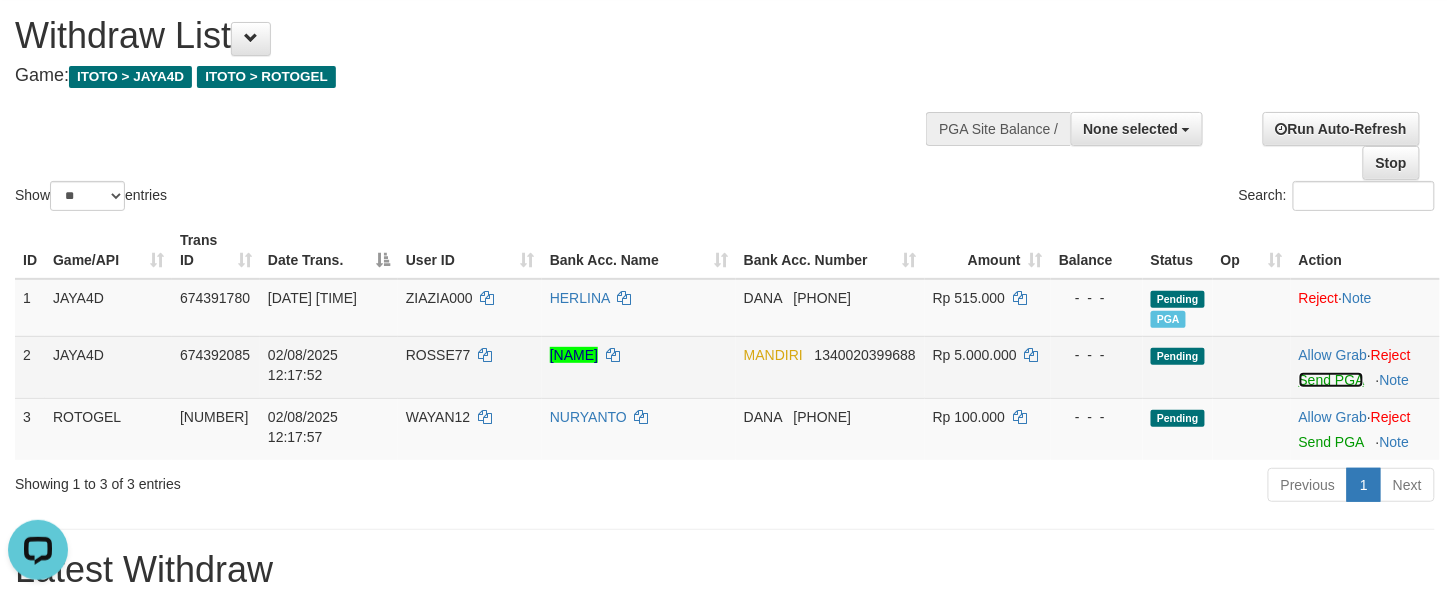 click on "Send PGA" at bounding box center (1331, 380) 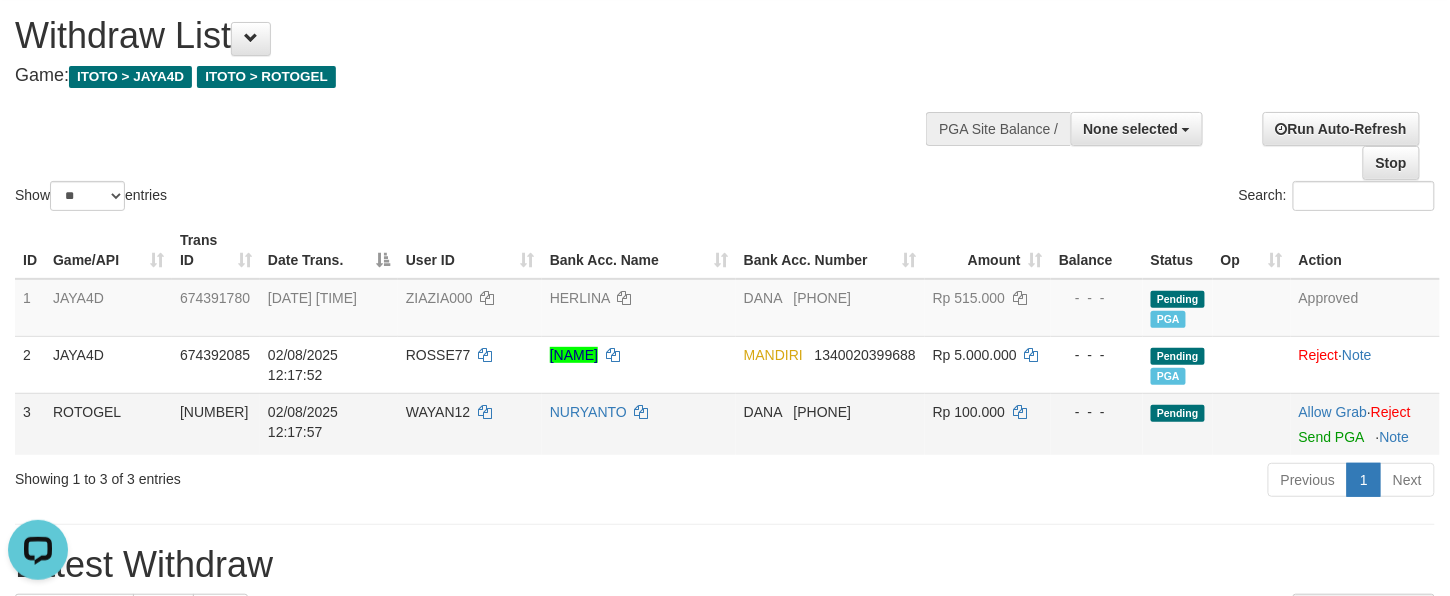click on "DANA     082148546644" at bounding box center (830, 424) 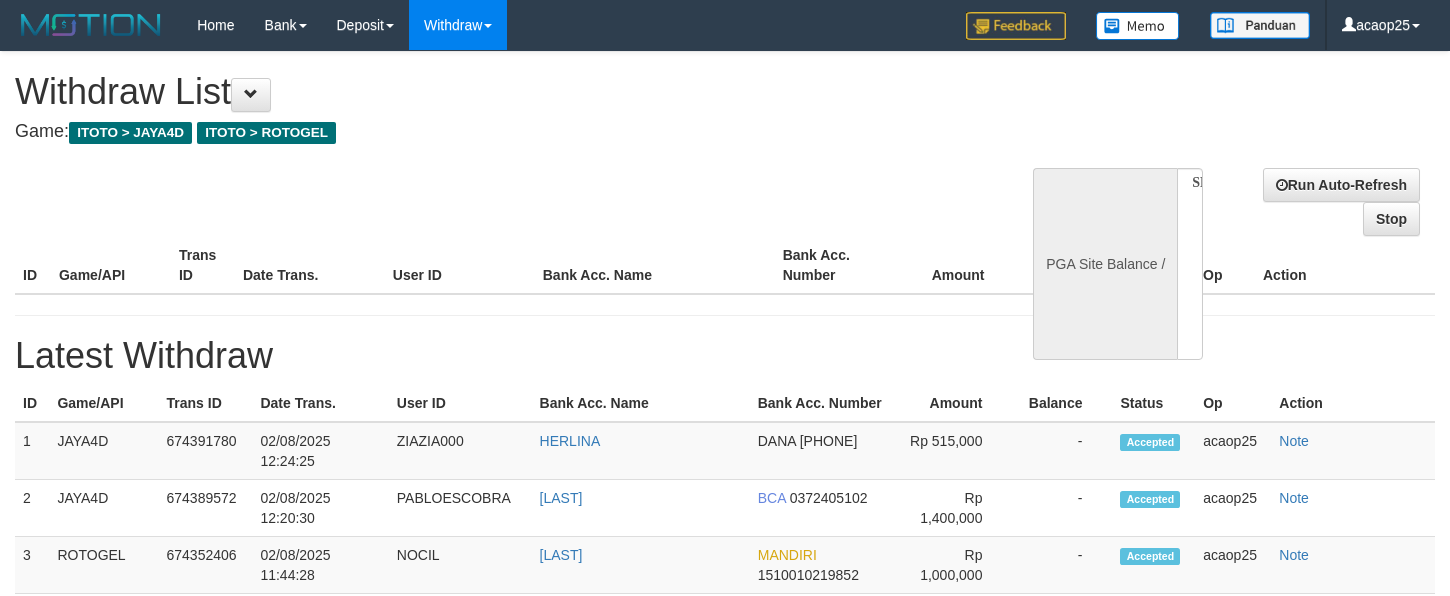 select 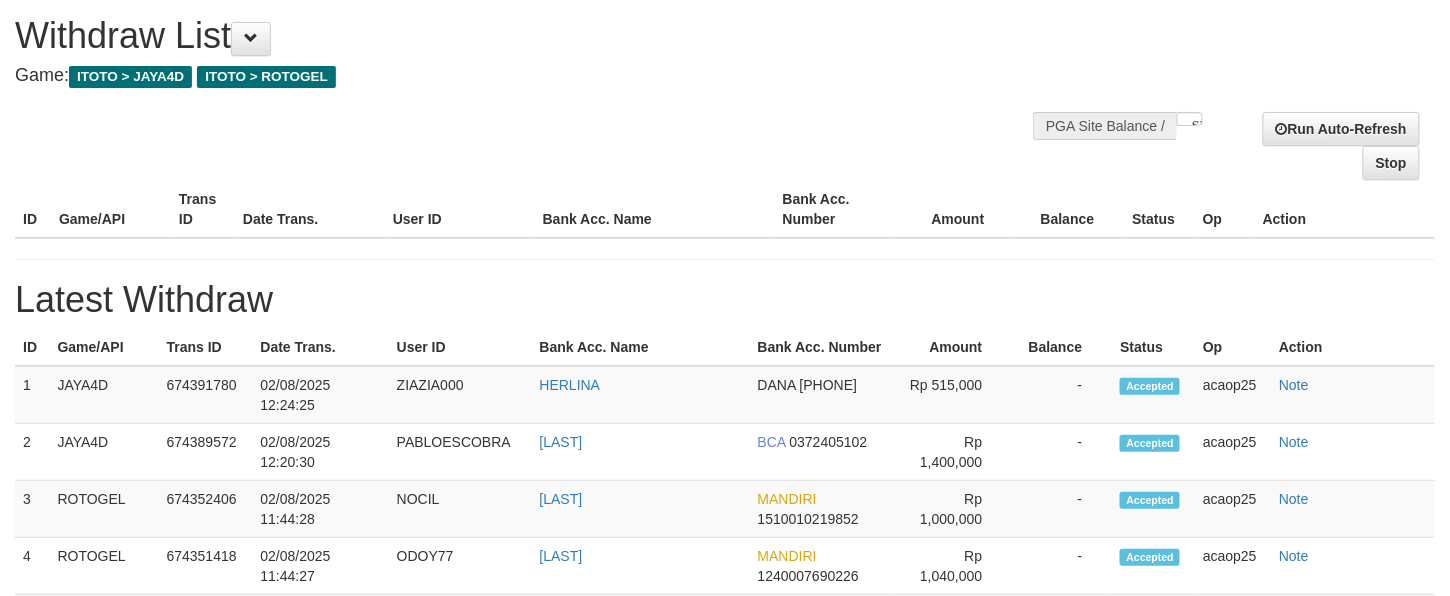 scroll, scrollTop: 56, scrollLeft: 0, axis: vertical 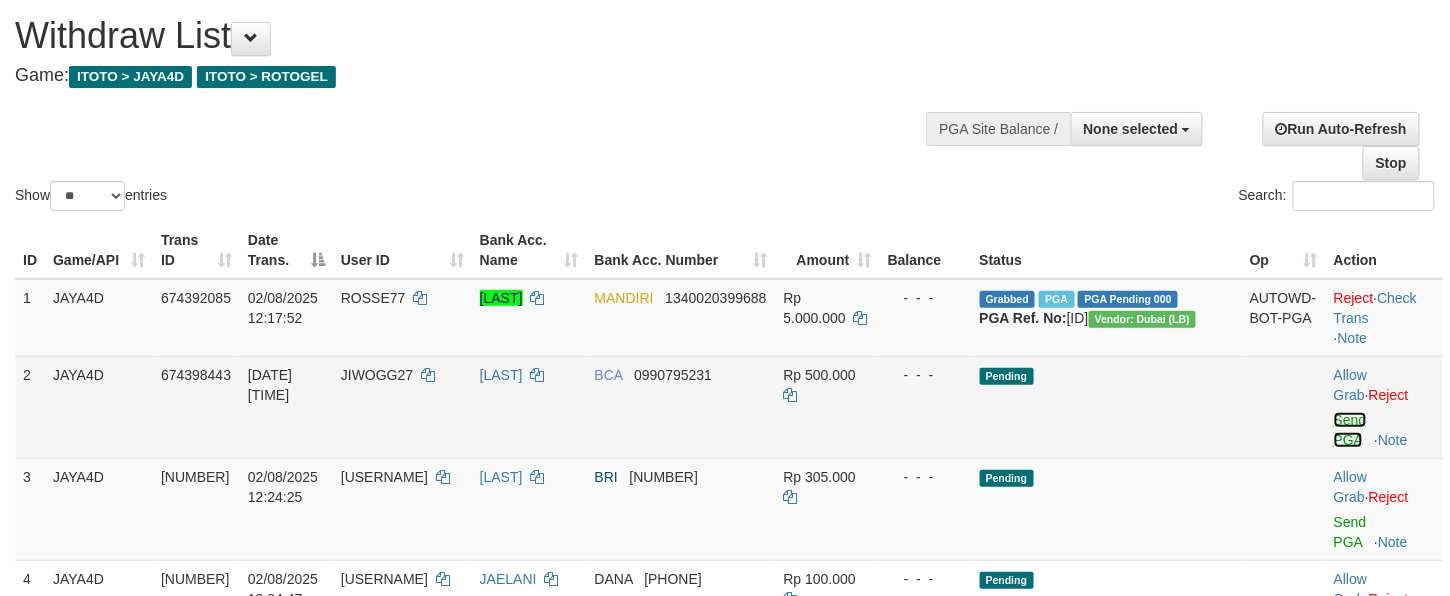 click on "Send PGA" at bounding box center [1350, 430] 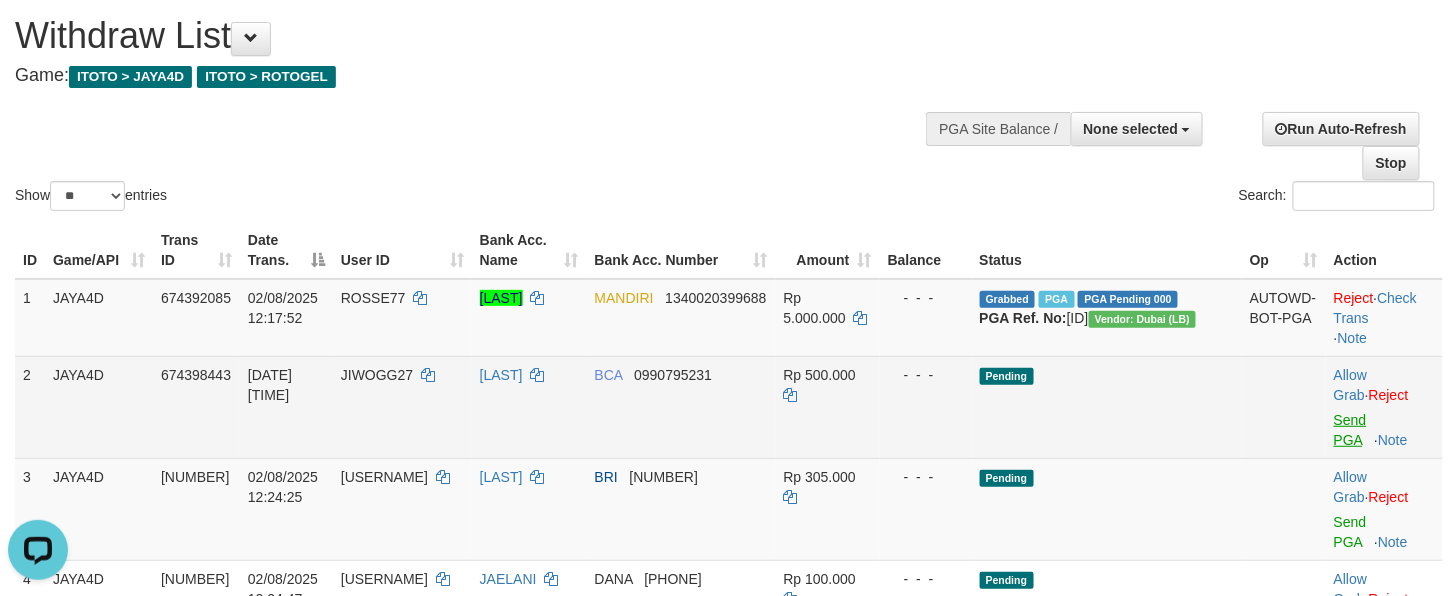 scroll, scrollTop: 0, scrollLeft: 0, axis: both 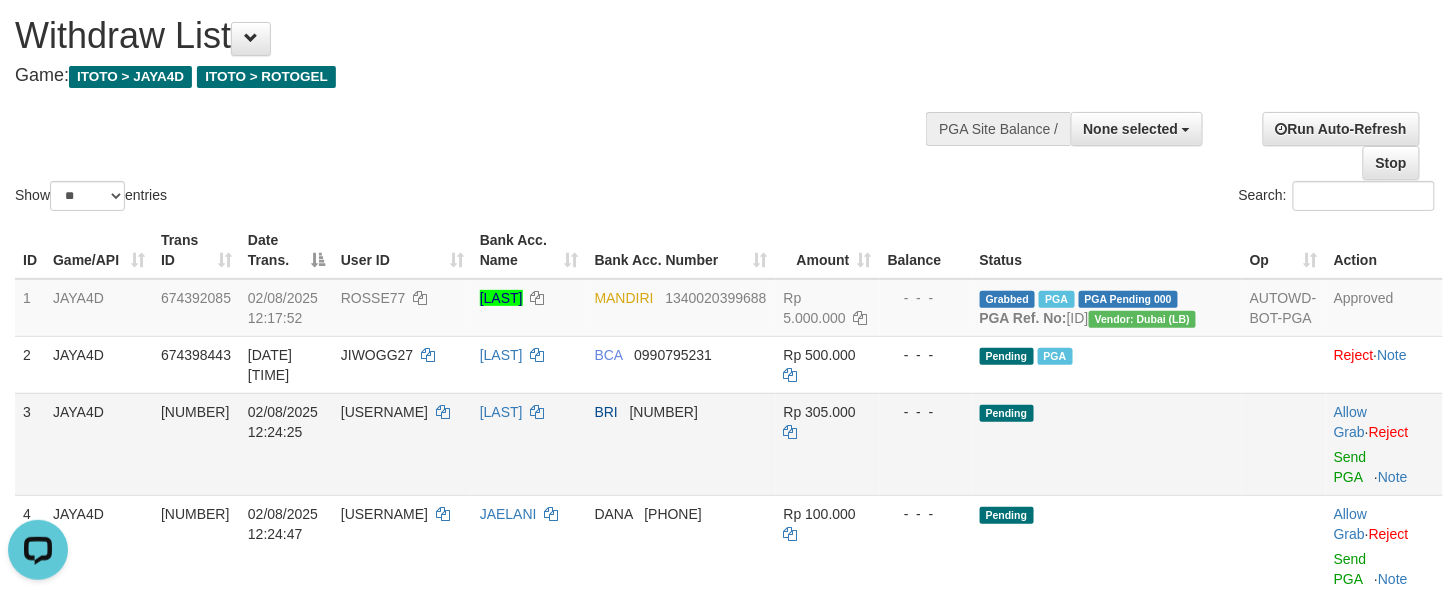 click on "Pending" at bounding box center (1107, 444) 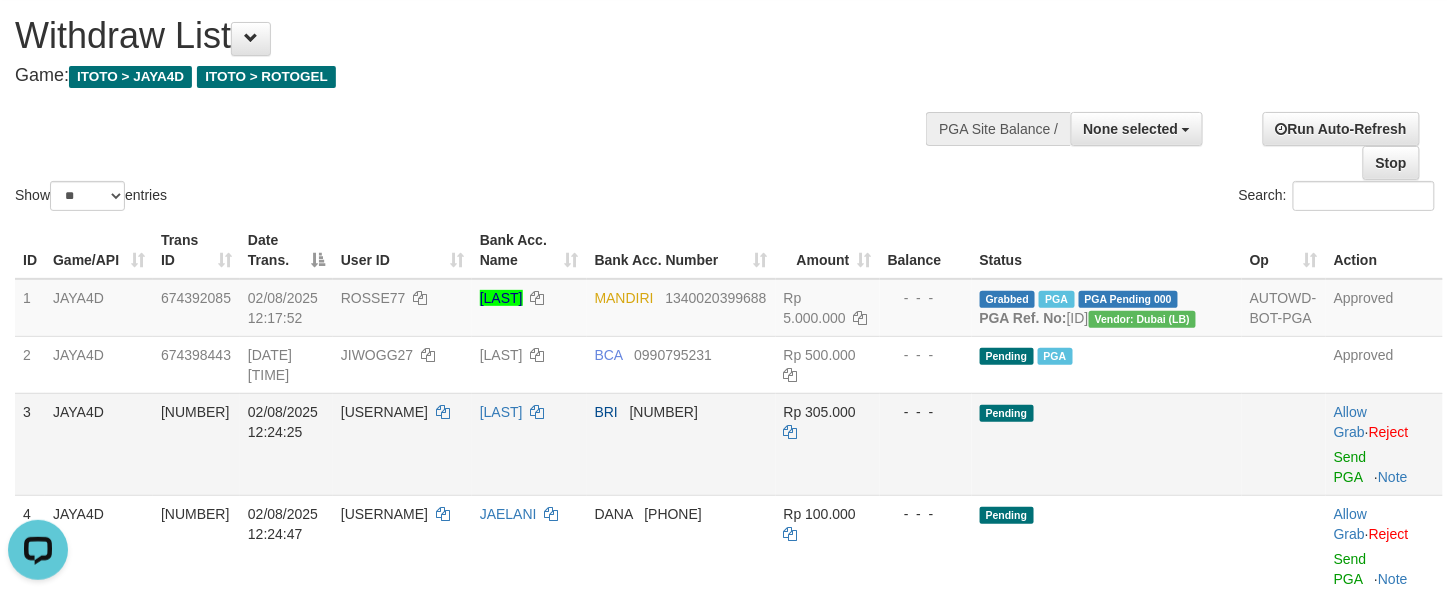 click on "Pending" at bounding box center (1107, 444) 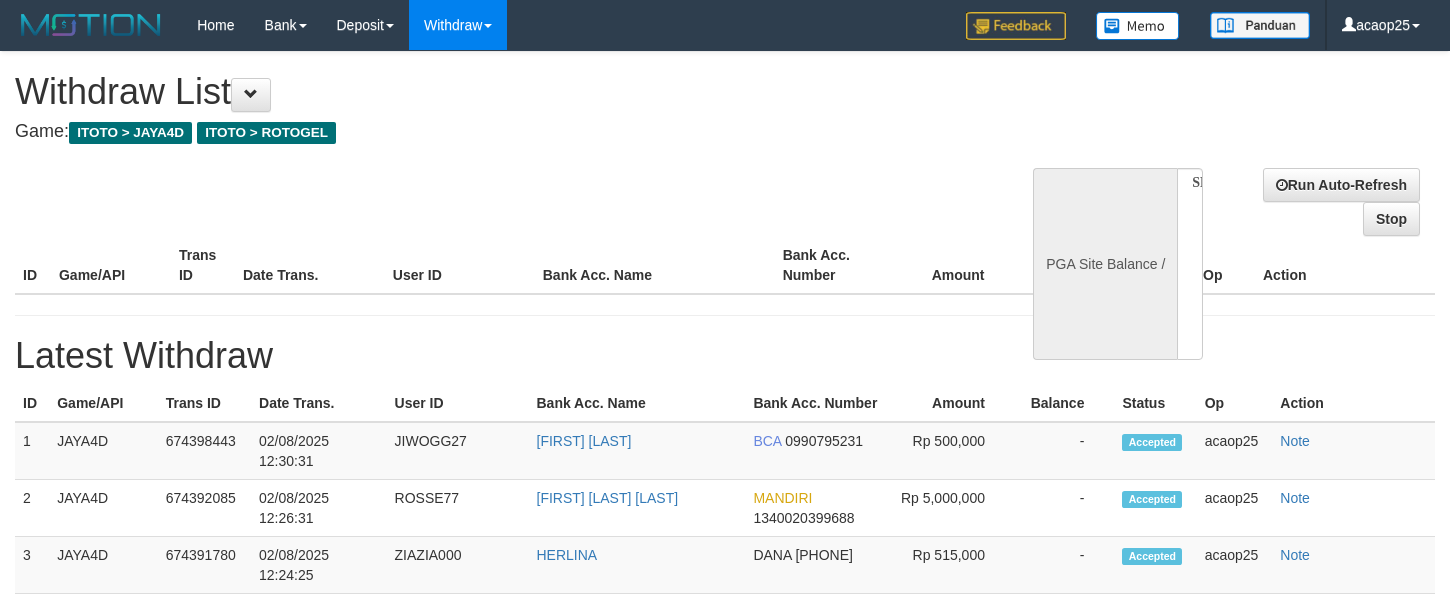 select 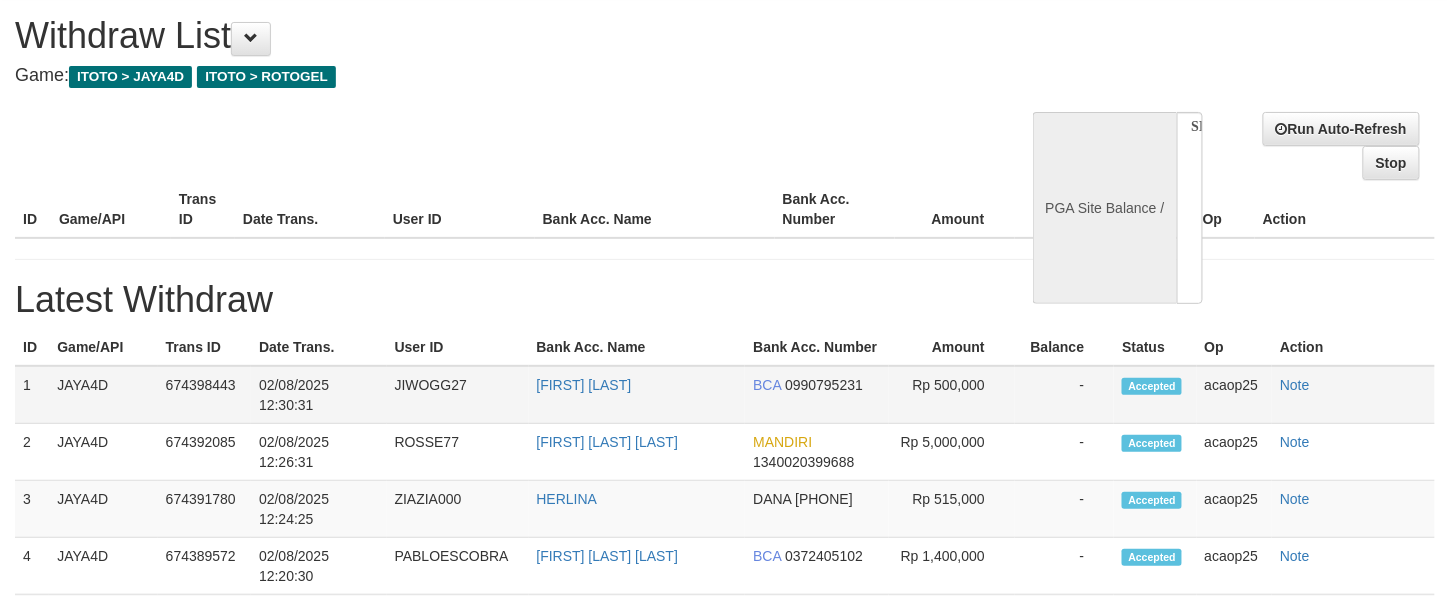 scroll, scrollTop: 56, scrollLeft: 0, axis: vertical 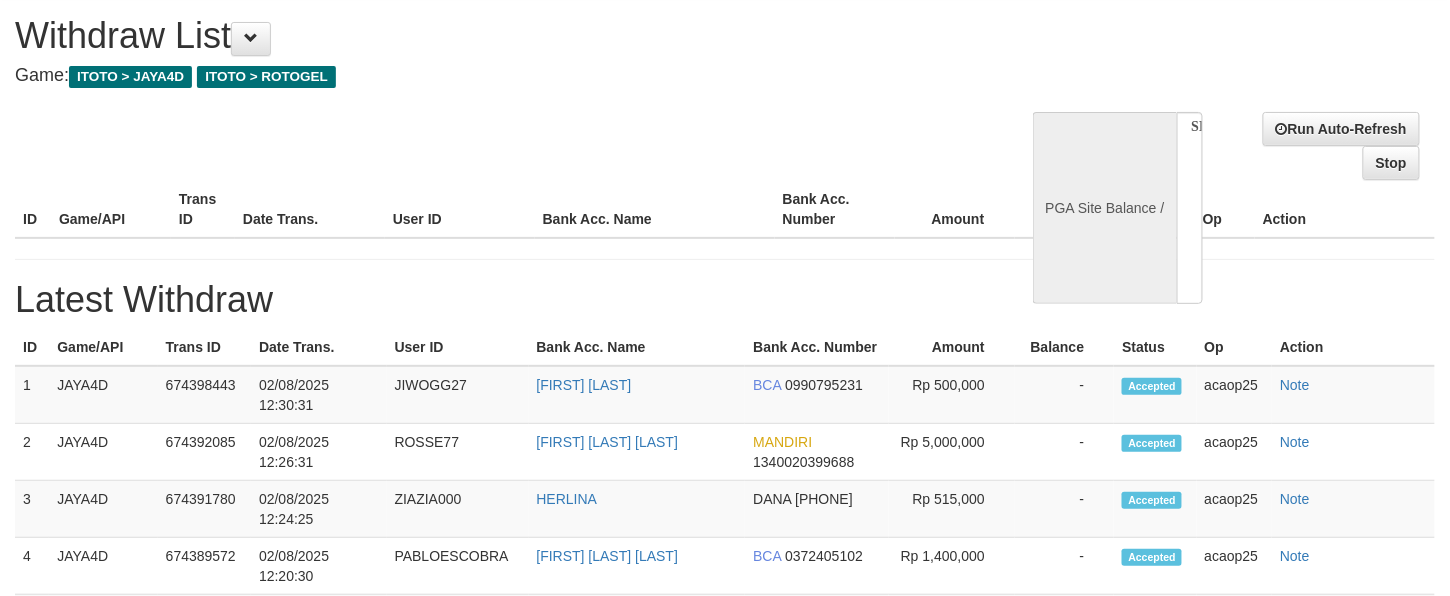 select on "**" 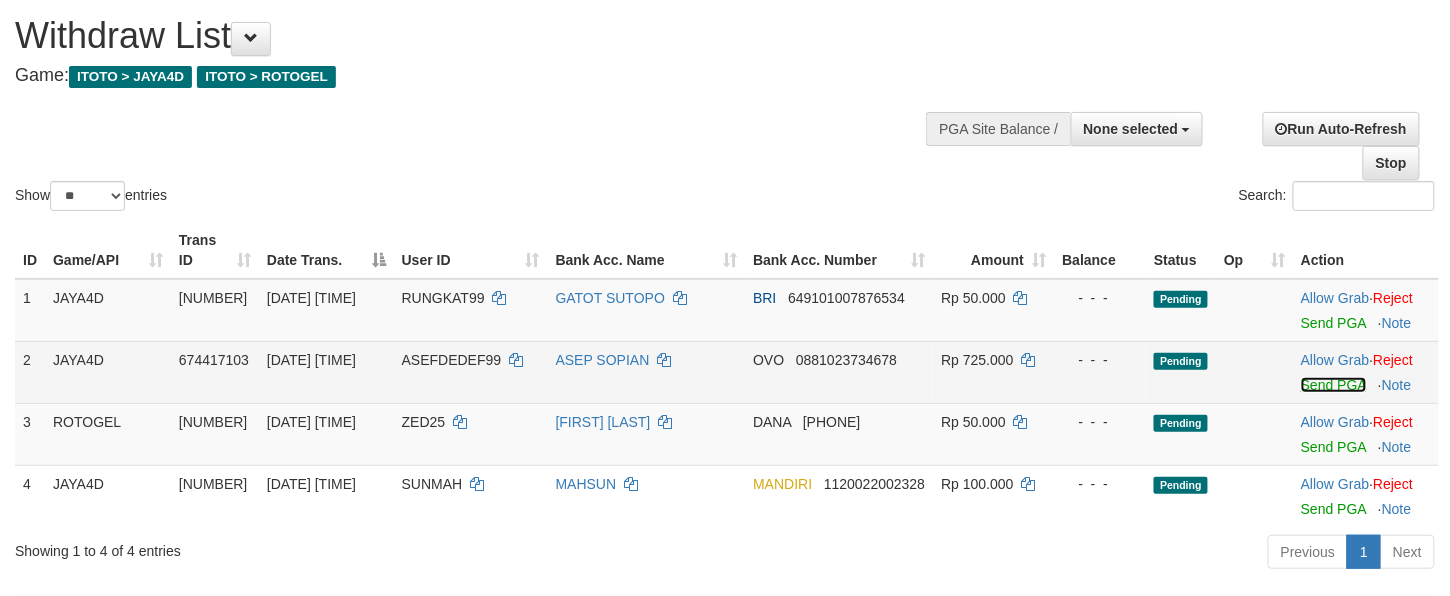 click on "Send PGA" at bounding box center [1333, 385] 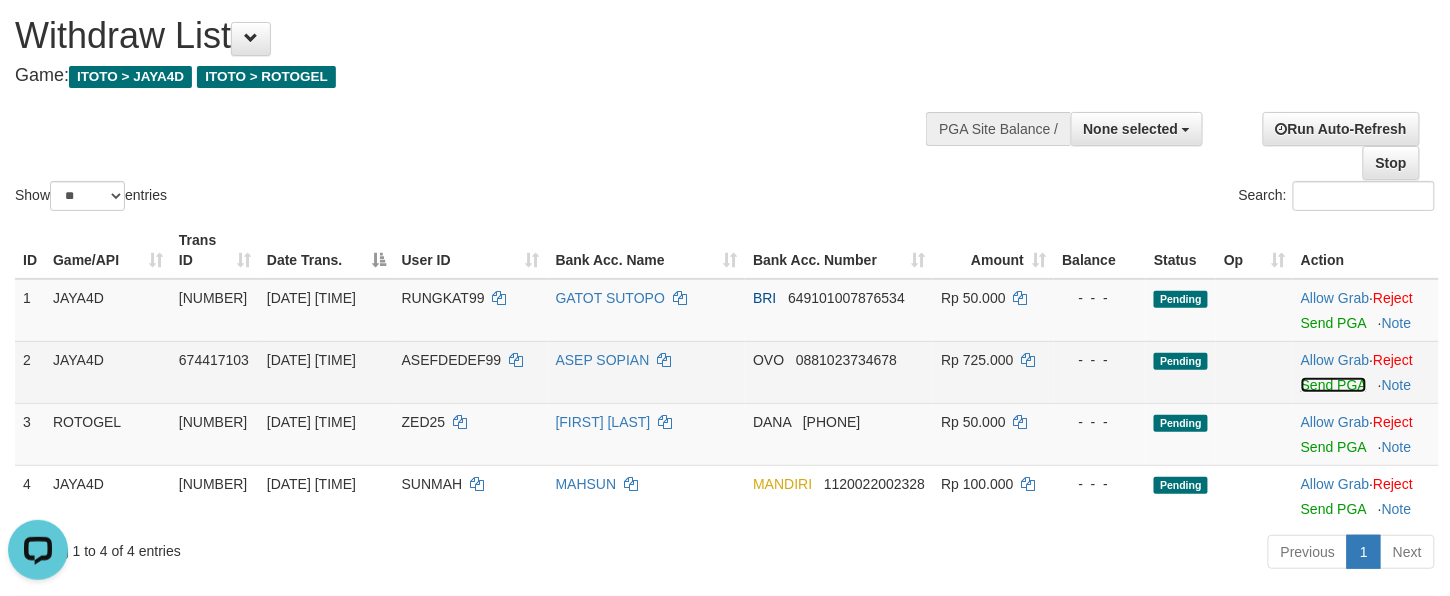 scroll, scrollTop: 0, scrollLeft: 0, axis: both 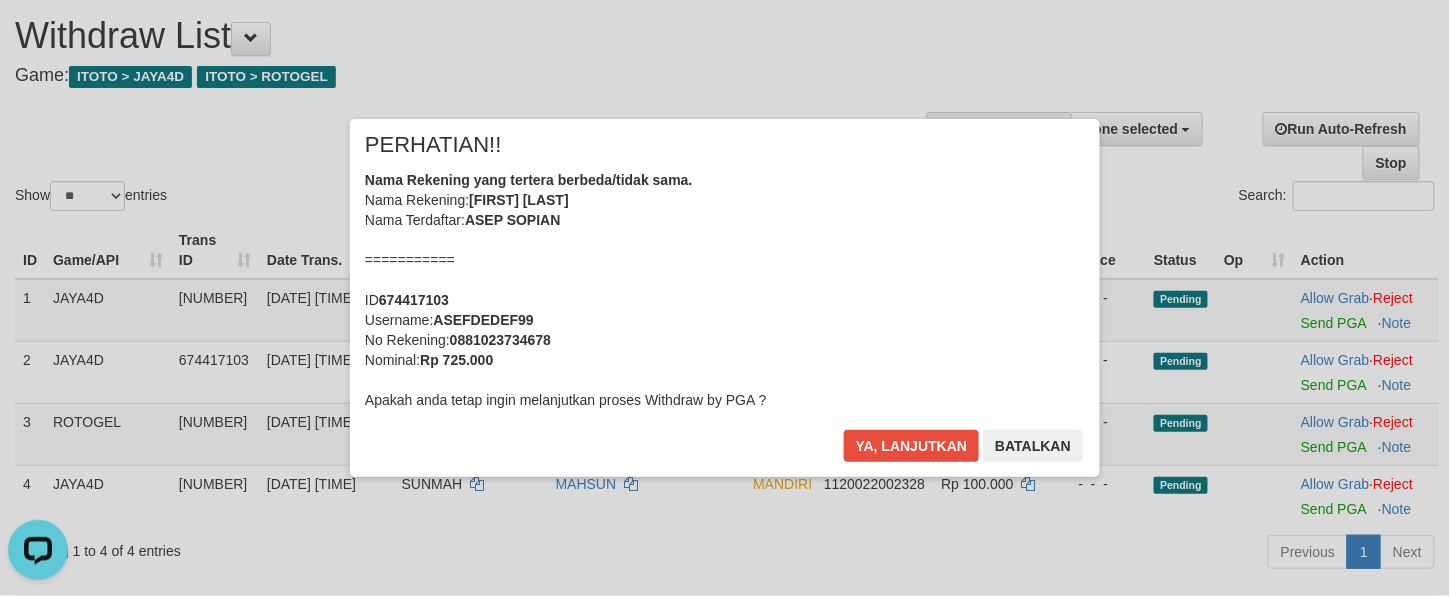 drag, startPoint x: 706, startPoint y: 420, endPoint x: 728, endPoint y: 426, distance: 22.803509 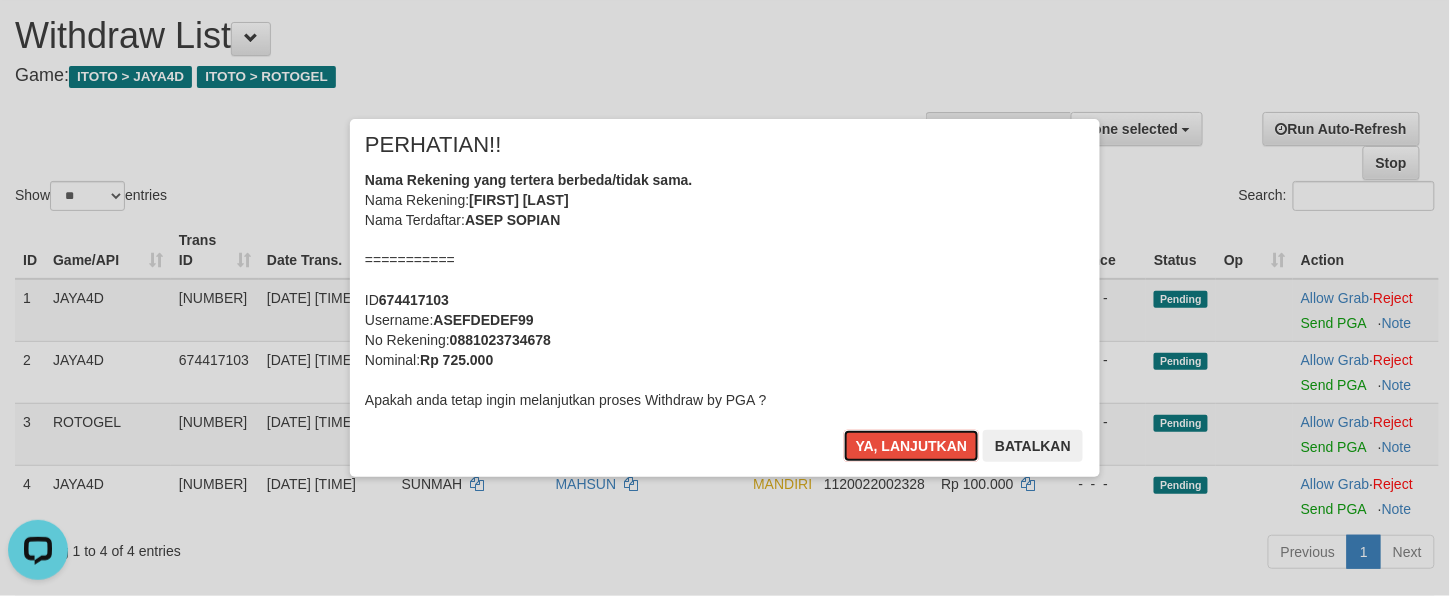 drag, startPoint x: 868, startPoint y: 450, endPoint x: 1236, endPoint y: 350, distance: 381.345 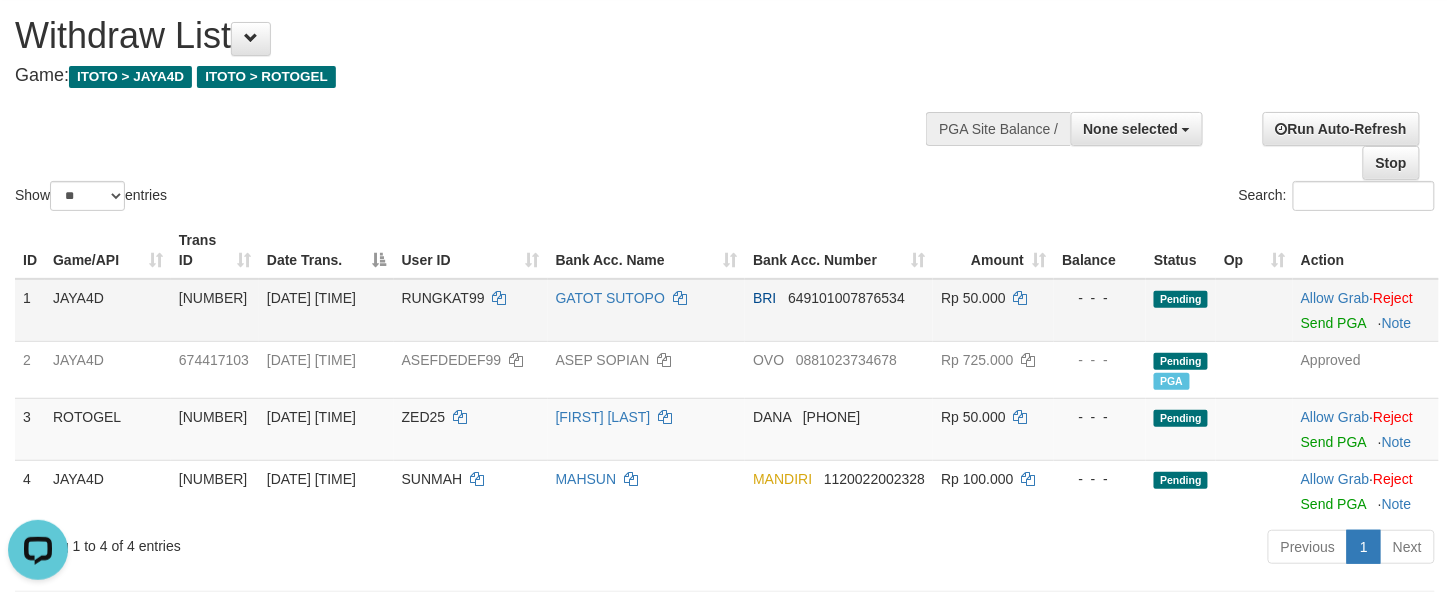 click on "Rp 50.000" at bounding box center [993, 310] 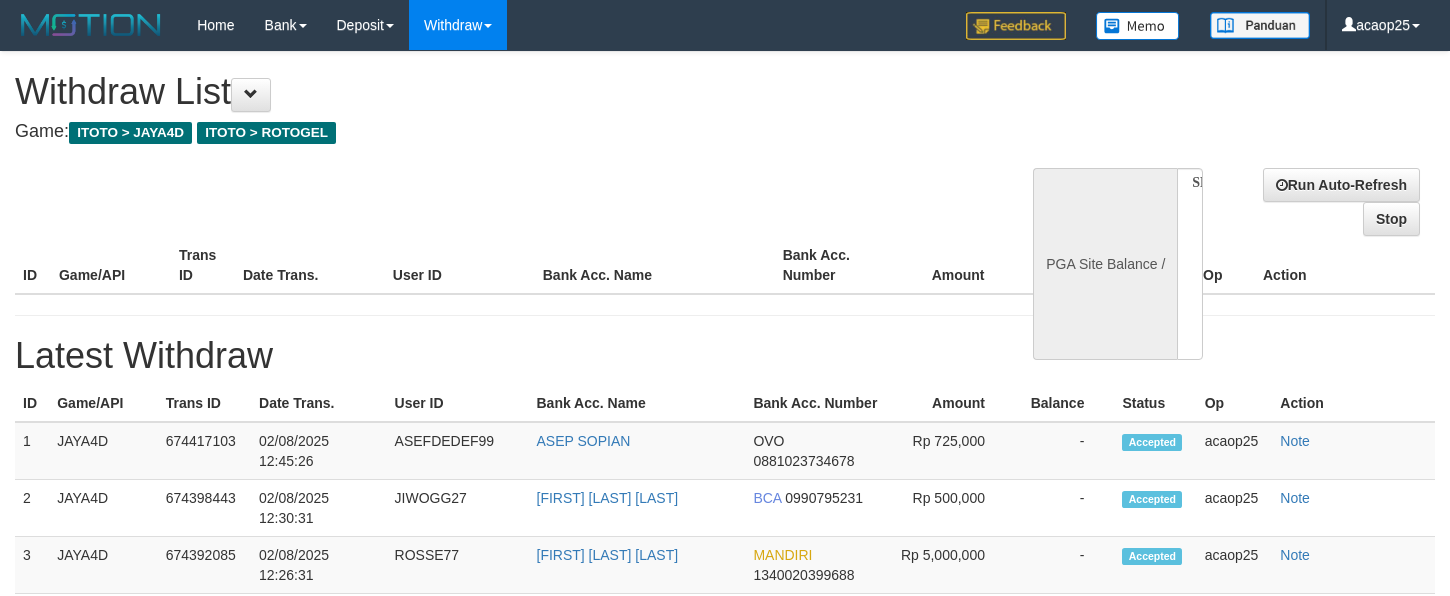 select 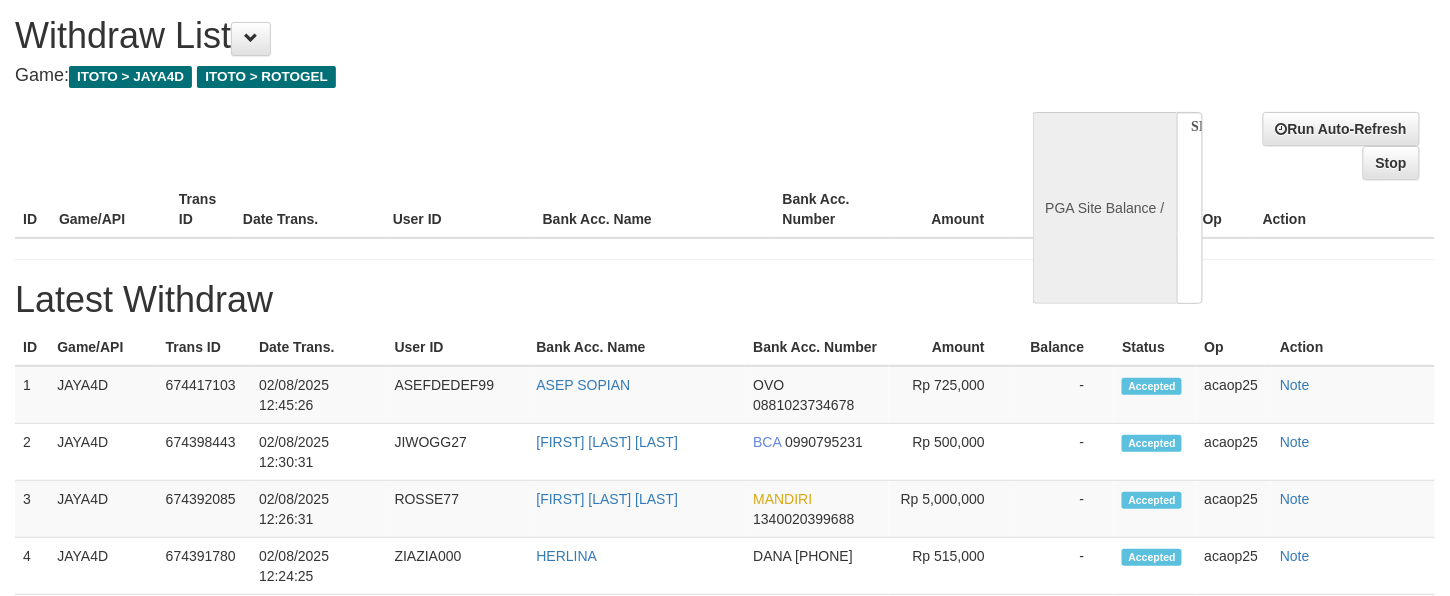 scroll, scrollTop: 56, scrollLeft: 0, axis: vertical 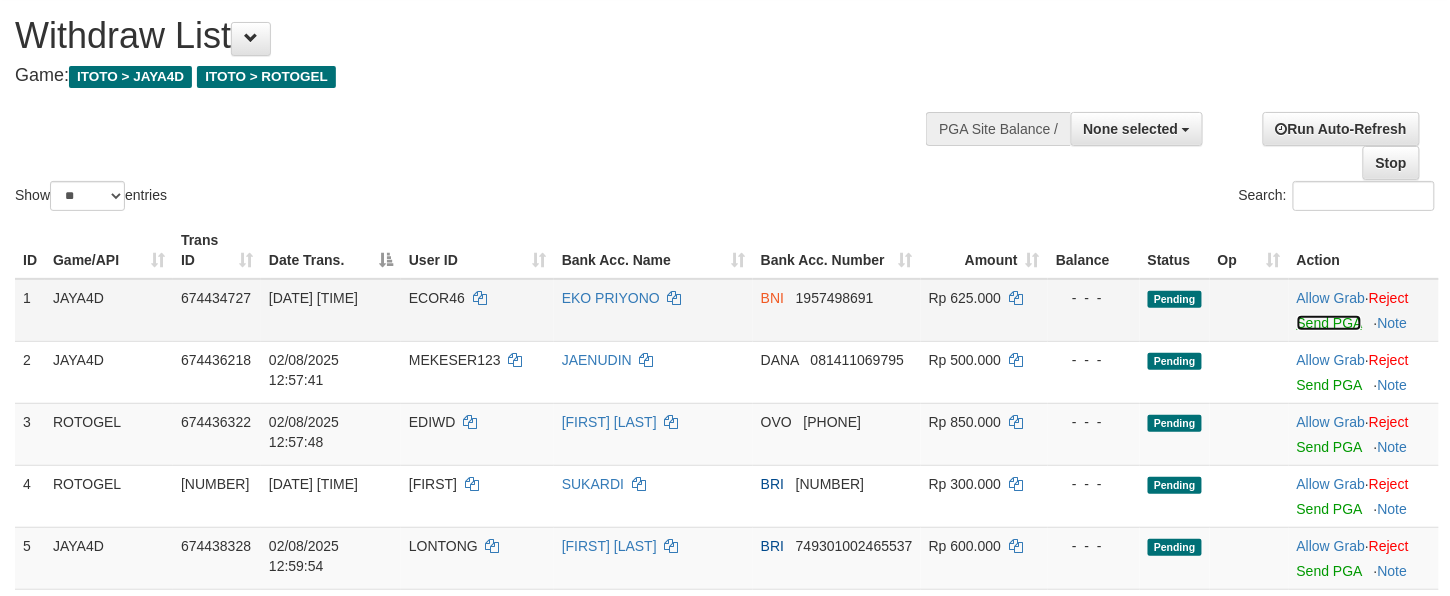 click on "Send PGA" at bounding box center [1329, 323] 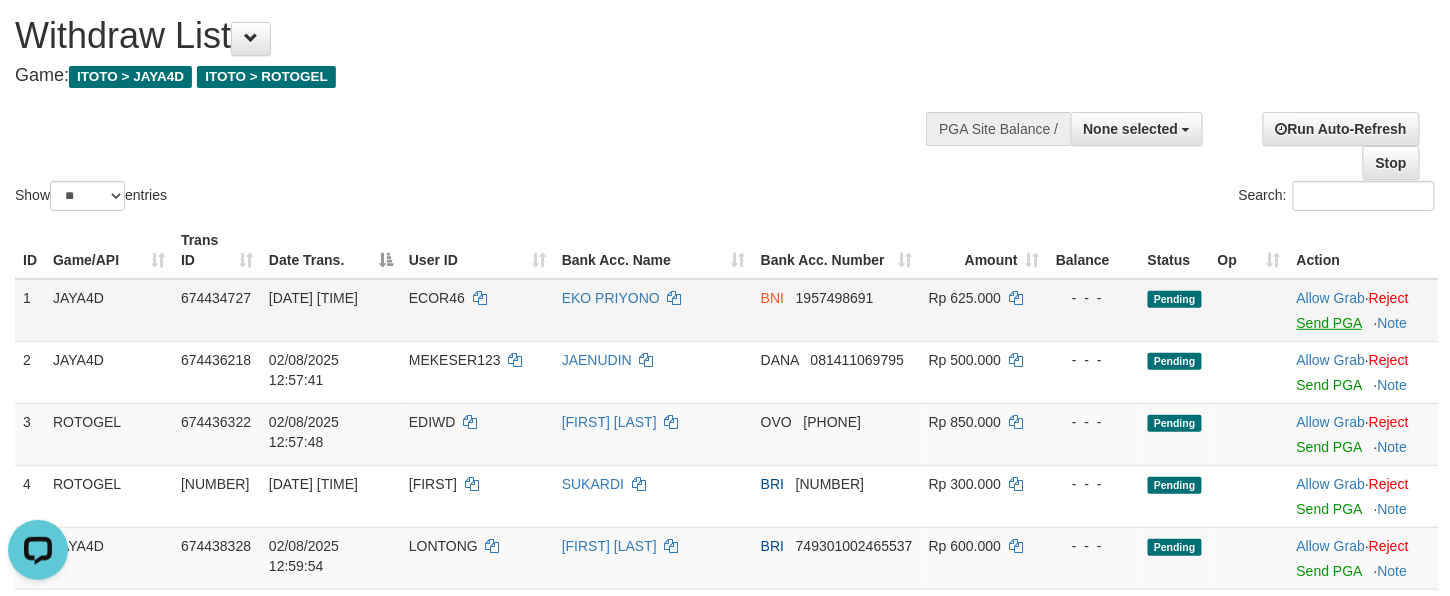 scroll, scrollTop: 0, scrollLeft: 0, axis: both 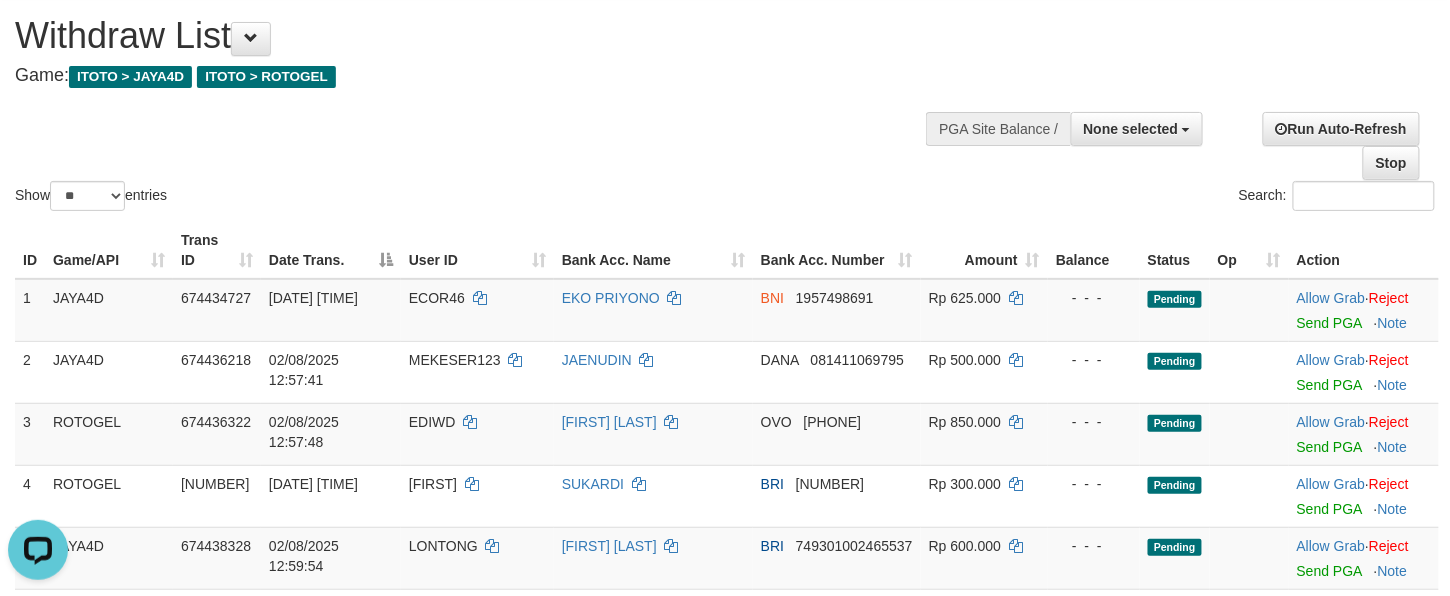 click on "Show  ** ** ** ***  entries Search:" at bounding box center [725, 105] 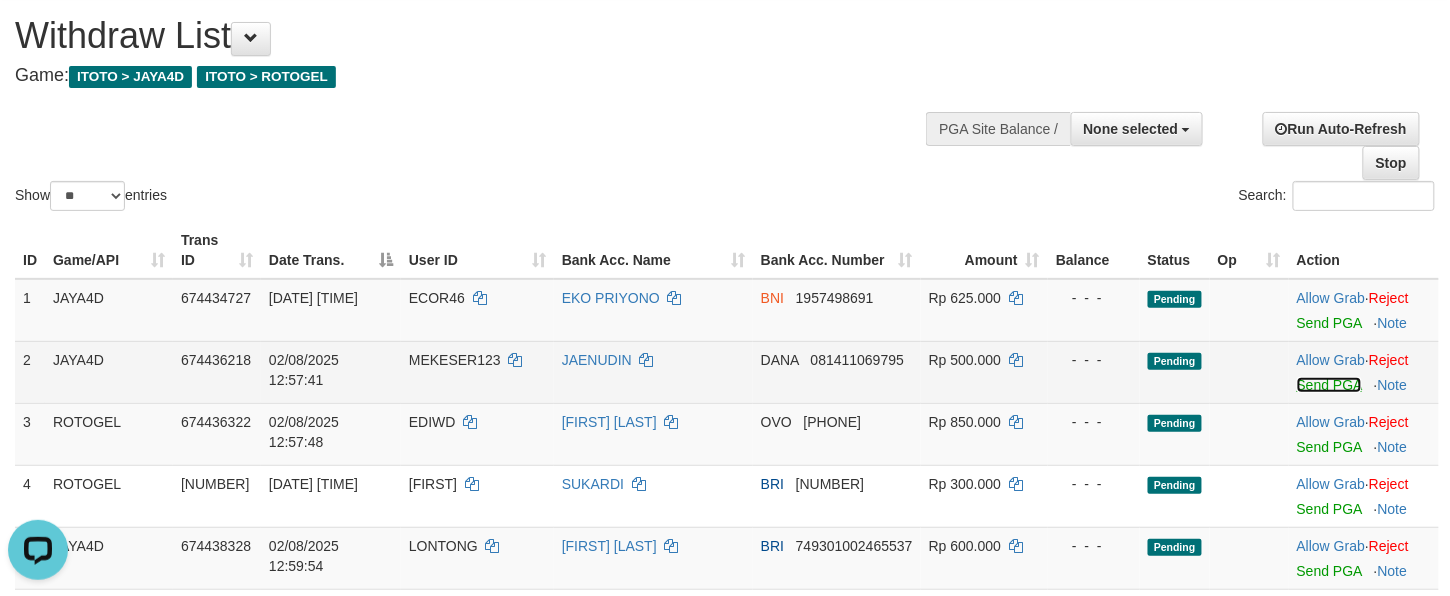 click on "Send PGA" at bounding box center (1329, 385) 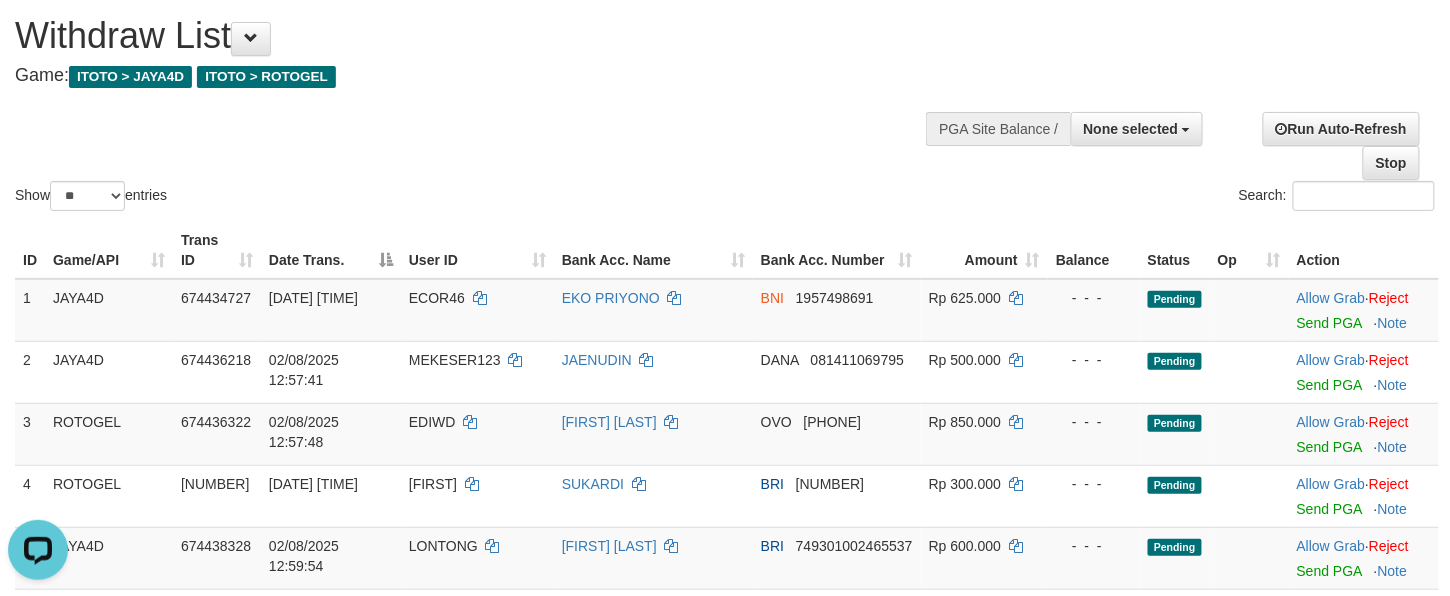 click on "Show  ** ** ** ***  entries Search:" at bounding box center (725, 105) 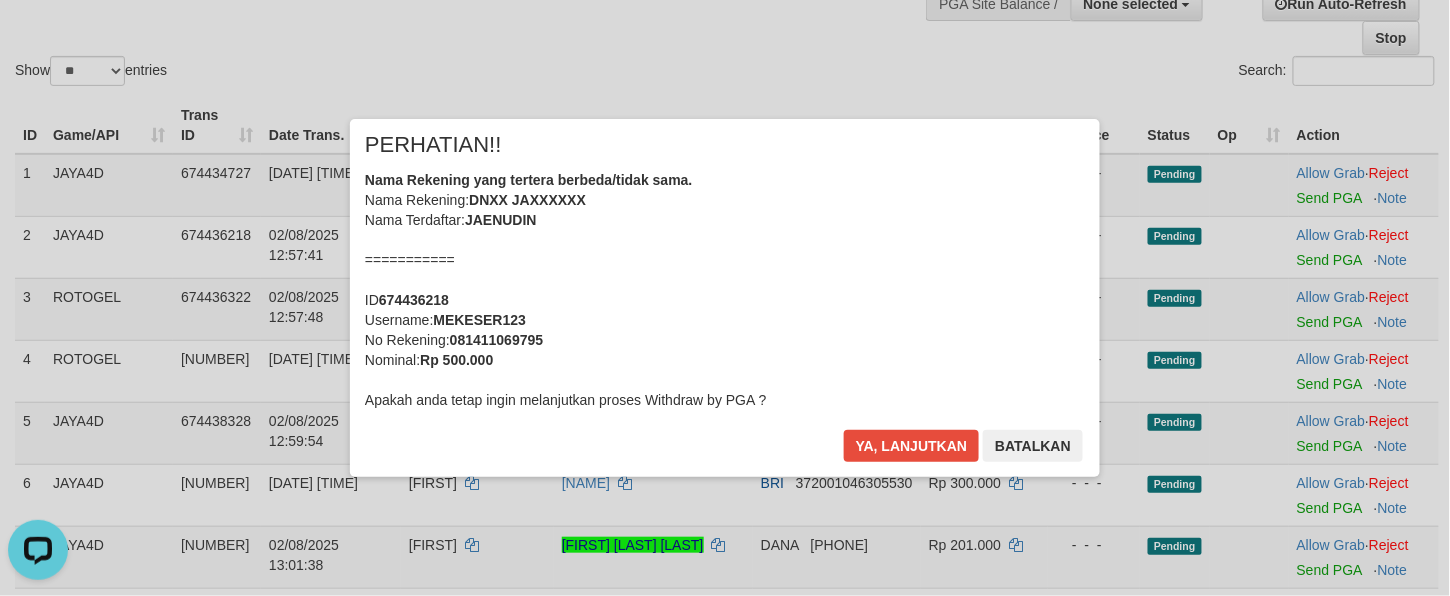 scroll, scrollTop: 278, scrollLeft: 0, axis: vertical 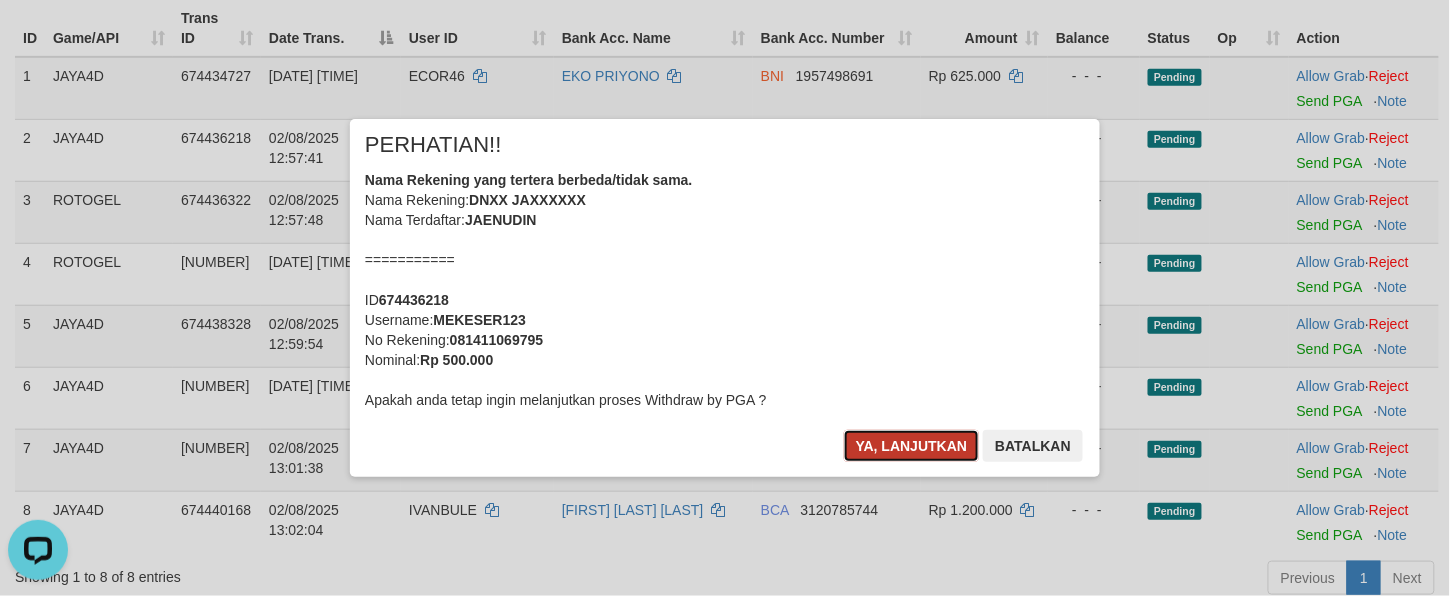 click on "Ya, lanjutkan" at bounding box center [912, 446] 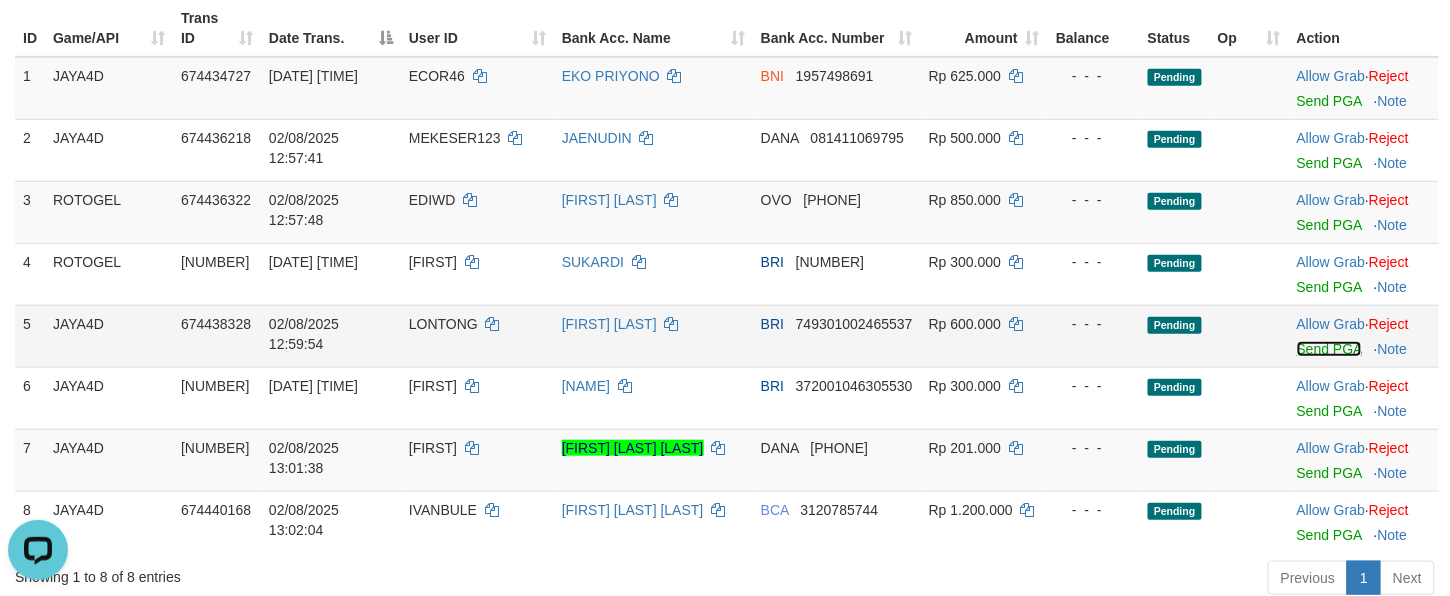 click on "Send PGA" at bounding box center [1329, 349] 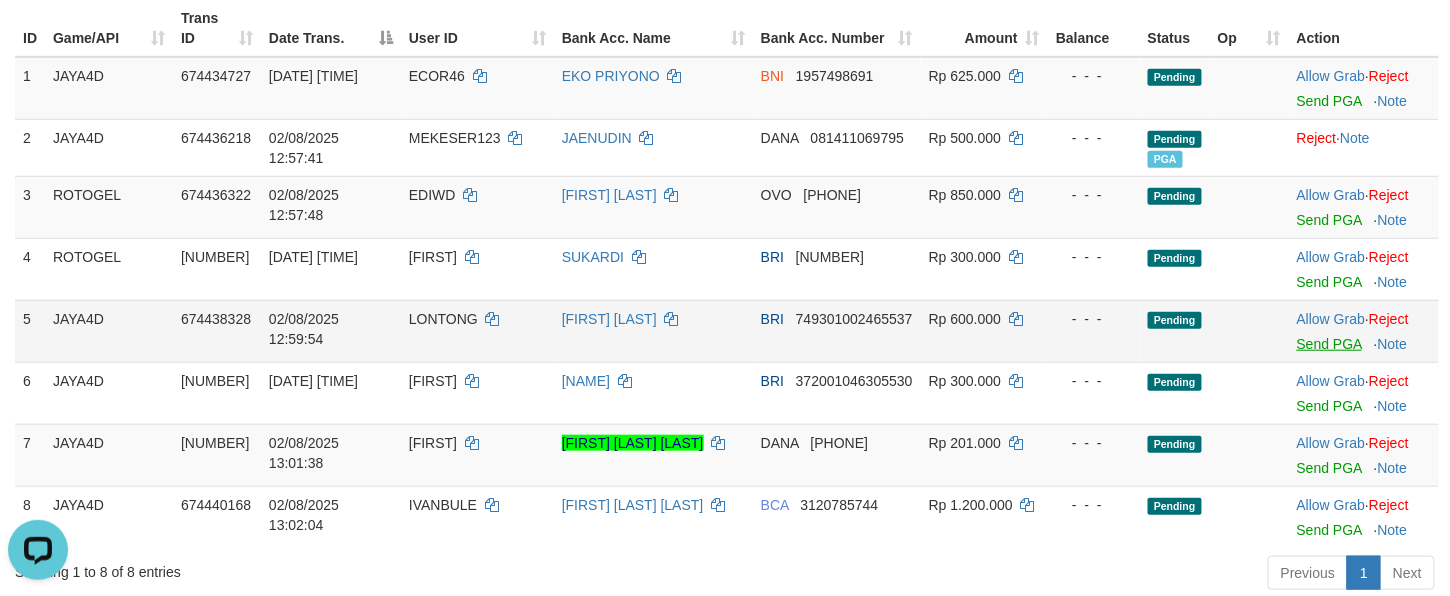scroll, scrollTop: 269, scrollLeft: 0, axis: vertical 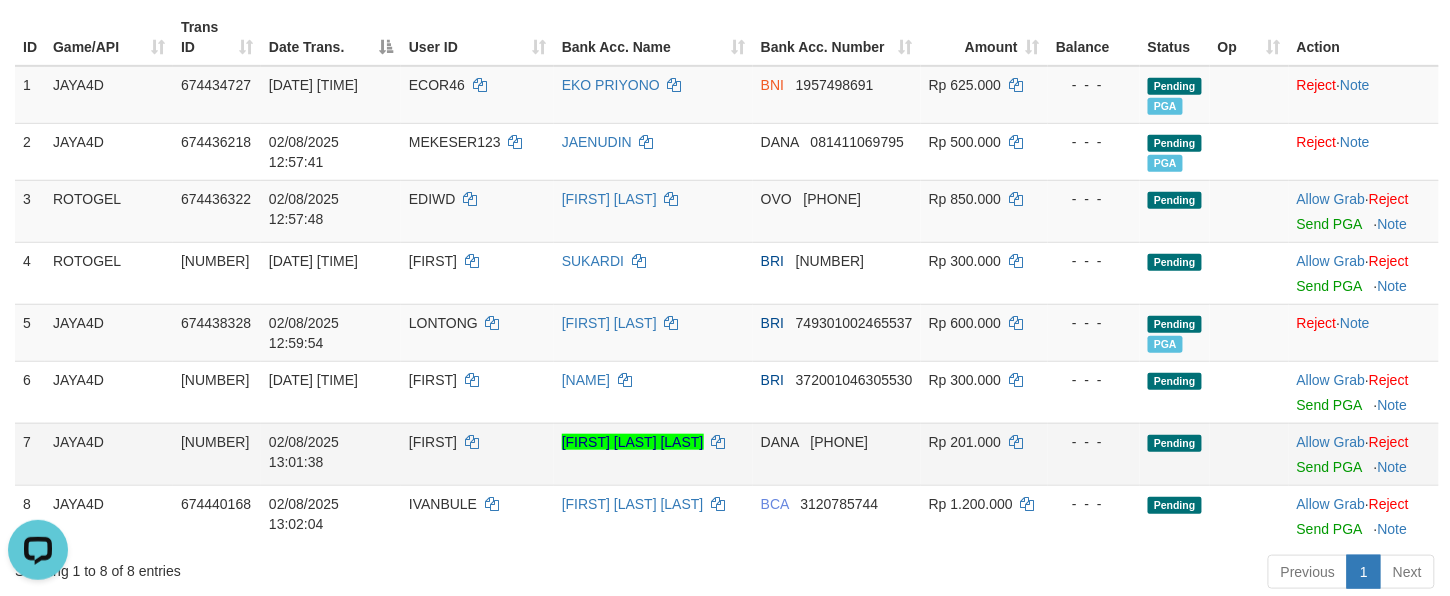 click on "-  -  -" at bounding box center (1094, 454) 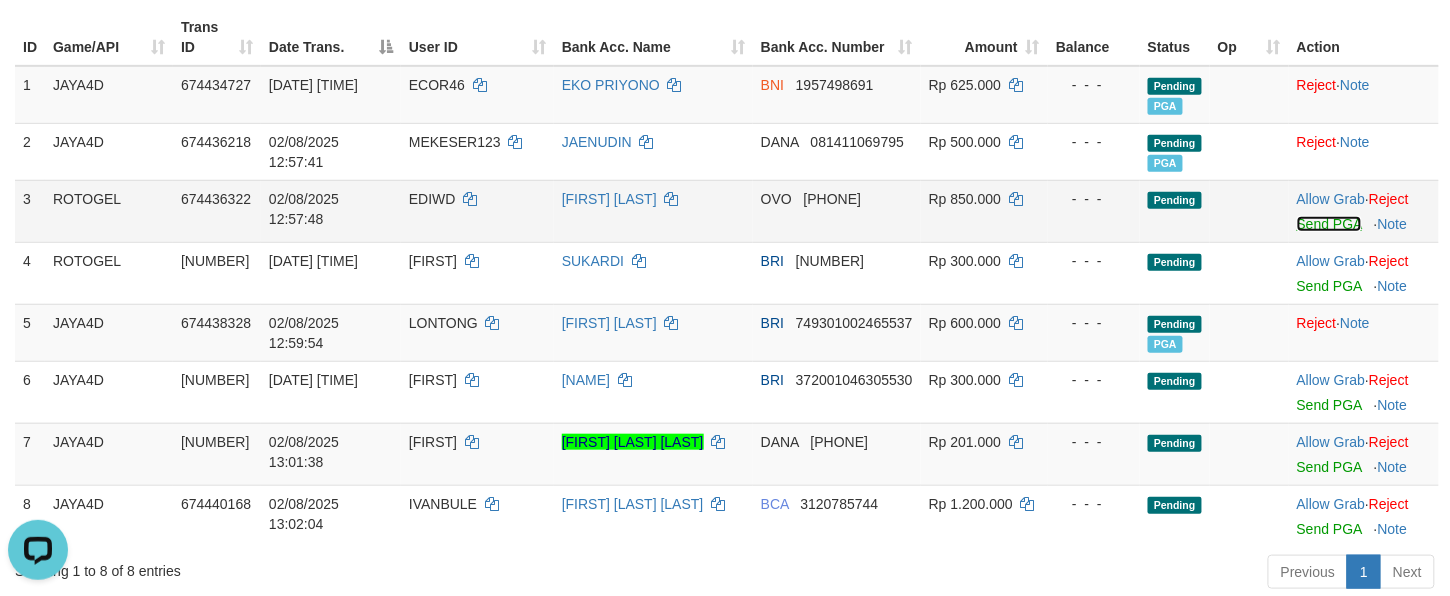 click on "Send PGA" at bounding box center (1329, 224) 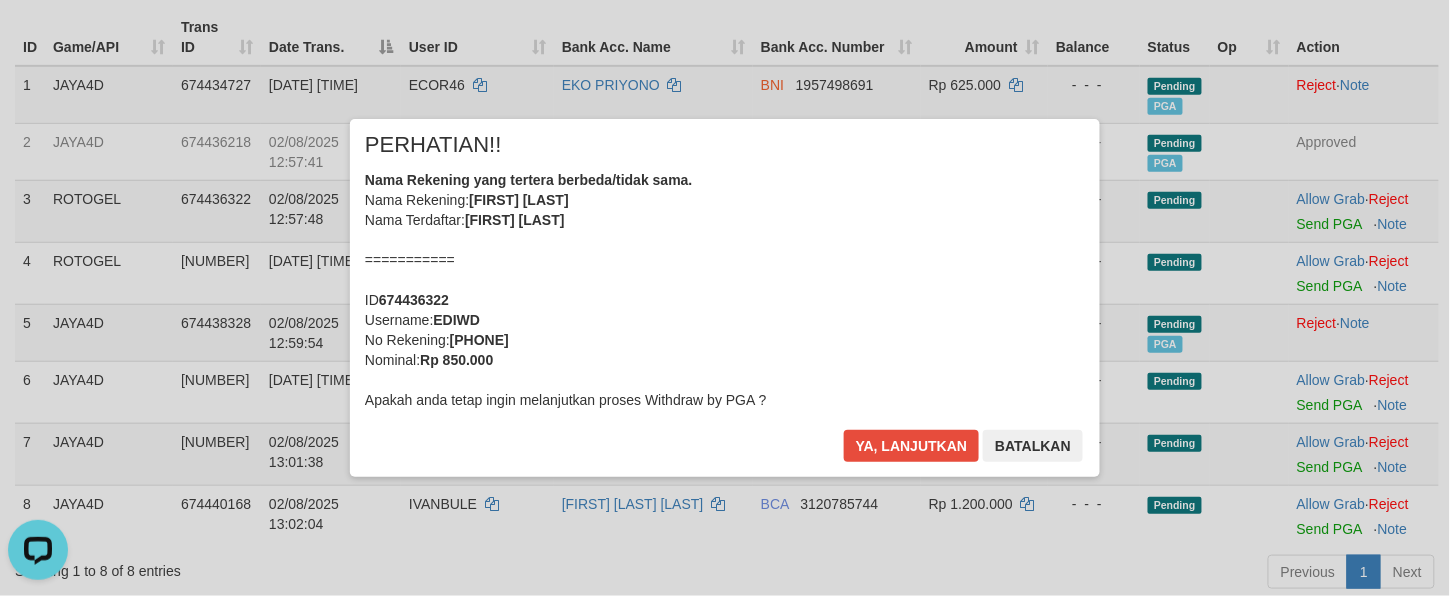 drag, startPoint x: 638, startPoint y: 406, endPoint x: 654, endPoint y: 406, distance: 16 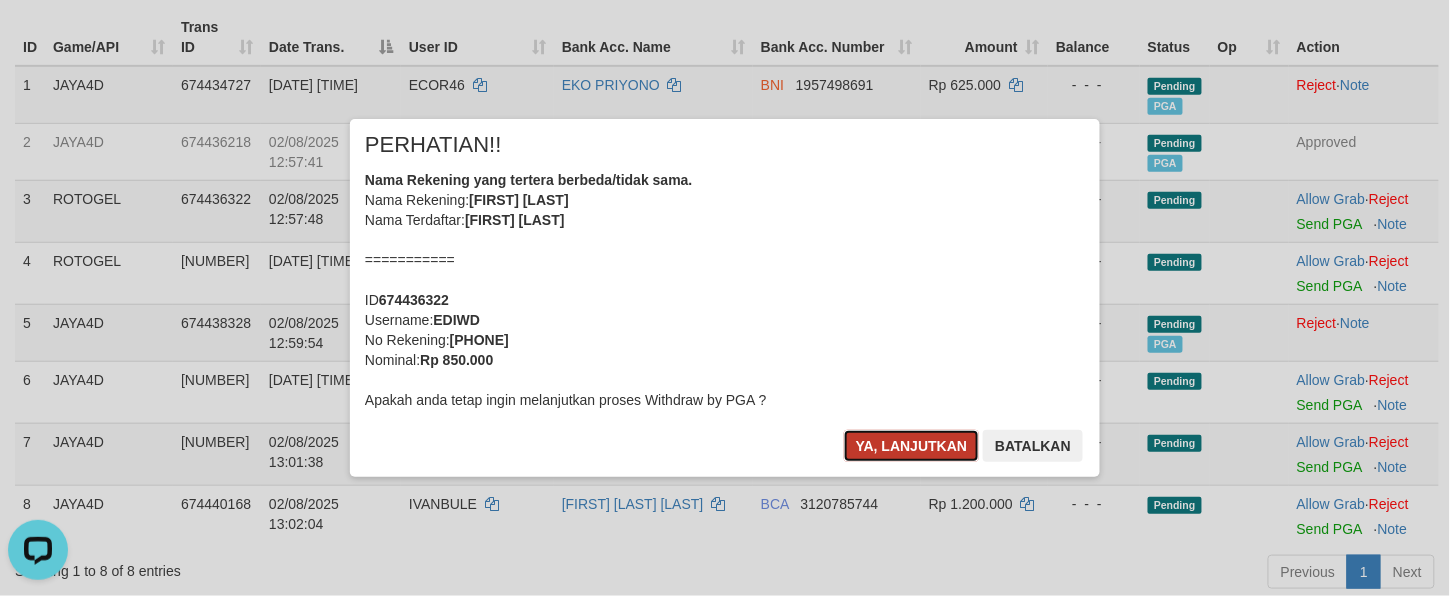 click on "Ya, lanjutkan" at bounding box center [912, 446] 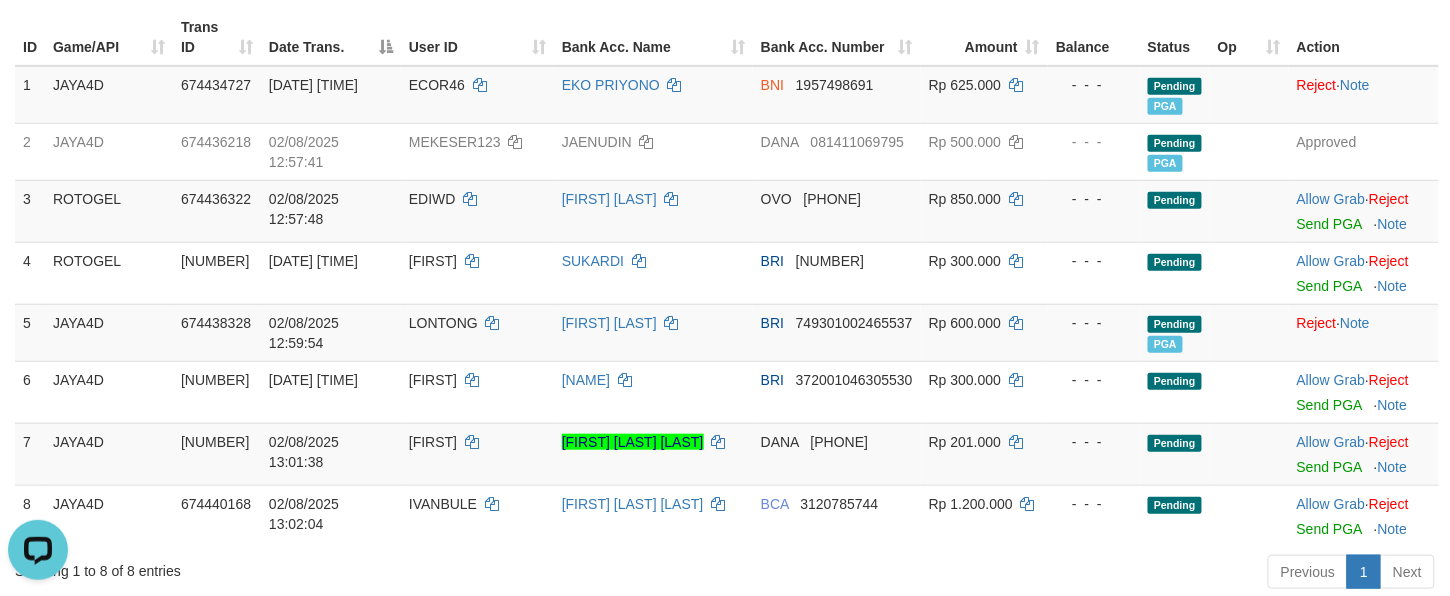 scroll, scrollTop: 264, scrollLeft: 0, axis: vertical 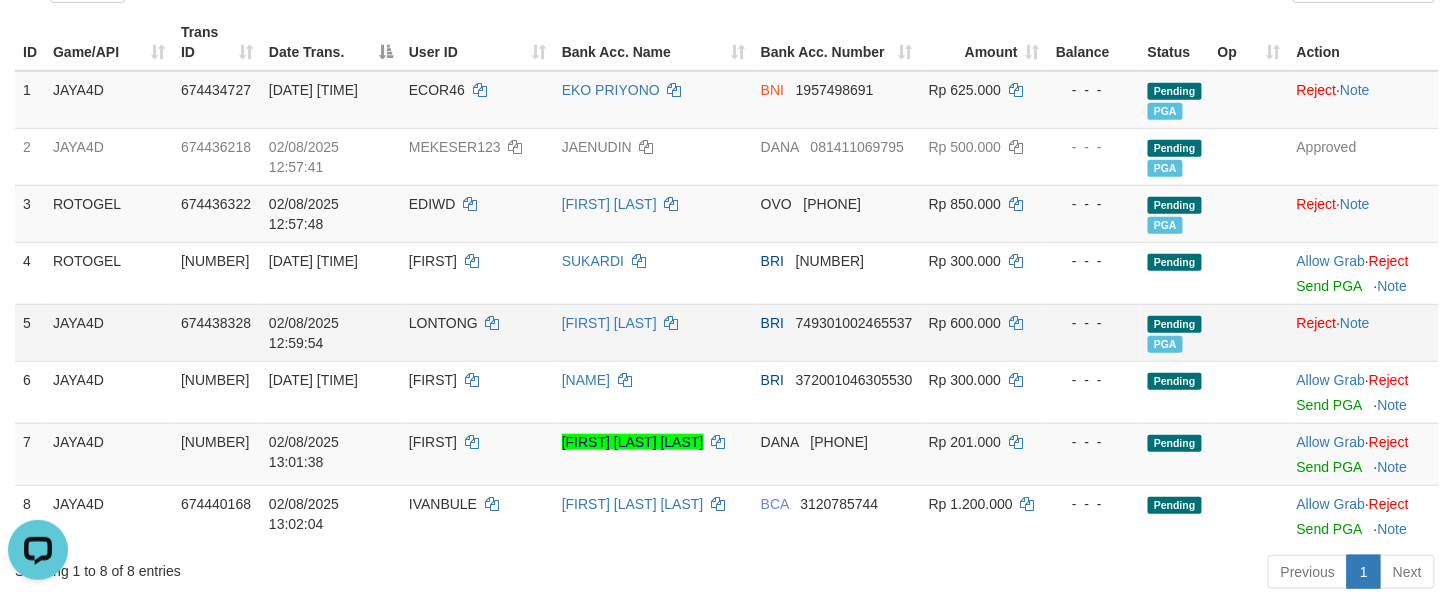 click on "Rp 600.000" at bounding box center [984, 332] 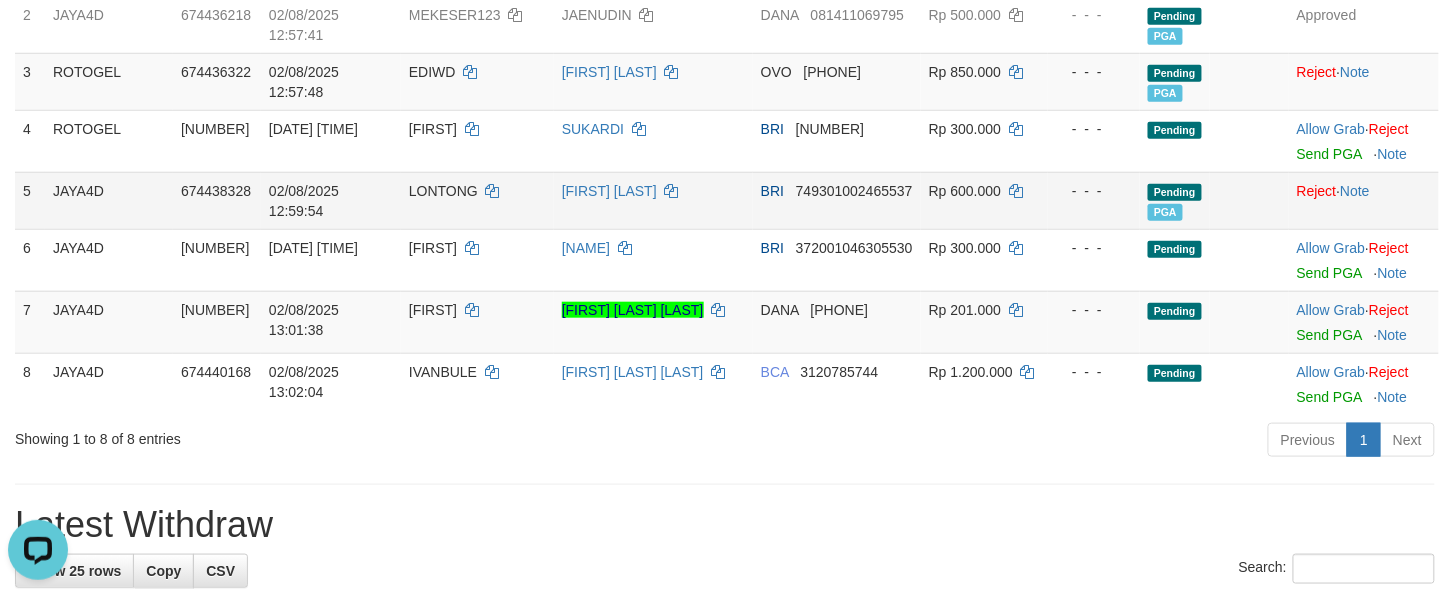 scroll, scrollTop: 485, scrollLeft: 0, axis: vertical 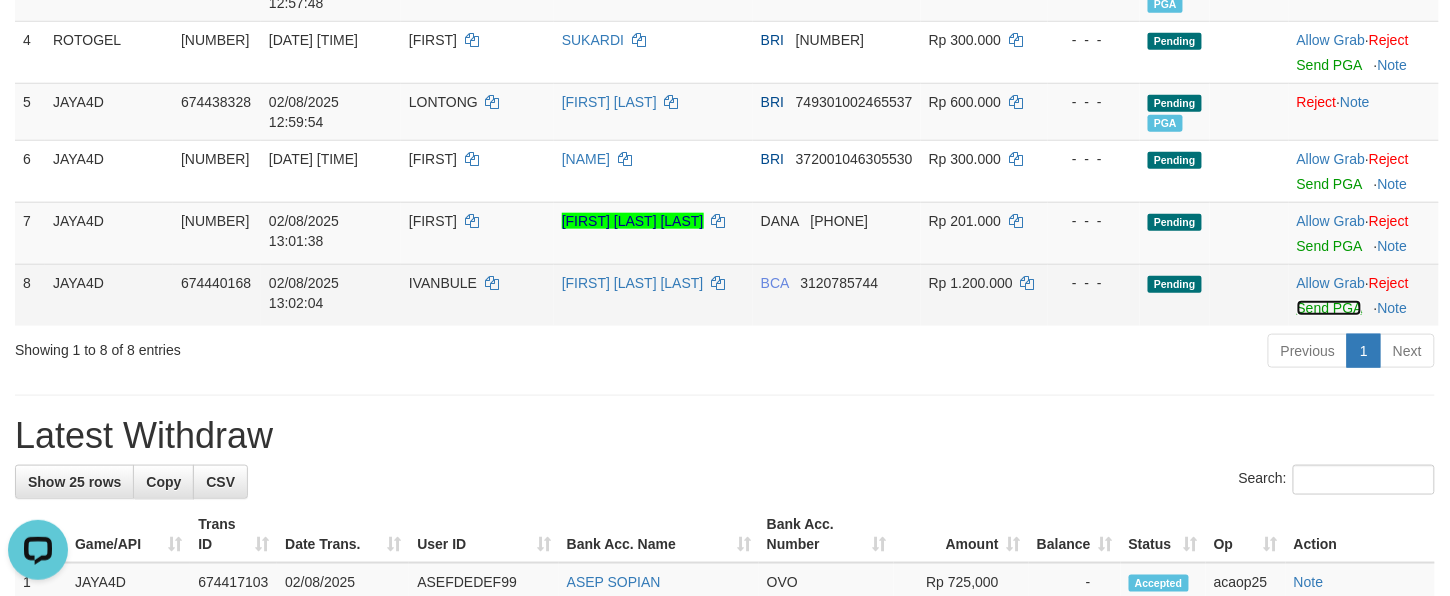 click on "Send PGA" at bounding box center [1329, 308] 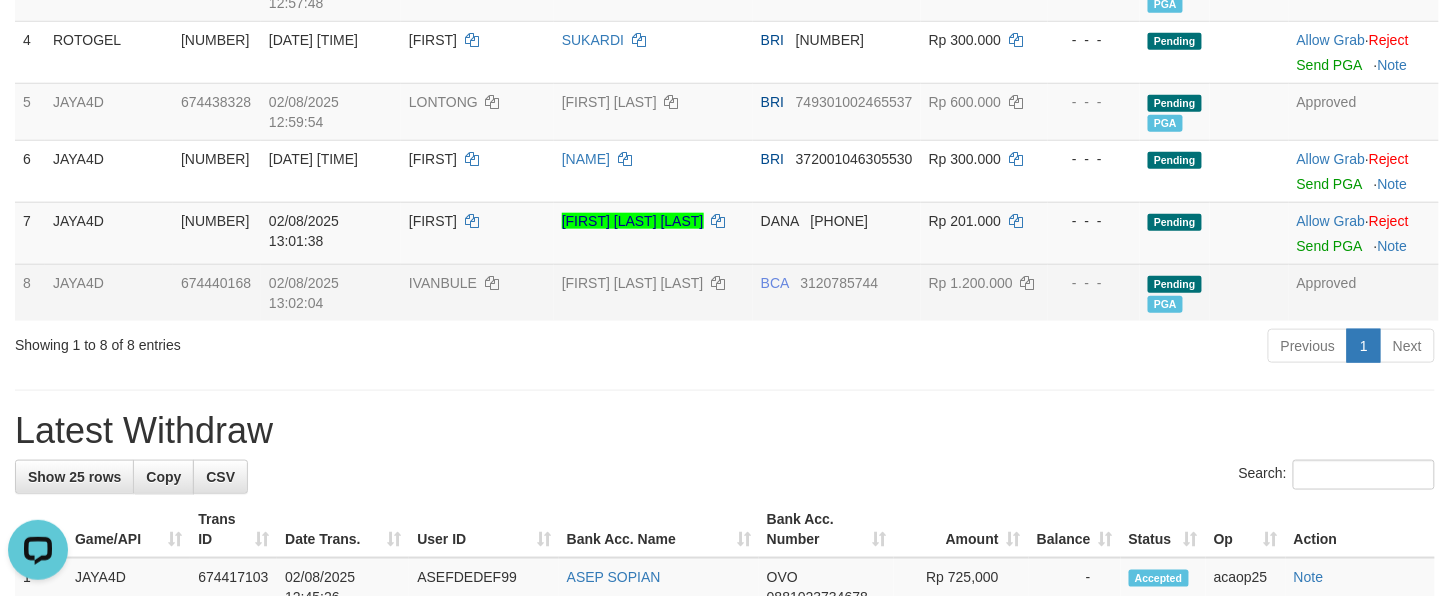 drag, startPoint x: 758, startPoint y: 533, endPoint x: 794, endPoint y: 441, distance: 98.79271 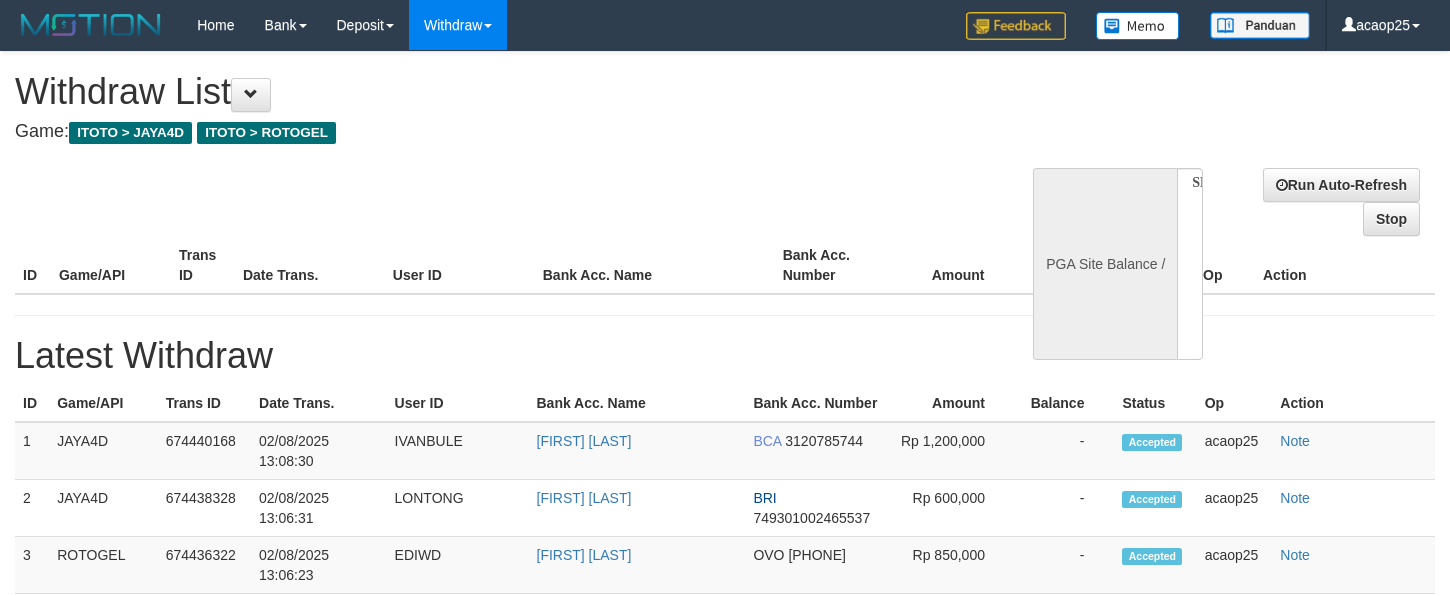 select 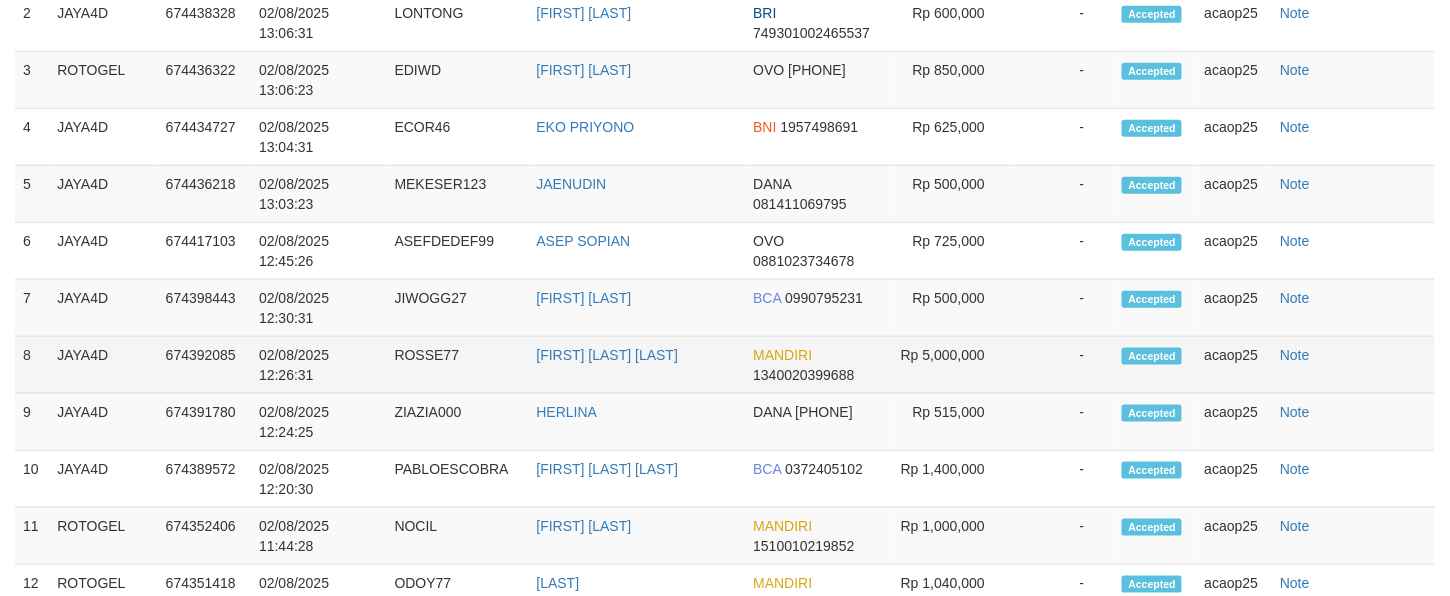select on "**" 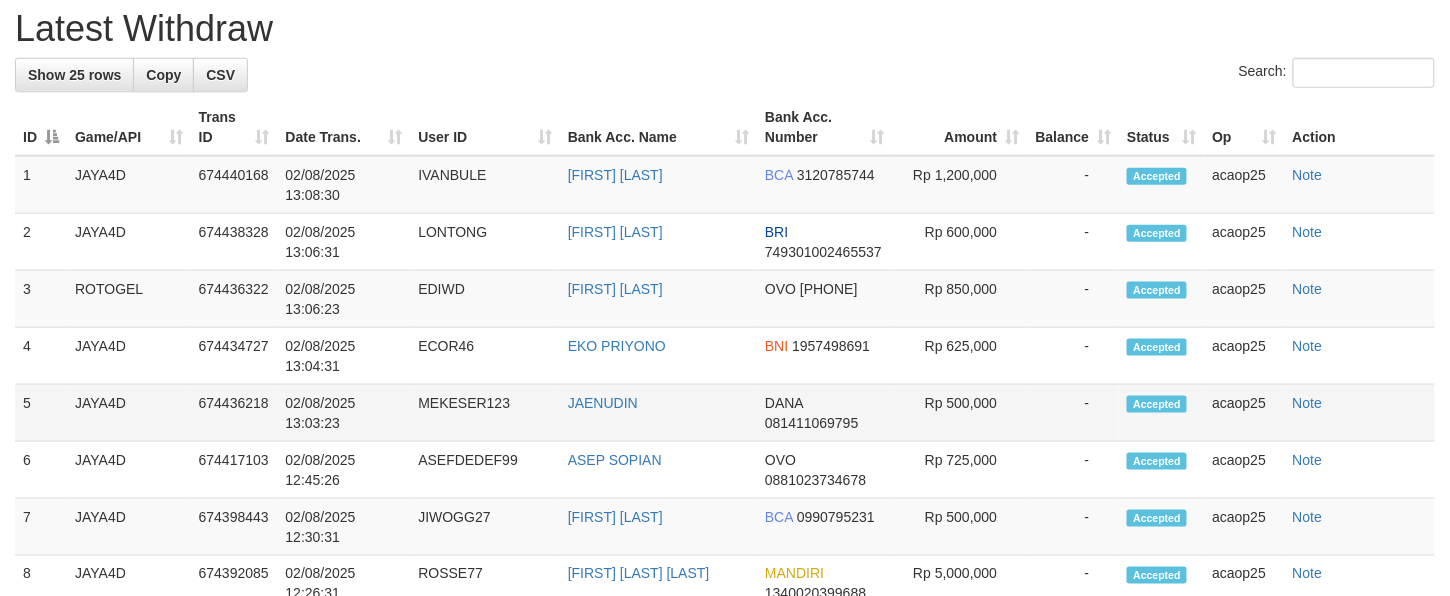 scroll, scrollTop: 56, scrollLeft: 0, axis: vertical 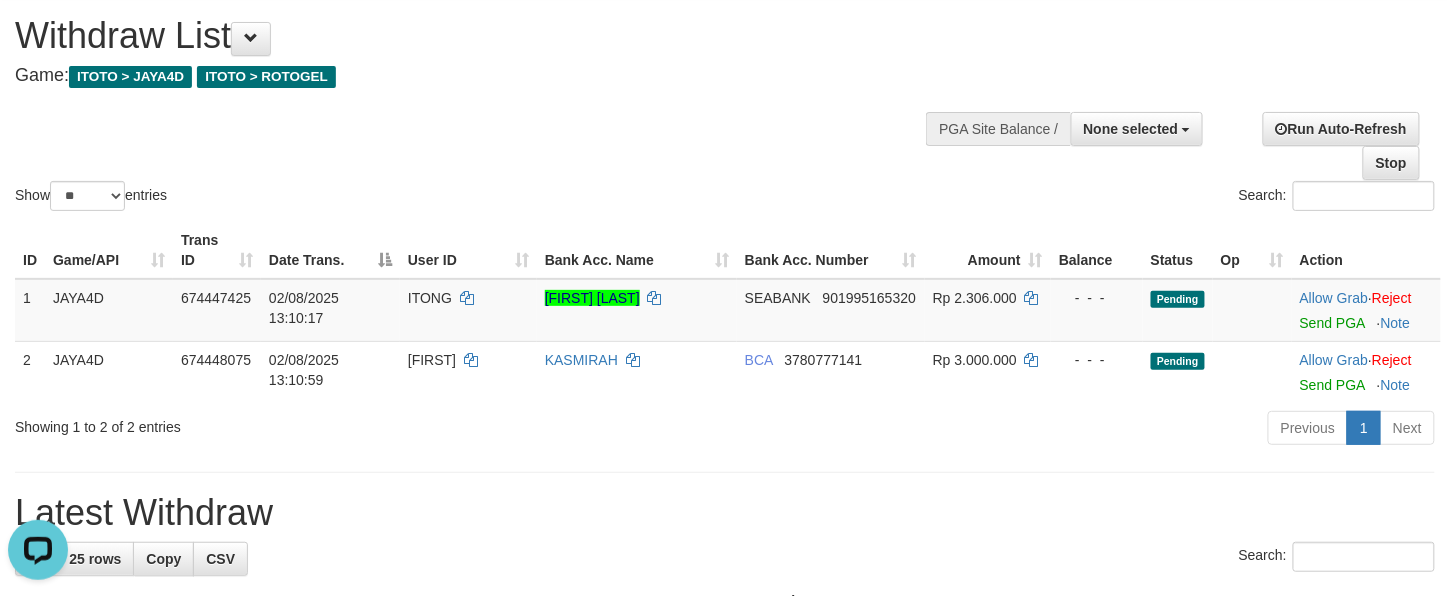 click on "**********" at bounding box center (488, 45) 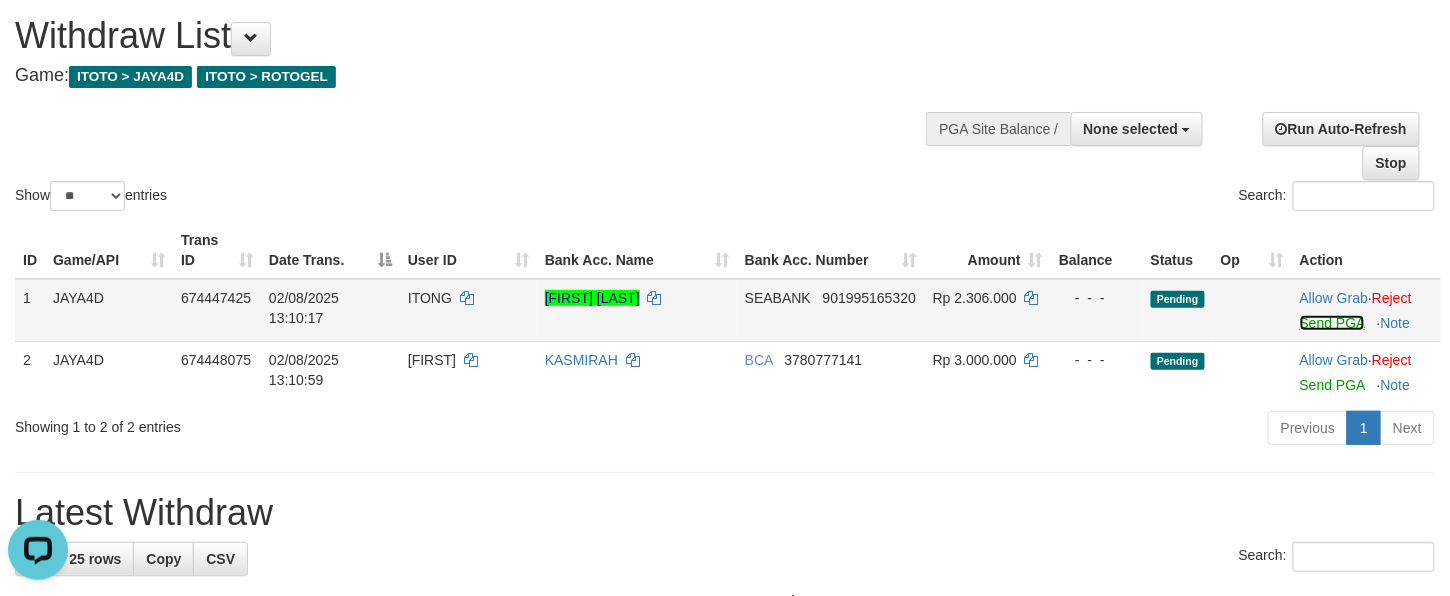 click on "Send PGA" at bounding box center (1332, 323) 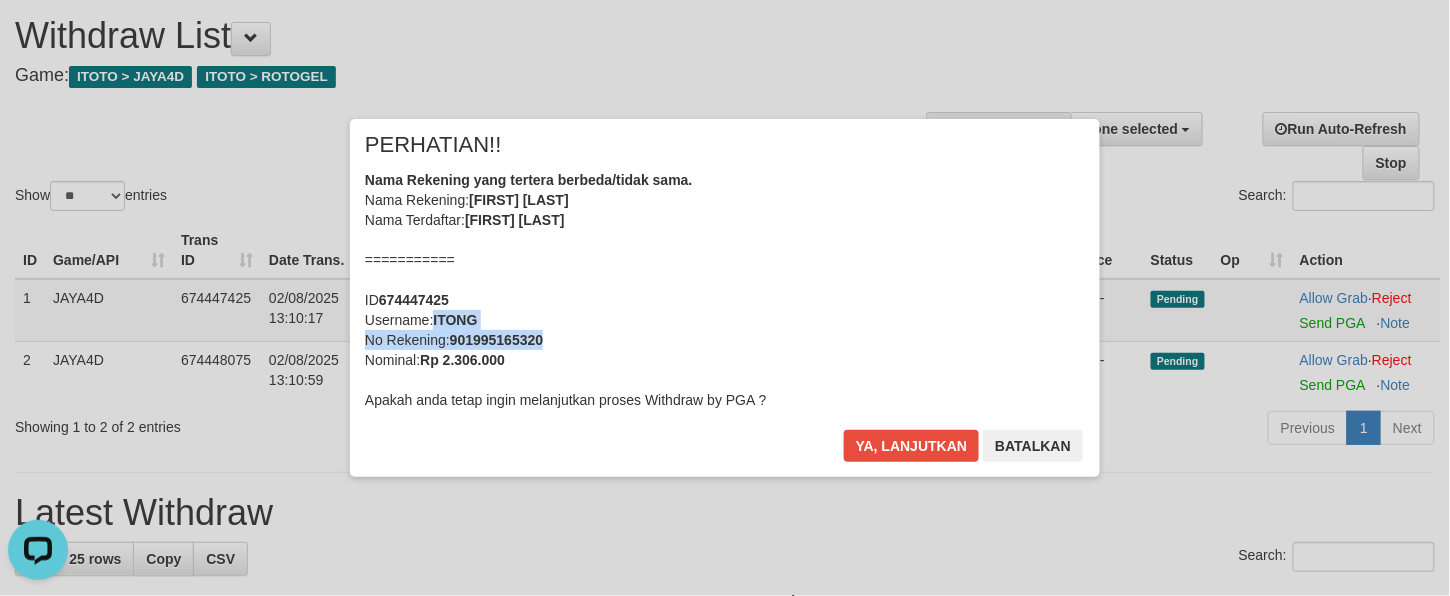 drag, startPoint x: 714, startPoint y: 330, endPoint x: 820, endPoint y: 376, distance: 115.55086 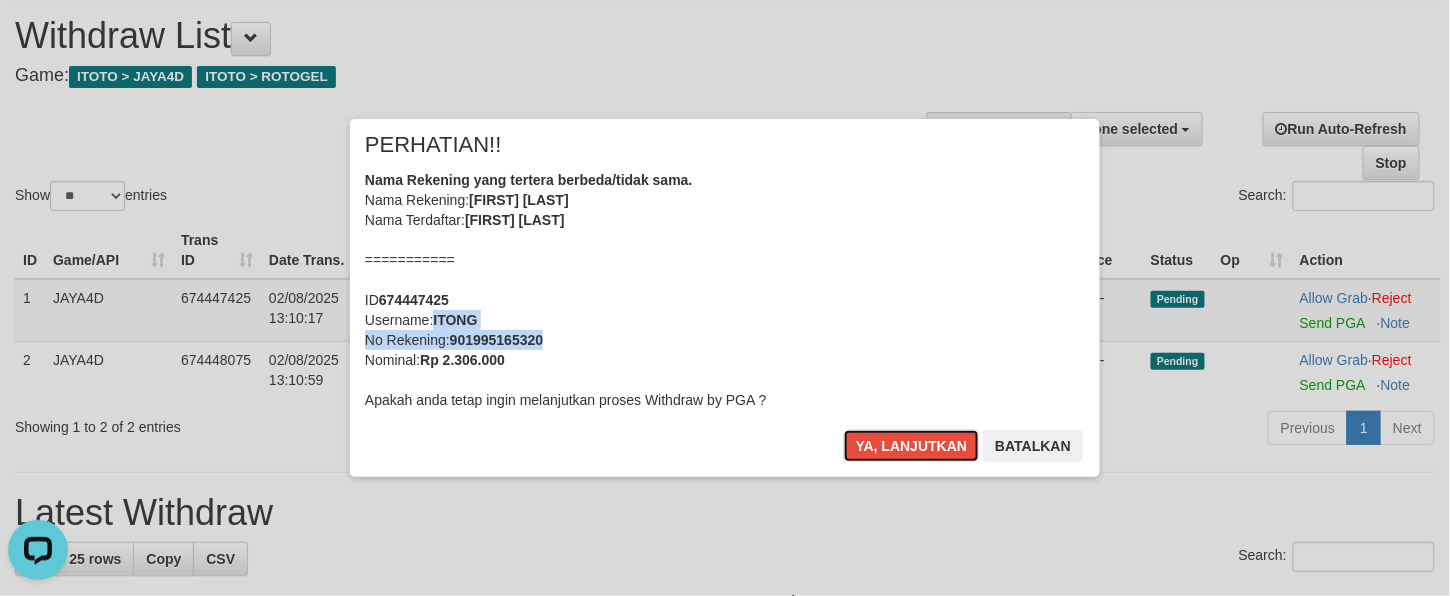 drag, startPoint x: 870, startPoint y: 452, endPoint x: 1354, endPoint y: 430, distance: 484.49976 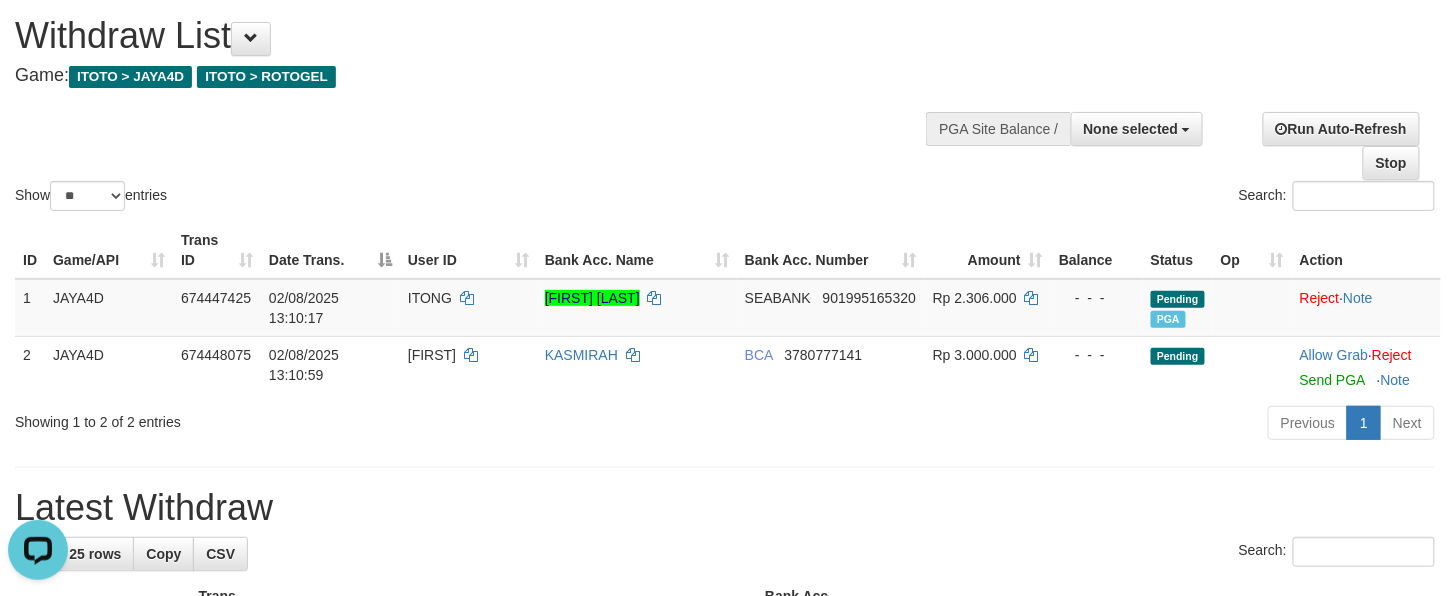 drag, startPoint x: 785, startPoint y: 438, endPoint x: 838, endPoint y: 440, distance: 53.037724 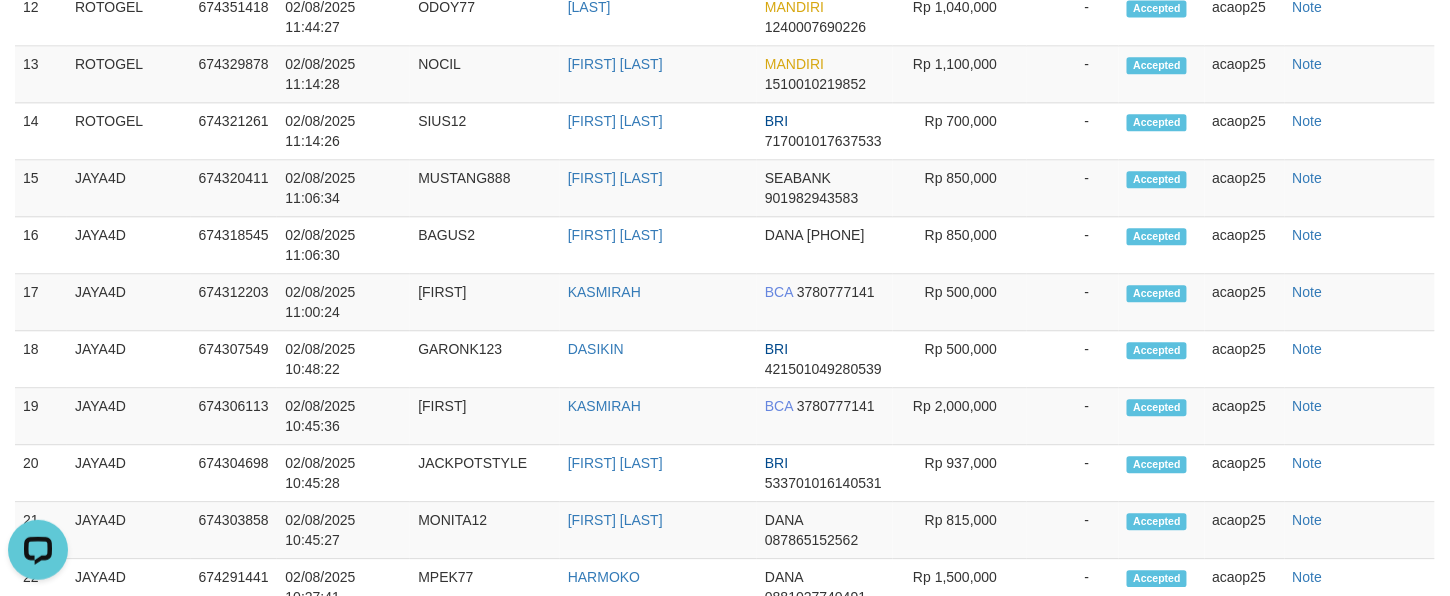 scroll, scrollTop: 113, scrollLeft: 0, axis: vertical 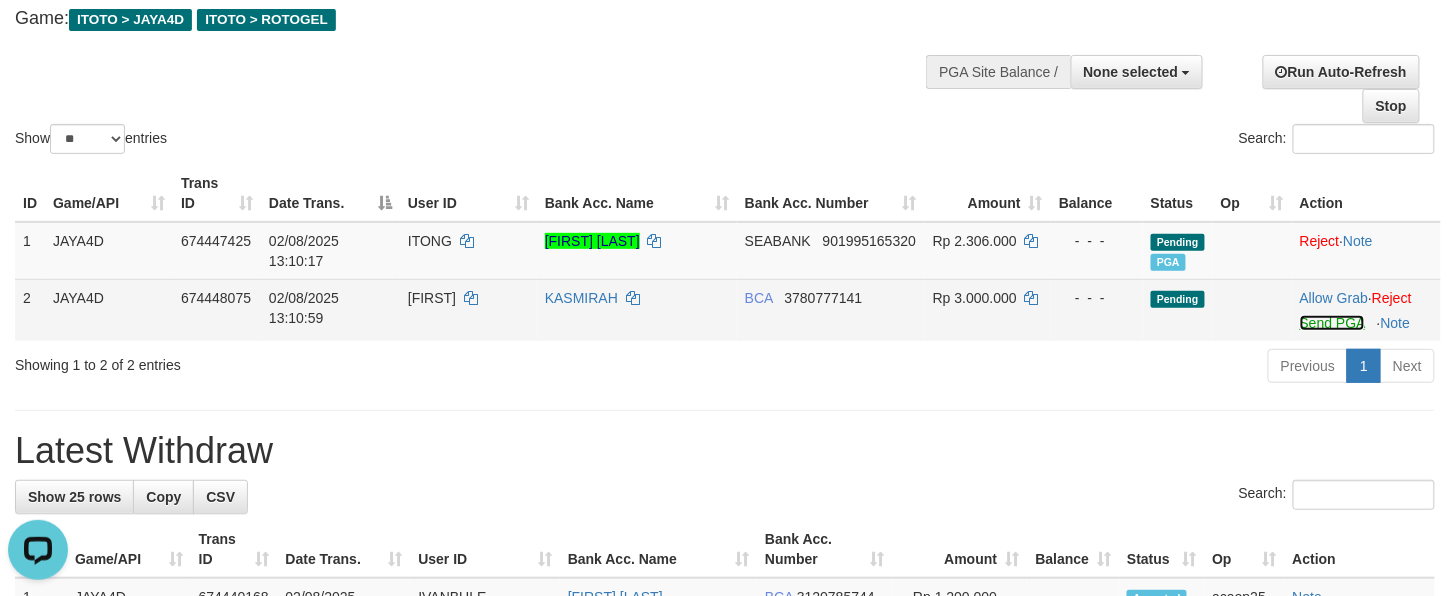 click on "Send PGA" at bounding box center (1332, 323) 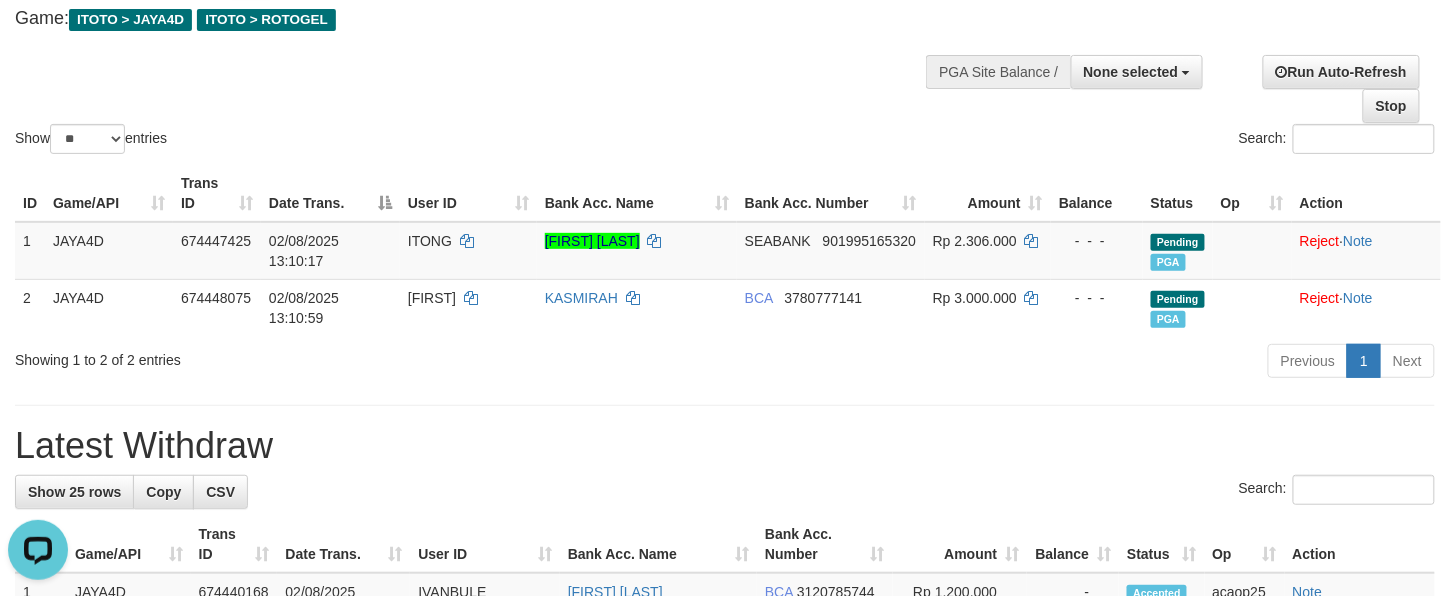 click on "**********" at bounding box center [725, 1035] 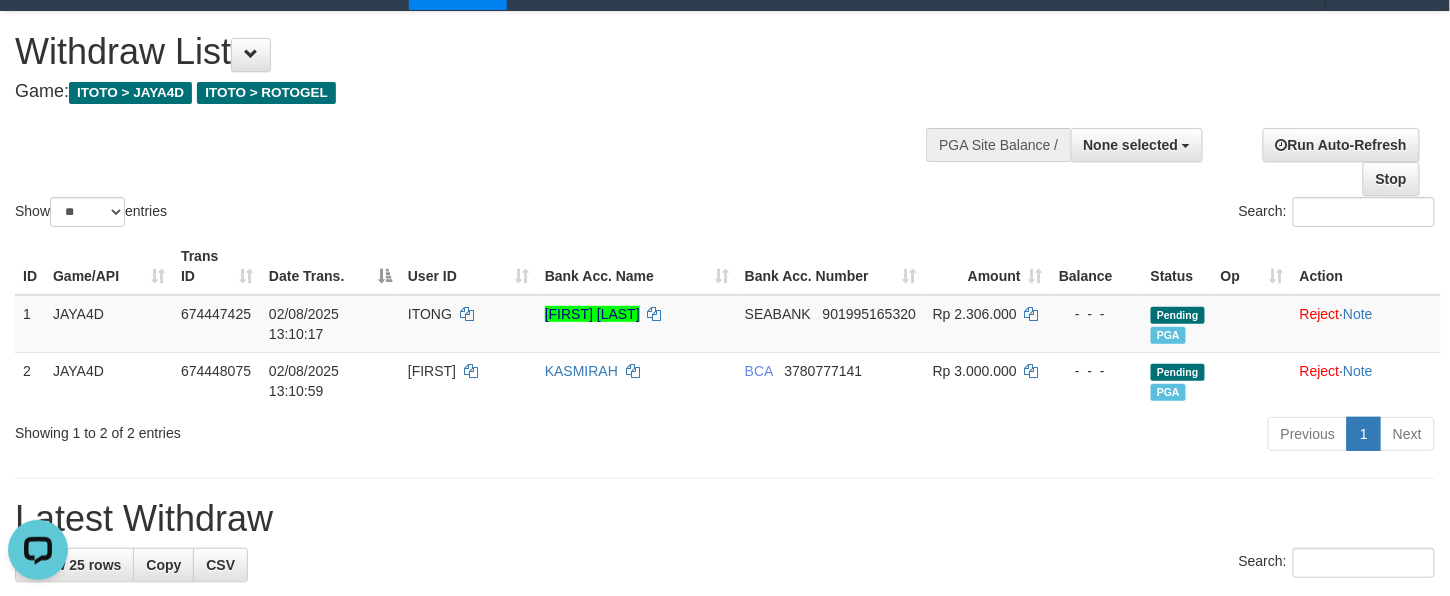 scroll, scrollTop: 0, scrollLeft: 0, axis: both 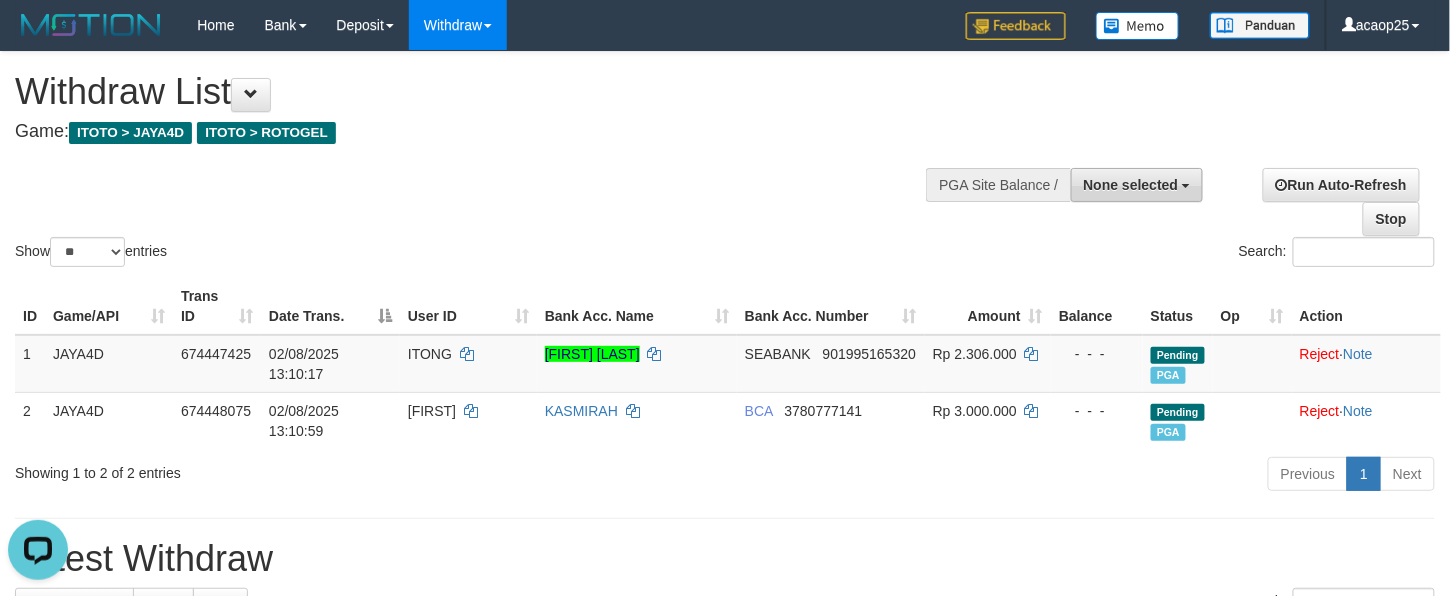 click on "None selected" at bounding box center (1131, 185) 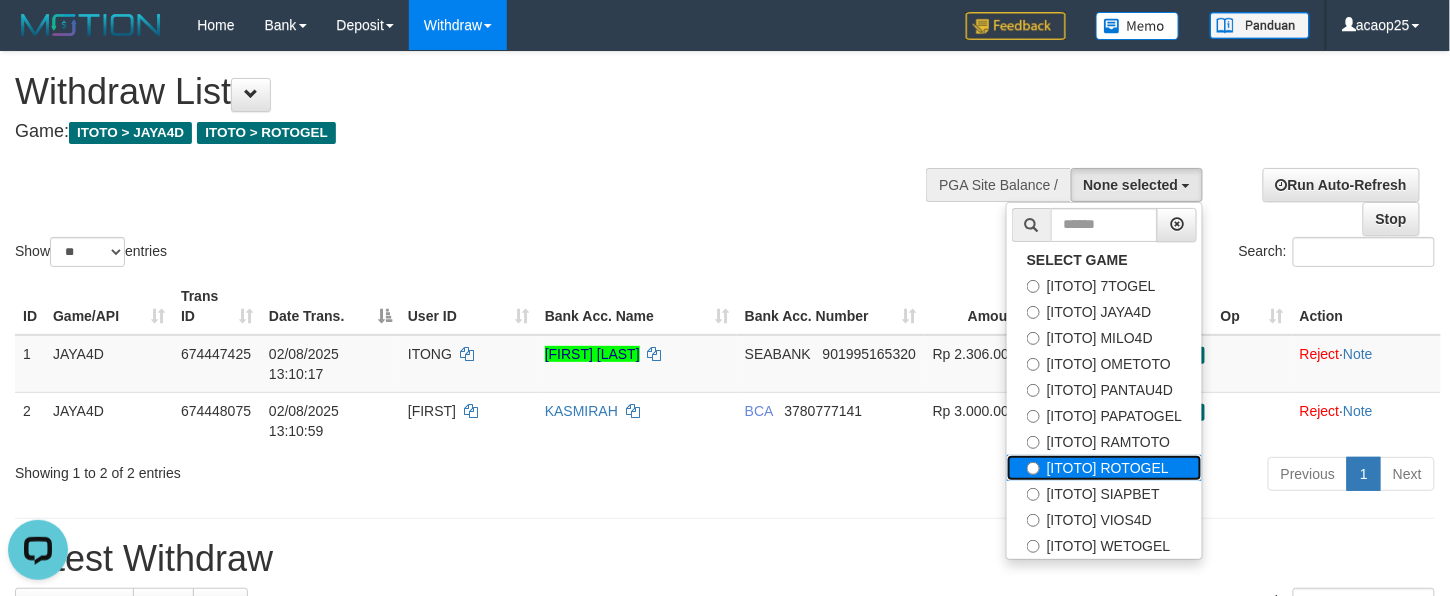 click on "[ITOTO] ROTOGEL" at bounding box center [1104, 468] 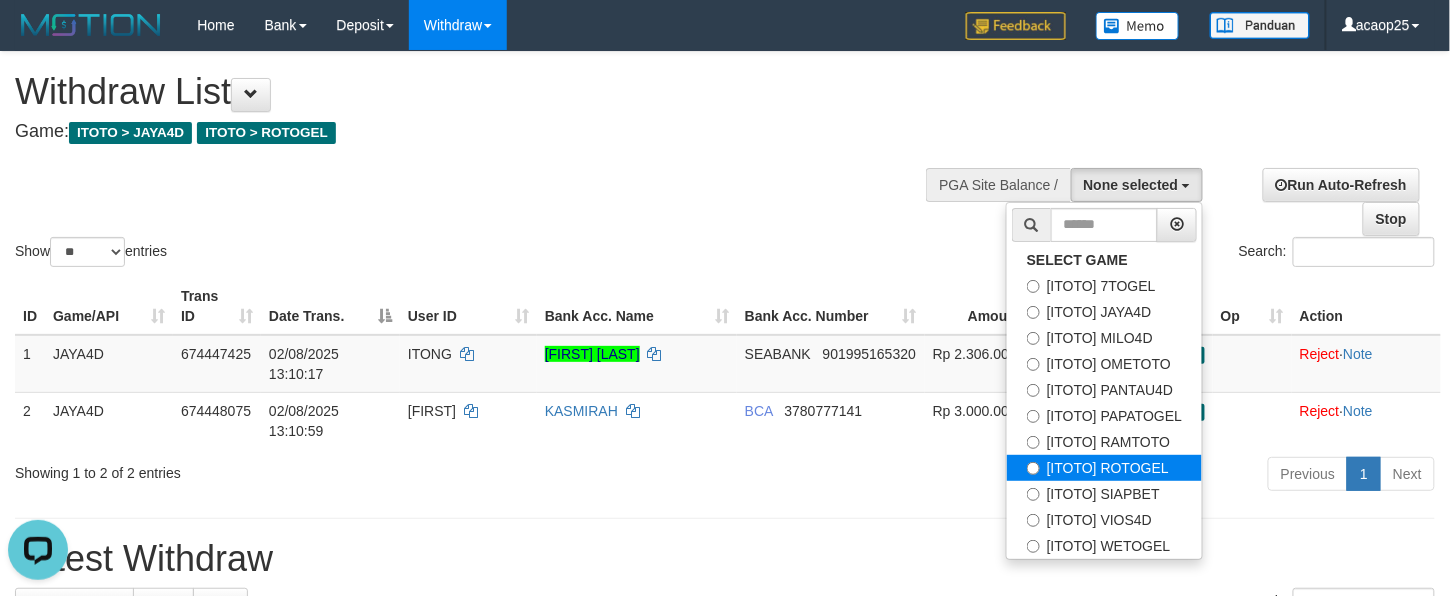 select on "***" 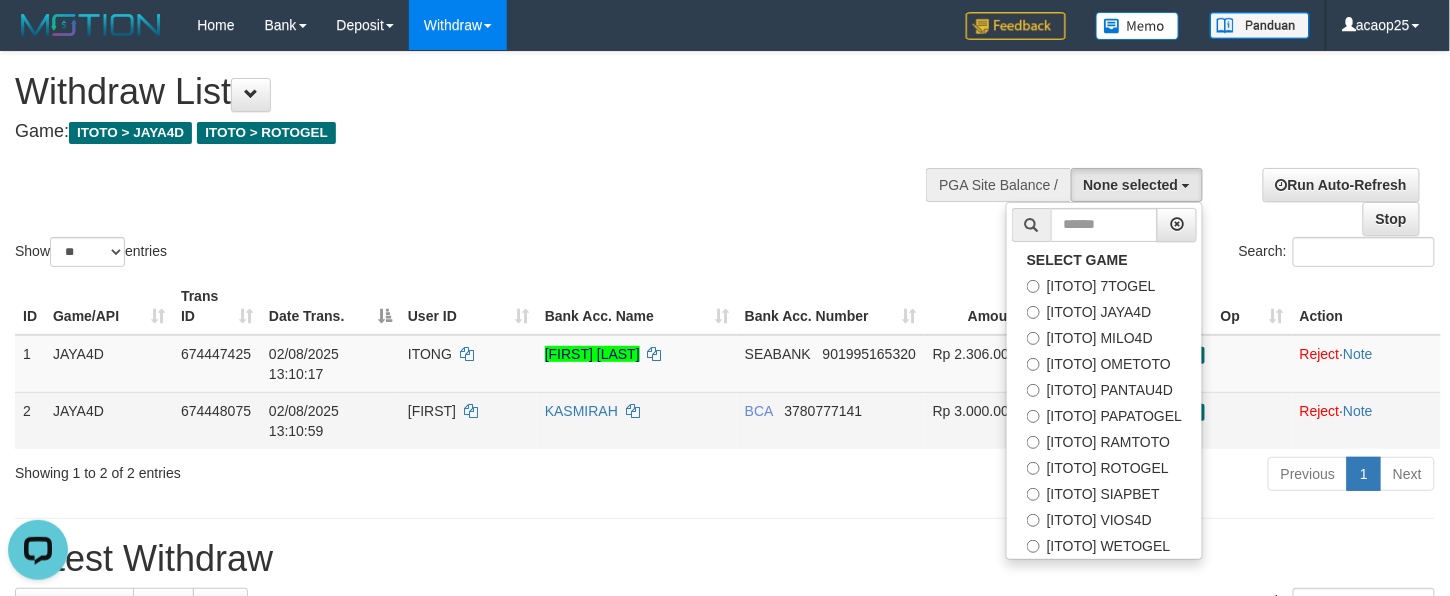 scroll, scrollTop: 137, scrollLeft: 0, axis: vertical 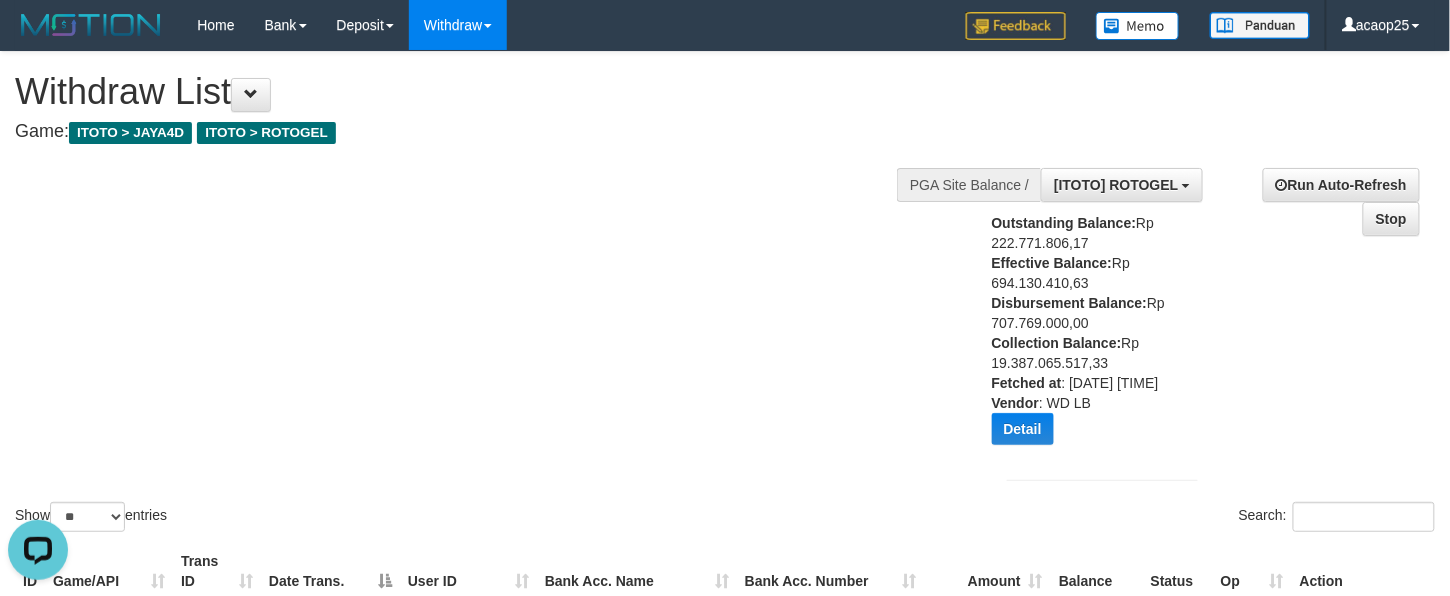click on "Show  ** ** ** ***  entries Search:" at bounding box center [725, 294] 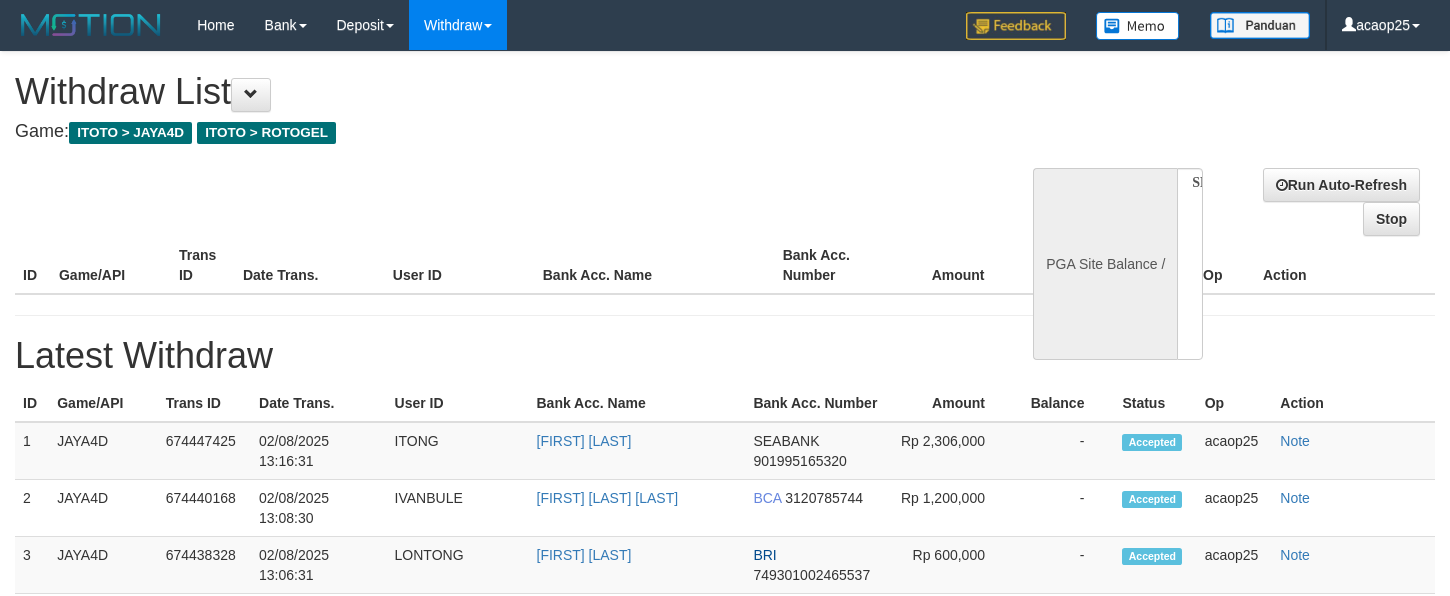 select 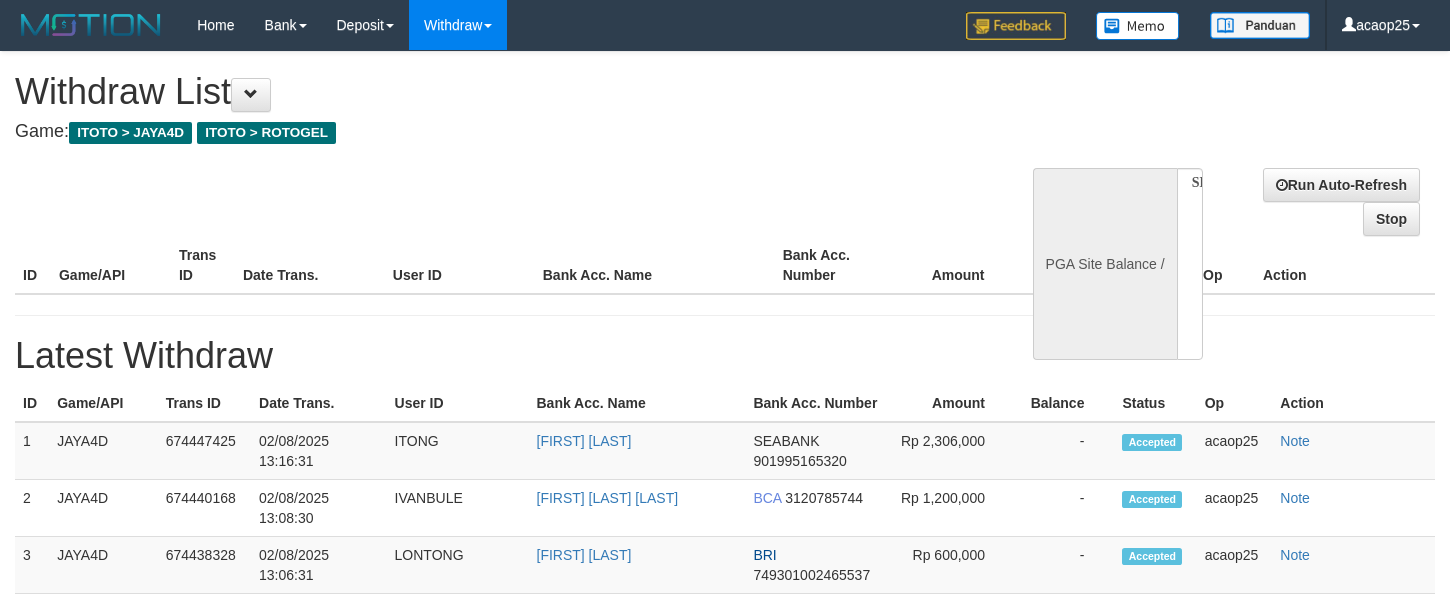 scroll, scrollTop: 0, scrollLeft: 0, axis: both 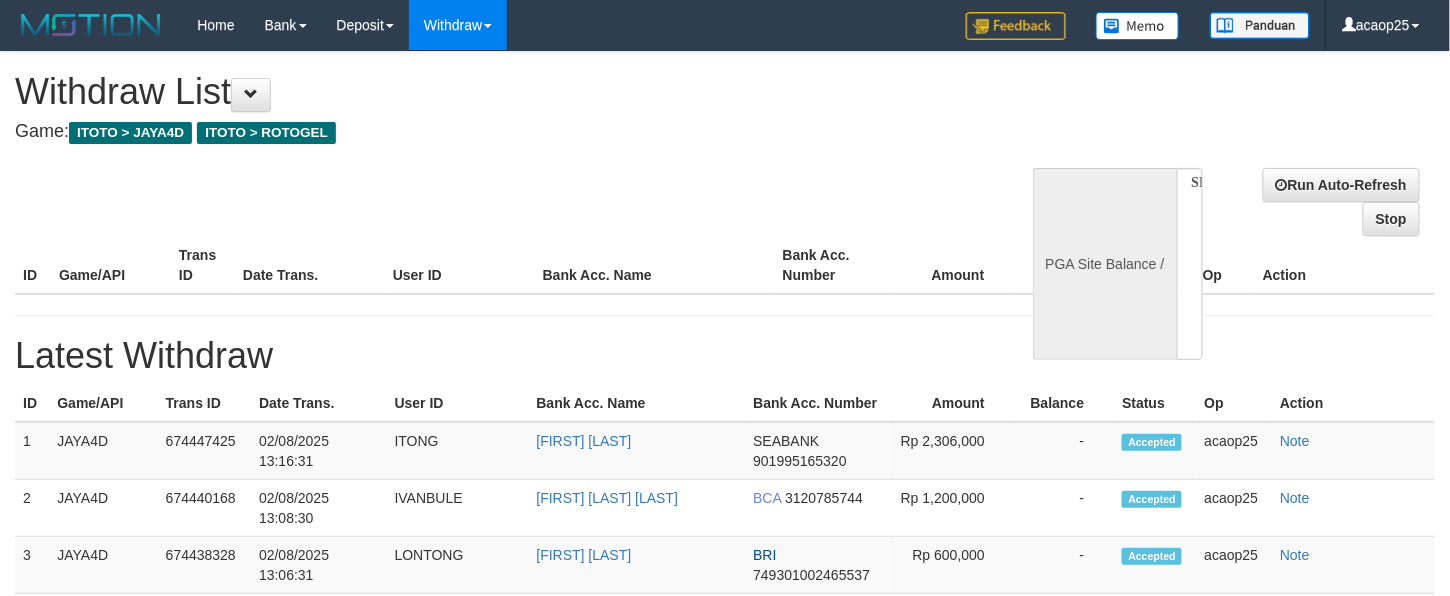 select 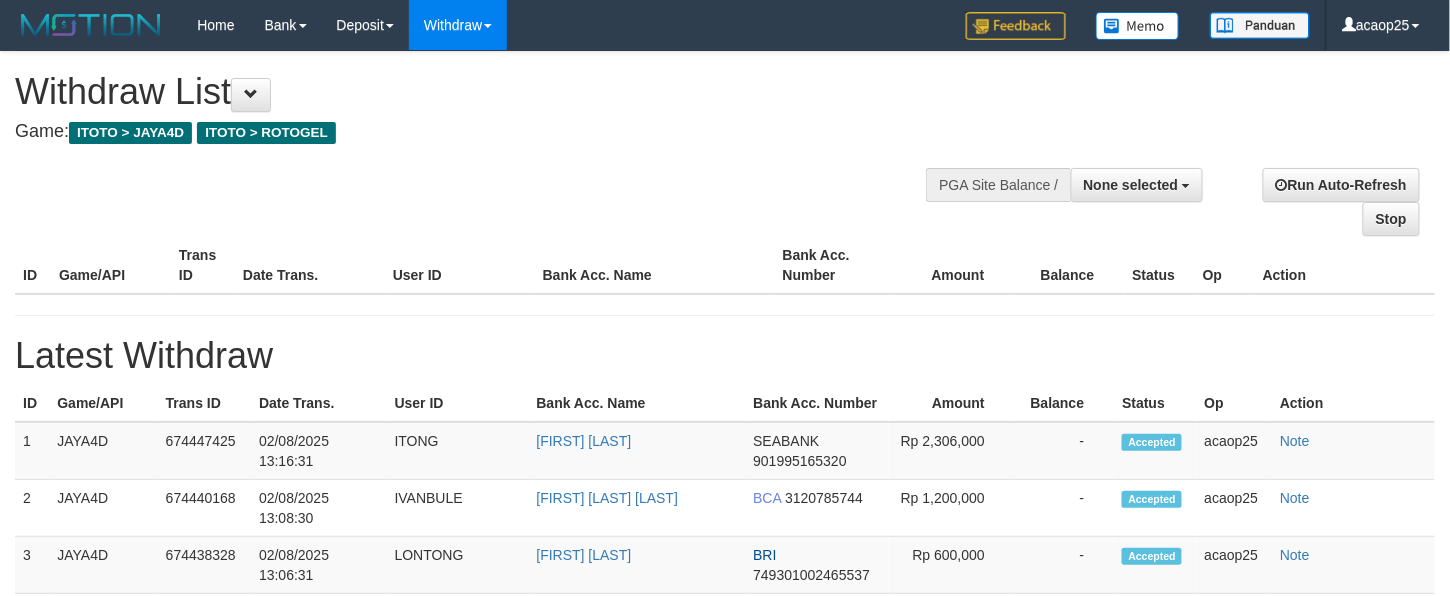 select on "**" 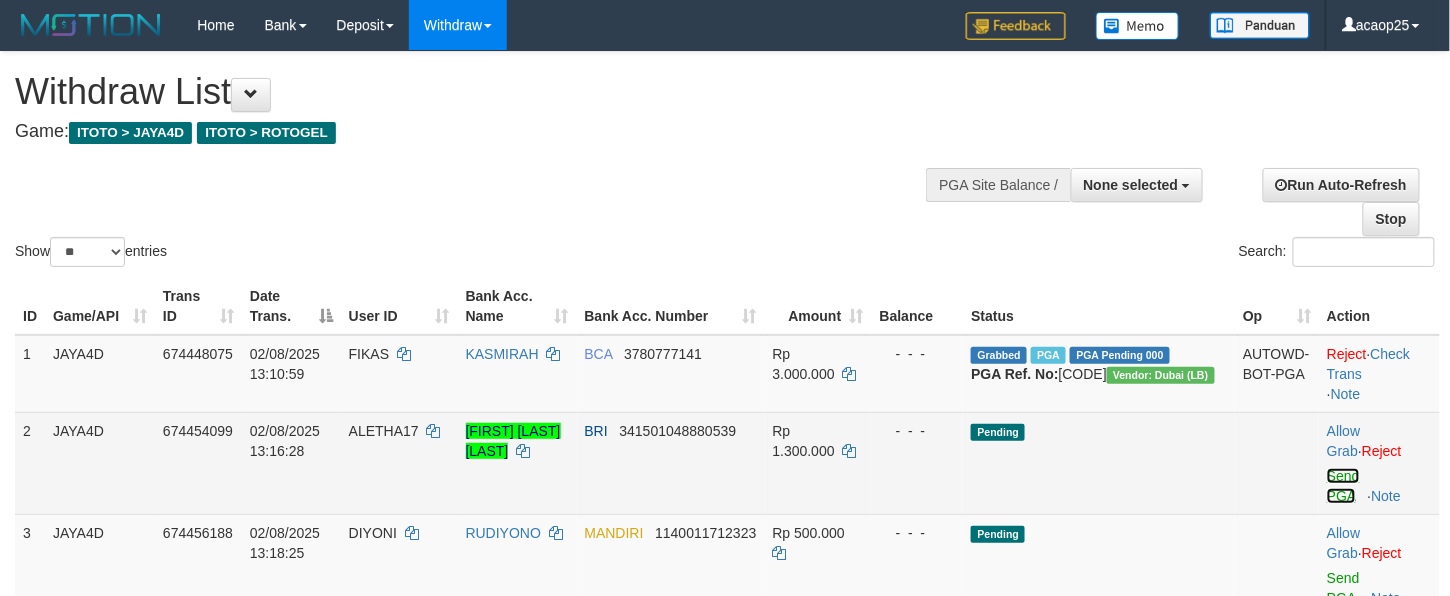 click on "Send PGA" at bounding box center (1343, 486) 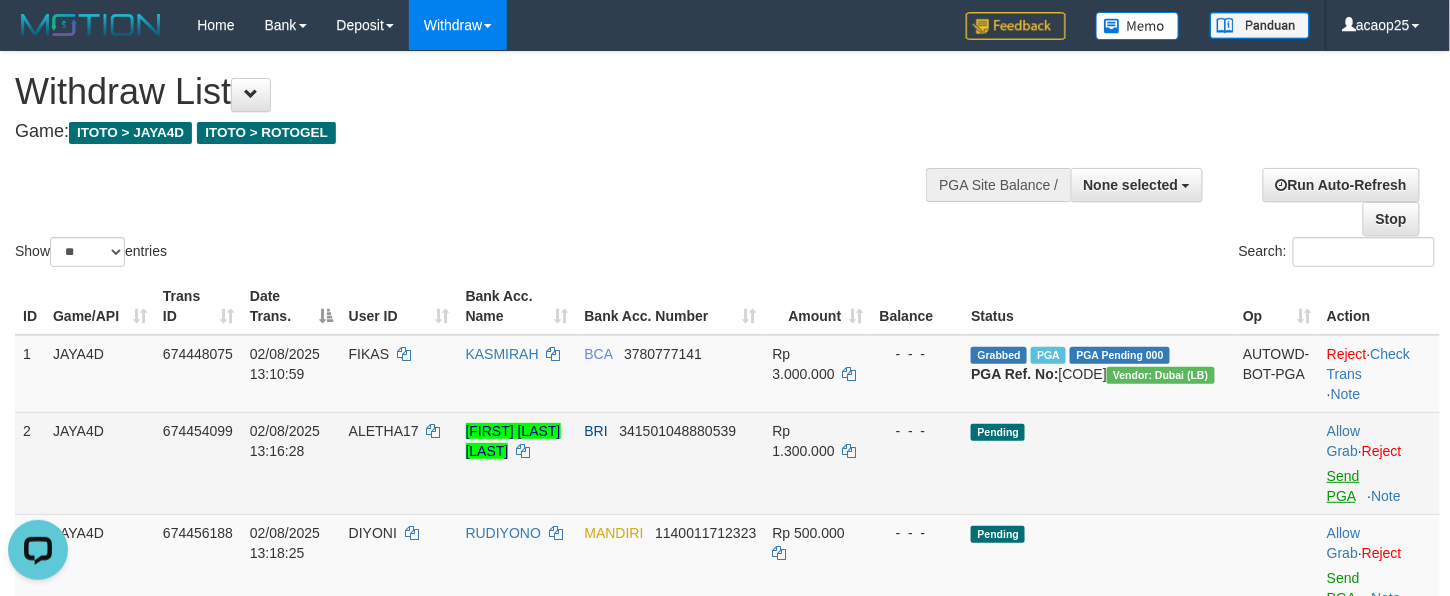 scroll, scrollTop: 0, scrollLeft: 0, axis: both 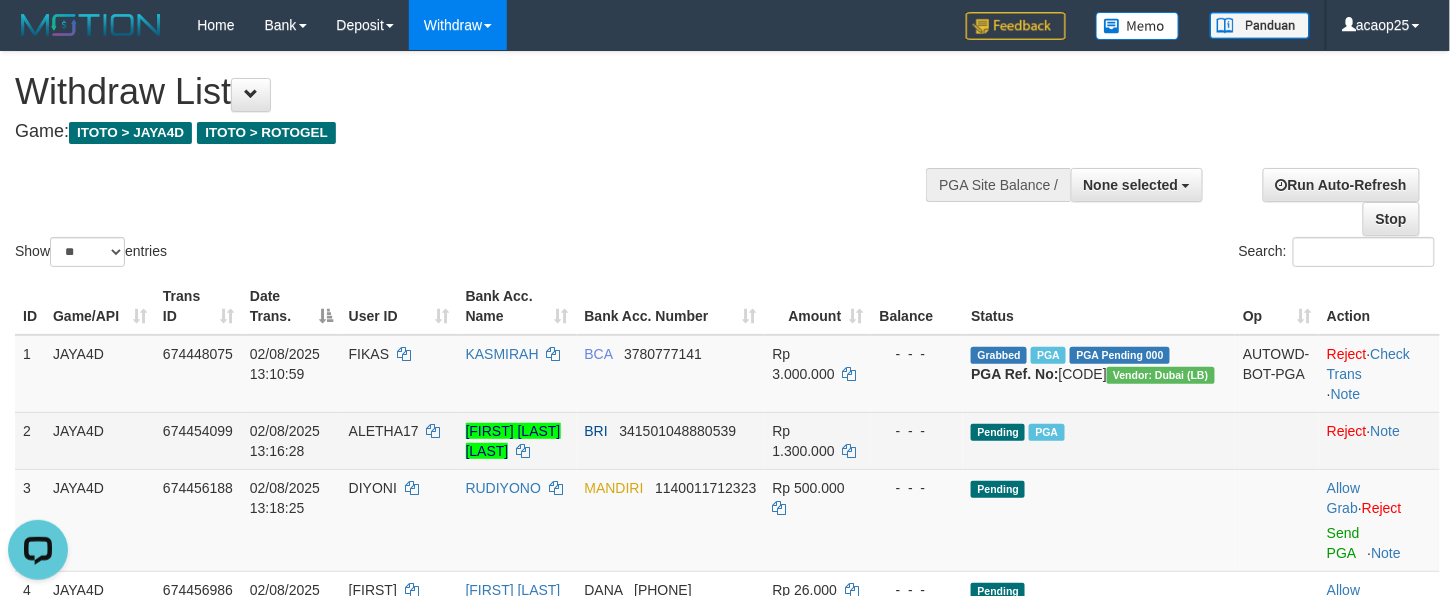 drag, startPoint x: 1148, startPoint y: 465, endPoint x: 1201, endPoint y: 453, distance: 54.34151 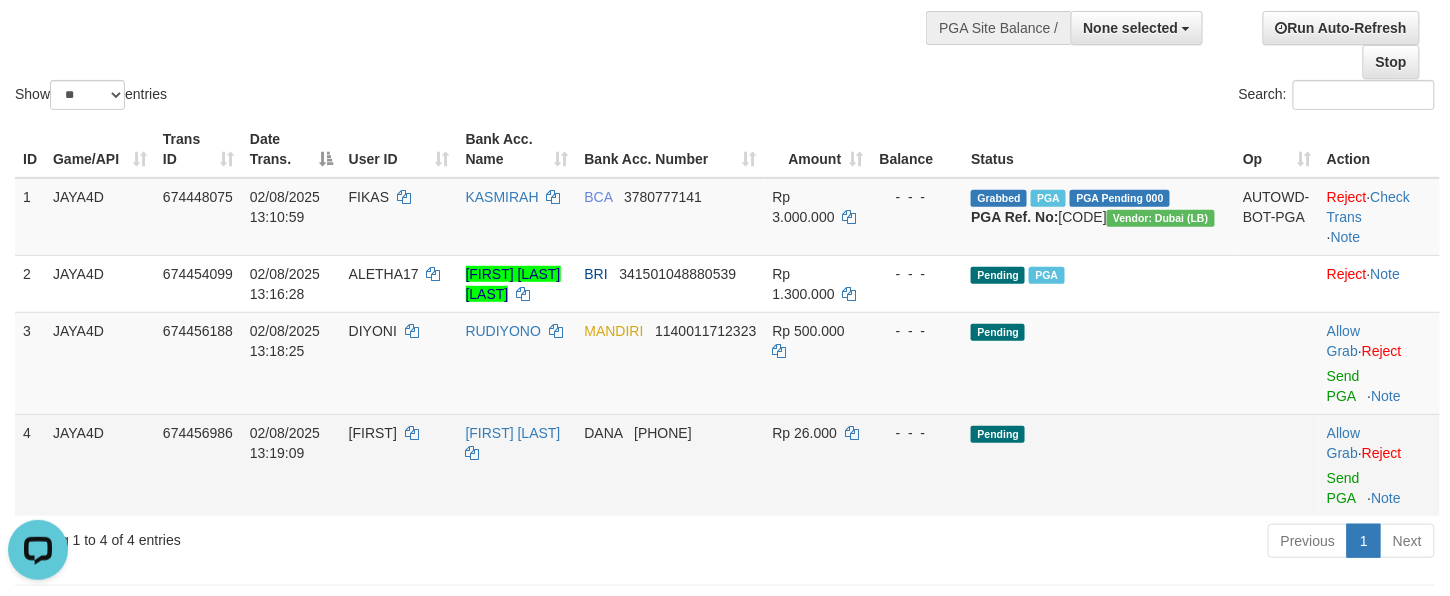 scroll, scrollTop: 222, scrollLeft: 0, axis: vertical 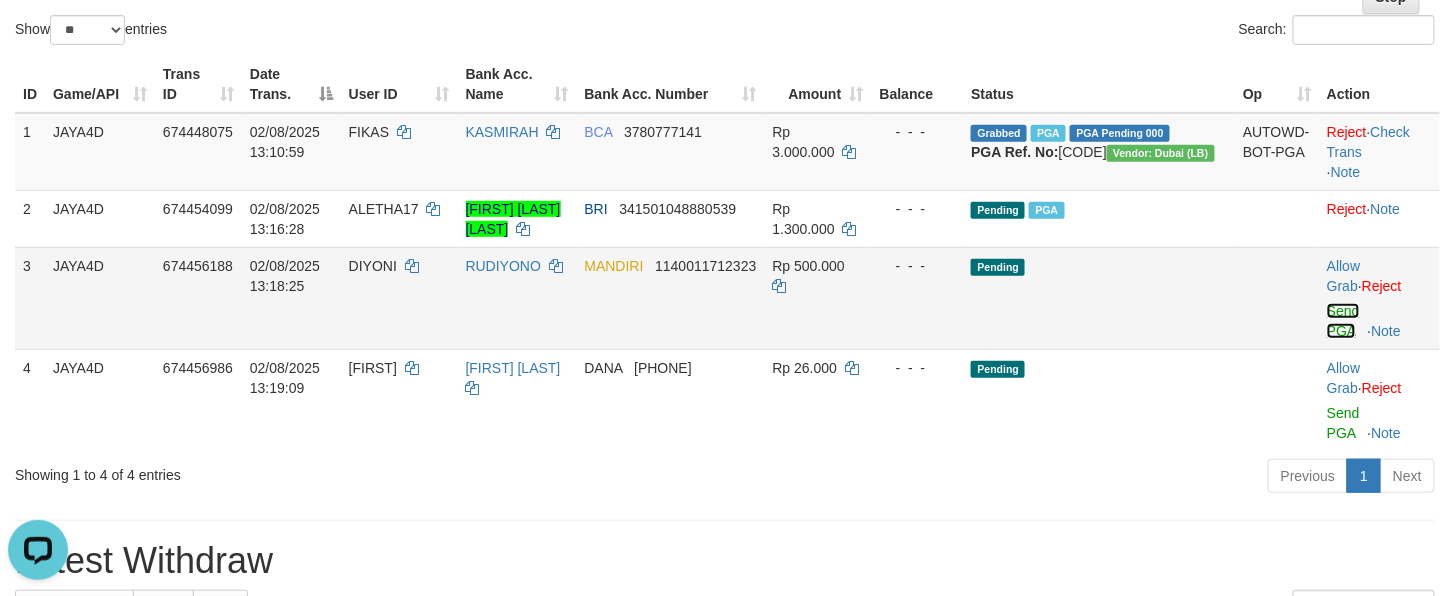click on "Send PGA" at bounding box center [1343, 321] 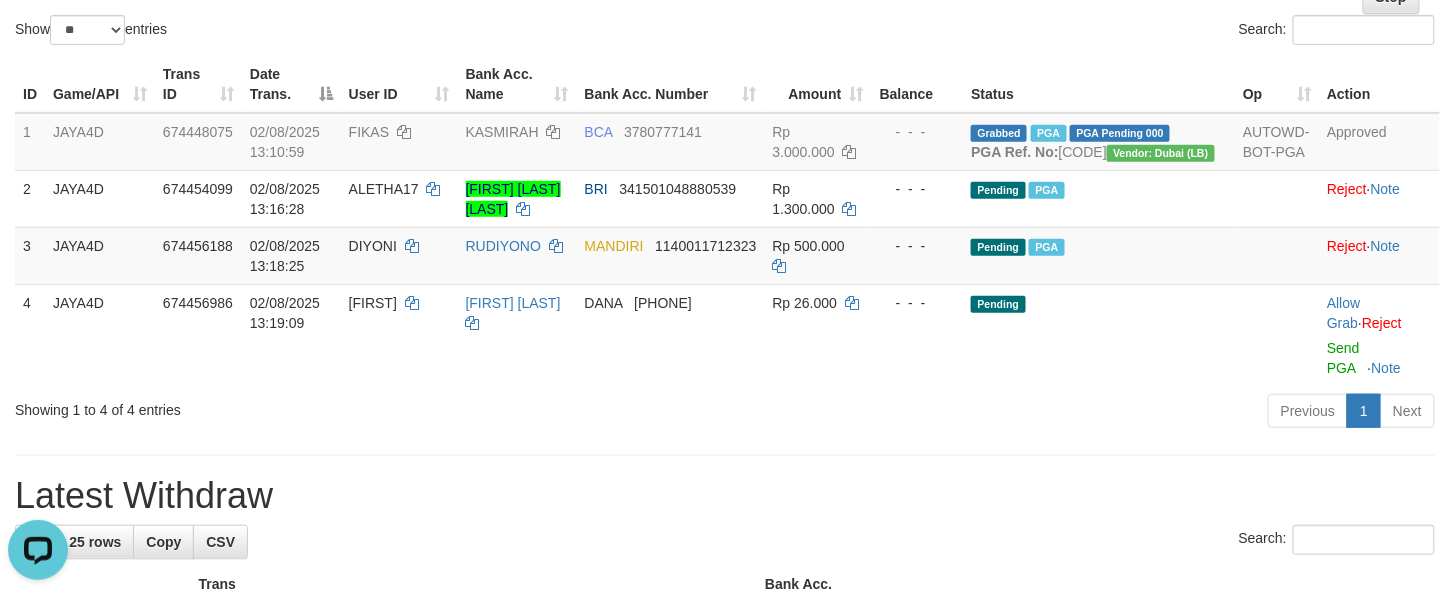 click on "Showing 1 to 4 of 4 entries" at bounding box center [302, 406] 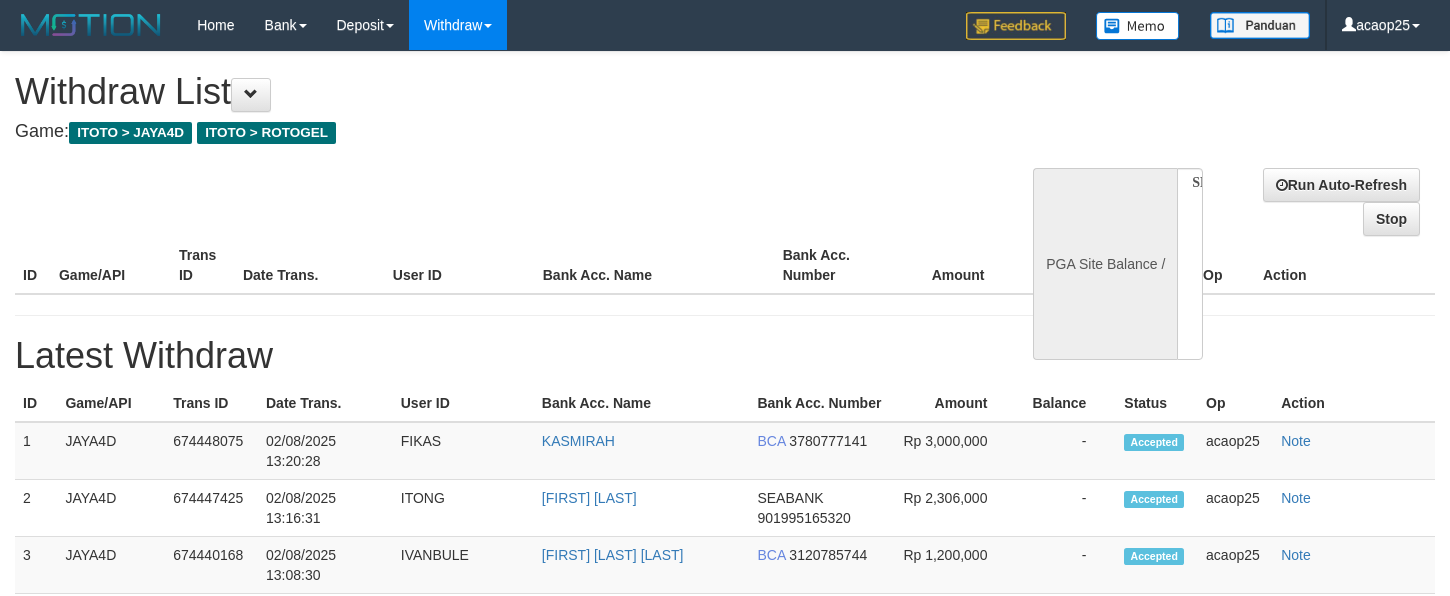 select 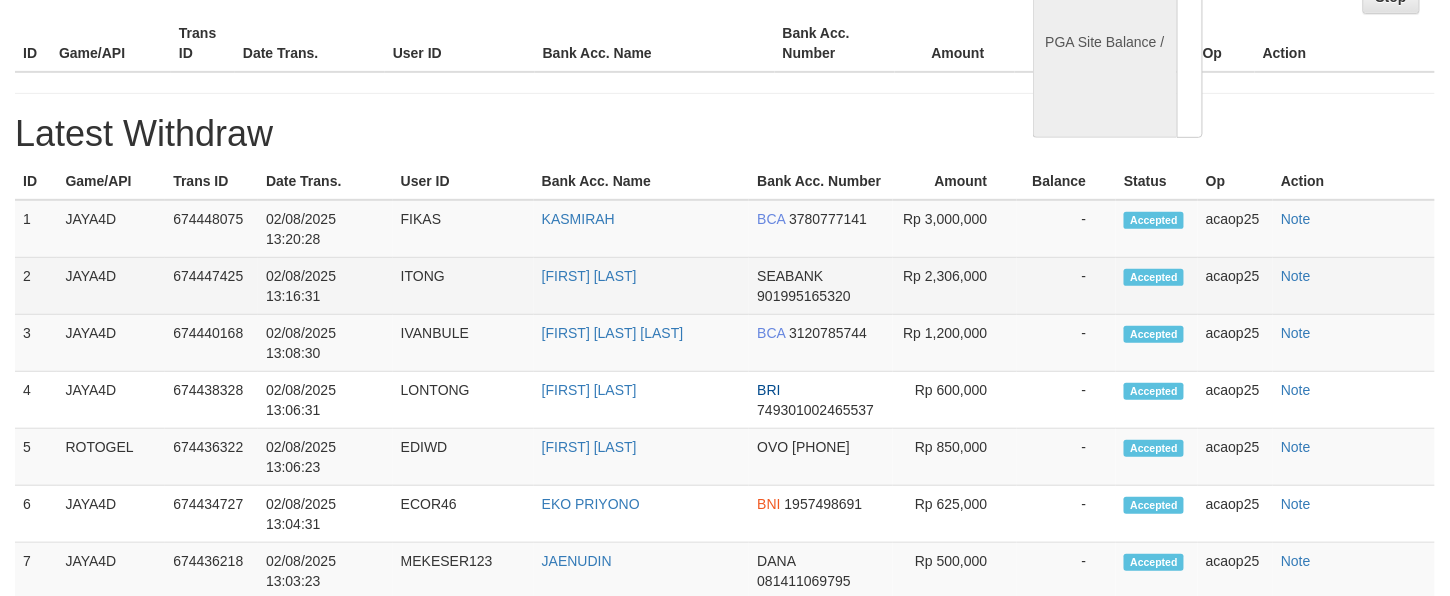 select on "**" 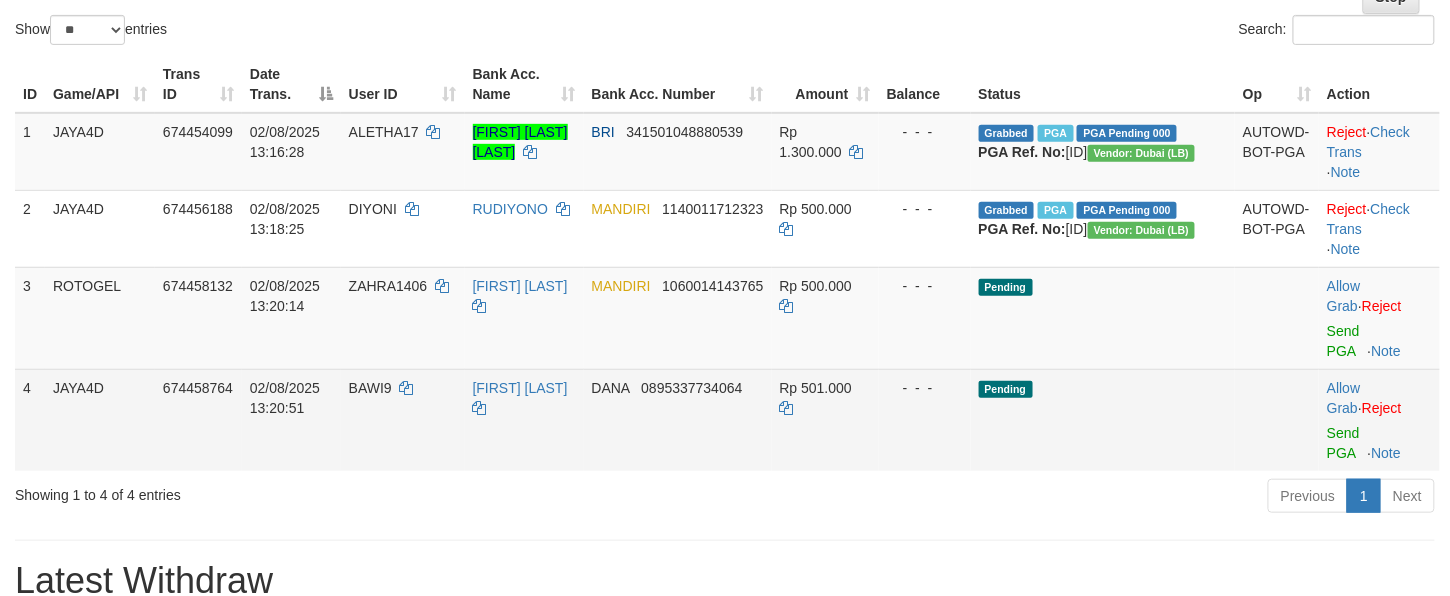 scroll, scrollTop: 262, scrollLeft: 0, axis: vertical 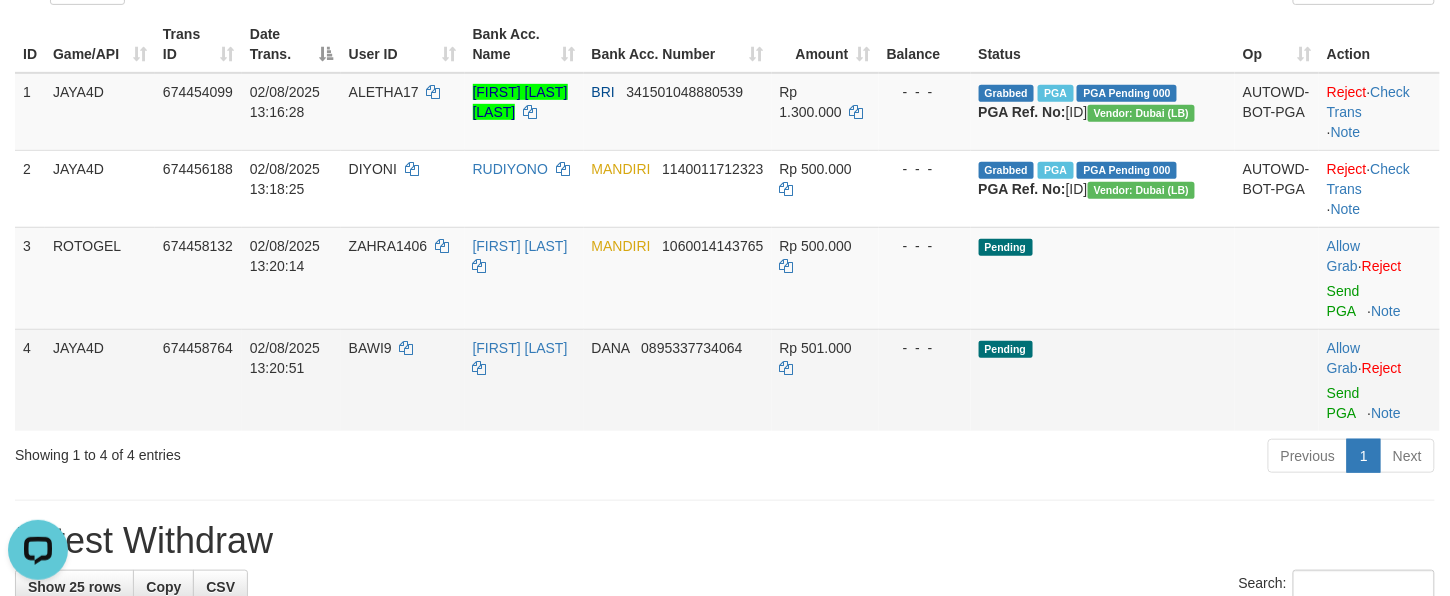 click on "Rp 501.000" at bounding box center [825, 380] 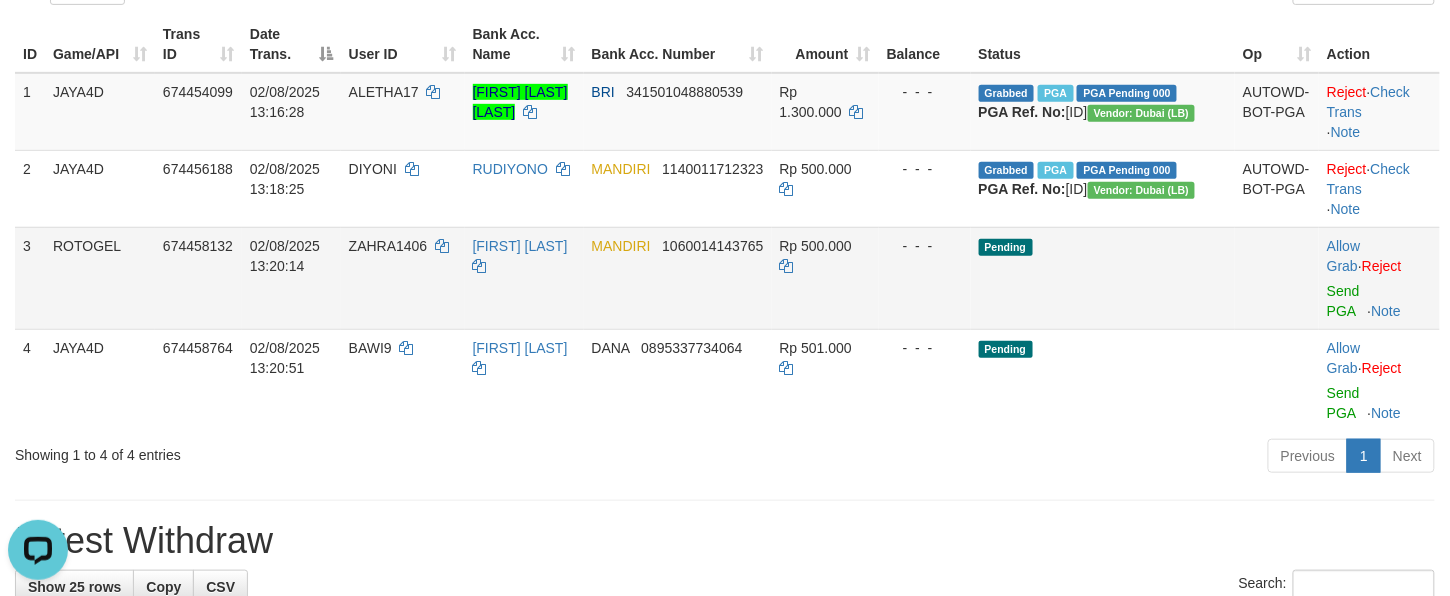 drag, startPoint x: 1352, startPoint y: 340, endPoint x: 1342, endPoint y: 345, distance: 11.18034 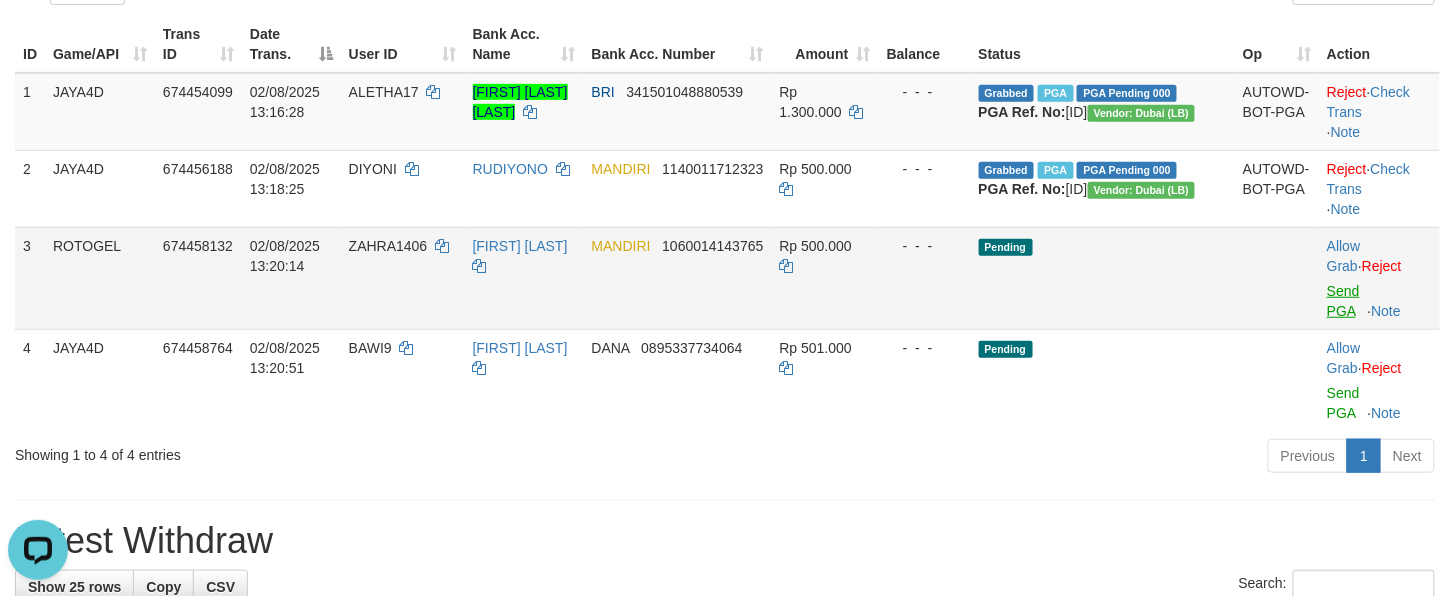 click on "Allow Grab   ·    Reject Send PGA     ·    Note" at bounding box center (1379, 278) 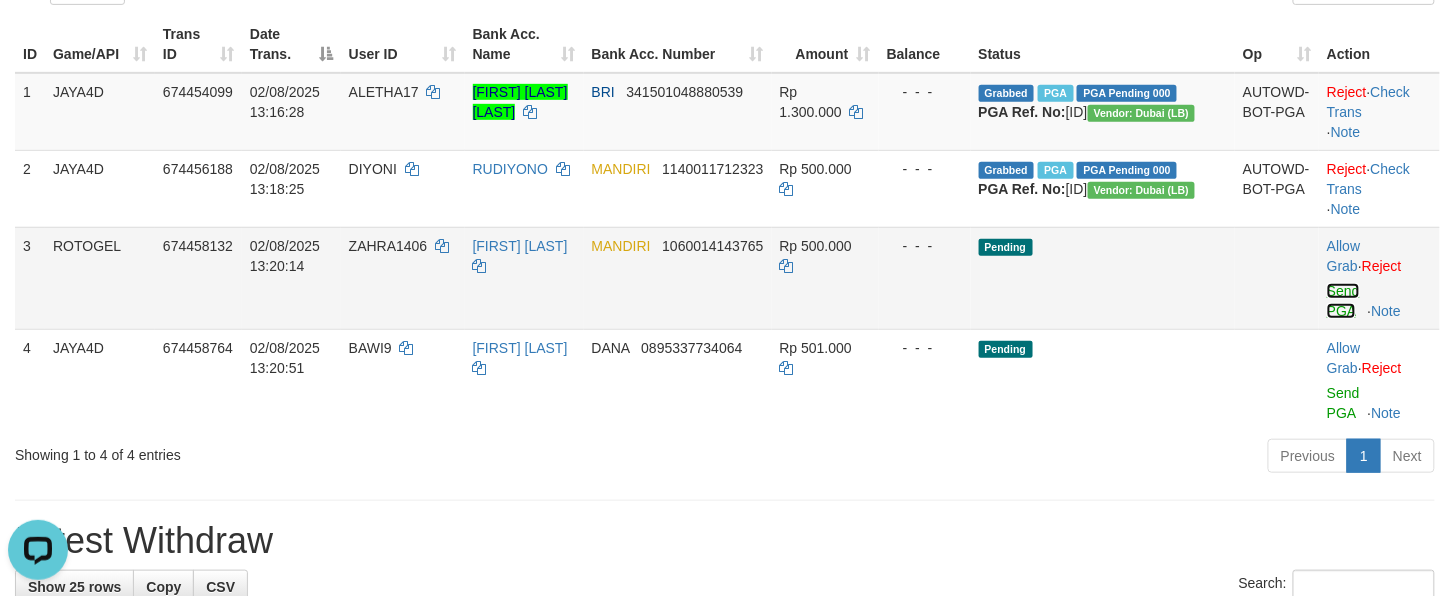 click on "Send PGA" at bounding box center [1343, 301] 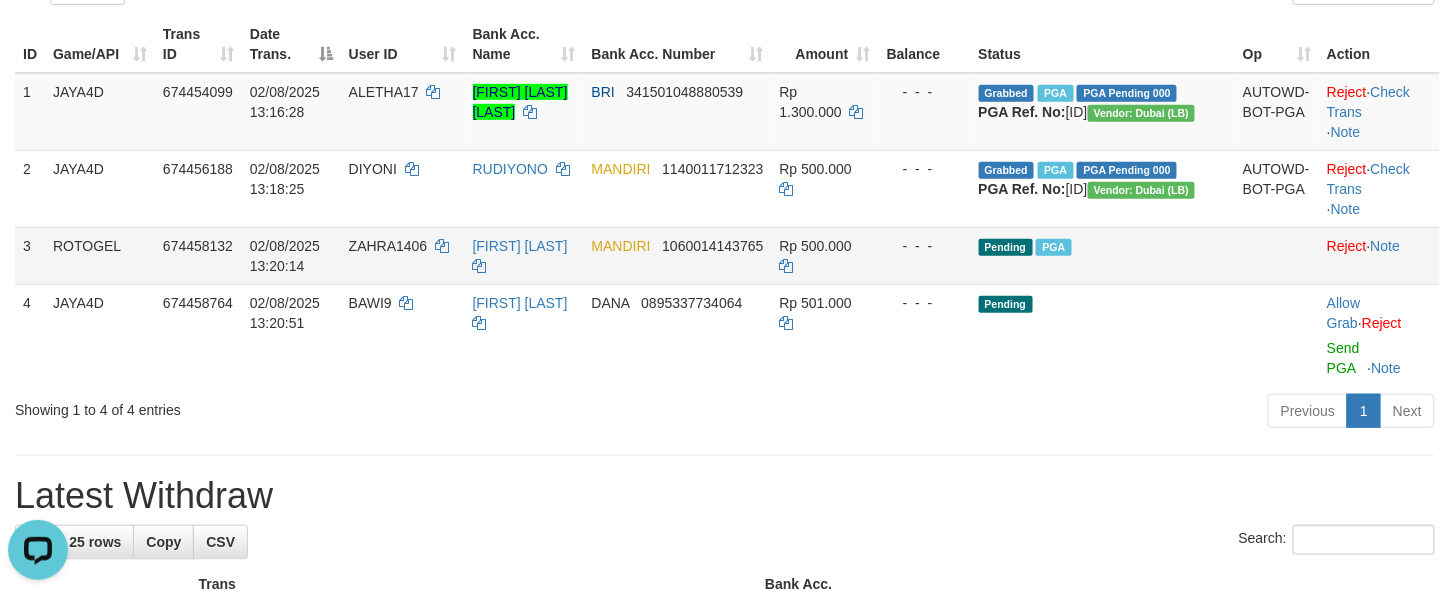 scroll, scrollTop: 217, scrollLeft: 0, axis: vertical 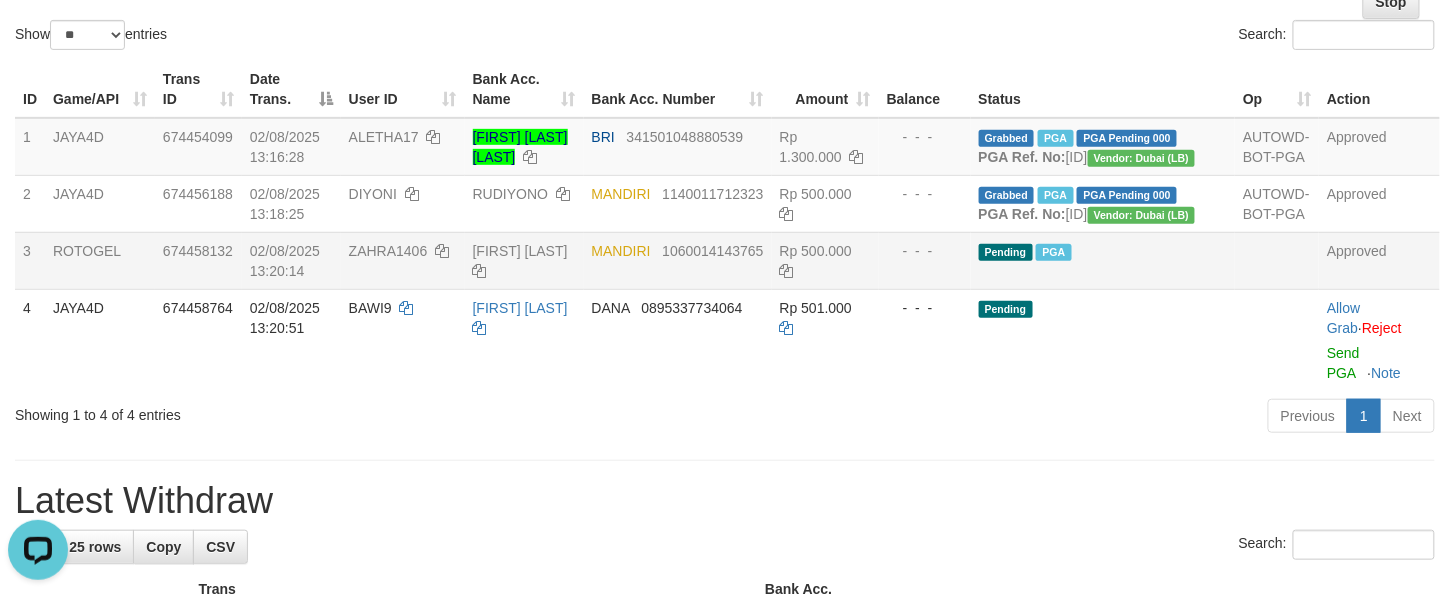 click on "Previous 1 Next" at bounding box center (1027, 418) 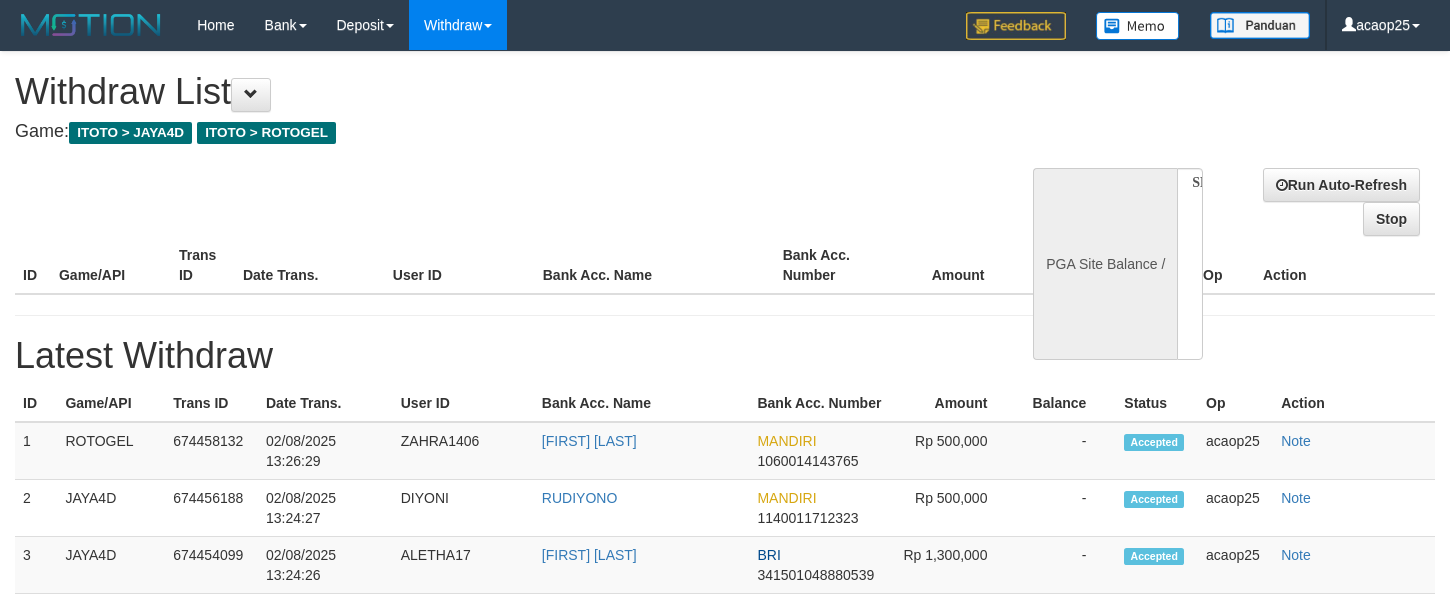select 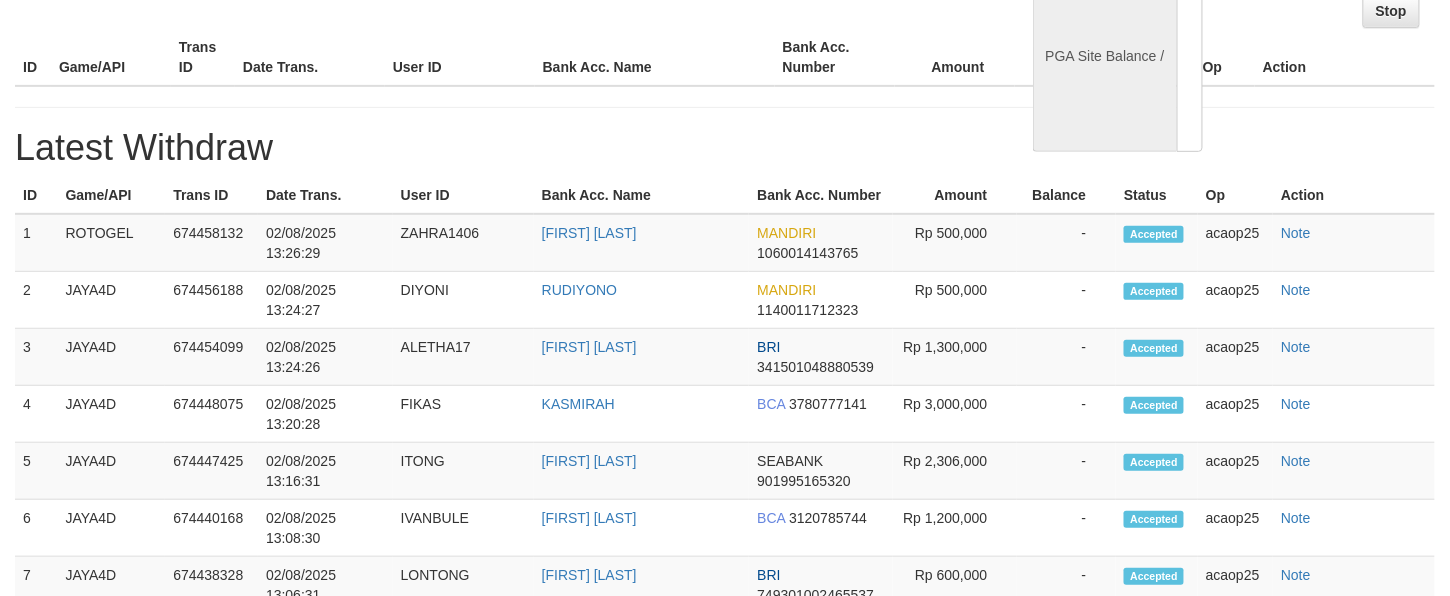 select 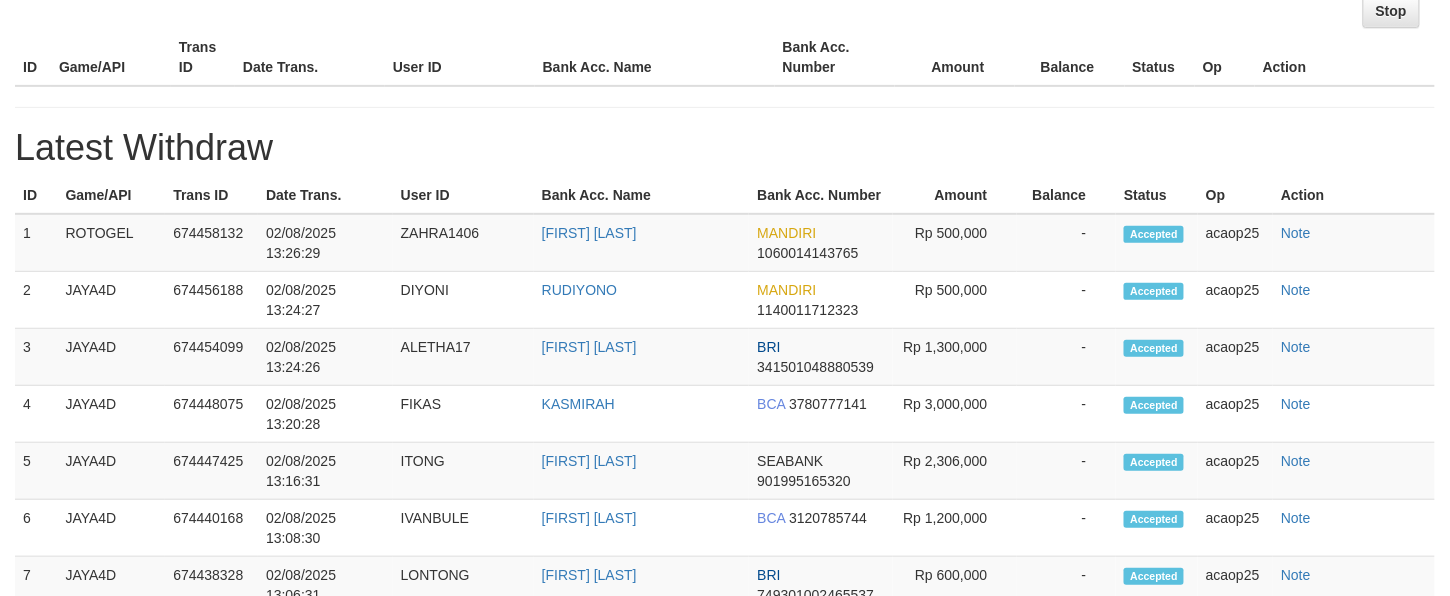 scroll, scrollTop: 208, scrollLeft: 0, axis: vertical 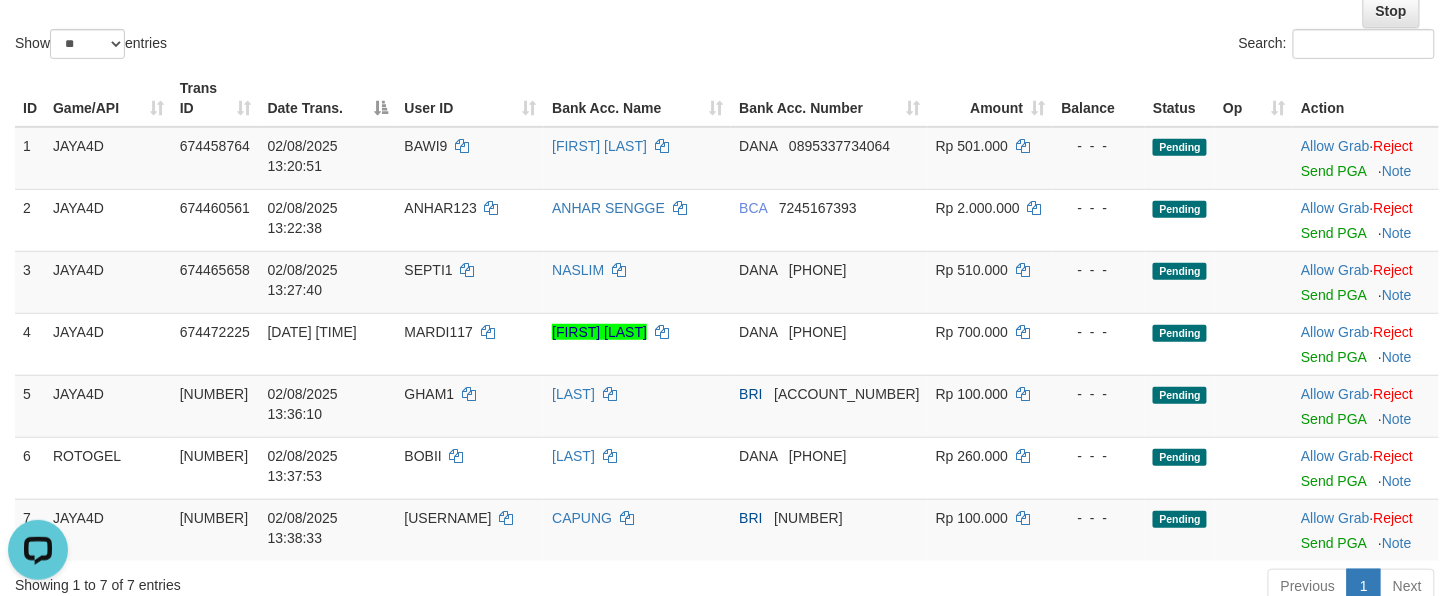 click on "Show  ** ** ** ***  entries" at bounding box center (362, 46) 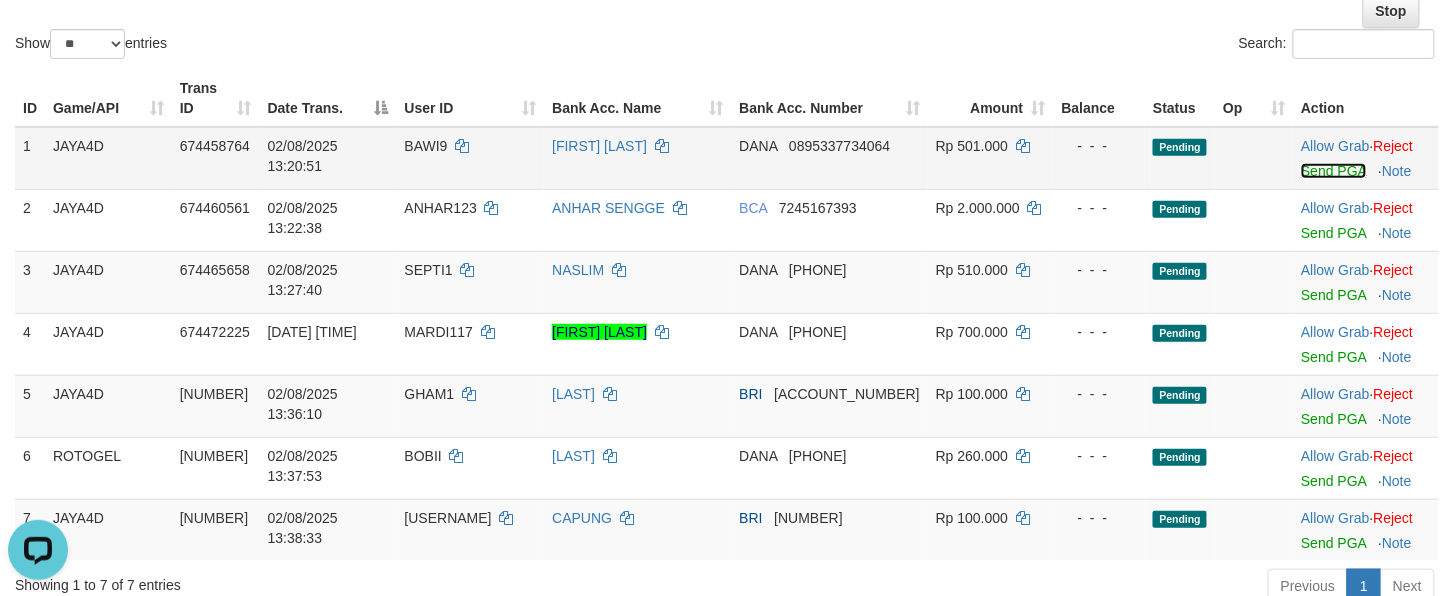 click on "Send PGA" at bounding box center [1333, 171] 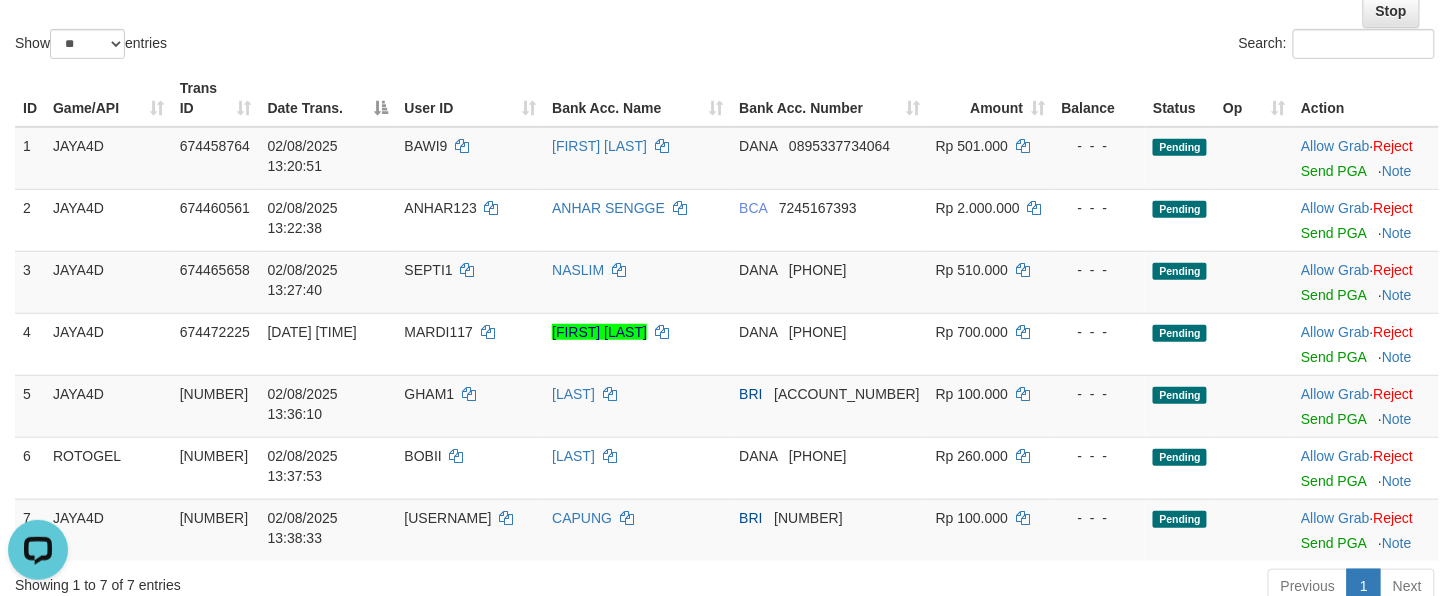 click on "Show  ** ** ** ***  entries" at bounding box center [362, 46] 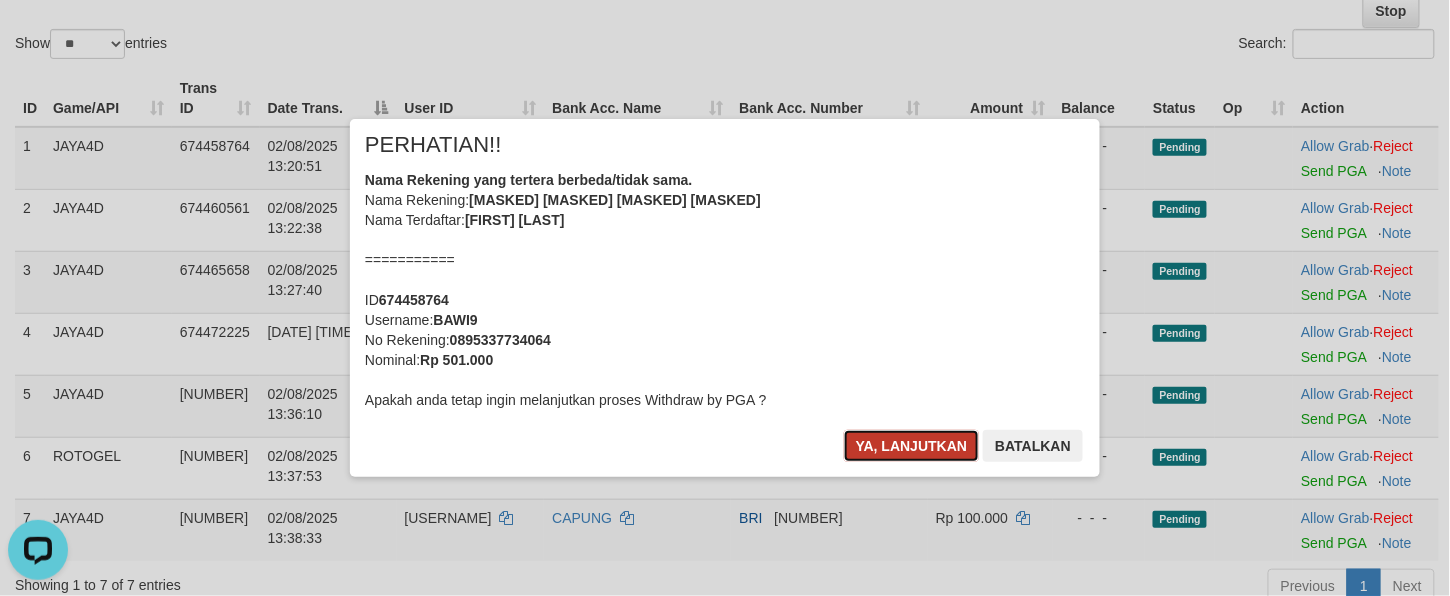 click on "Ya, lanjutkan" at bounding box center (912, 446) 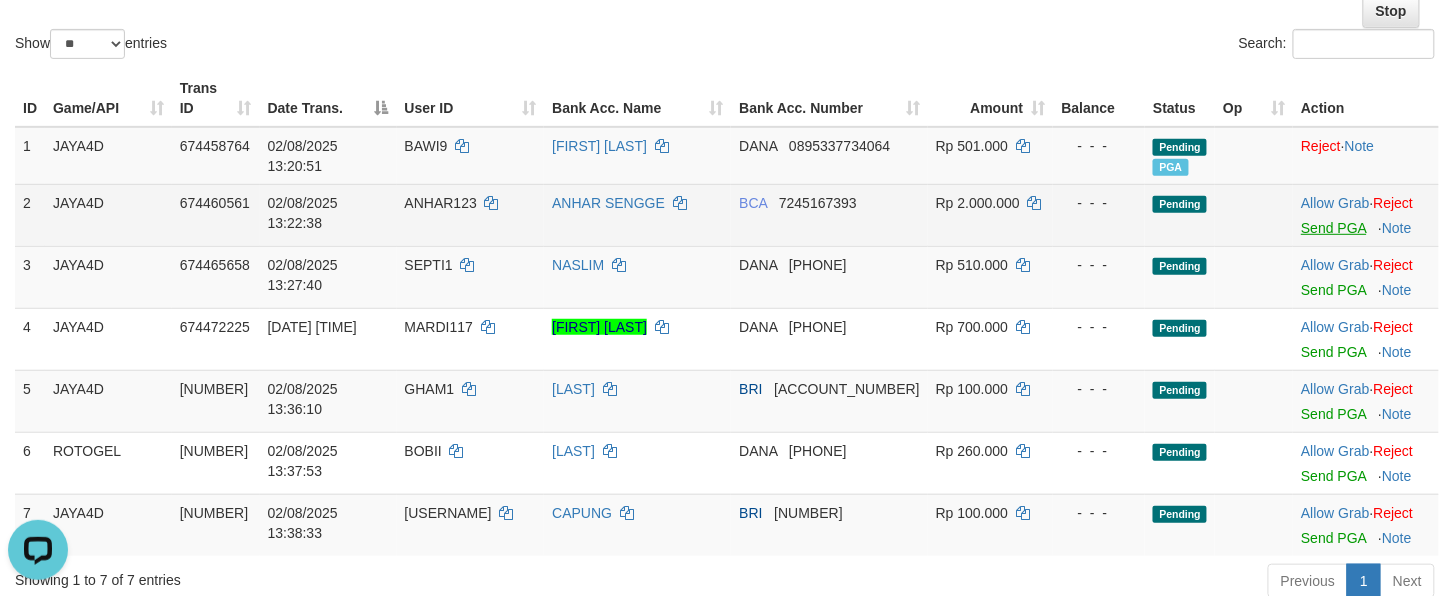 scroll, scrollTop: 202, scrollLeft: 0, axis: vertical 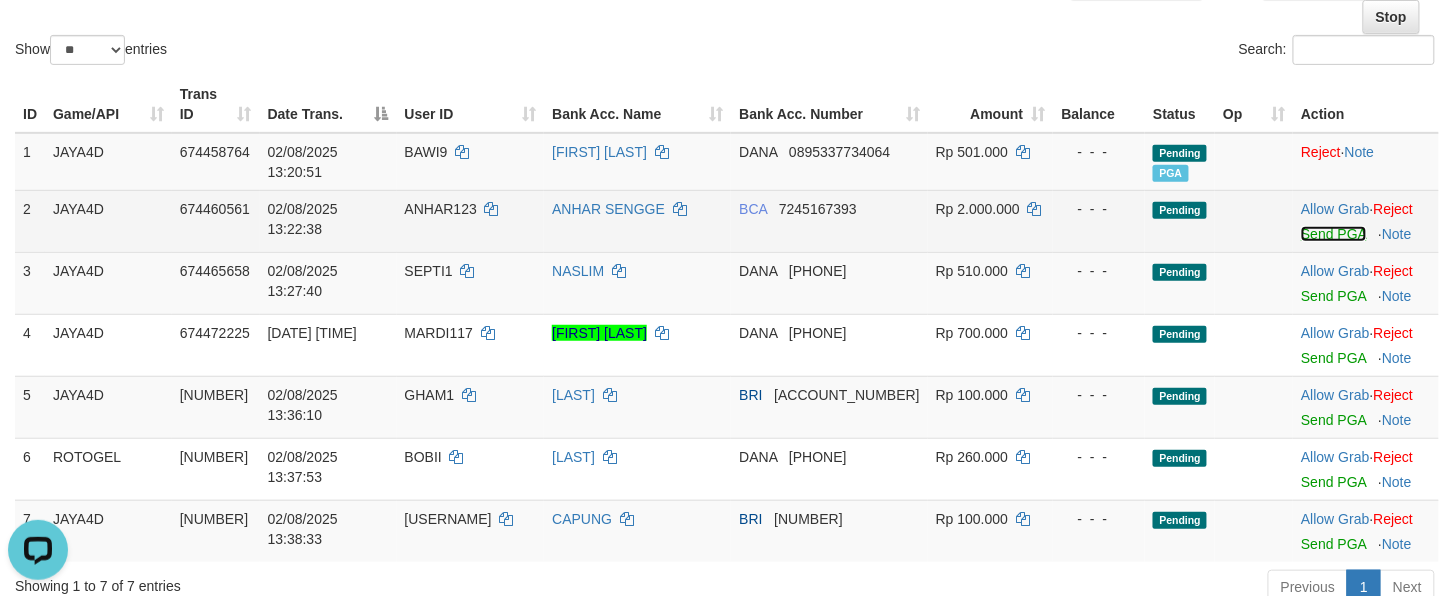 click on "Send PGA" at bounding box center (1333, 234) 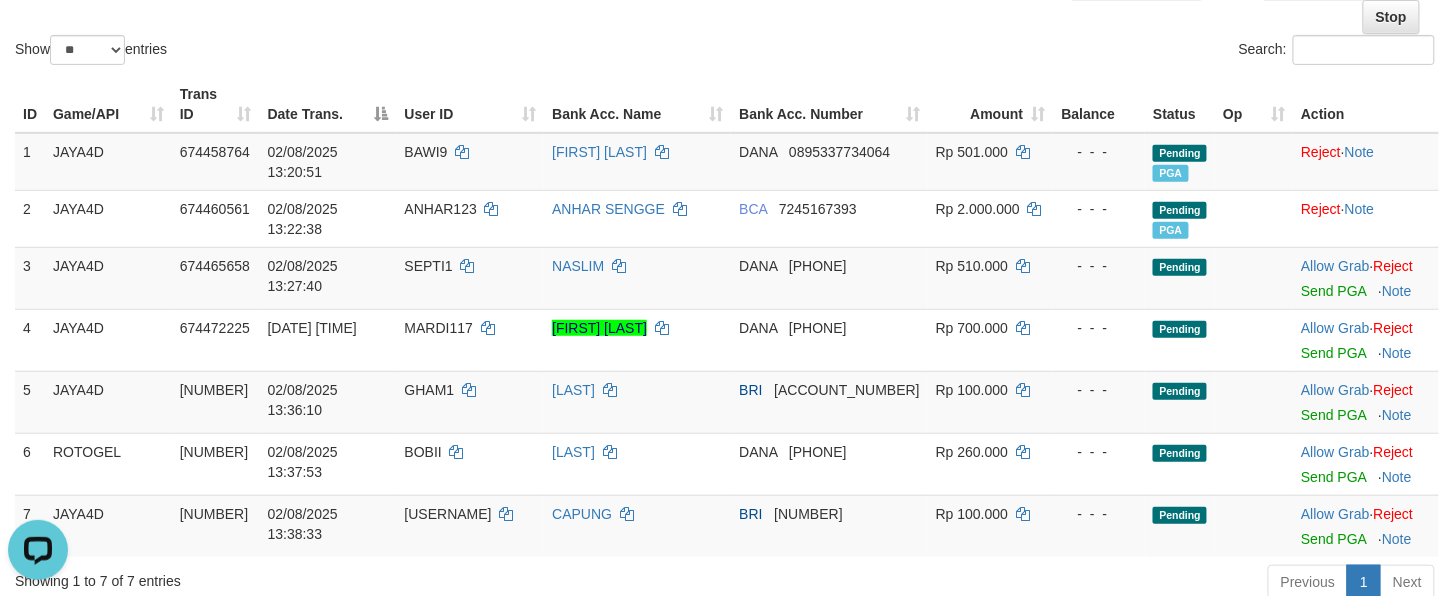 drag, startPoint x: 696, startPoint y: 45, endPoint x: 714, endPoint y: 54, distance: 20.12461 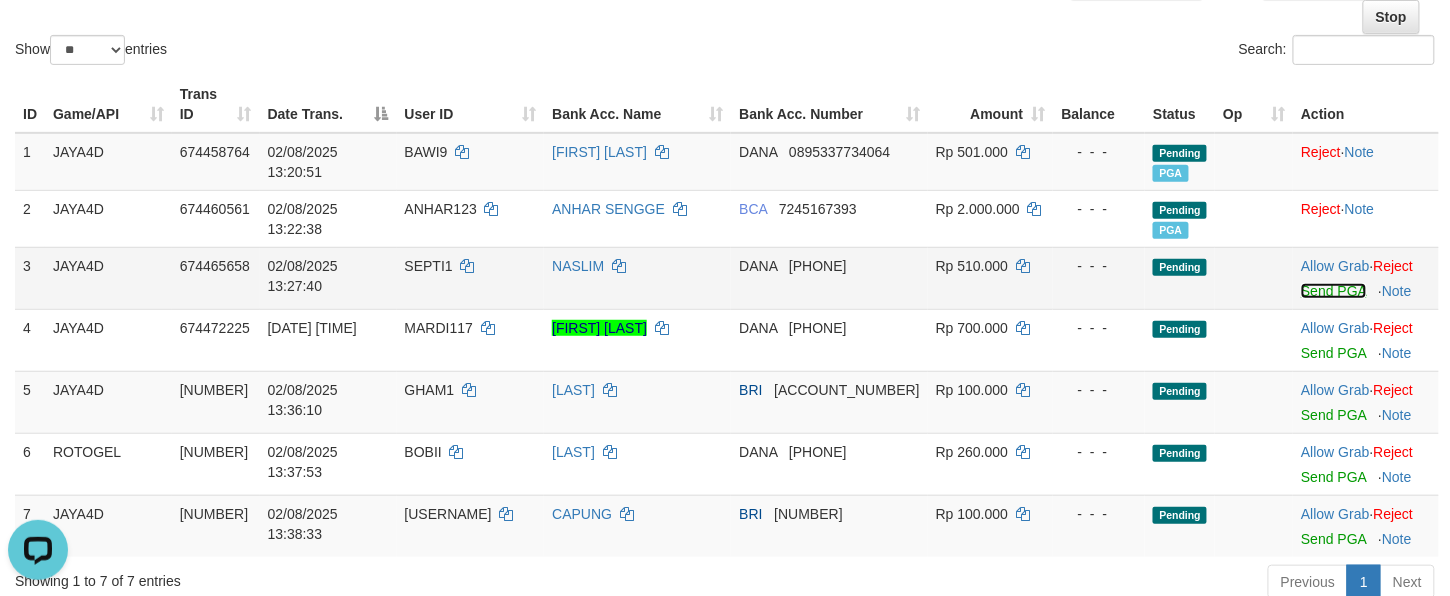 click on "Send PGA" at bounding box center (1333, 291) 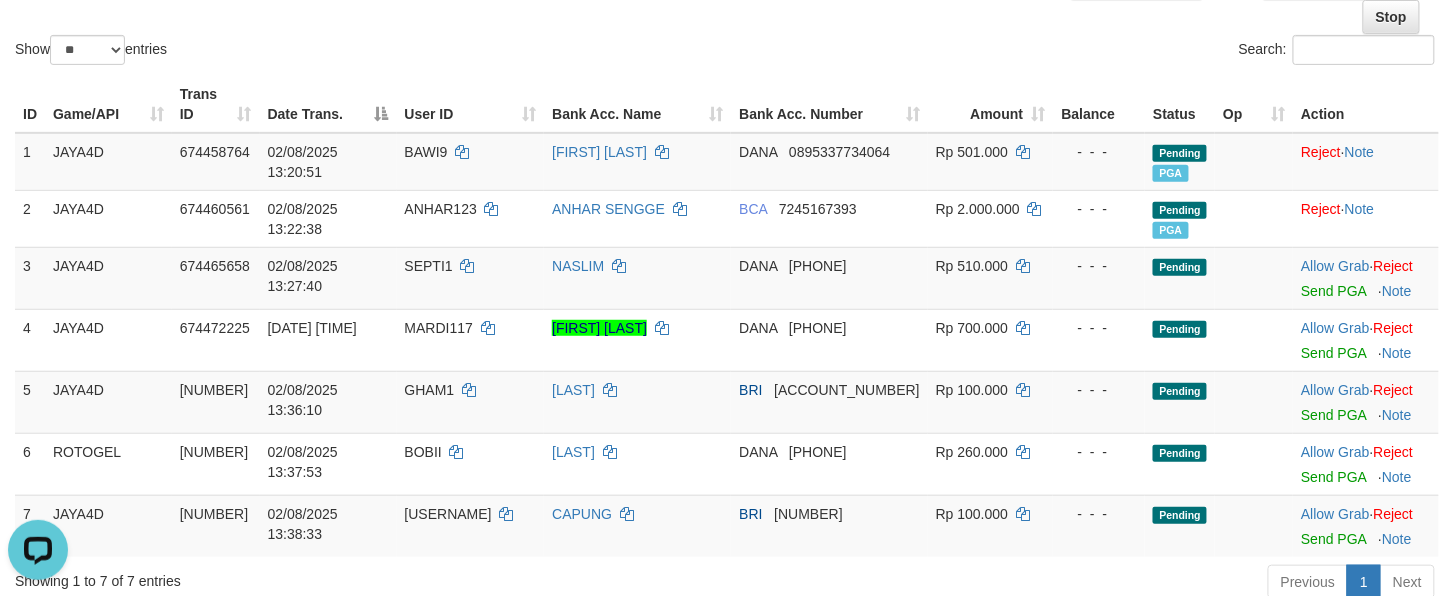 click on "Show  ** ** ** ***  entries" at bounding box center (362, 52) 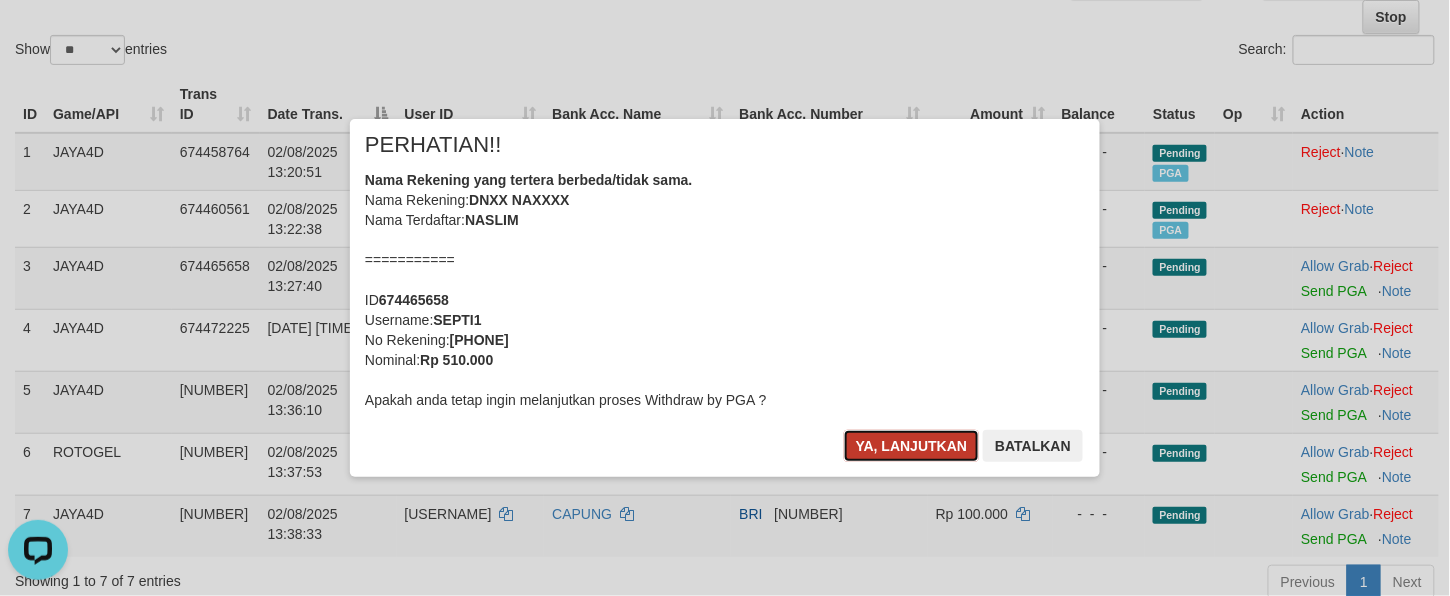 click on "Ya, lanjutkan" at bounding box center (912, 446) 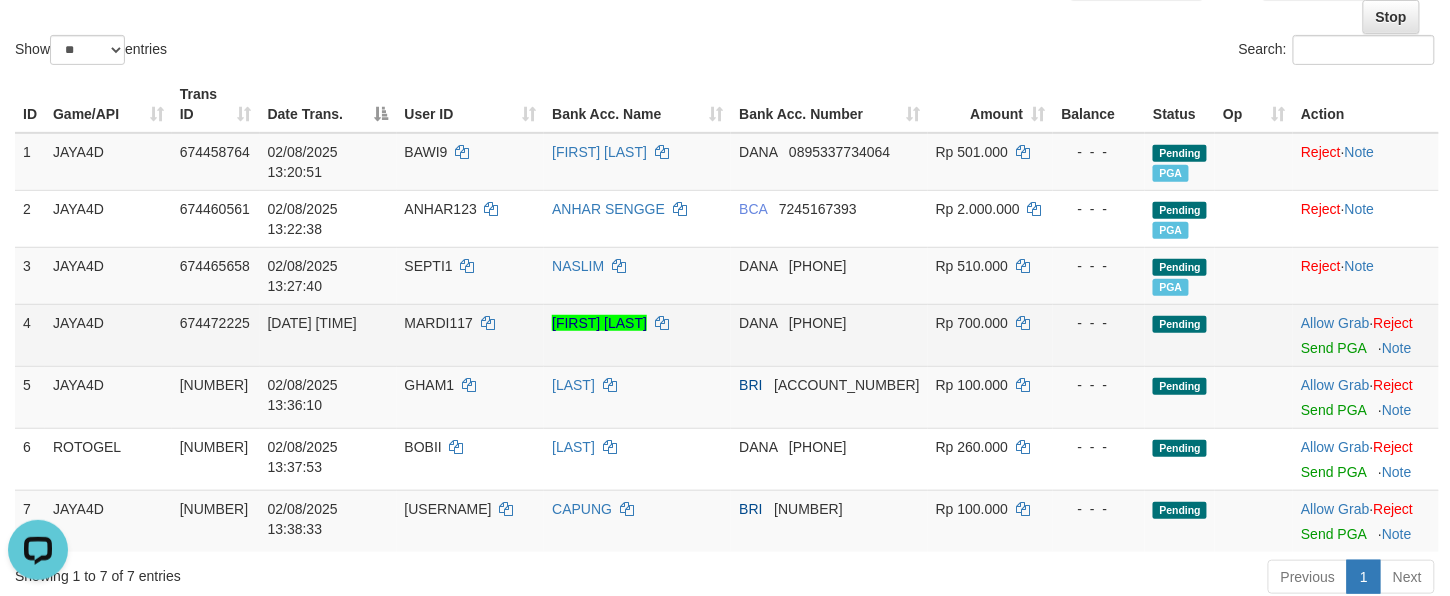scroll, scrollTop: 197, scrollLeft: 0, axis: vertical 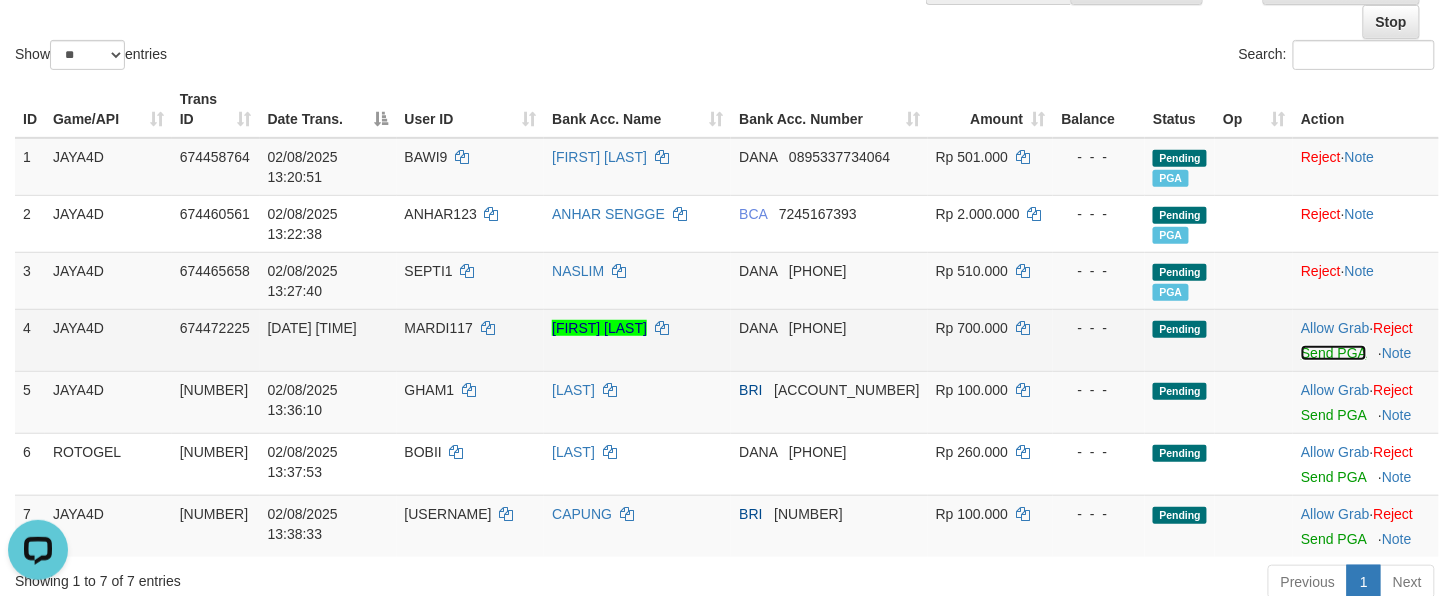 click on "Send PGA" at bounding box center (1333, 353) 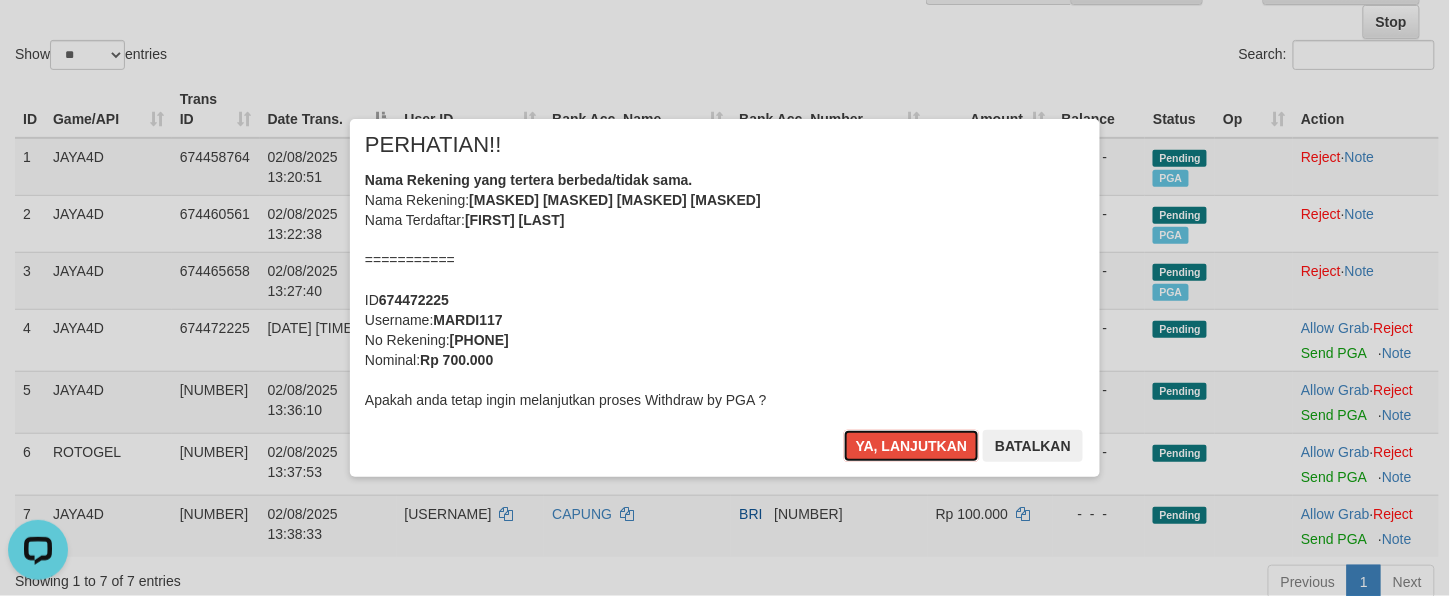 drag, startPoint x: 920, startPoint y: 440, endPoint x: 889, endPoint y: 421, distance: 36.359318 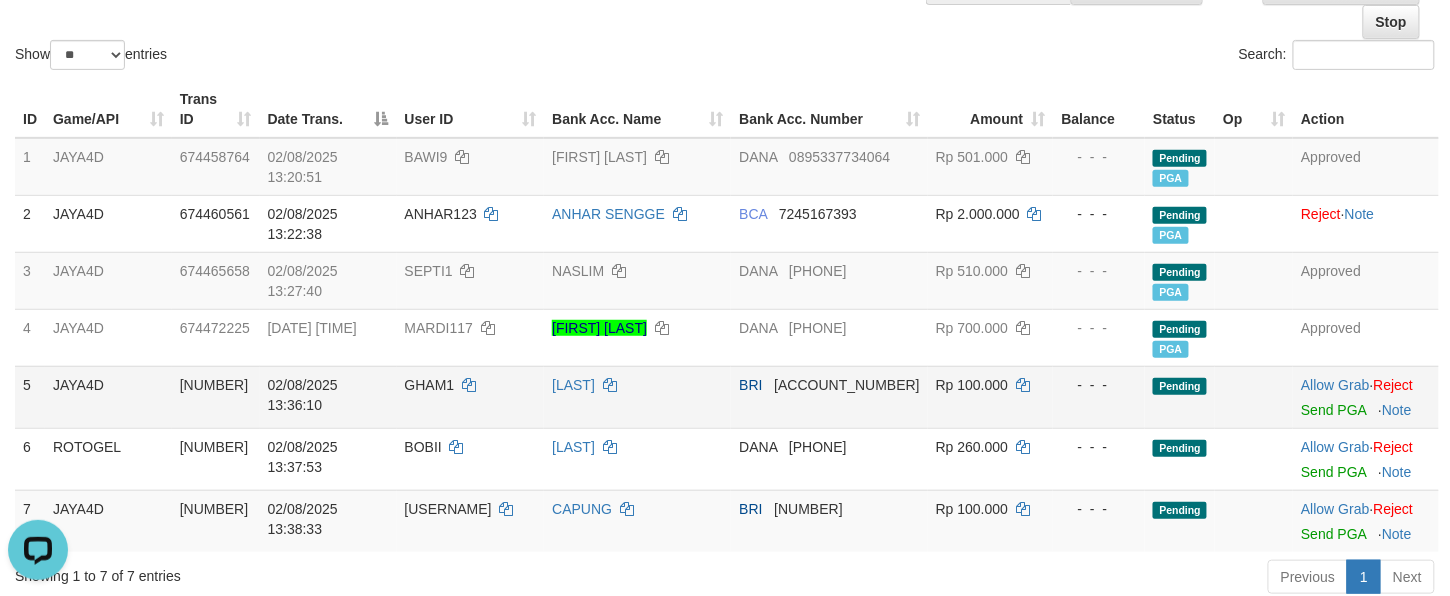 click on "BRI     219601002914505" at bounding box center (829, 397) 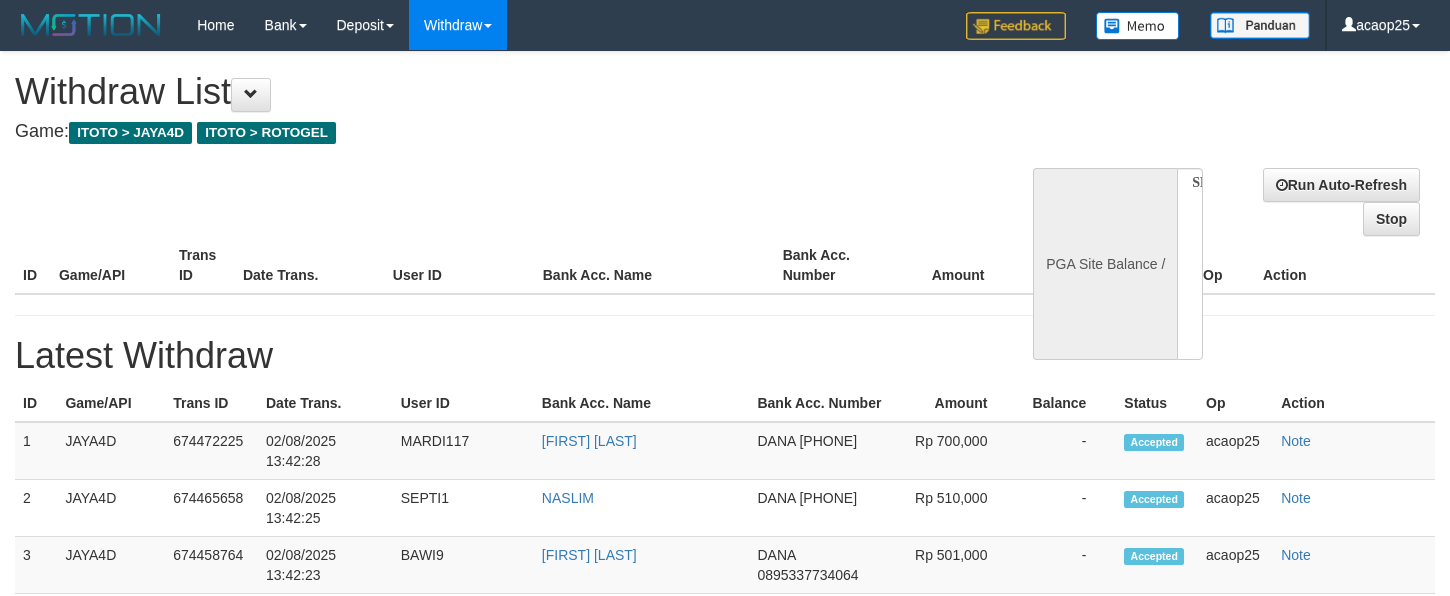select 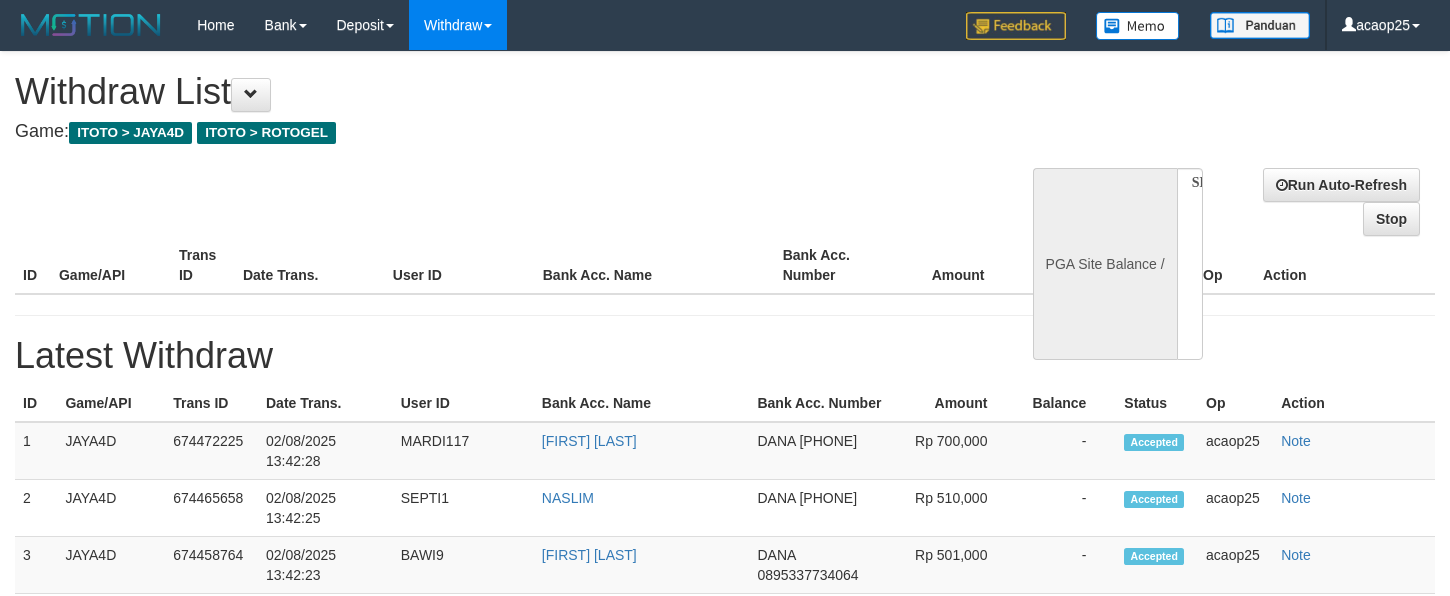 scroll, scrollTop: 197, scrollLeft: 0, axis: vertical 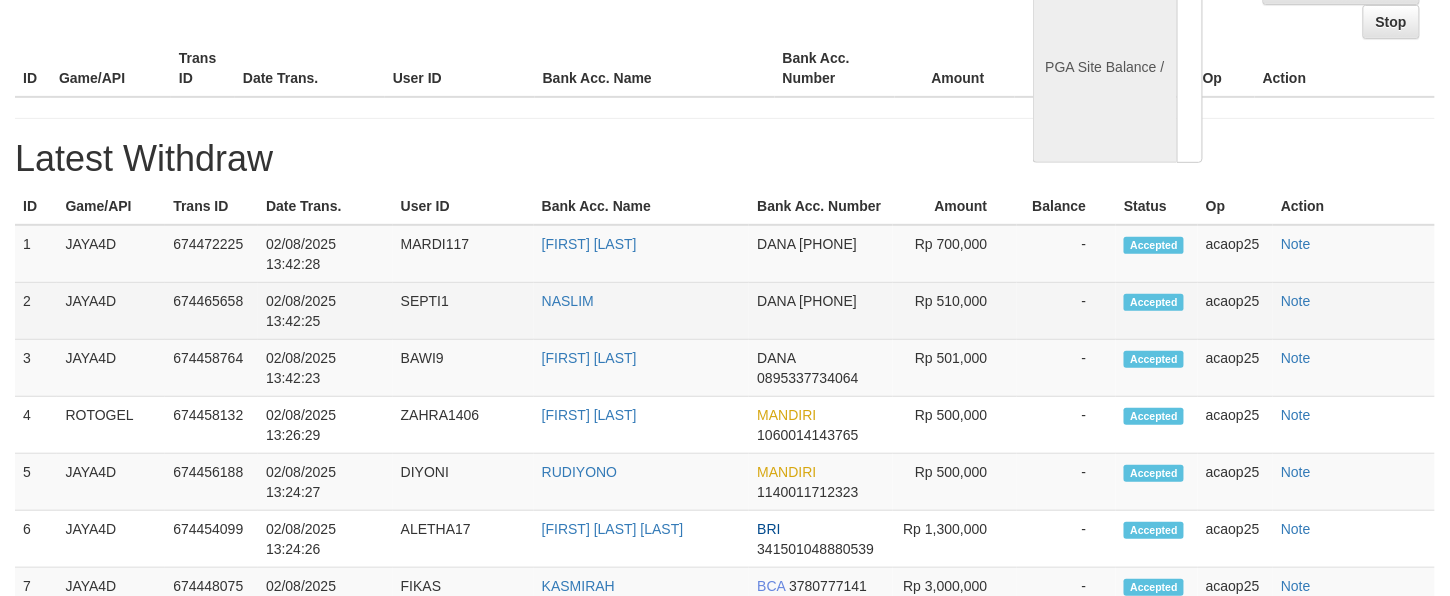 select 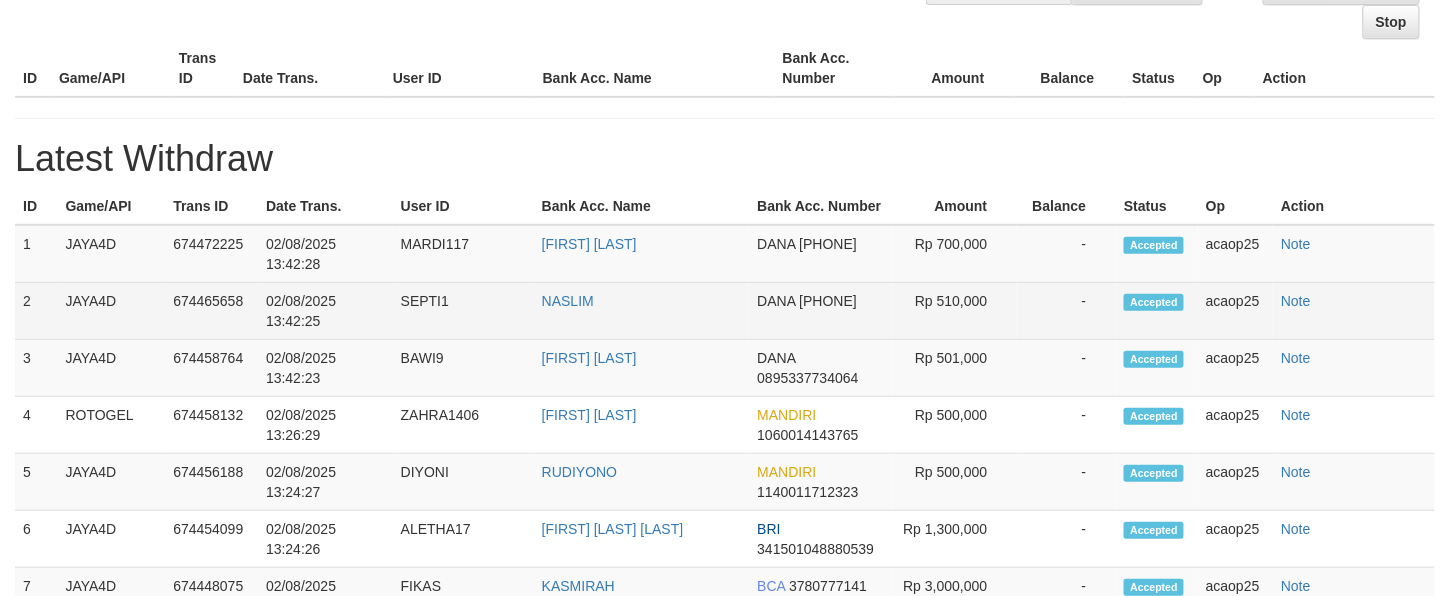 select on "**" 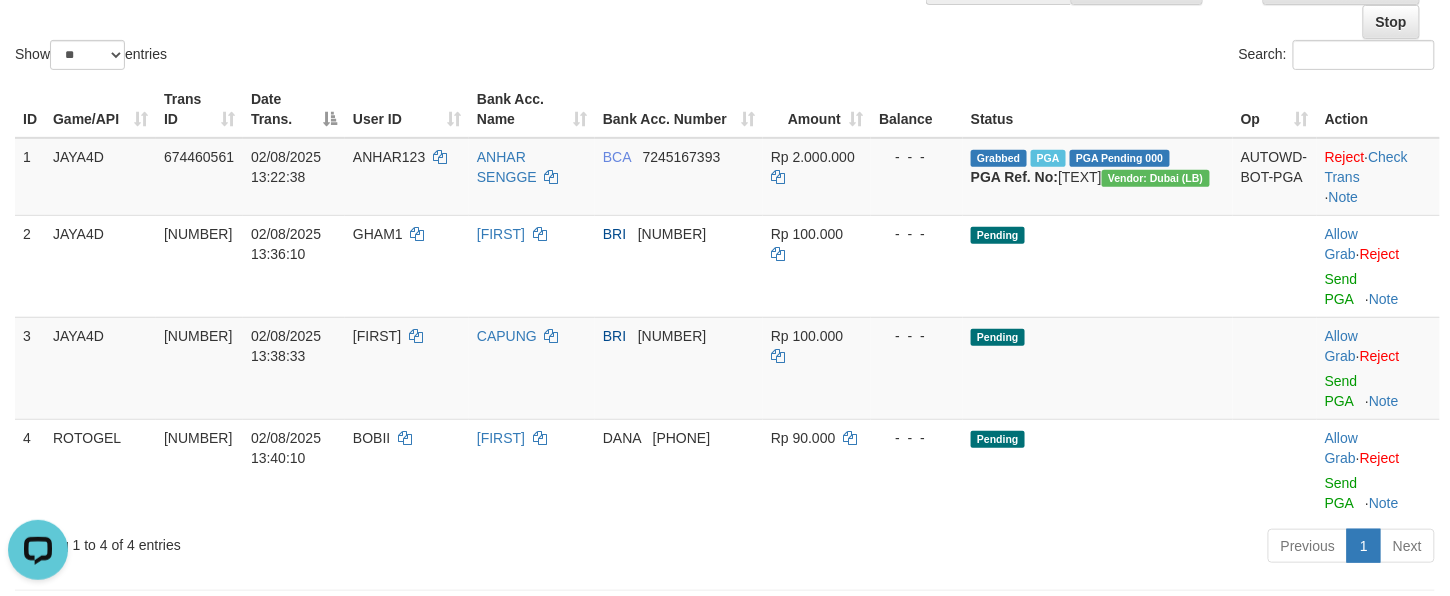 scroll, scrollTop: 0, scrollLeft: 0, axis: both 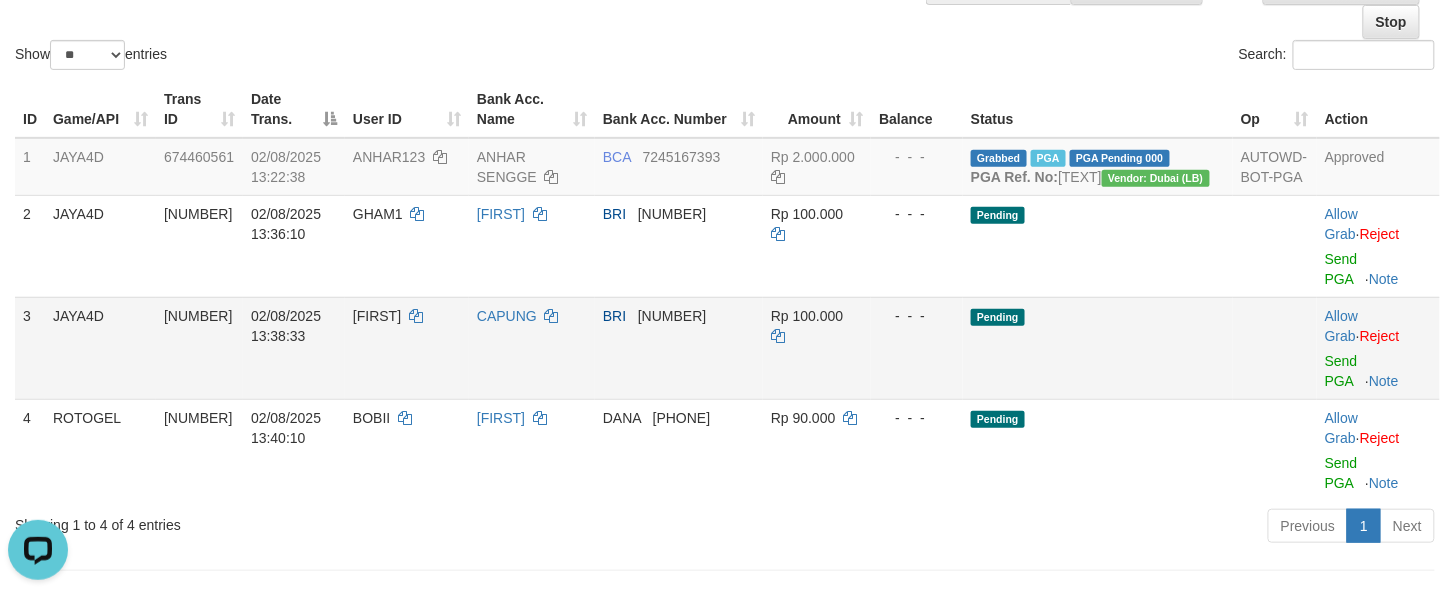 click on "Pending" at bounding box center (1098, 348) 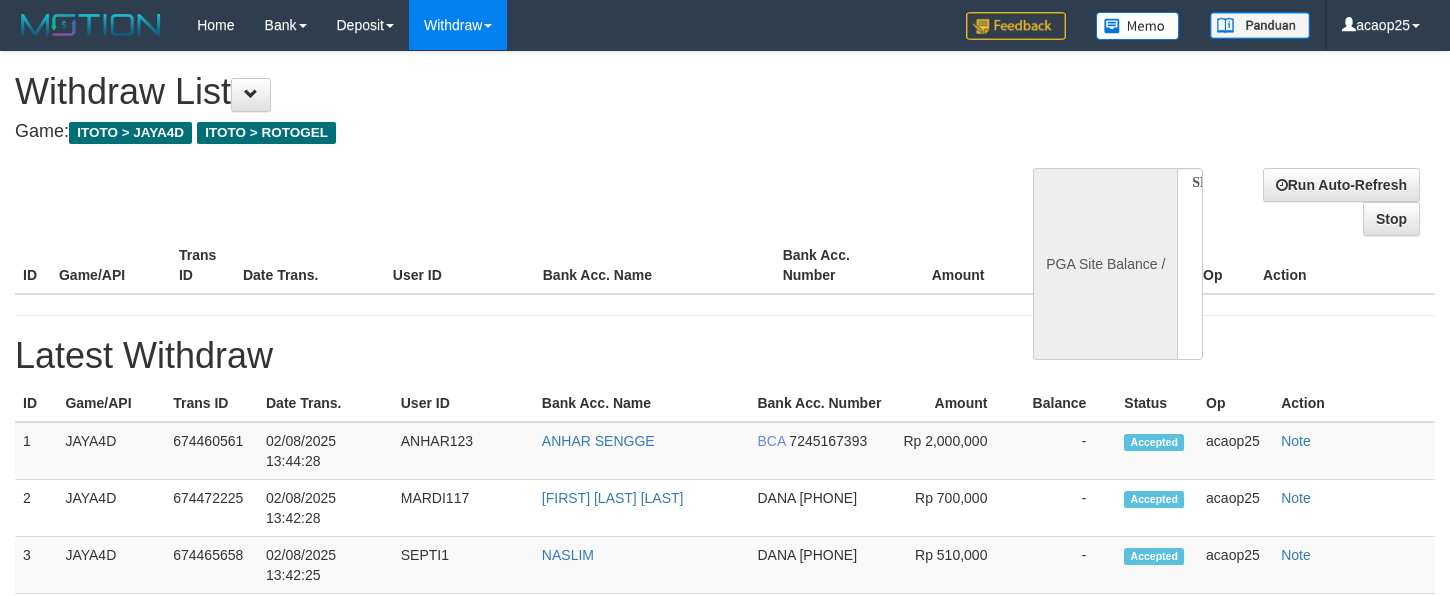 select 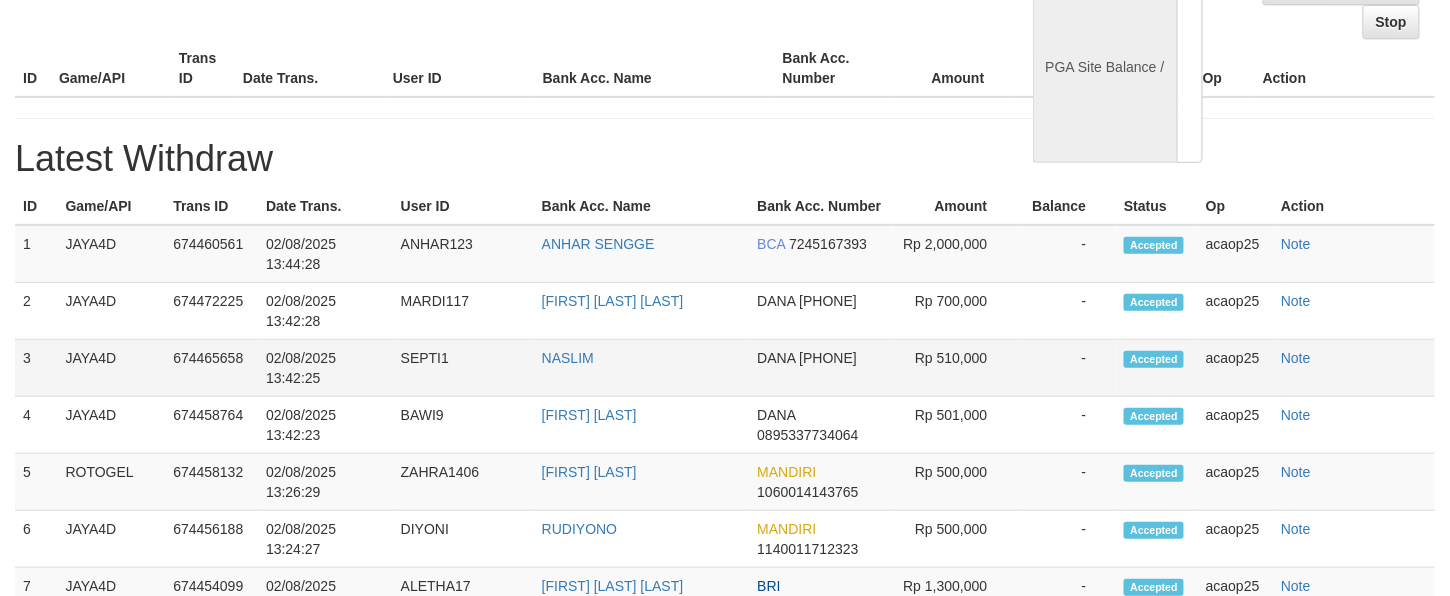 scroll, scrollTop: 197, scrollLeft: 0, axis: vertical 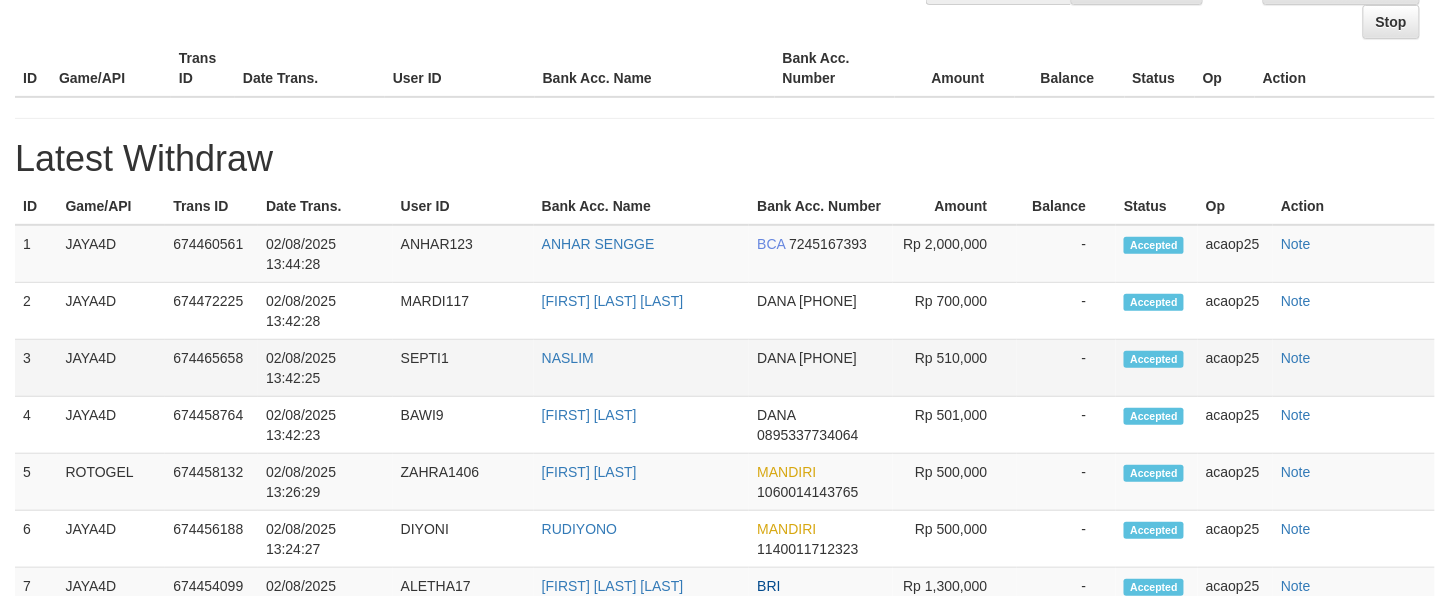 select on "**" 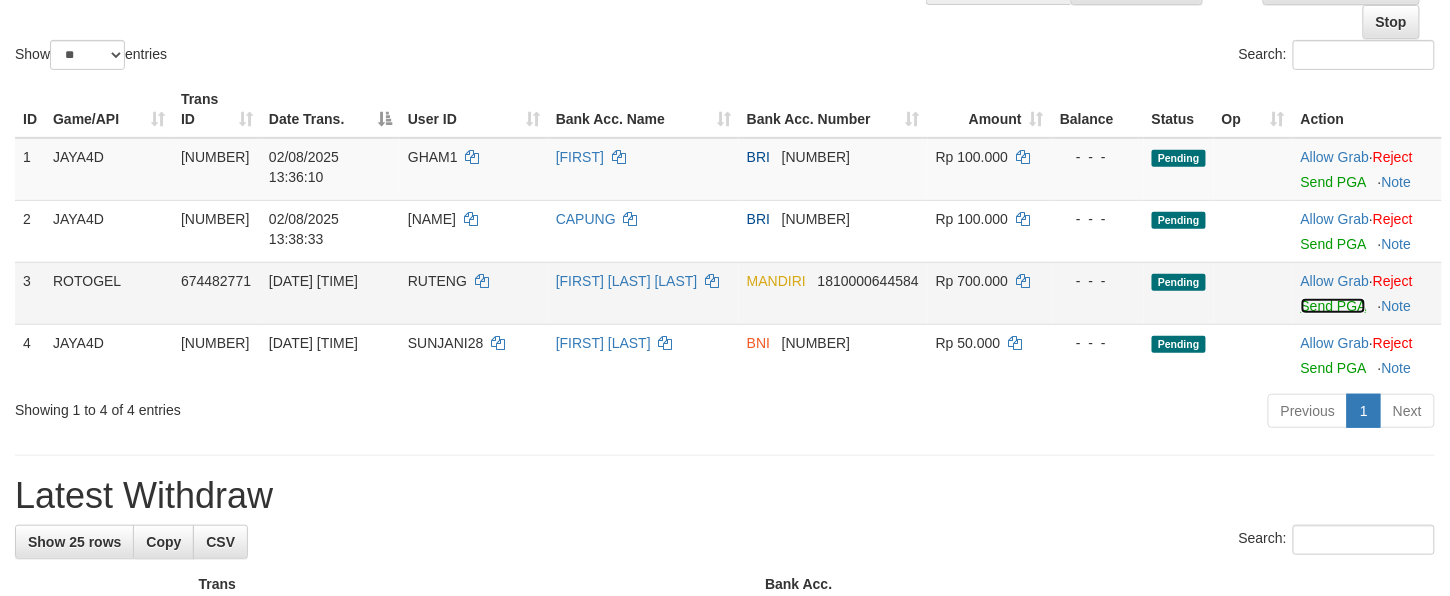click on "Send PGA" at bounding box center [1333, 306] 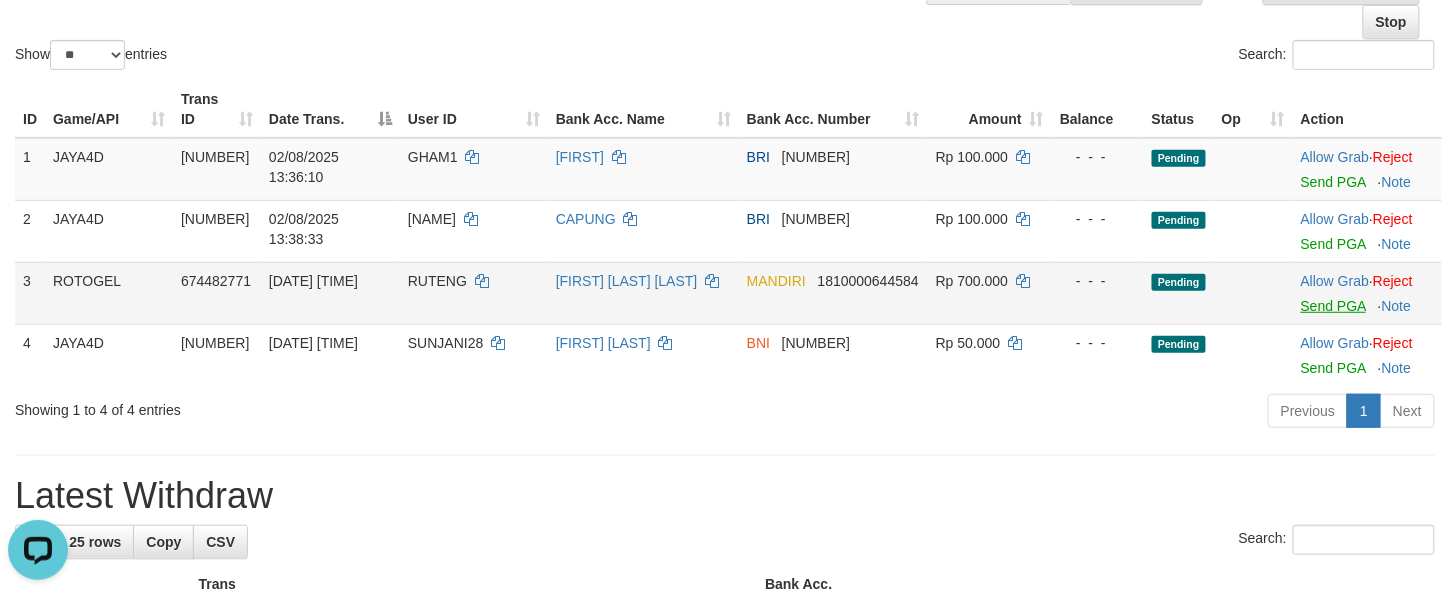 scroll, scrollTop: 0, scrollLeft: 0, axis: both 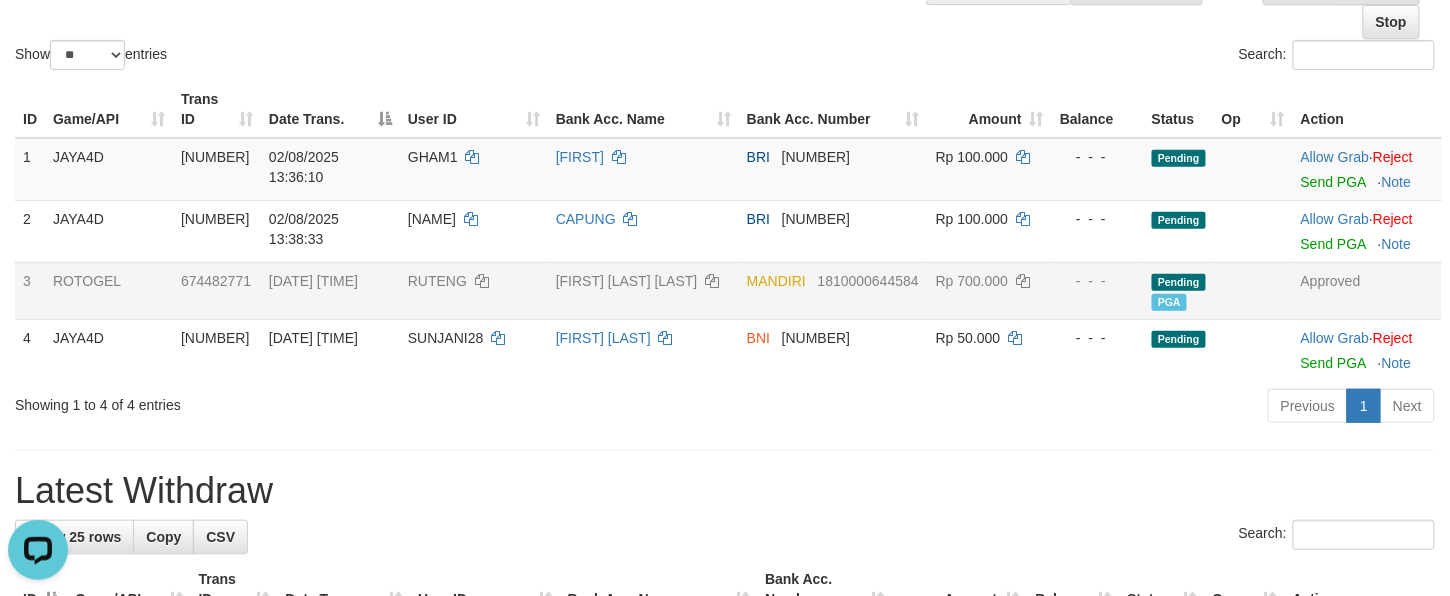 click on "**********" at bounding box center [725, 1016] 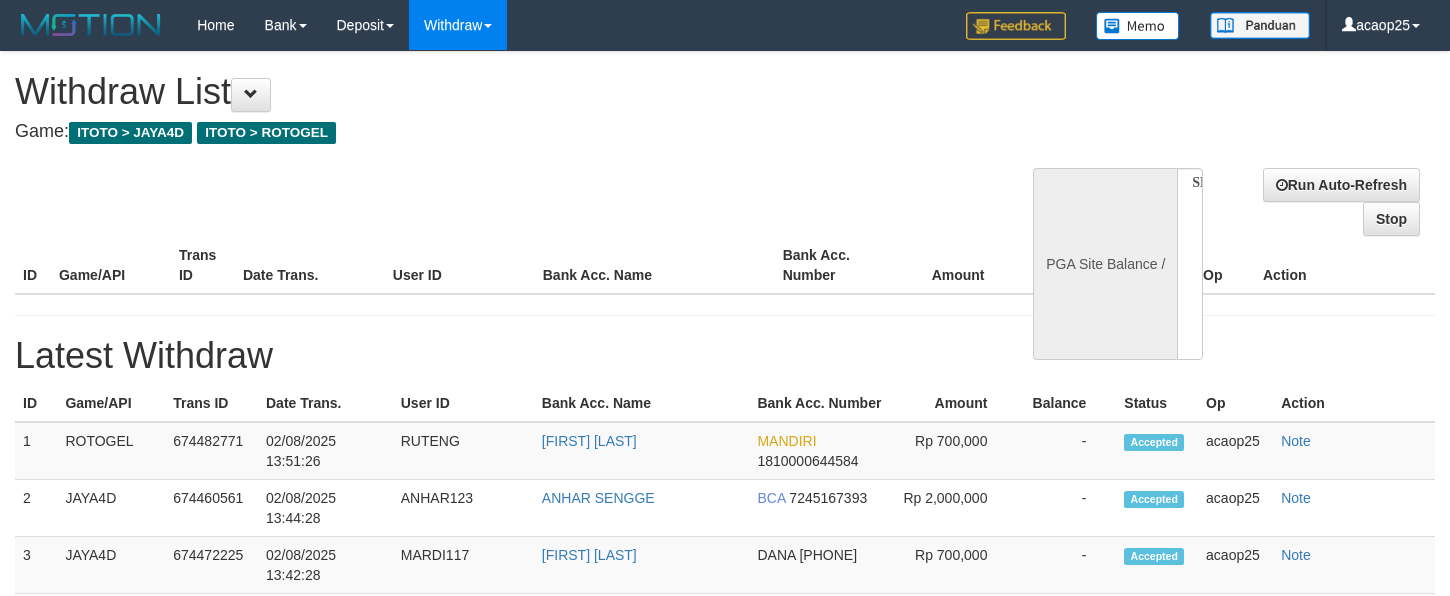 select 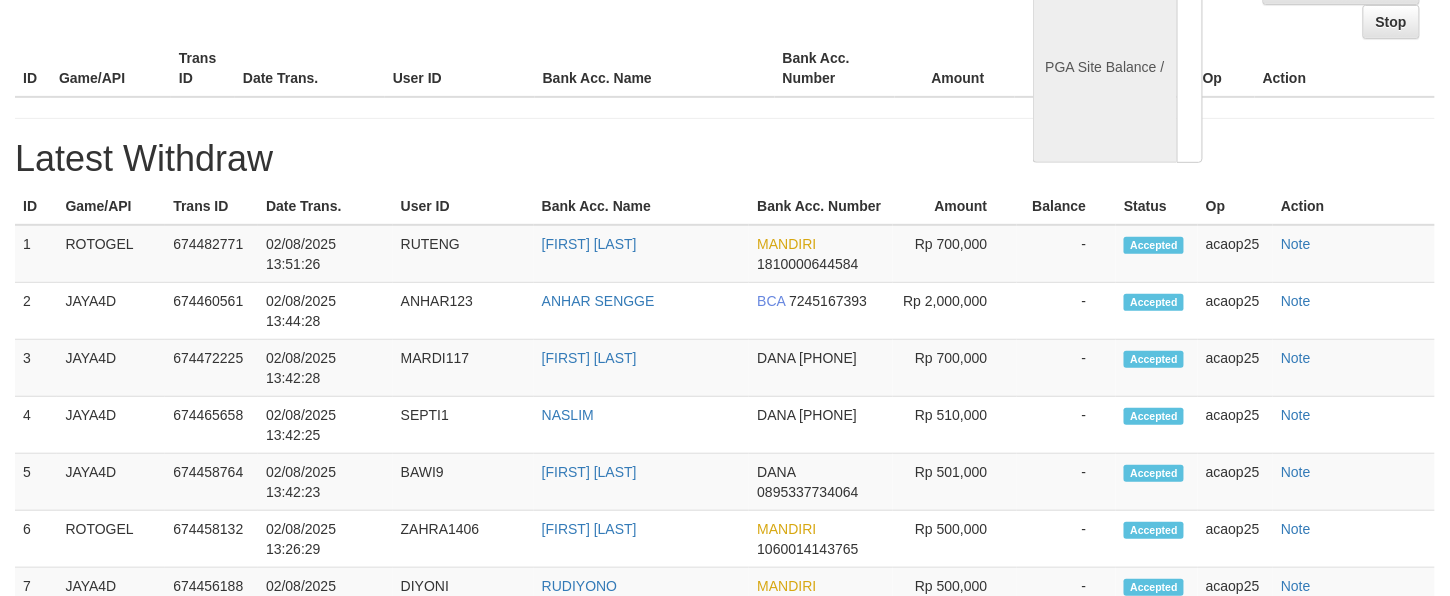 select on "**" 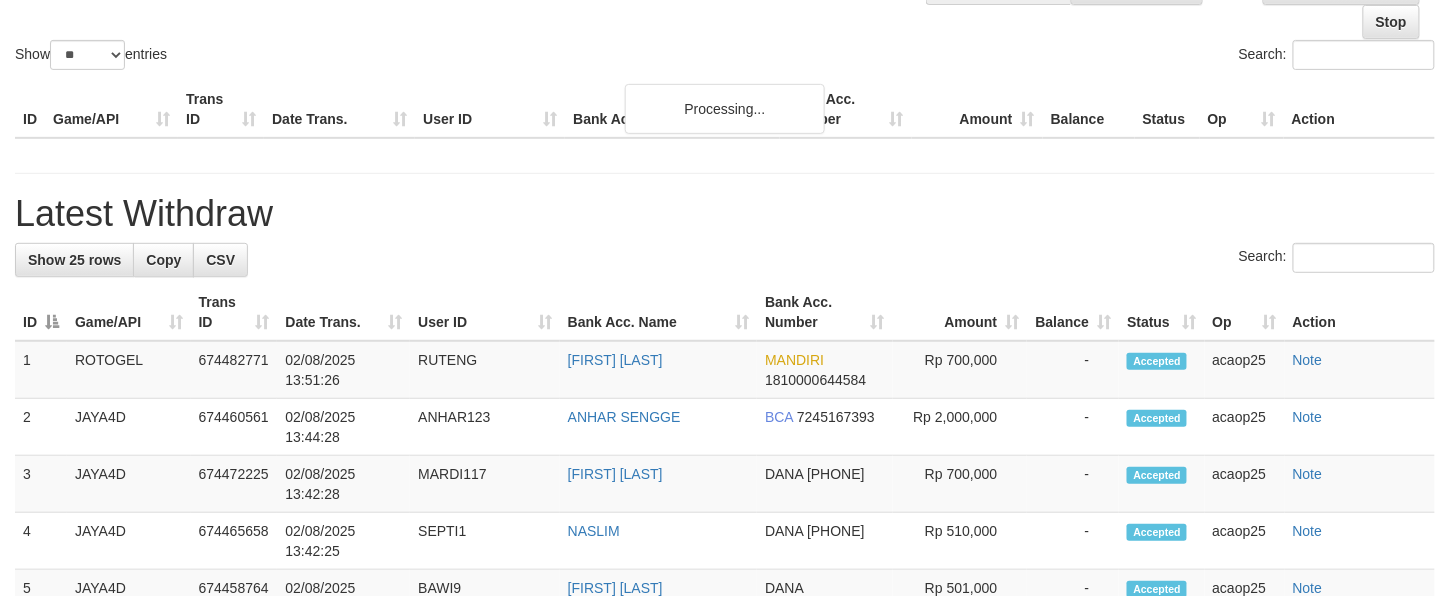 scroll, scrollTop: 197, scrollLeft: 0, axis: vertical 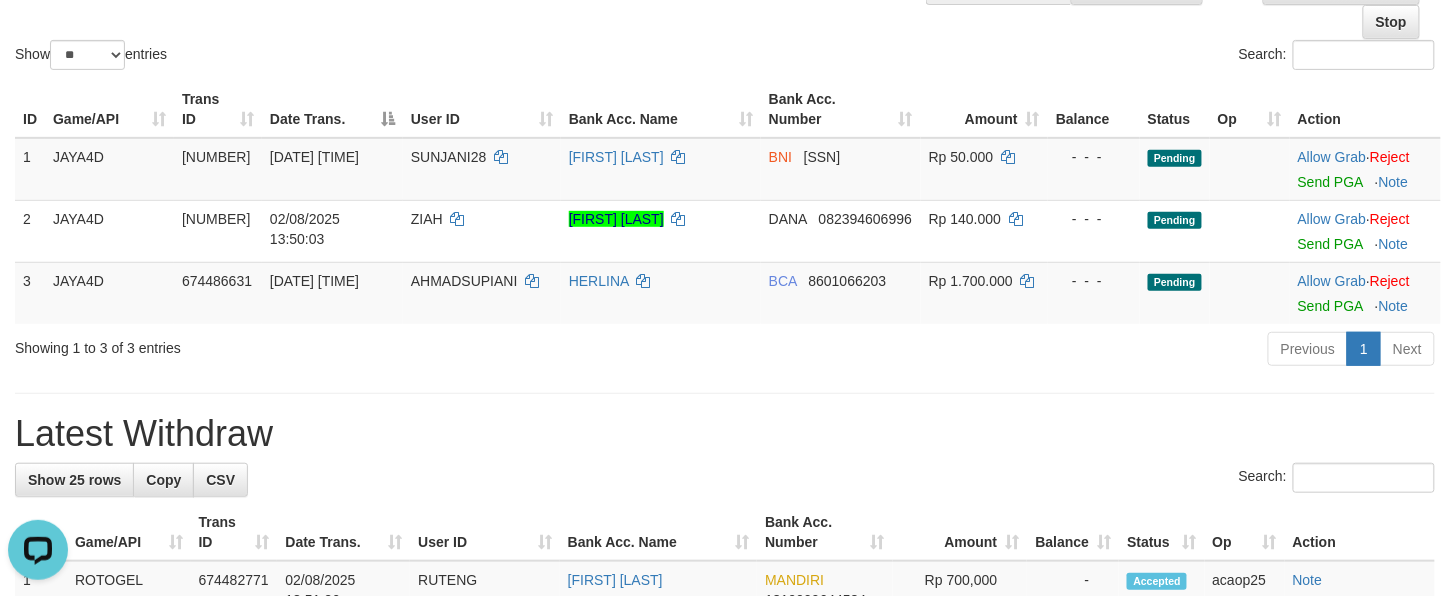 drag, startPoint x: 801, startPoint y: 452, endPoint x: 830, endPoint y: 441, distance: 31.016125 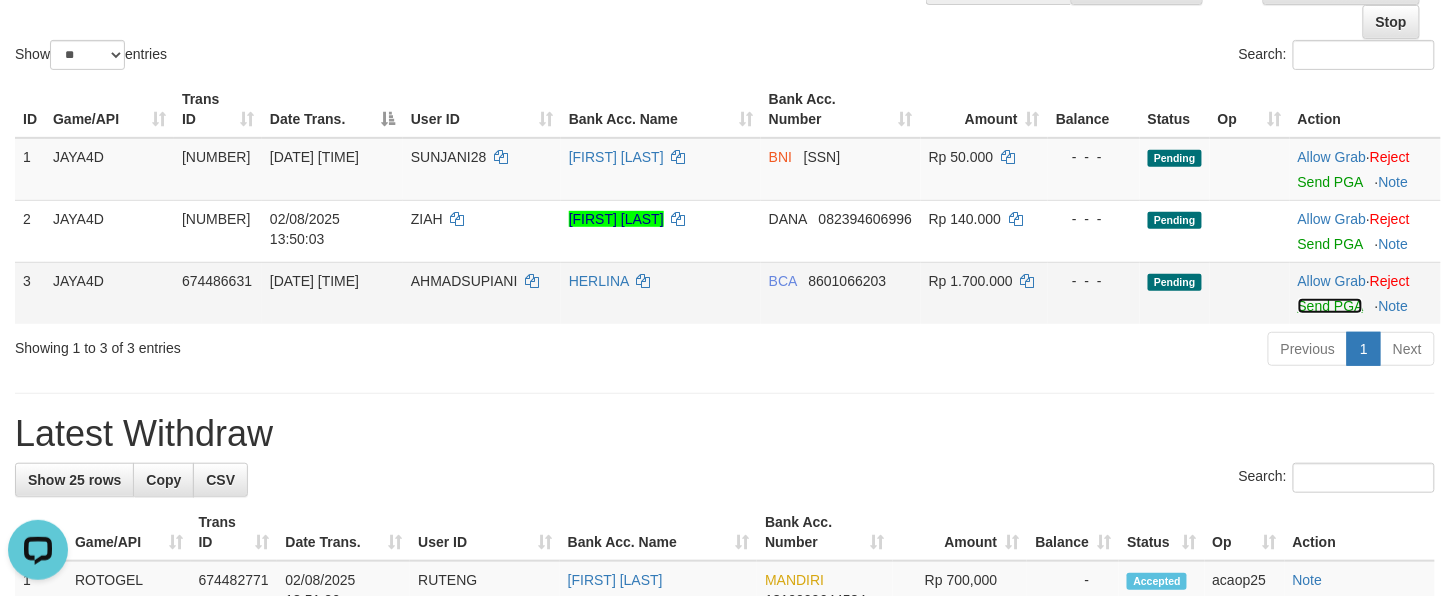 click on "Send PGA" at bounding box center [1330, 306] 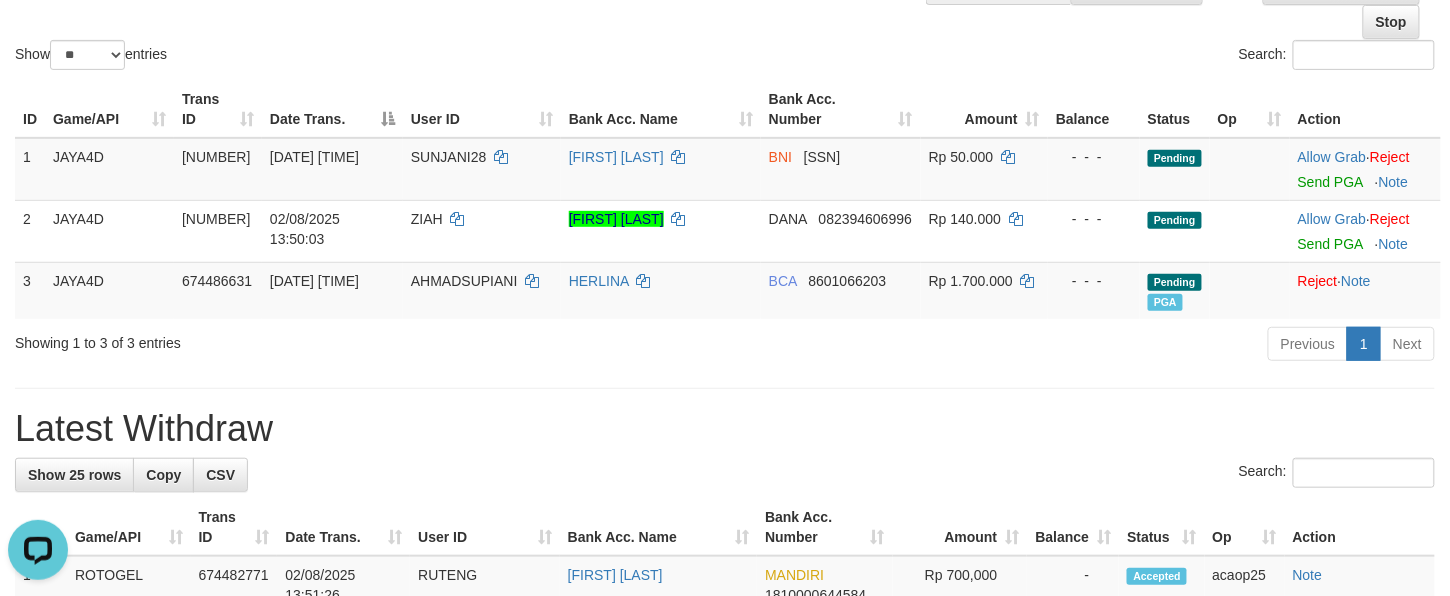 click on "**********" at bounding box center (725, 985) 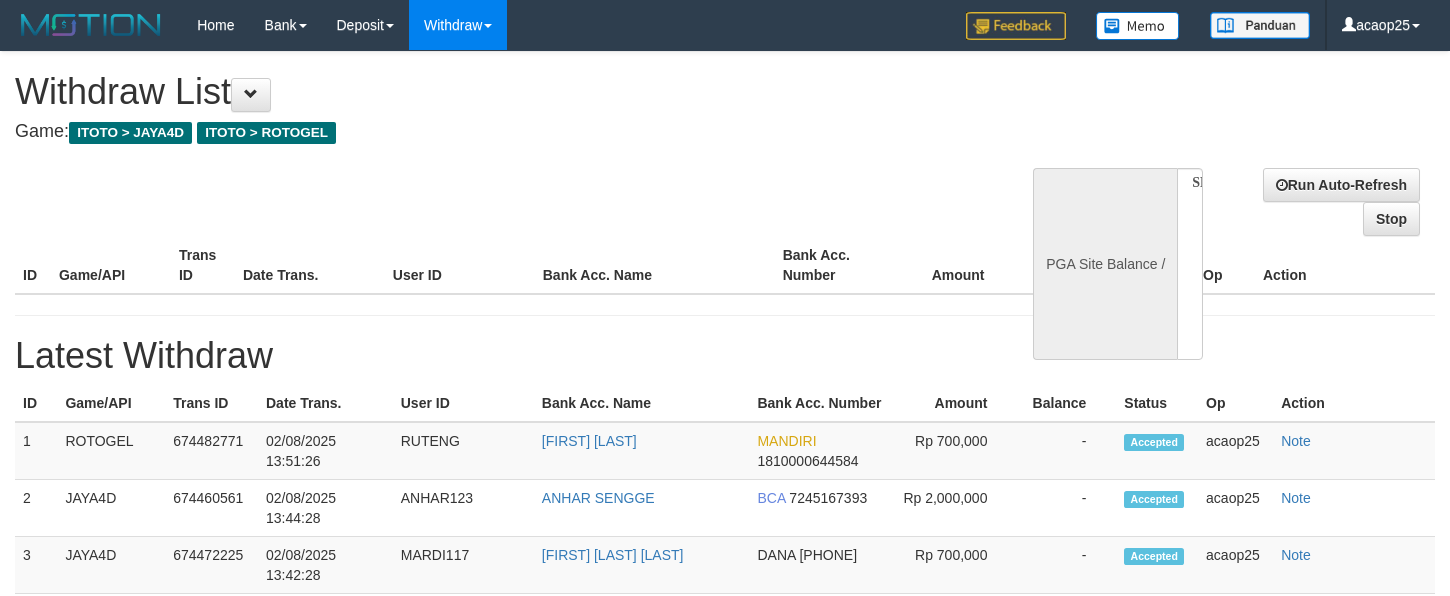 select 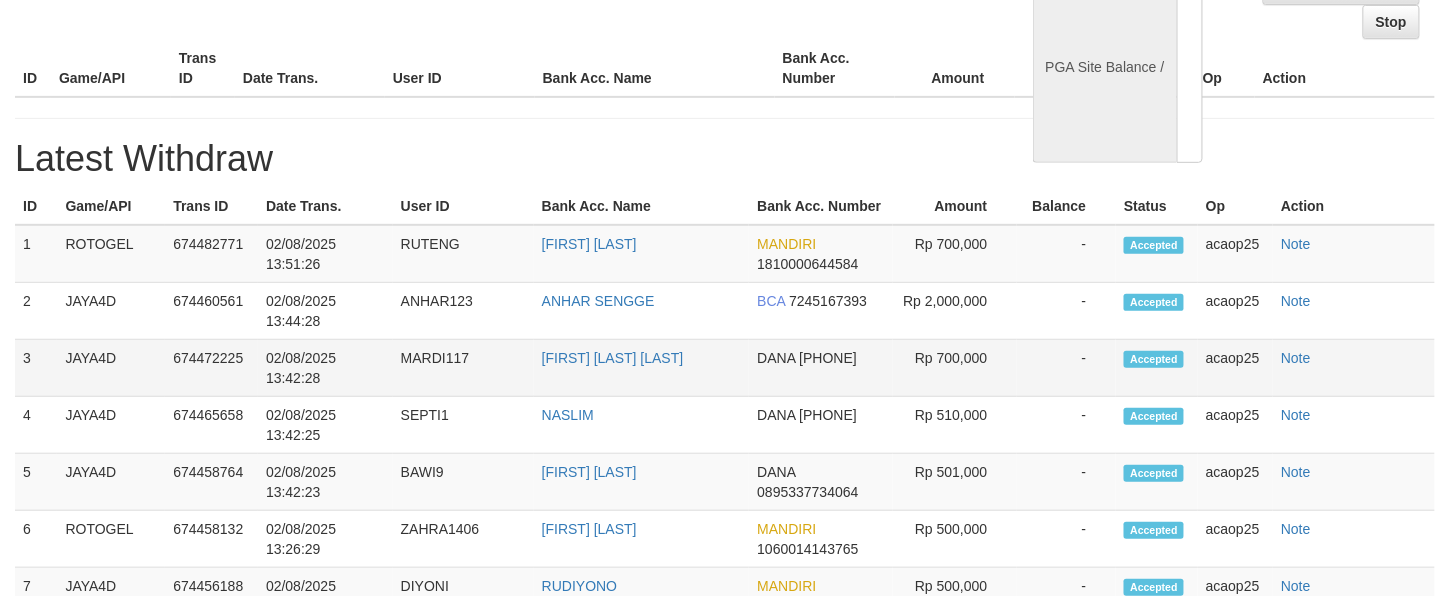 scroll, scrollTop: 197, scrollLeft: 0, axis: vertical 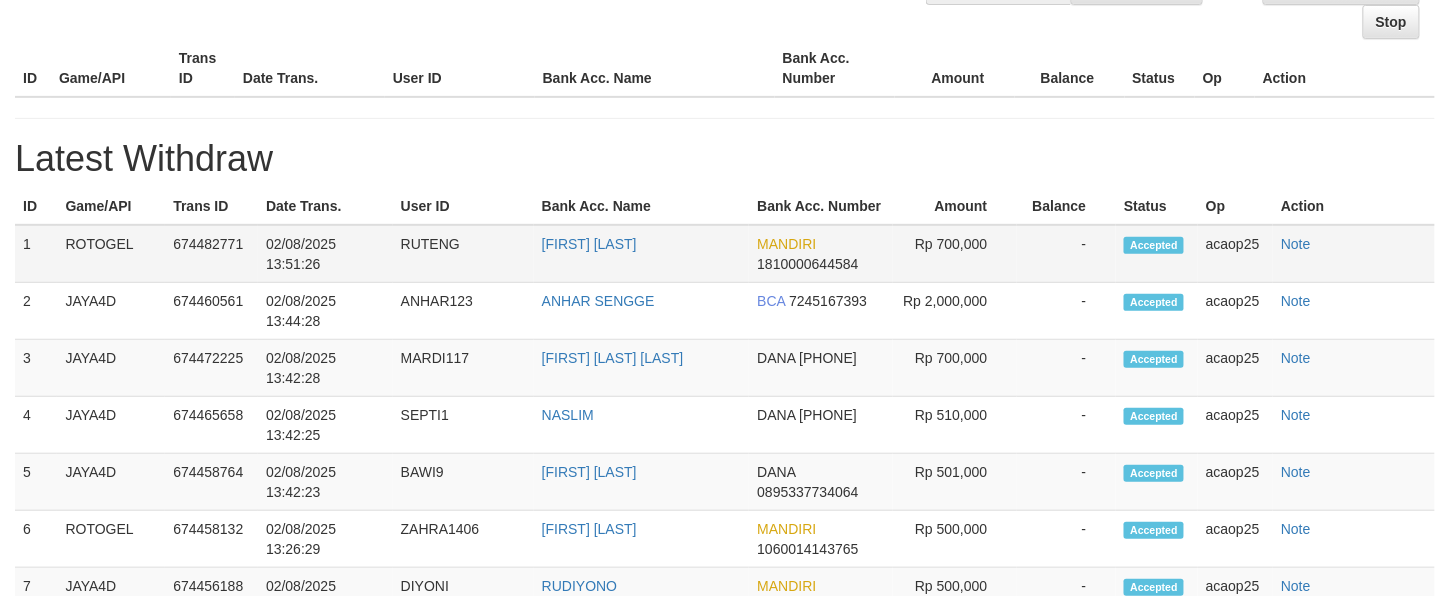 select on "**" 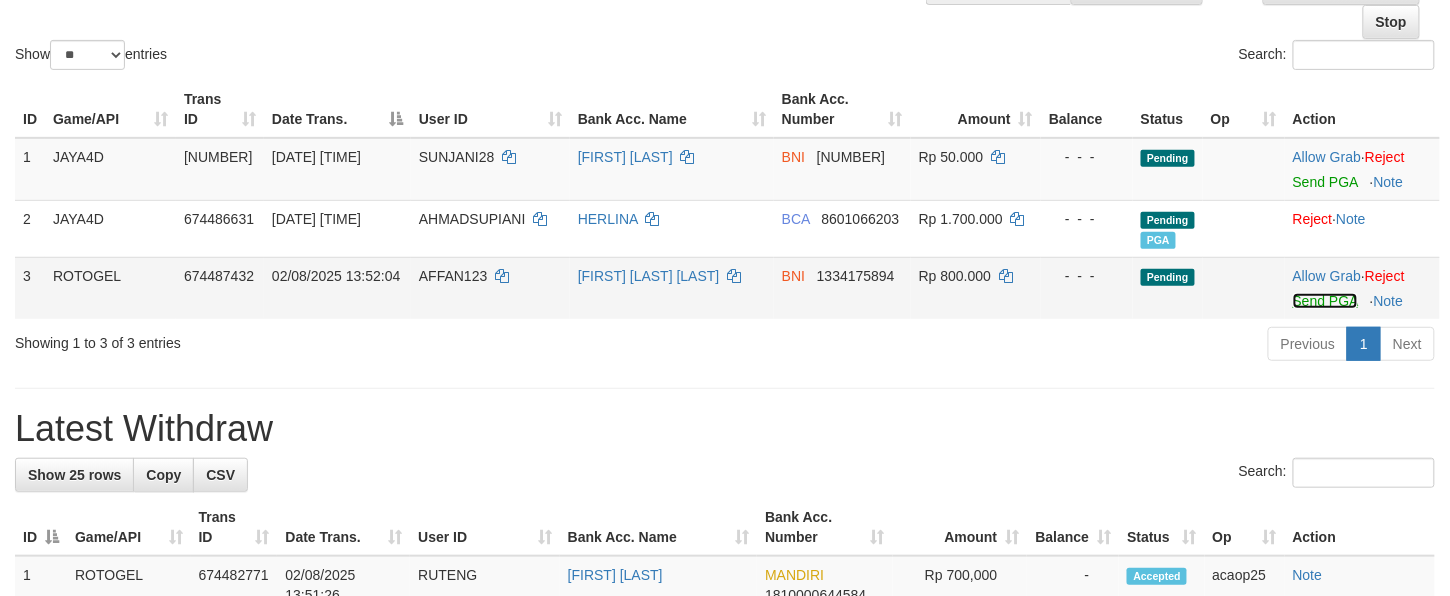 click on "Send PGA" at bounding box center [1325, 301] 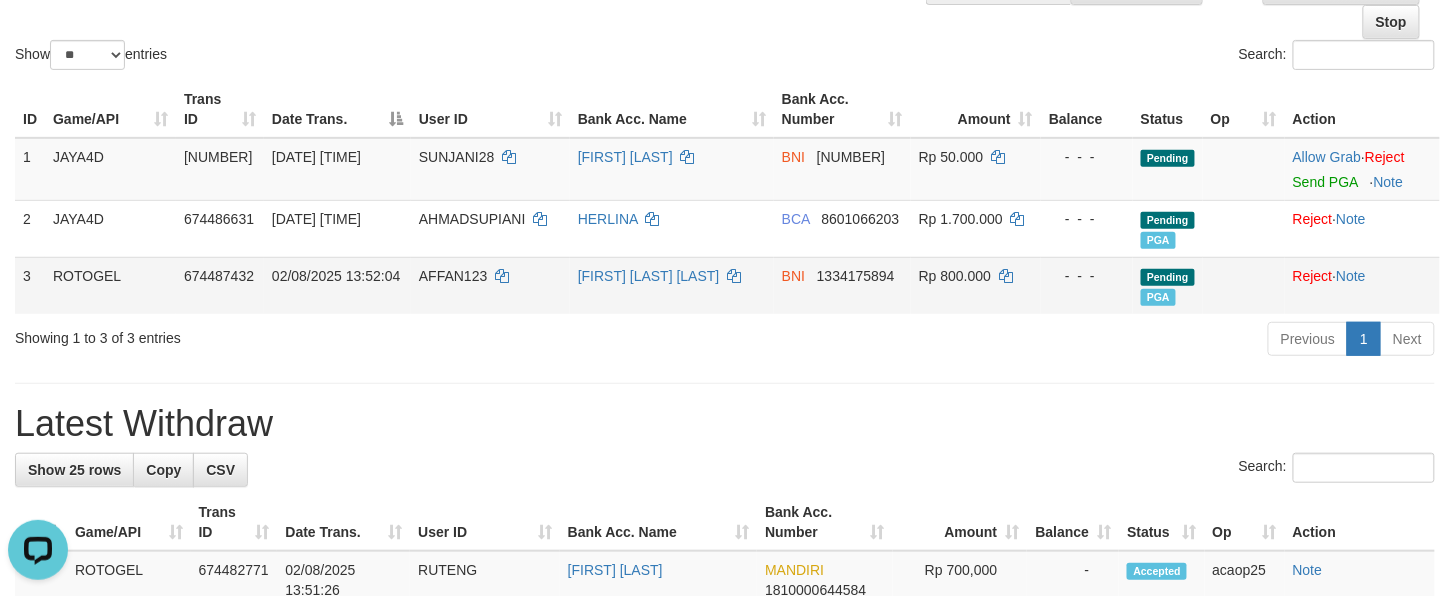 scroll, scrollTop: 0, scrollLeft: 0, axis: both 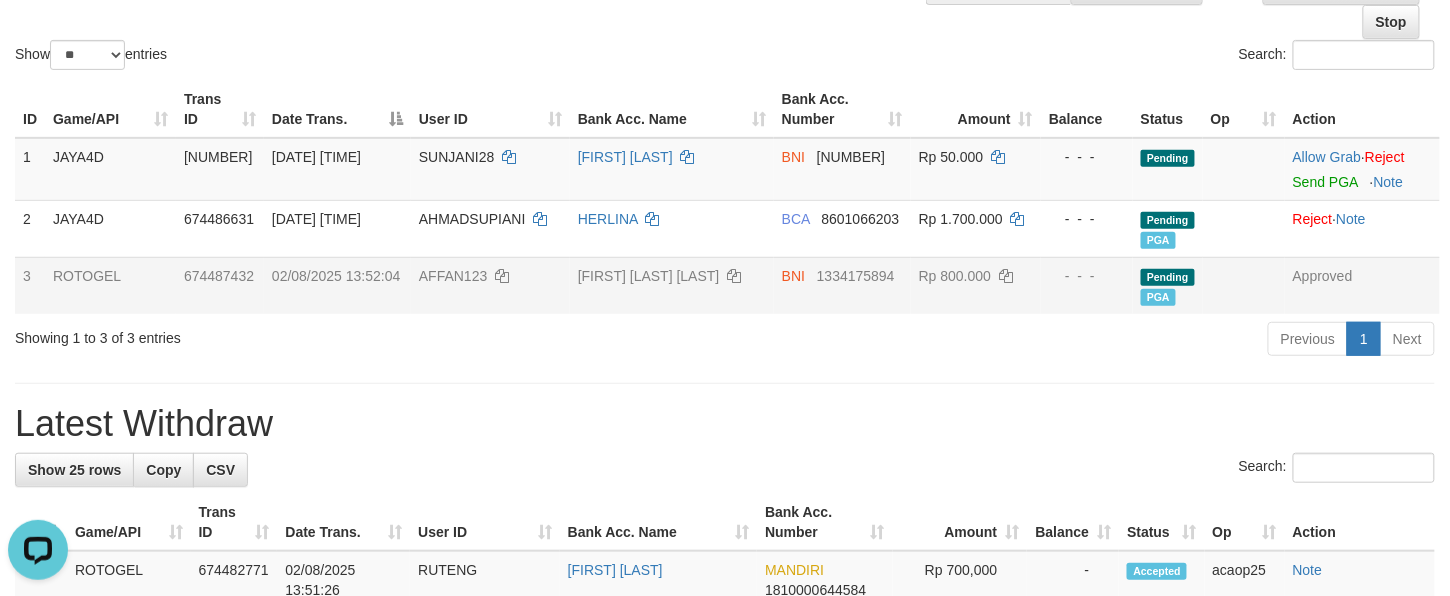 click on "**********" at bounding box center (725, 982) 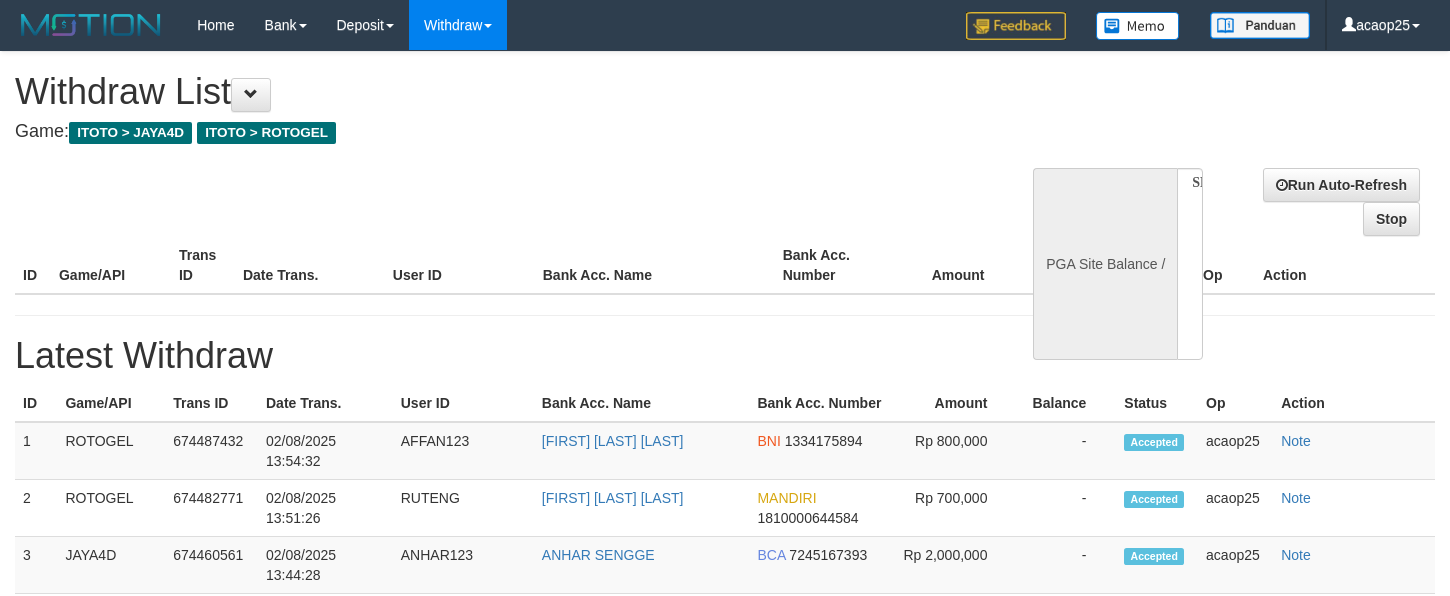 select 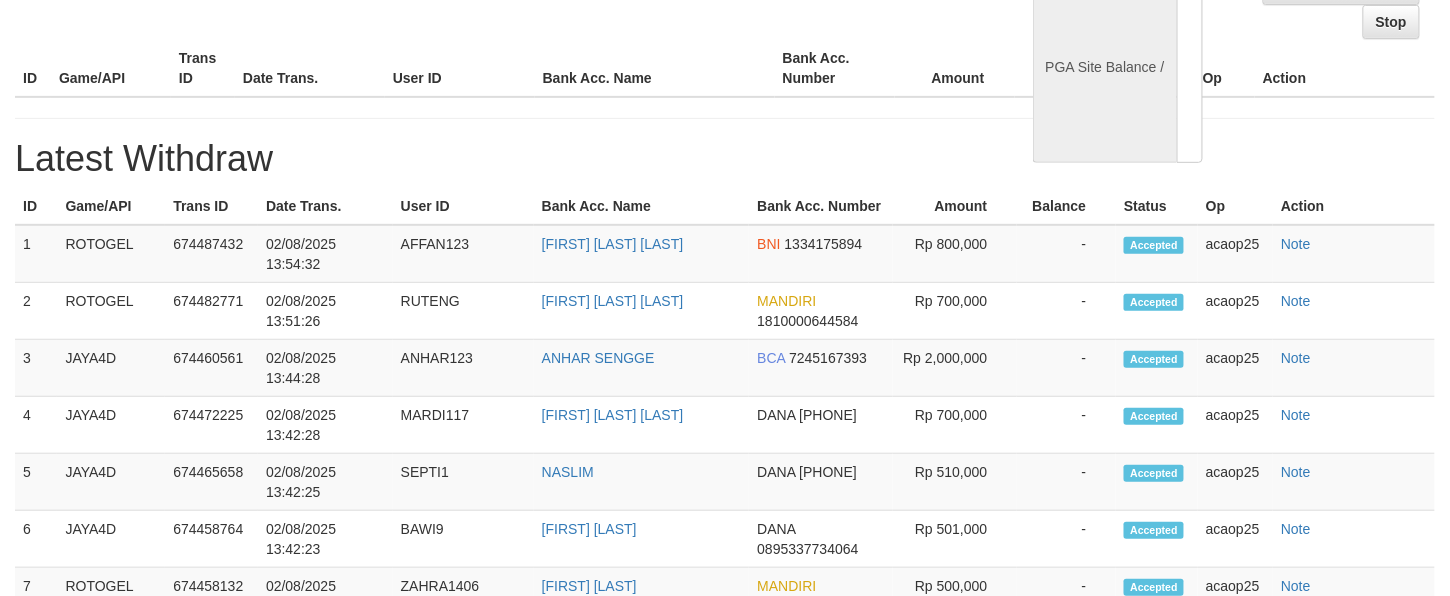 select on "**" 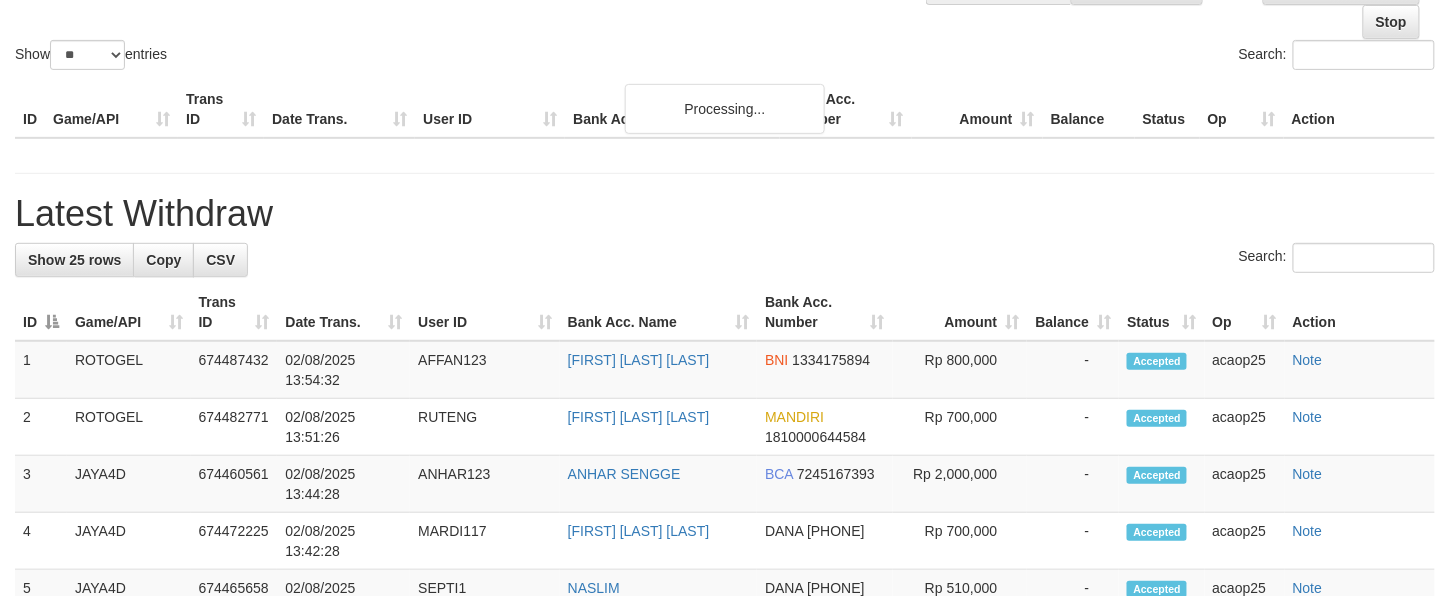 scroll, scrollTop: 197, scrollLeft: 0, axis: vertical 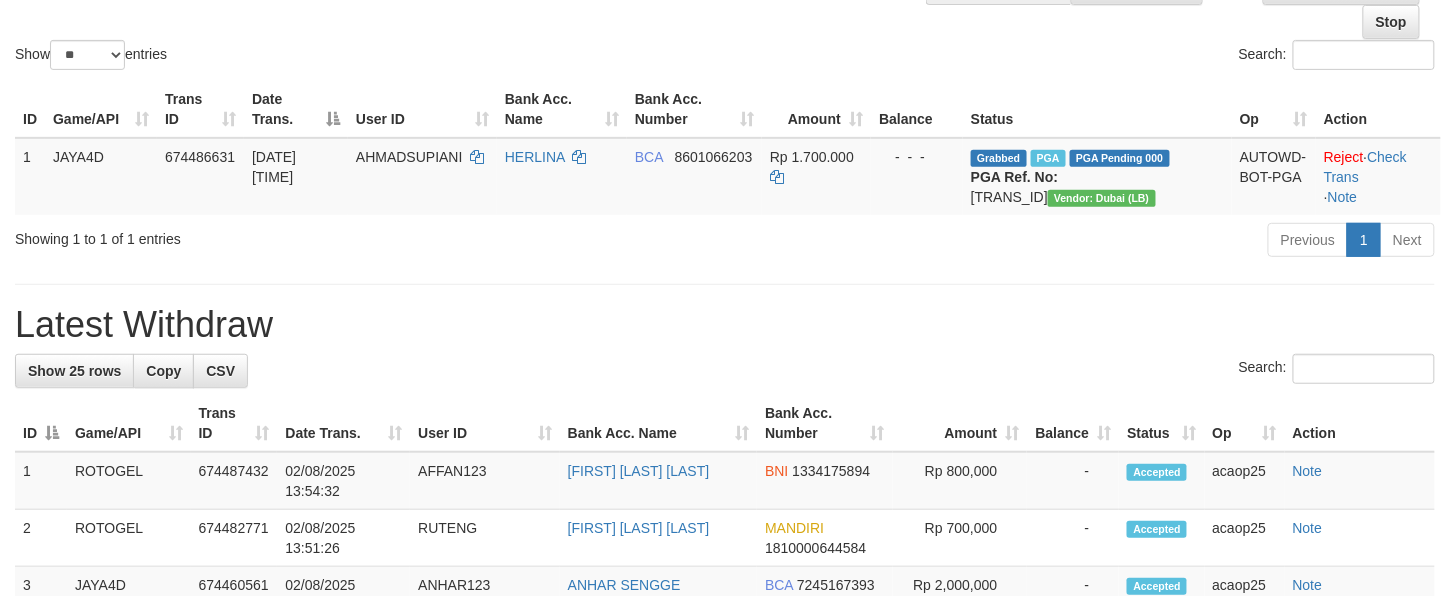 click on "**********" at bounding box center [725, 933] 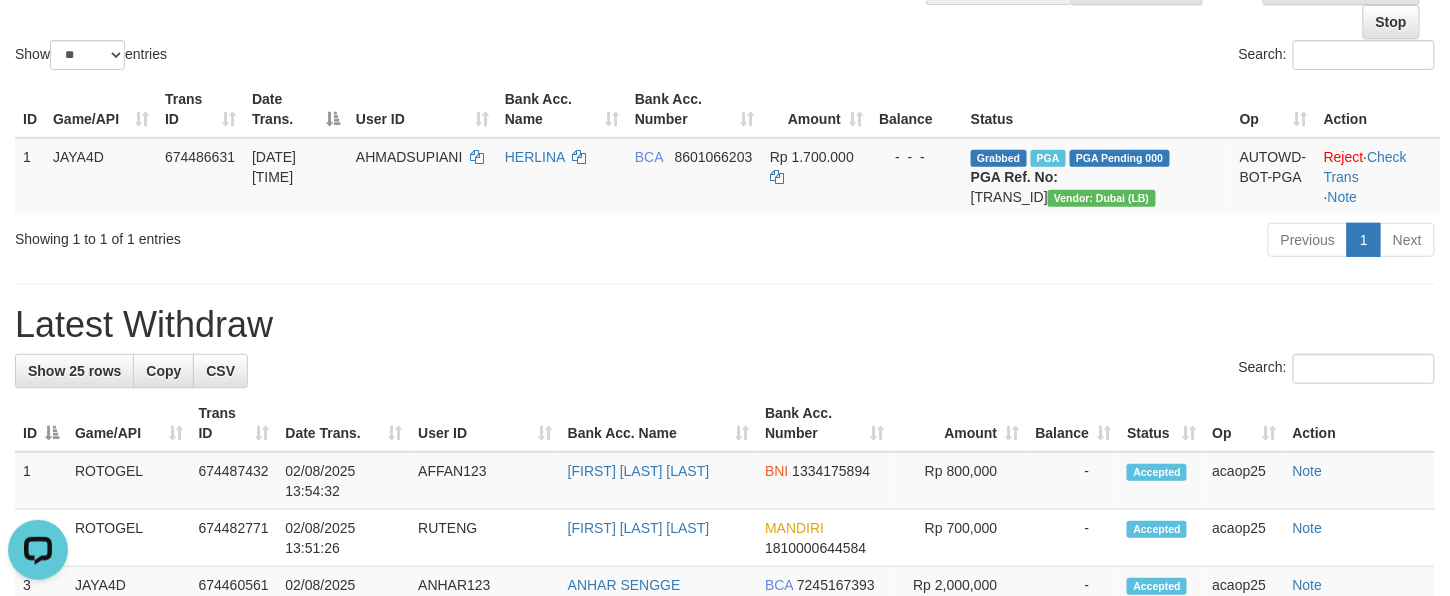 scroll, scrollTop: 0, scrollLeft: 0, axis: both 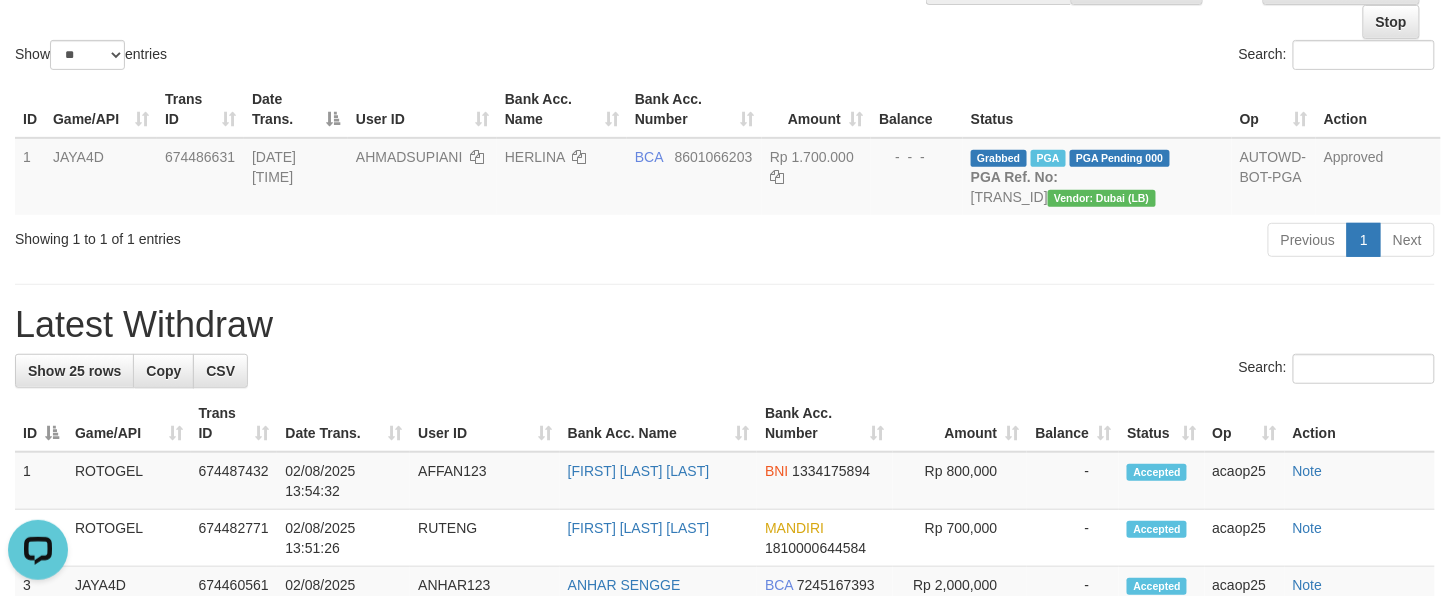 click on "**********" at bounding box center [725, 933] 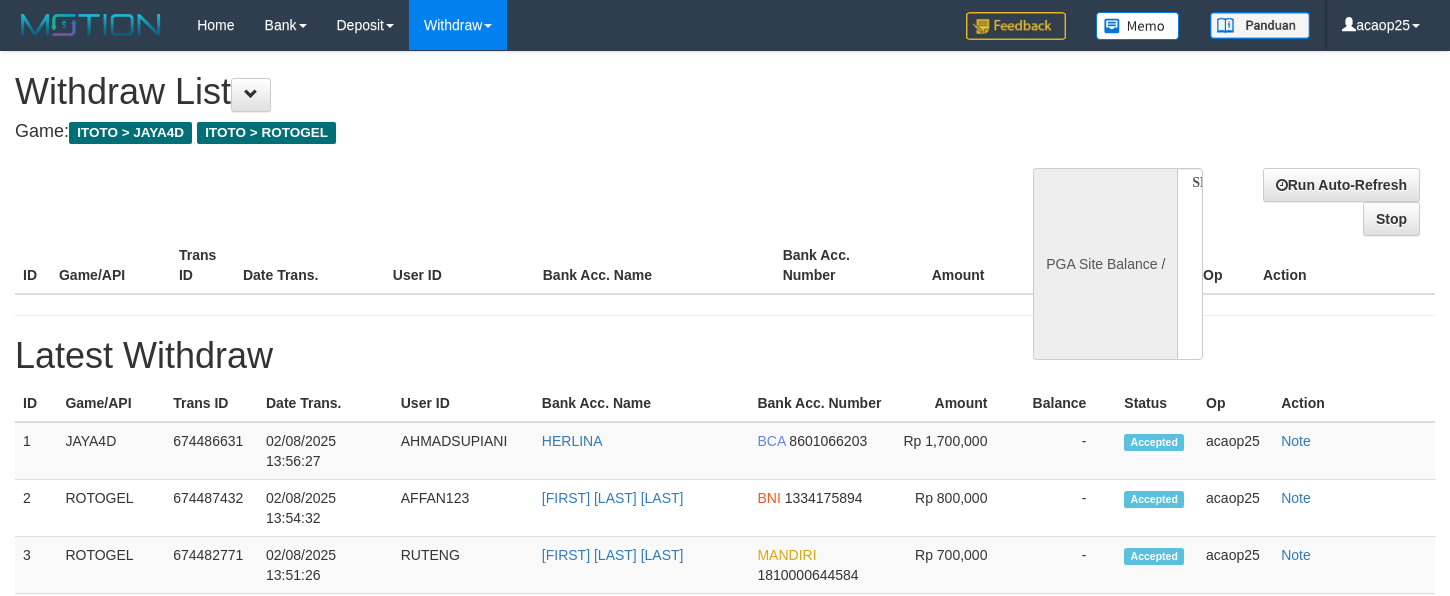 select 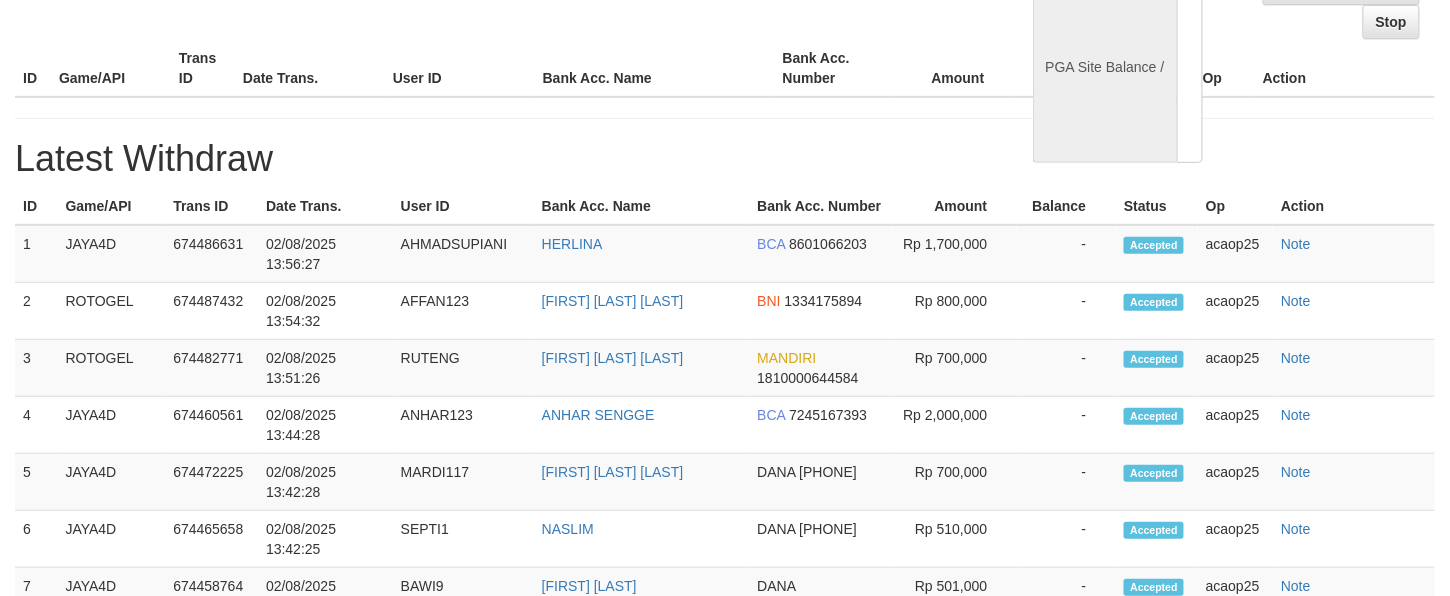 scroll, scrollTop: 197, scrollLeft: 0, axis: vertical 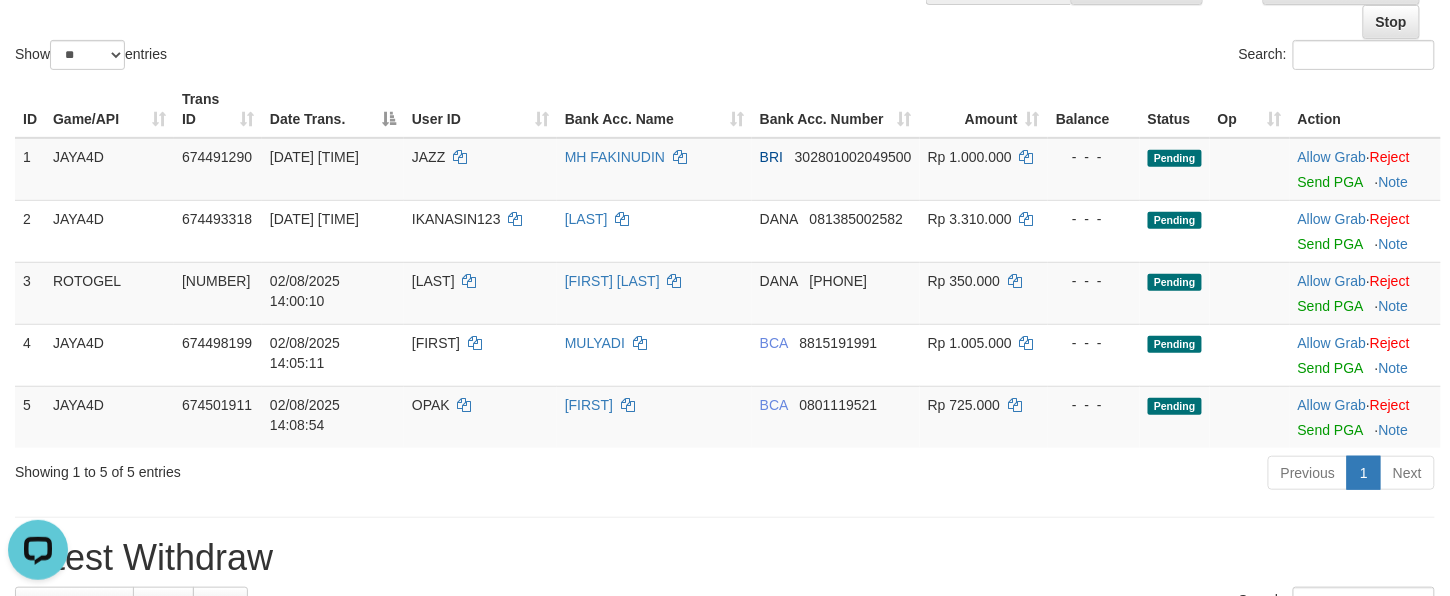 click on "**********" at bounding box center [725, 1049] 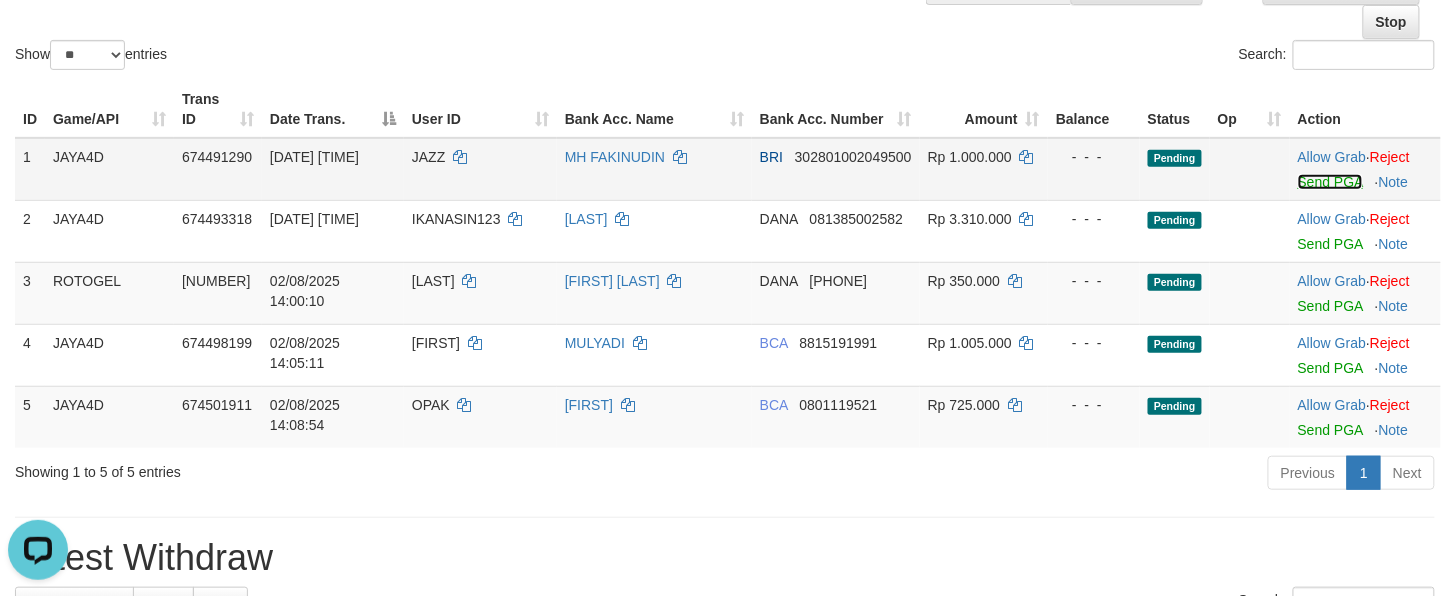 click on "Send PGA" at bounding box center (1330, 182) 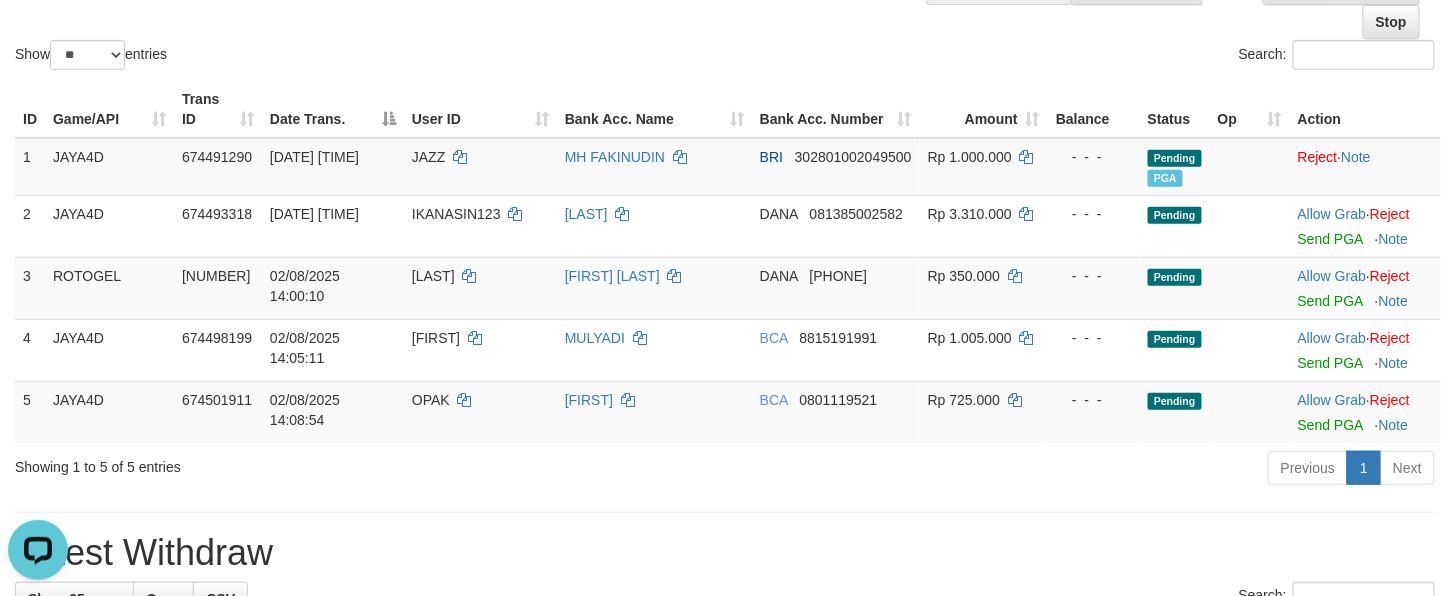 click on "Latest Withdraw" at bounding box center [725, 553] 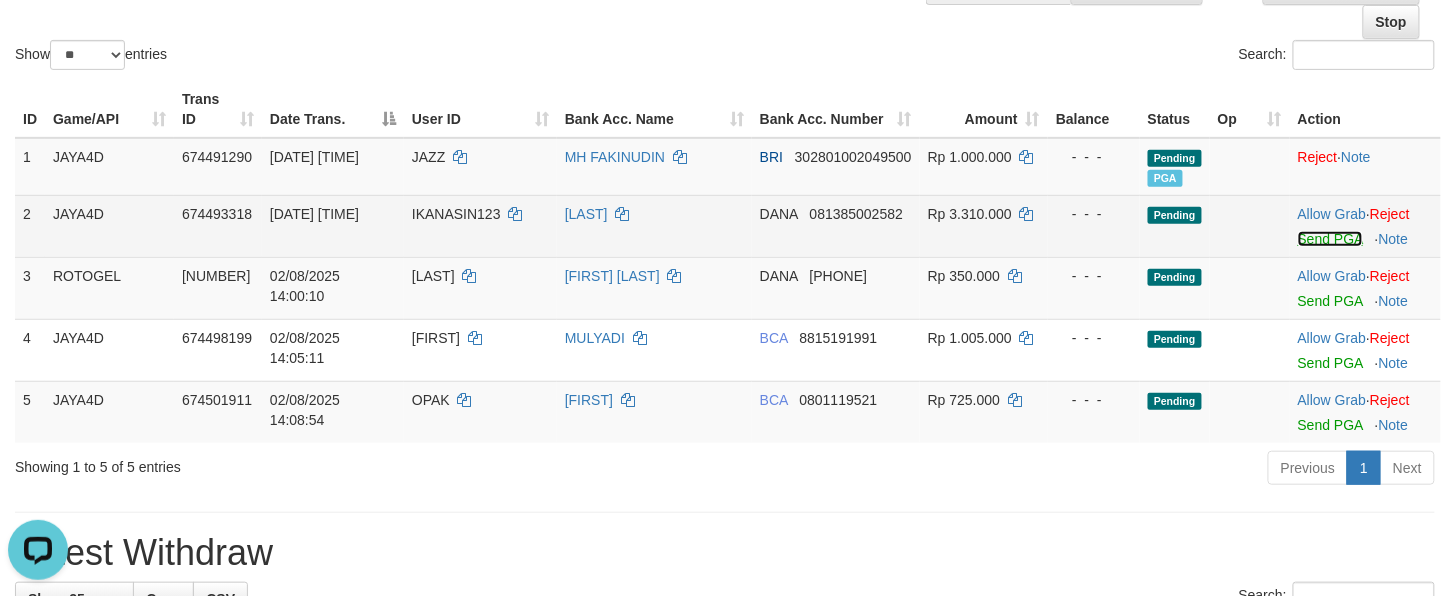 click on "Send PGA" at bounding box center (1330, 239) 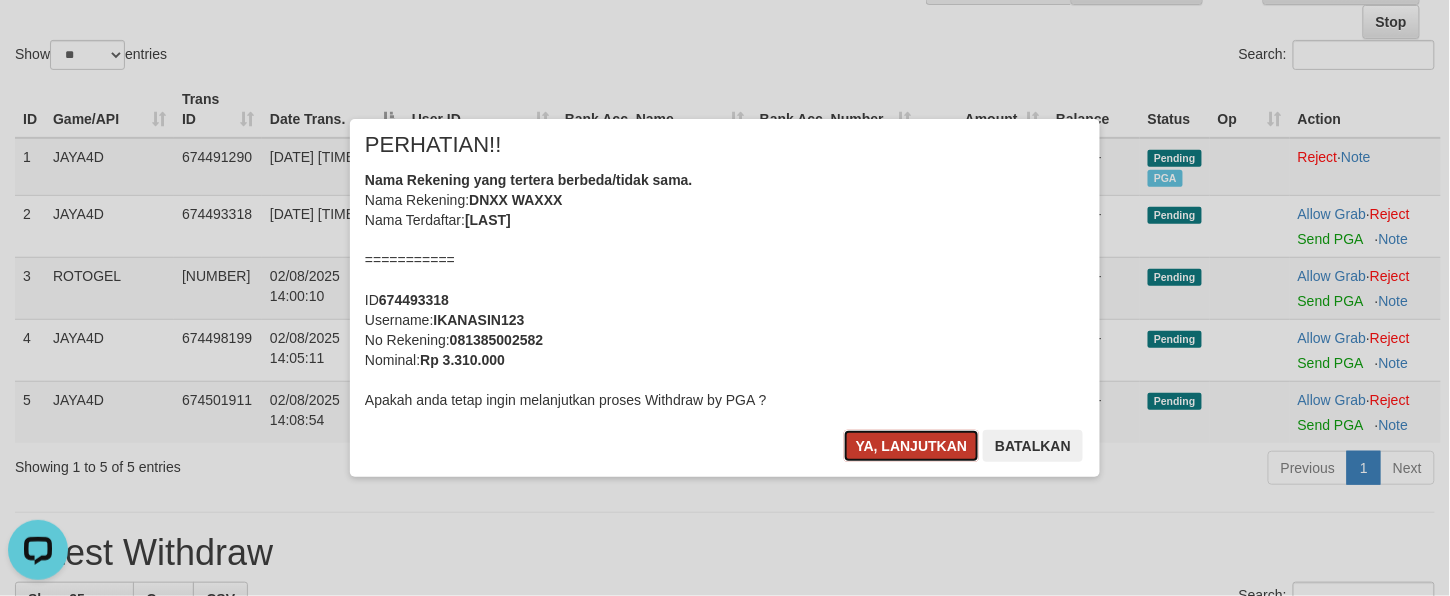 click on "Ya, lanjutkan" at bounding box center (912, 446) 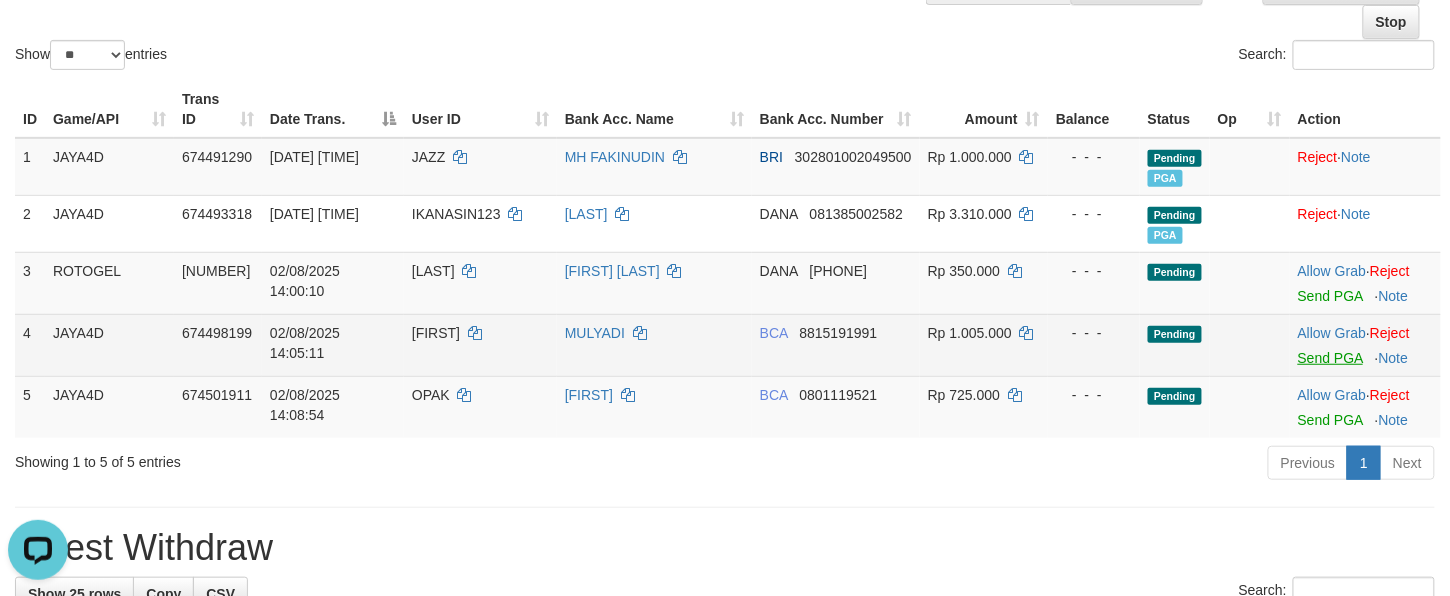 scroll, scrollTop: 192, scrollLeft: 0, axis: vertical 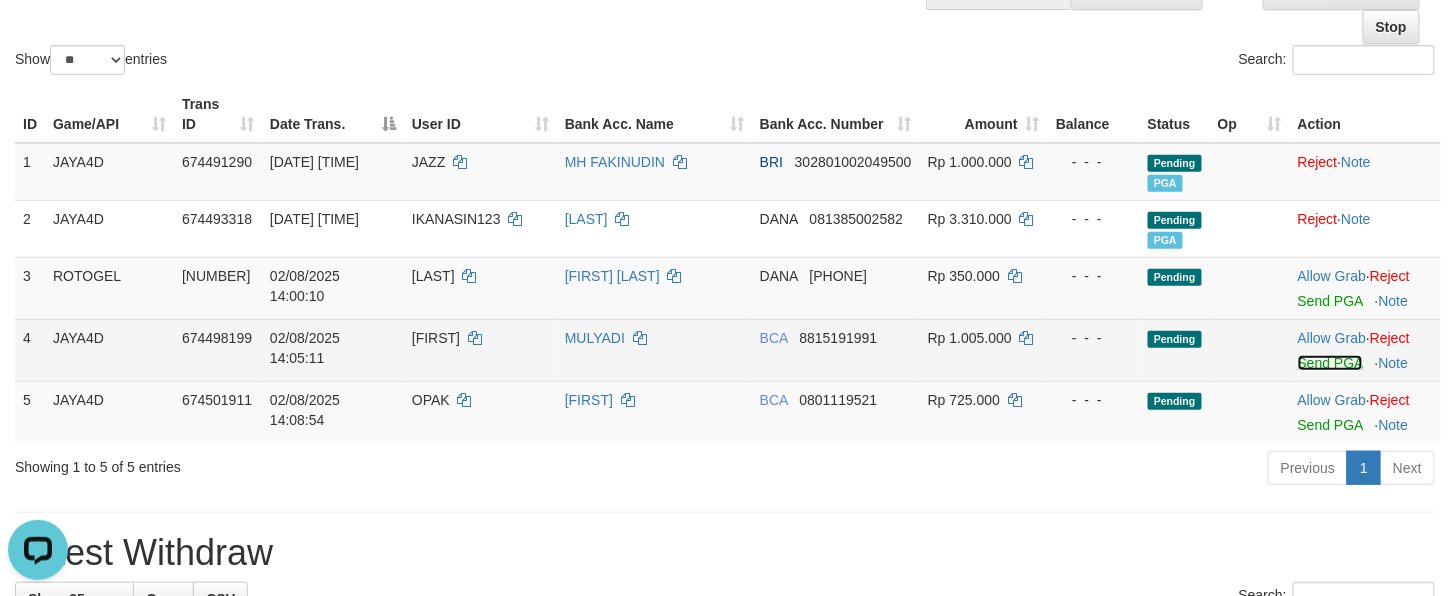 click on "Send PGA" at bounding box center [1330, 363] 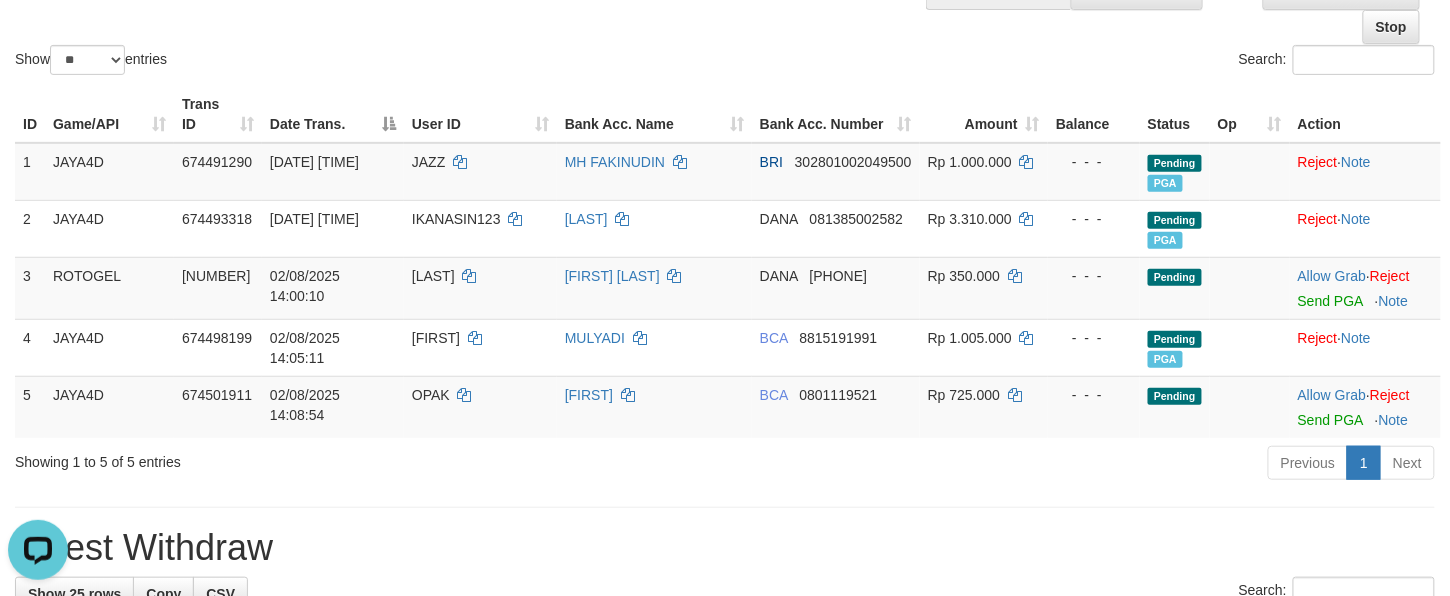click on "**********" at bounding box center [725, 1047] 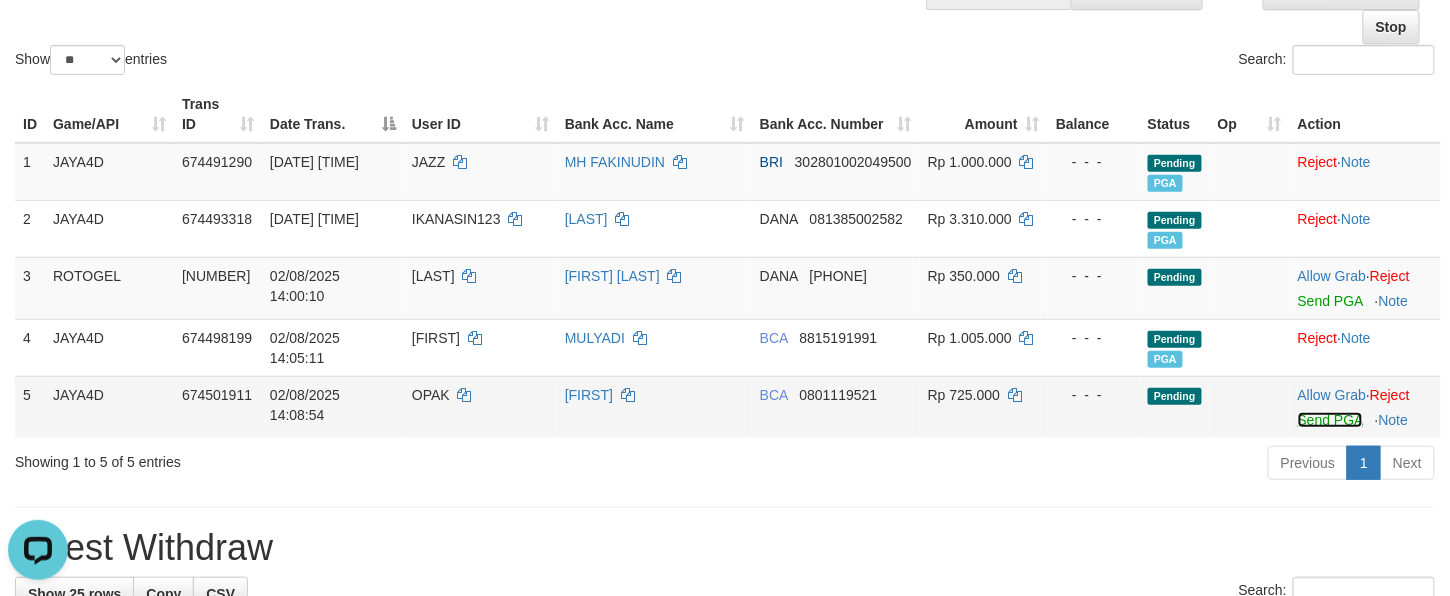 click on "Send PGA" at bounding box center (1330, 420) 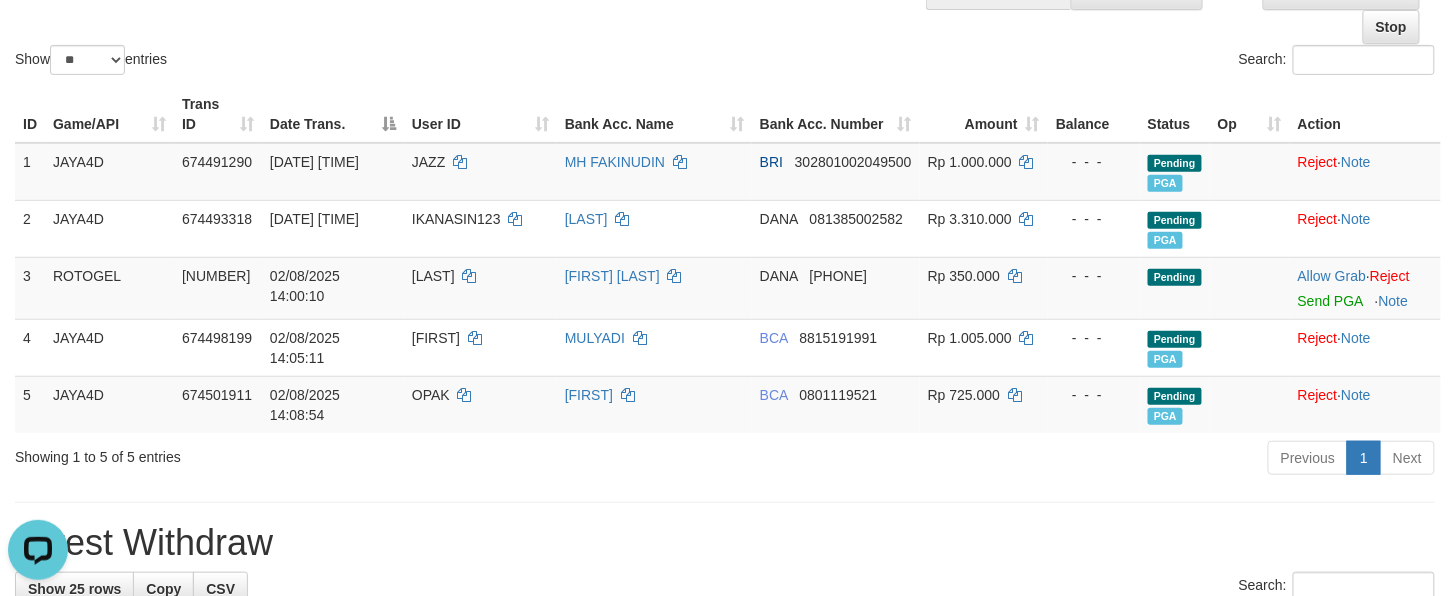 click on "Latest Withdraw" at bounding box center (725, 543) 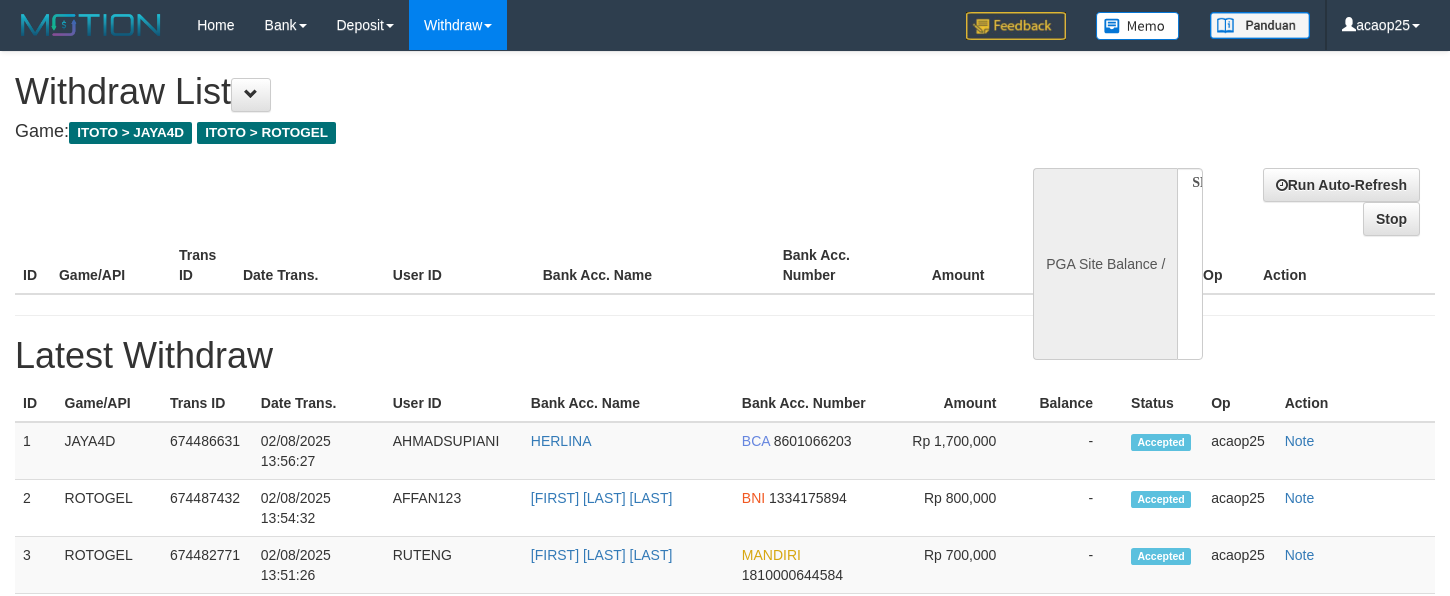 select 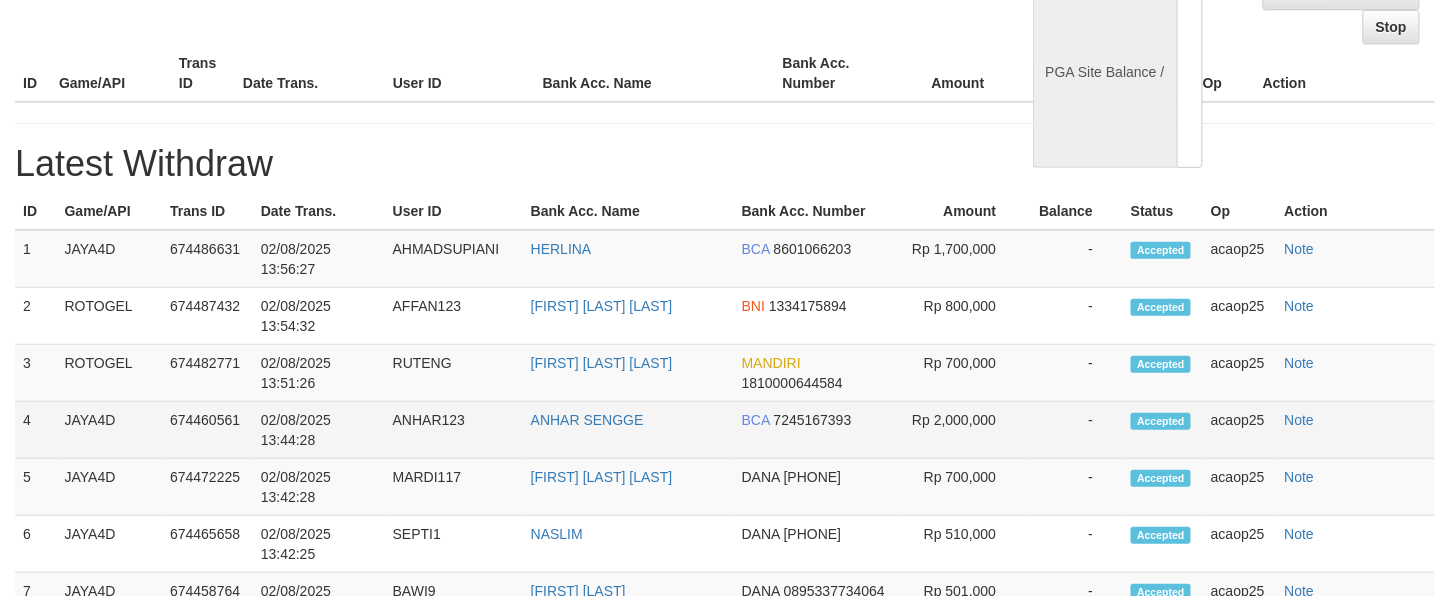 select 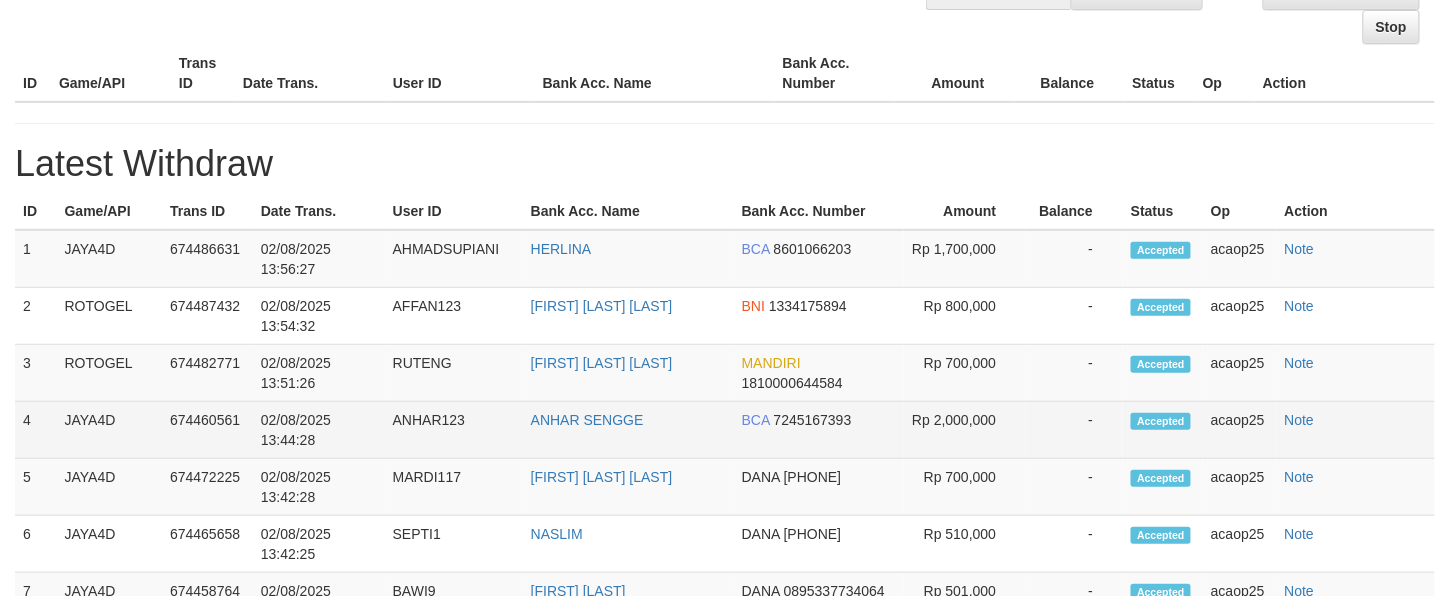 scroll, scrollTop: 192, scrollLeft: 0, axis: vertical 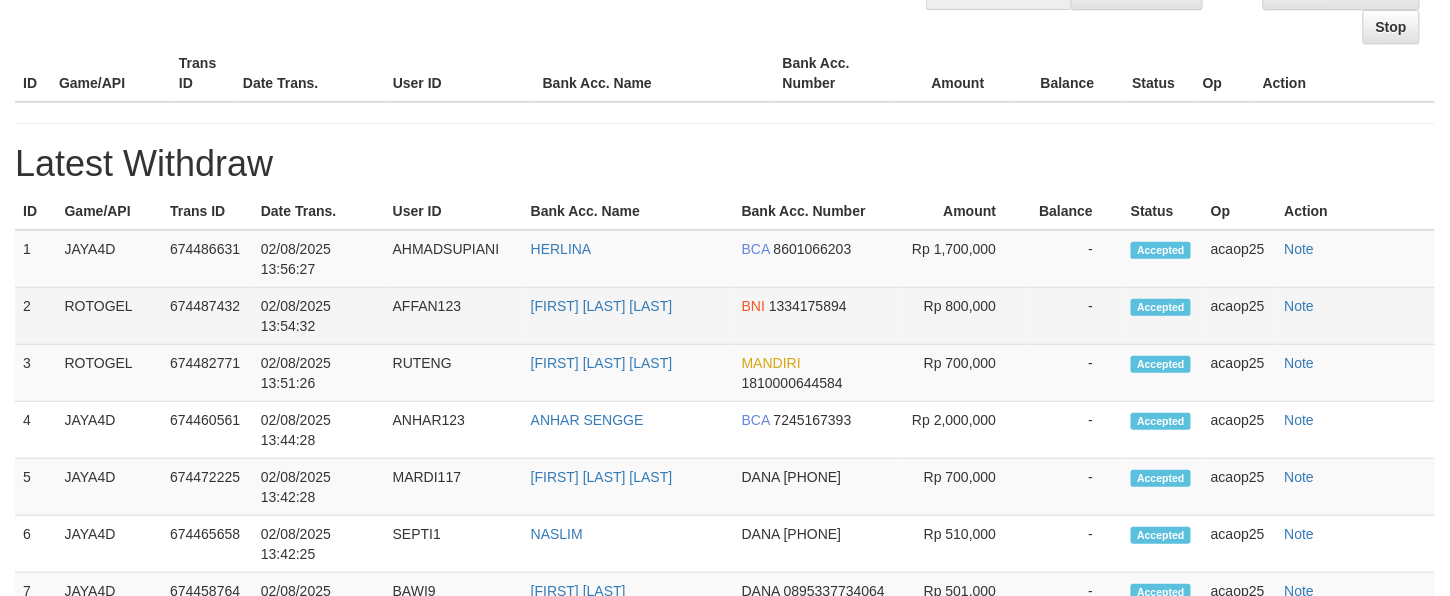 select on "**" 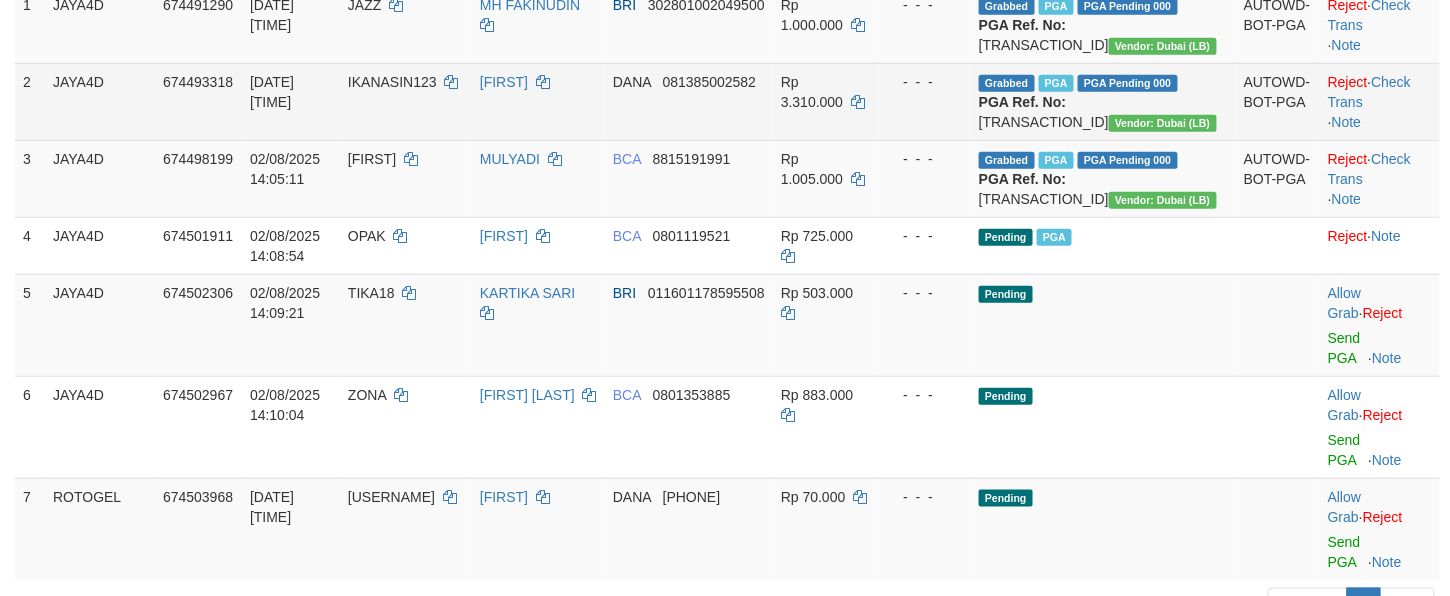 scroll, scrollTop: 414, scrollLeft: 0, axis: vertical 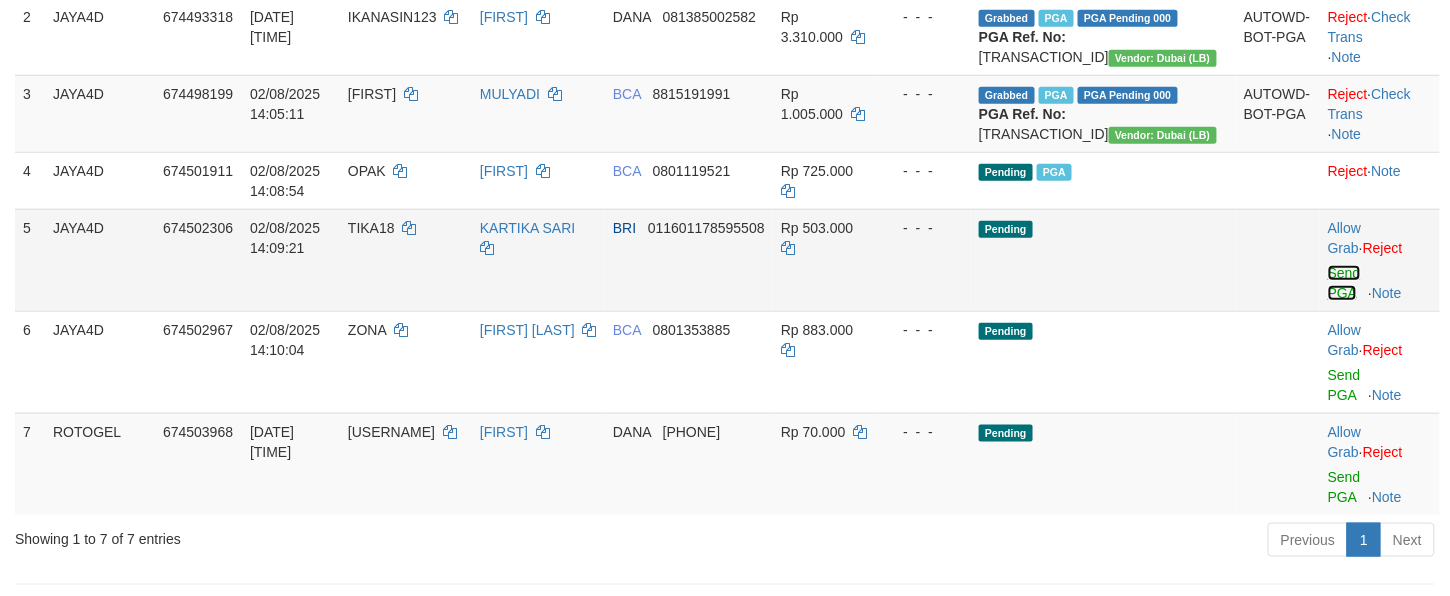click on "Send PGA" at bounding box center [1344, 283] 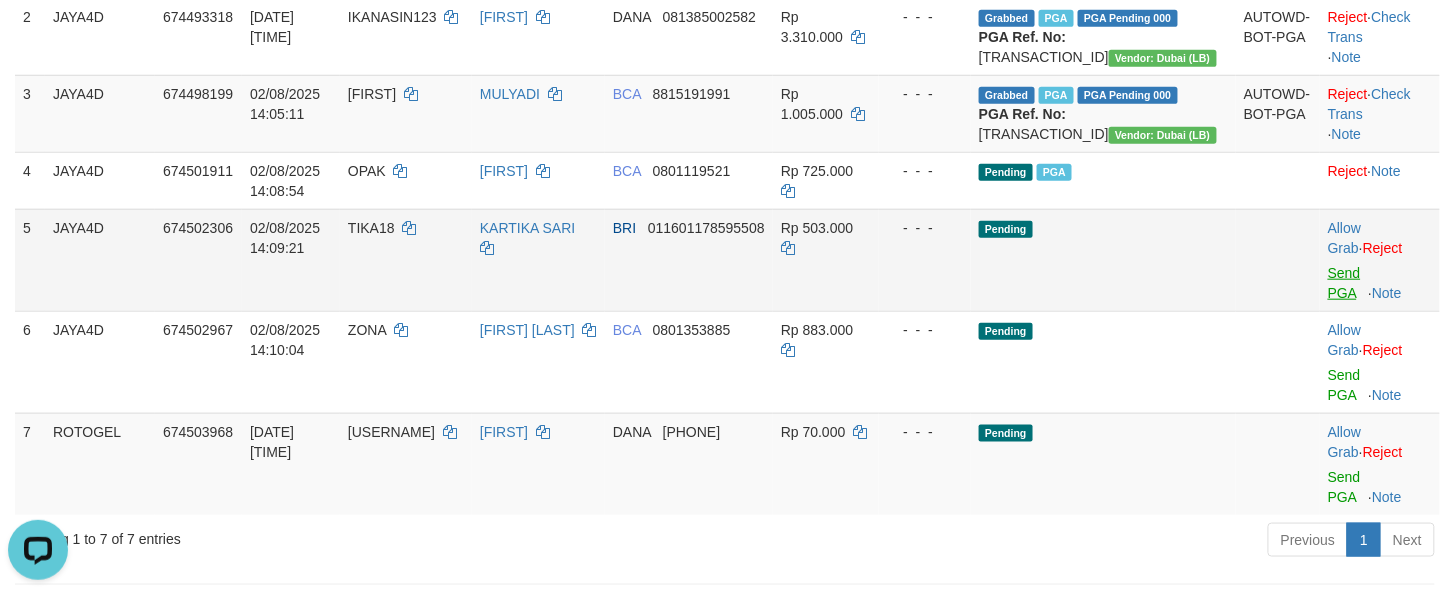 scroll, scrollTop: 0, scrollLeft: 0, axis: both 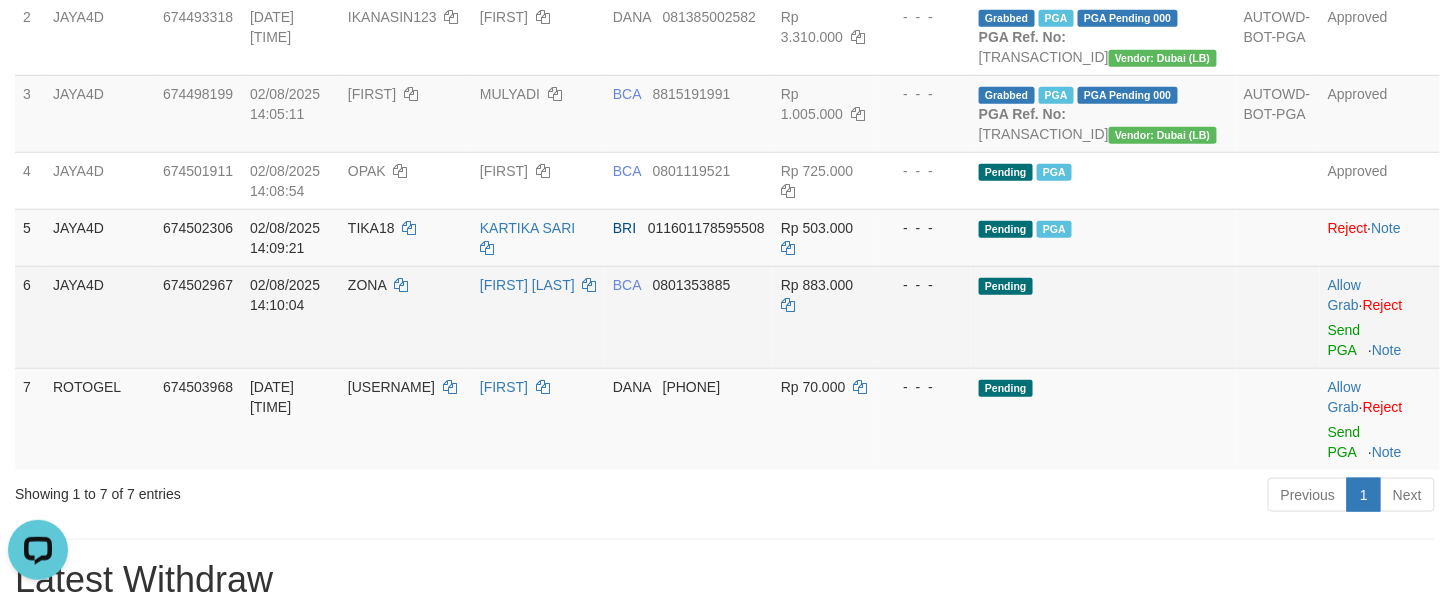 click on "Pending" at bounding box center (1103, 317) 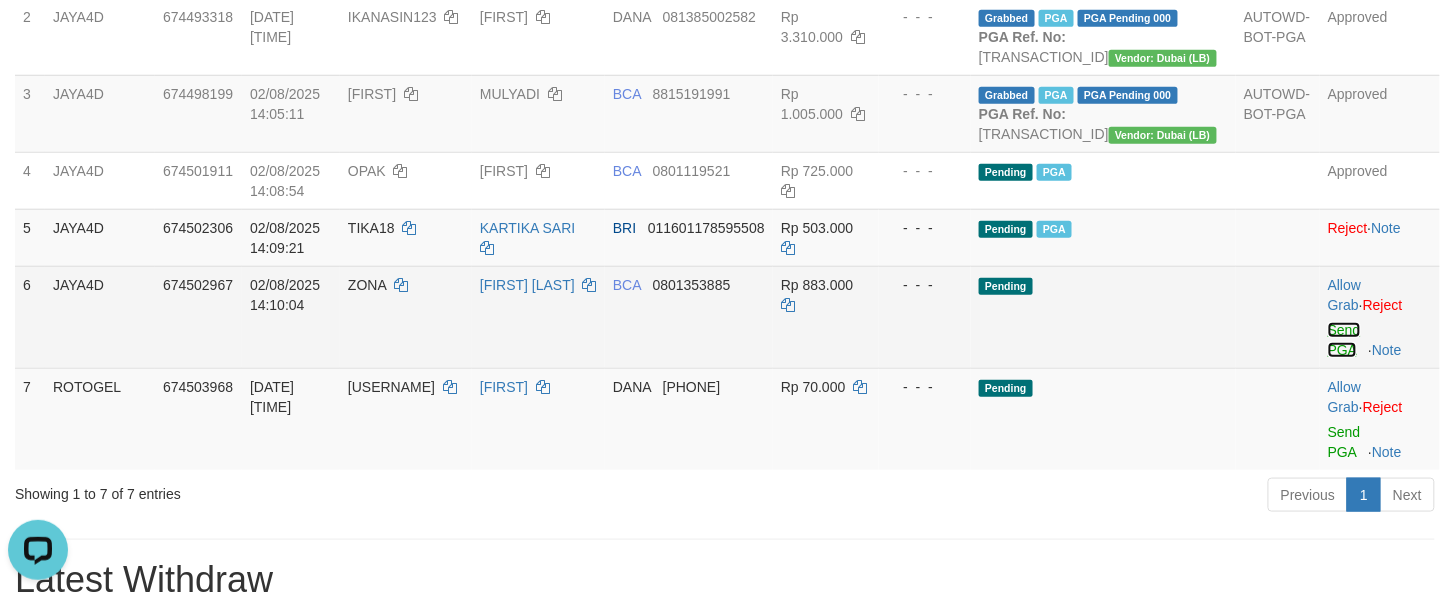 click on "Send PGA" at bounding box center [1344, 340] 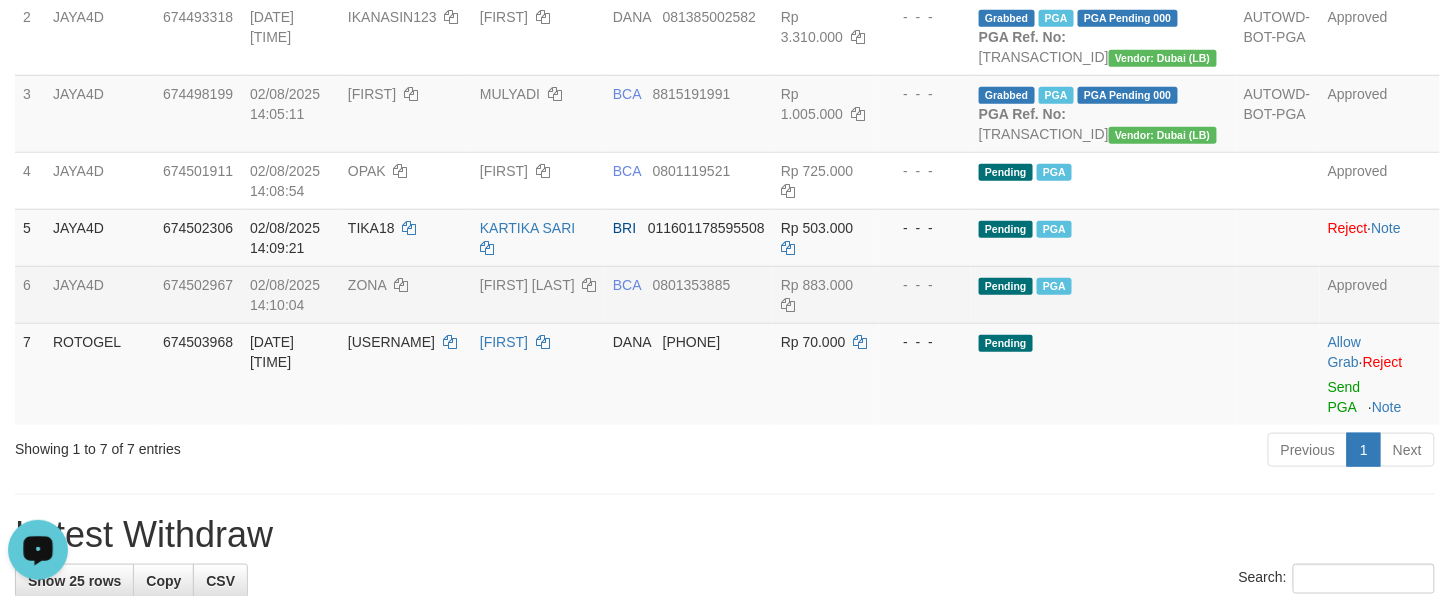 click on "ID Game/API Trans ID Date Trans. User ID Bank Acc. Name Bank Acc. Number Amount Balance Status Op Action
1 JAYA4D 674491290 02/08/2025 13:57:09 JAZZ    MH FAKINUDIN    BRI     302801002049500 Rp 1.000.000    -  -  - Grabbed   PGA   PGA Pending 000 PGA Ref. No:  TF_250802_CK458B296838B11PBG6K  Vendor: Dubai (LB) AUTOWD-BOT-PGA Approved 2 JAYA4D 674493318 02/08/2025 13:59:39 IKANASIN123    WATNO    DANA     081385002582 Rp 3.310.000    -  -  - Grabbed   PGA   PGA Pending 000 PGA Ref. No:  TF_250802_CK4CFC6C0F27611YHUNY  Vendor: Dubai (LB) AUTOWD-BOT-PGA Approved 3 JAYA4D 674498199 02/08/2025 14:05:11 HOWARD    MULYADI    BCA     8815191991 Rp 1.005.000    -  -  - Grabbed   PGA   PGA Pending 000 PGA Ref. No:  TF_250802_CK42EA1A797FE341CI8F  Vendor: Dubai (LB) AUTOWD-BOT-PGA Approved 4 JAYA4D 674501911 02/08/2025 14:08:54 OPAK    JUMAIN    BCA     0801119521 Rp 725.000    -  -  - Pending   PGA Approved 5 JAYA4D 674502306 02/08/2025 14:09:21 TIKA18" at bounding box center [725, 144] 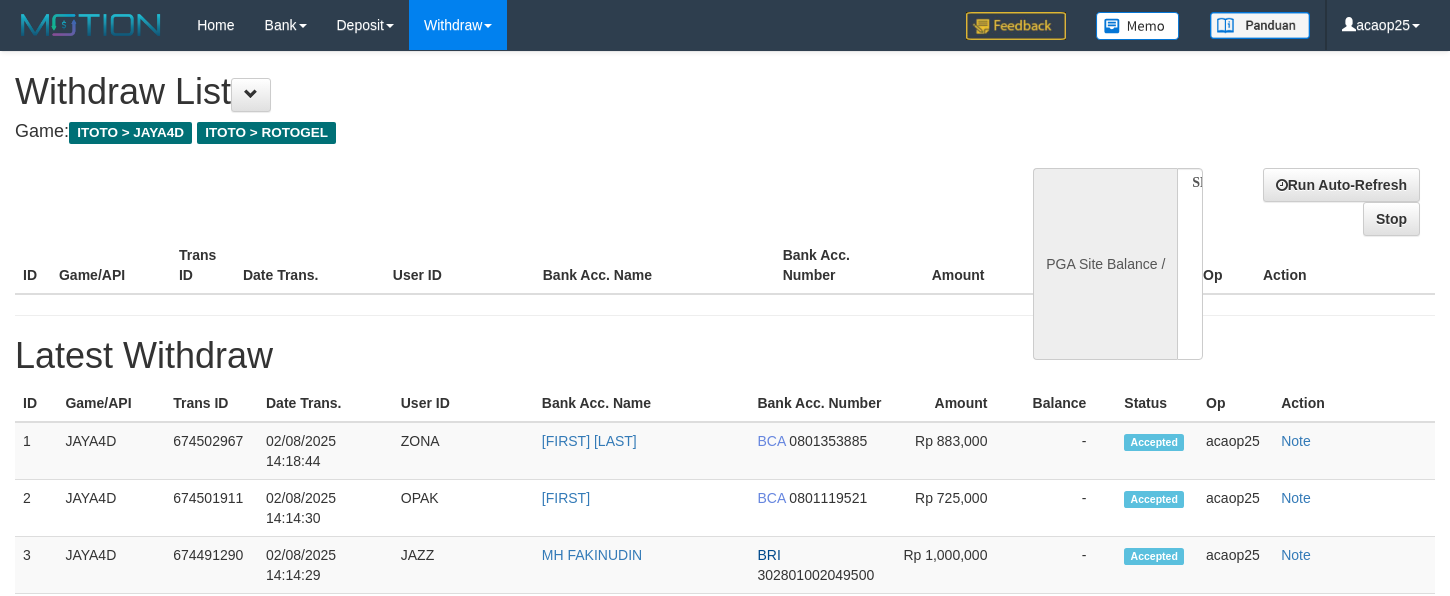 select 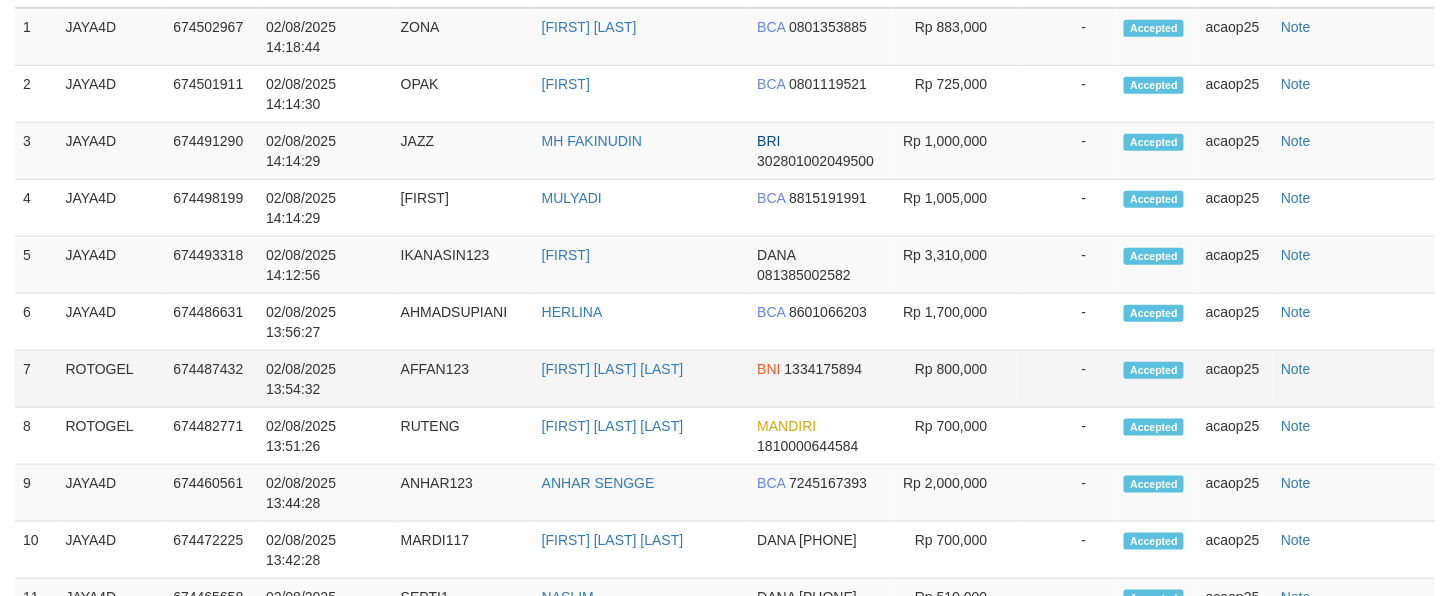 select 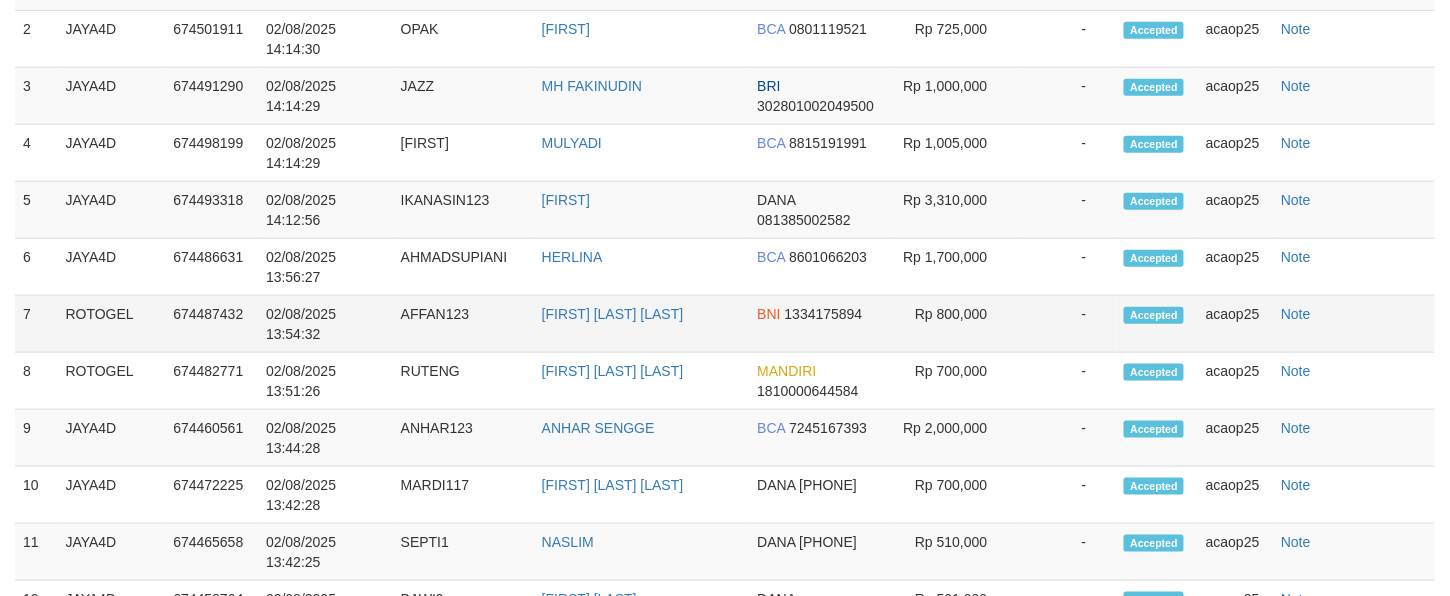 select on "**" 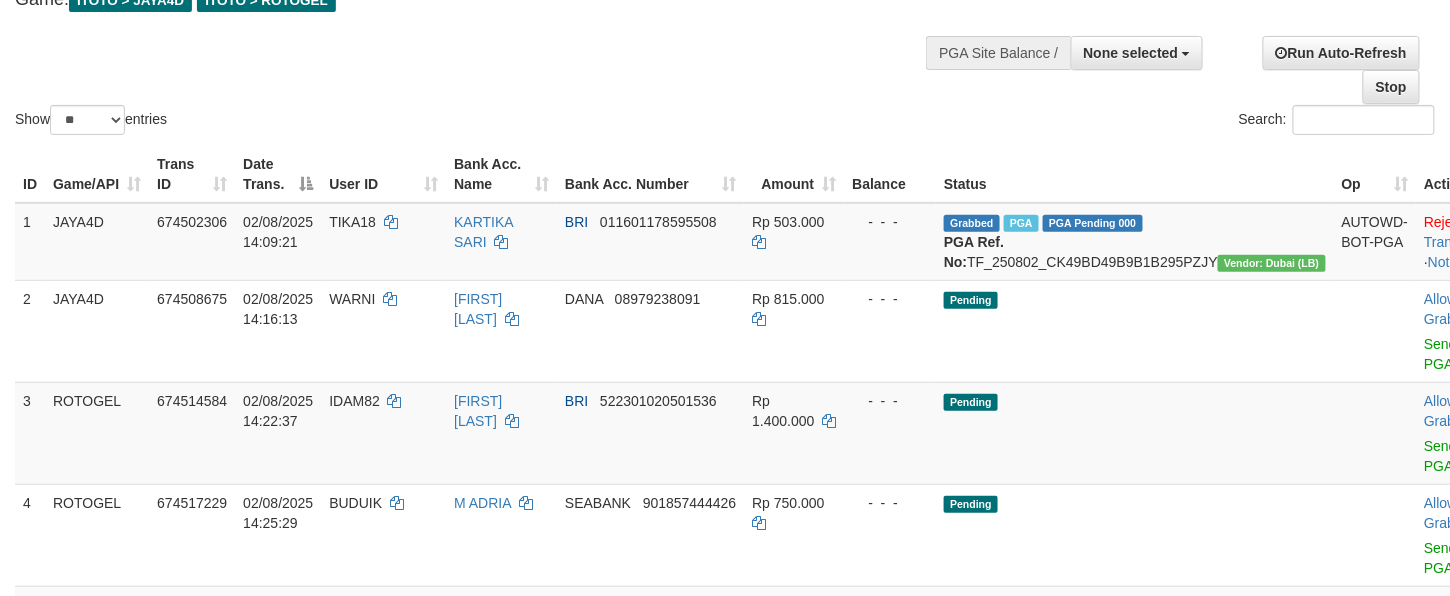 scroll, scrollTop: 222, scrollLeft: 0, axis: vertical 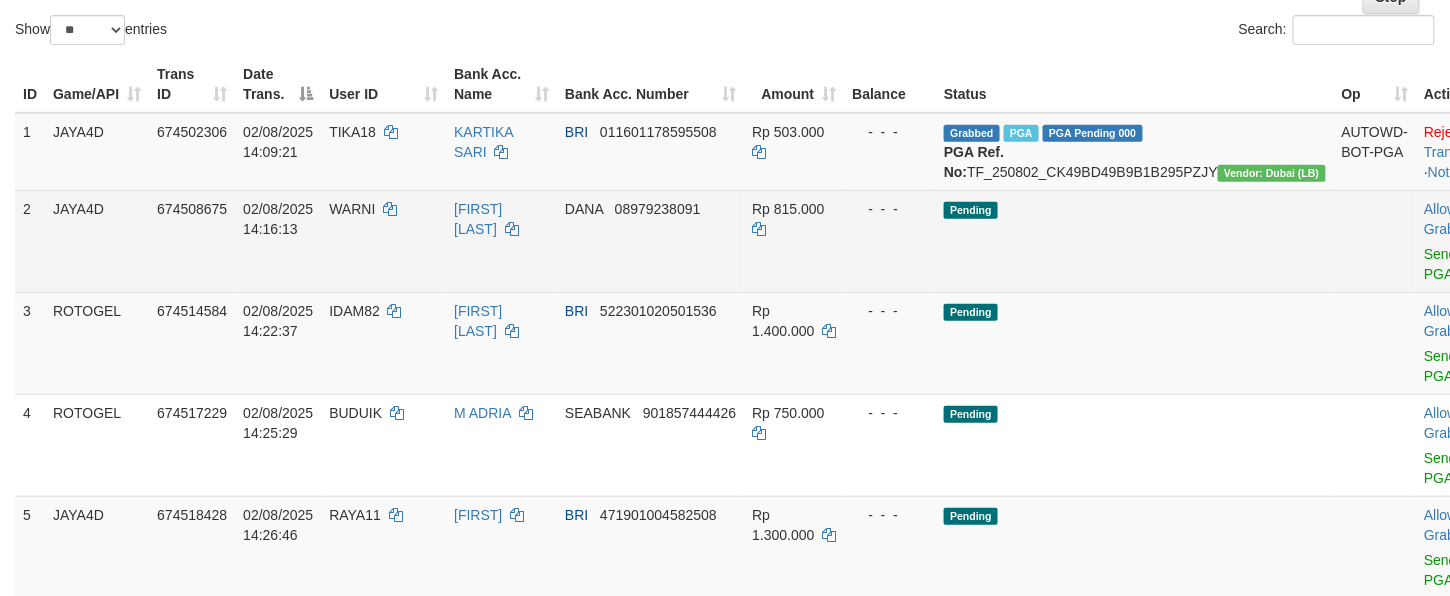 click at bounding box center (1375, 241) 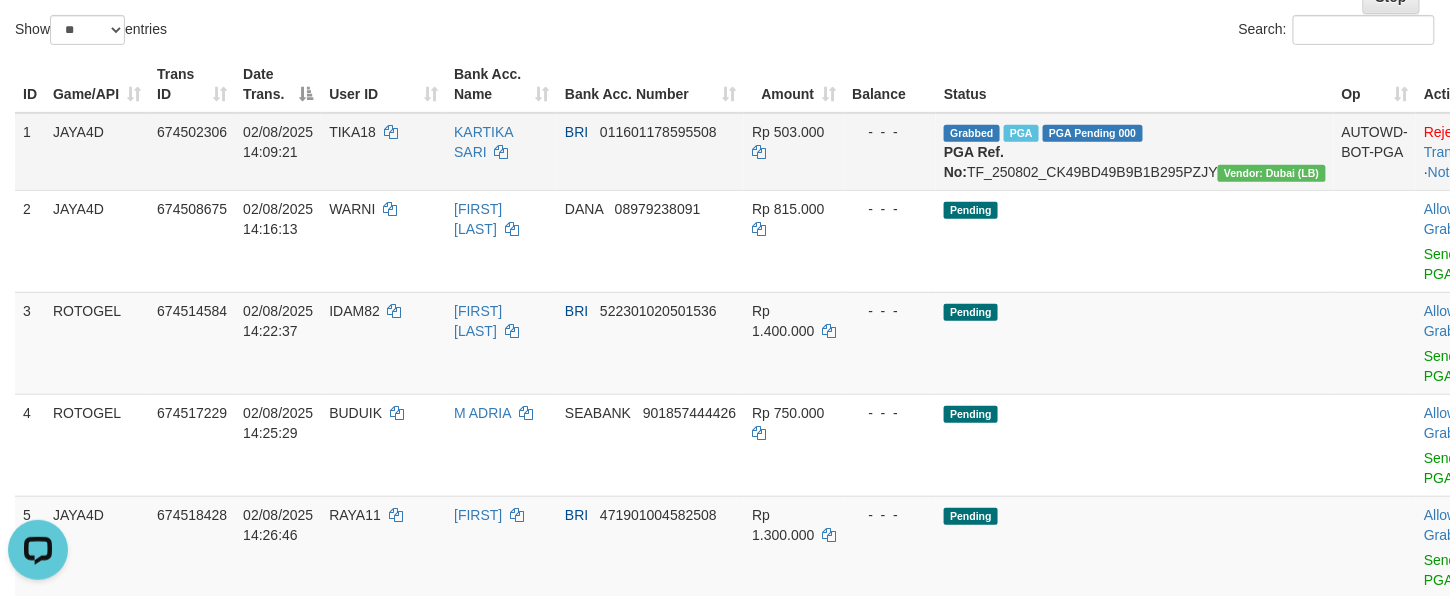 scroll, scrollTop: 0, scrollLeft: 0, axis: both 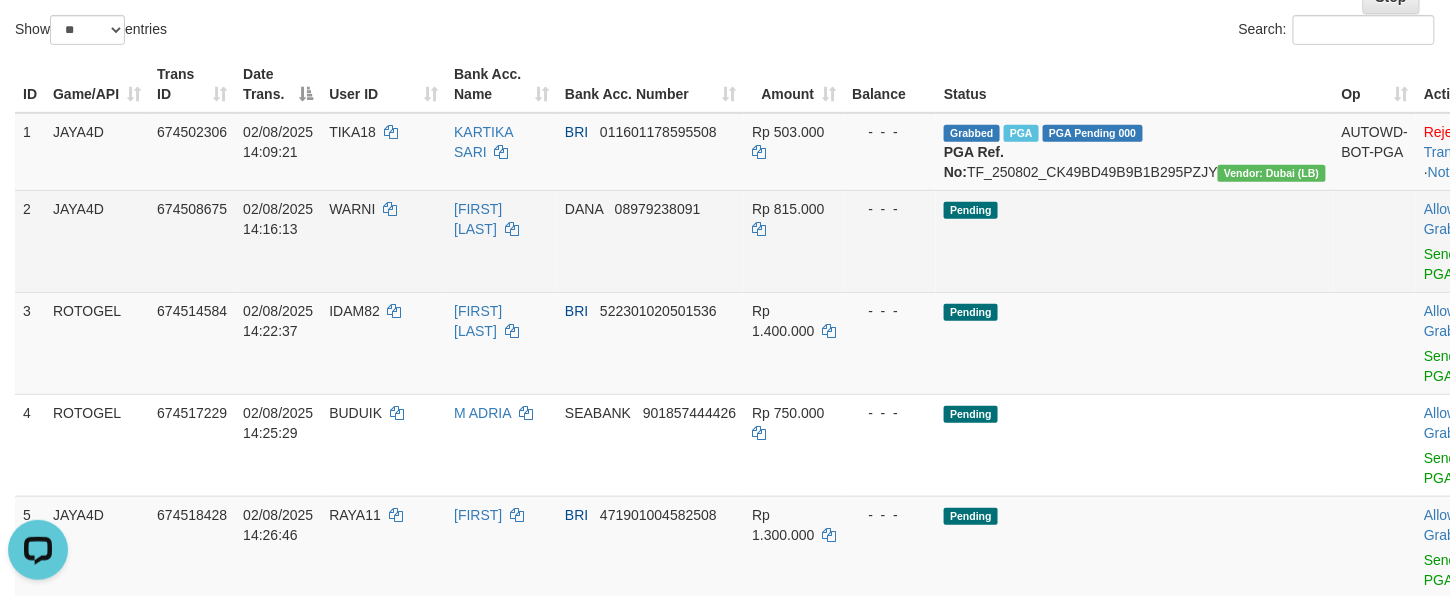 click on "Pending" at bounding box center (1135, 241) 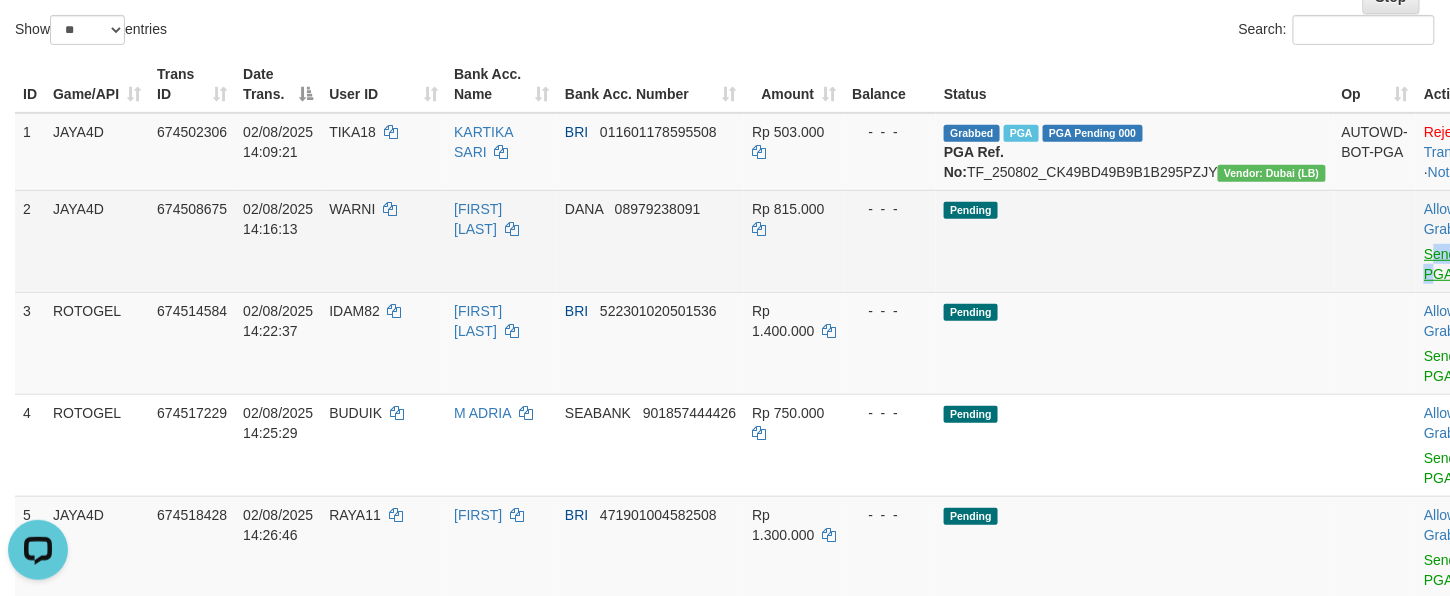 click on "Allow Grab   ·    Reject Send PGA     ·    Note" at bounding box center (1465, 241) 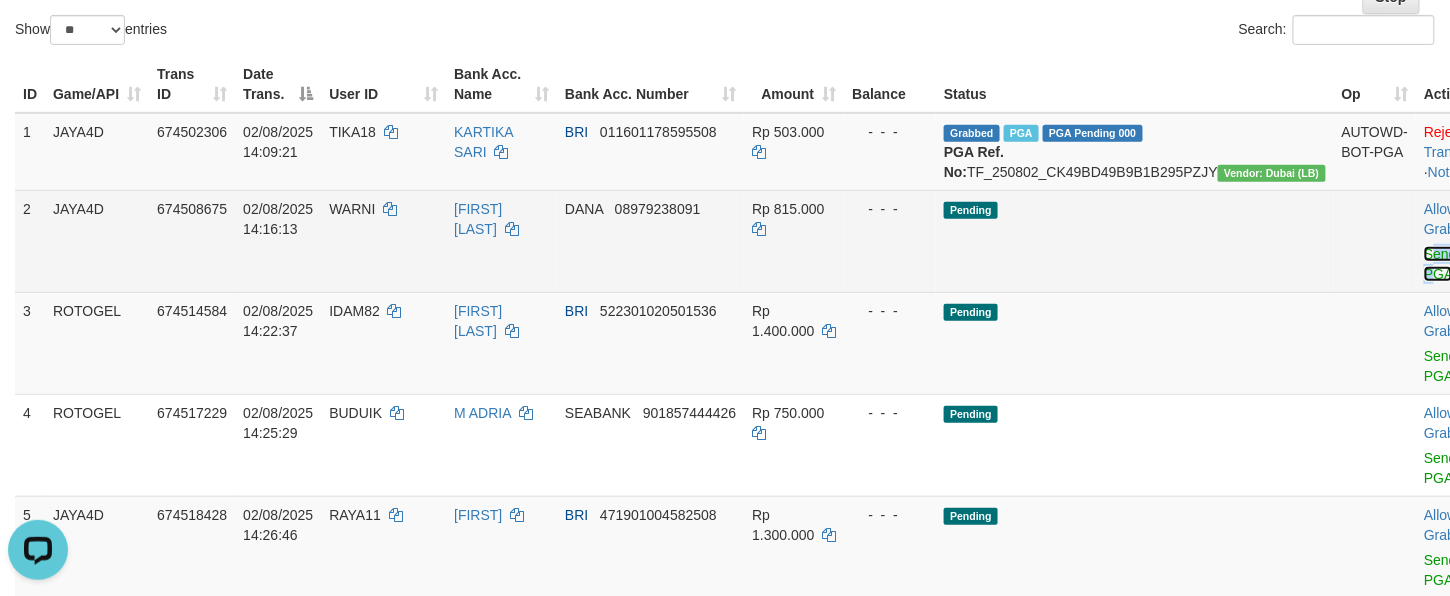 click on "Send PGA" at bounding box center (1440, 264) 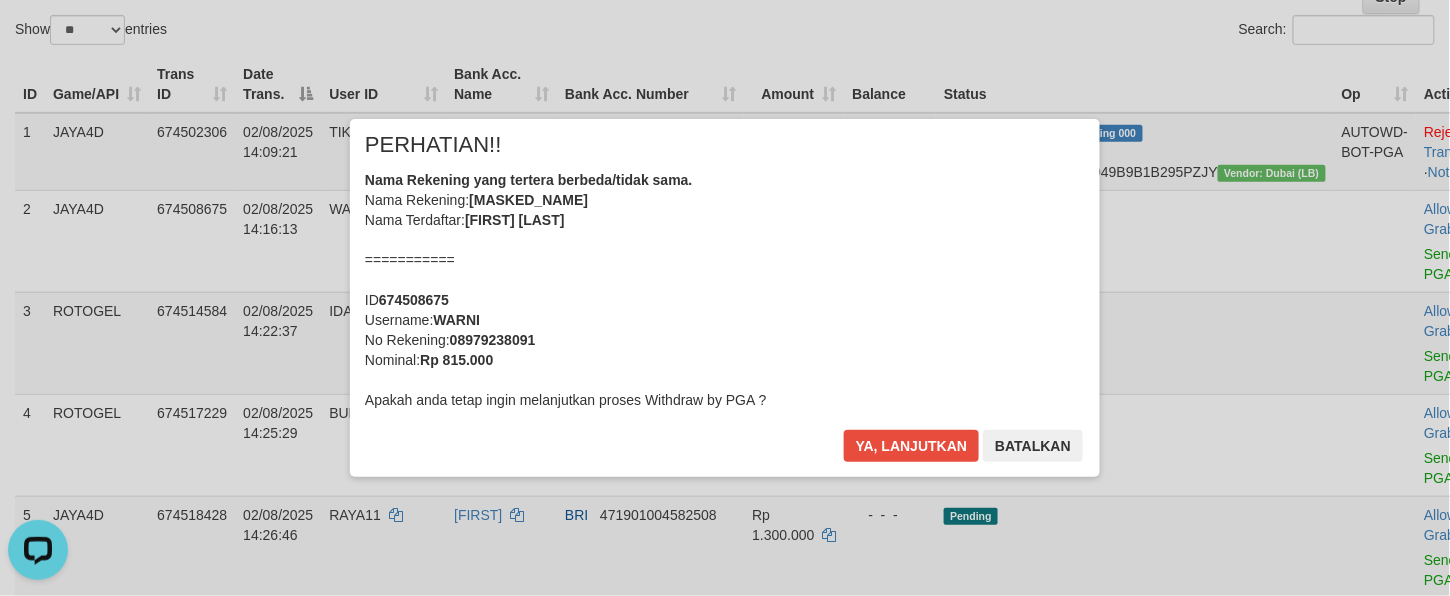 click on "Nama Rekening yang tertera berbeda/tidak sama. Nama Rekening:  DNXX PAXXX WIXXXX Nama Terdaftar:  PAEDI WIYONO =========== ID  674508675 Username:  WARNI No Rekening:  08979238091 Nominal:  Rp 815.000 Apakah anda tetap ingin melanjutkan proses Withdraw by PGA ?" at bounding box center (725, 290) 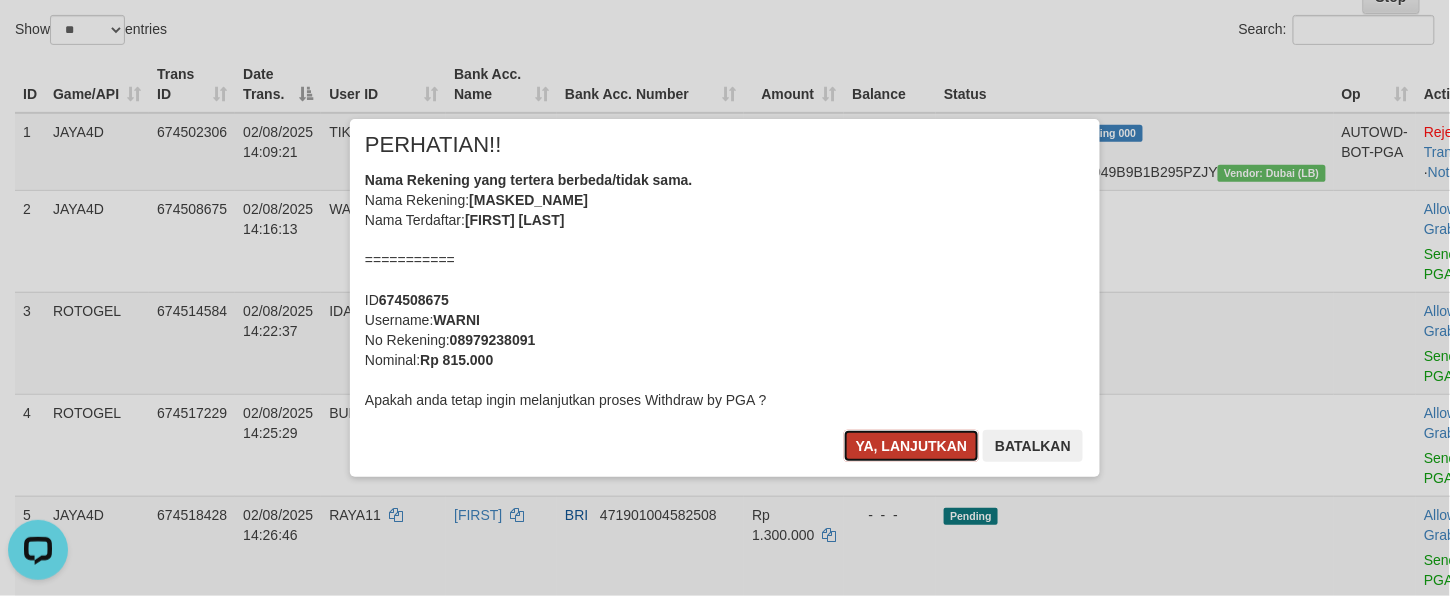 click on "Ya, lanjutkan" at bounding box center (912, 446) 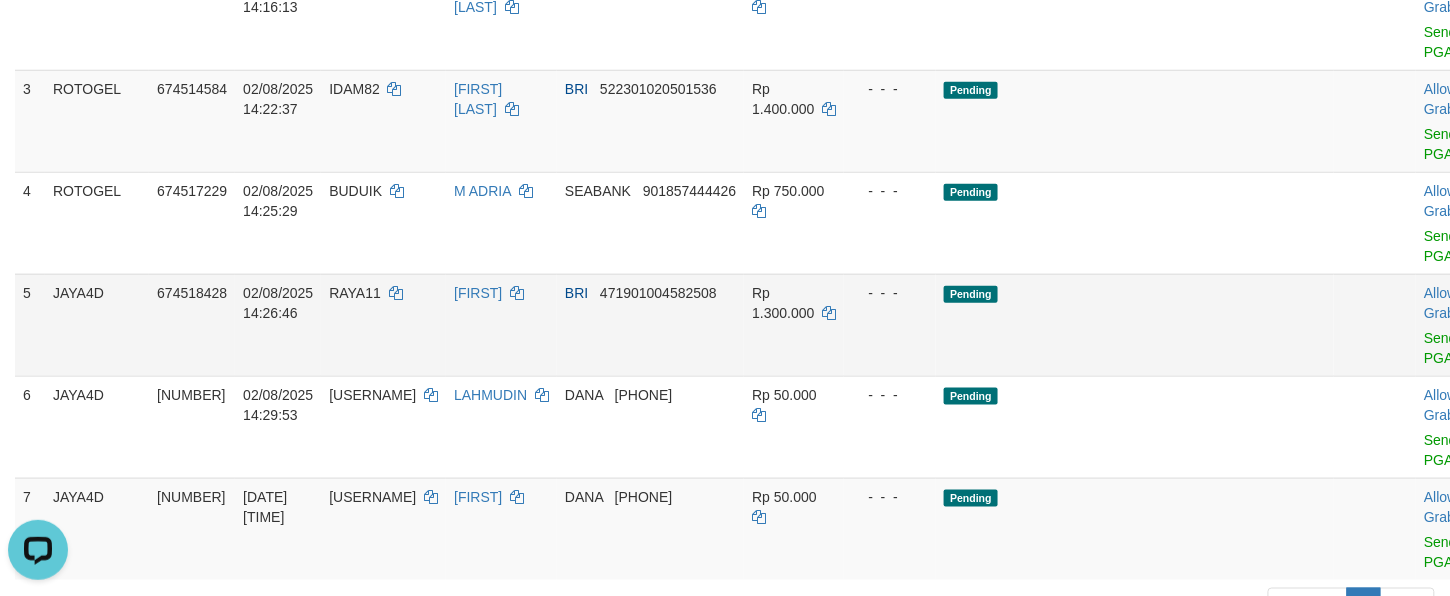 scroll, scrollTop: 400, scrollLeft: 0, axis: vertical 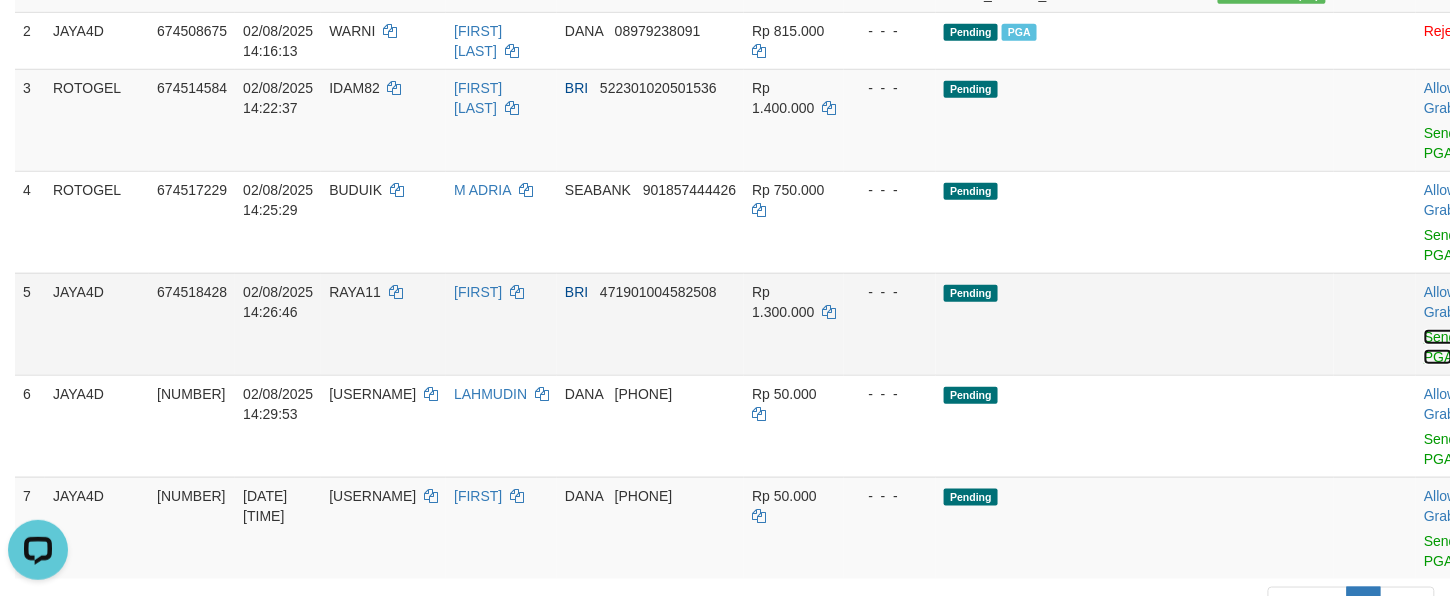 click on "Send PGA" at bounding box center [1440, 347] 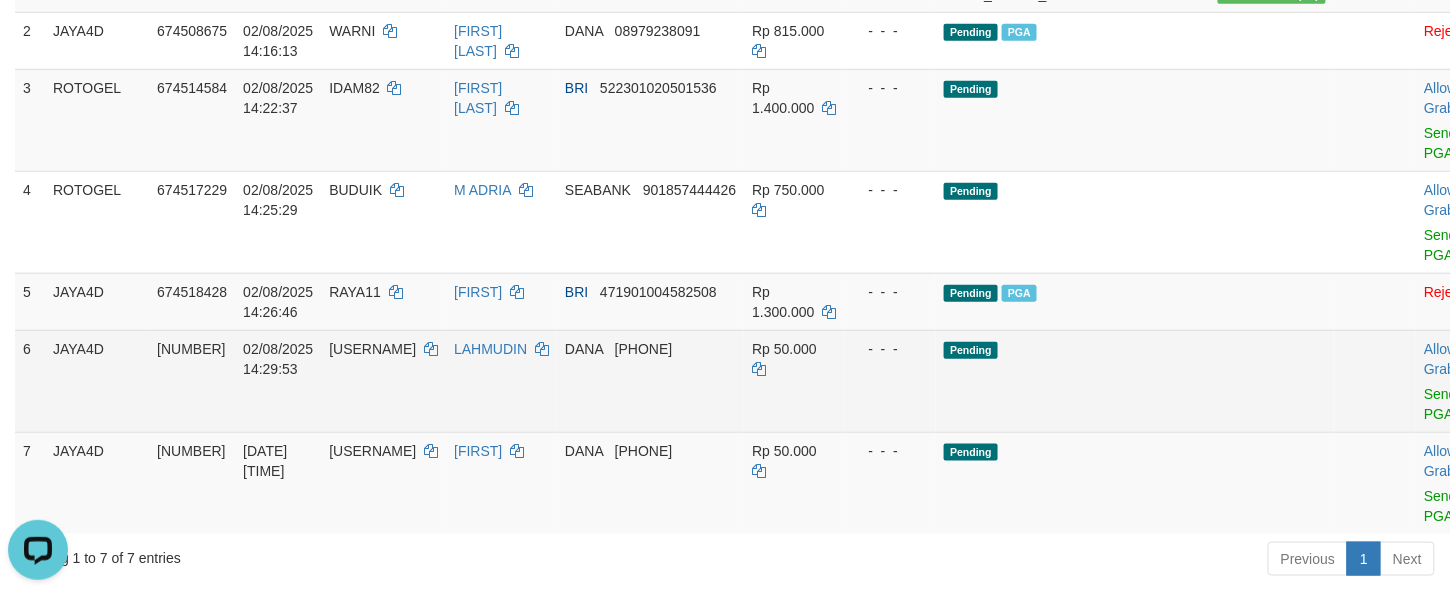 click on "Pending" at bounding box center [1135, 381] 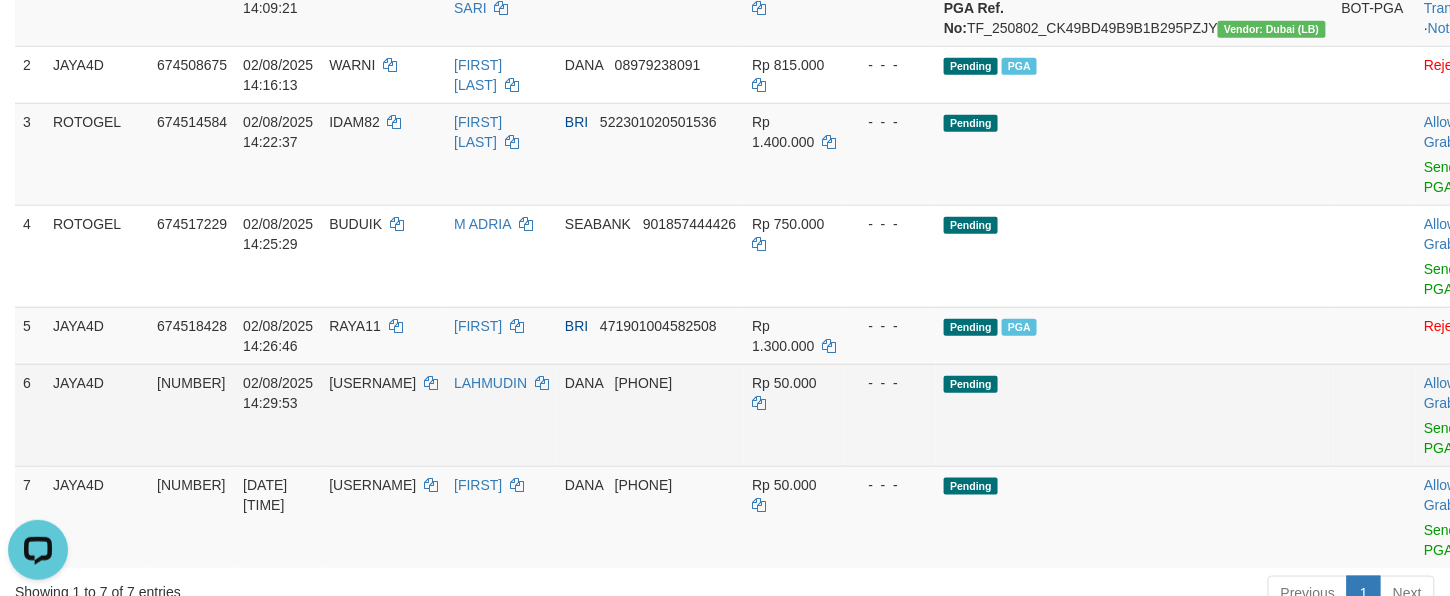 scroll, scrollTop: 178, scrollLeft: 0, axis: vertical 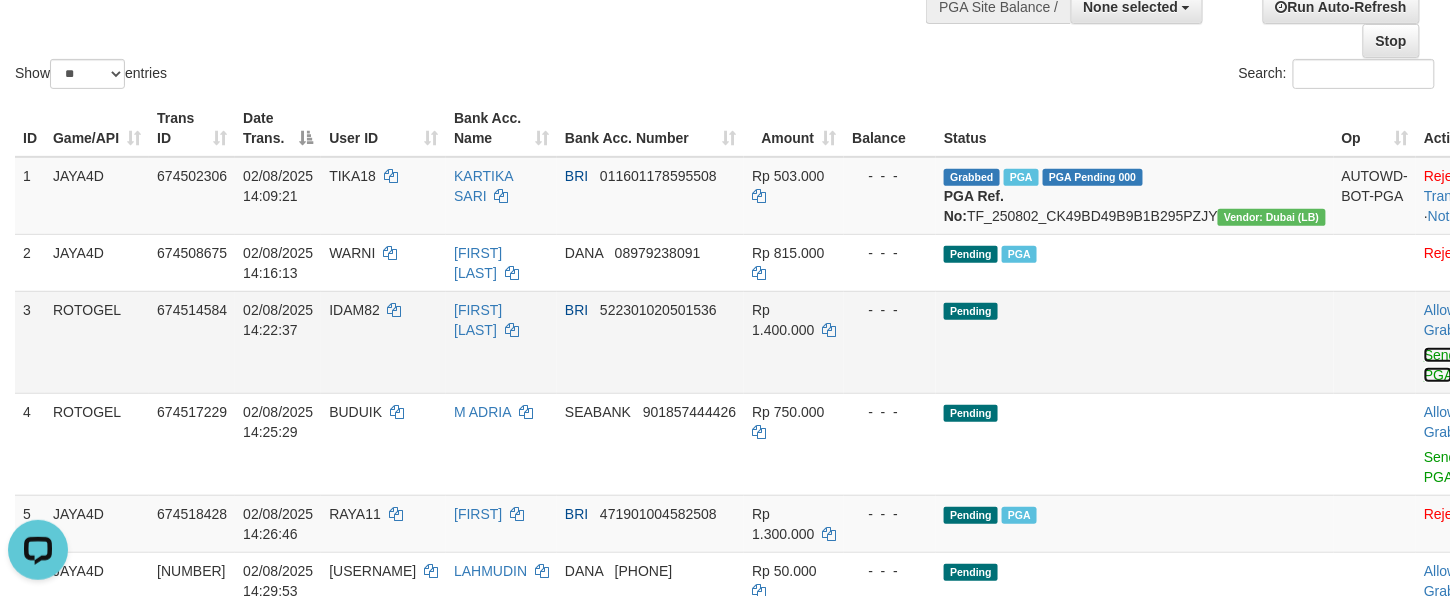 click on "Send PGA" at bounding box center (1440, 365) 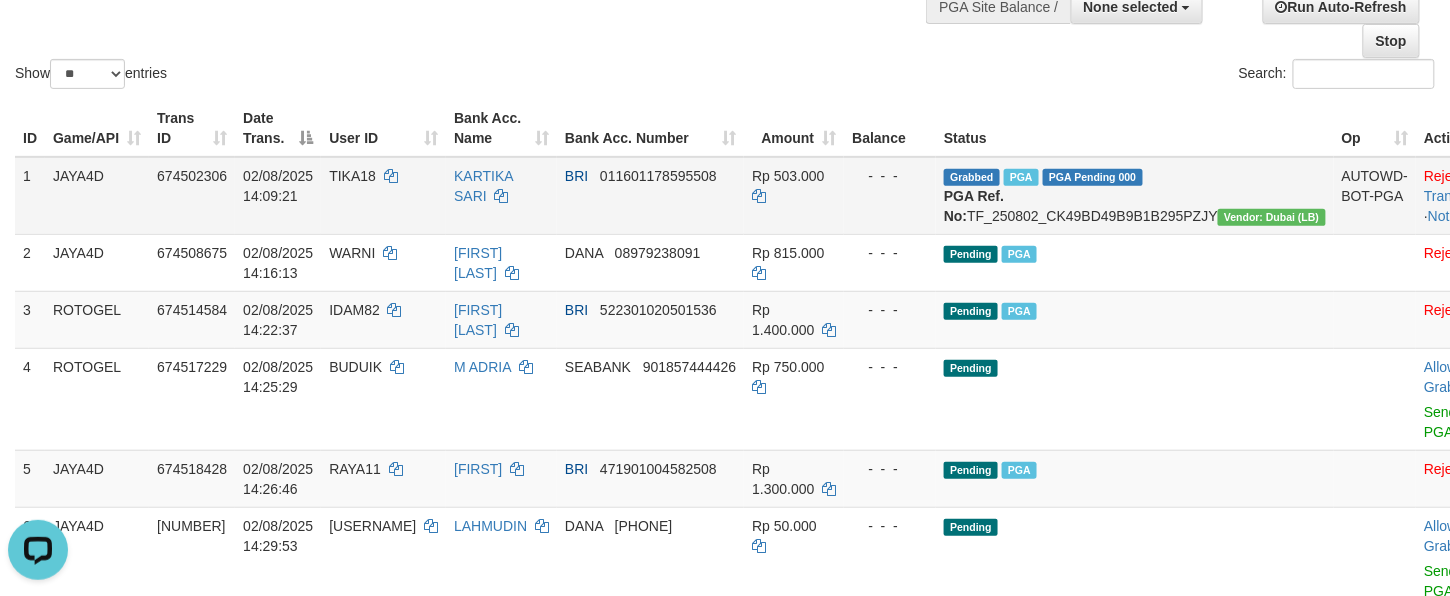 scroll, scrollTop: 133, scrollLeft: 0, axis: vertical 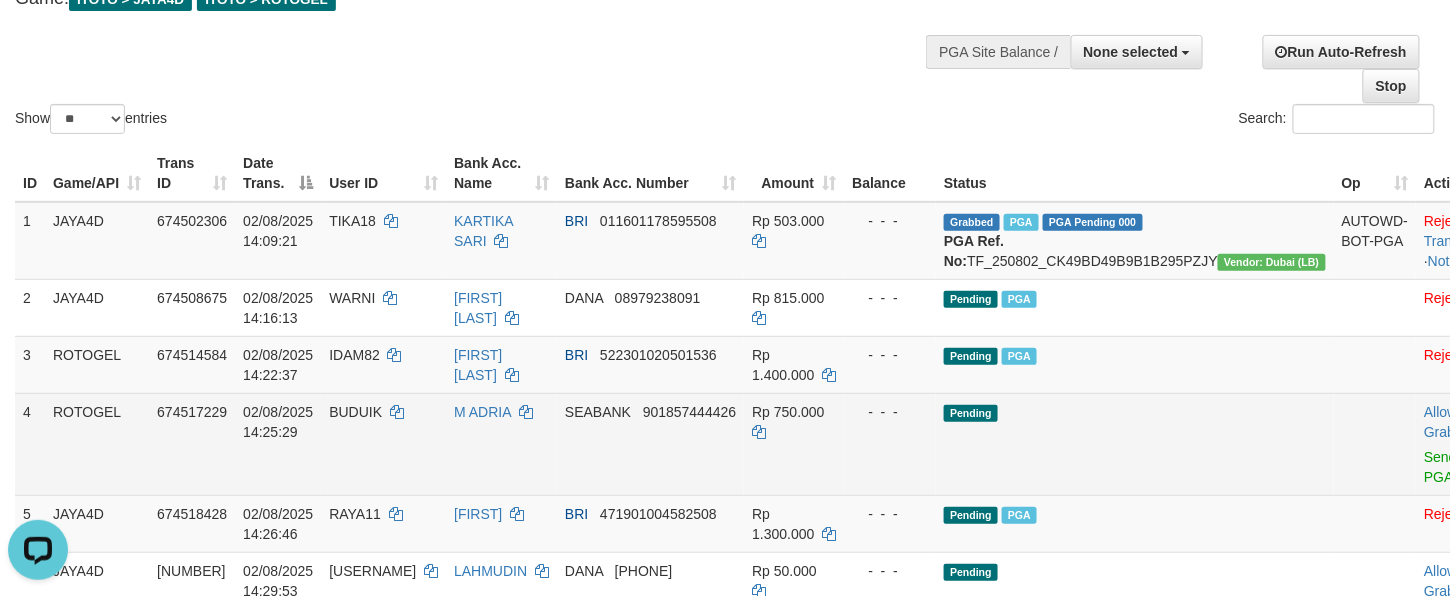 click on "Pending" at bounding box center (1135, 444) 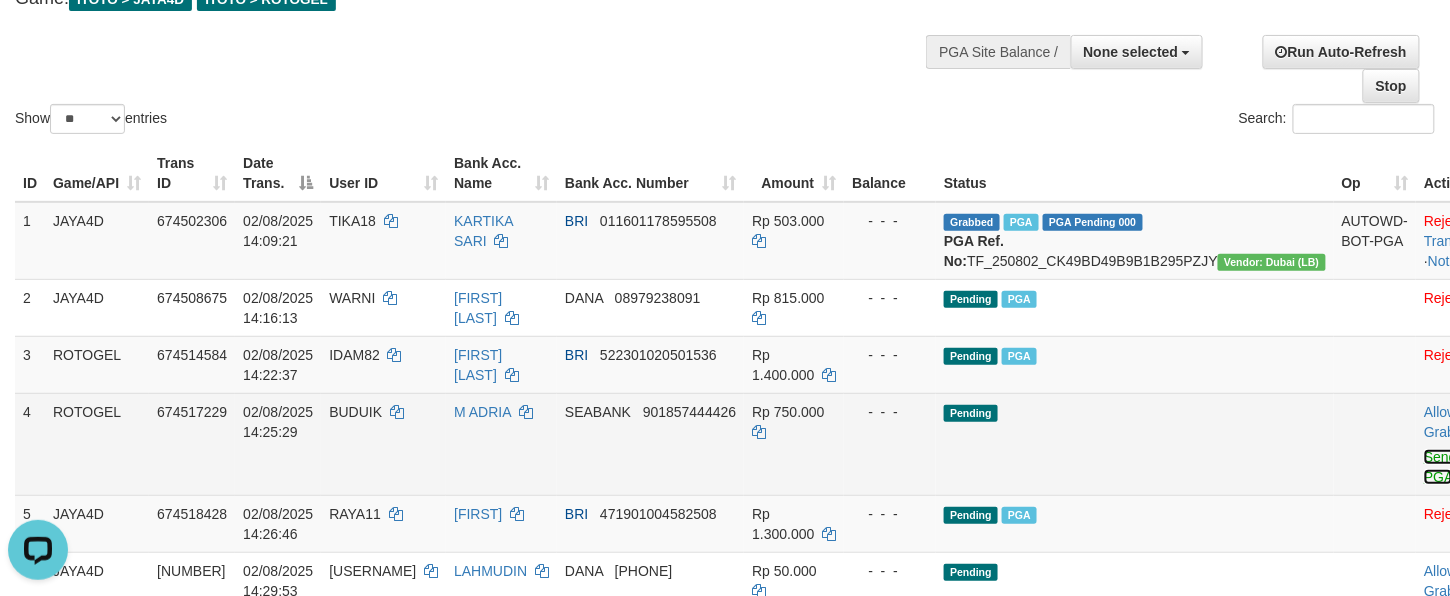 click on "Send PGA" at bounding box center (1440, 467) 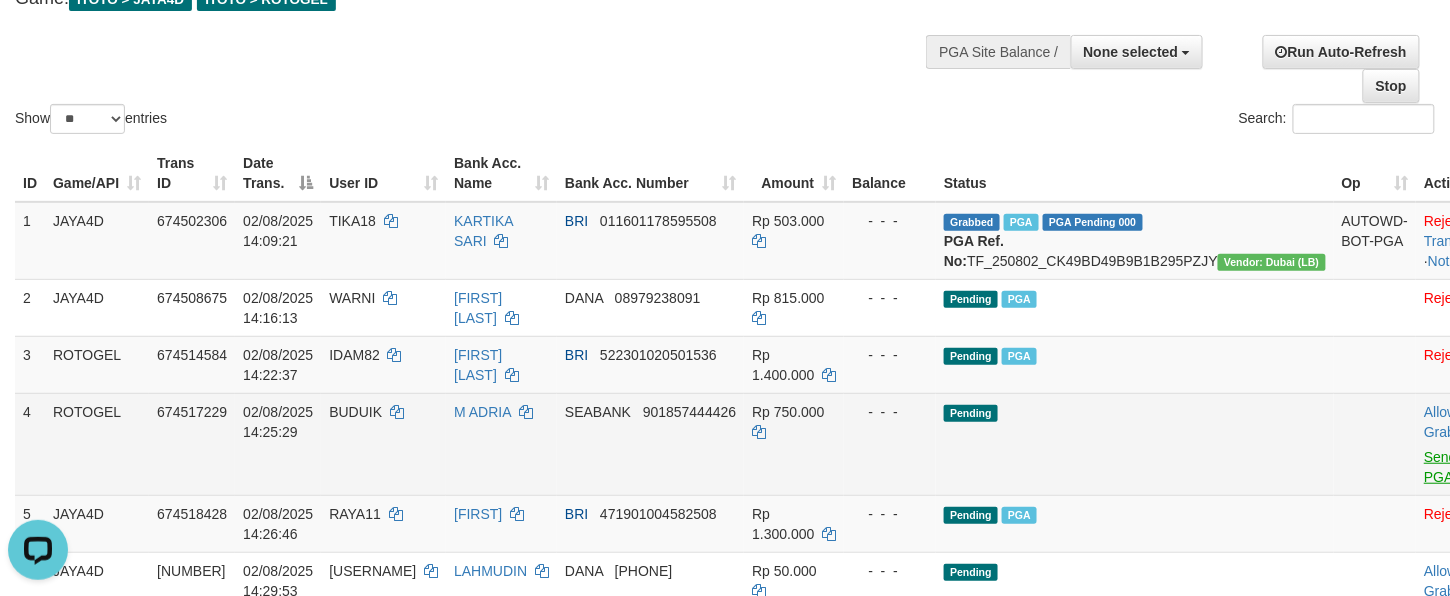 scroll, scrollTop: 88, scrollLeft: 0, axis: vertical 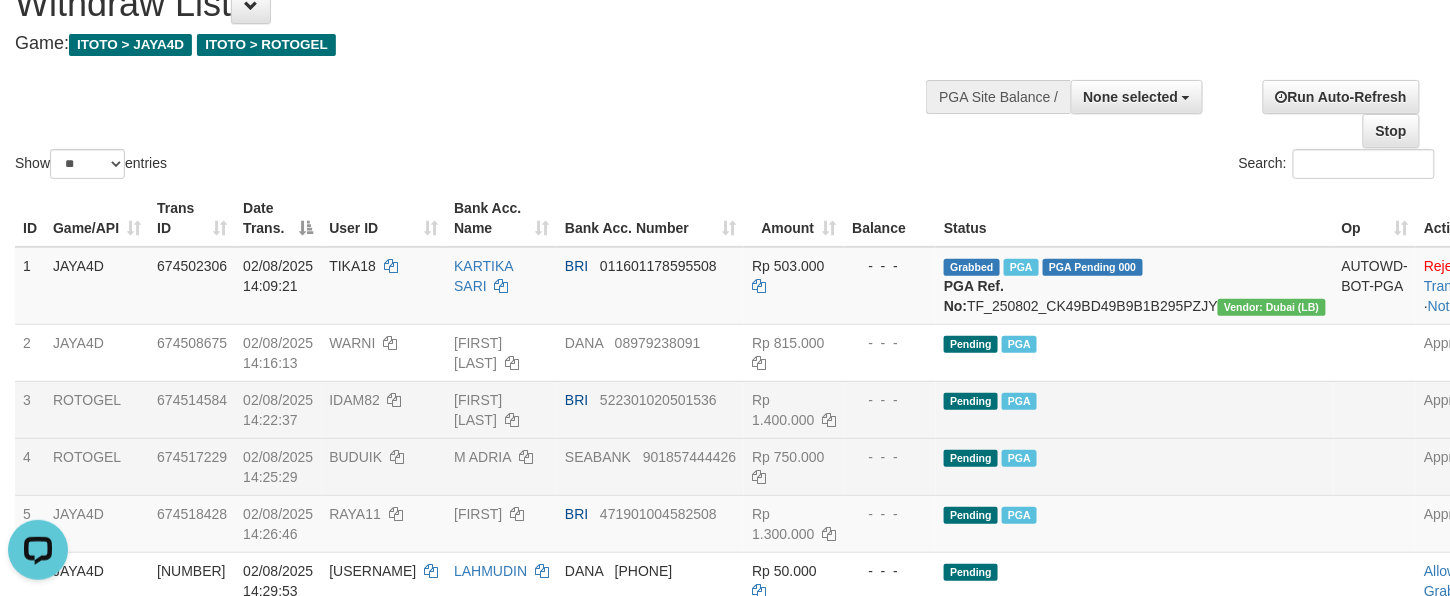 click on "Pending   PGA" at bounding box center (1135, 409) 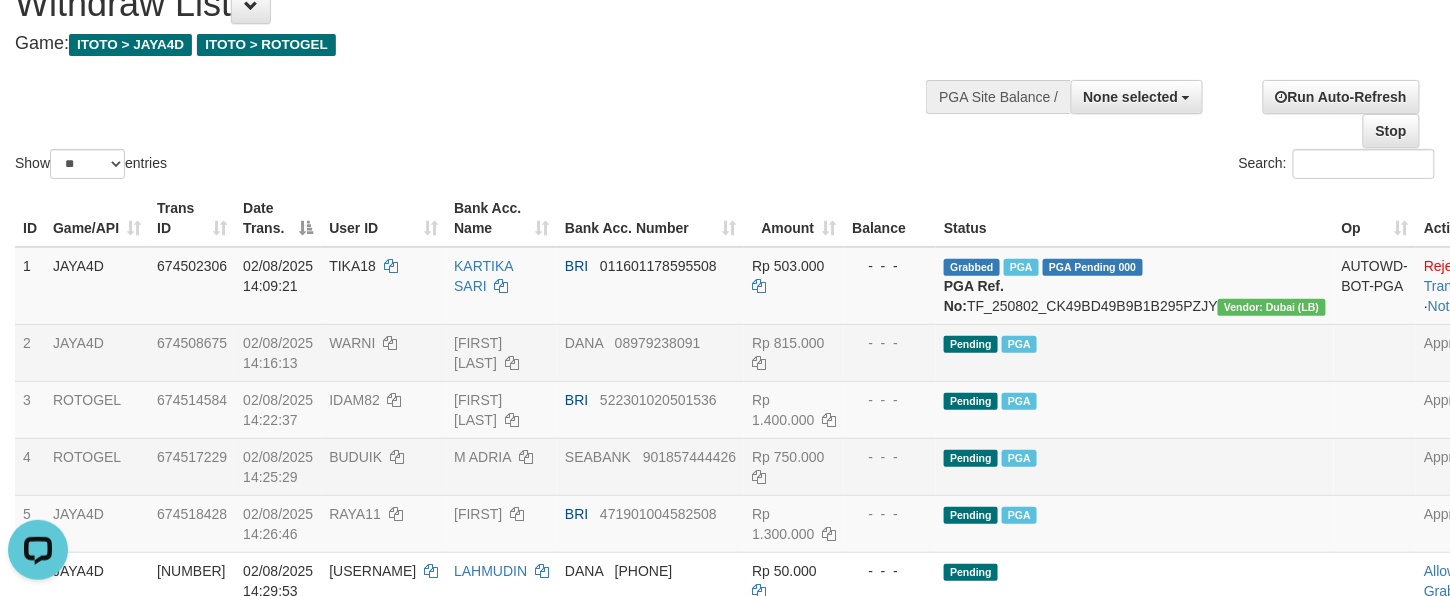 click on "Pending   PGA" at bounding box center [1135, 352] 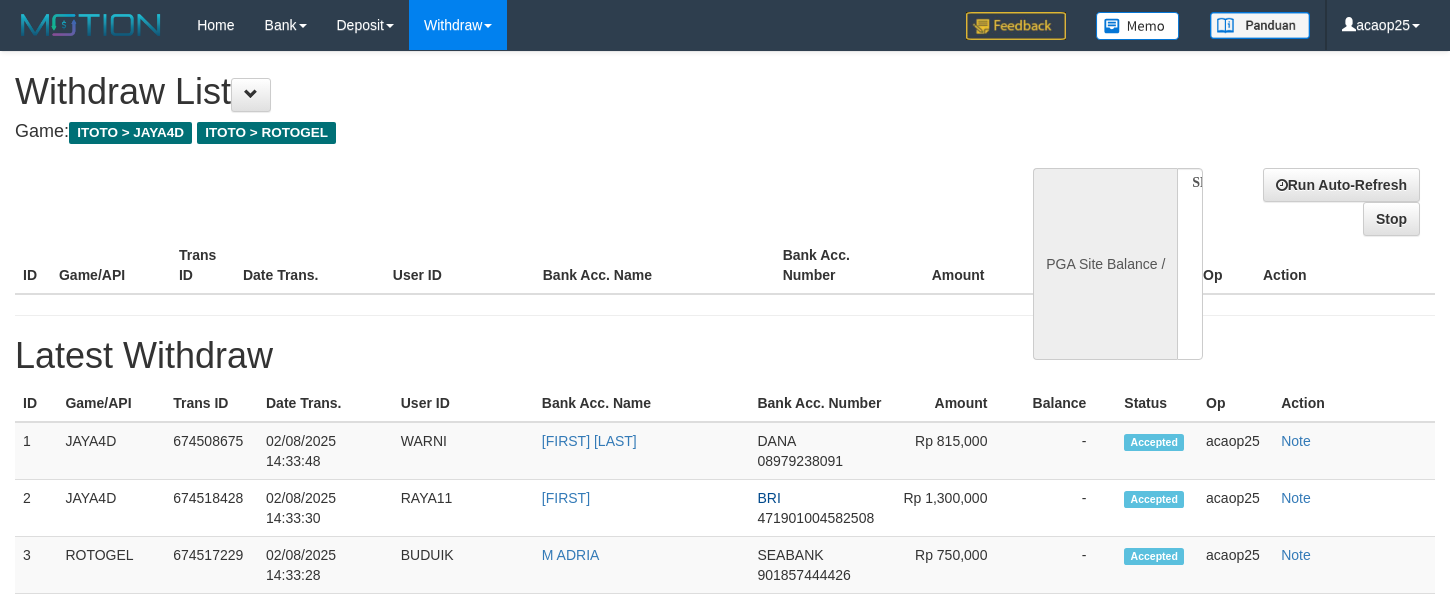 select 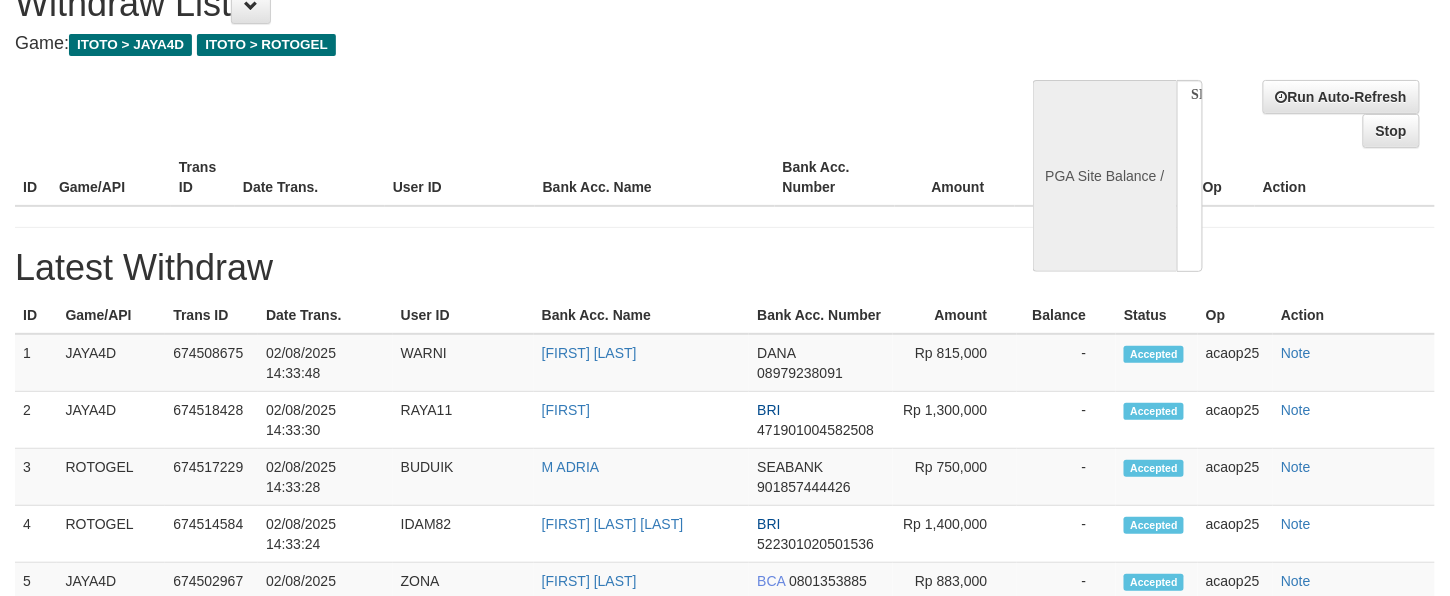 scroll, scrollTop: 88, scrollLeft: 0, axis: vertical 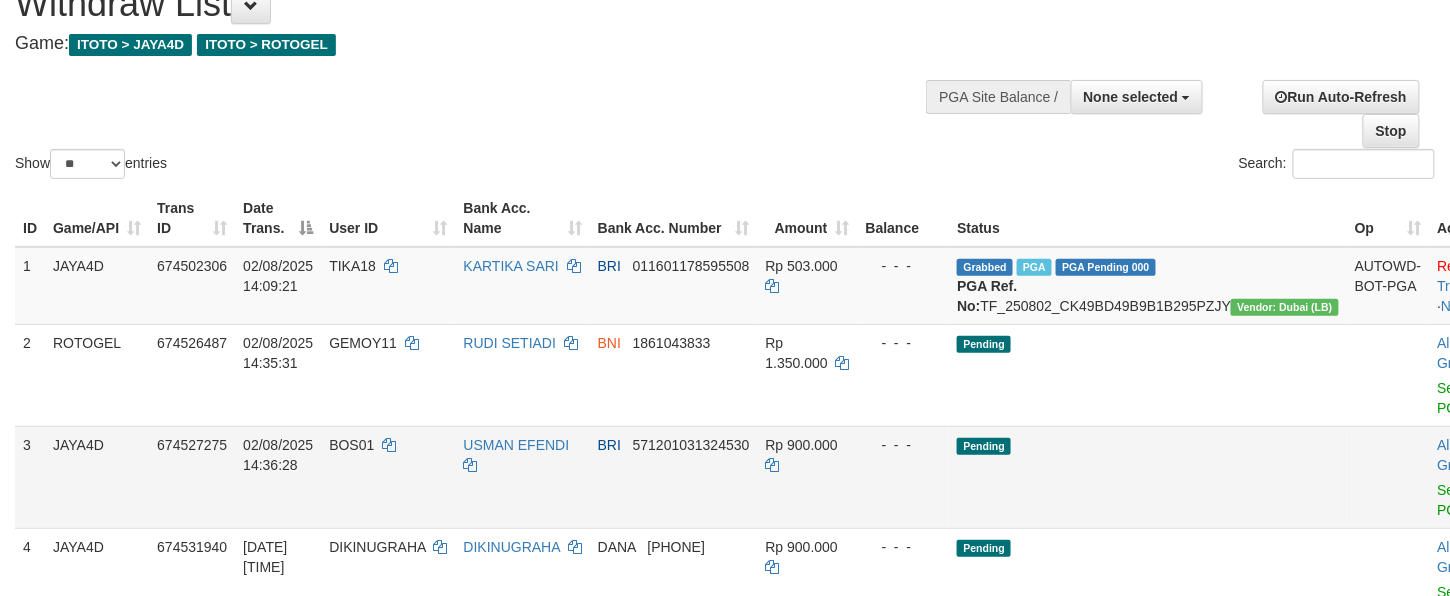 click on "Pending" at bounding box center [1148, 477] 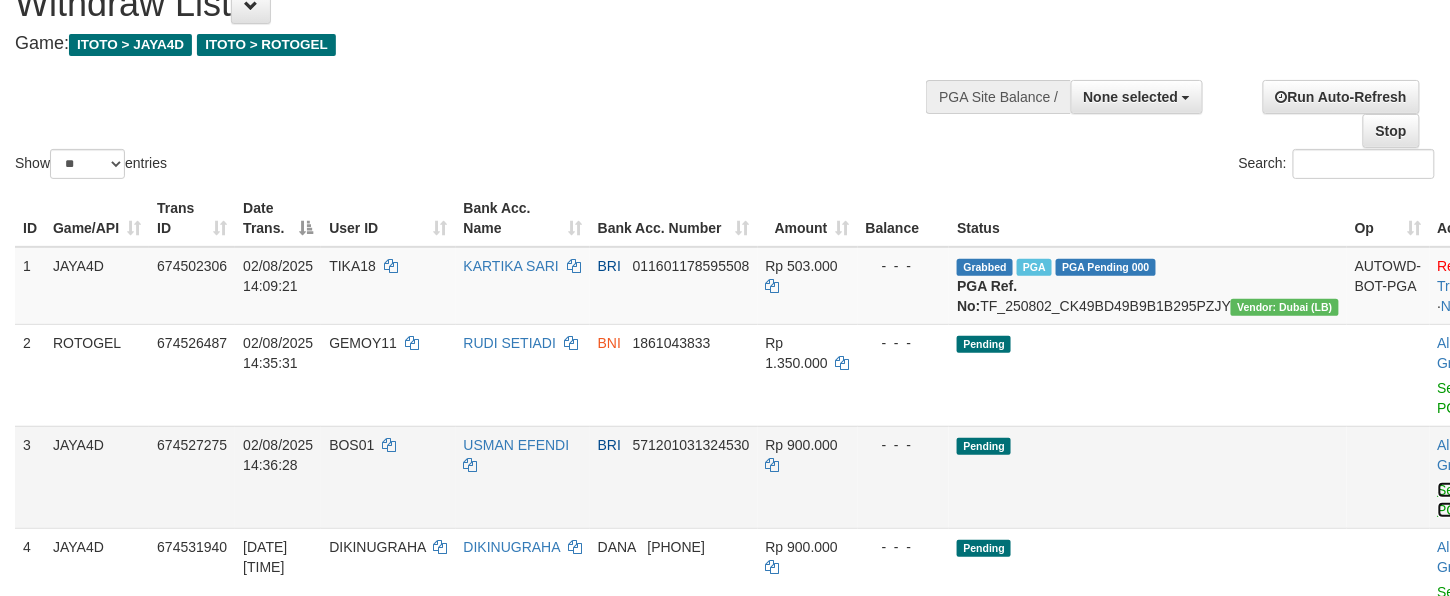 click on "Send PGA" at bounding box center (1454, 500) 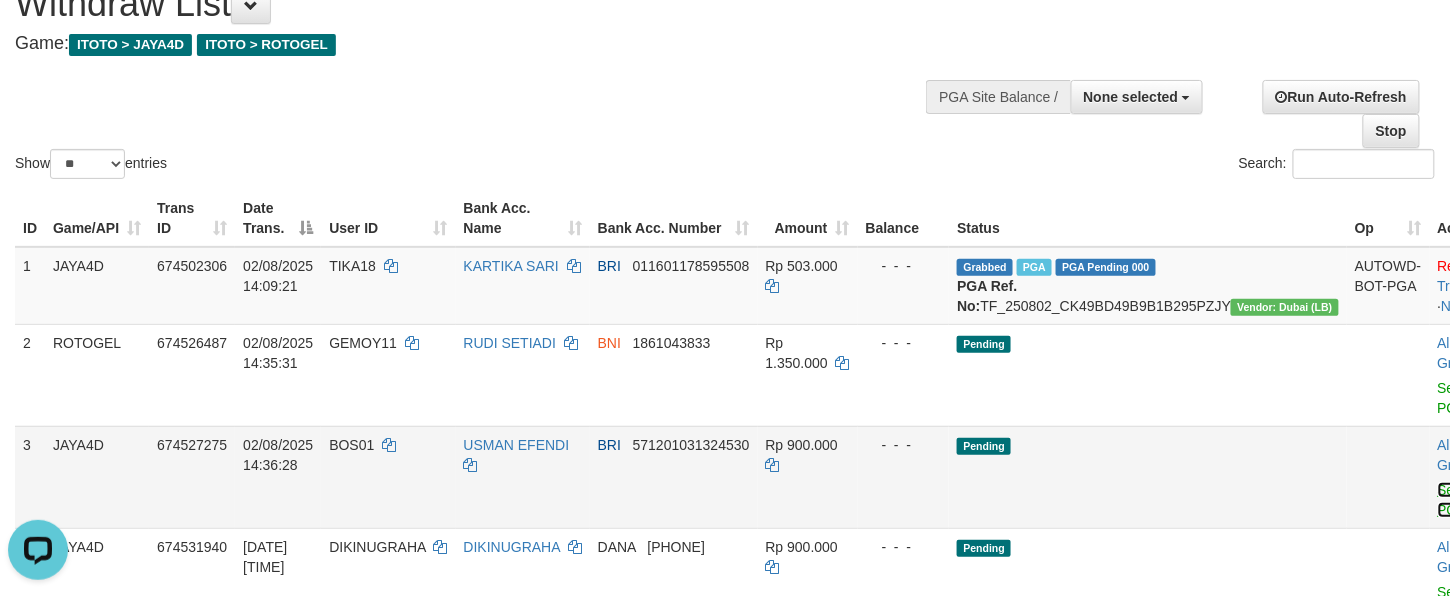 scroll, scrollTop: 0, scrollLeft: 0, axis: both 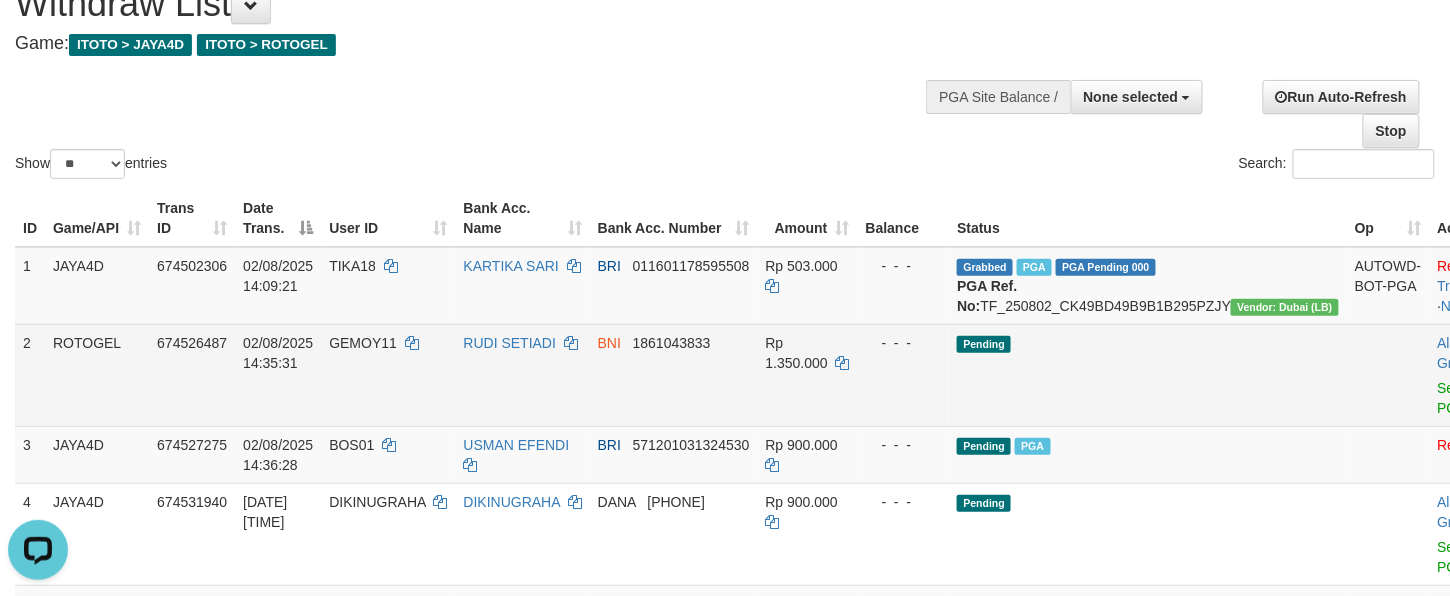 click on "Pending" at bounding box center [1148, 375] 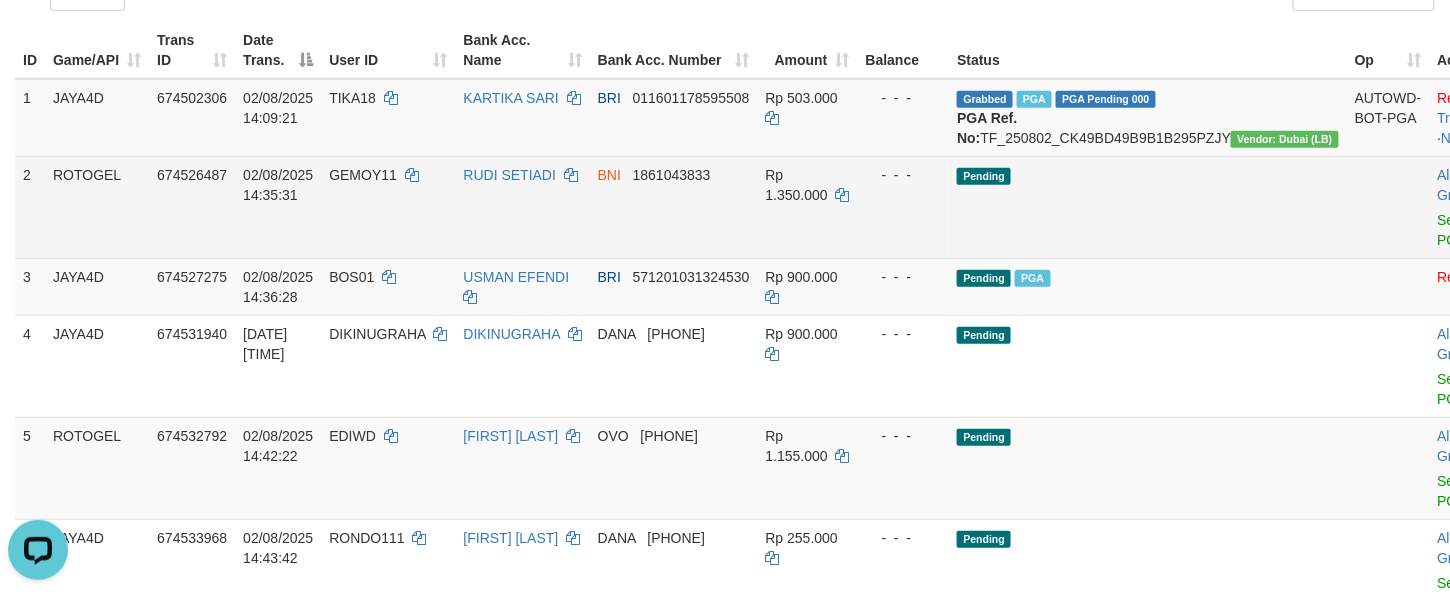scroll, scrollTop: 310, scrollLeft: 0, axis: vertical 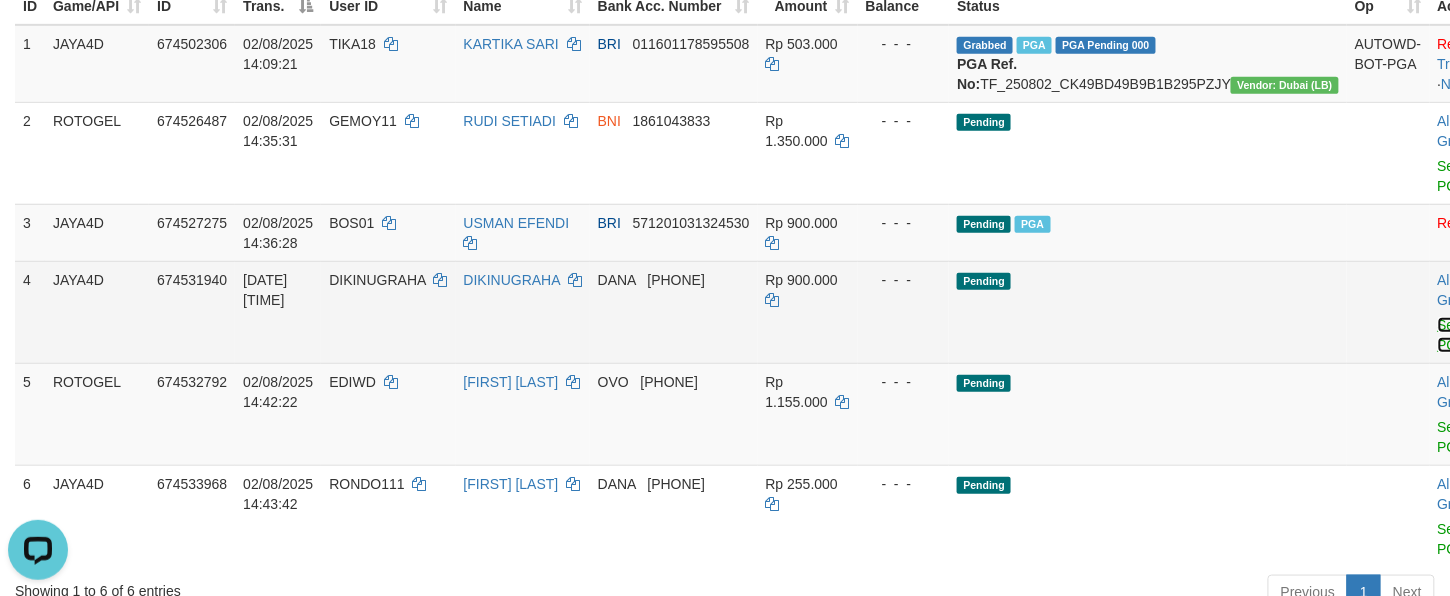 click on "Send PGA" at bounding box center [1454, 335] 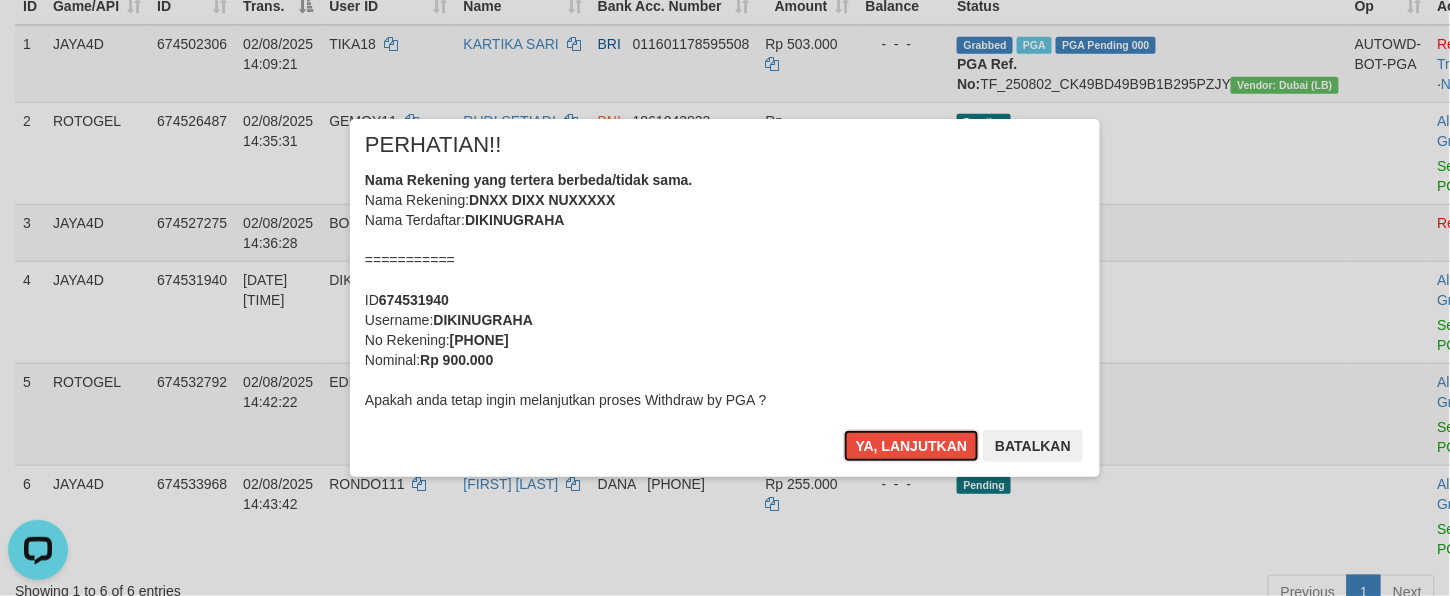 drag, startPoint x: 886, startPoint y: 449, endPoint x: 480, endPoint y: 37, distance: 578.4289 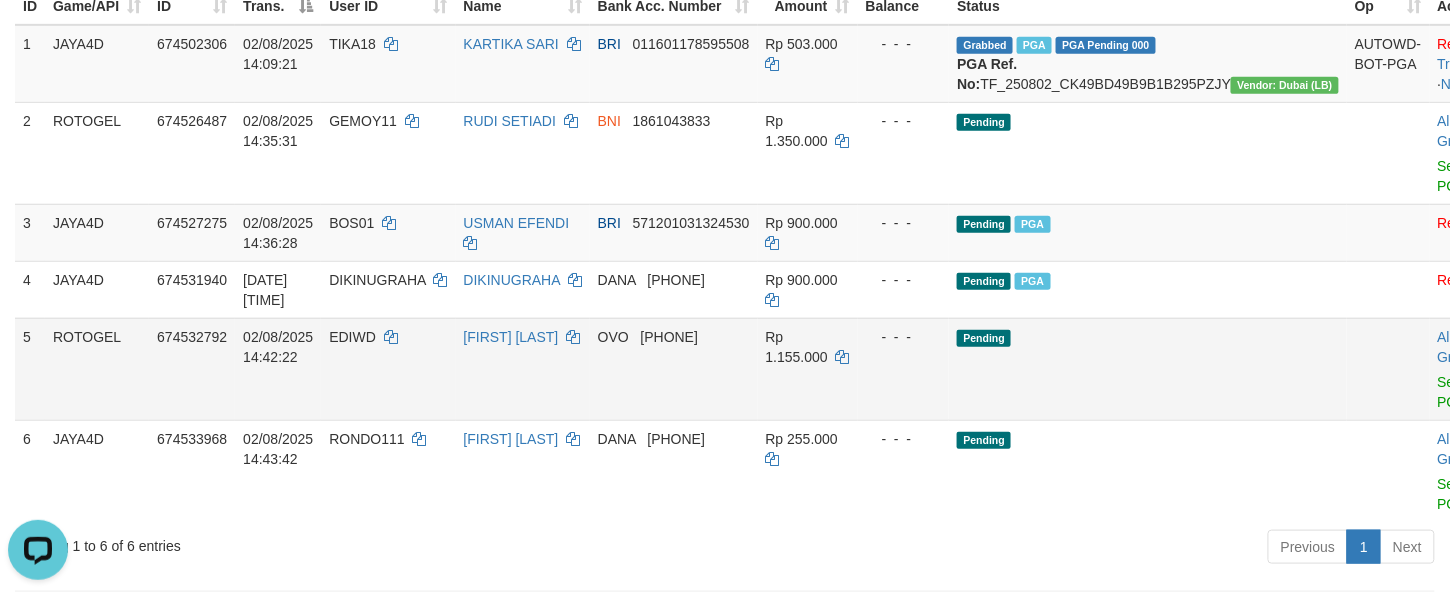 click on "Pending" at bounding box center [1148, 369] 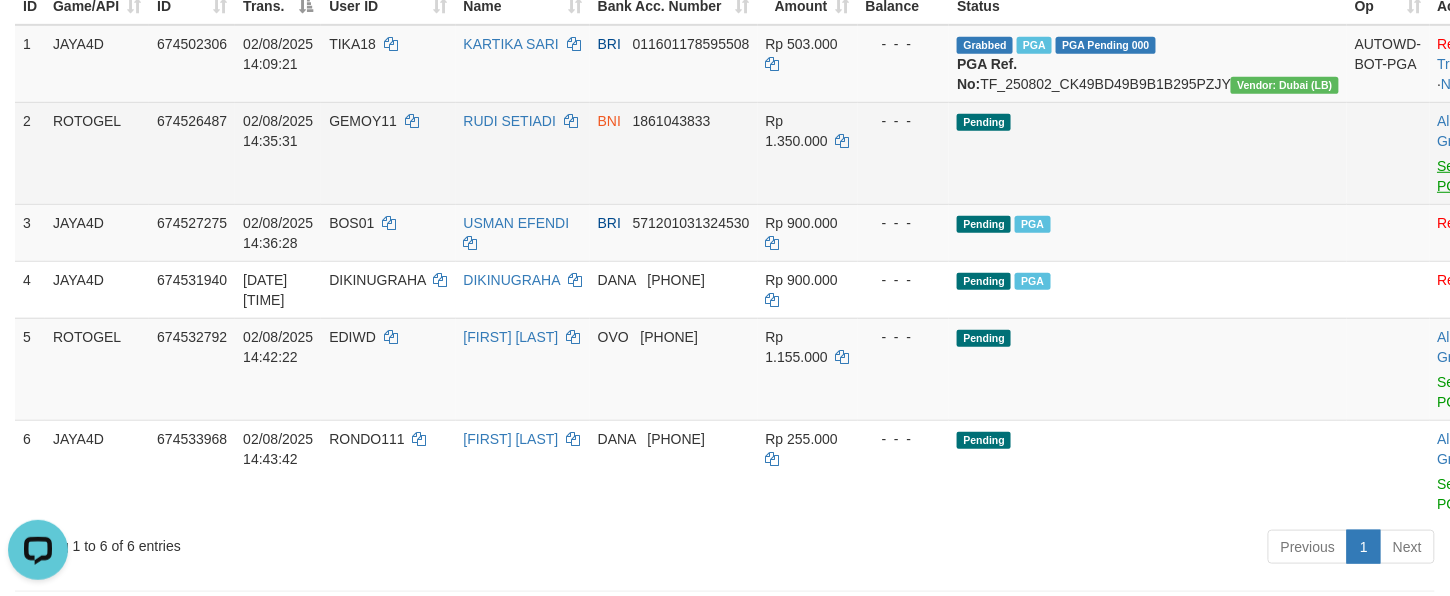 click on "Allow Grab   ·    Reject Send PGA     ·    Note" at bounding box center (1479, 153) 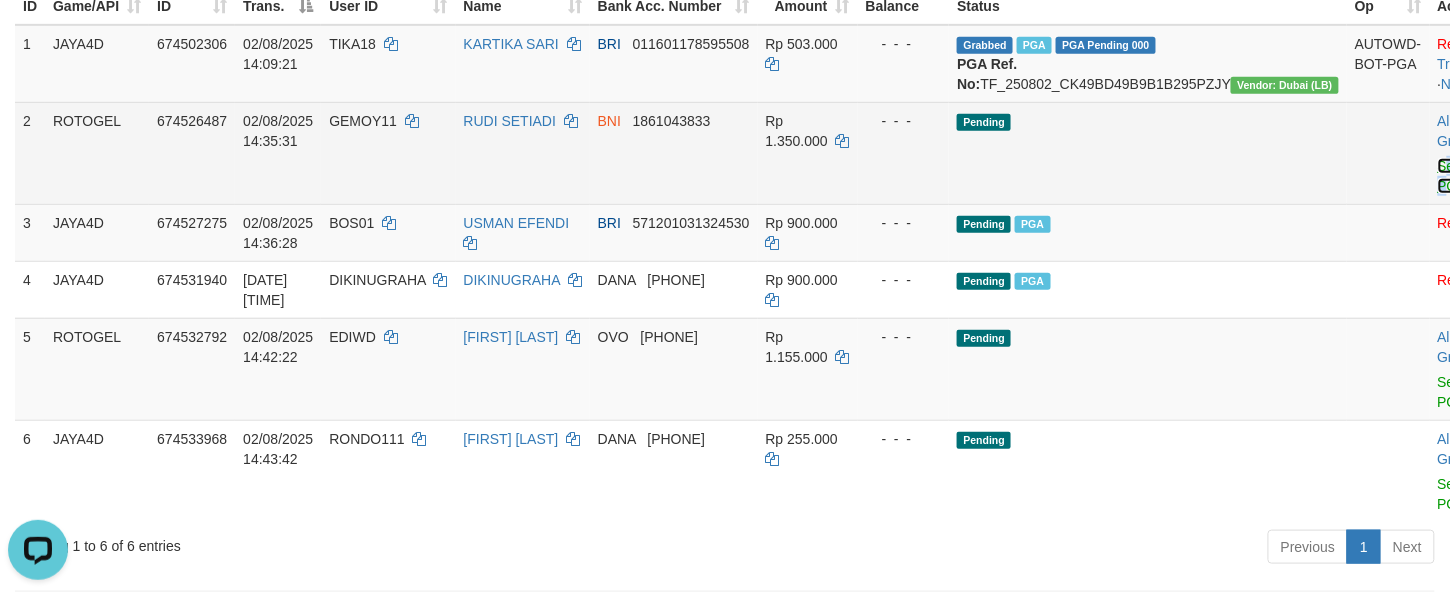 click on "Send PGA" at bounding box center (1454, 176) 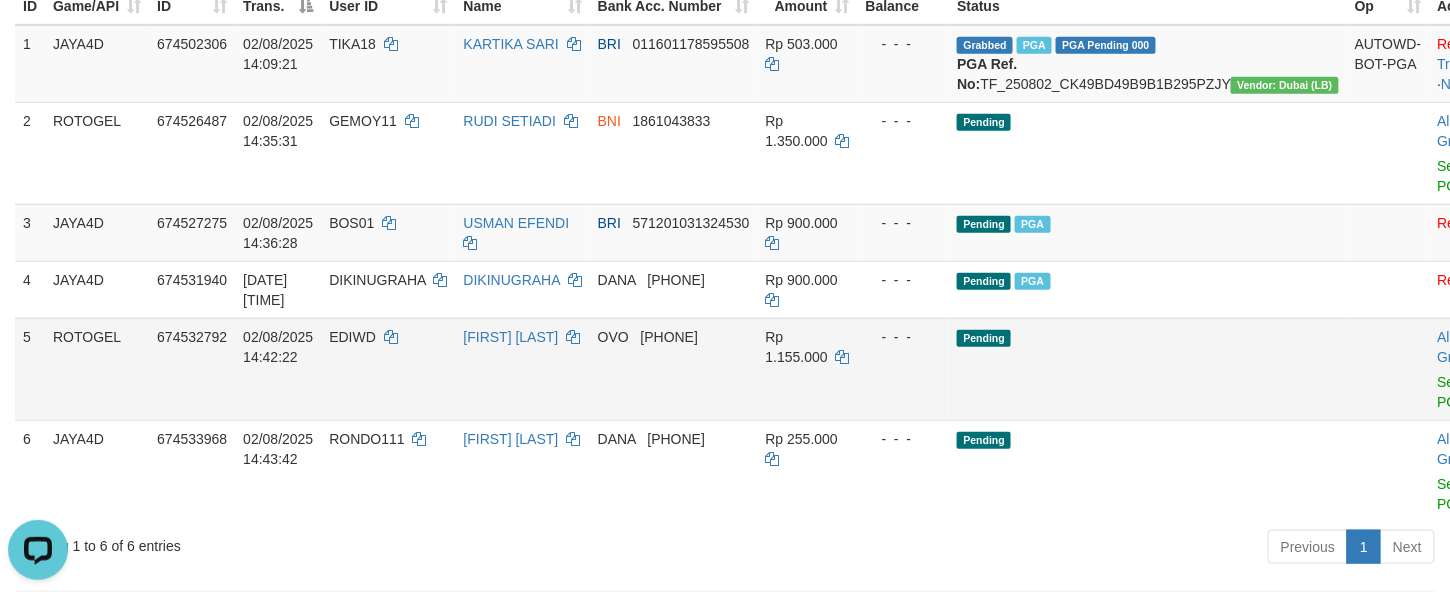 click on "Pending" at bounding box center [1148, 369] 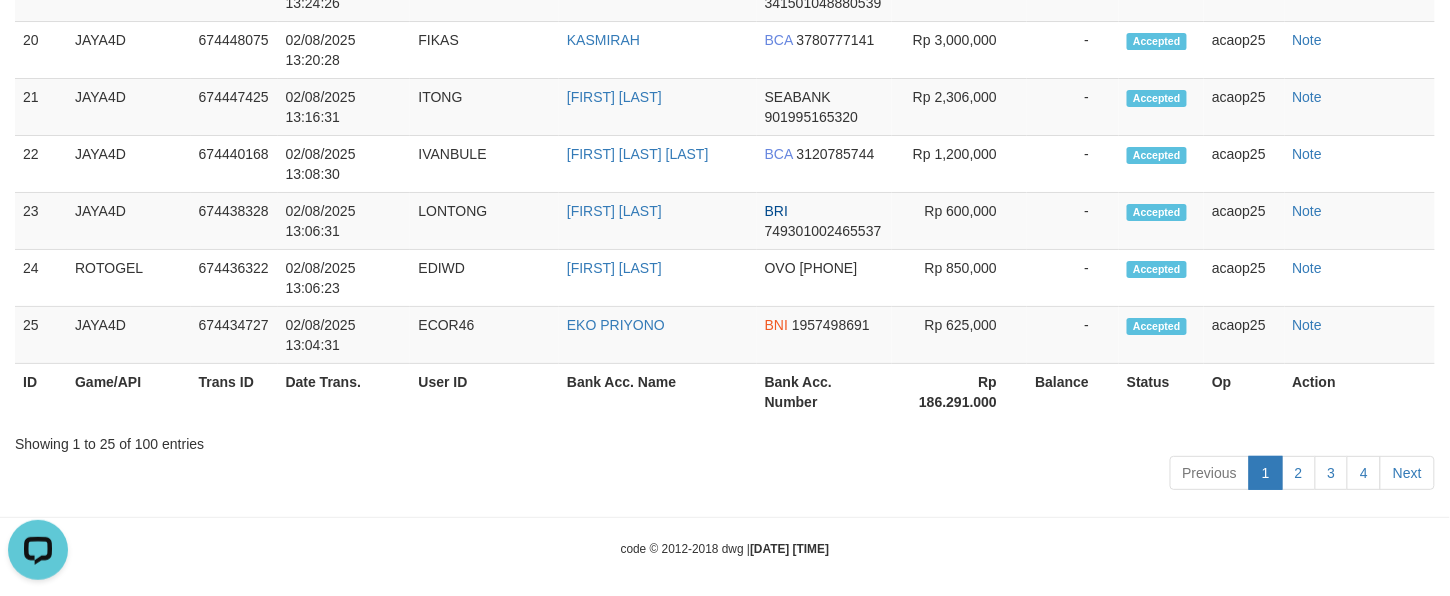 scroll, scrollTop: 325, scrollLeft: 0, axis: vertical 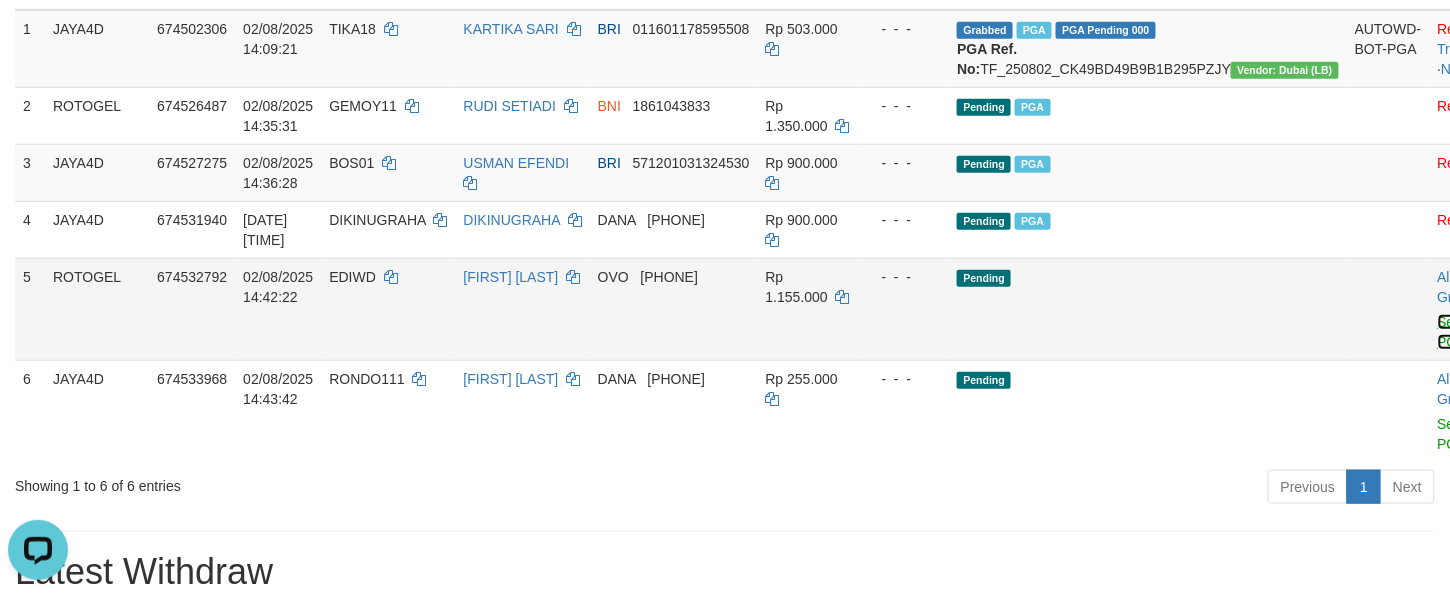 click on "Send PGA" at bounding box center (1454, 332) 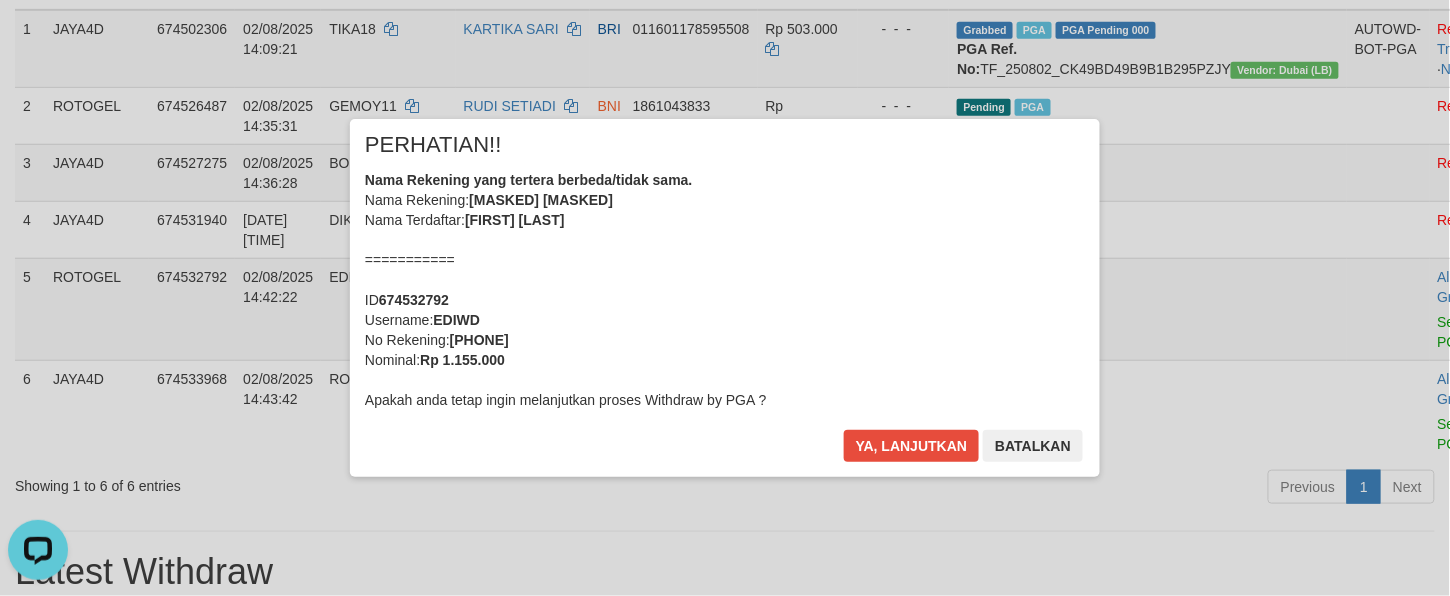 click on "Nama Rekening yang tertera berbeda/tidak sama. Nama Rekening:  [MASKED] [MASKED] Nama Terdaftar:  [MASKED] =========== ID  674532792 Username:  [MASKED] No Rekening:  [PHONE] Nominal:  Rp 1.155.000 Apakah anda tetap ingin melanjutkan proses Withdraw by PGA ?" at bounding box center (725, 290) 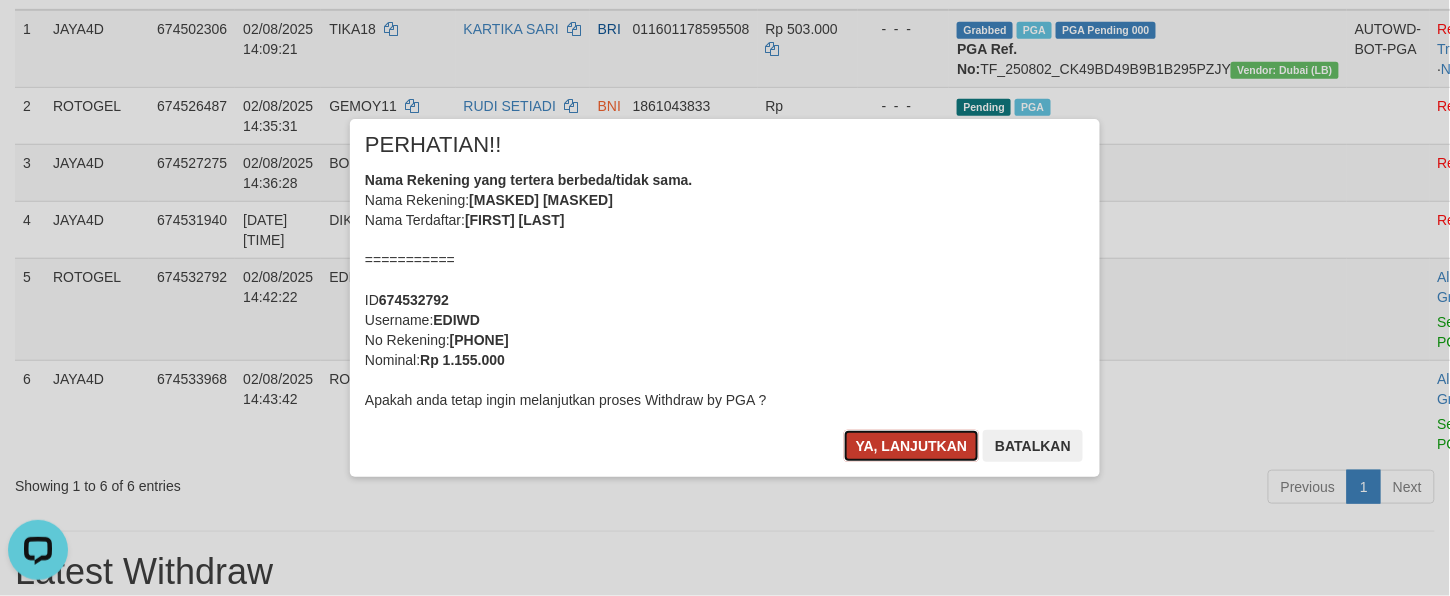 click on "Ya, lanjutkan" at bounding box center (912, 446) 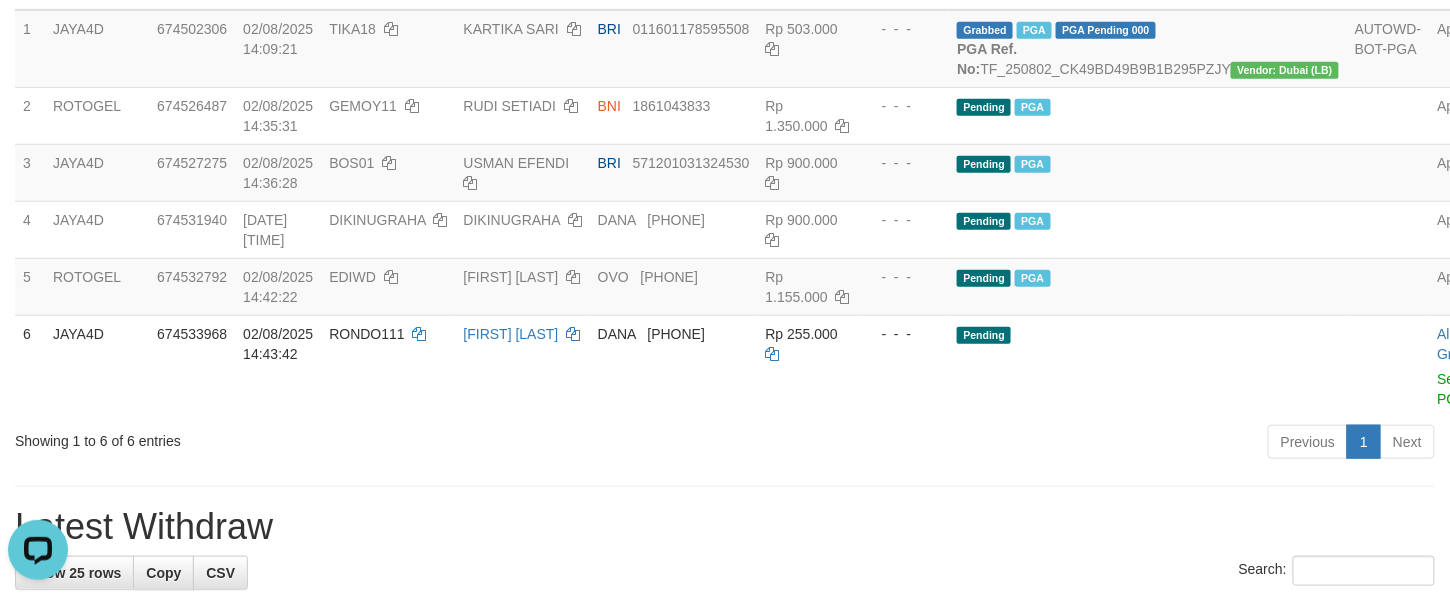 click on "Latest Withdraw" at bounding box center (725, 527) 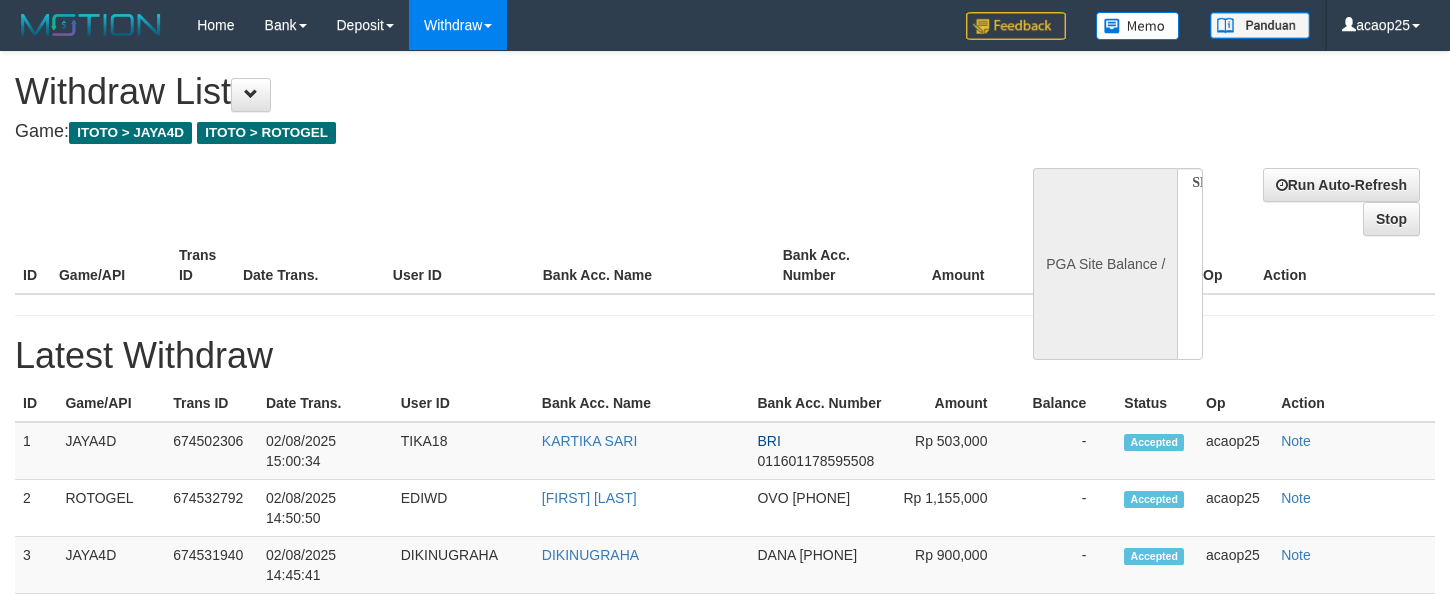 select 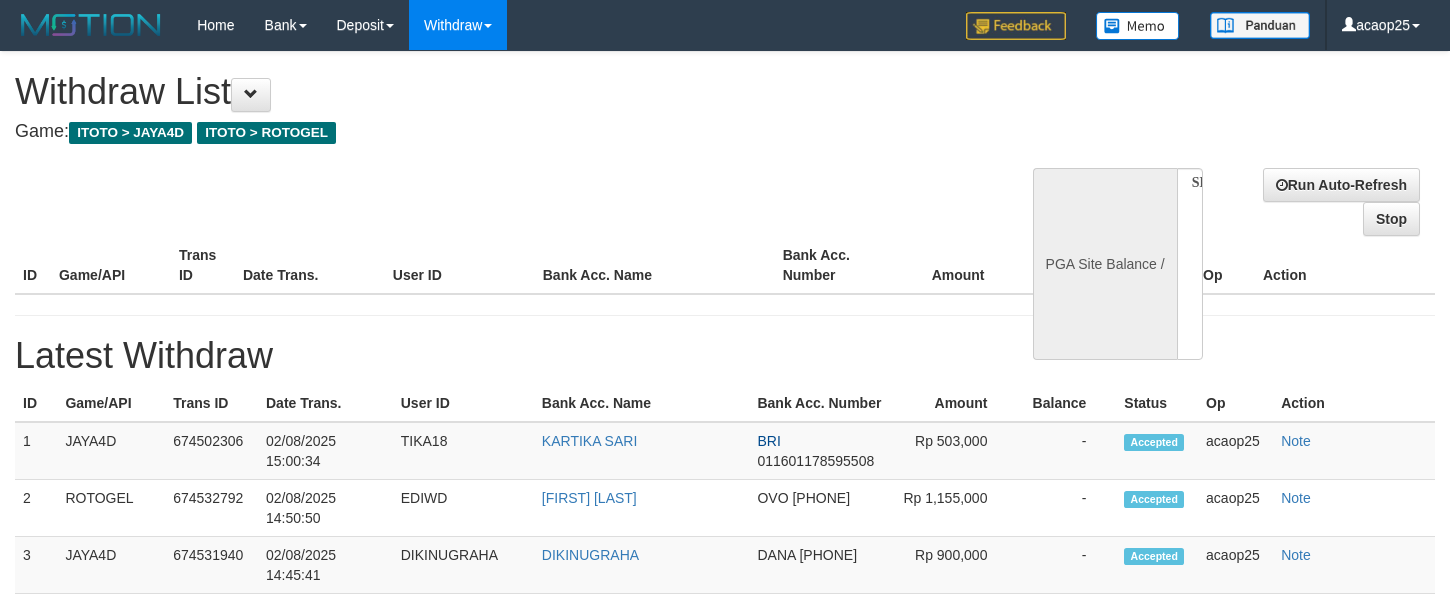 scroll, scrollTop: 284, scrollLeft: 0, axis: vertical 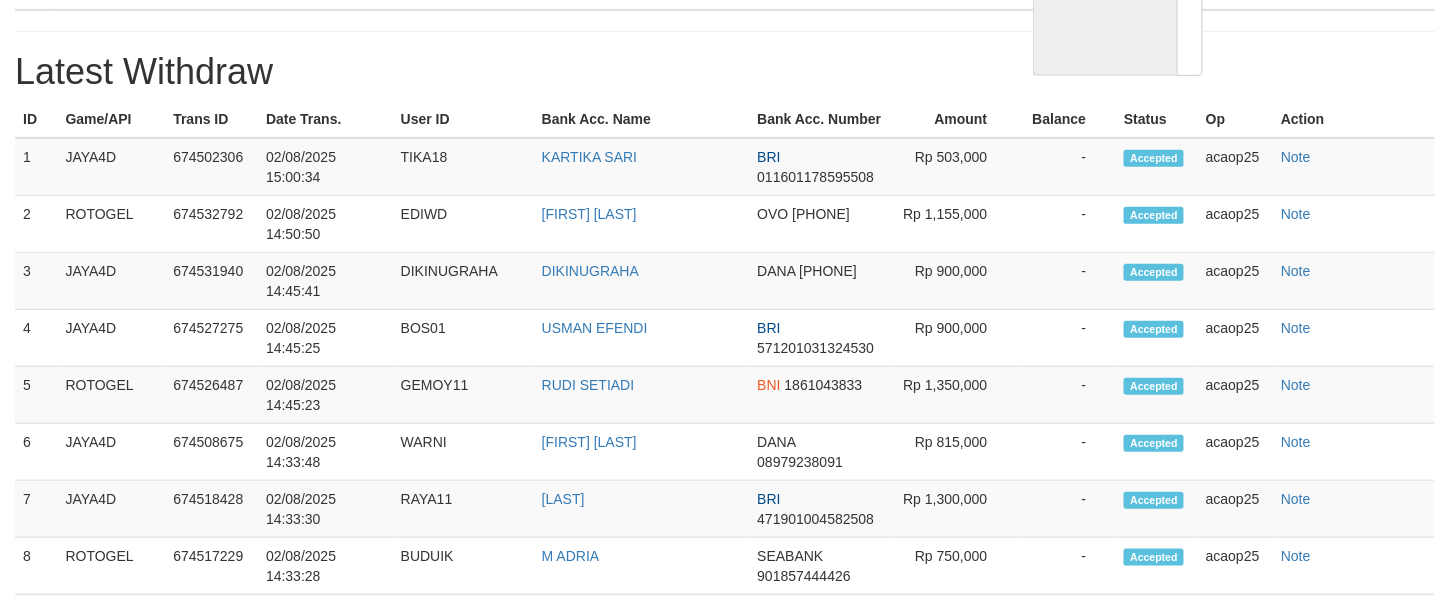 select 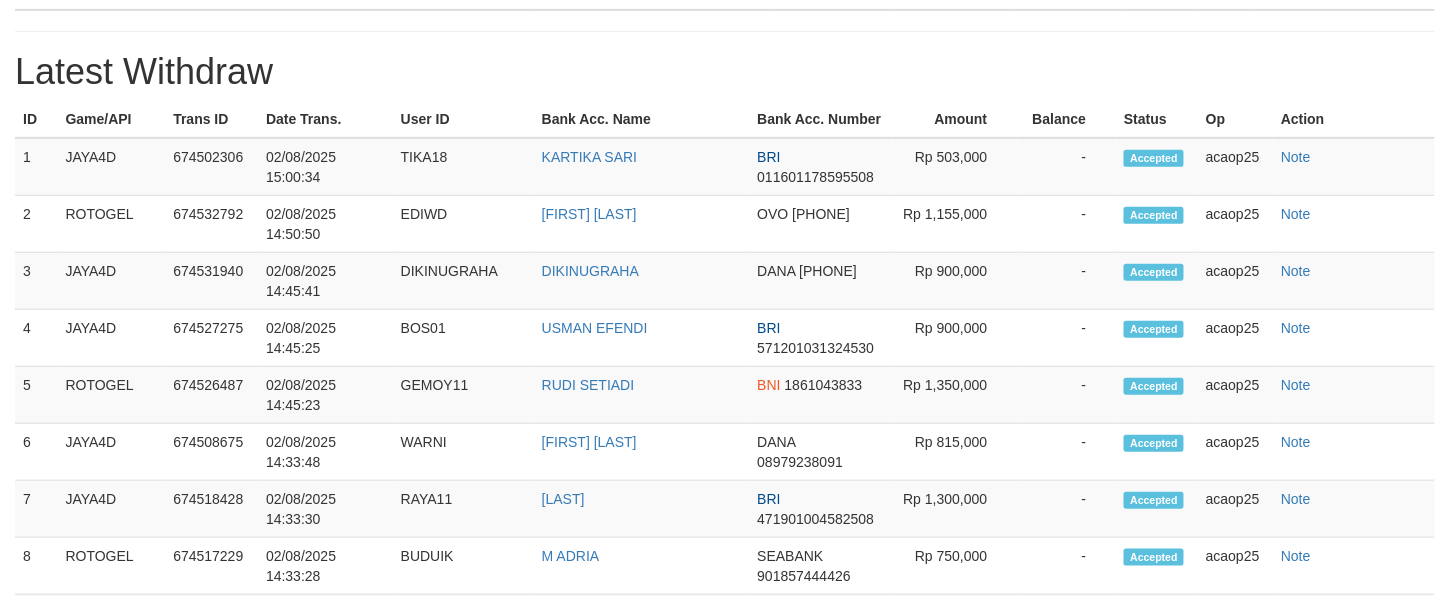 select on "**" 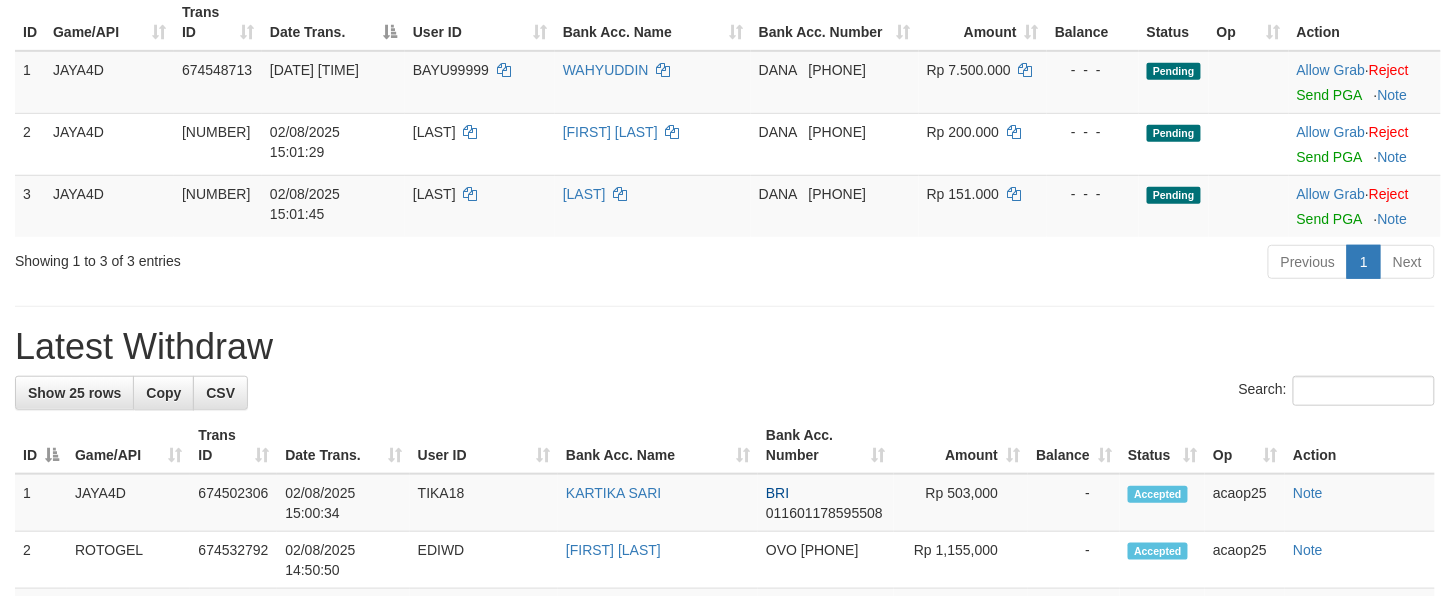 click on "**********" at bounding box center (725, 900) 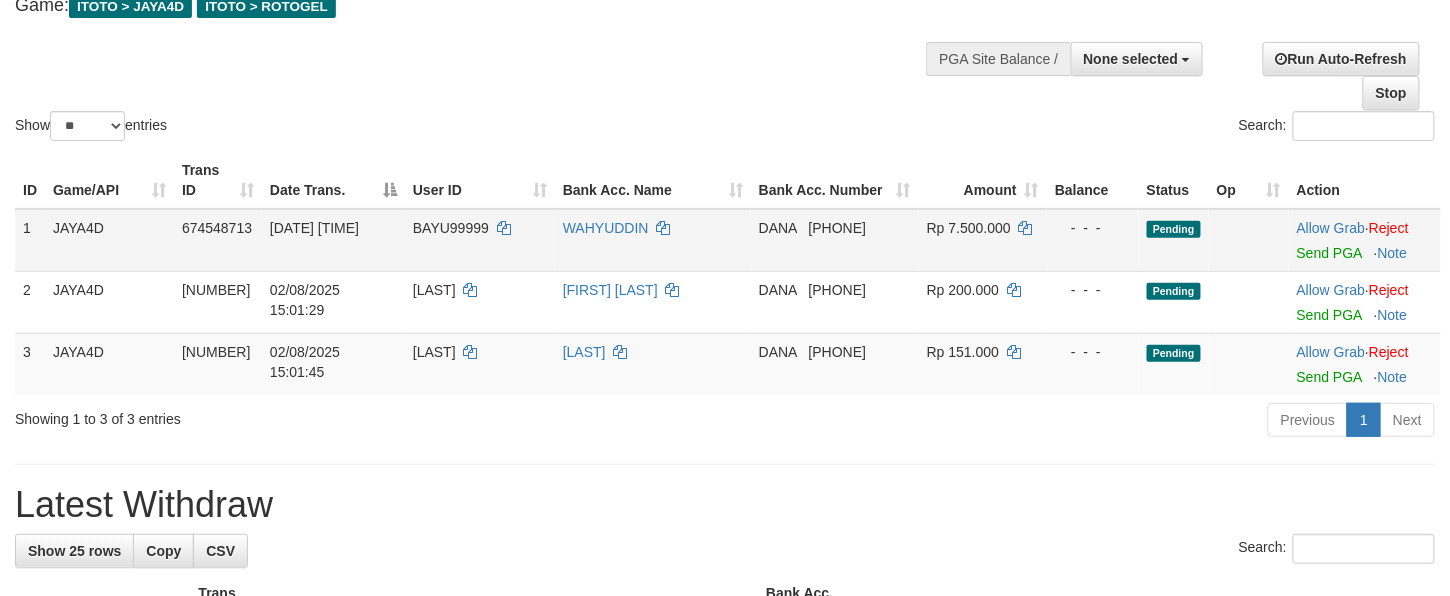 scroll, scrollTop: 61, scrollLeft: 0, axis: vertical 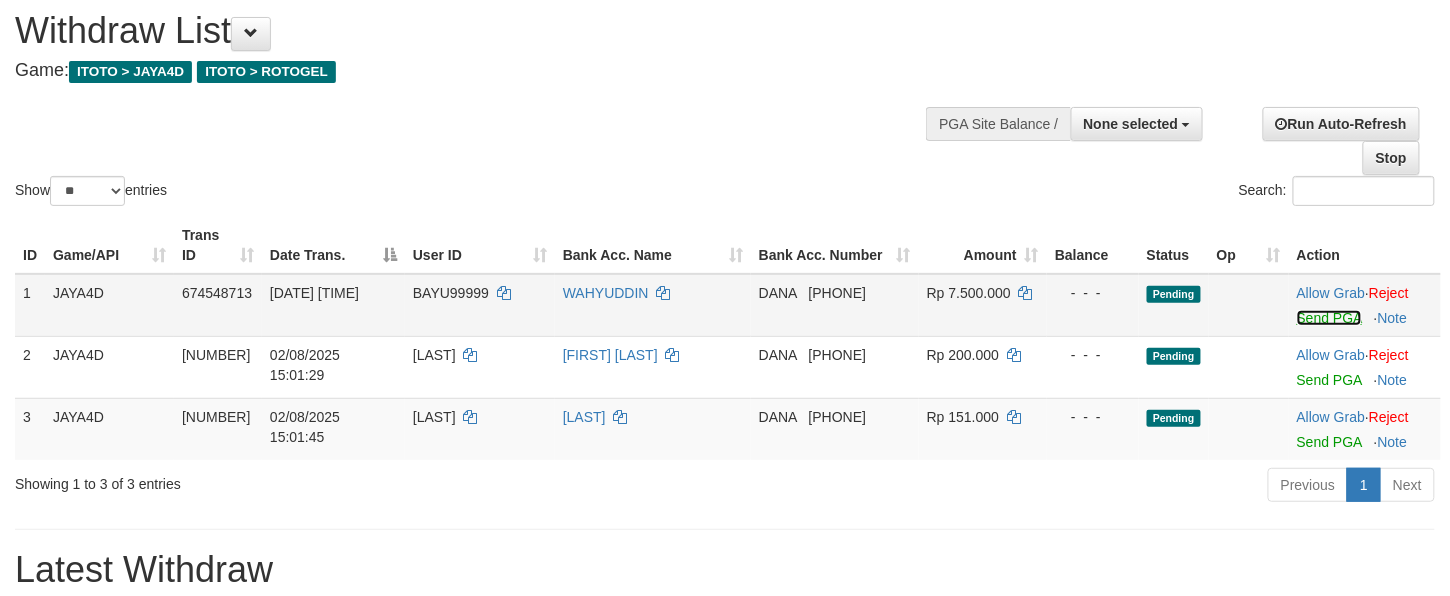 click on "Send PGA" at bounding box center [1329, 318] 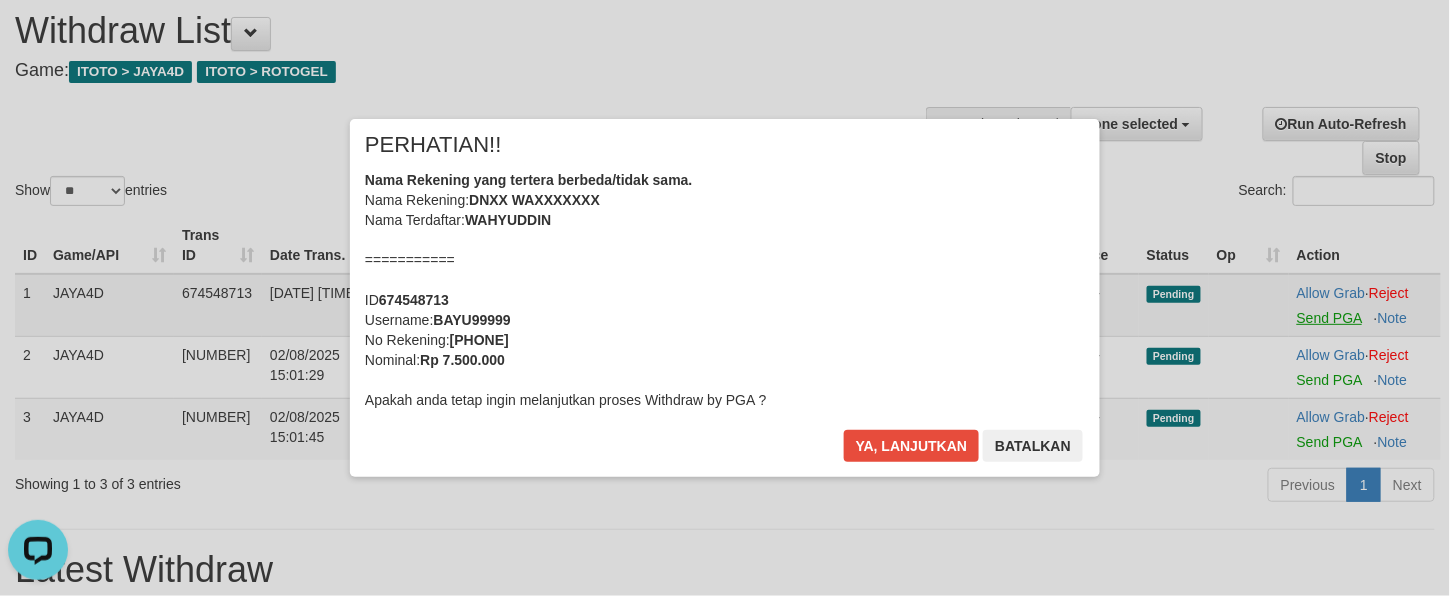 scroll, scrollTop: 0, scrollLeft: 0, axis: both 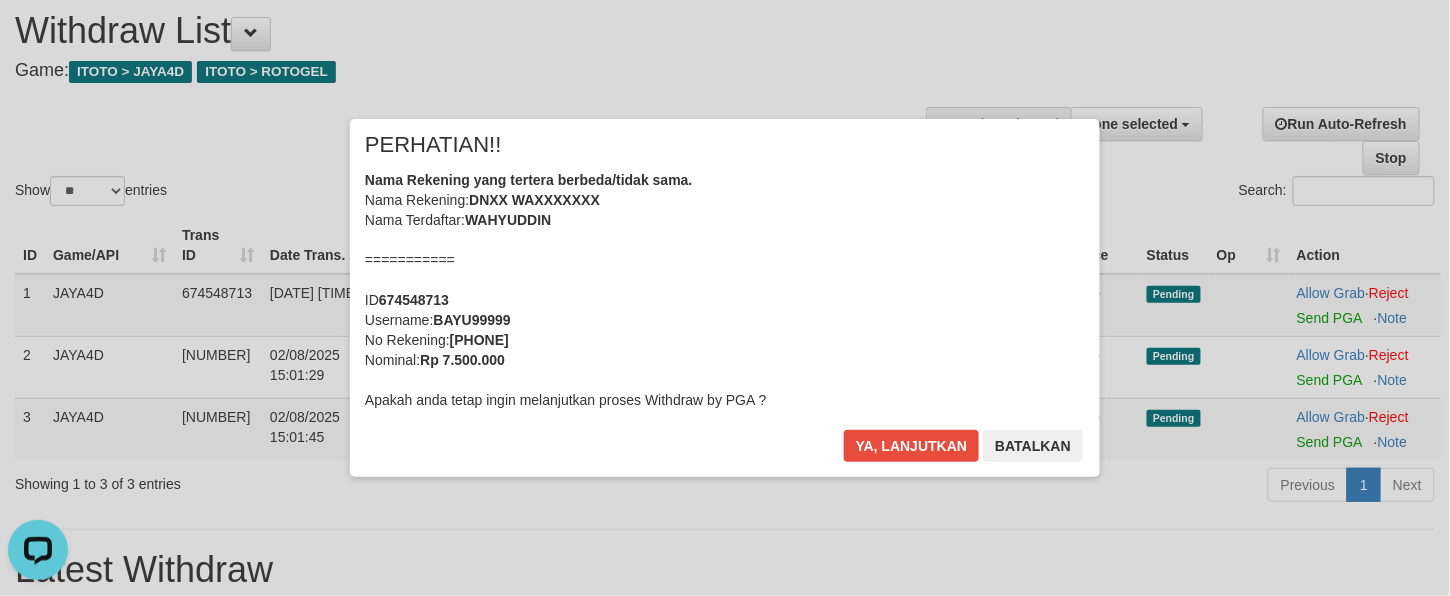 click on "Nama Rekening yang tertera berbeda/tidak sama. Nama Rekening:  [MASKED_NAME] [MASKED_NAME] Nama Terdaftar:  [FIRST] [LAST] =========== ID  [NUMBER] Username:  [USERNAME] No Rekening:  [PHONE] Nominal:  Rp 7.500.000 Apakah anda tetap ingin melanjutkan proses Withdraw by PGA ?" at bounding box center [725, 290] 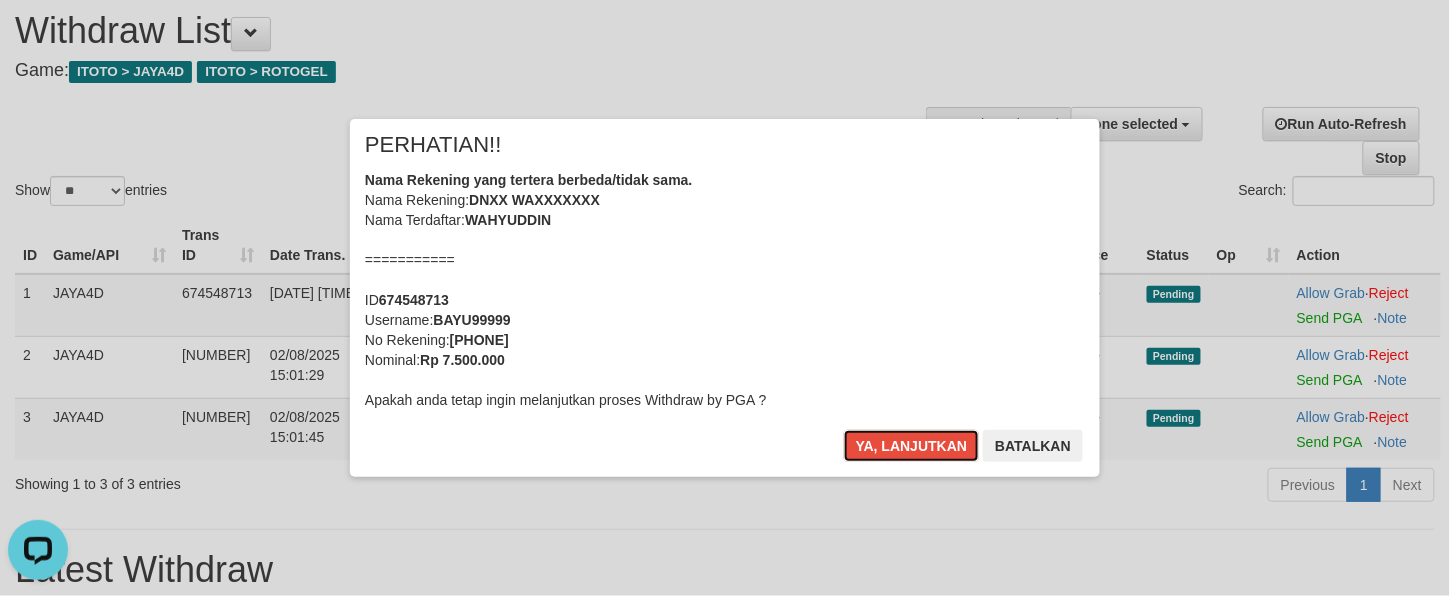 drag, startPoint x: 856, startPoint y: 440, endPoint x: 974, endPoint y: 393, distance: 127.01575 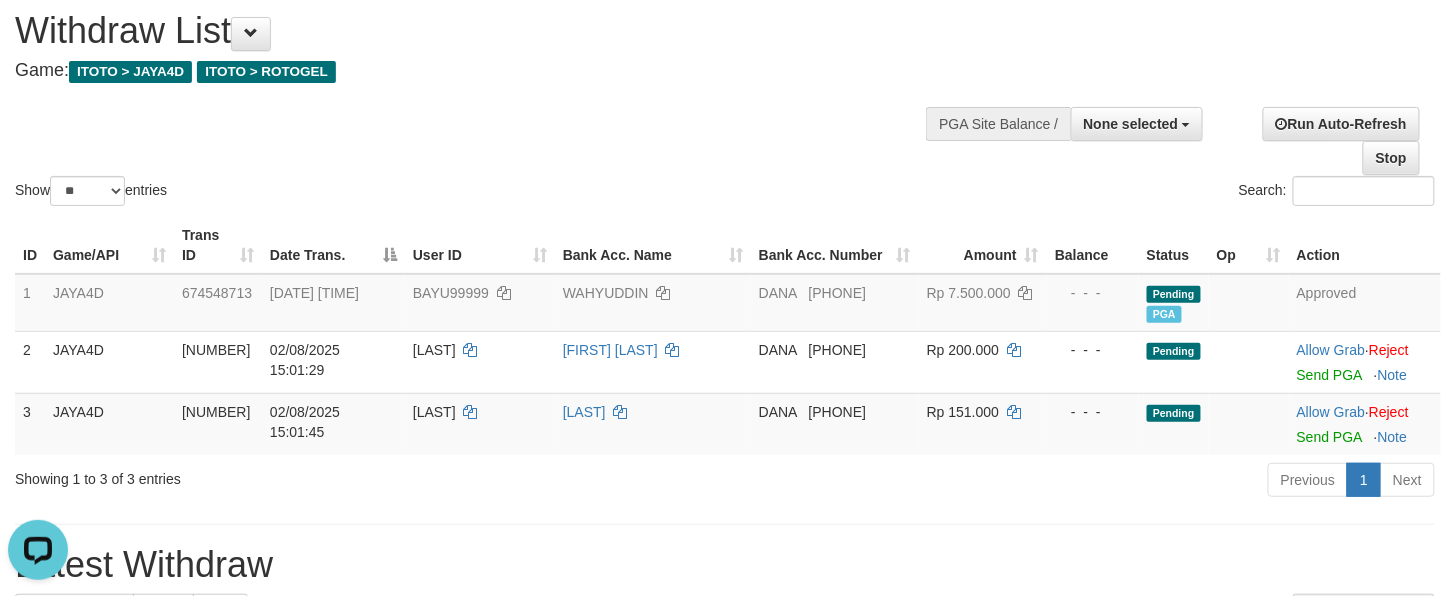 click on "Previous 1 Next" at bounding box center [1027, 482] 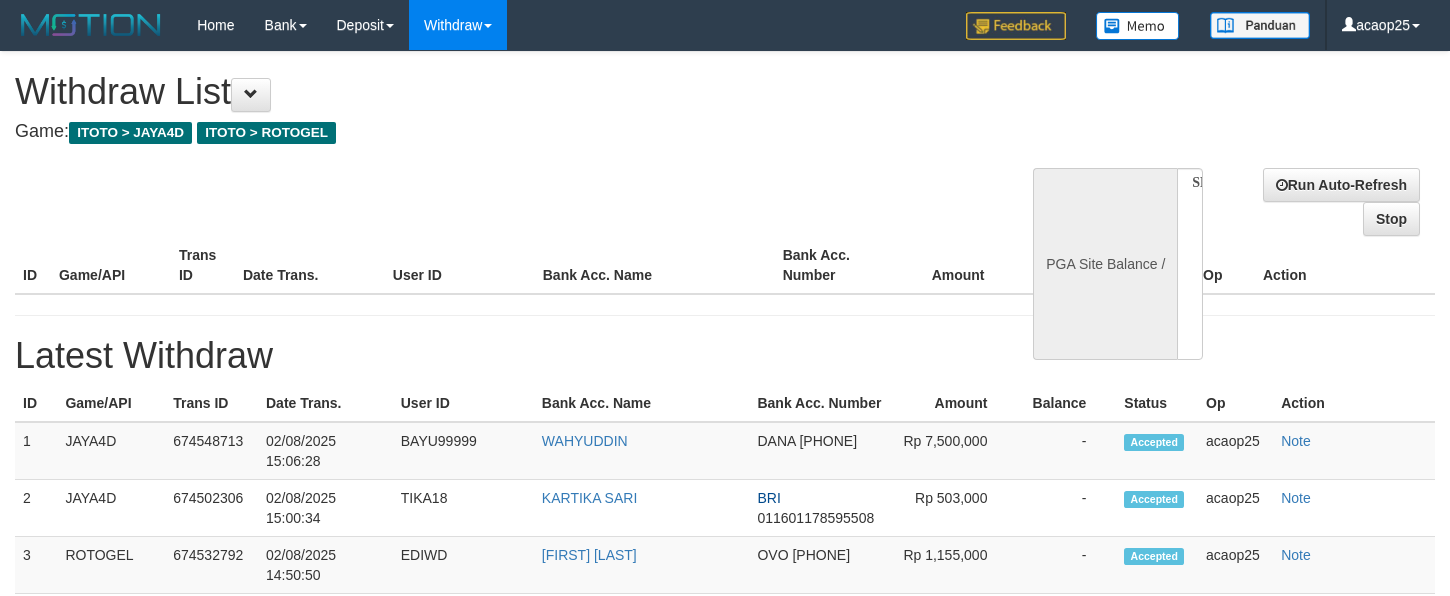 select 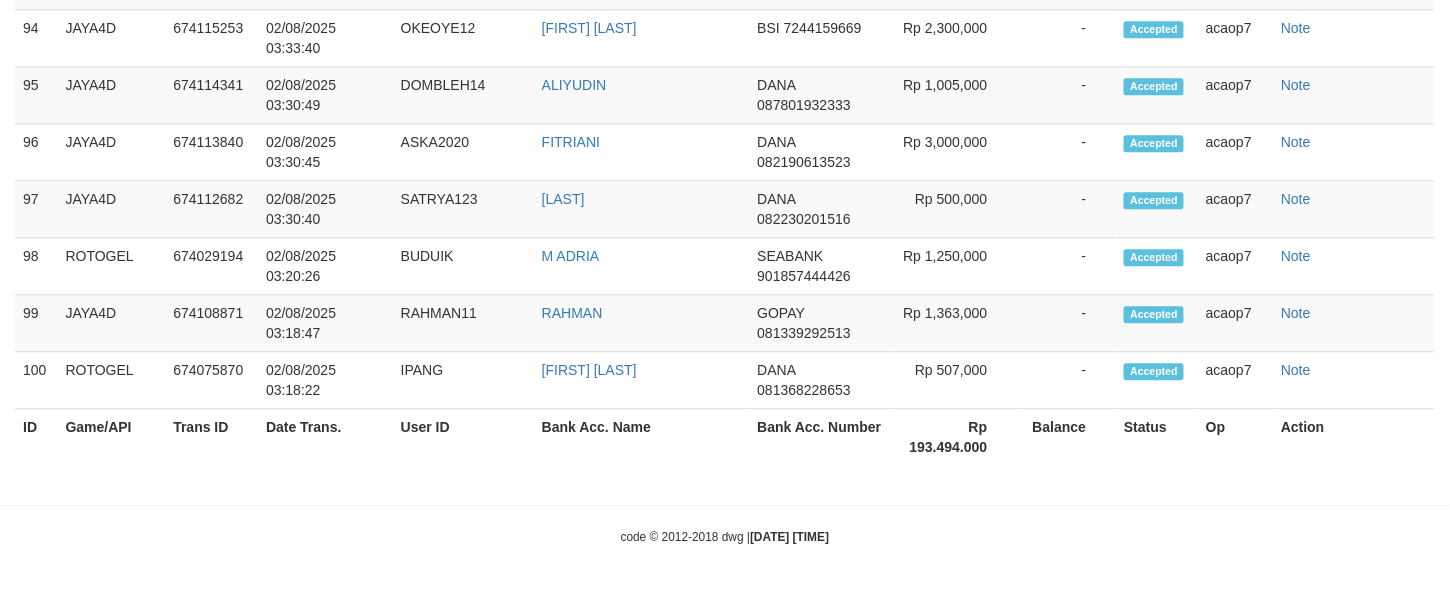 select on "**" 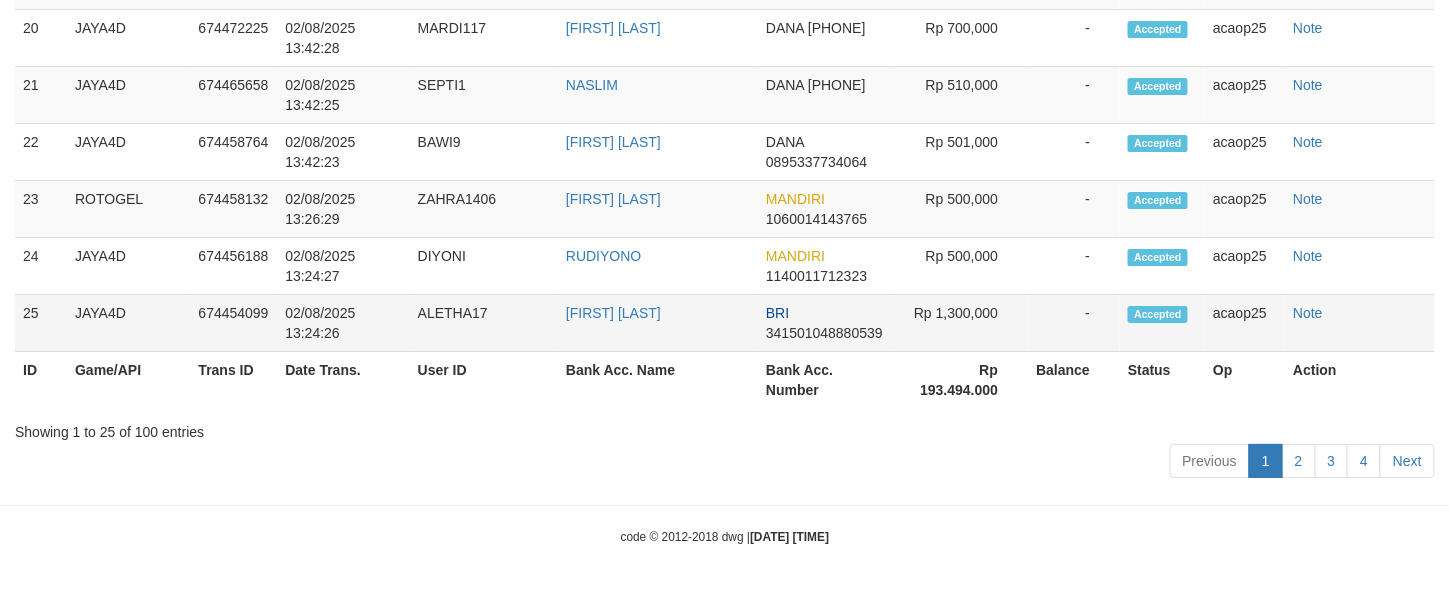 scroll, scrollTop: 181, scrollLeft: 0, axis: vertical 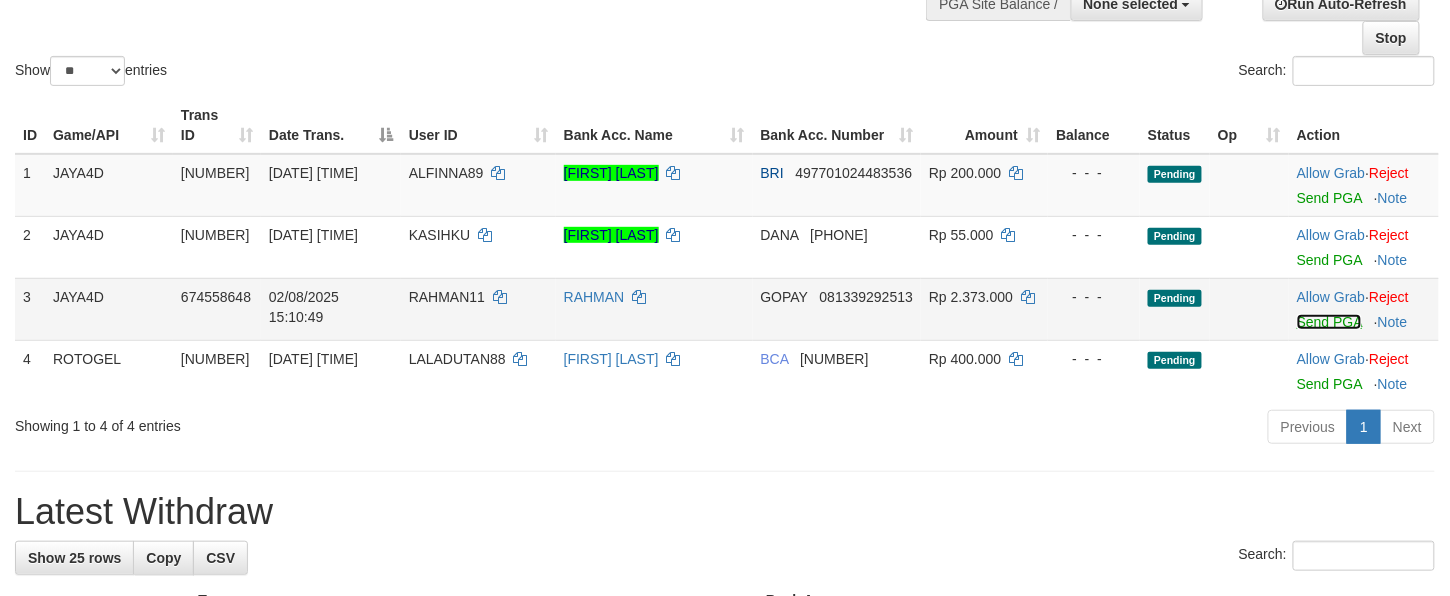 click on "Send PGA" at bounding box center [1329, 322] 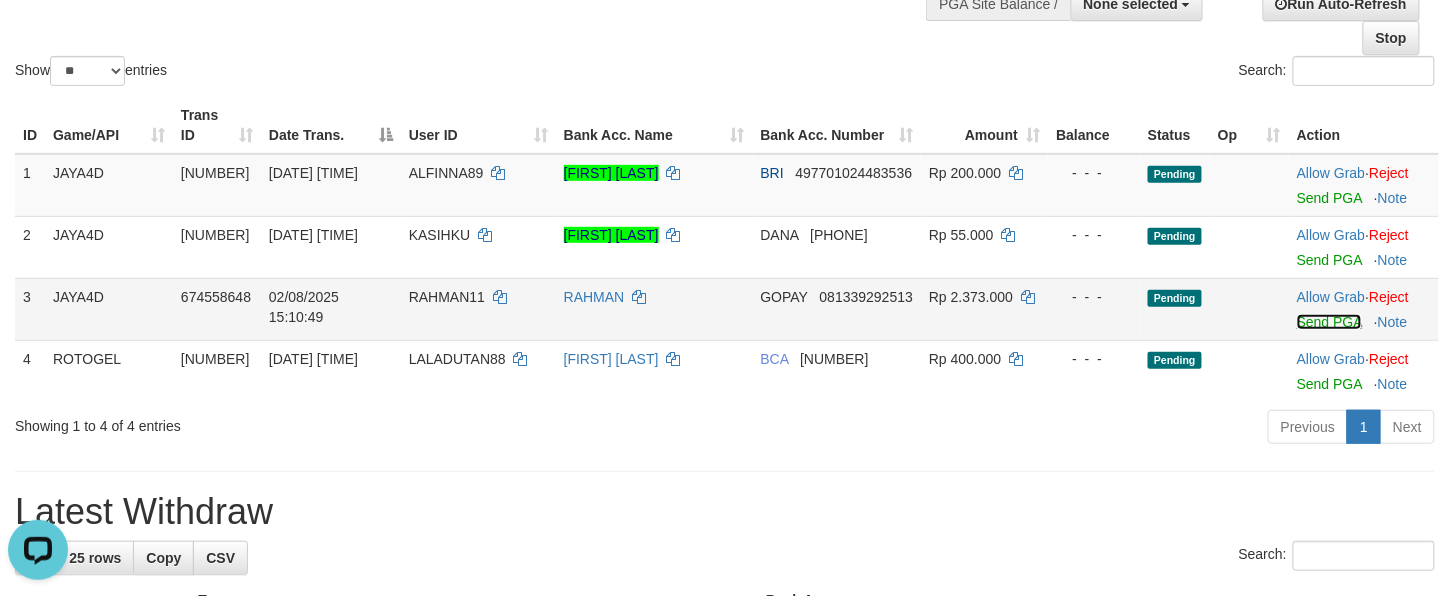 scroll, scrollTop: 0, scrollLeft: 0, axis: both 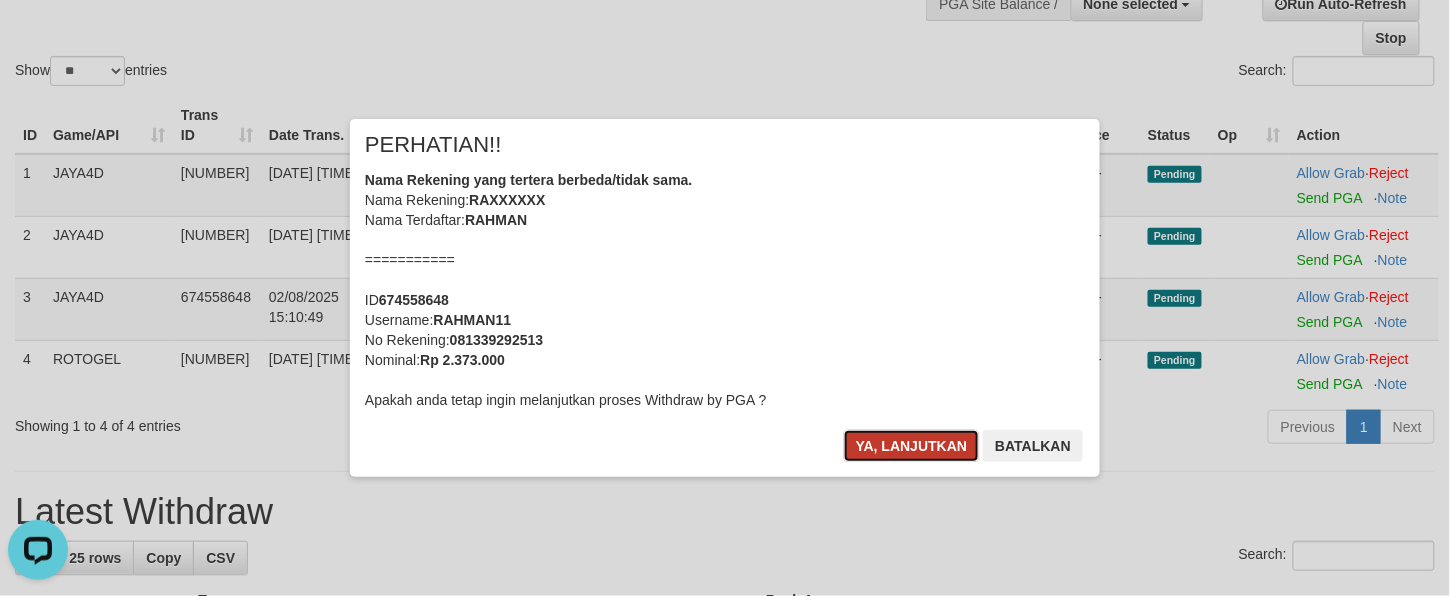 click on "Ya, lanjutkan" at bounding box center (912, 446) 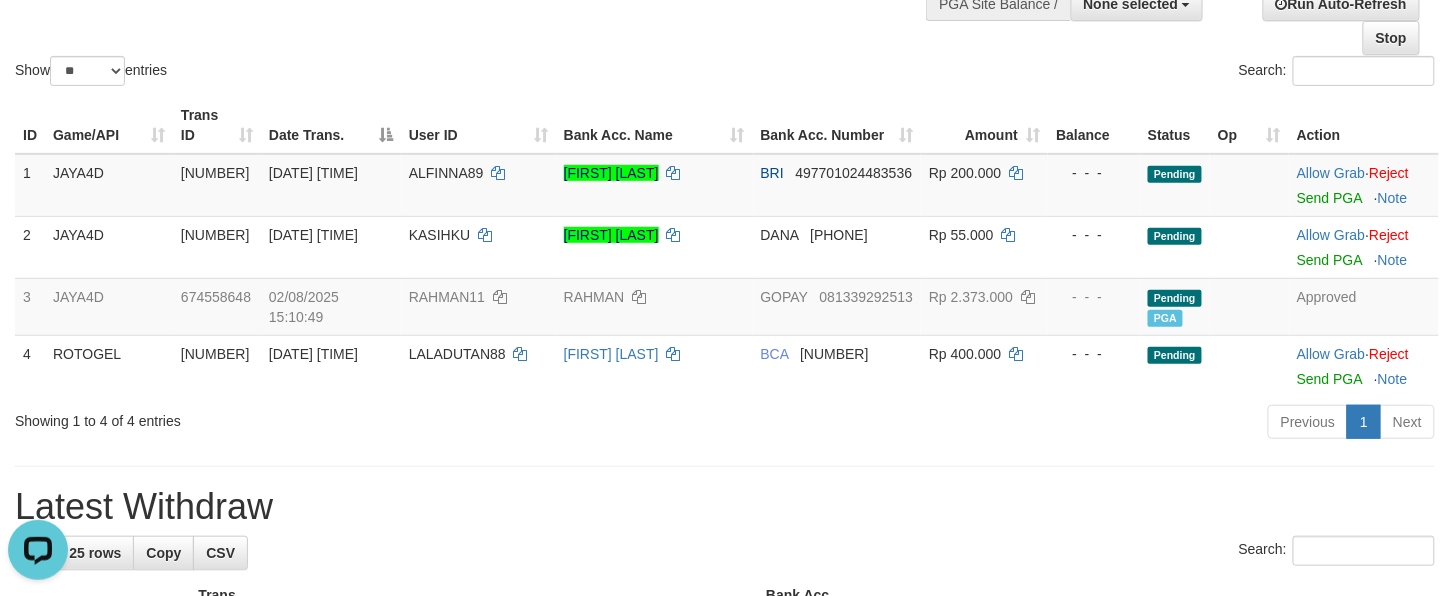 click on "**********" at bounding box center [725, 1032] 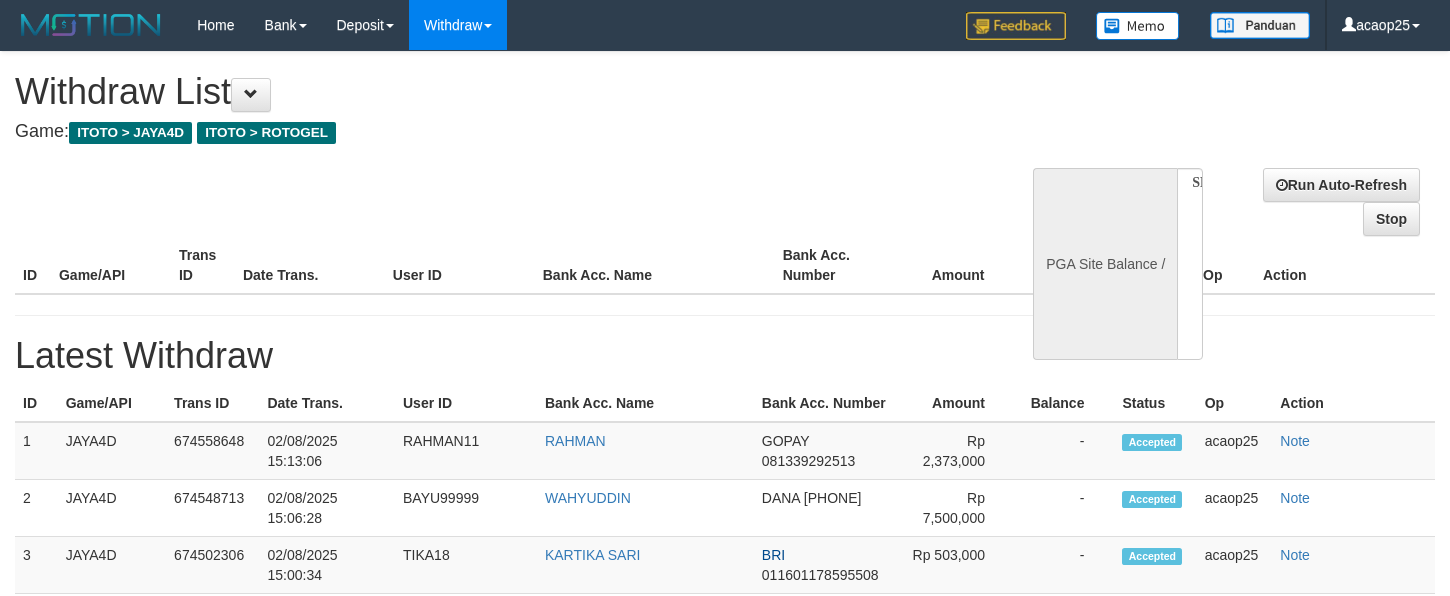 select 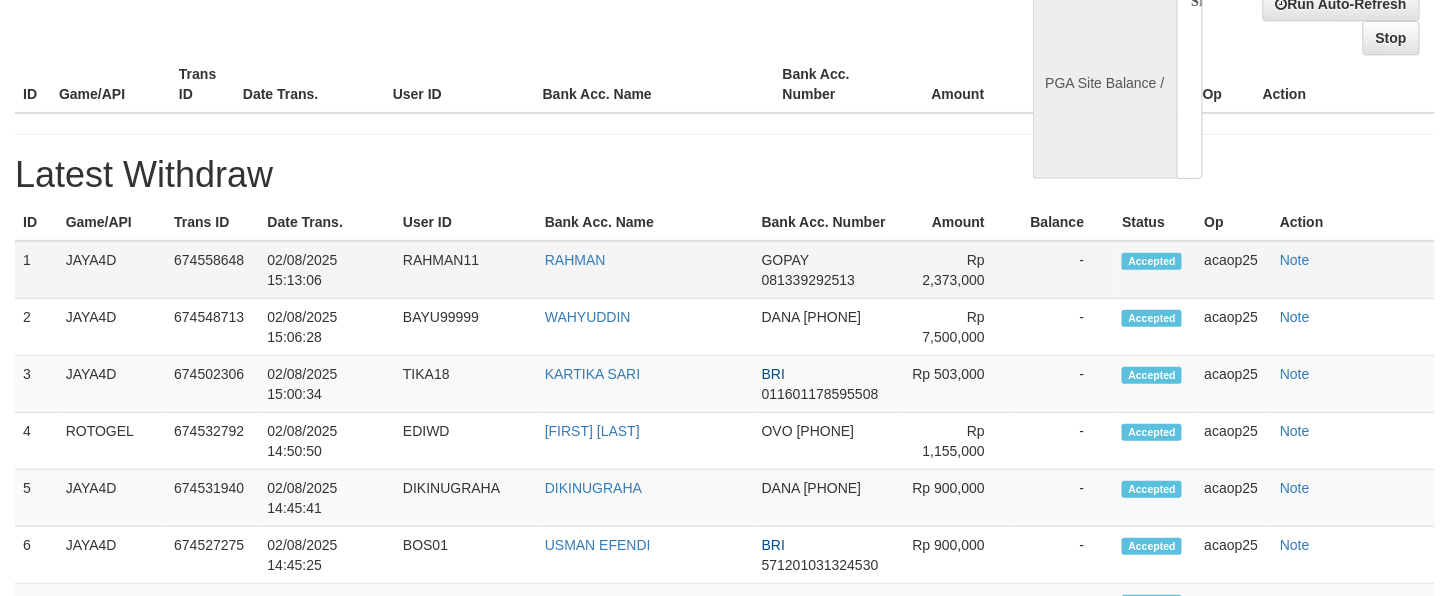 select on "**" 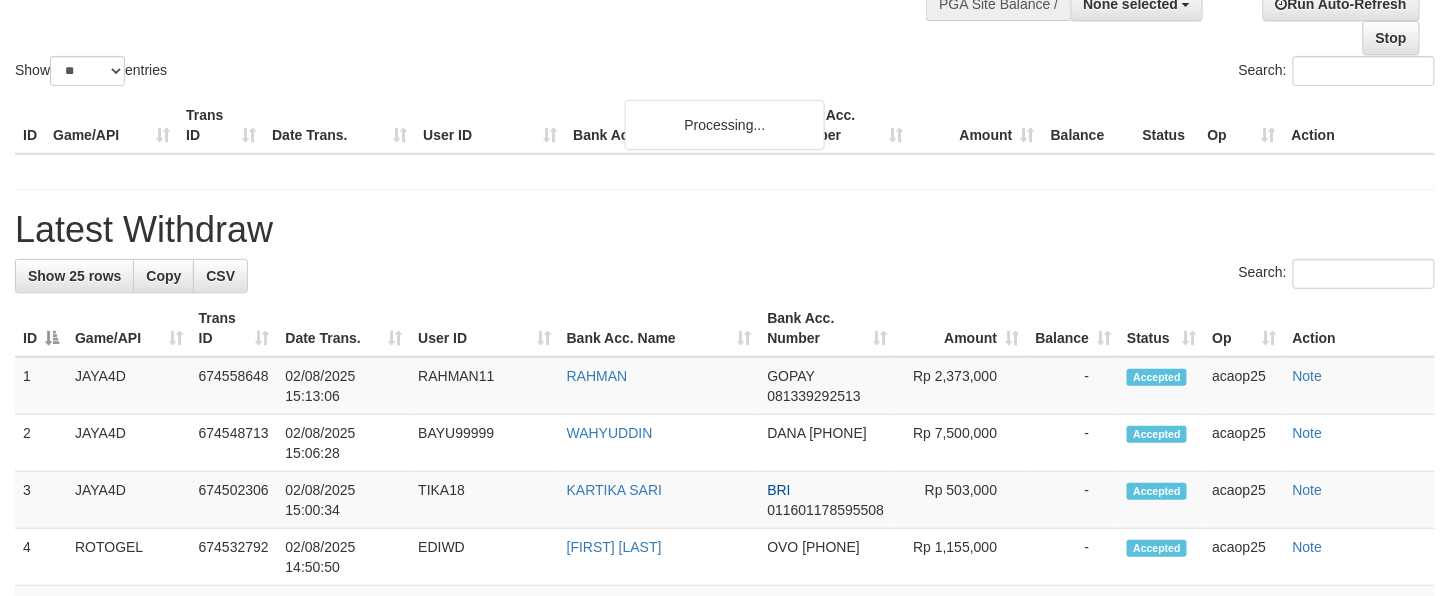 scroll, scrollTop: 181, scrollLeft: 0, axis: vertical 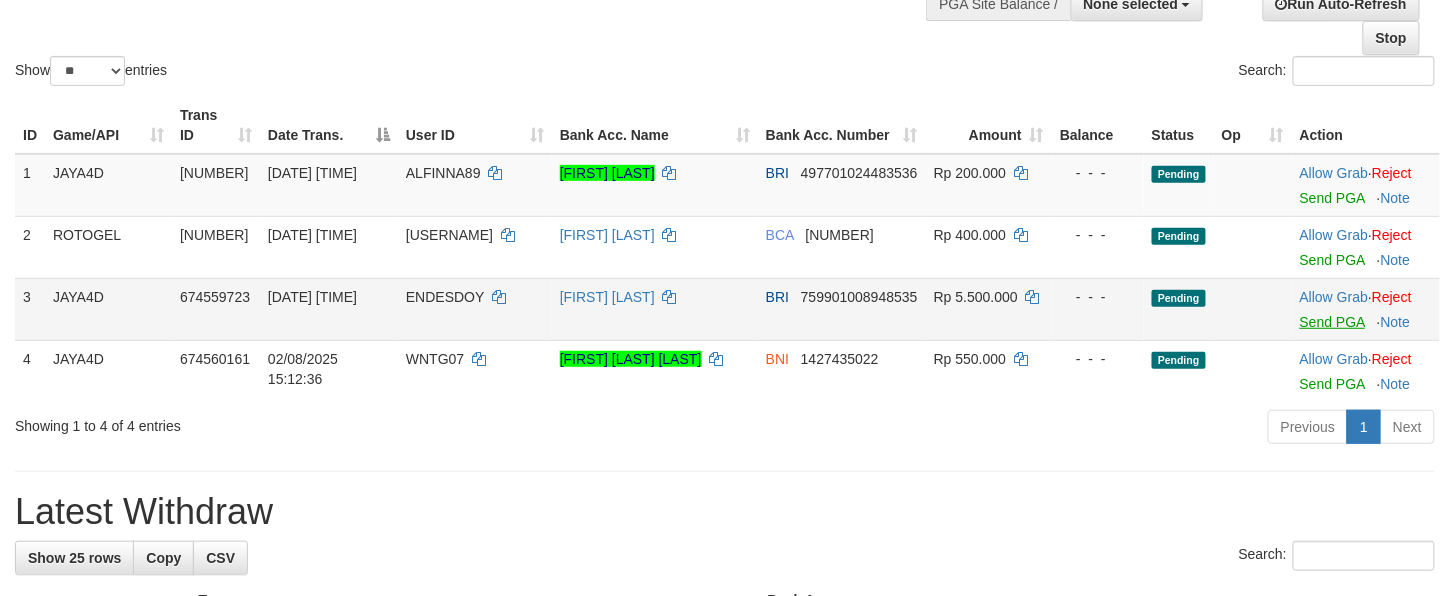 click on "Send PGA" at bounding box center (1332, 322) 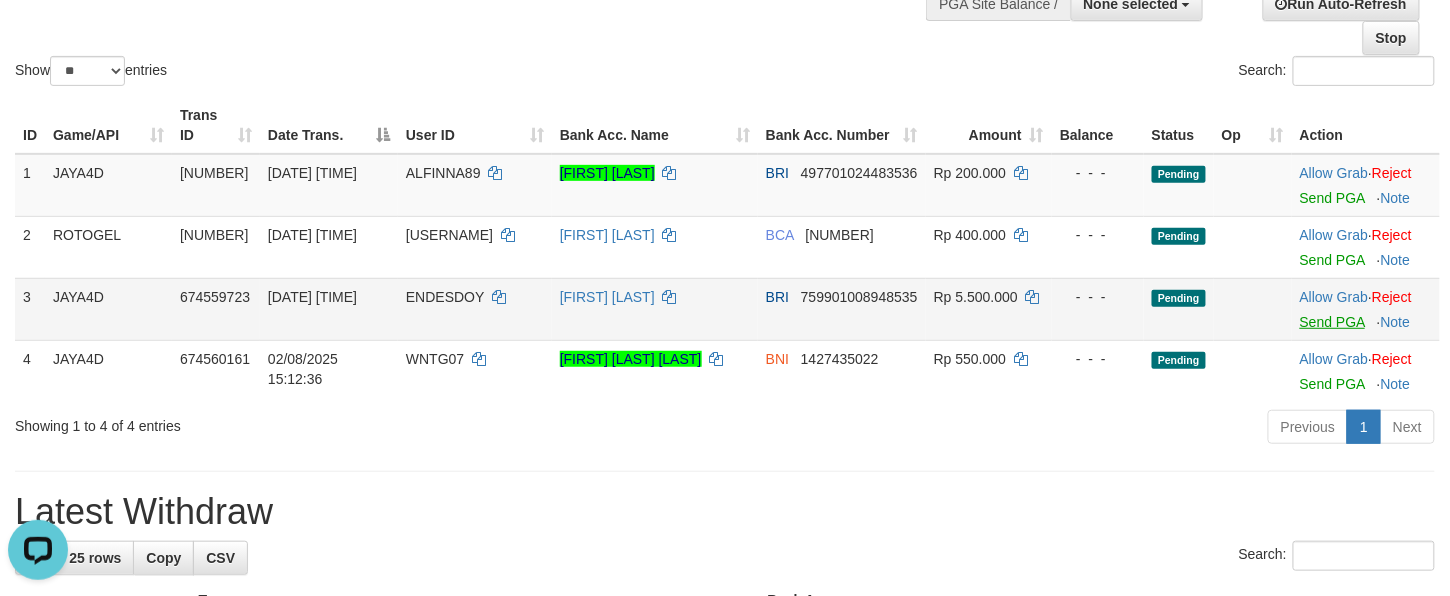 scroll, scrollTop: 0, scrollLeft: 0, axis: both 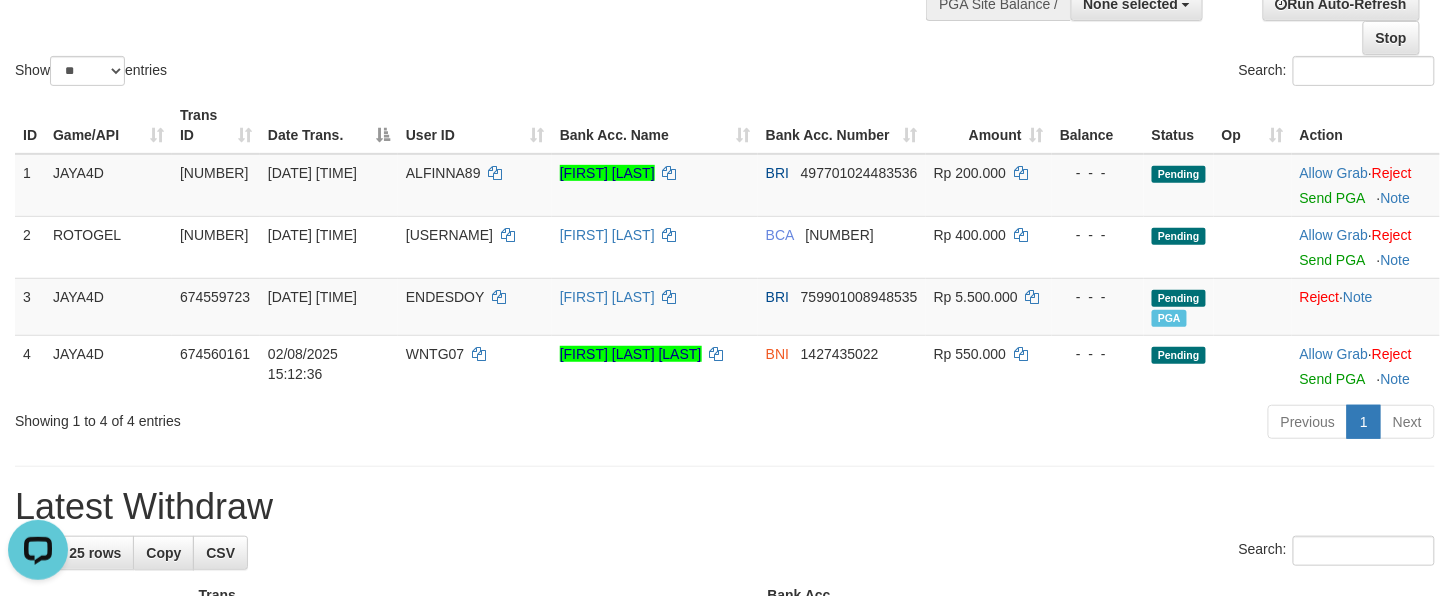 drag, startPoint x: 842, startPoint y: 497, endPoint x: 865, endPoint y: 496, distance: 23.021729 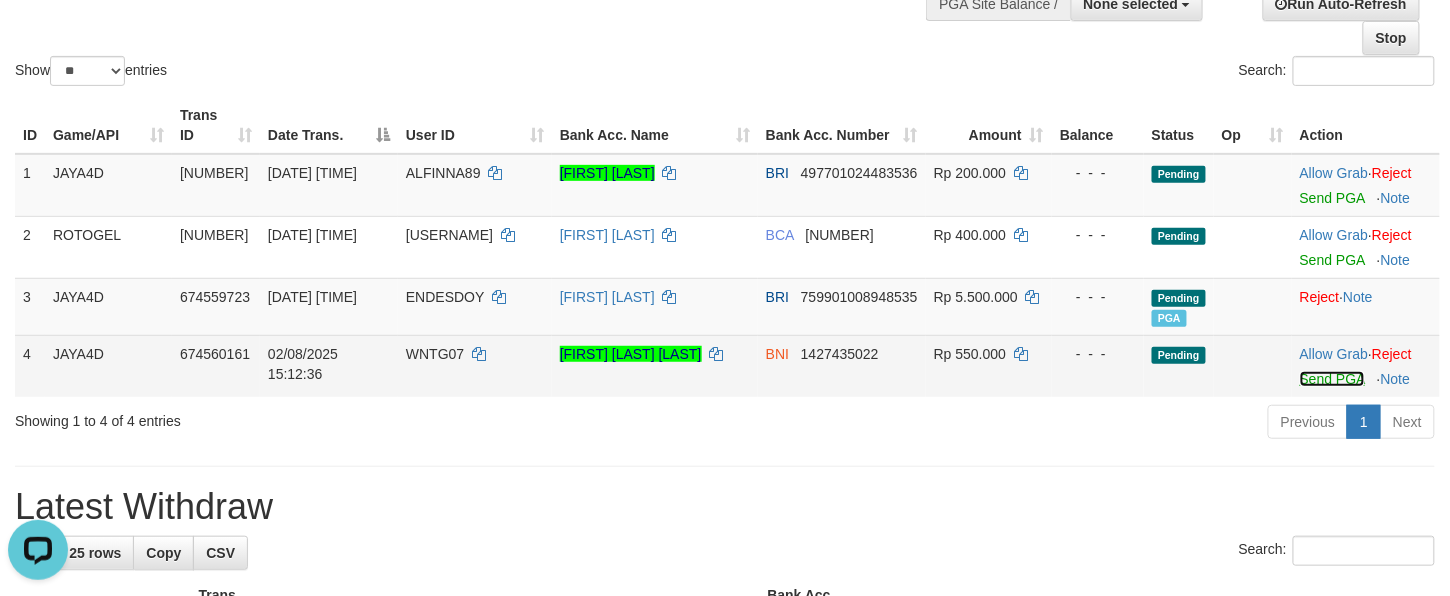 click on "Send PGA" at bounding box center (1332, 379) 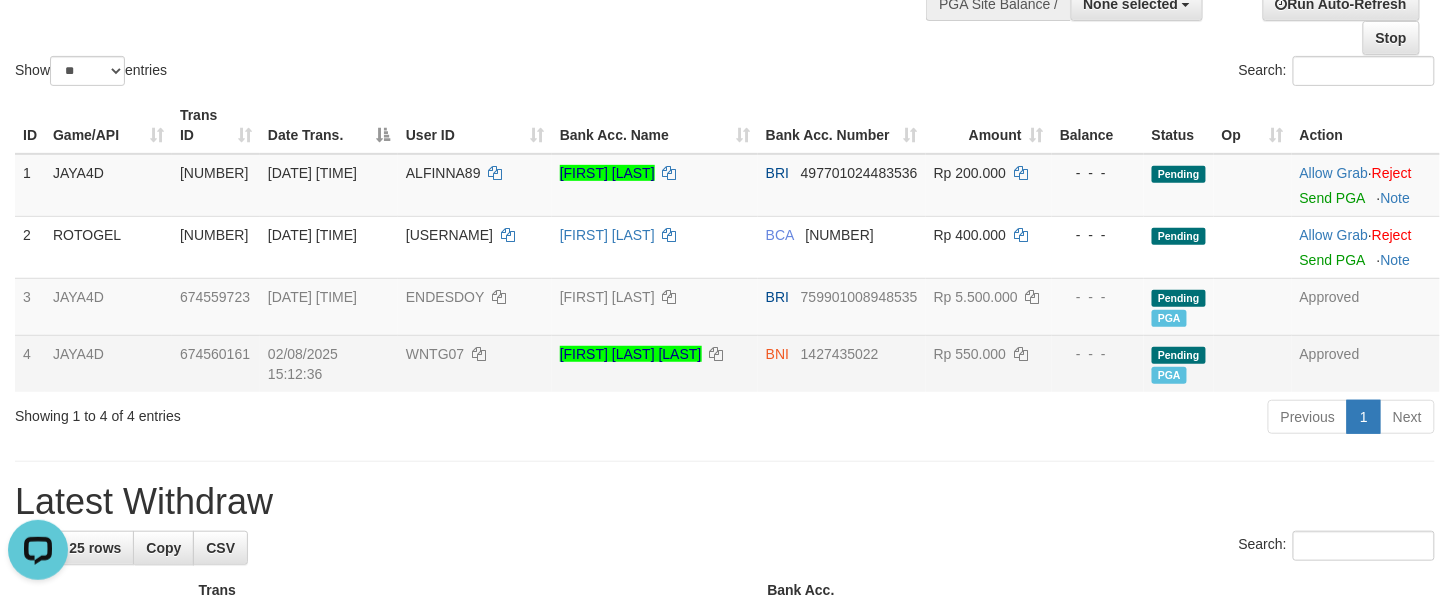click on "**********" at bounding box center (725, 1029) 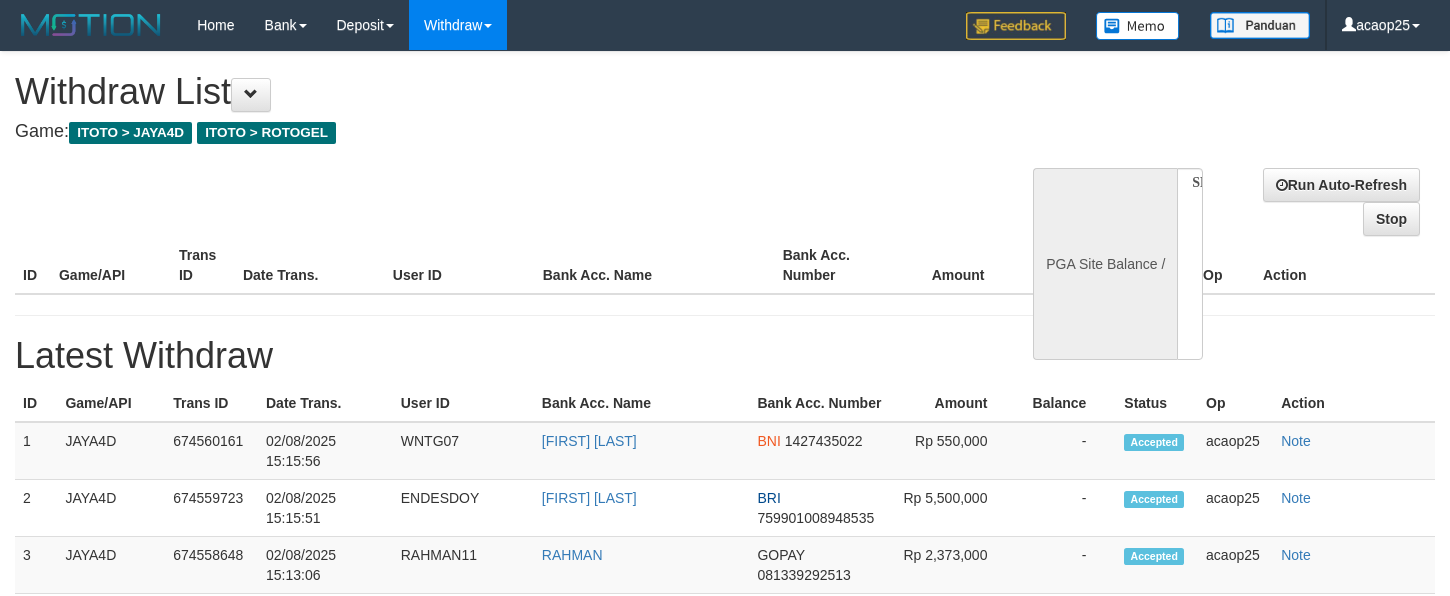 select 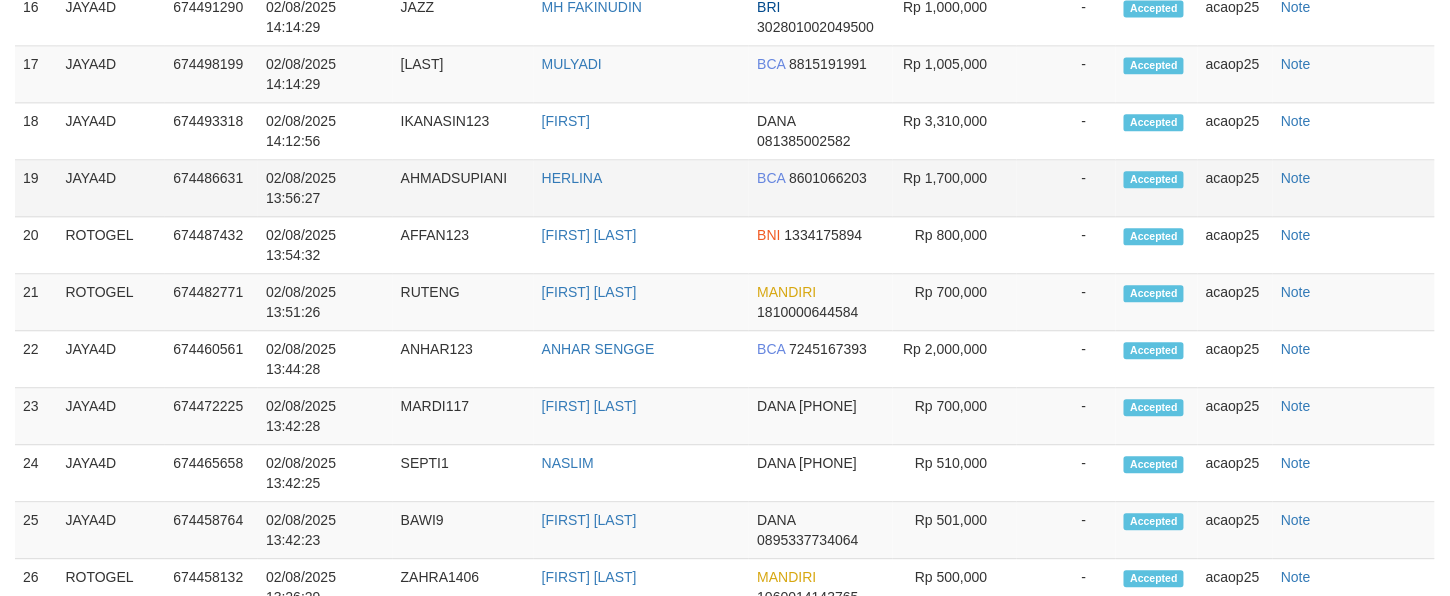 select 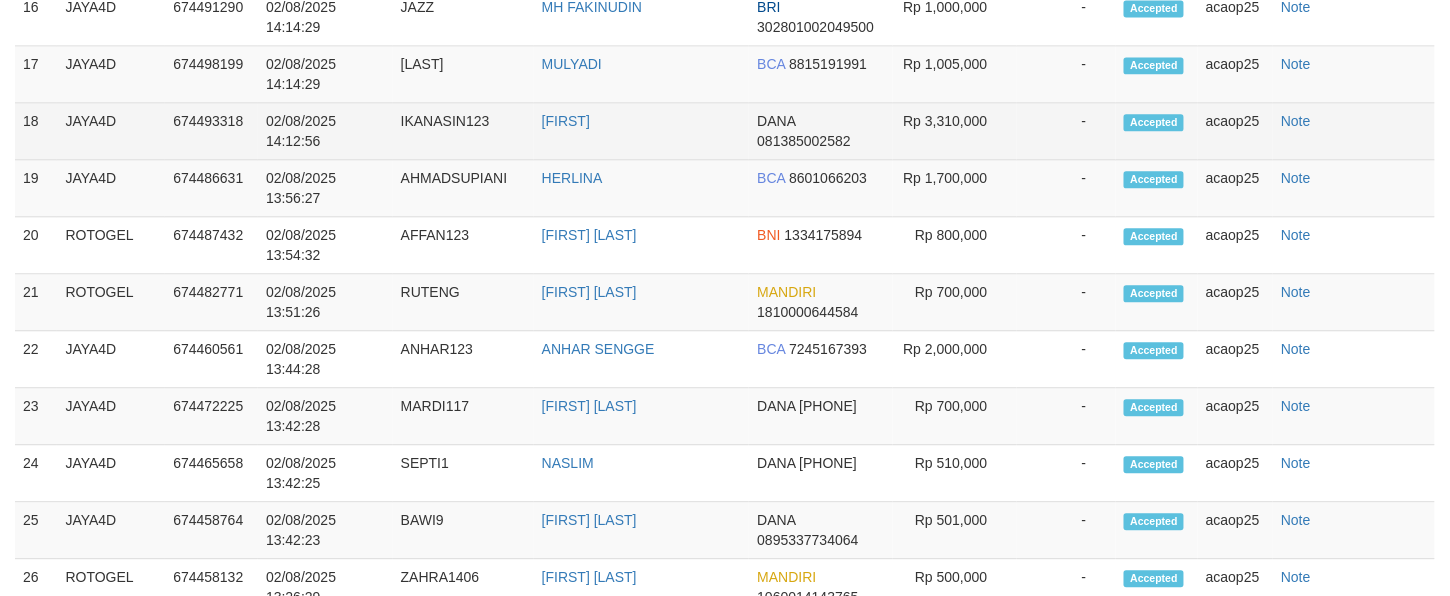 scroll, scrollTop: 1345, scrollLeft: 0, axis: vertical 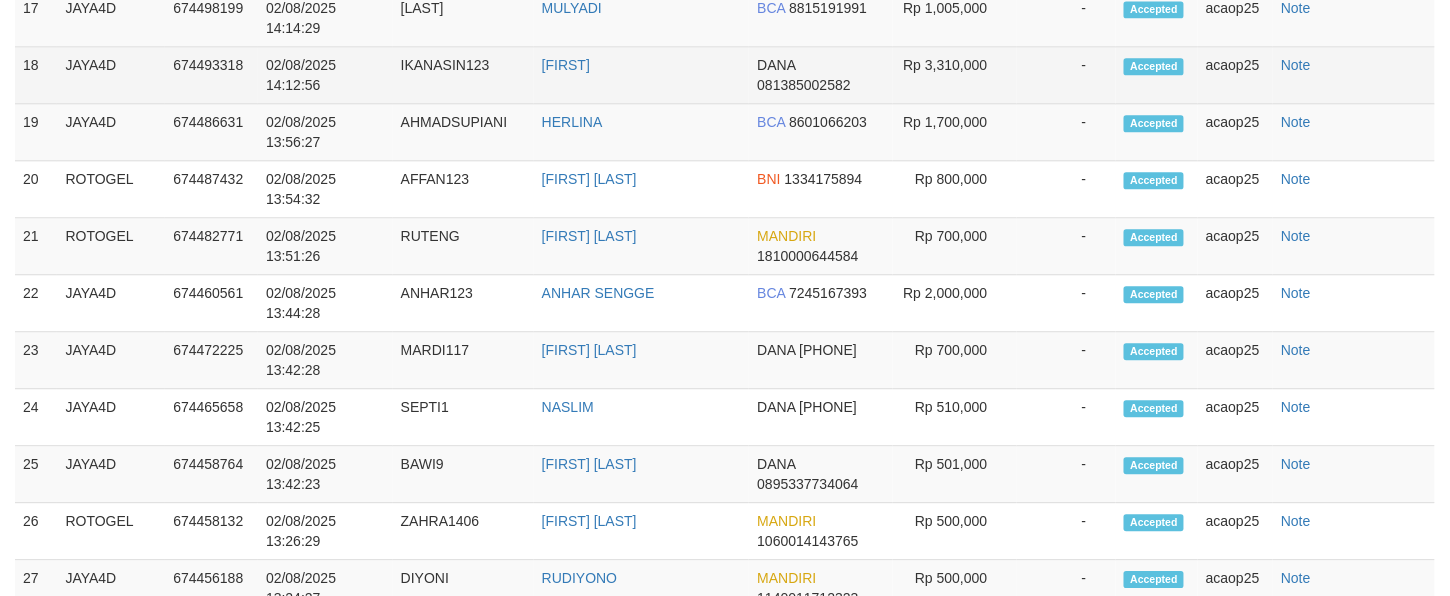 select on "**" 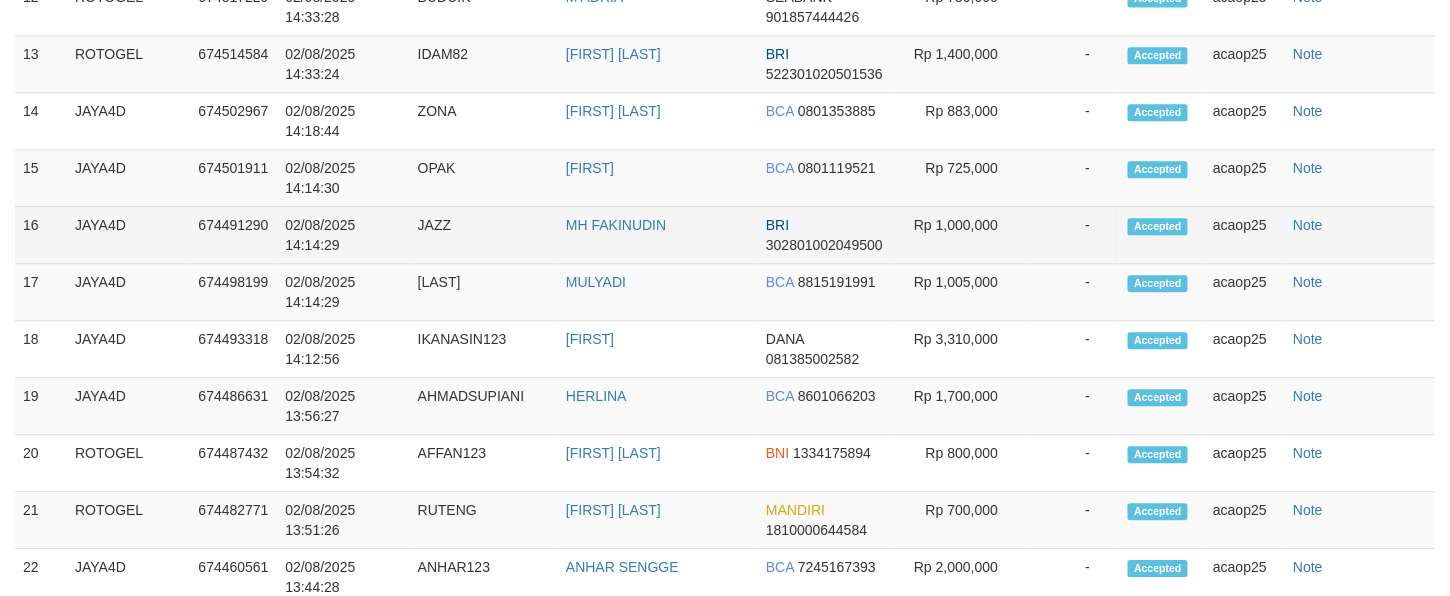 scroll, scrollTop: 118, scrollLeft: 0, axis: vertical 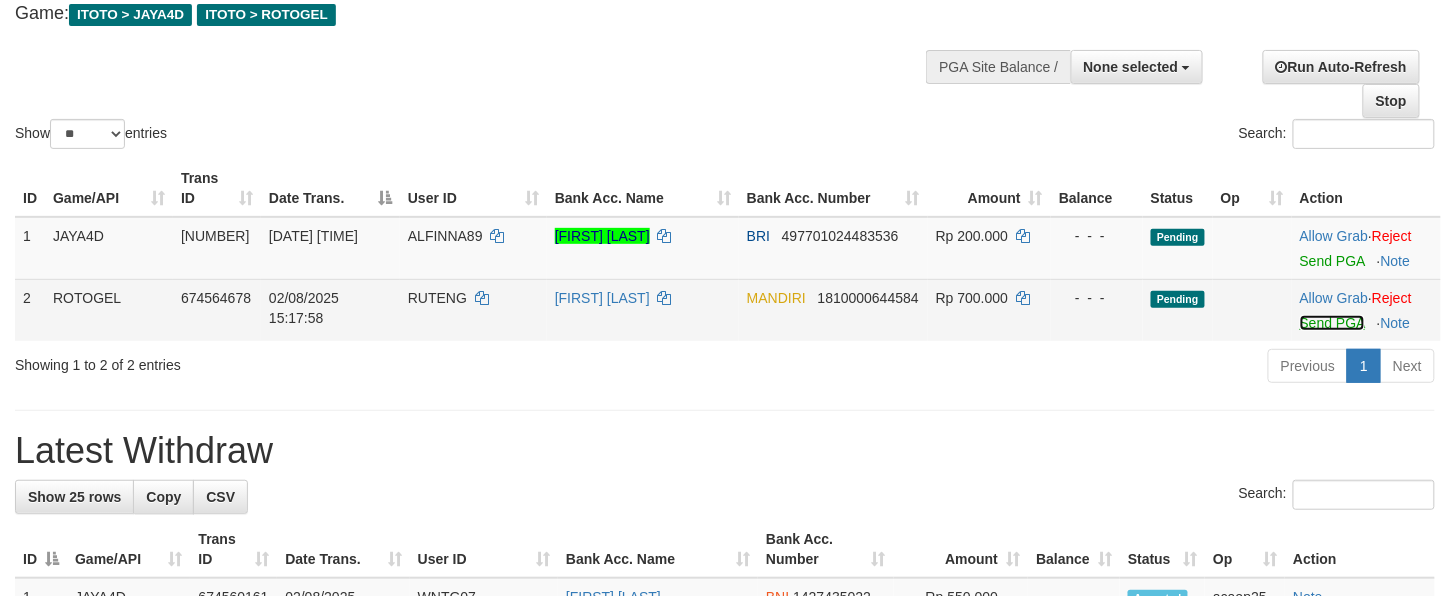 click on "Send PGA" at bounding box center (1332, 323) 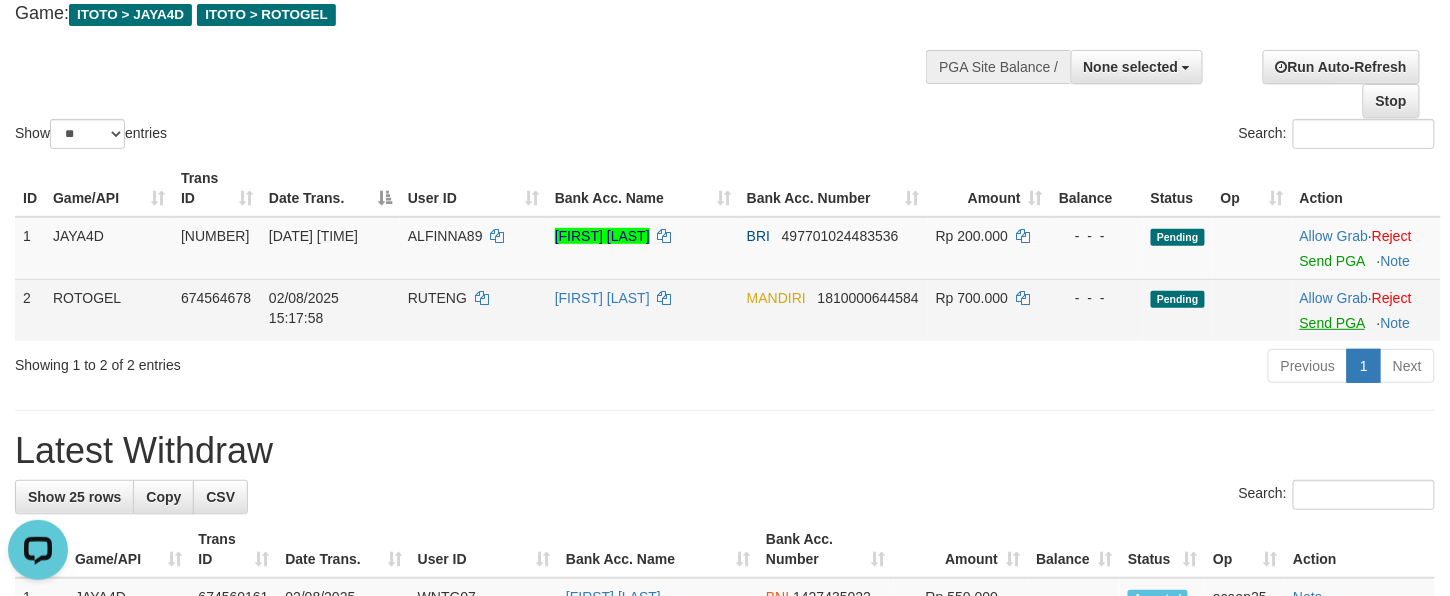 scroll, scrollTop: 0, scrollLeft: 0, axis: both 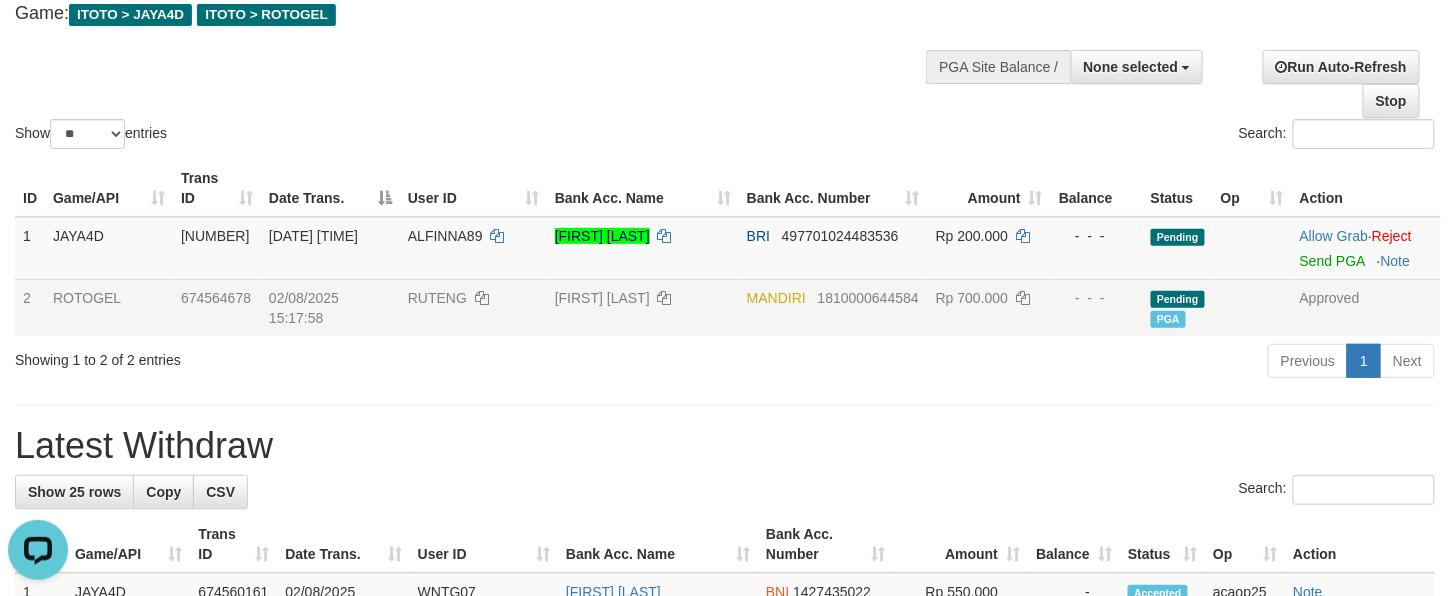click on "Latest Withdraw" at bounding box center (725, 446) 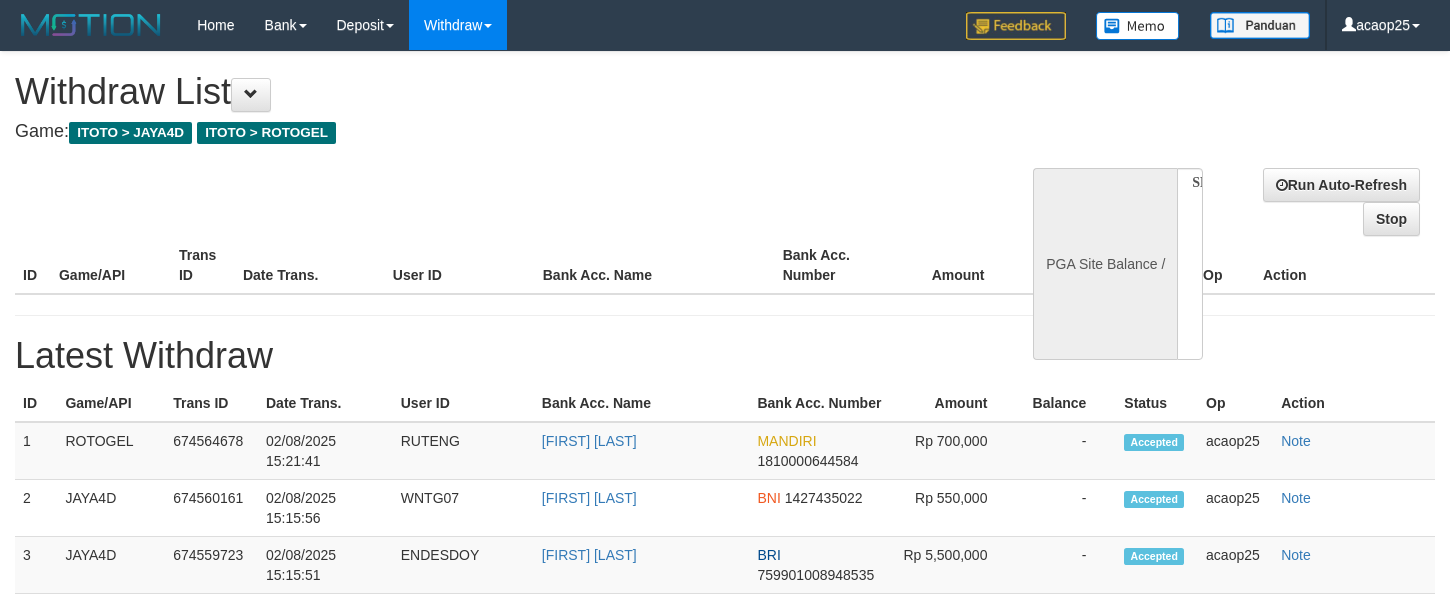 select 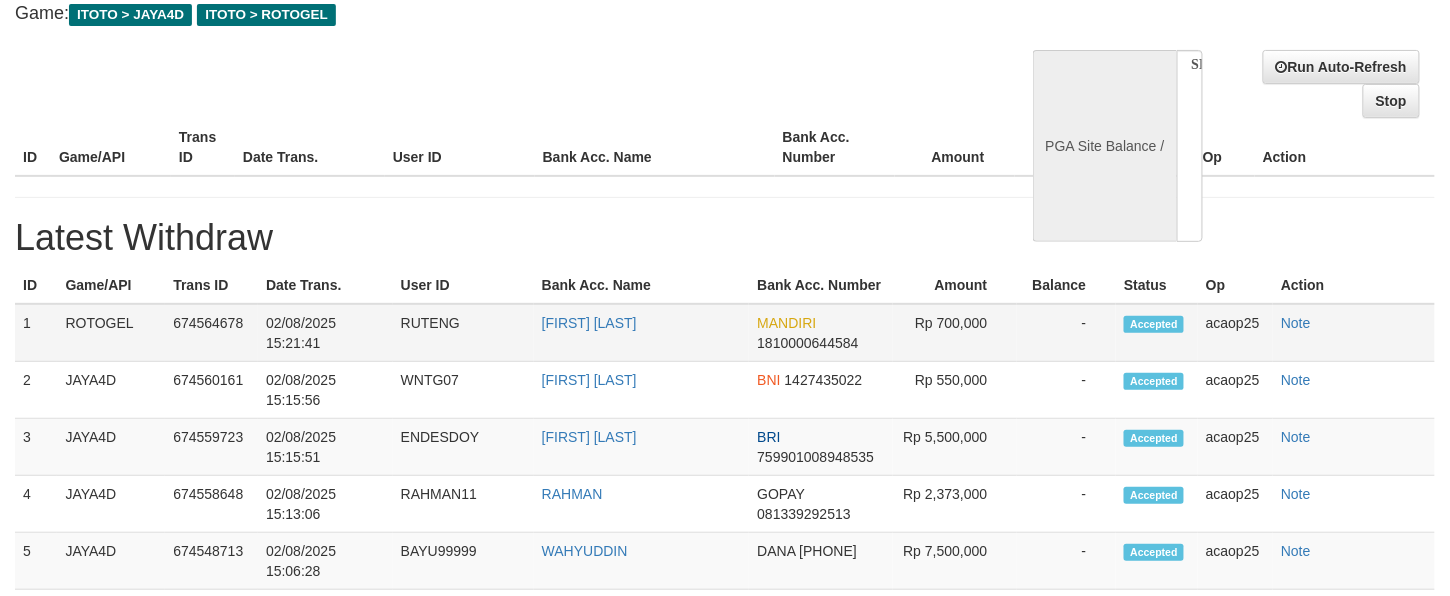 scroll, scrollTop: 118, scrollLeft: 0, axis: vertical 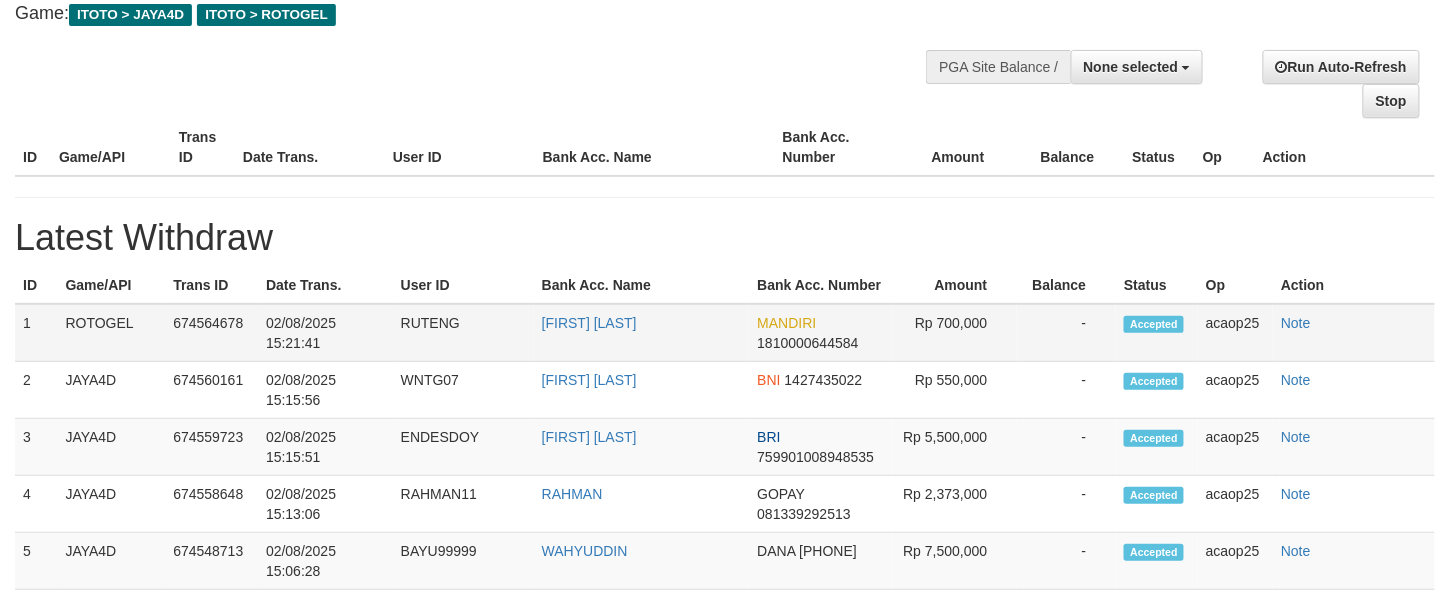 select on "**" 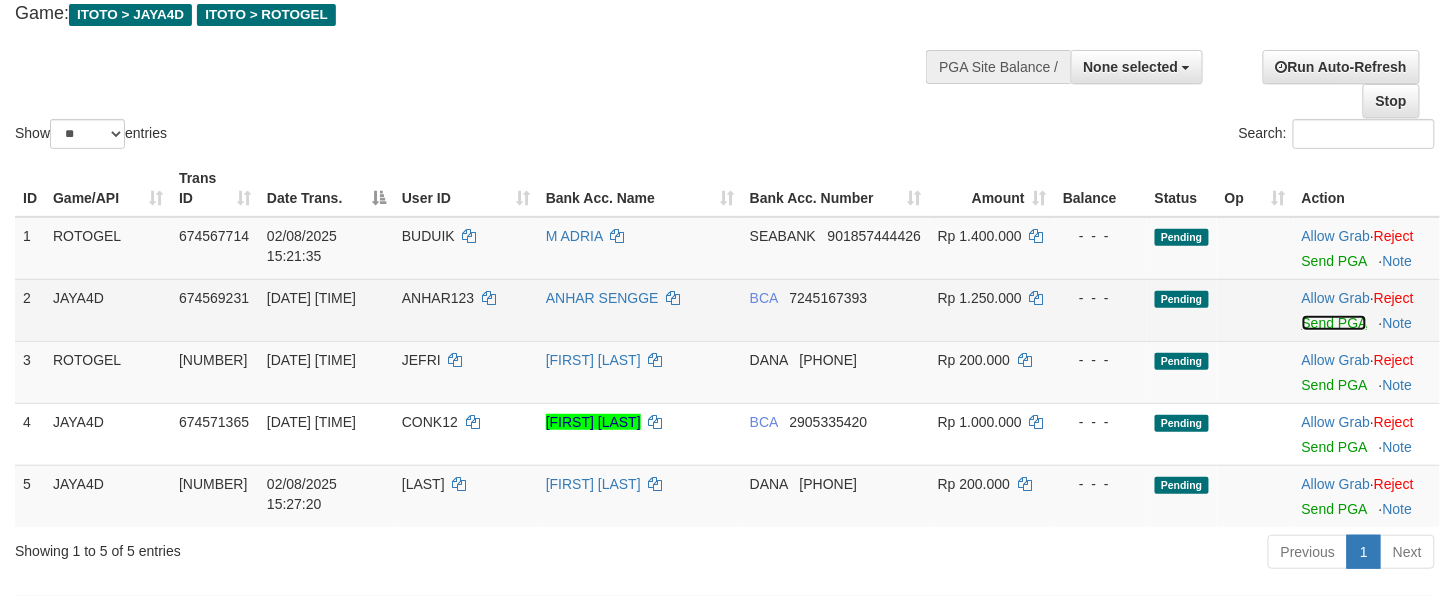 click on "Send PGA" at bounding box center (1334, 323) 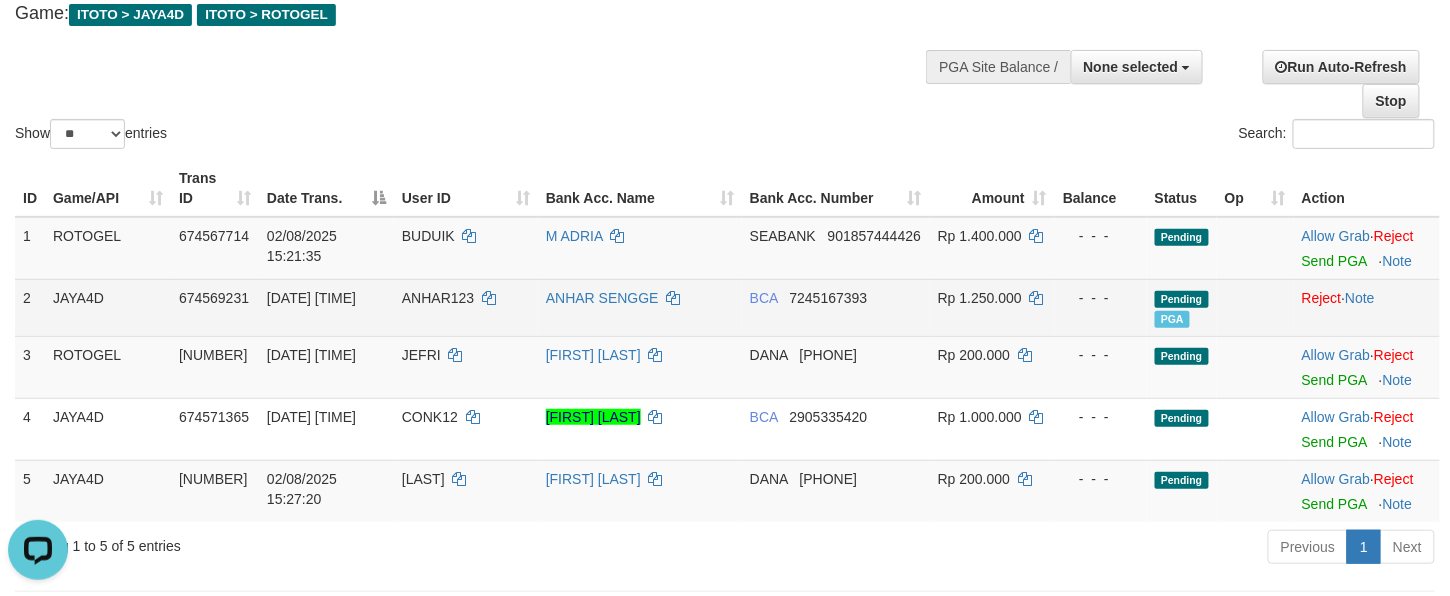 scroll, scrollTop: 0, scrollLeft: 0, axis: both 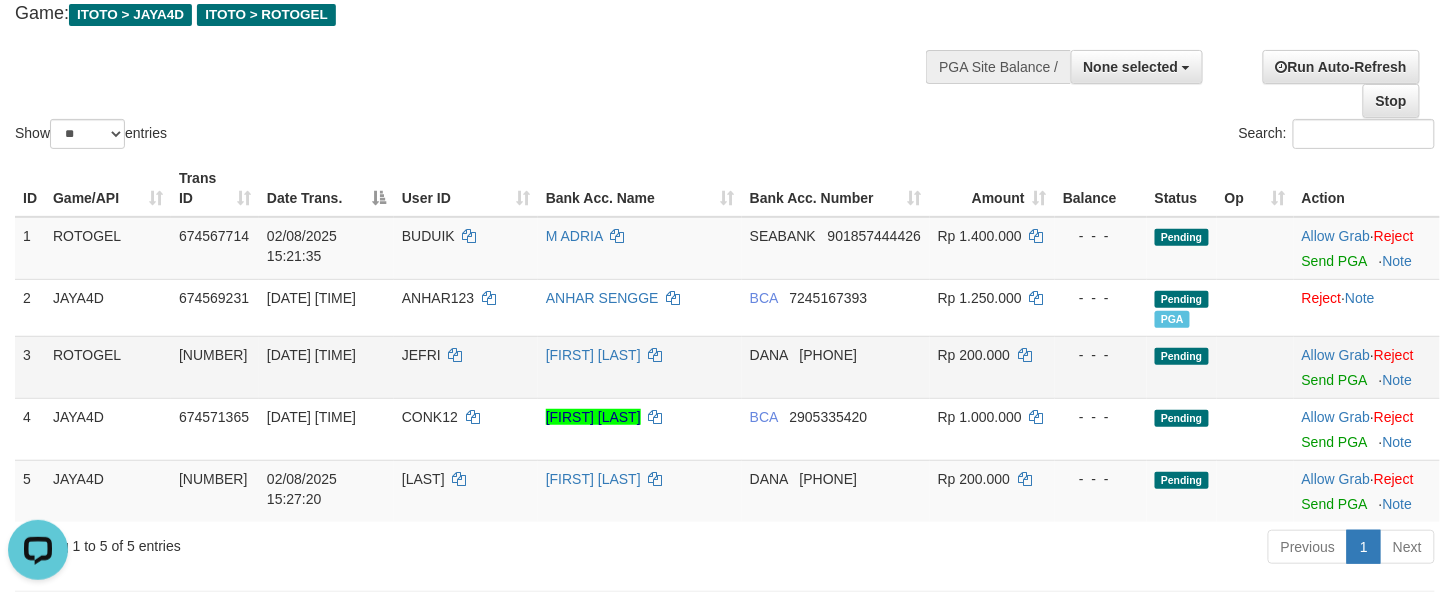 click on "[FIRST] [PHONE]" at bounding box center (836, 367) 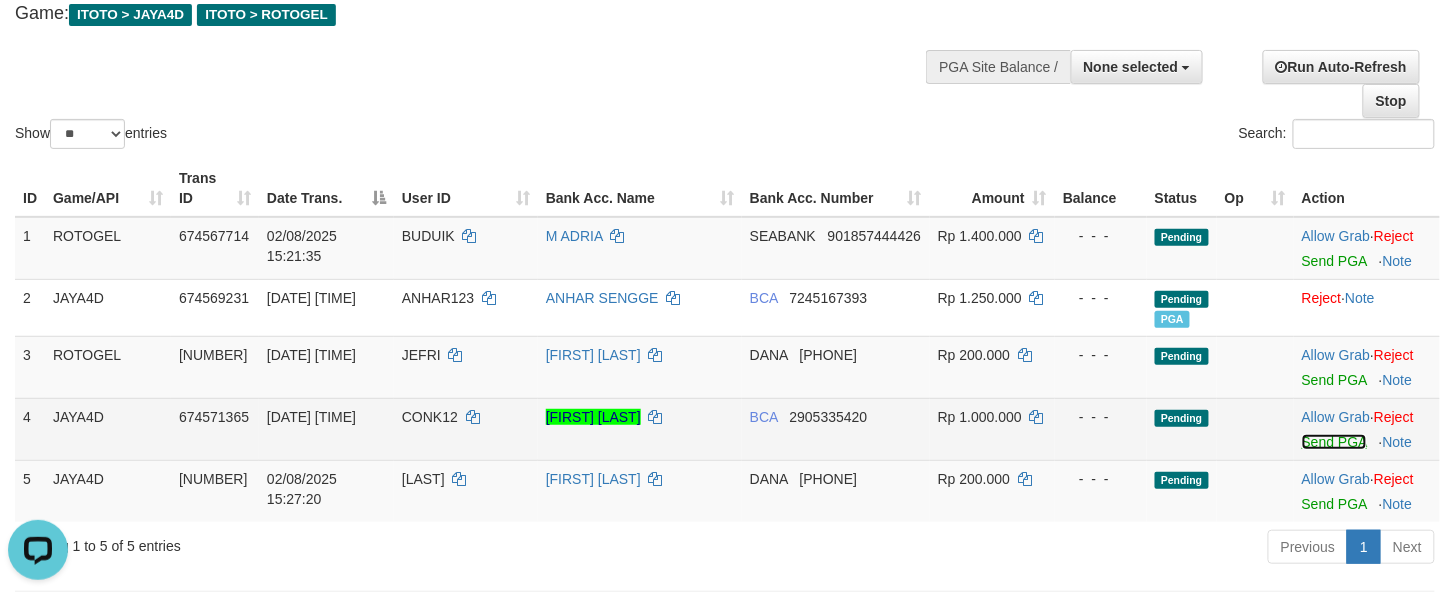 click on "Send PGA" at bounding box center (1334, 442) 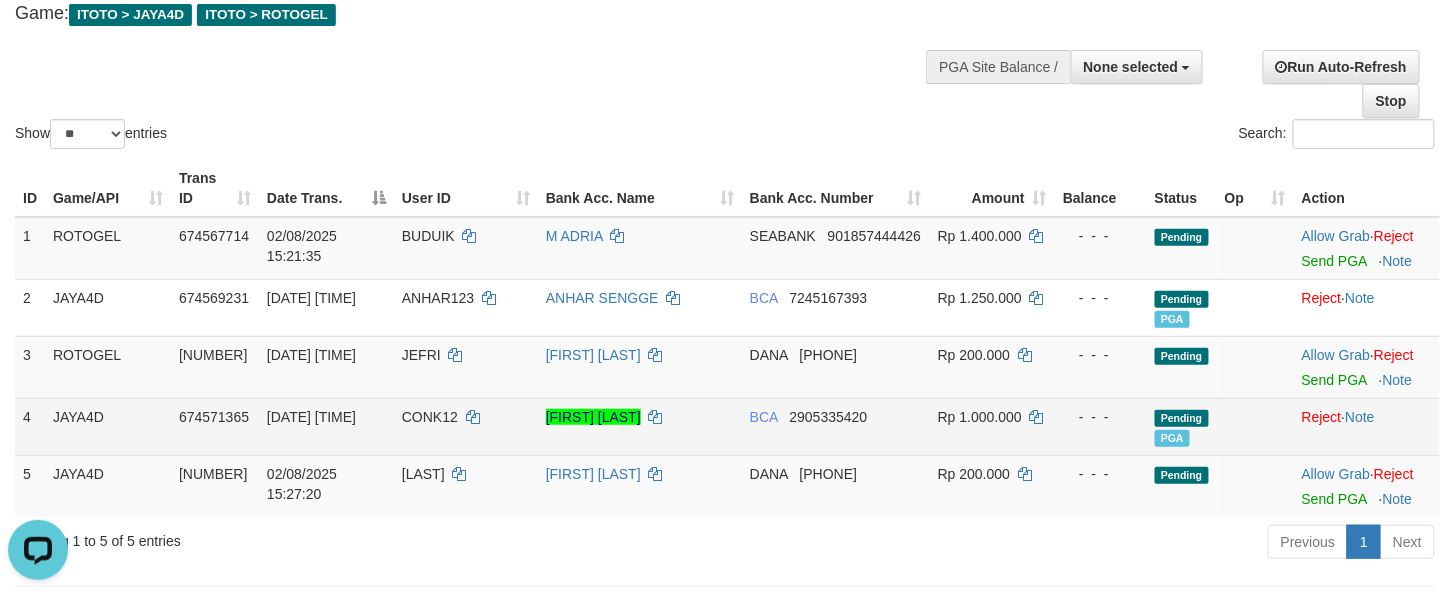 click on "Rp 1.000.000" at bounding box center [992, 426] 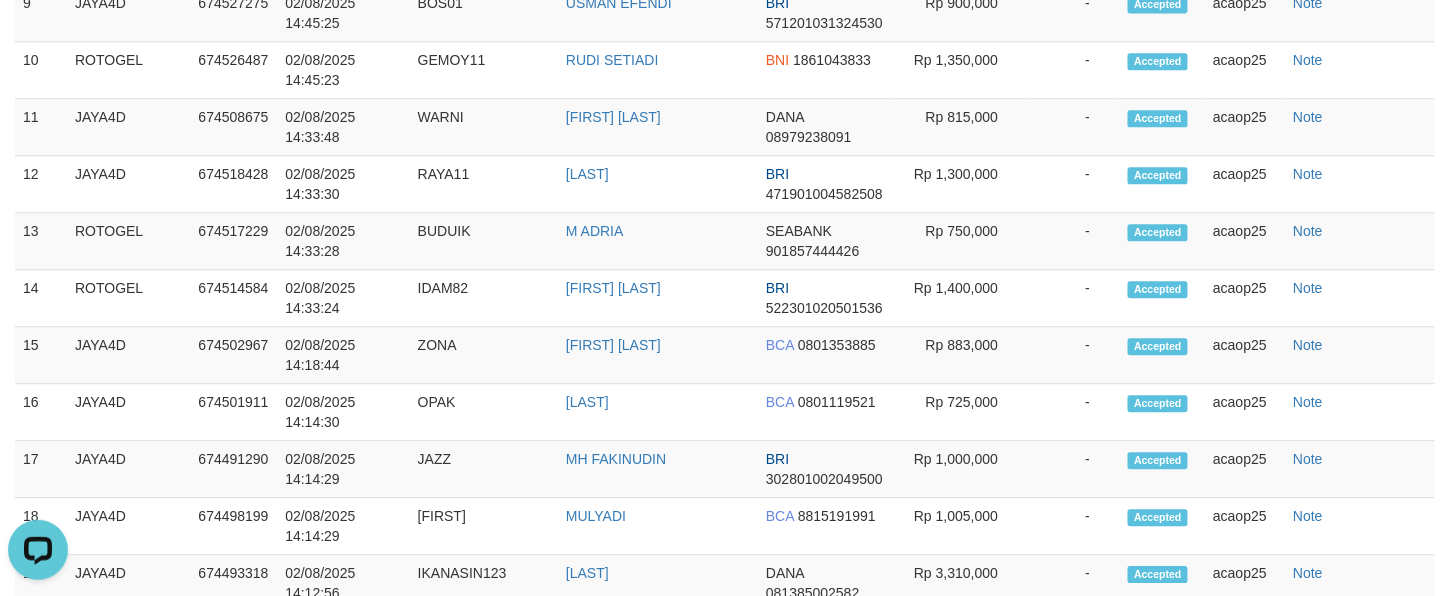 scroll, scrollTop: 56, scrollLeft: 0, axis: vertical 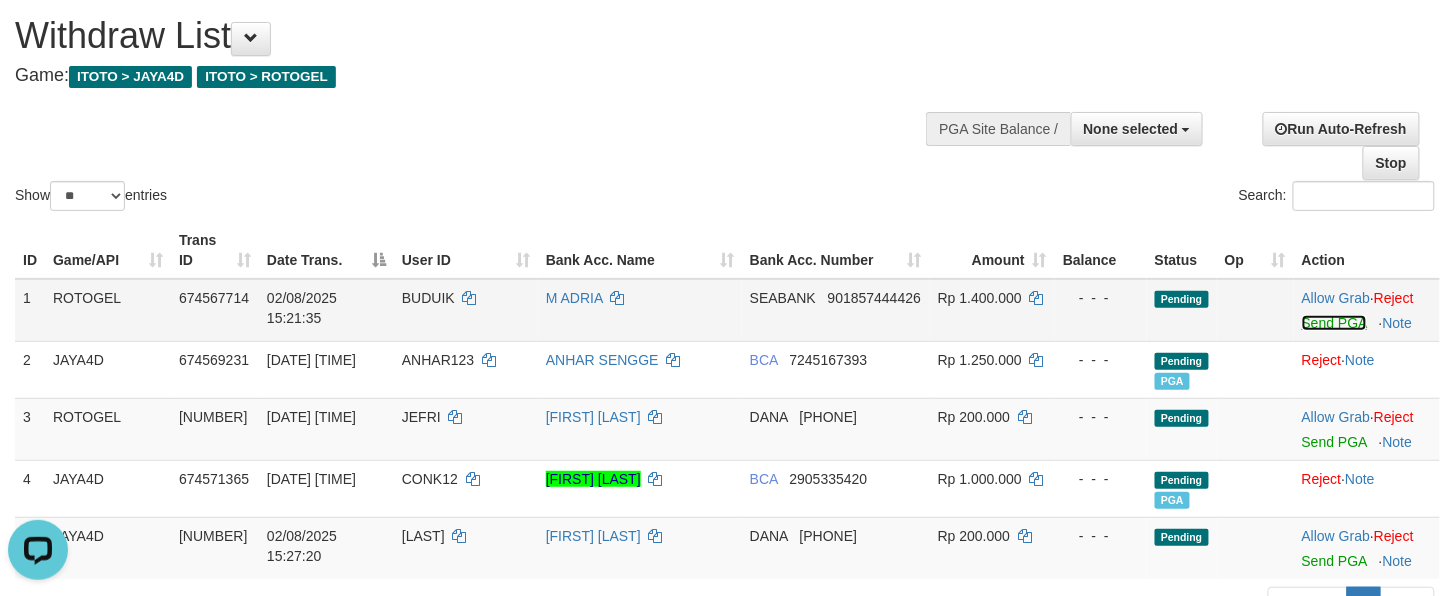 click on "Send PGA" at bounding box center (1334, 323) 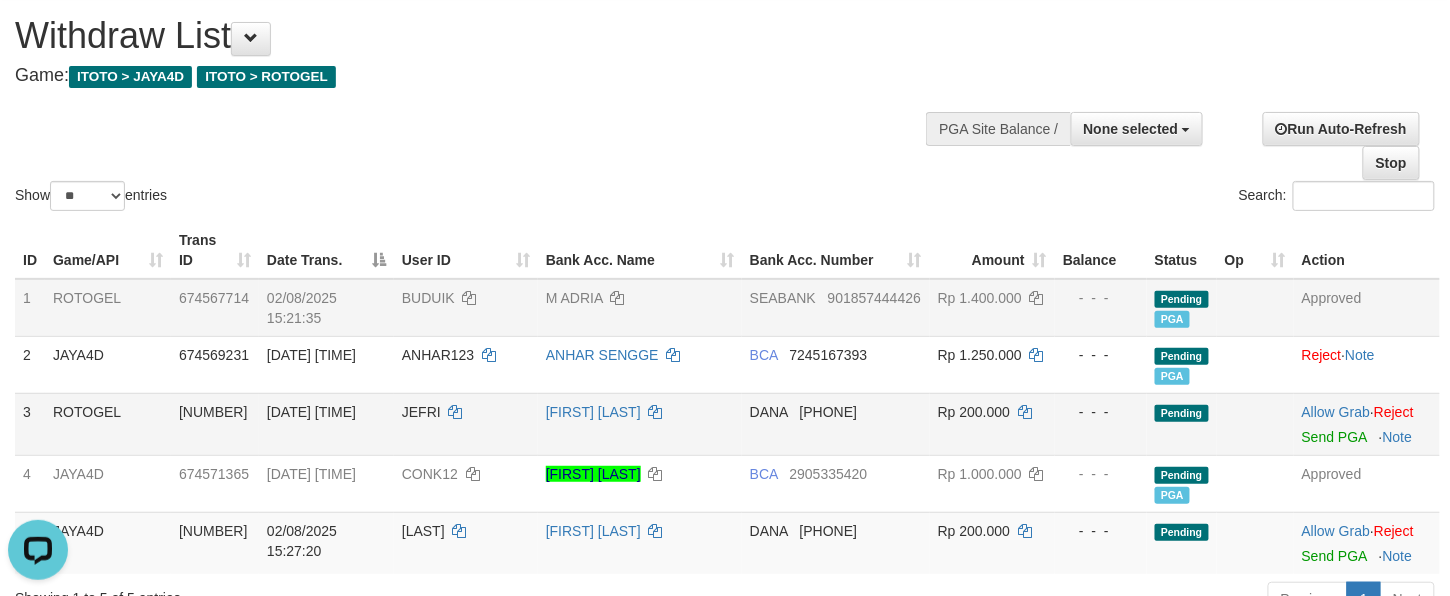 click on "[FIRST] [PHONE]" at bounding box center [836, 424] 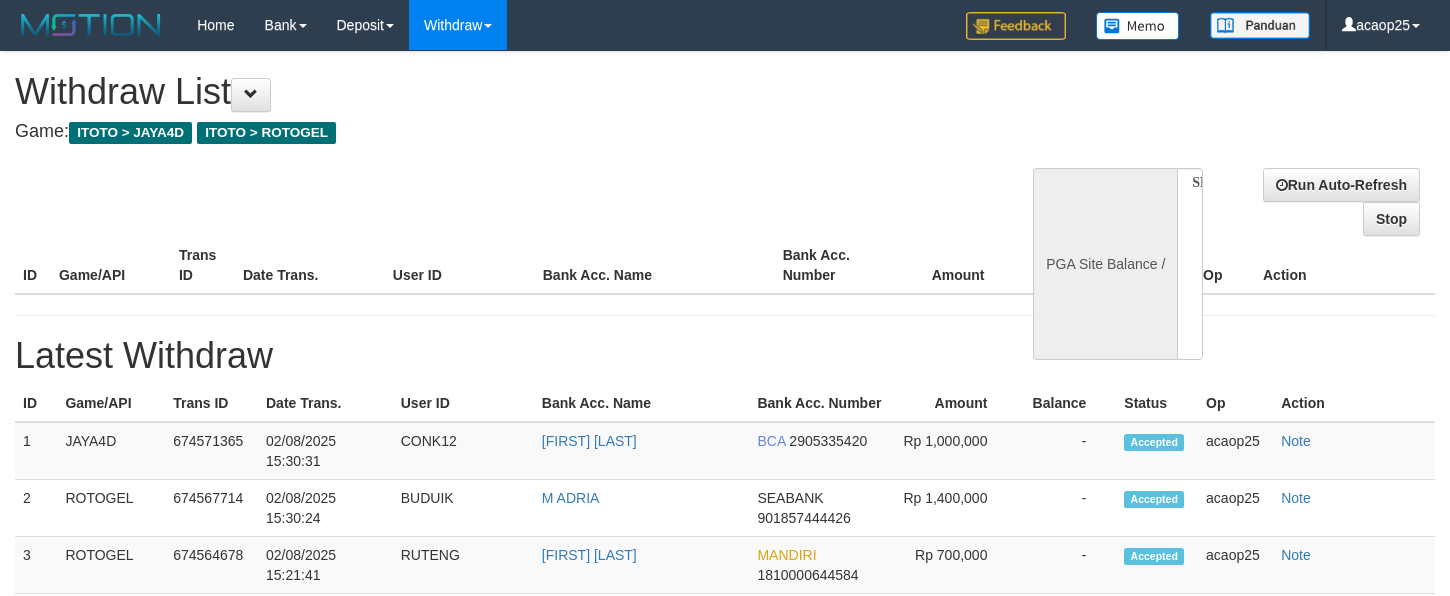 select 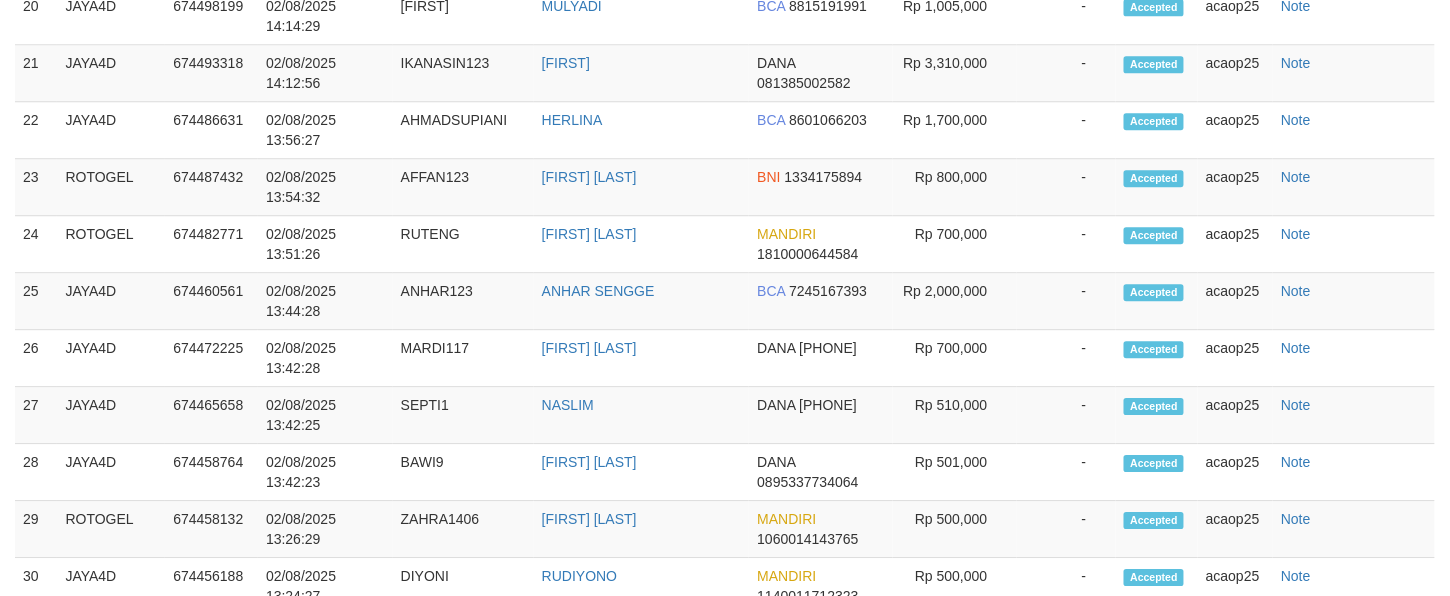 select on "**" 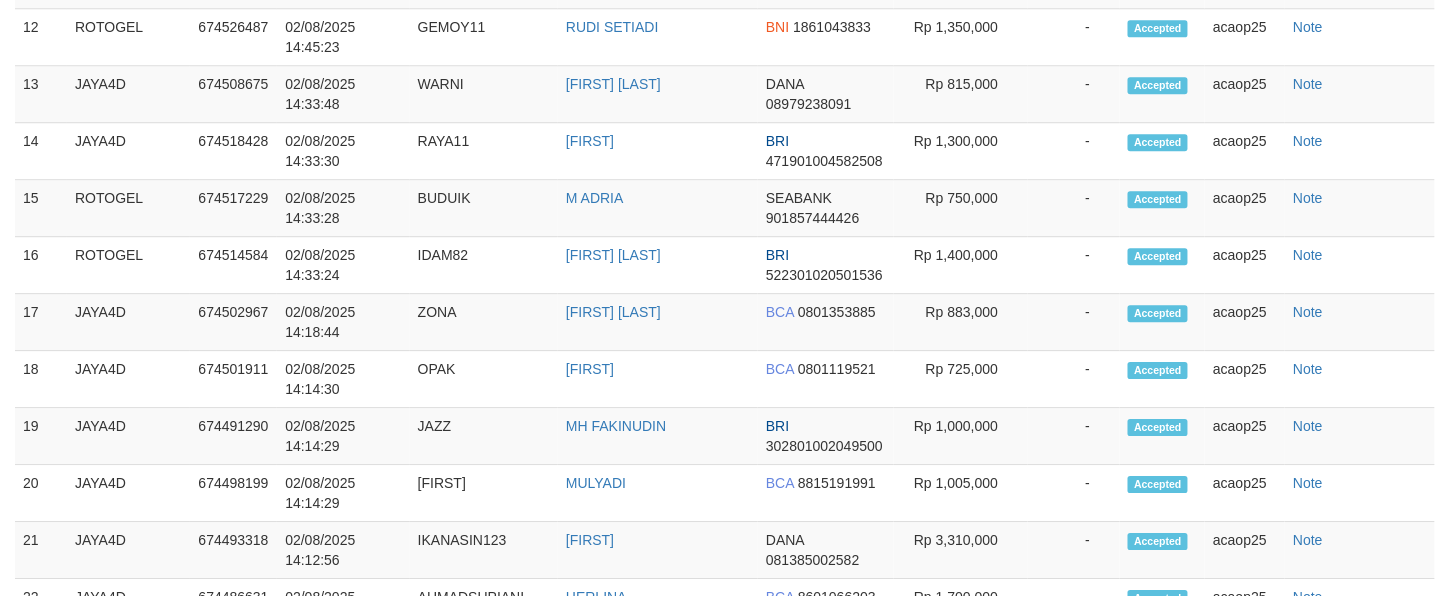 scroll, scrollTop: 56, scrollLeft: 0, axis: vertical 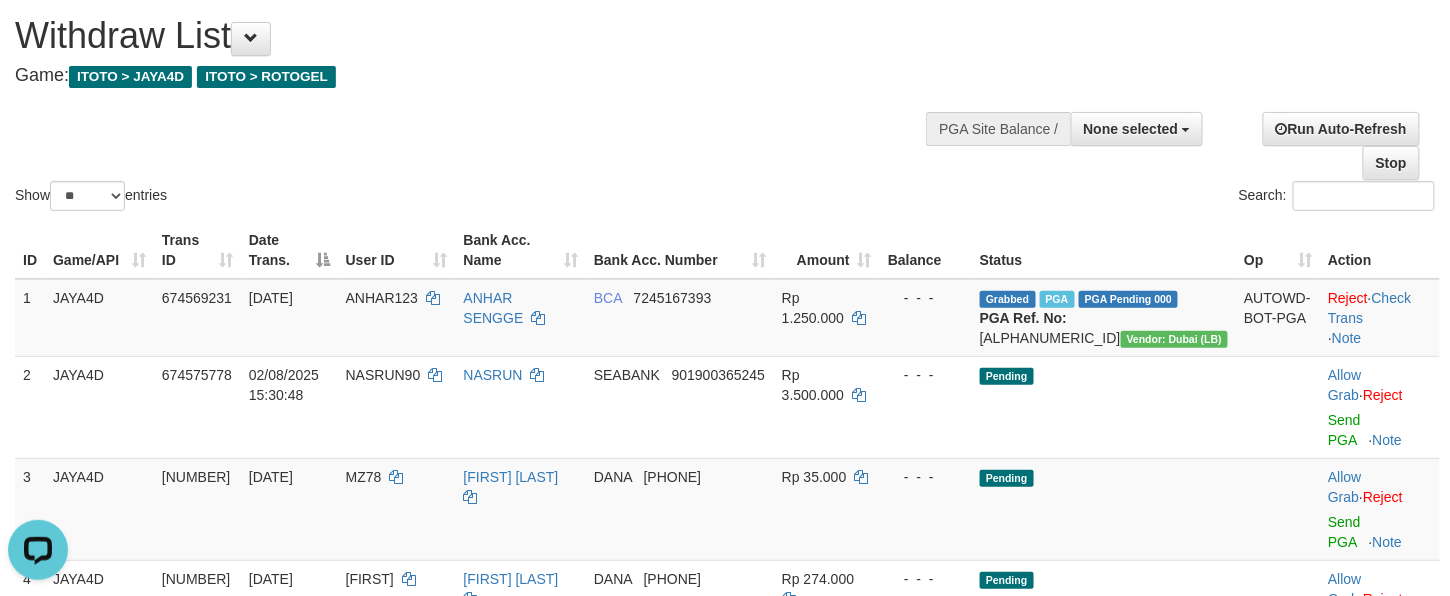 click on "Show  ** ** ** ***  entries Search:" at bounding box center [725, 105] 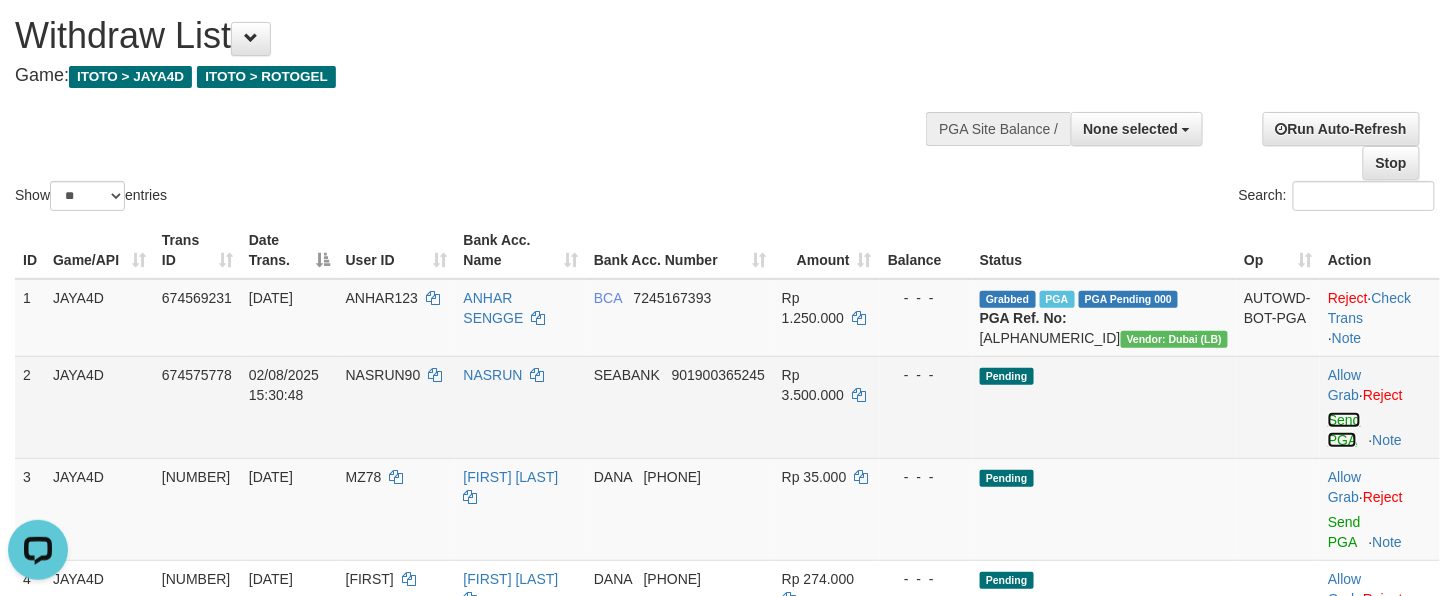click on "Send PGA" at bounding box center [1344, 430] 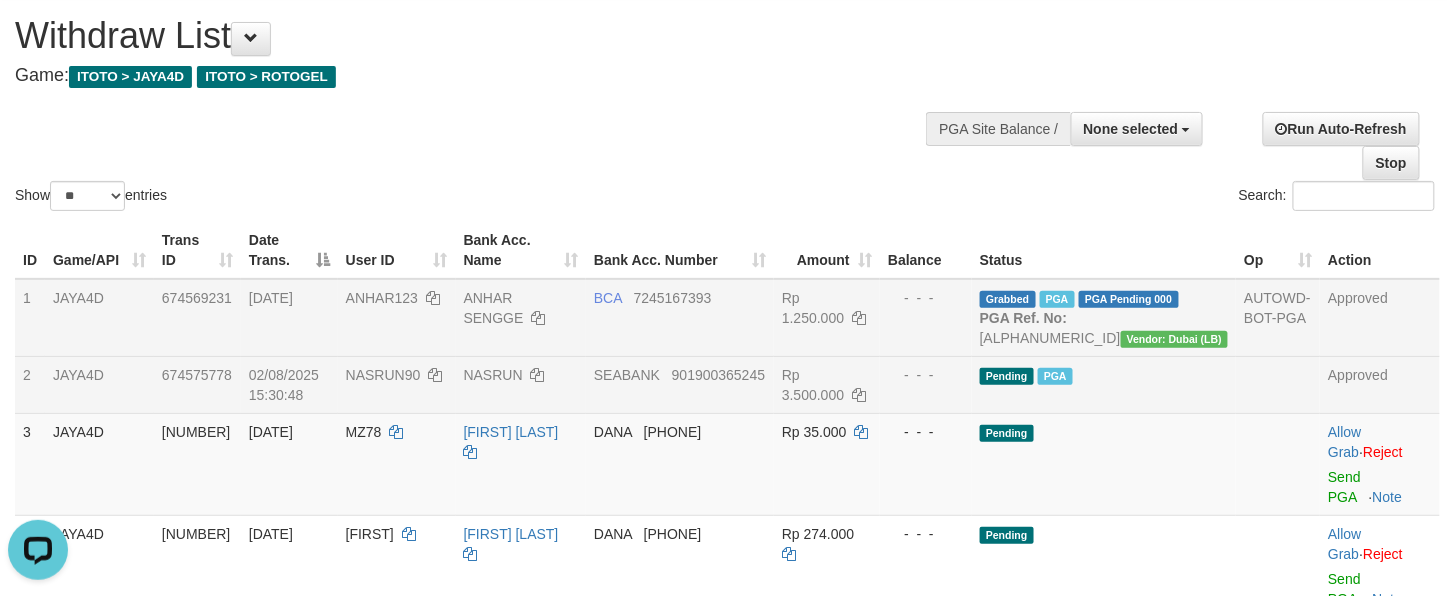 drag, startPoint x: 880, startPoint y: 361, endPoint x: 882, endPoint y: 342, distance: 19.104973 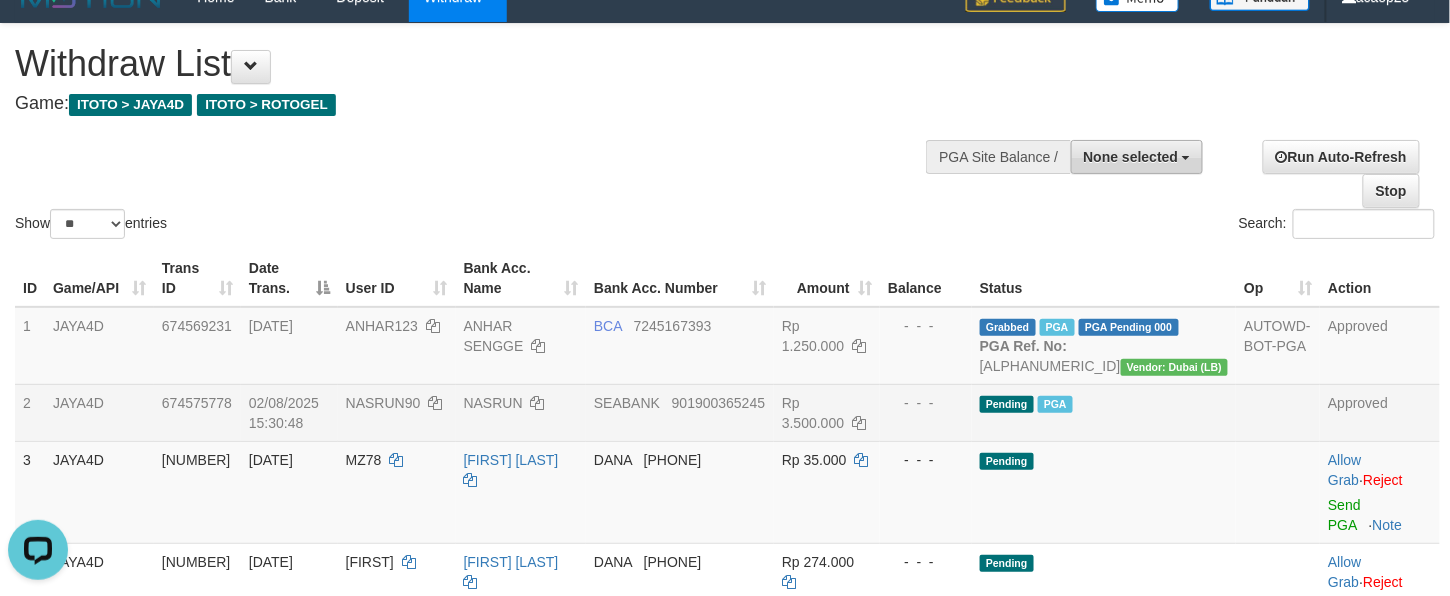scroll, scrollTop: 0, scrollLeft: 0, axis: both 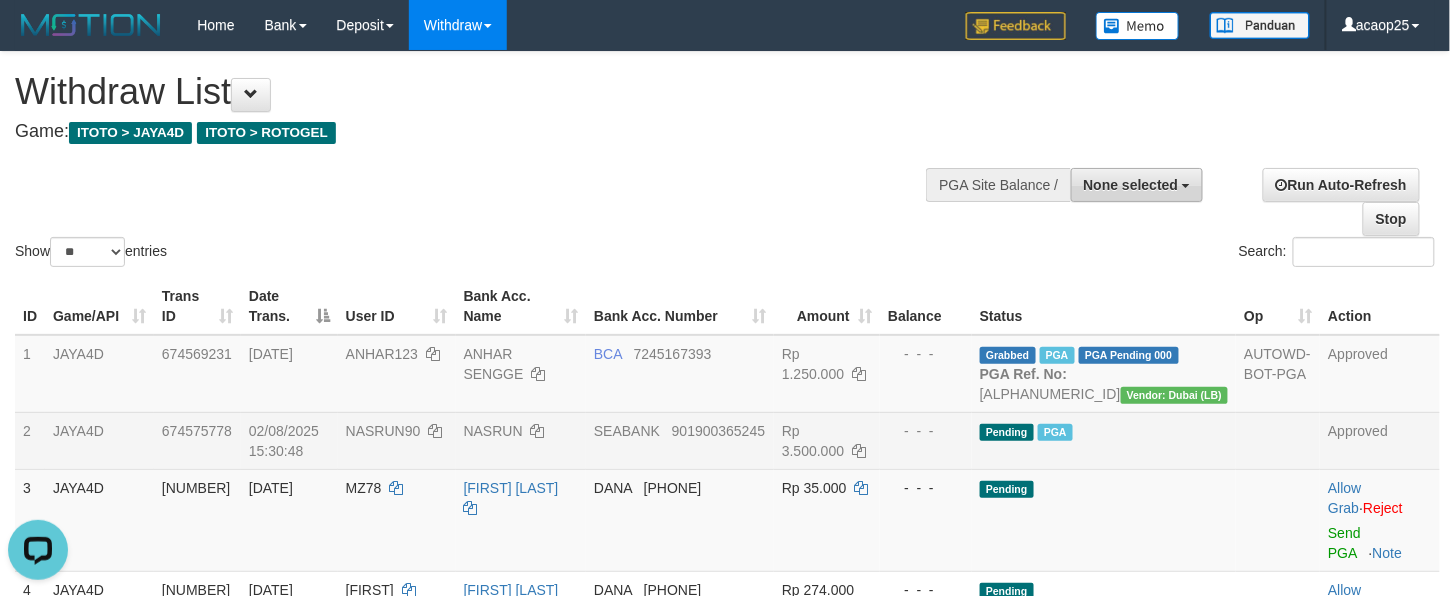 click on "None selected" at bounding box center (1131, 185) 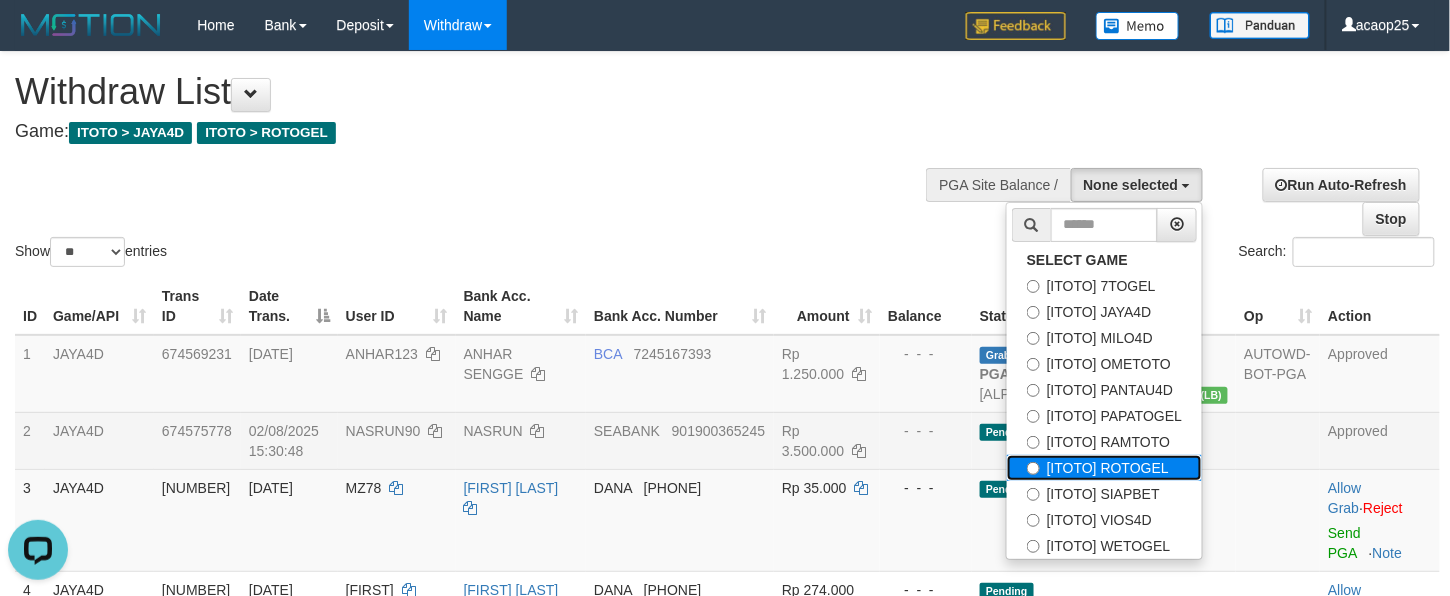 click on "[ITOTO] ROTOGEL" at bounding box center (1104, 468) 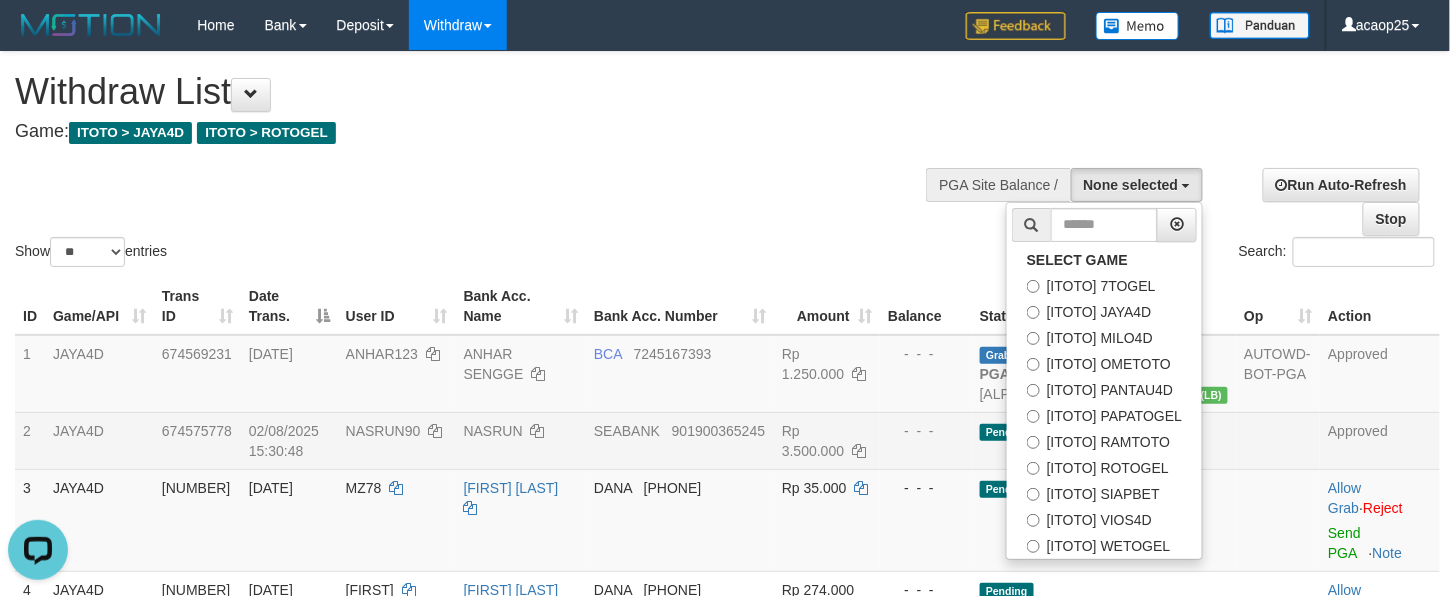scroll, scrollTop: 137, scrollLeft: 0, axis: vertical 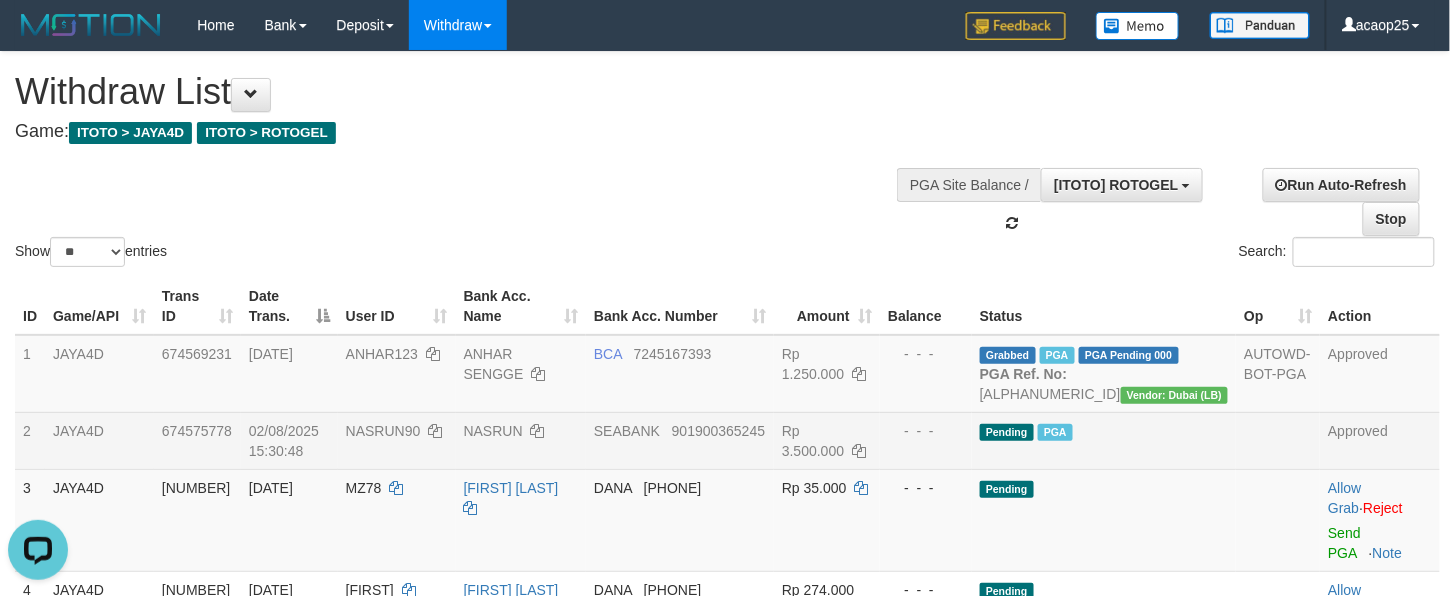 click on "Pending   PGA" at bounding box center (1104, 440) 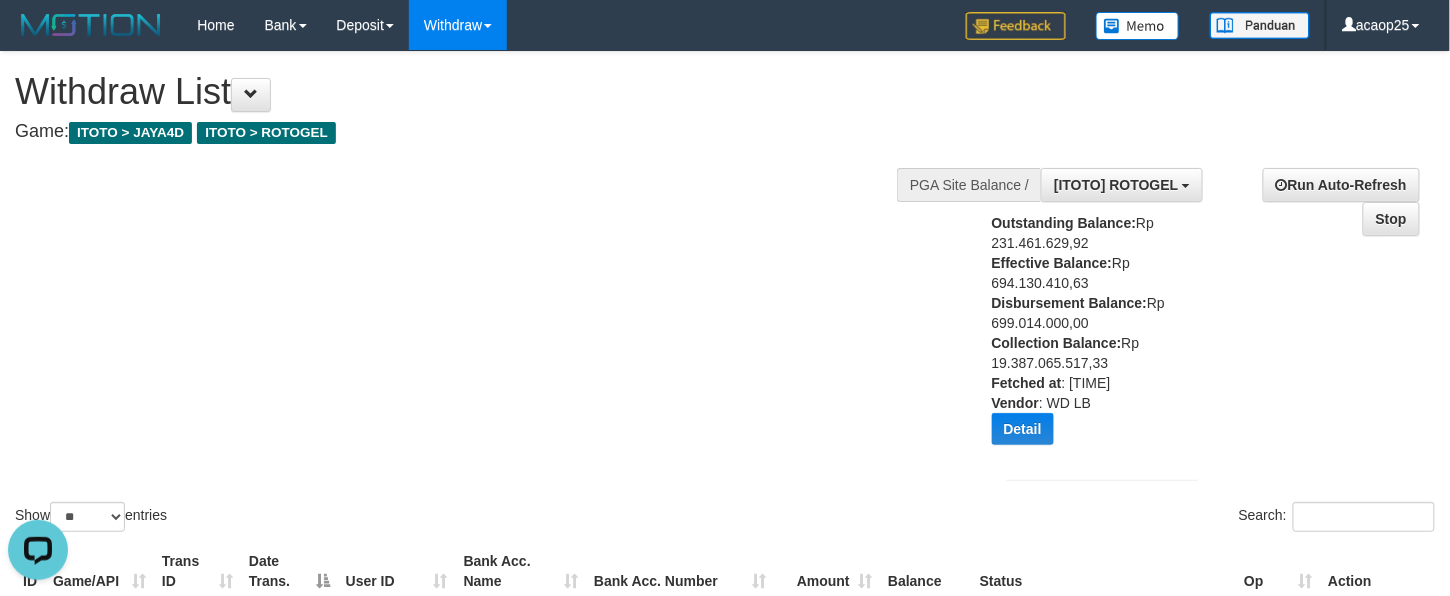 click on "Outstanding Balance:  Rp 231.461.629,92
Effective Balance:  Rp 694.130.410,63
Disbursement Balance:  Rp 699.014.000,00
Collection Balance:  Rp 19.387.065.517,33
Fetched at : 2025-08-02 15:38:27
Vendor : WD LB
Detail
Vendor Name
Outstanding Balance
Effective Balance
Disbursment Balance
Collection Balance
Aladin
Rp 118.761.404,74
Rp 100.488.294,47
Rp 252.843.000,00
Rp 10.910.143.317,01
Gameboy
Rp 112.451.308,57
Rp 589.211.466,25
Rp 446.171.000,00
Rp 8.476.230.959,47
Rp 0,00" at bounding box center (1084, 336) 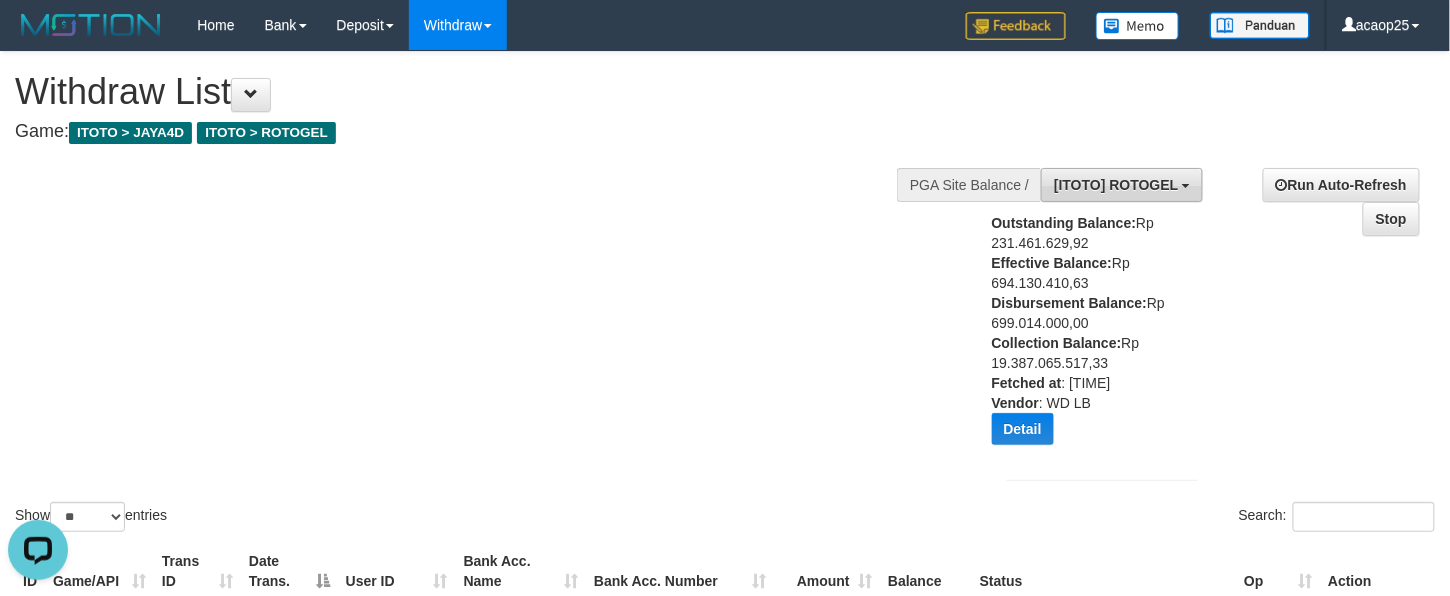 click on "[ITOTO] ROTOGEL" at bounding box center (1116, 185) 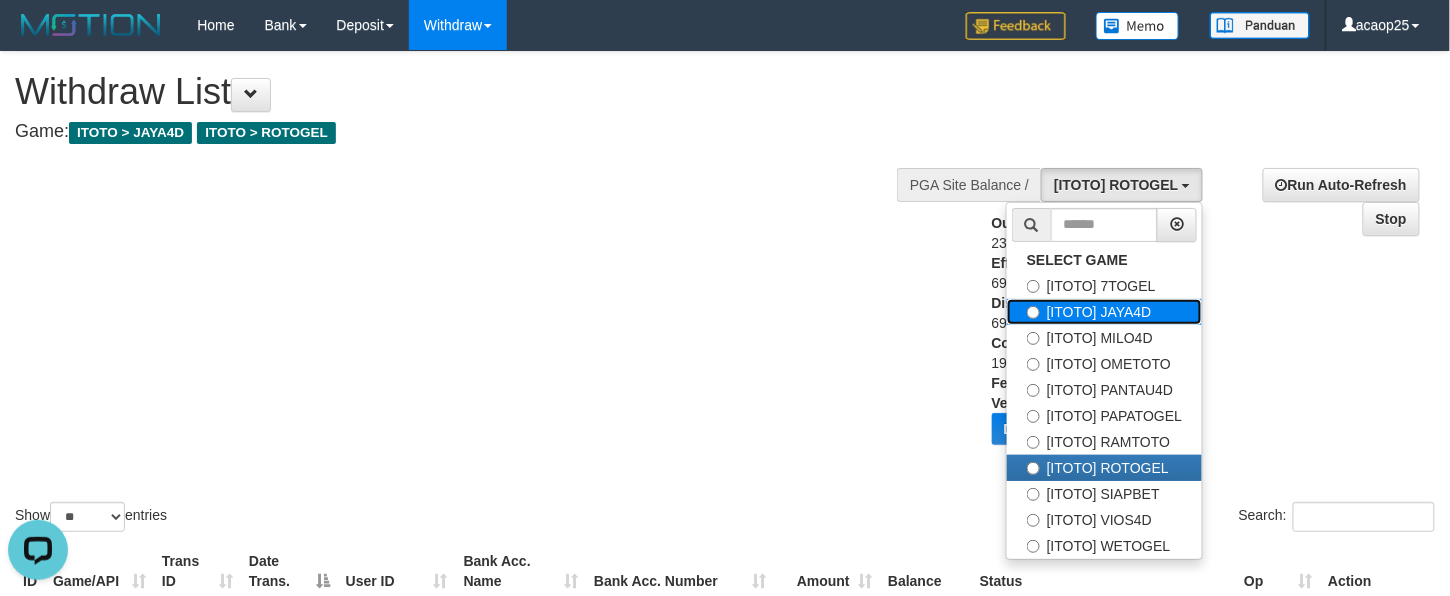 click on "[ITOTO] JAYA4D" at bounding box center [1104, 312] 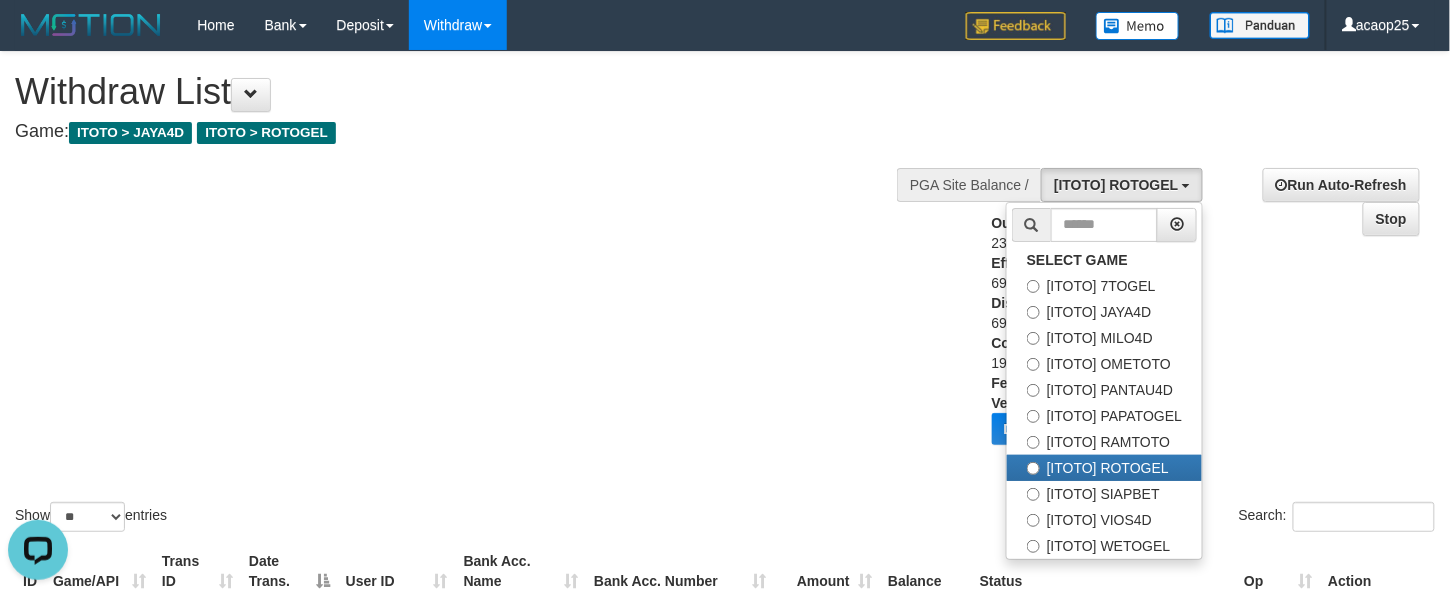 select on "***" 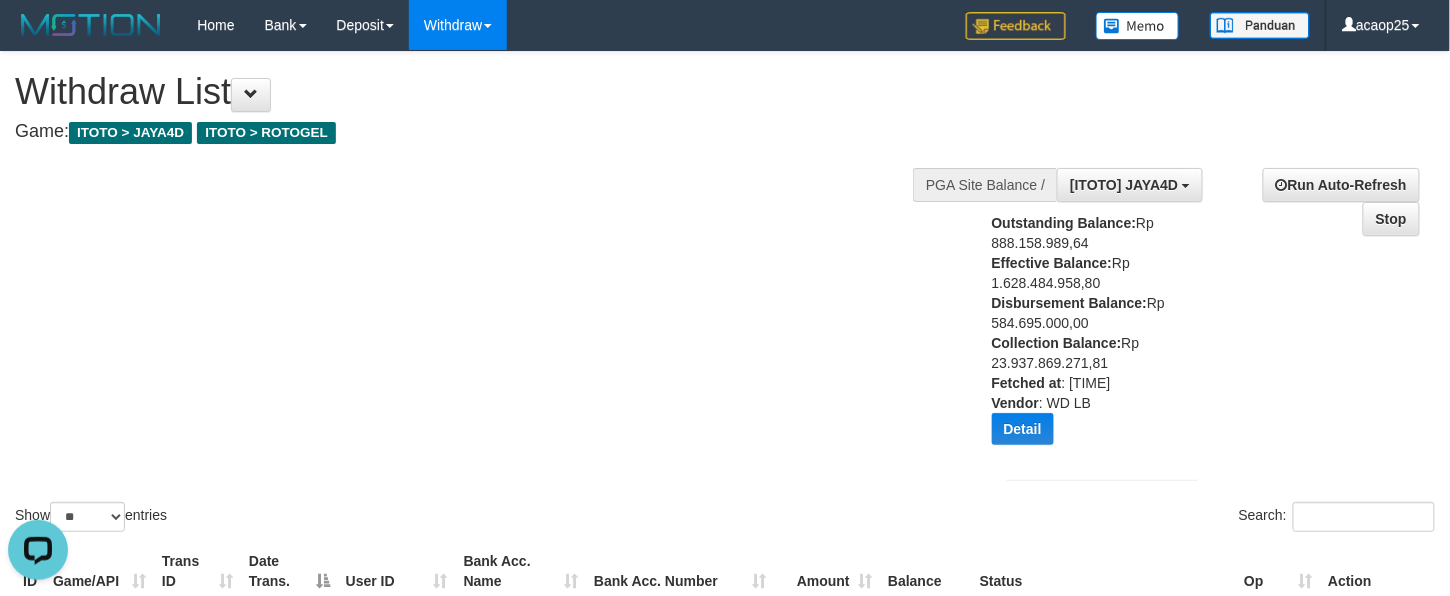 click on "Collection Balance:" at bounding box center [1057, 343] 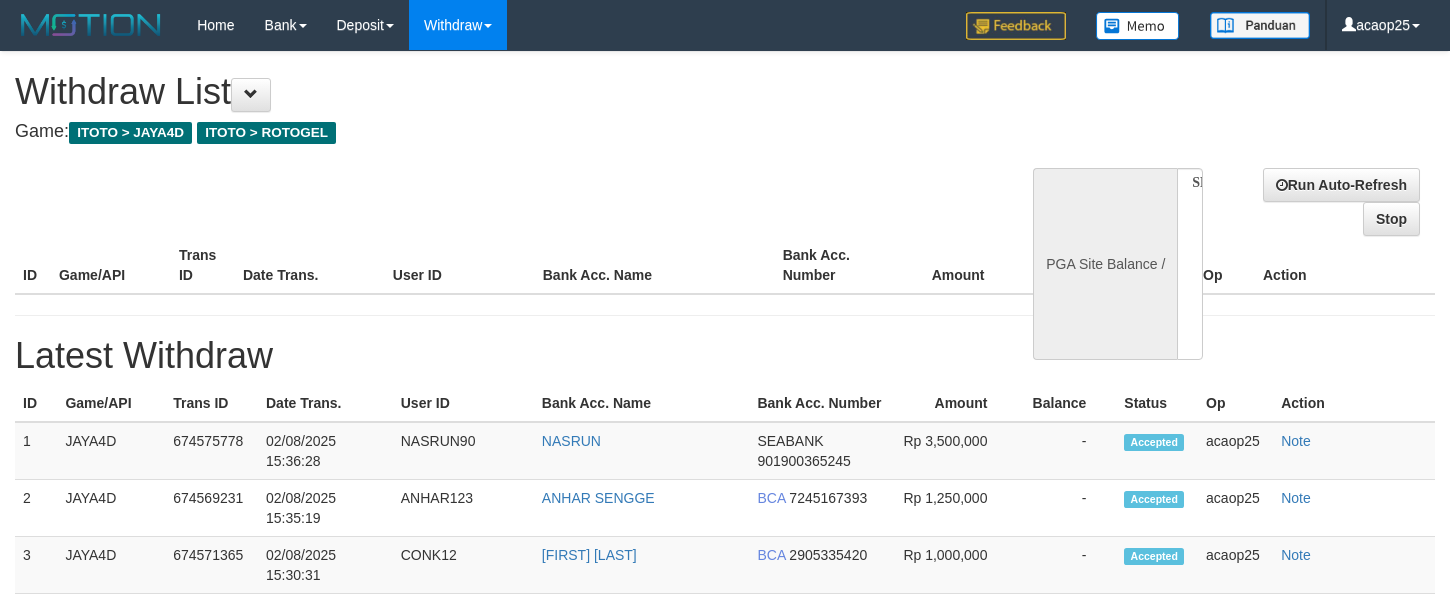 select 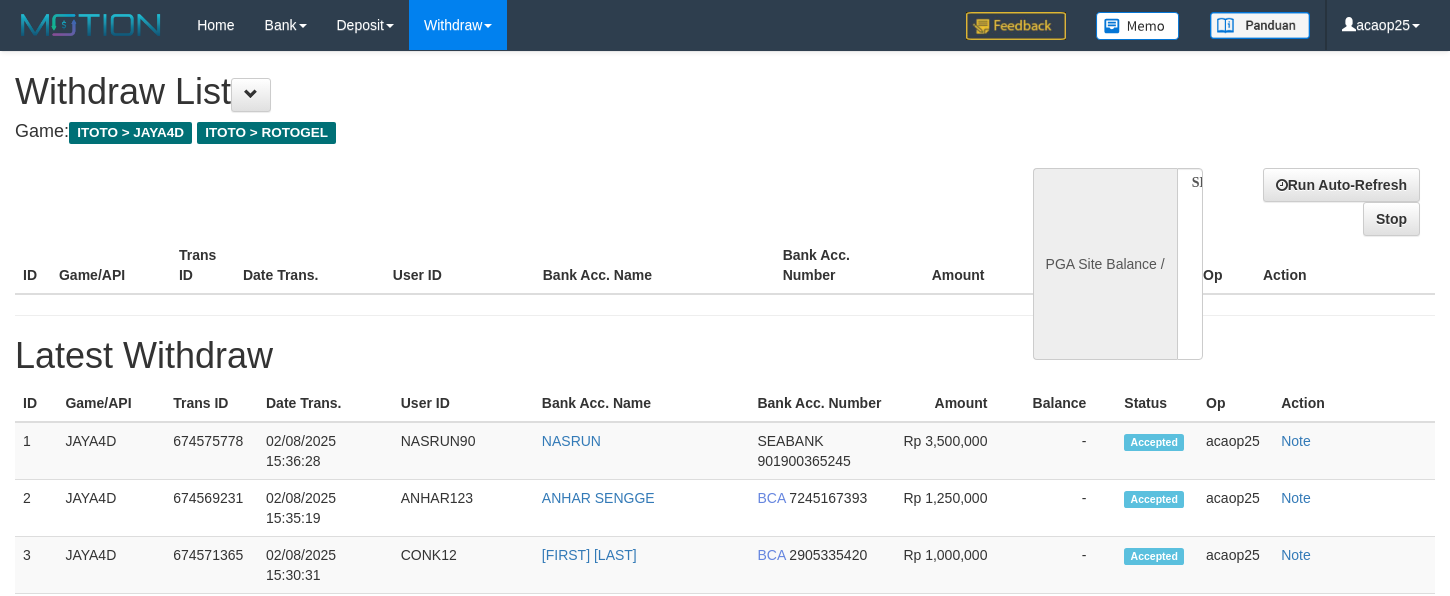 scroll, scrollTop: 0, scrollLeft: 0, axis: both 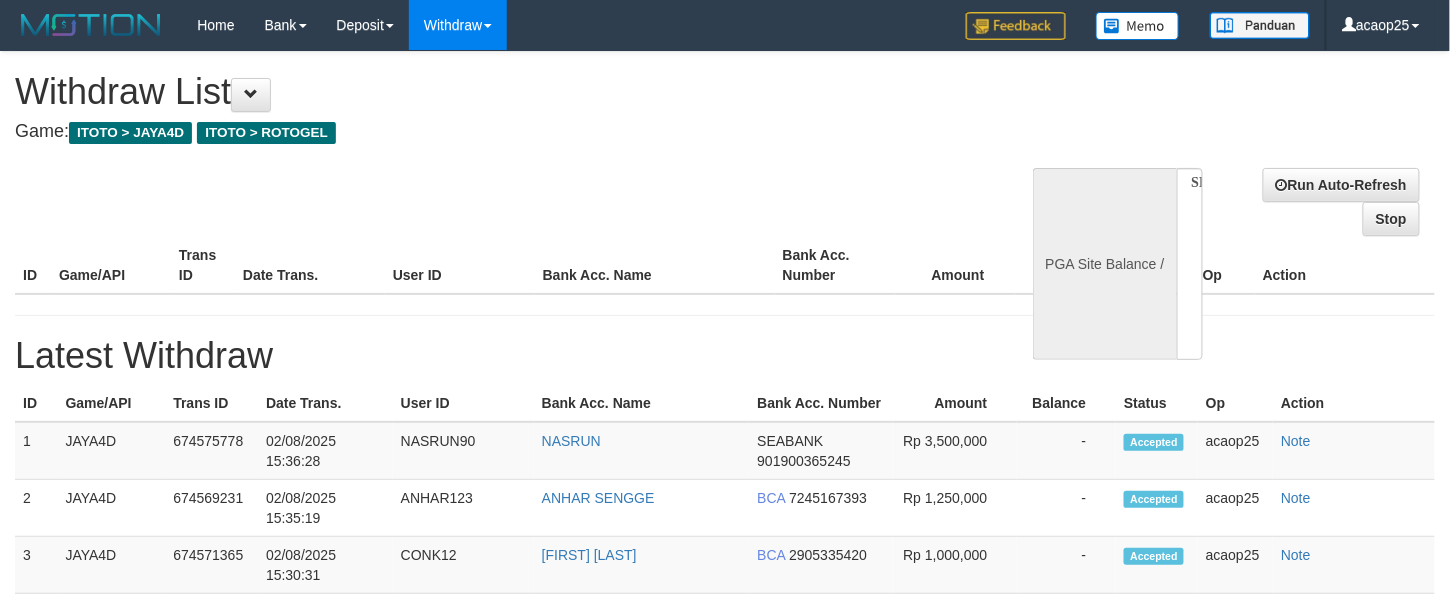 select on "**" 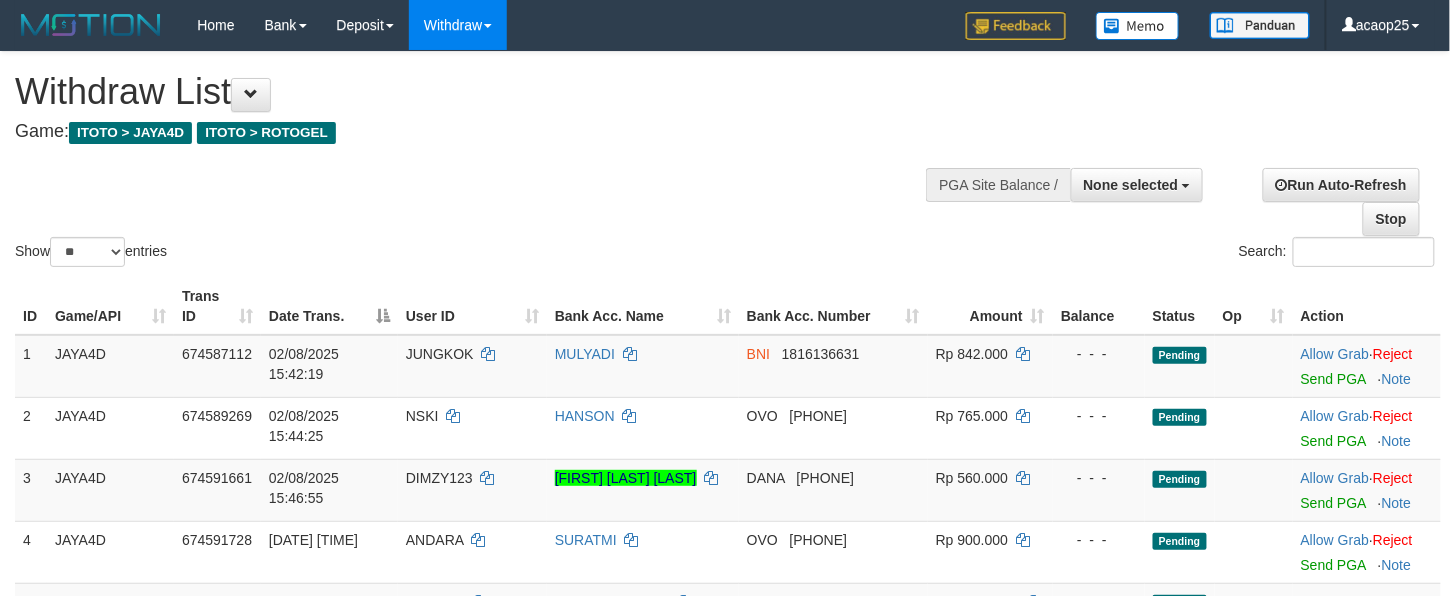 click on "Game:   ITOTO > JAYA4D   ITOTO > ROTOGEL" at bounding box center (481, 132) 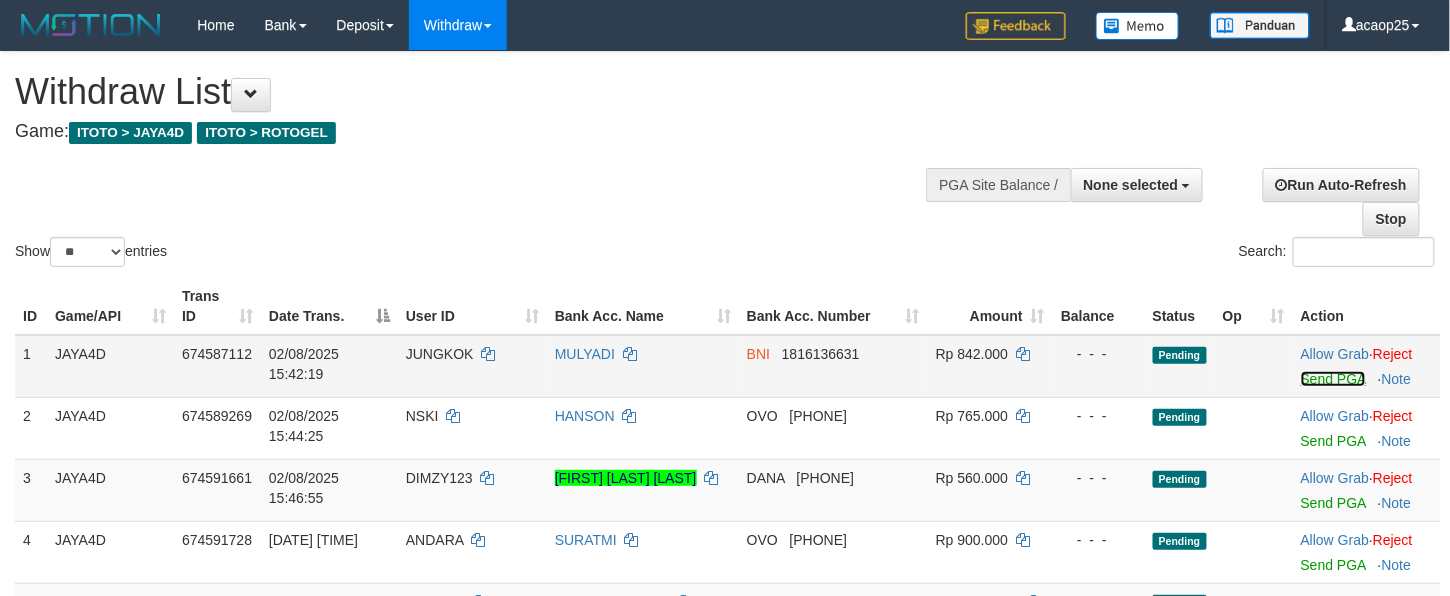 click on "Send PGA" at bounding box center (1333, 379) 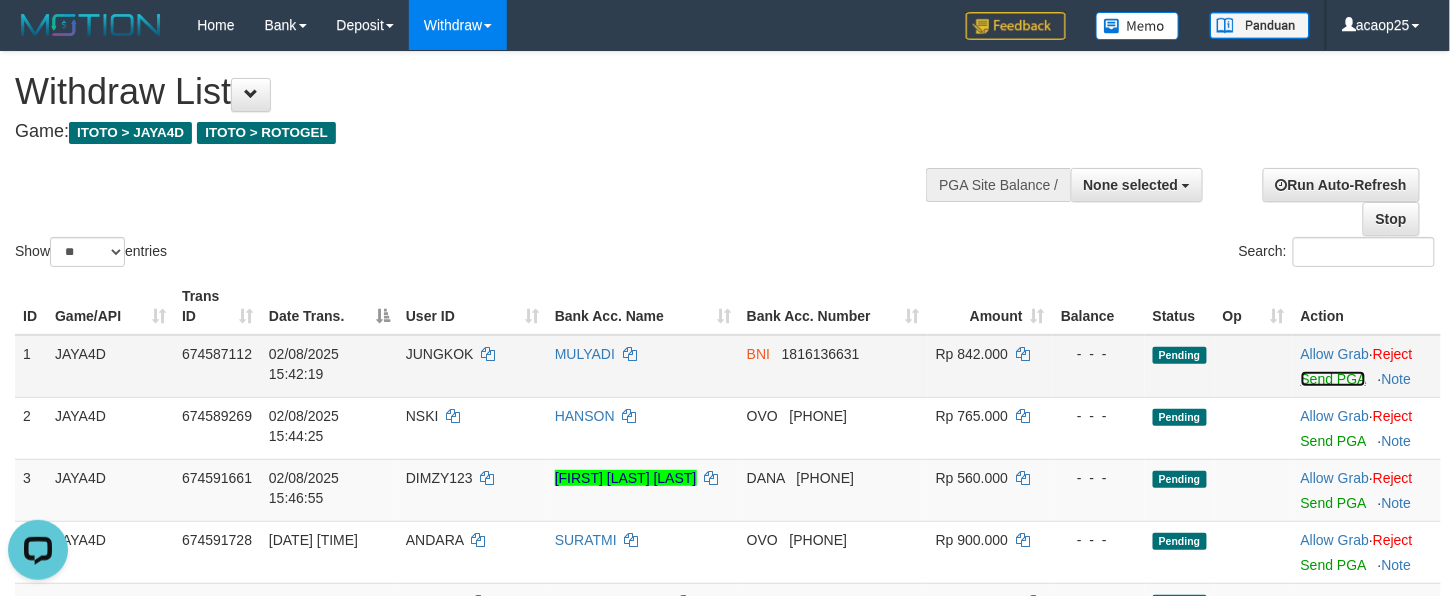 scroll, scrollTop: 0, scrollLeft: 0, axis: both 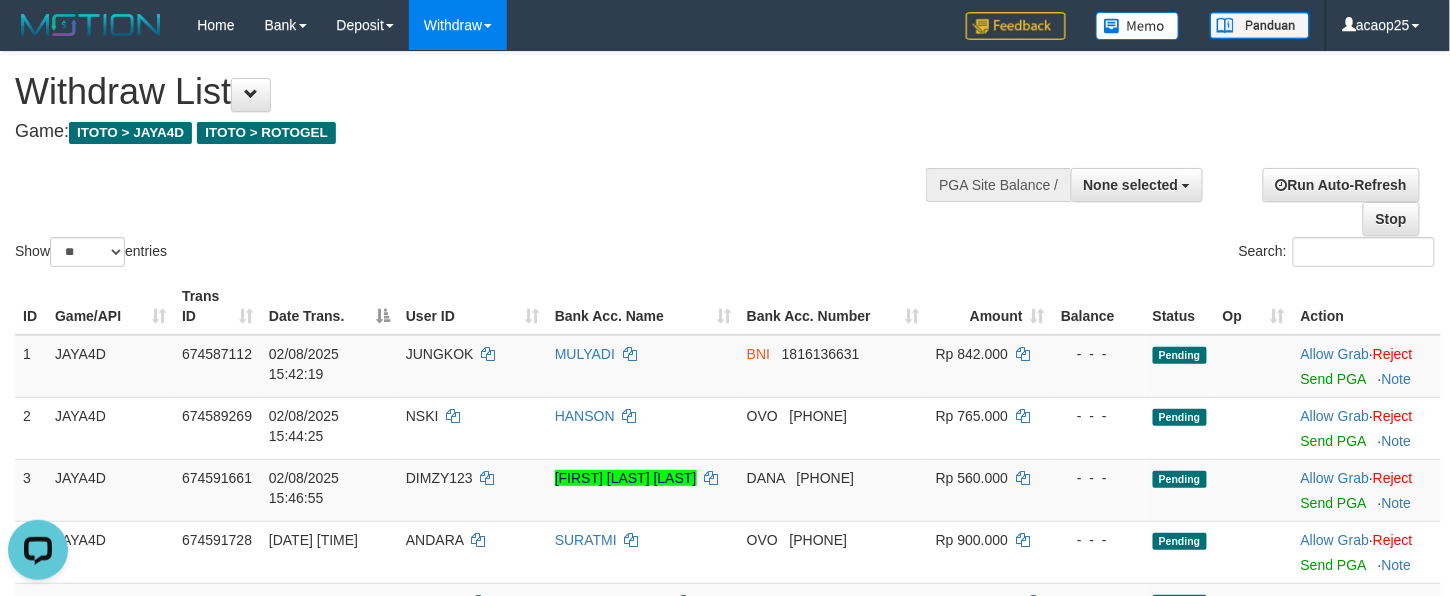 click on "Show  ** ** ** ***  entries Search:" at bounding box center (725, 161) 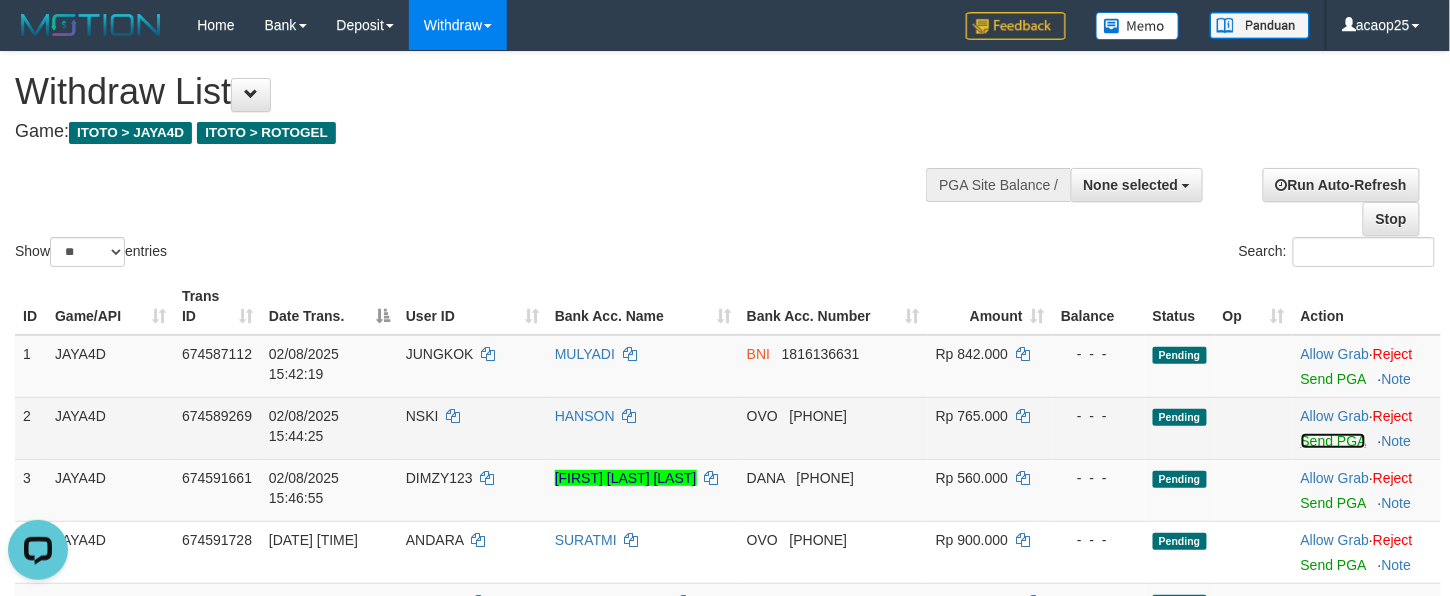click on "Send PGA" at bounding box center (1333, 441) 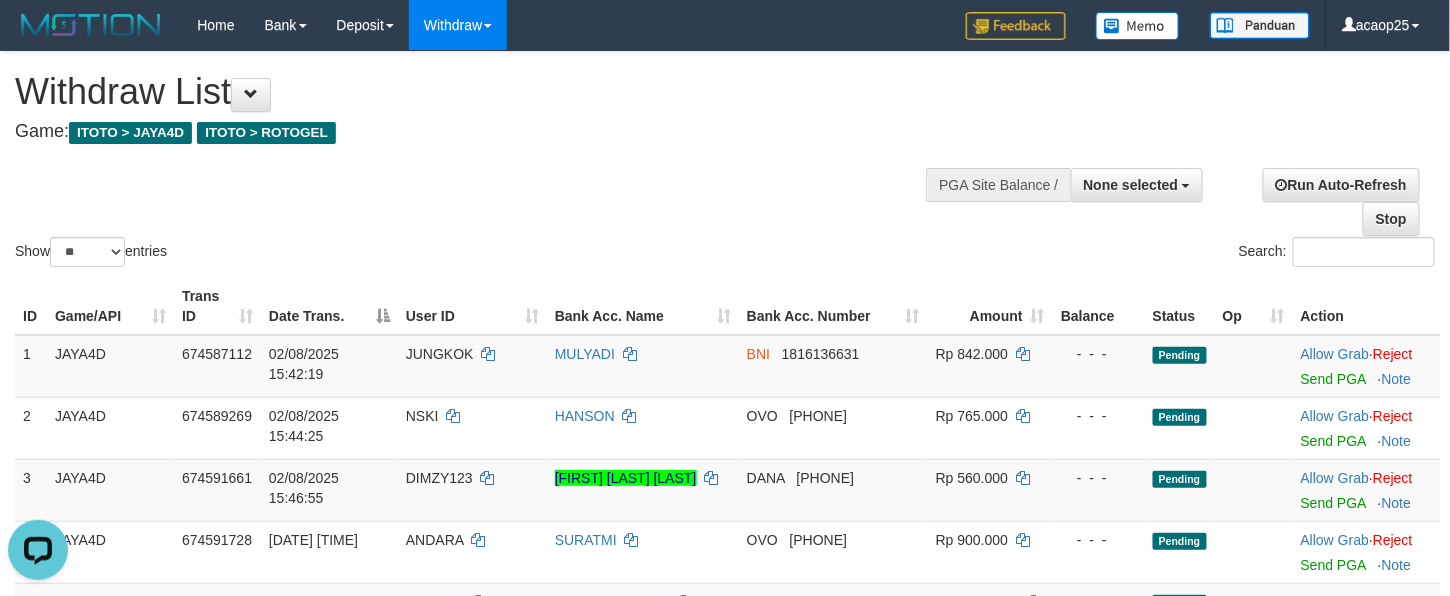 drag, startPoint x: 632, startPoint y: 93, endPoint x: 677, endPoint y: 118, distance: 51.47815 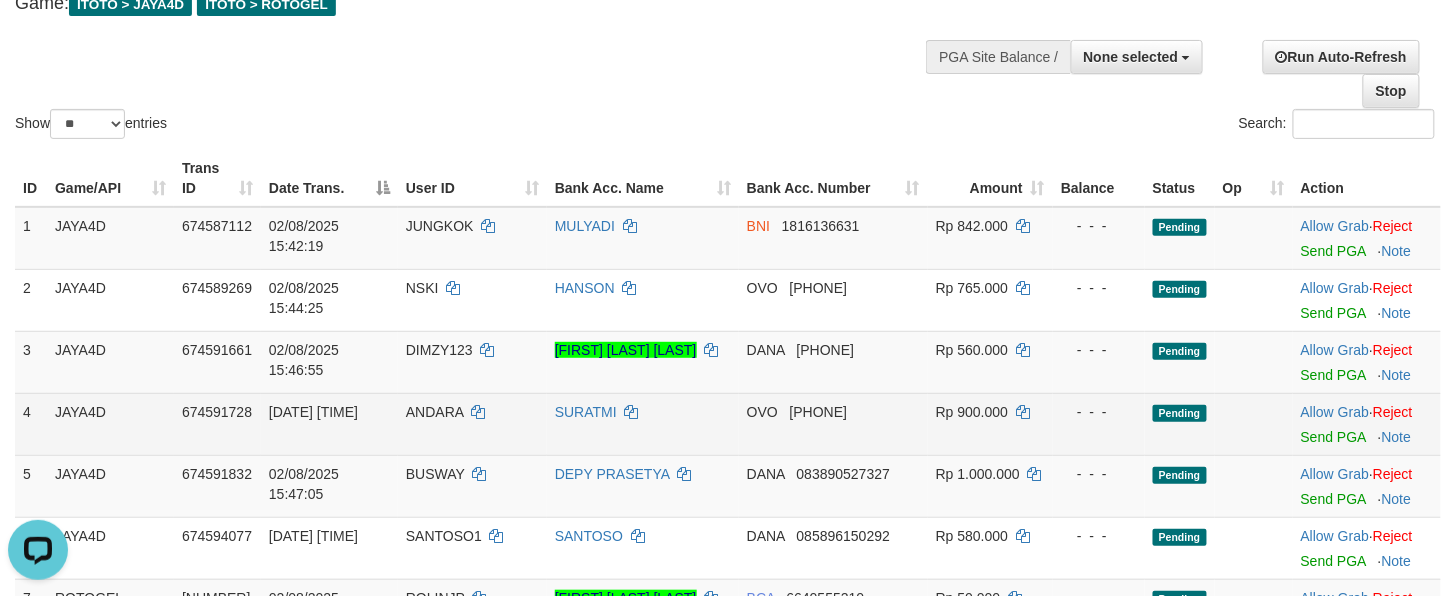 scroll, scrollTop: 222, scrollLeft: 0, axis: vertical 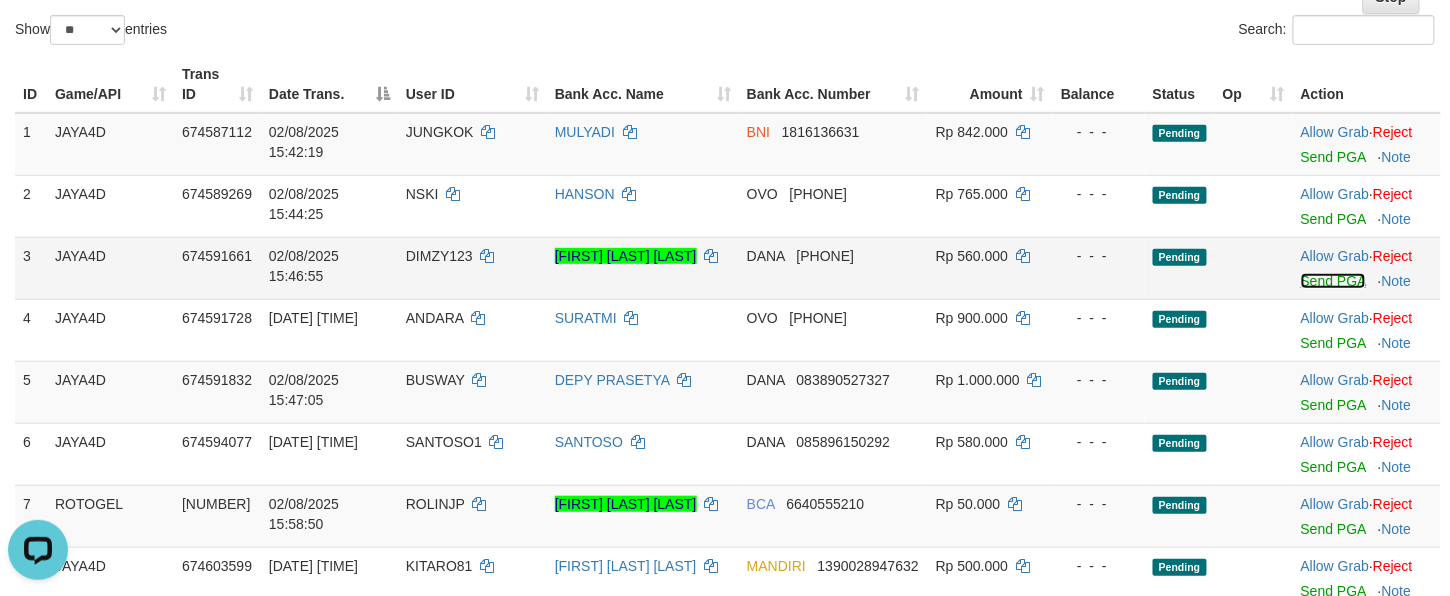 click on "Send PGA" at bounding box center [1333, 281] 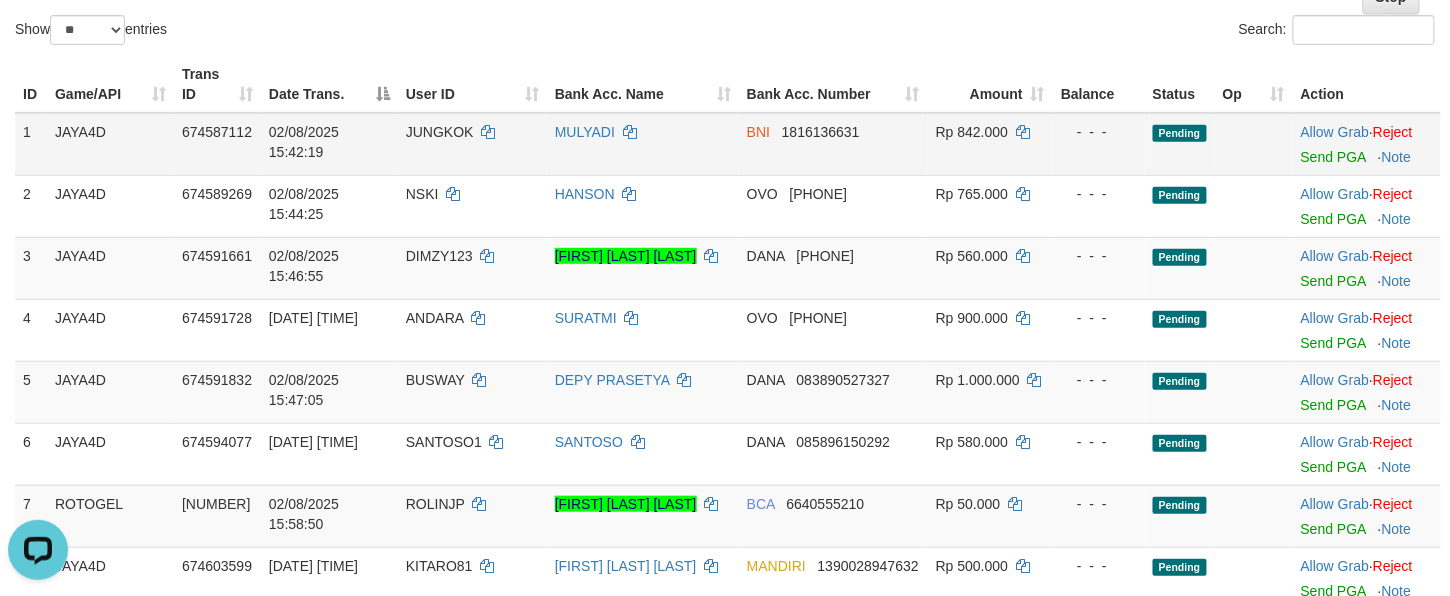 click on "MULYADI" at bounding box center [643, 144] 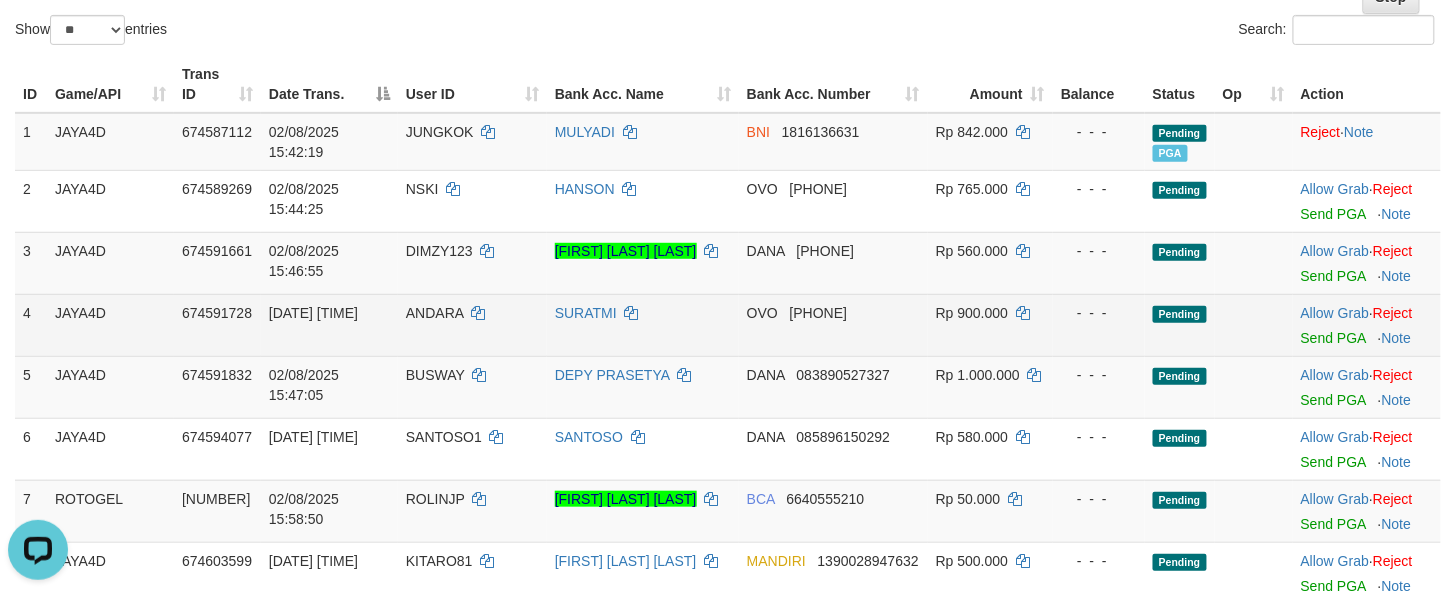 scroll, scrollTop: 198, scrollLeft: 0, axis: vertical 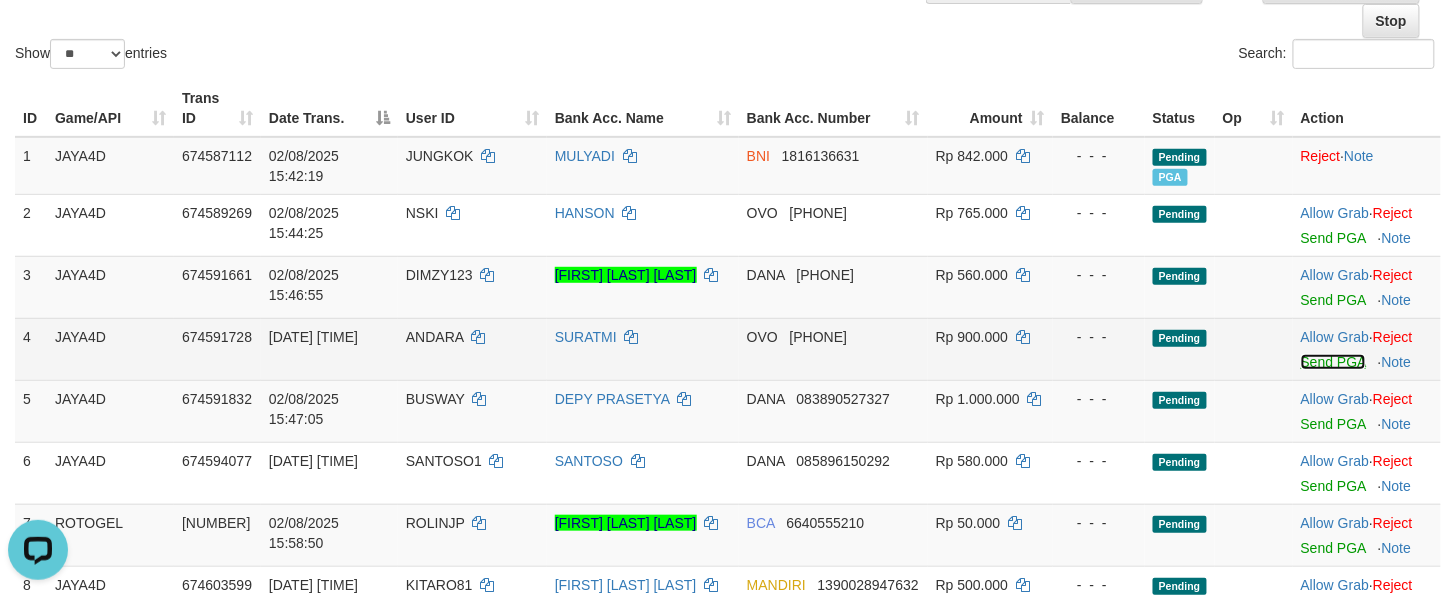 click on "Send PGA" at bounding box center (1333, 362) 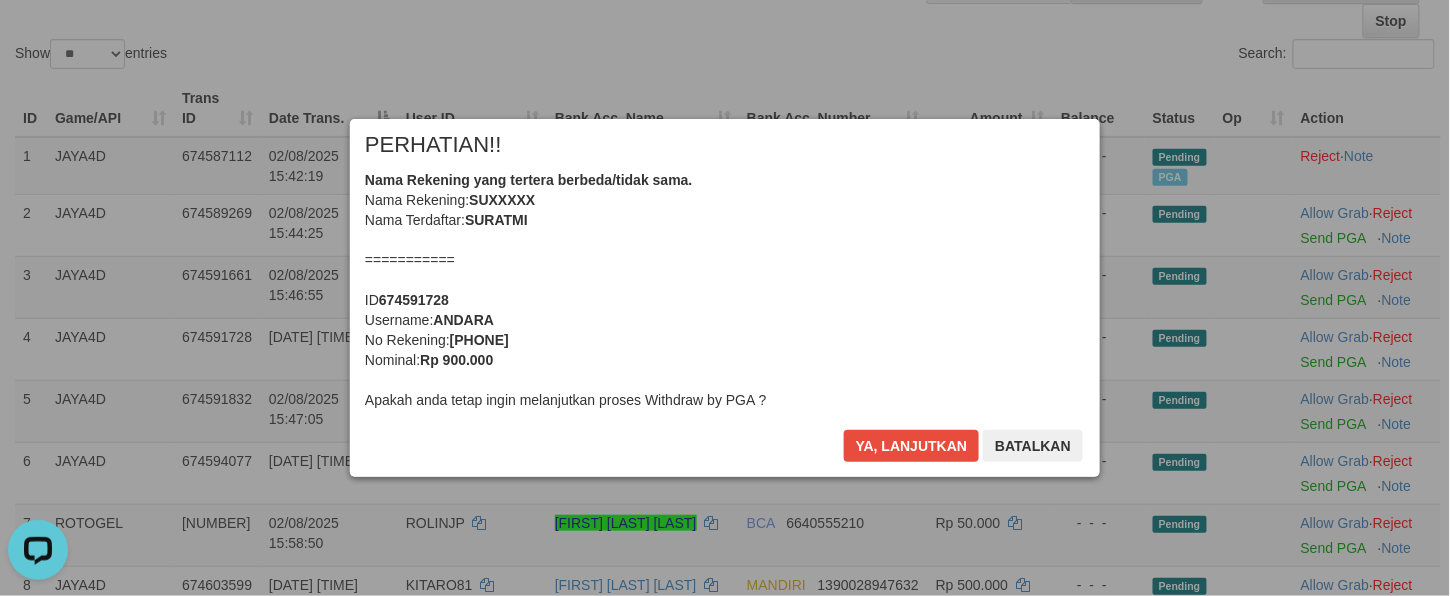 click on "Toggle navigation
Home
Bank
Account List
Load
By Website
Group
[ITOTO]													7TOGEL
Group
[ITOTO]													JAYA4D
Group
[ITOTO]													MILO4D
Group
[ITOTO]													OMETOTO
Sync" at bounding box center (725, 1261) 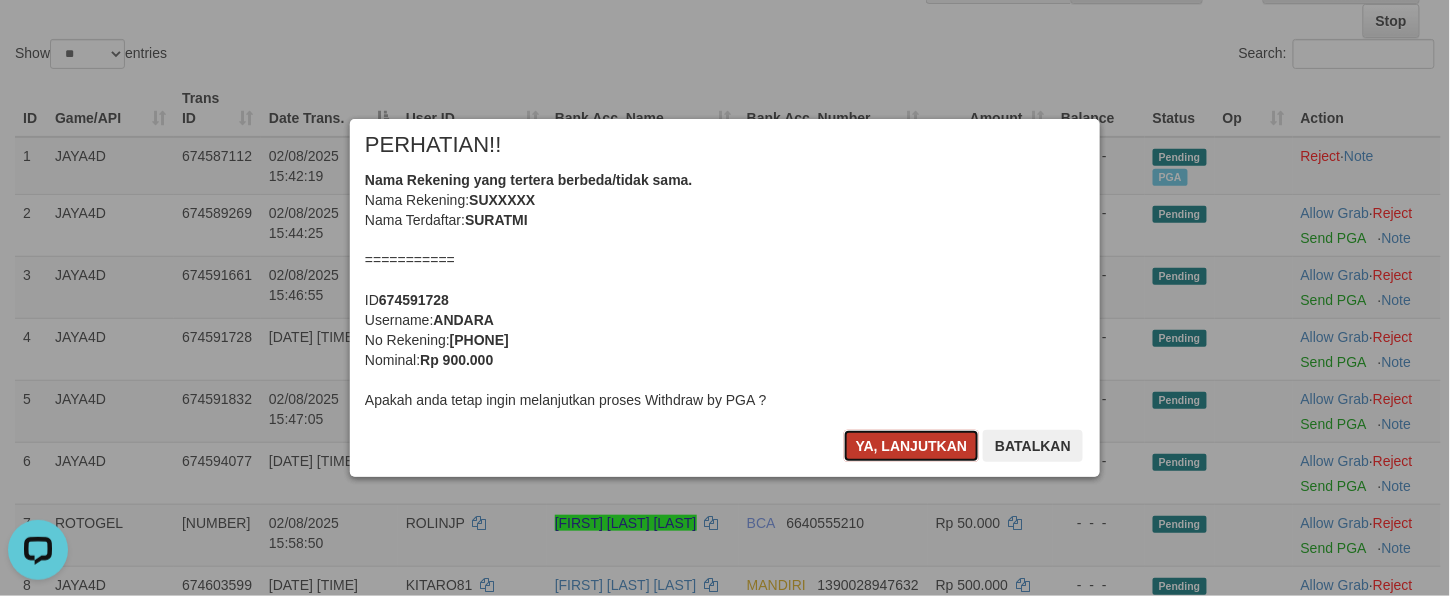 click on "Ya, lanjutkan" at bounding box center (912, 446) 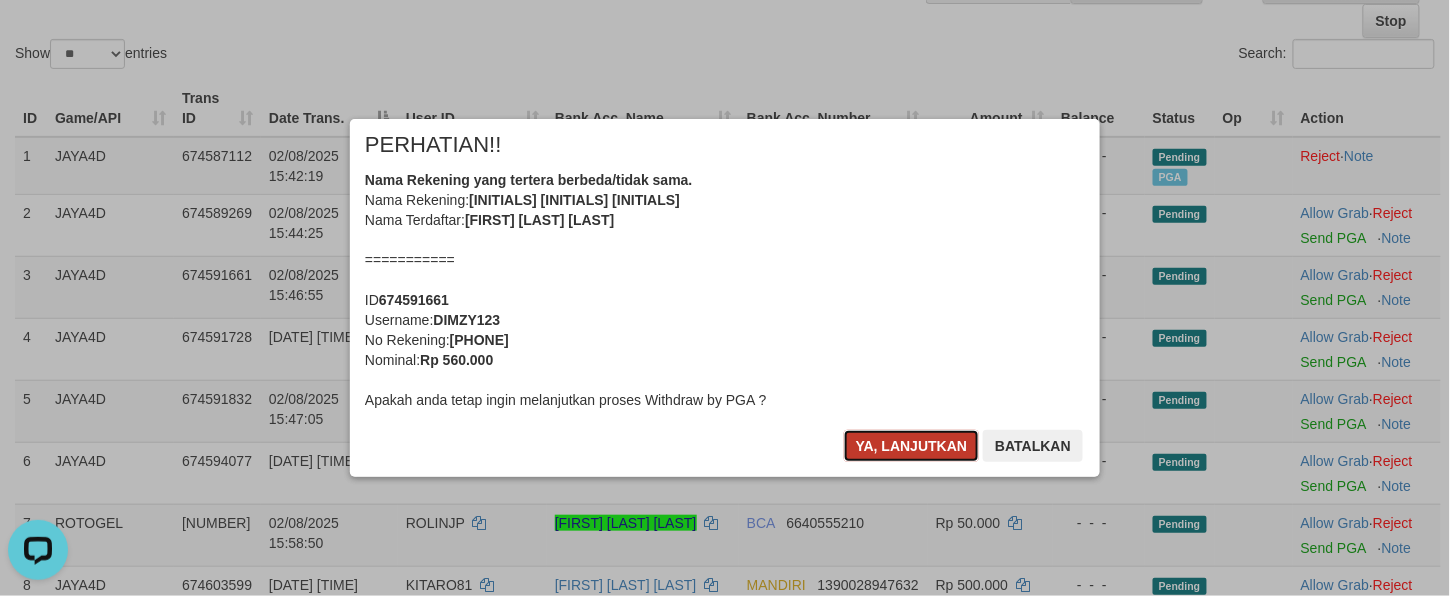 click on "Ya, lanjutkan" at bounding box center (912, 446) 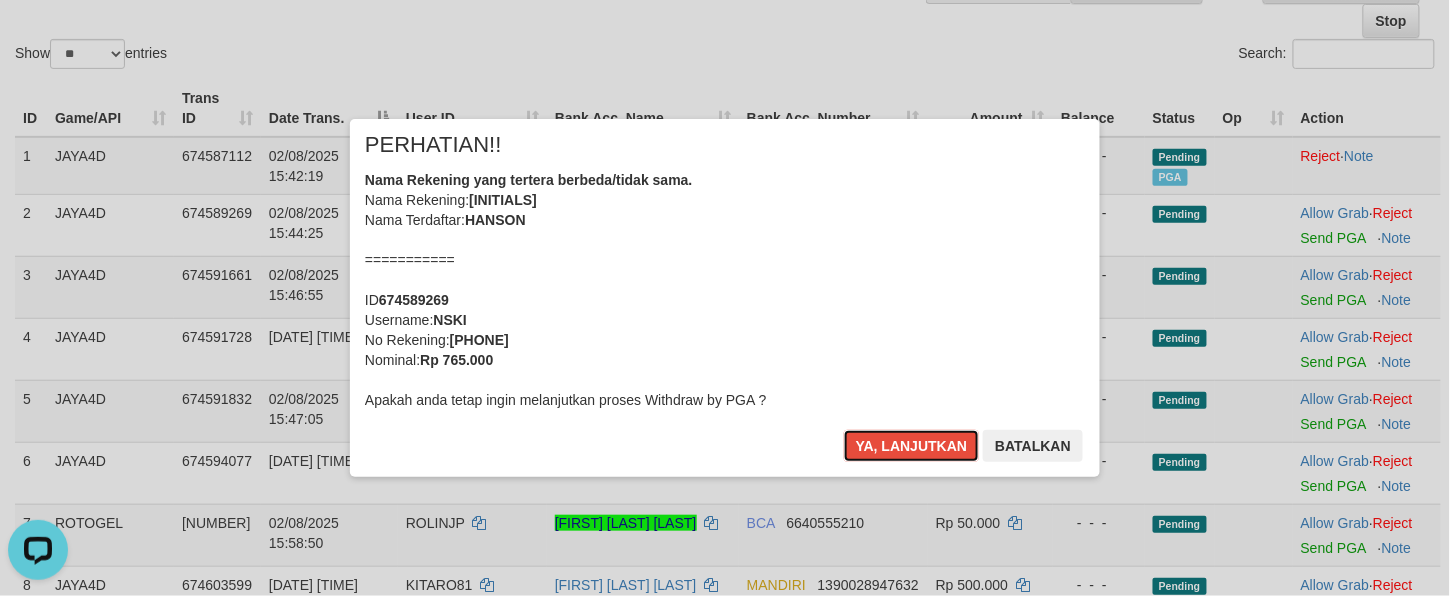 click on "Ya, lanjutkan" at bounding box center [912, 446] 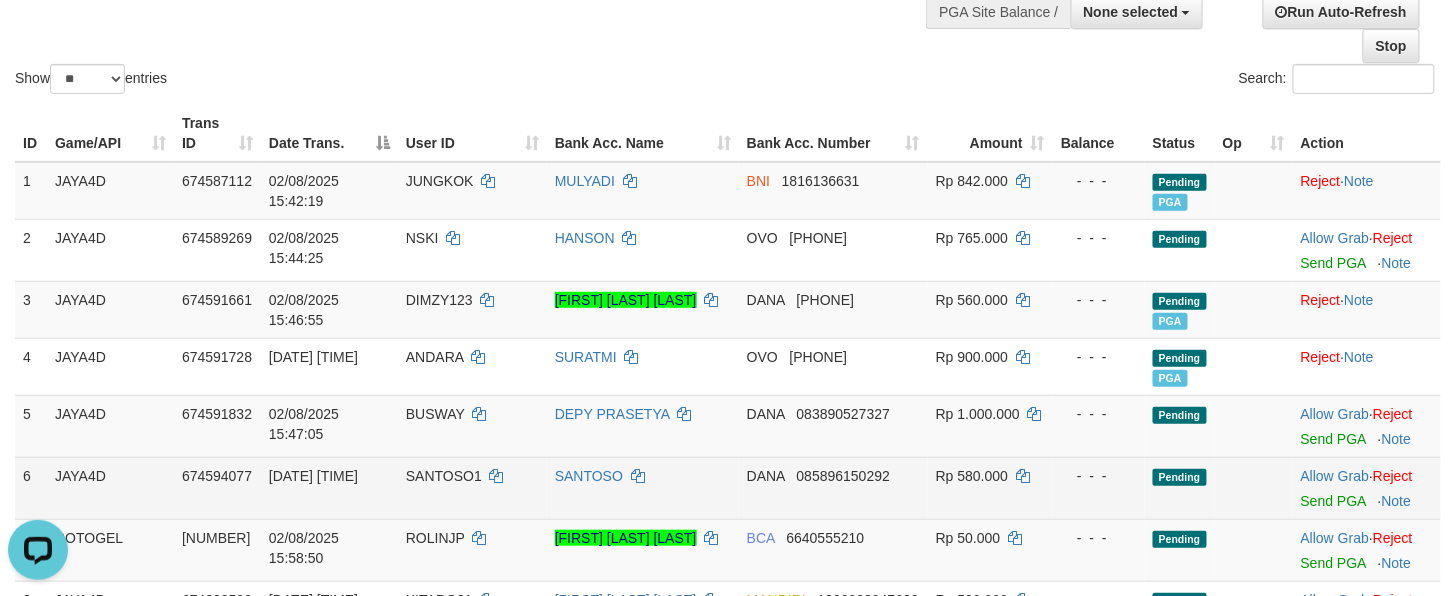 scroll, scrollTop: 148, scrollLeft: 0, axis: vertical 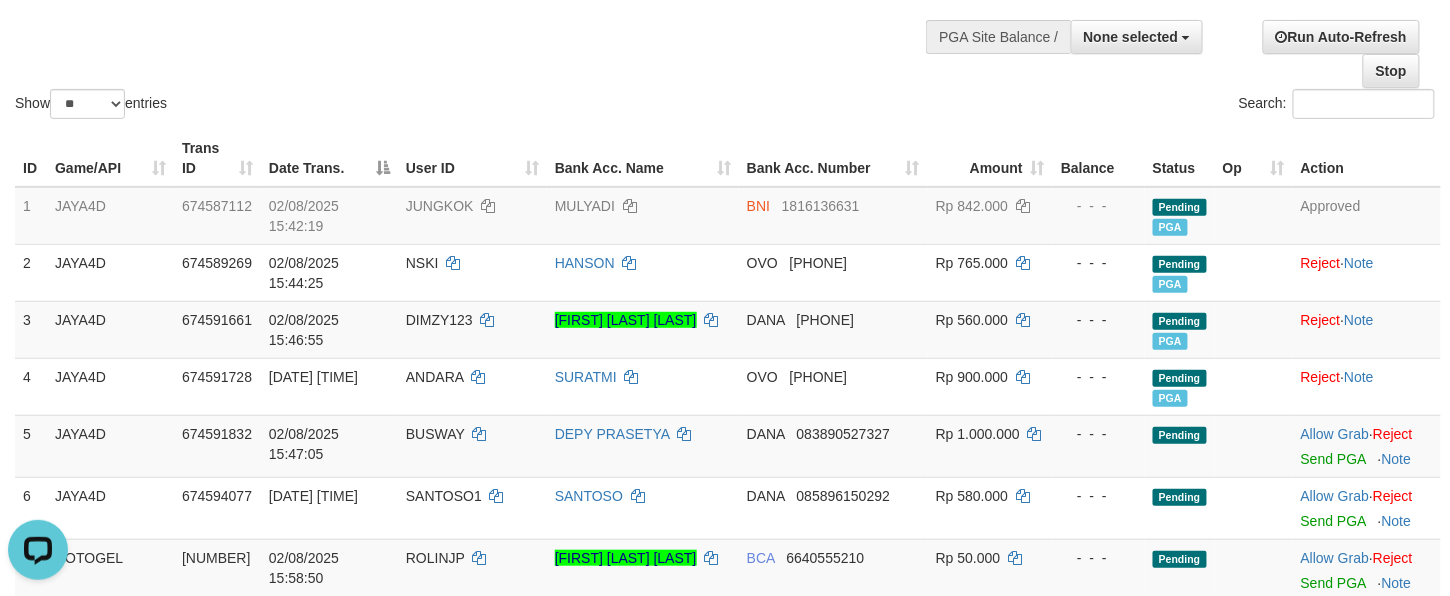 click on "Show  ** ** ** ***  entries Search:" at bounding box center (725, 13) 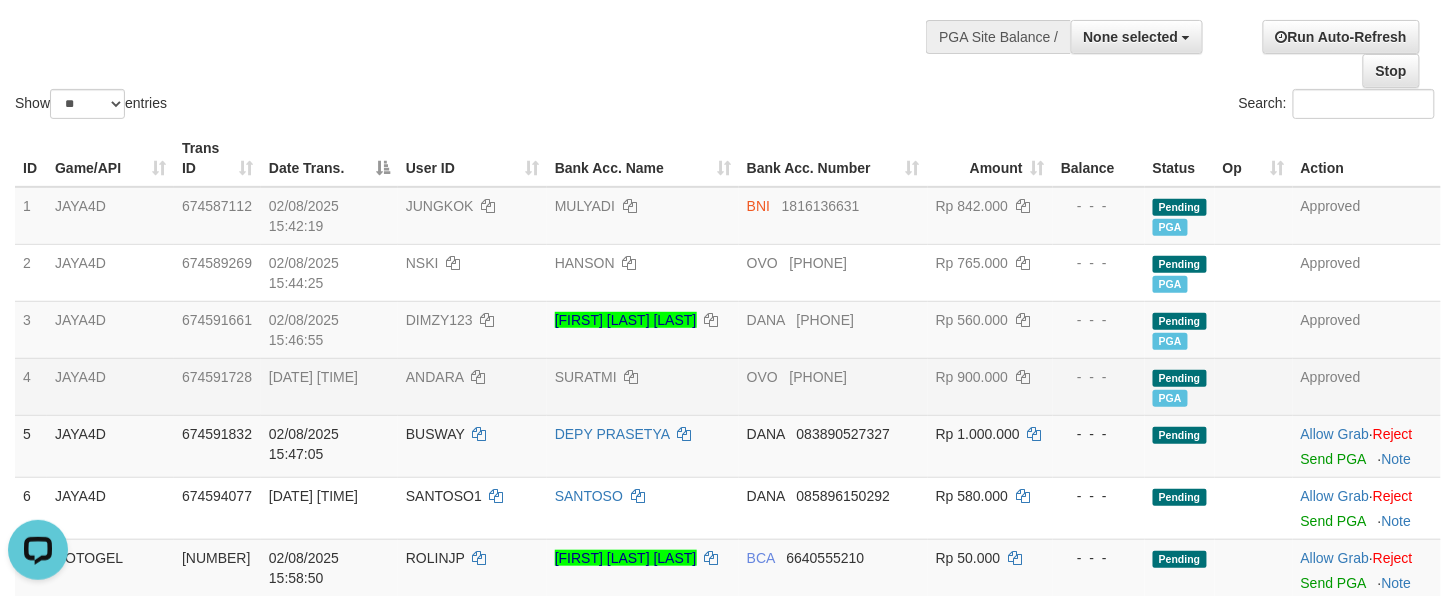 click on "OVO     088213638221" at bounding box center (833, 386) 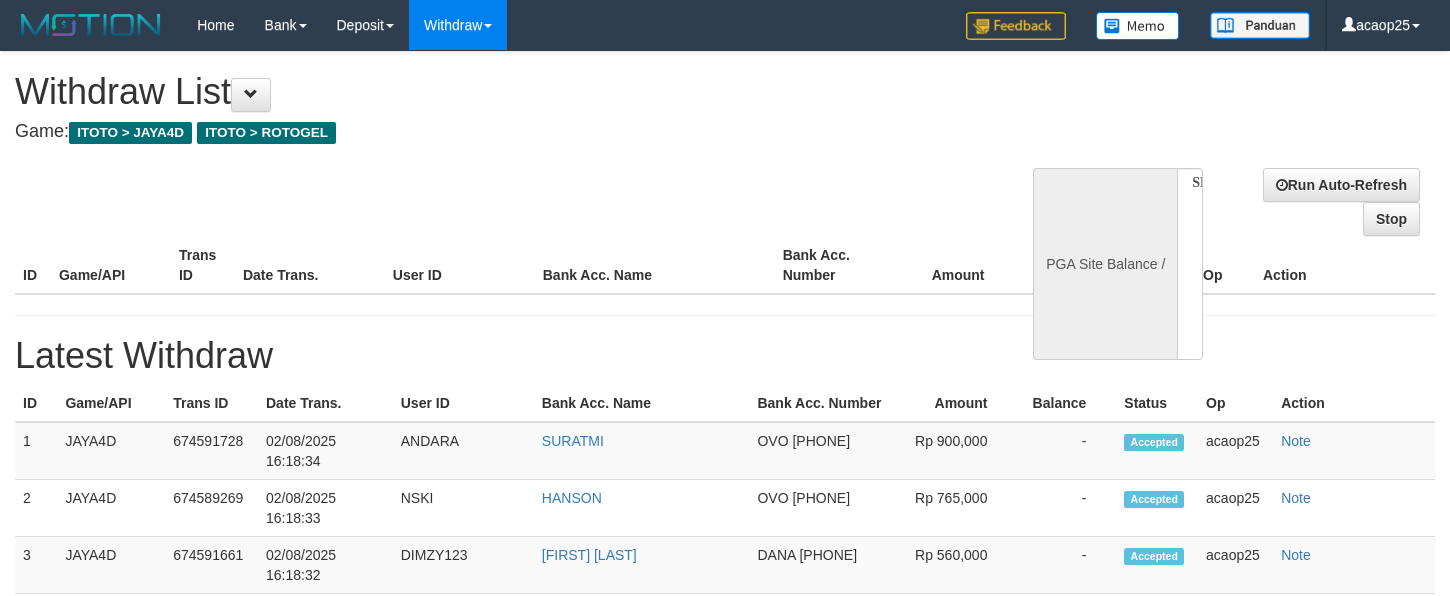 select 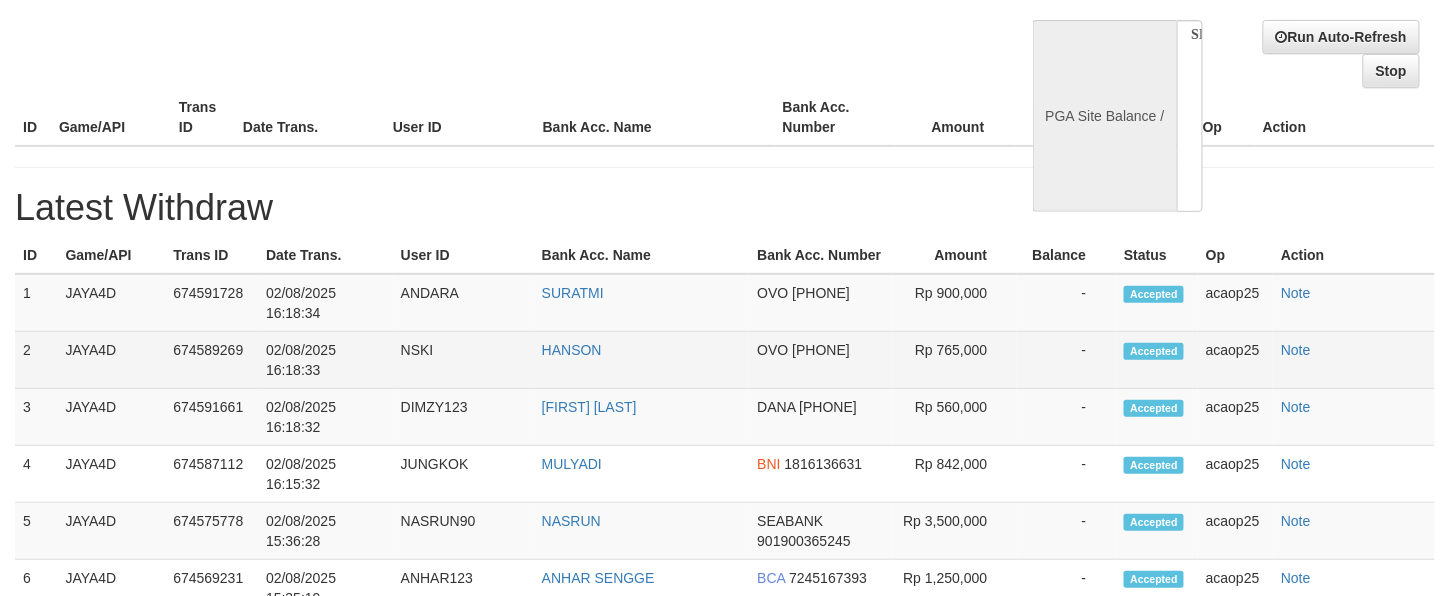 scroll, scrollTop: 148, scrollLeft: 0, axis: vertical 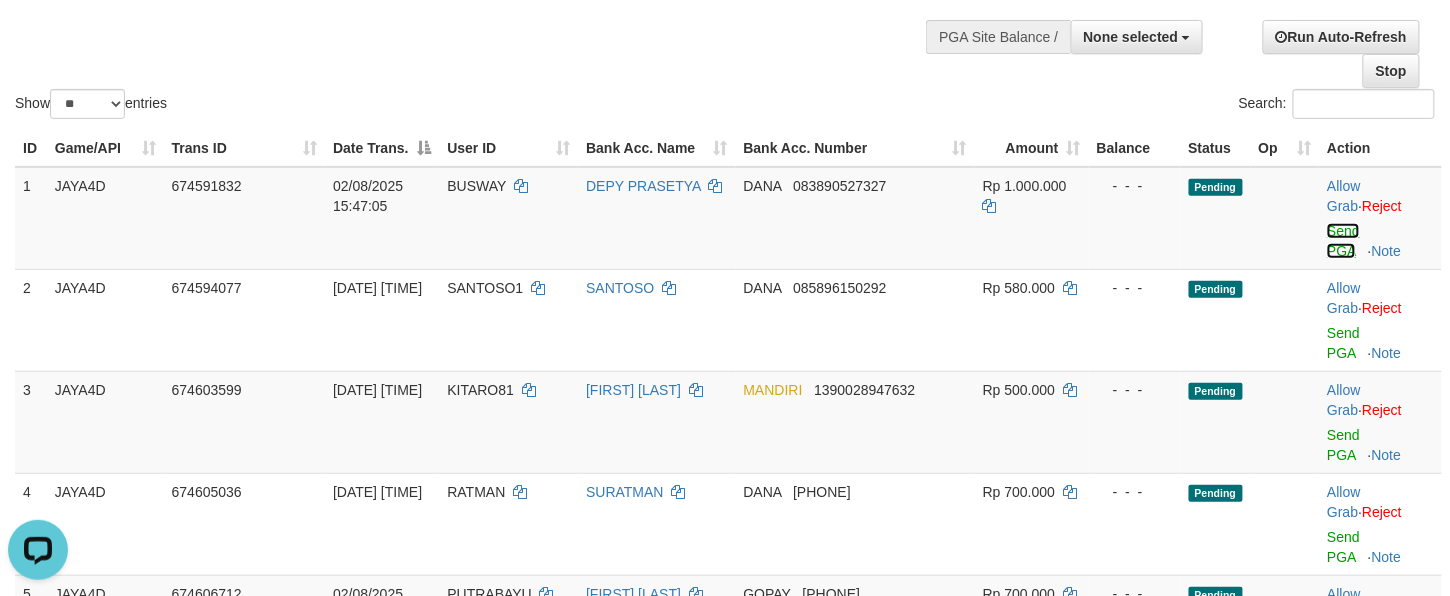 click on "Send PGA" at bounding box center [1343, 241] 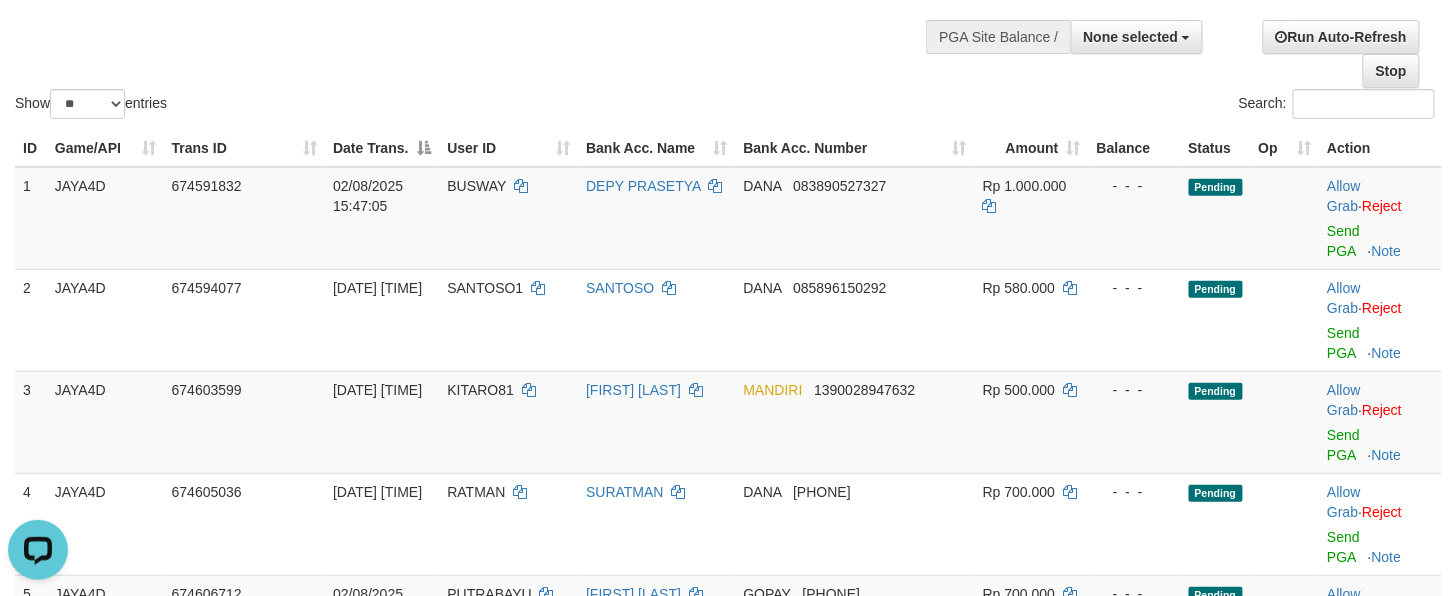 click on "Show  ** ** ** ***  entries Search:" at bounding box center [725, 13] 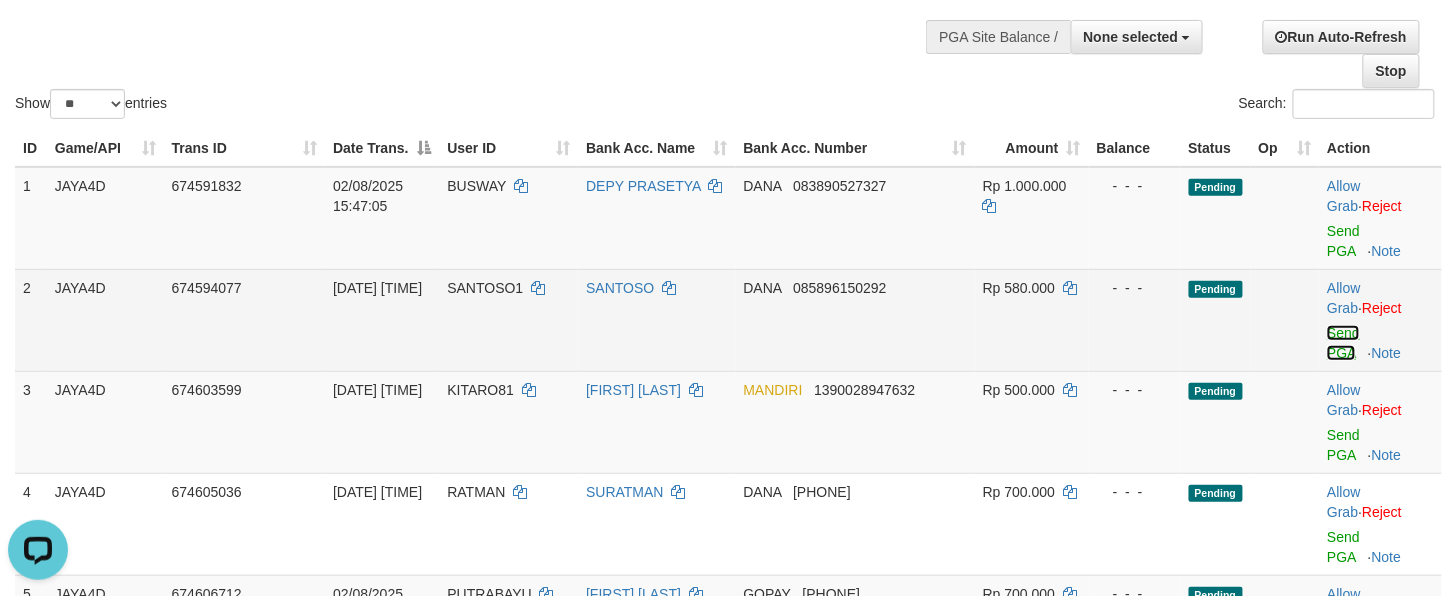 click on "Send PGA" at bounding box center [1343, 343] 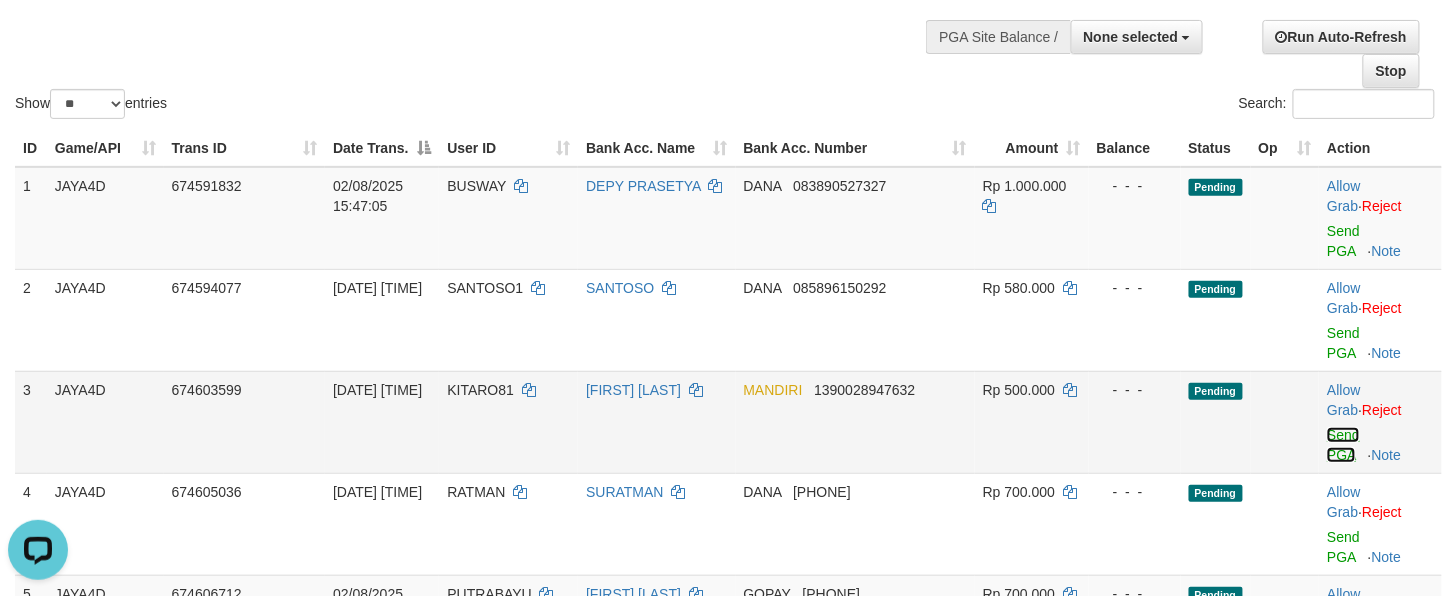click on "Send PGA" at bounding box center (1343, 445) 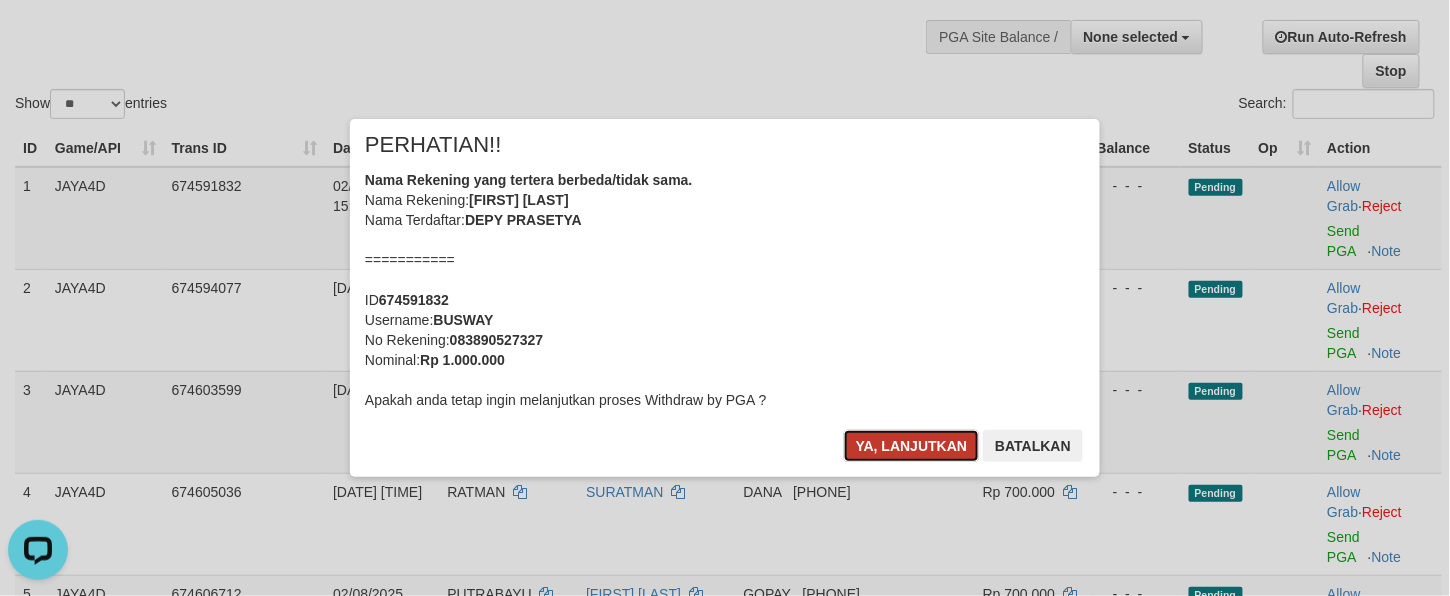 click on "Ya, lanjutkan" at bounding box center [912, 446] 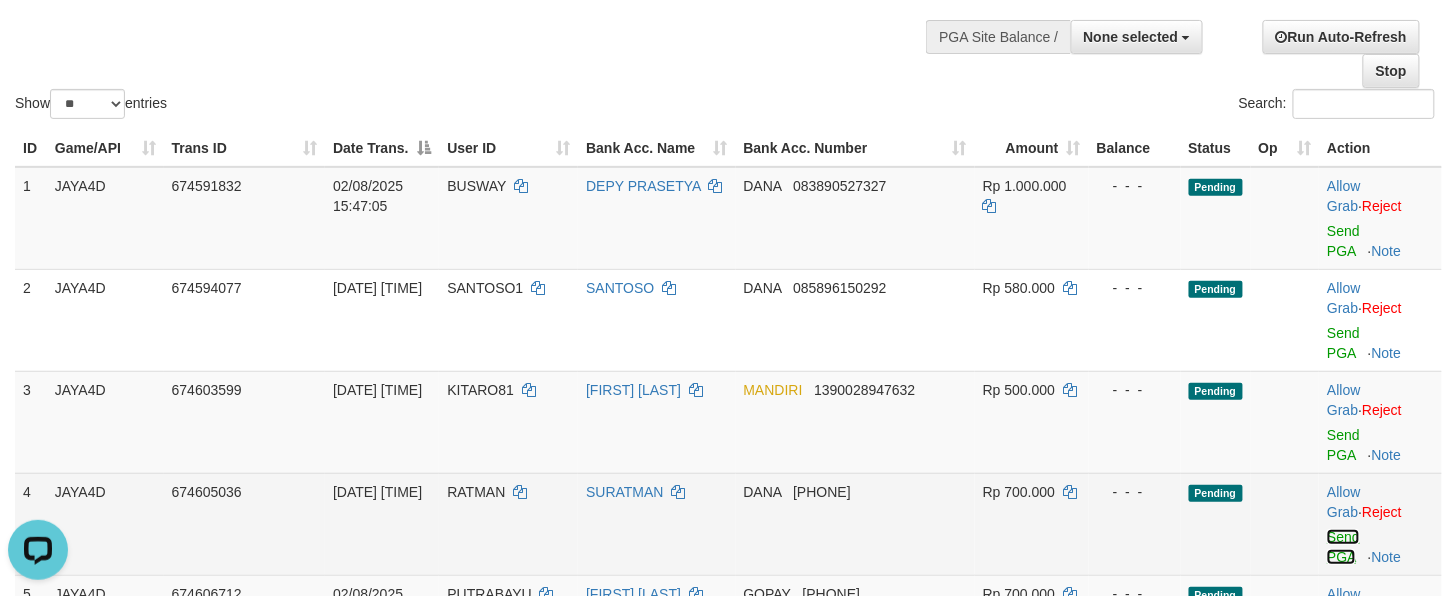 click on "Send PGA" at bounding box center (1343, 547) 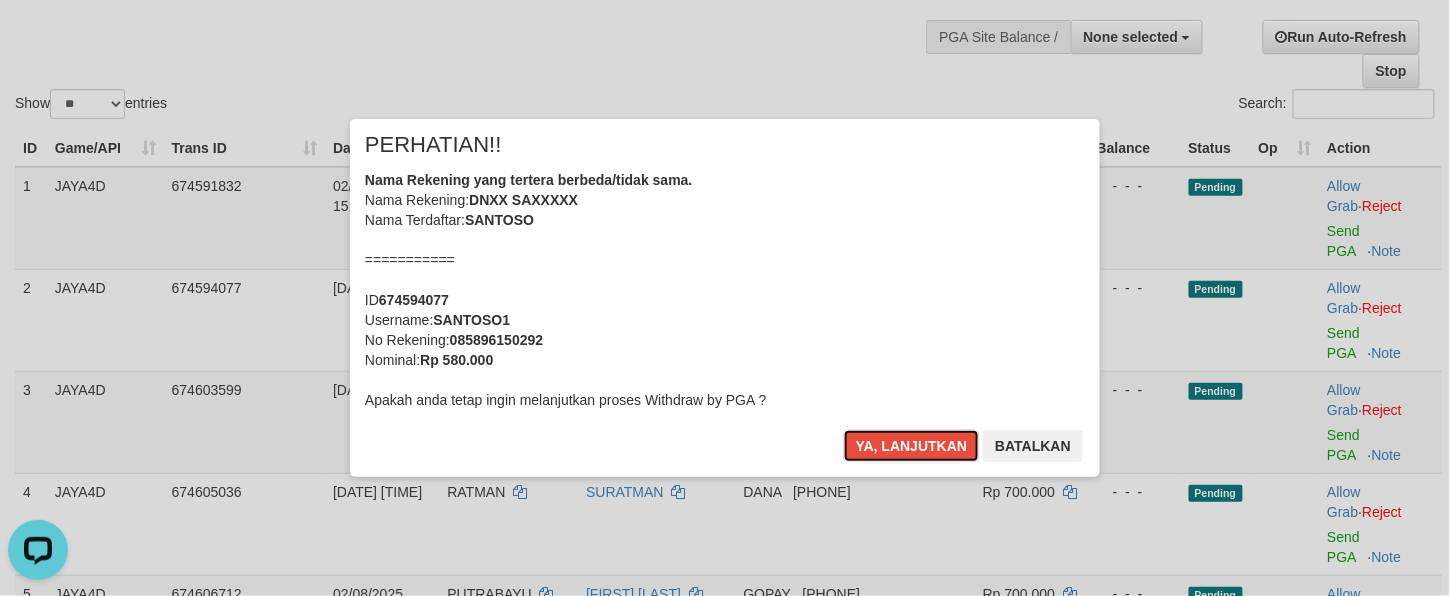drag, startPoint x: 885, startPoint y: 438, endPoint x: 741, endPoint y: 228, distance: 254.62914 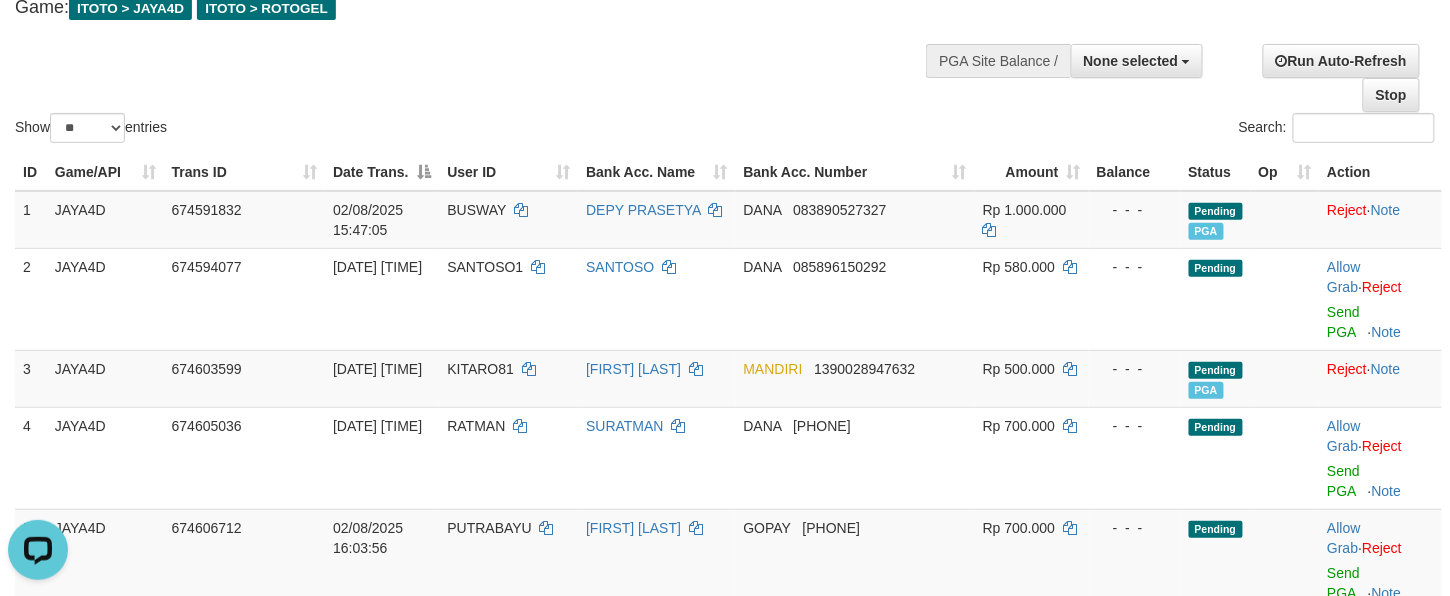 scroll, scrollTop: 98, scrollLeft: 0, axis: vertical 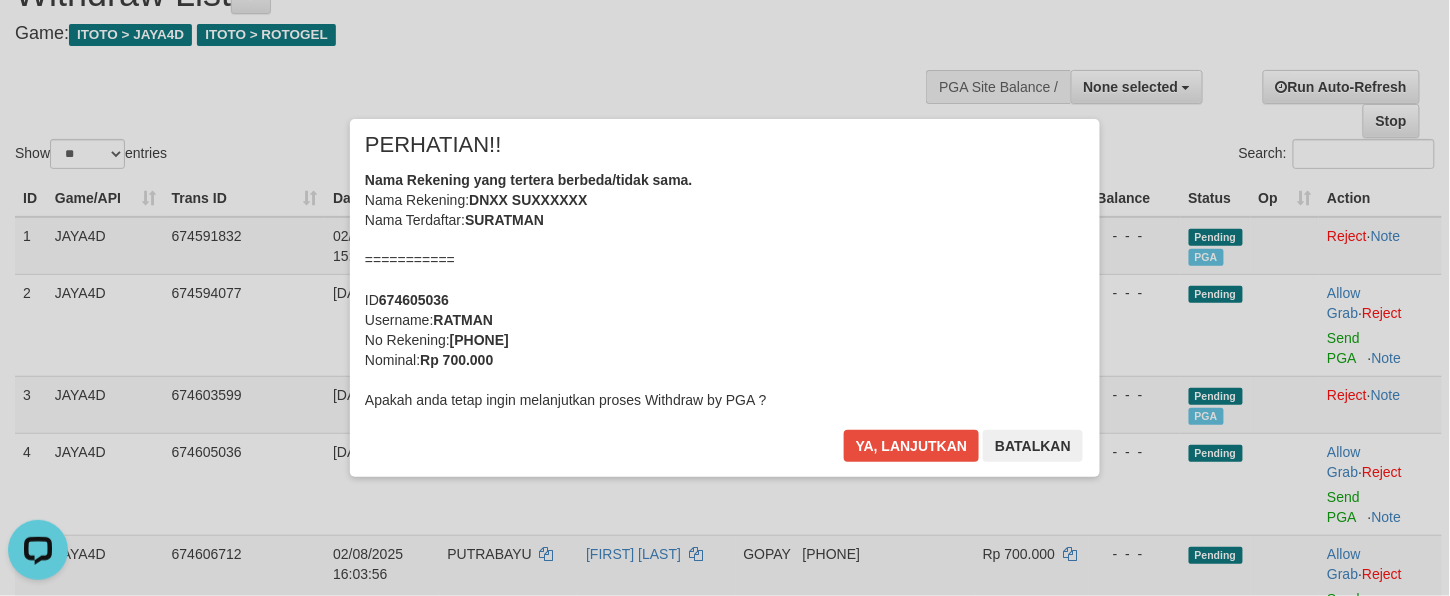 click on "× PERHATIAN!! Nama Rekening yang tertera berbeda/tidak sama. Nama Rekening:  DNXX SUXXXXXX Nama Terdaftar:  SURATMAN =========== ID  674605036 Username:  RATMAN No Rekening:  0859121388385 Nominal:  Rp 700.000 Apakah anda tetap ingin melanjutkan proses Withdraw by PGA ? Ya, lanjutkan Batalkan" at bounding box center (725, 298) 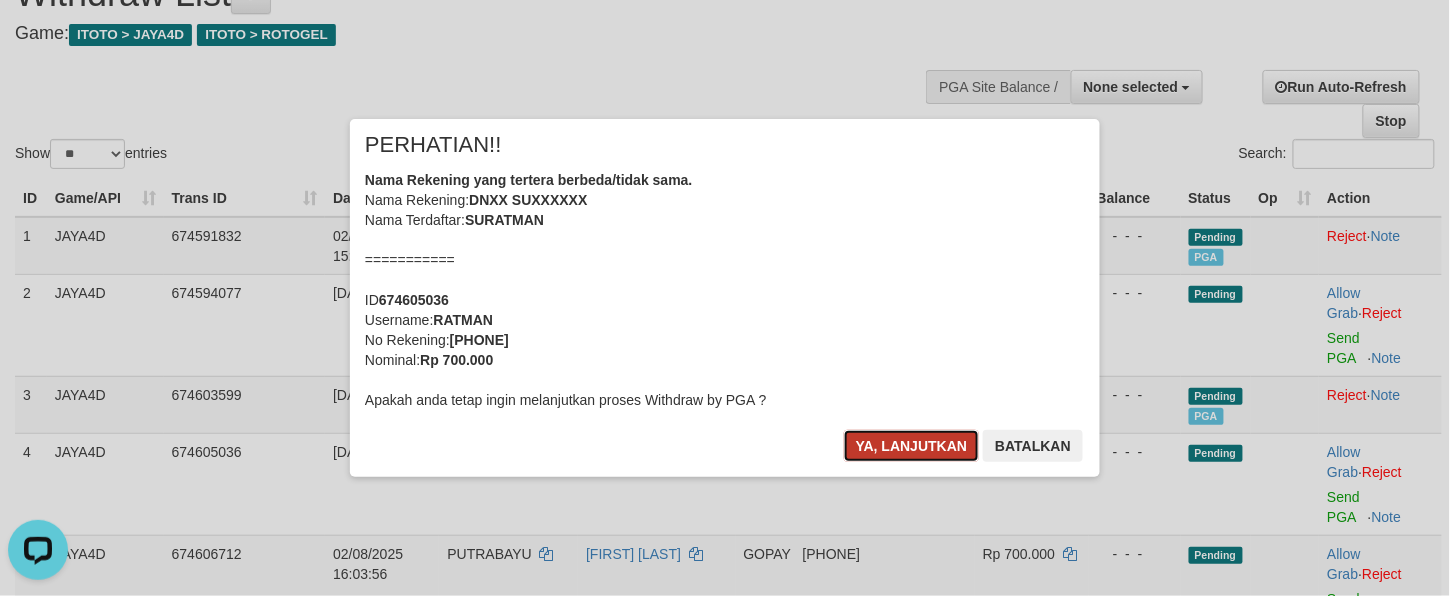 click on "Ya, lanjutkan" at bounding box center [912, 446] 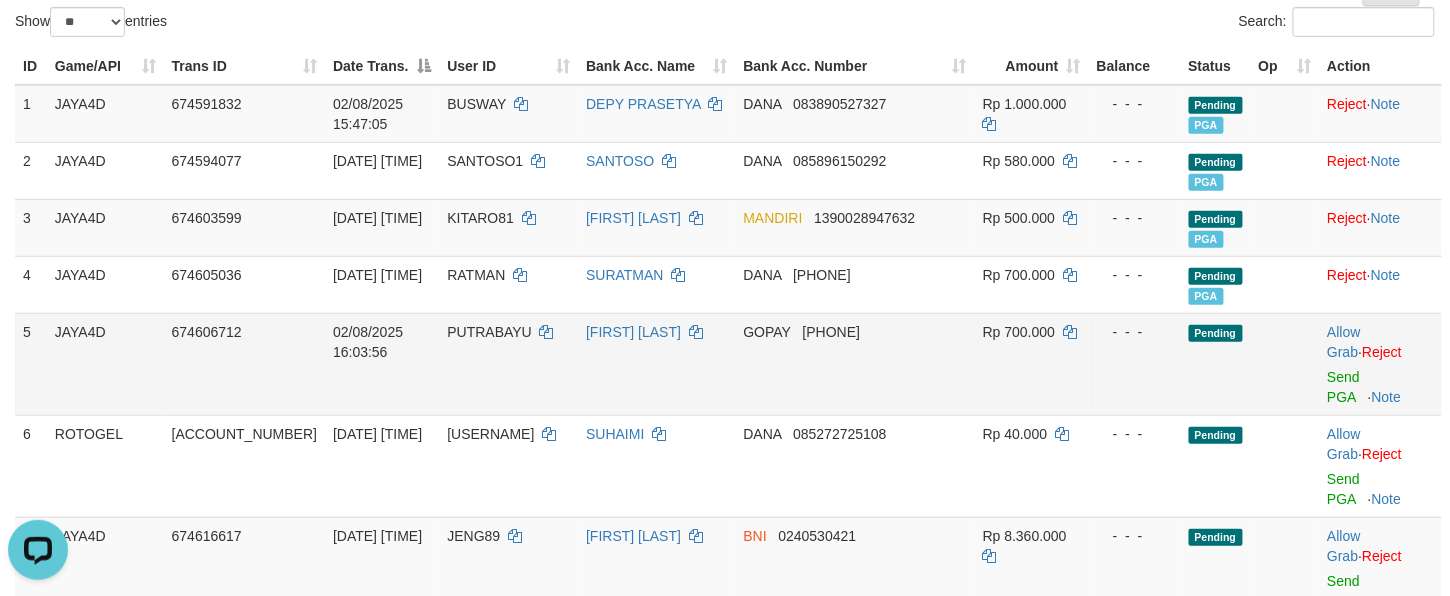 scroll, scrollTop: 296, scrollLeft: 0, axis: vertical 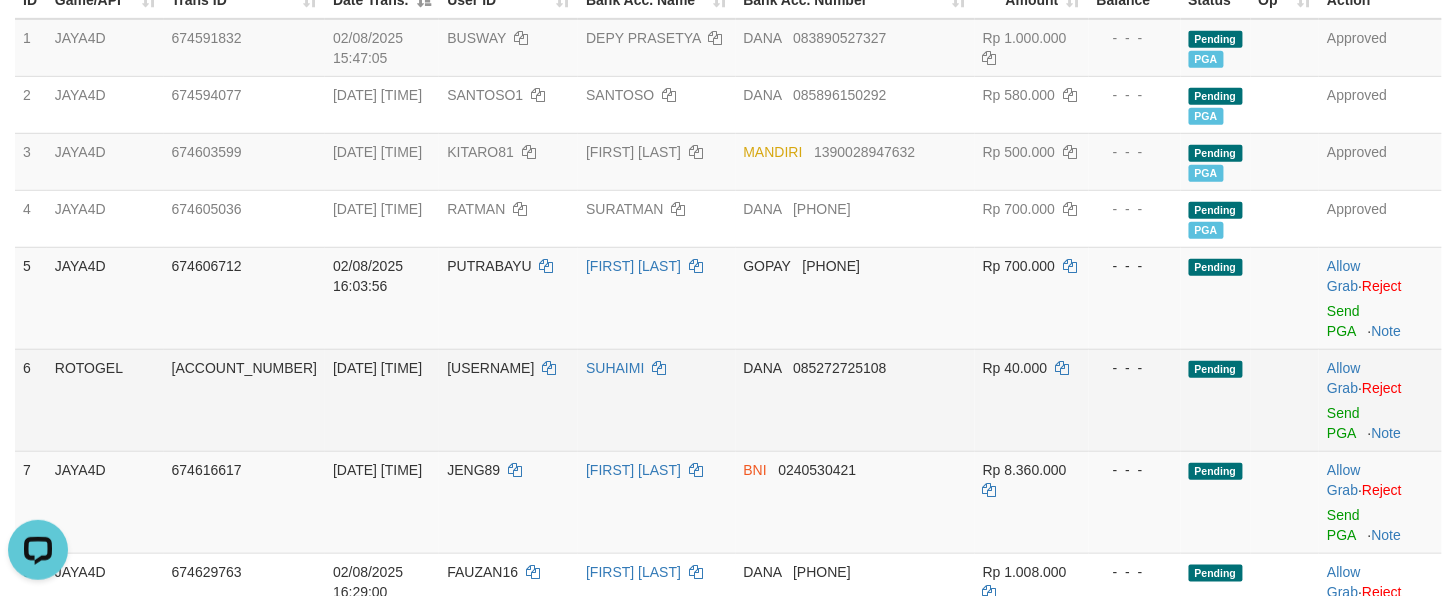 click on "DANA     085272725108" at bounding box center (855, 400) 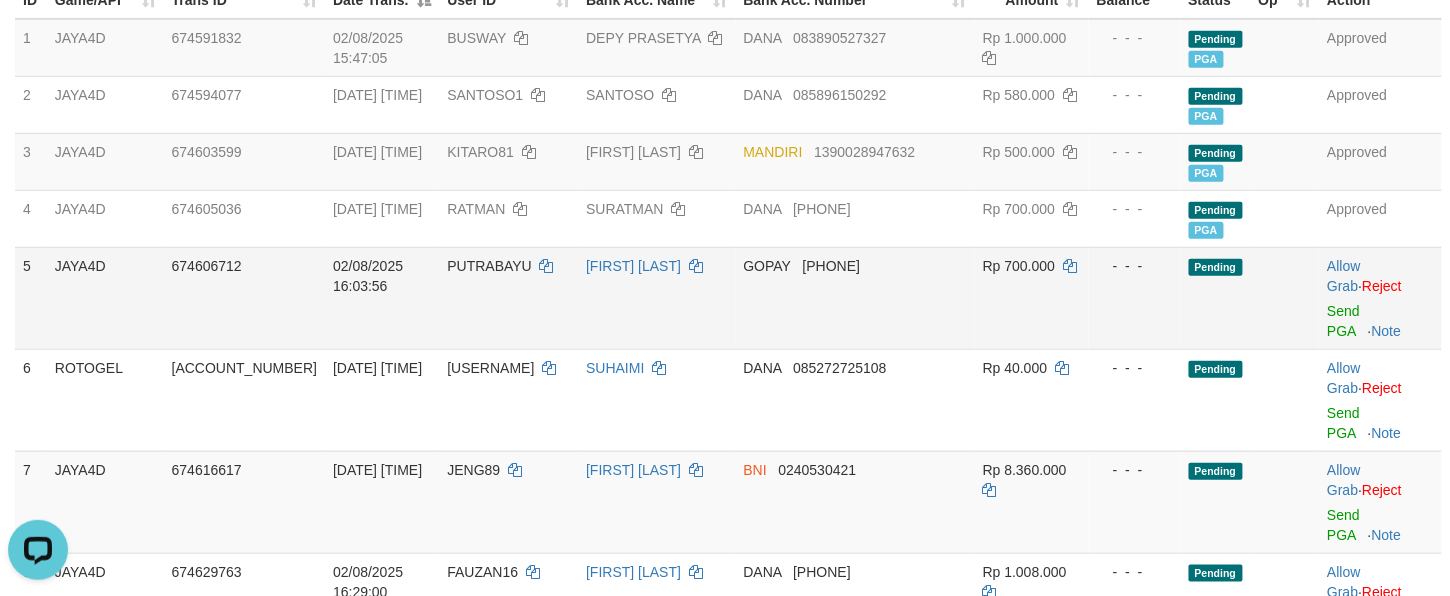click on "Allow Grab   ·    Reject Send PGA     ·    Note" at bounding box center [1380, 298] 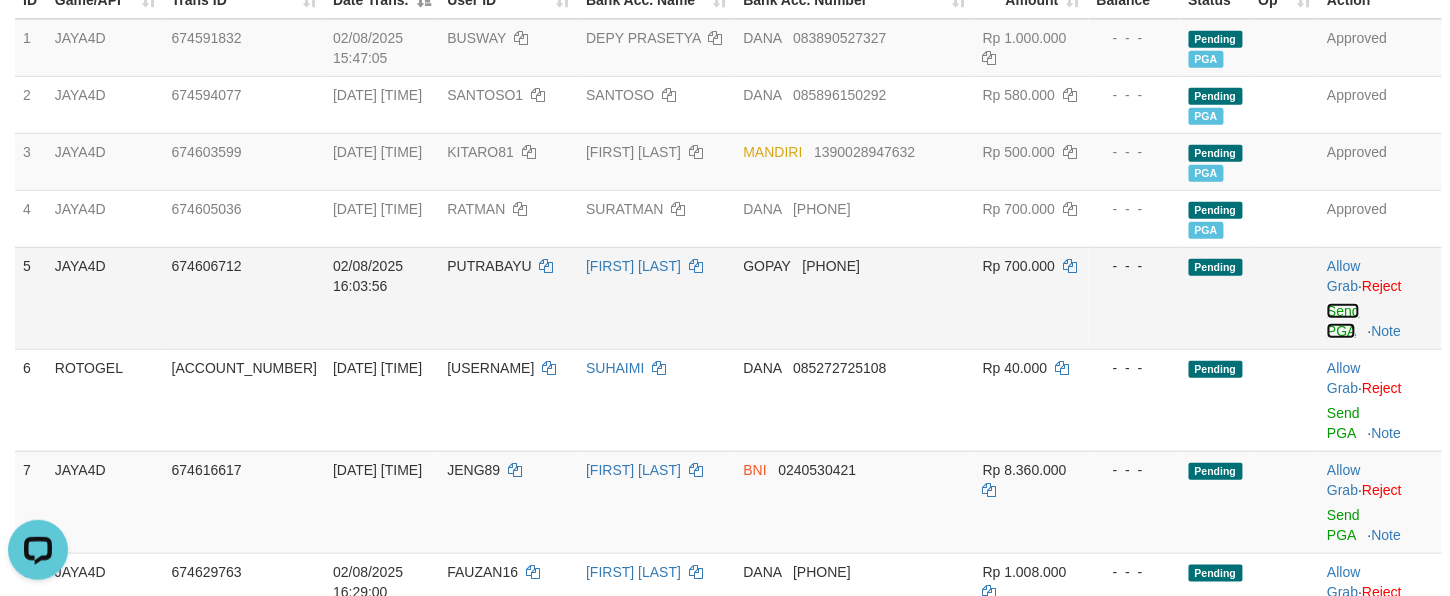 click on "Send PGA" at bounding box center (1343, 321) 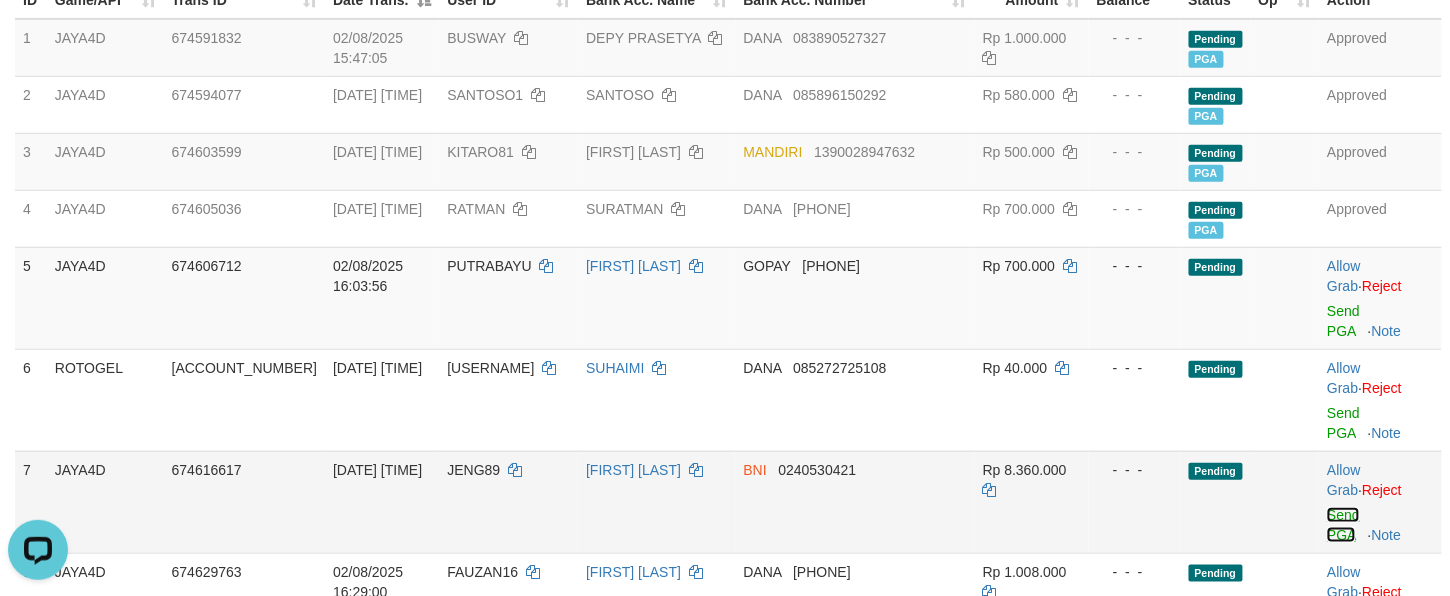 click on "Send PGA" at bounding box center (1343, 525) 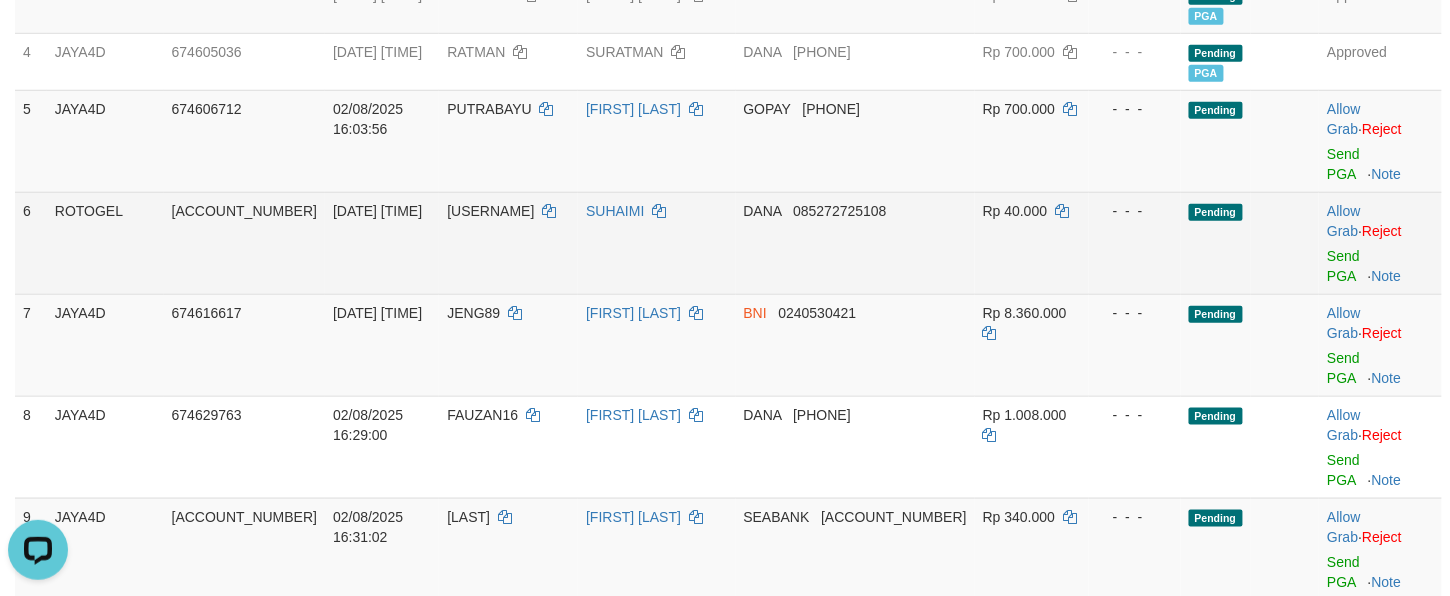 scroll, scrollTop: 517, scrollLeft: 0, axis: vertical 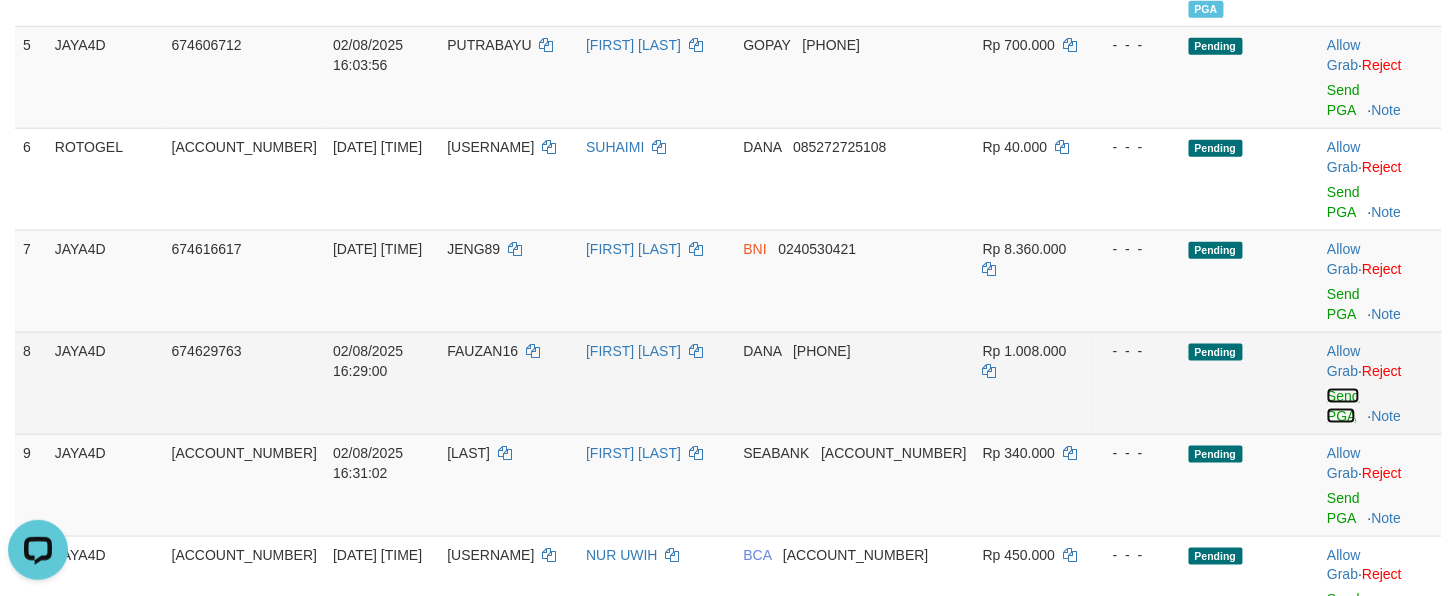 click on "Send PGA" at bounding box center (1343, 406) 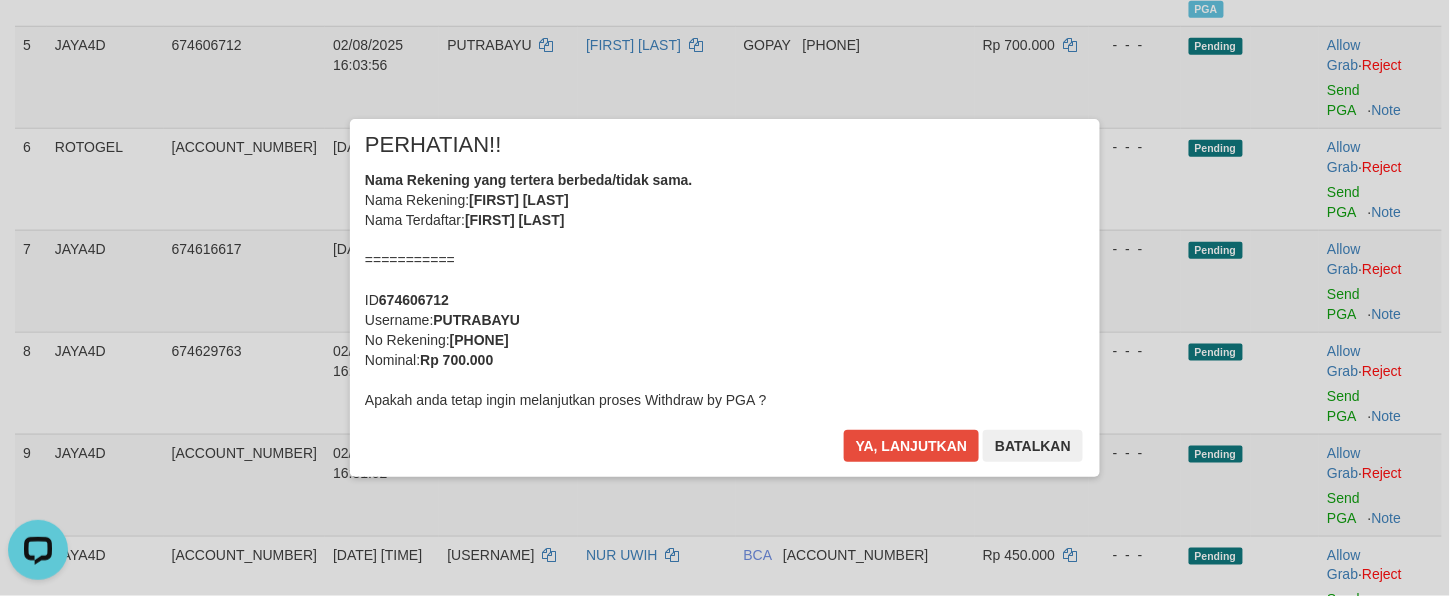 click on "Nama Rekening yang tertera berbeda/tidak sama. Nama Rekening:  PUXXX BAXX AJX Nama Terdaftar:  PUPUT BAYU AJI =========== ID  674606712 Username:  PUTRABAYU No Rekening:  085392082489 Nominal:  Rp 700.000 Apakah anda tetap ingin melanjutkan proses Withdraw by PGA ?" at bounding box center [725, 290] 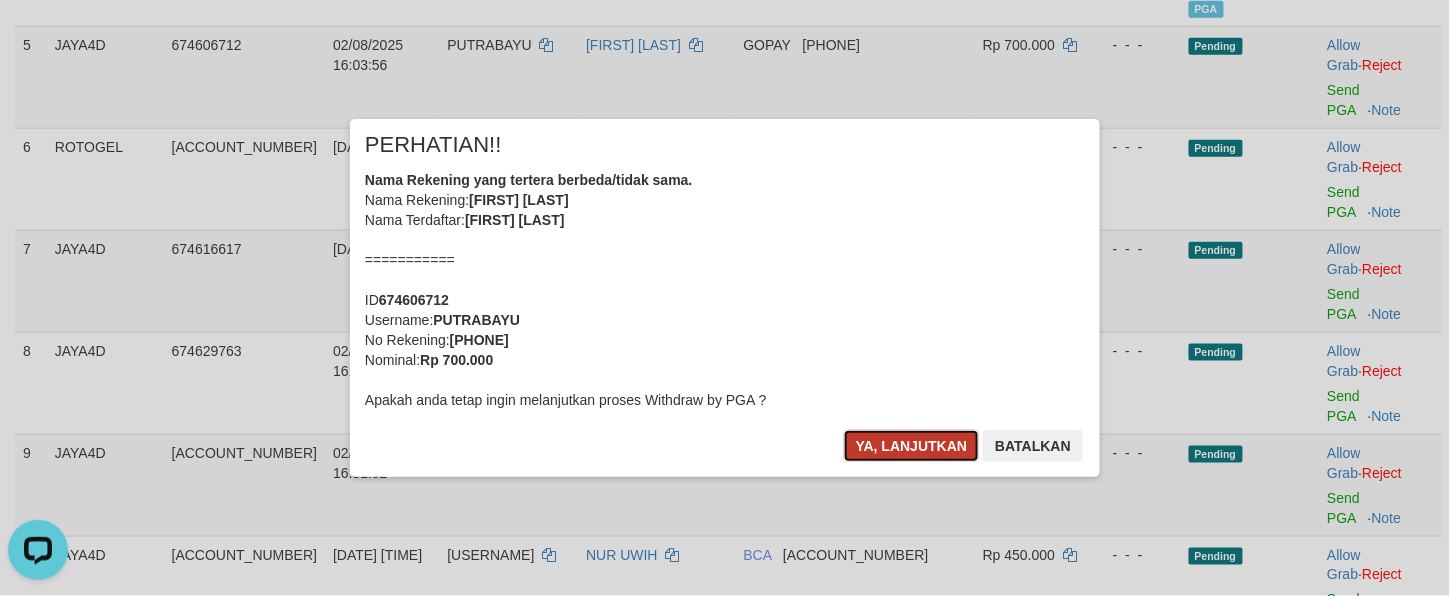 click on "Ya, lanjutkan" at bounding box center (912, 446) 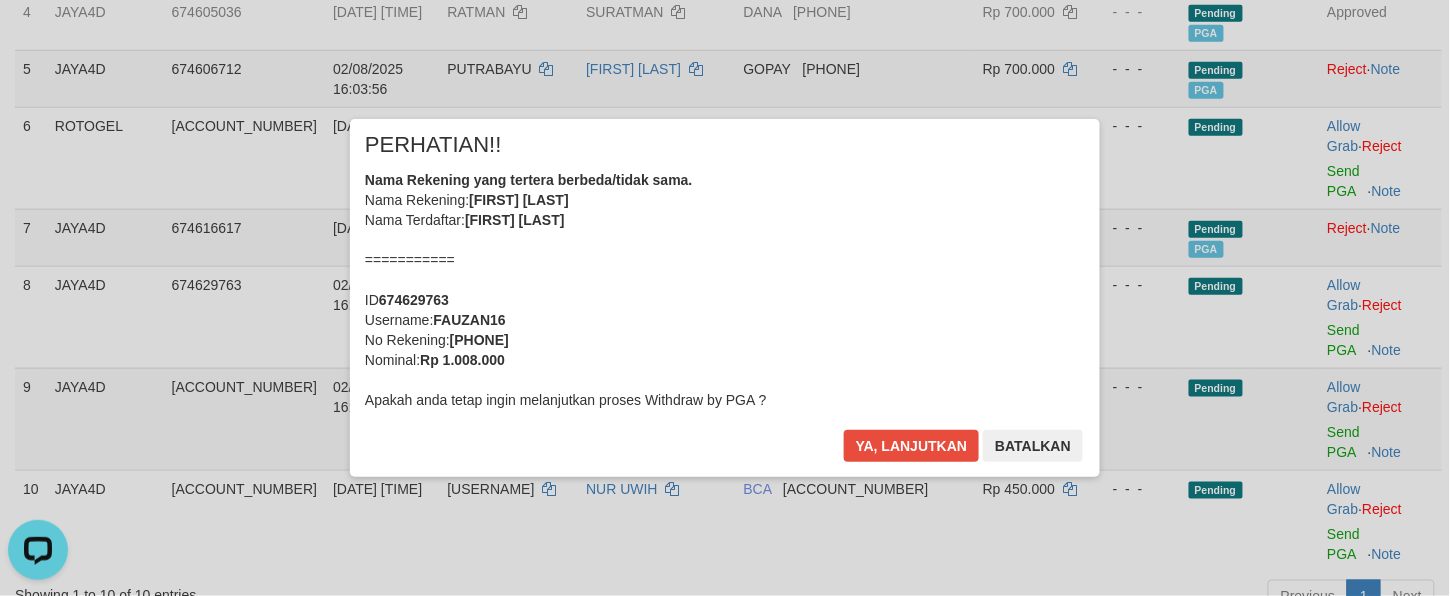 scroll, scrollTop: 468, scrollLeft: 0, axis: vertical 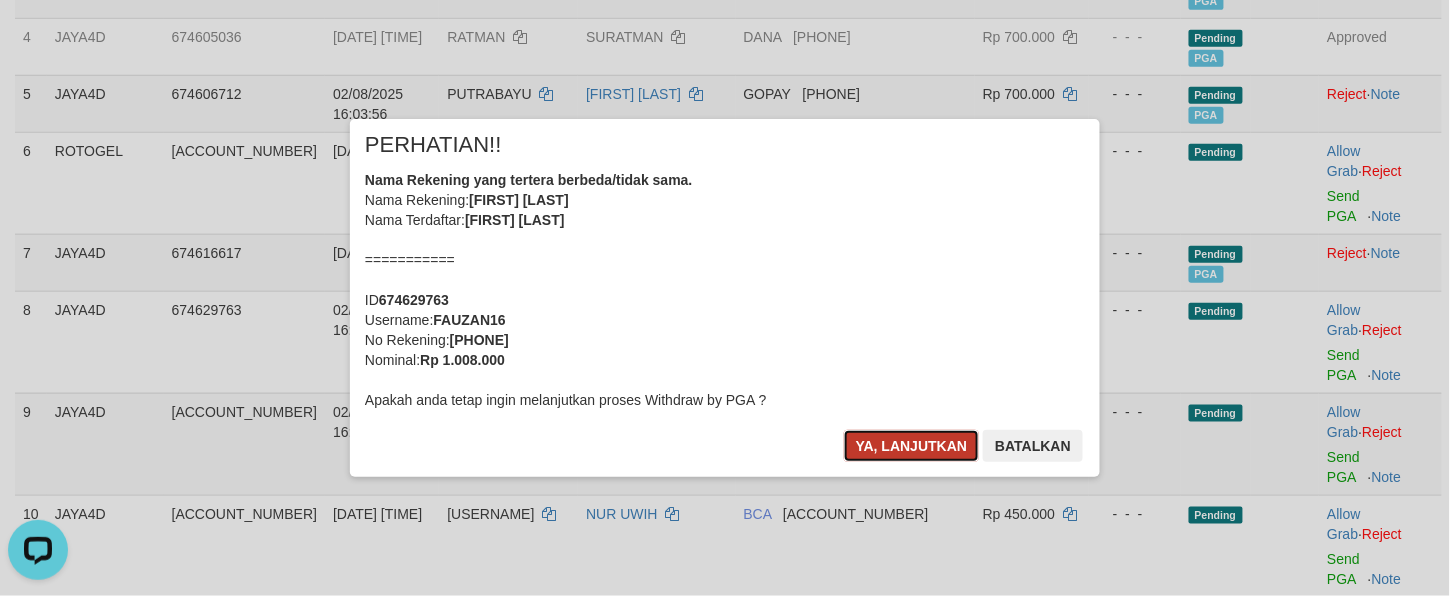 click on "Ya, lanjutkan" at bounding box center (912, 446) 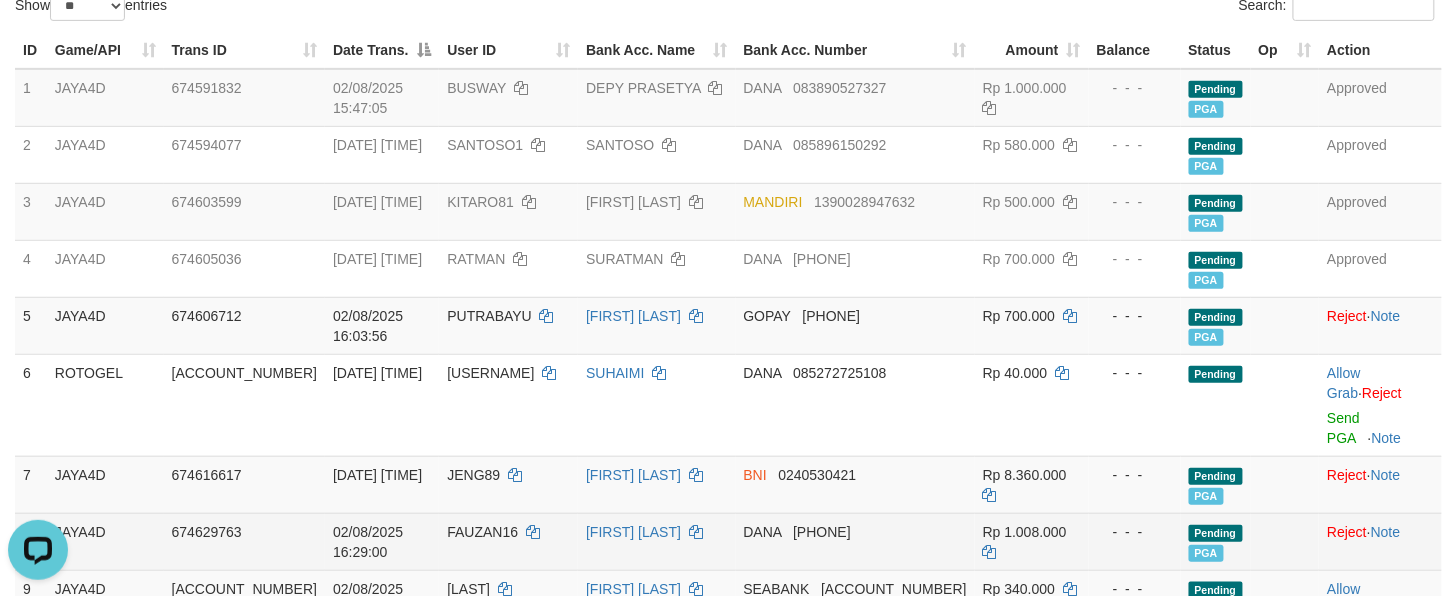 scroll, scrollTop: 468, scrollLeft: 0, axis: vertical 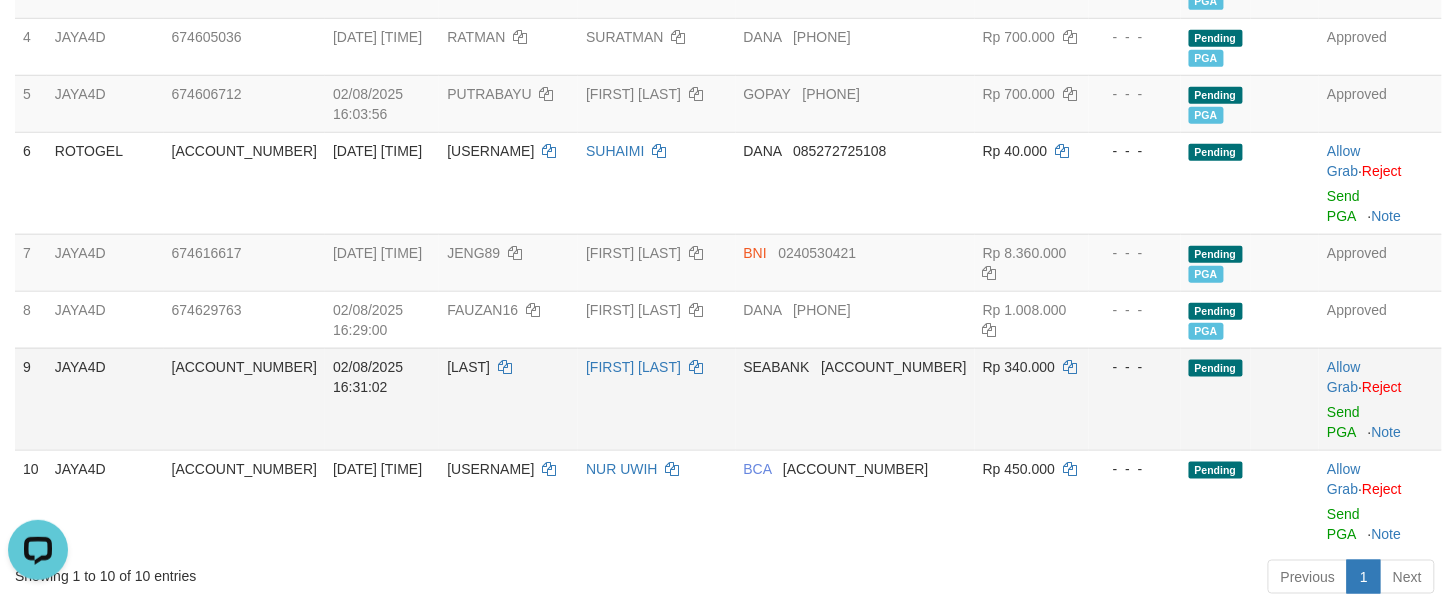 click on "SEABANK     901355252810" at bounding box center [855, 399] 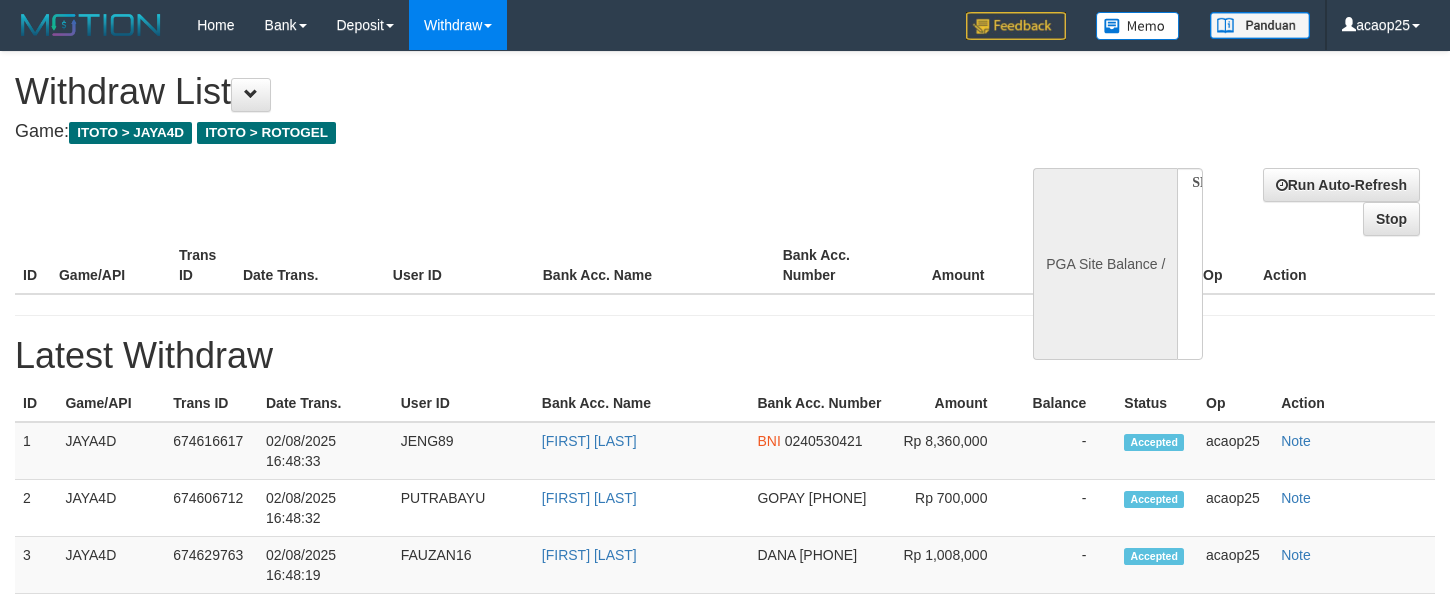 select 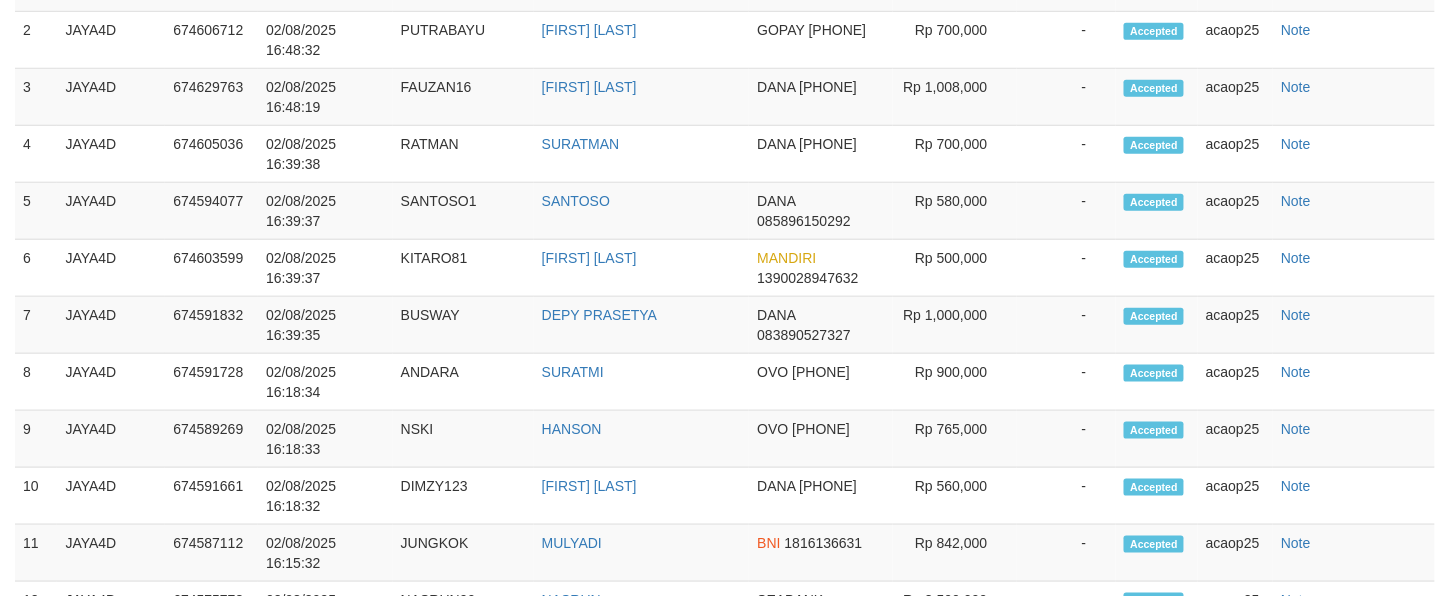 select on "**" 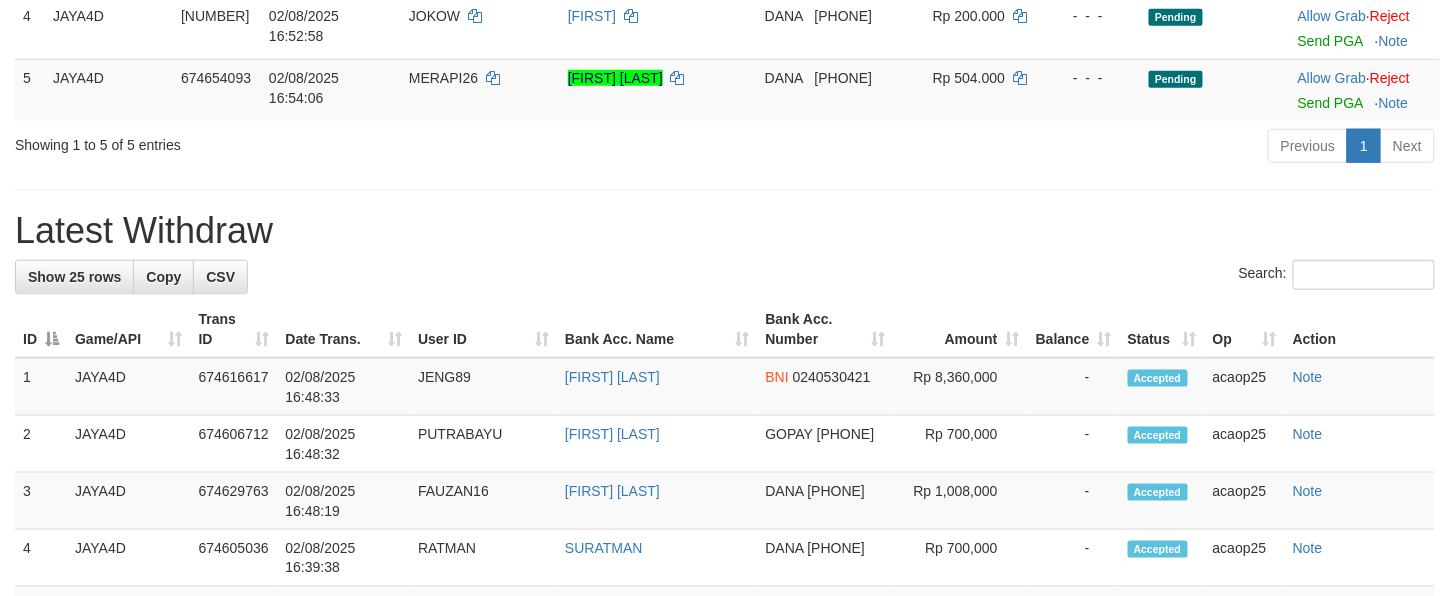 scroll, scrollTop: 468, scrollLeft: 0, axis: vertical 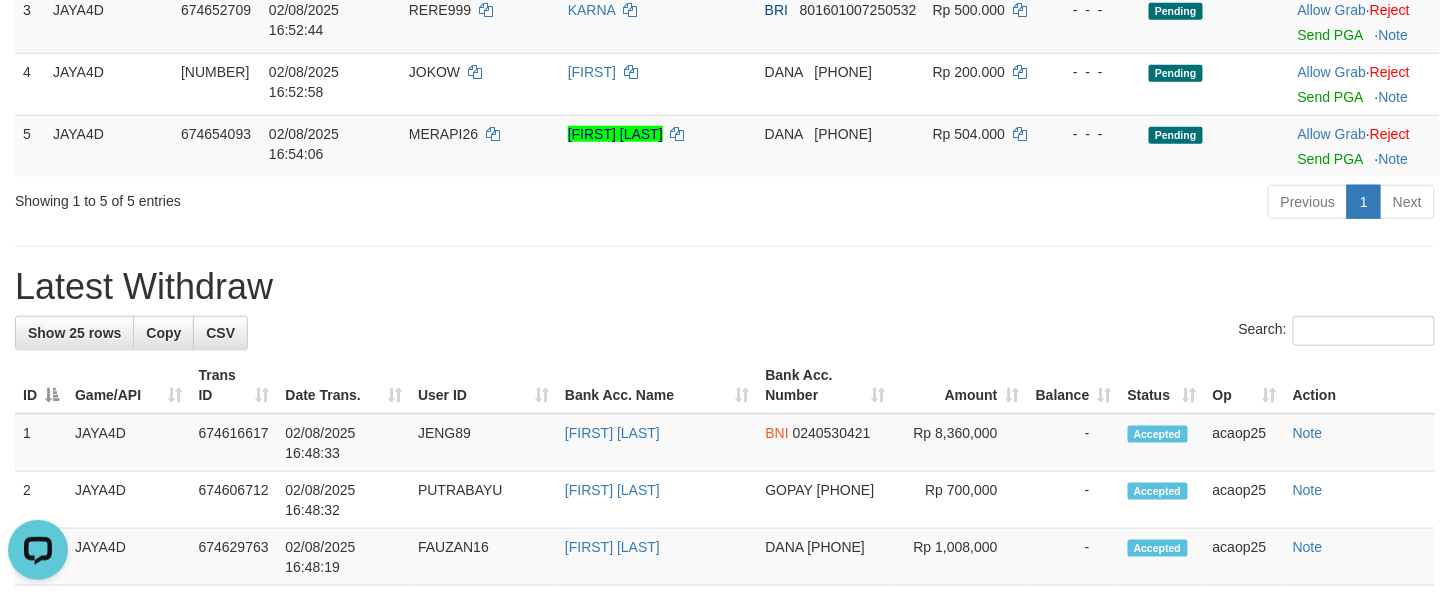 drag, startPoint x: 648, startPoint y: 306, endPoint x: 644, endPoint y: 321, distance: 15.524175 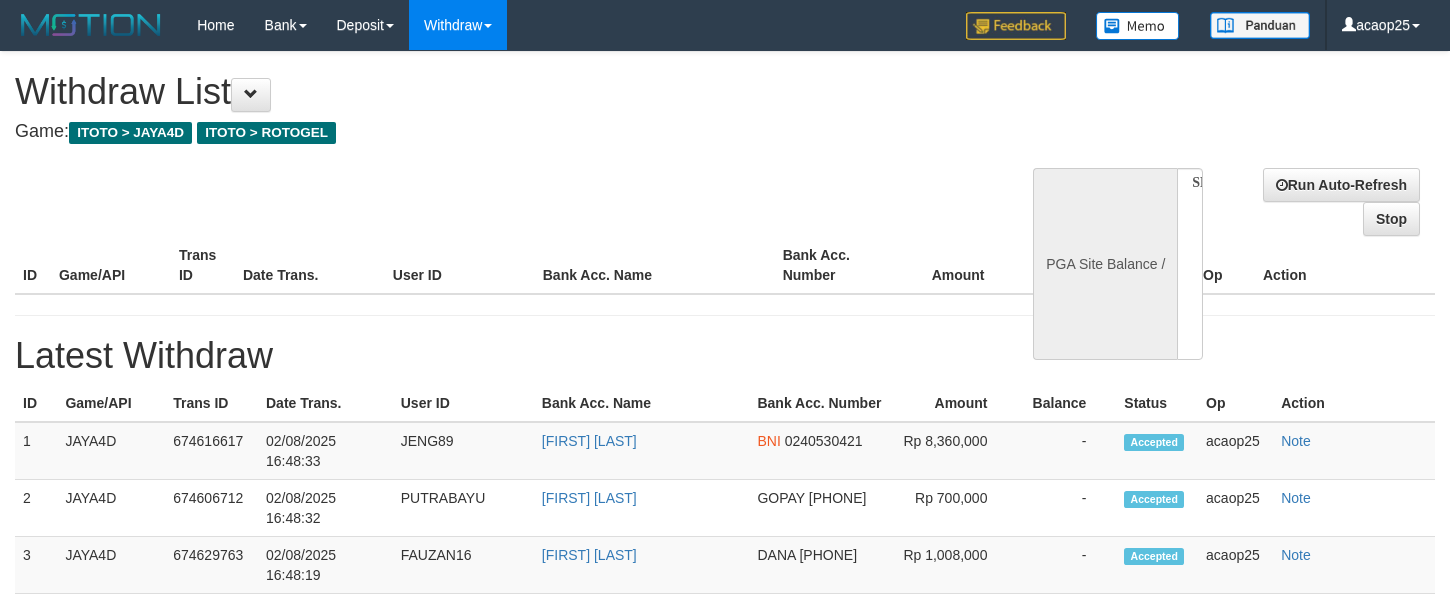select 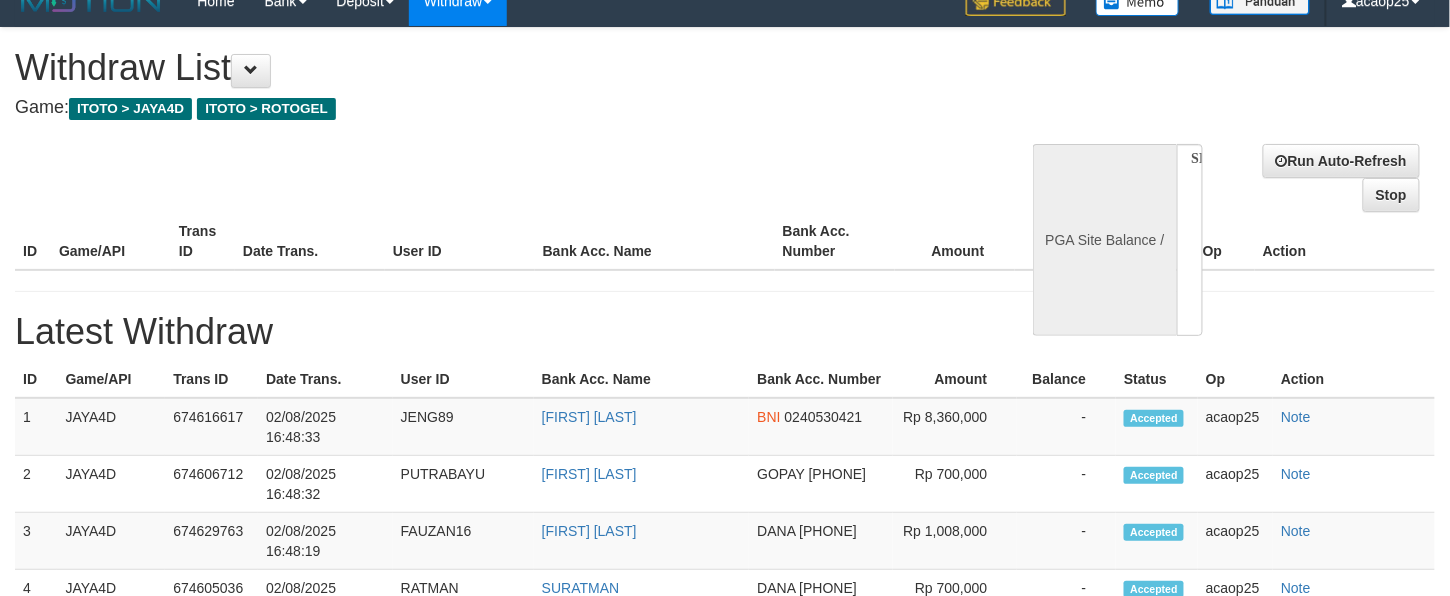 scroll, scrollTop: 0, scrollLeft: 0, axis: both 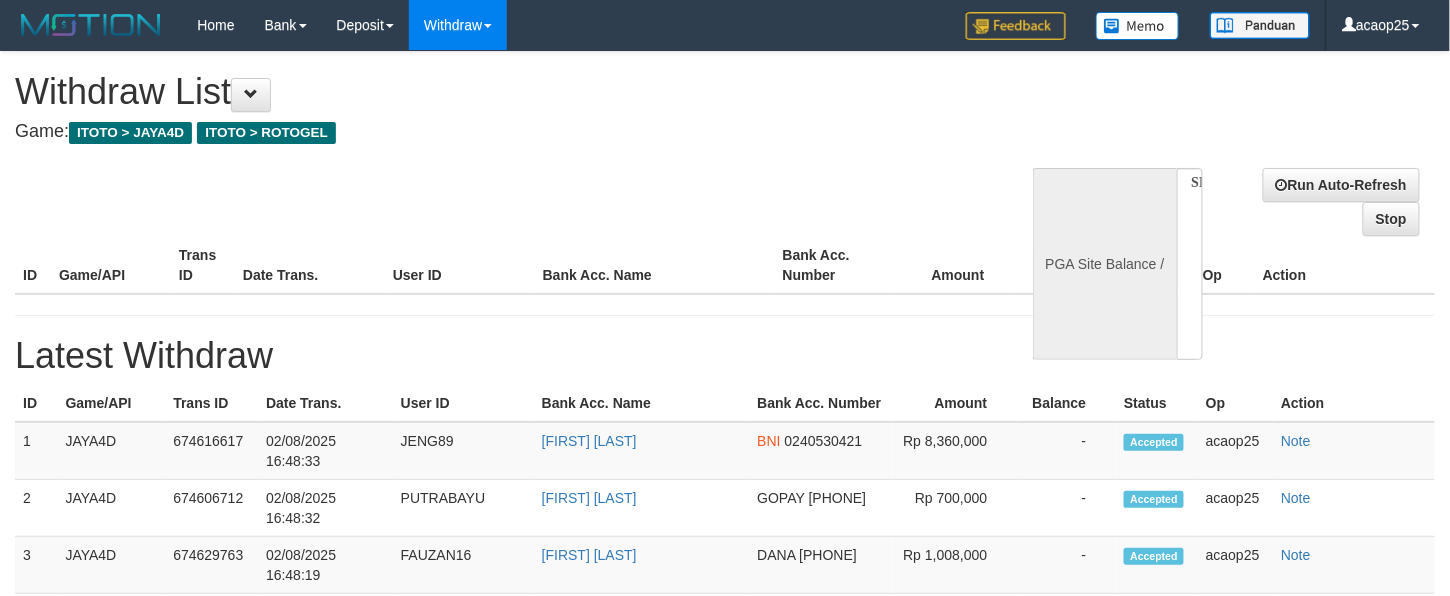 select on "**" 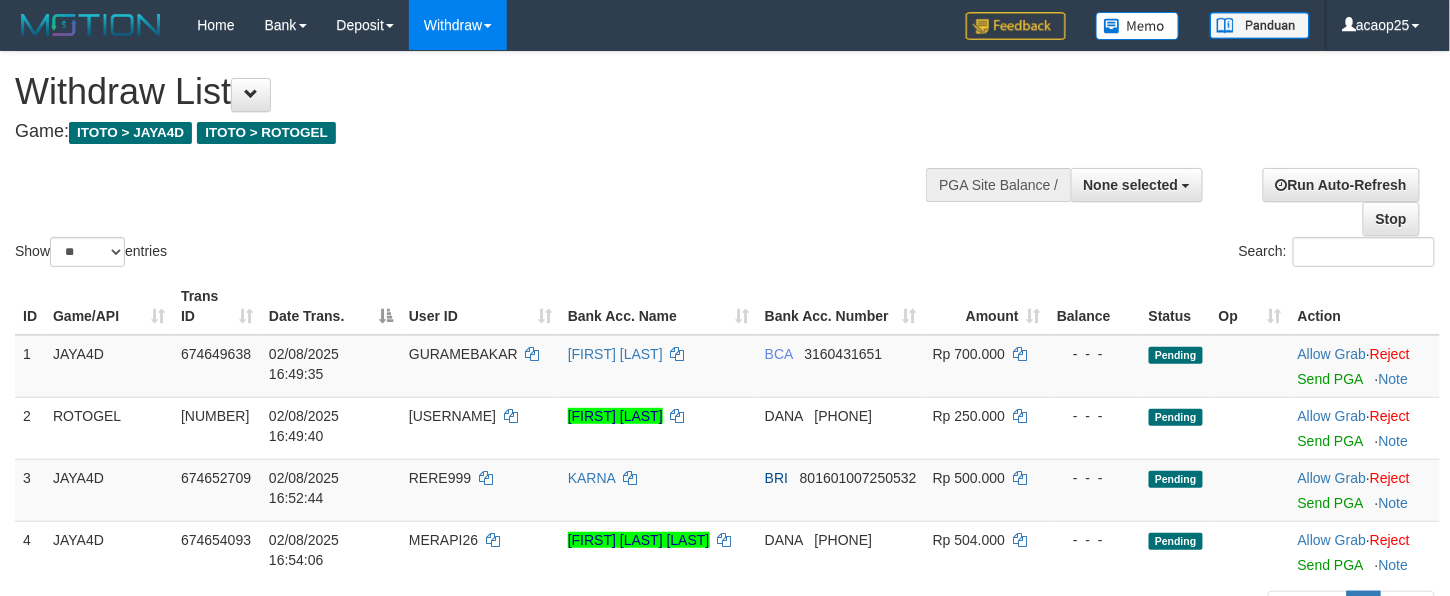 click on "Show  ** ** ** ***  entries Search:" at bounding box center [725, 161] 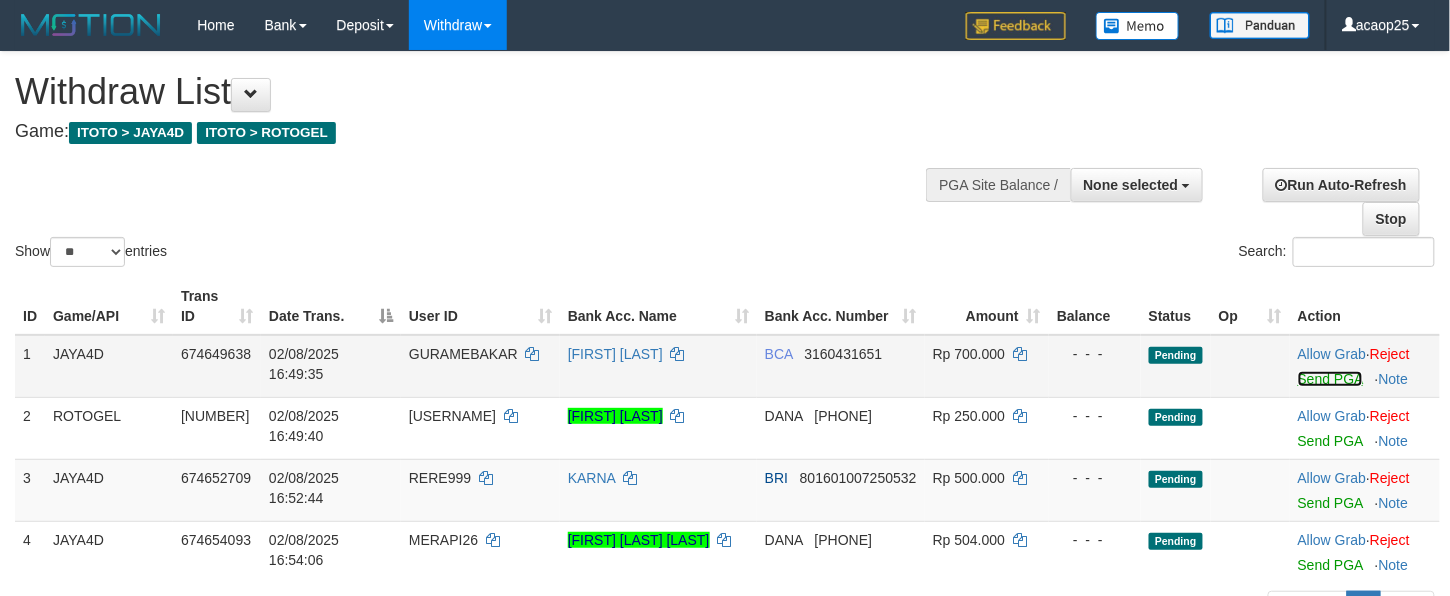 click on "Send PGA" at bounding box center [1330, 379] 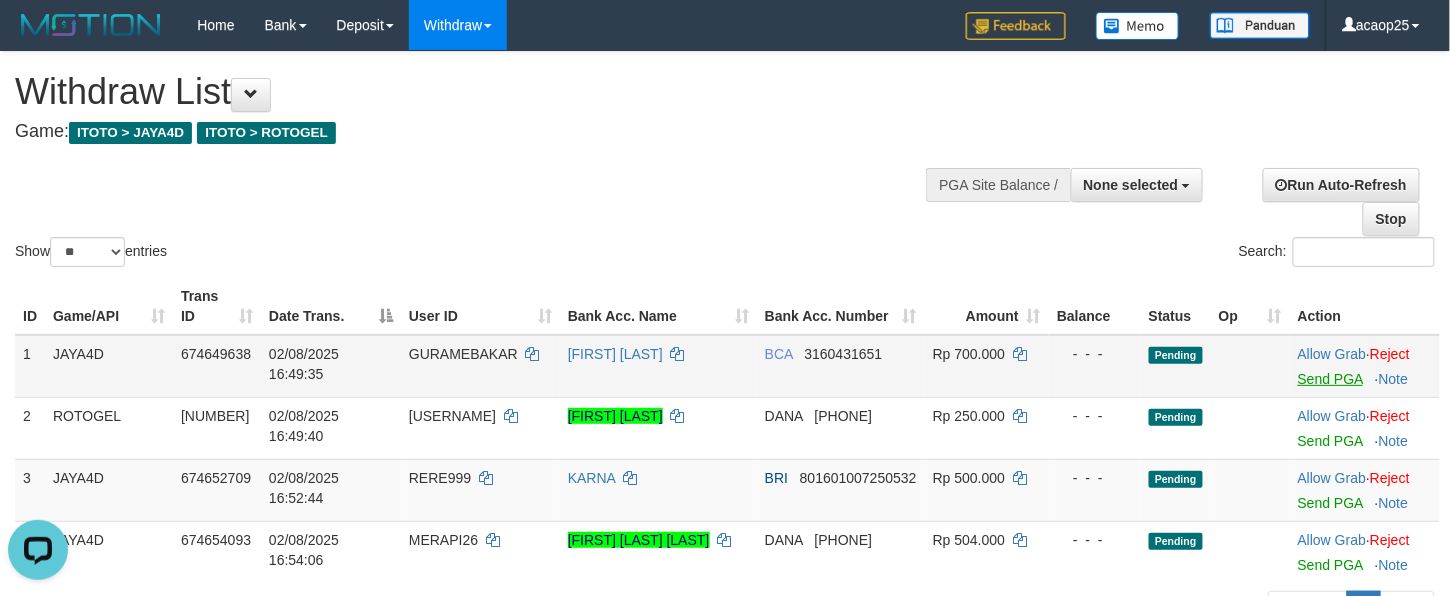 scroll, scrollTop: 0, scrollLeft: 0, axis: both 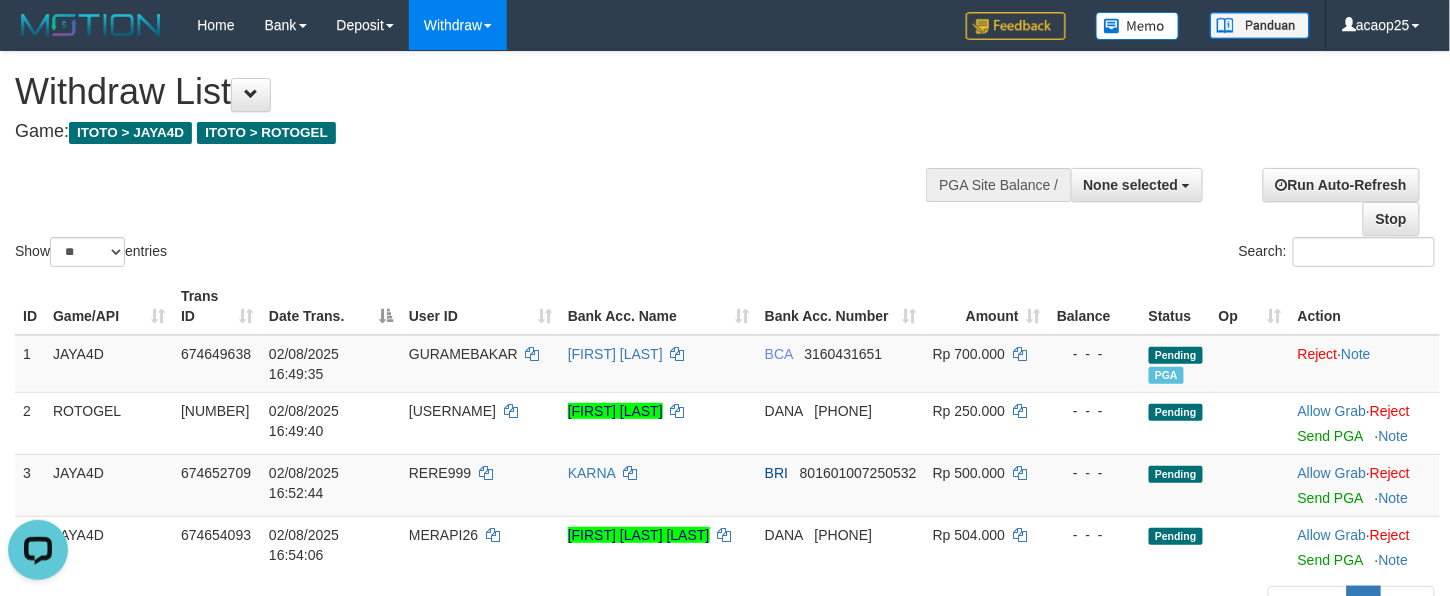 click on "**********" at bounding box center [488, 101] 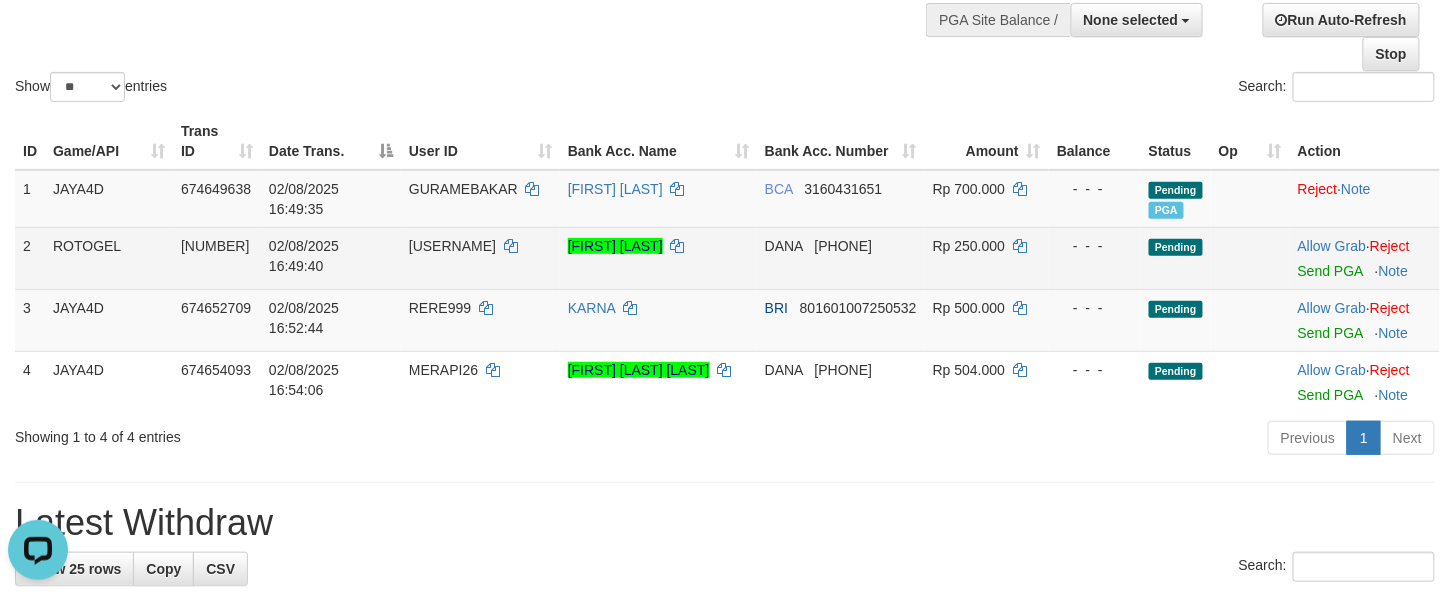 scroll, scrollTop: 222, scrollLeft: 0, axis: vertical 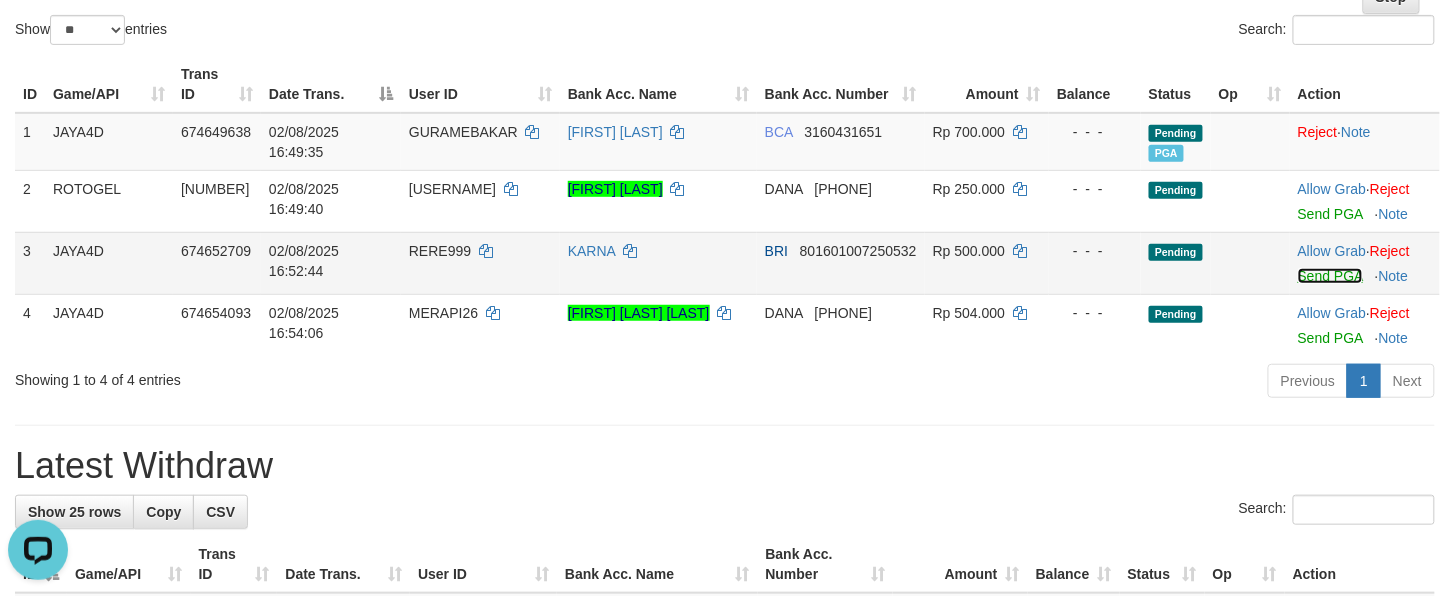 click on "Send PGA" at bounding box center [1330, 276] 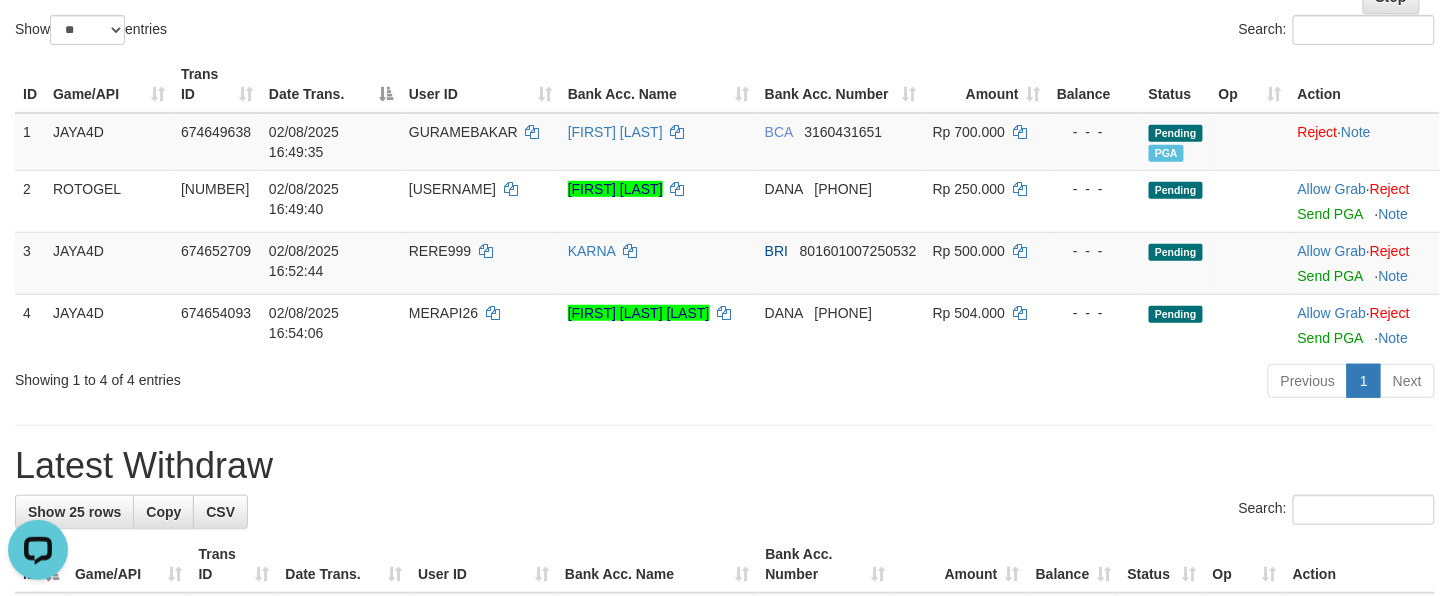 drag, startPoint x: 836, startPoint y: 565, endPoint x: 842, endPoint y: 556, distance: 10.816654 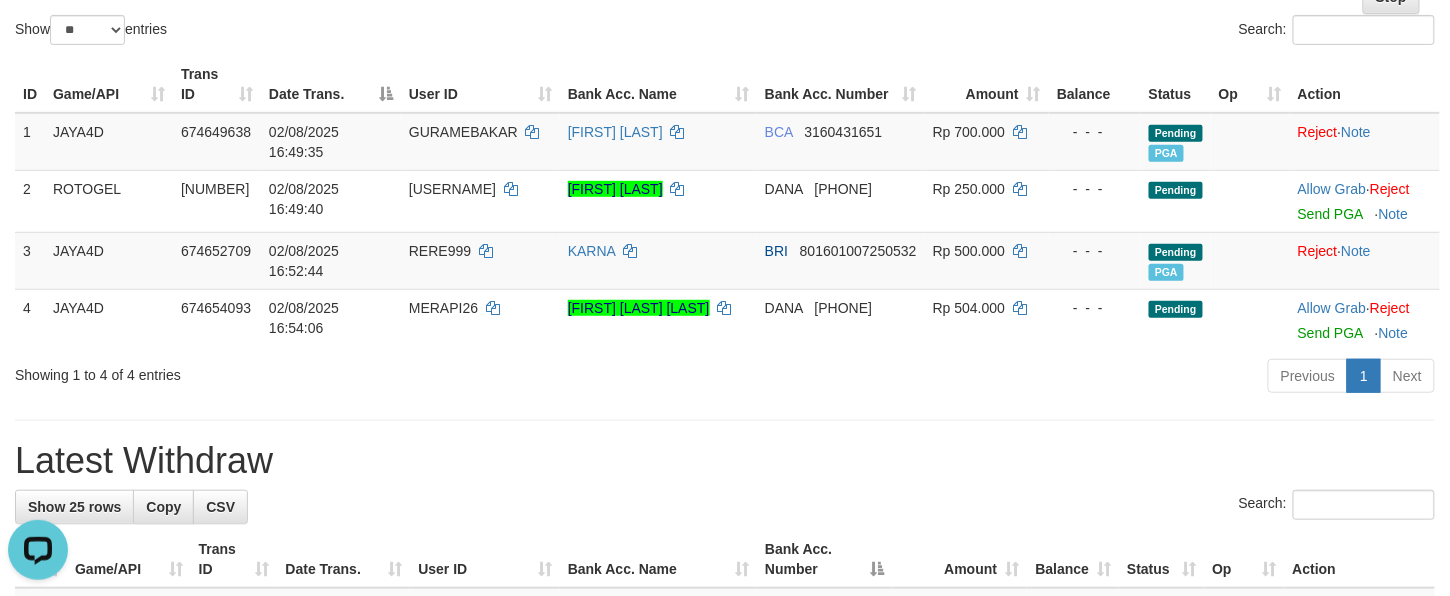 click on "Latest Withdraw" at bounding box center (725, 461) 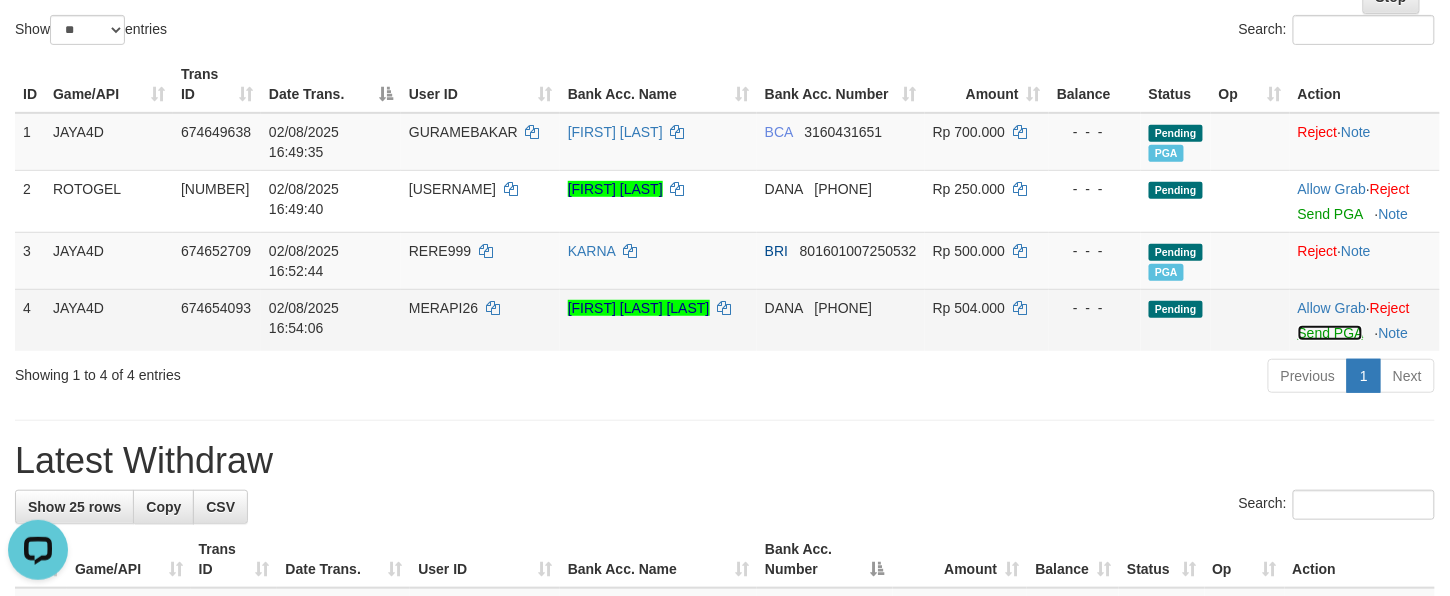 click on "Send PGA" at bounding box center (1330, 333) 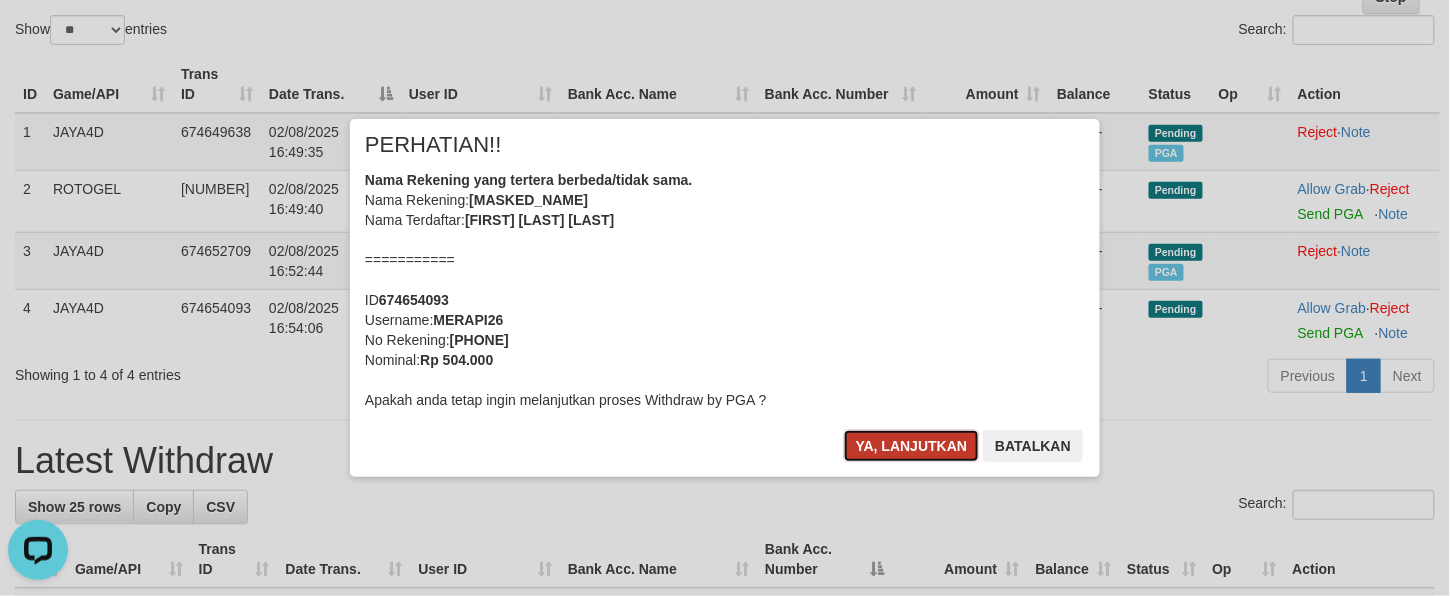click on "Ya, lanjutkan" at bounding box center [912, 446] 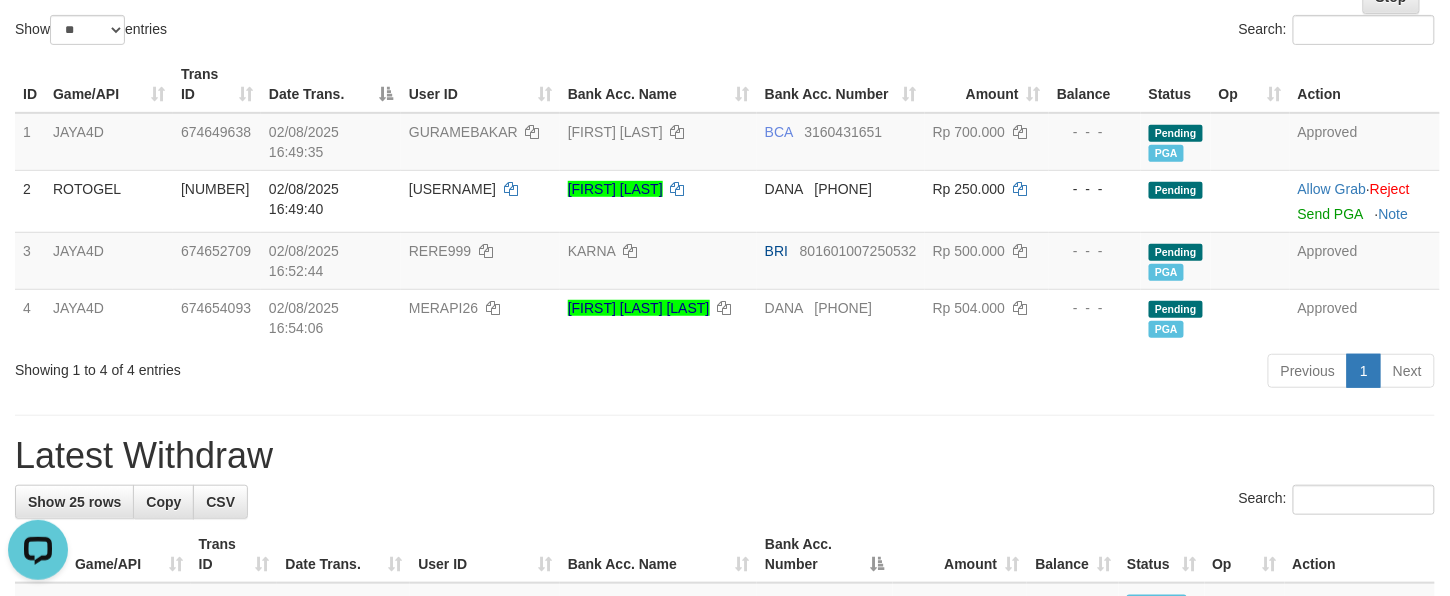 click on "Previous 1 Next" at bounding box center [1027, 373] 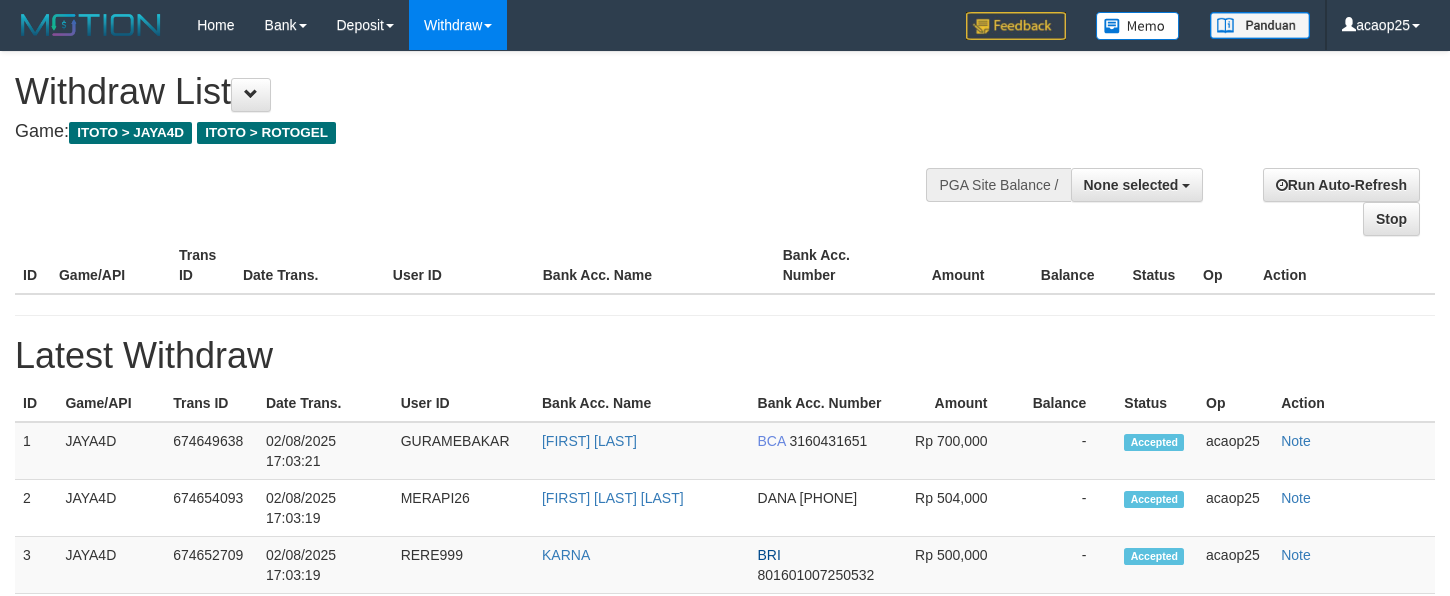 select 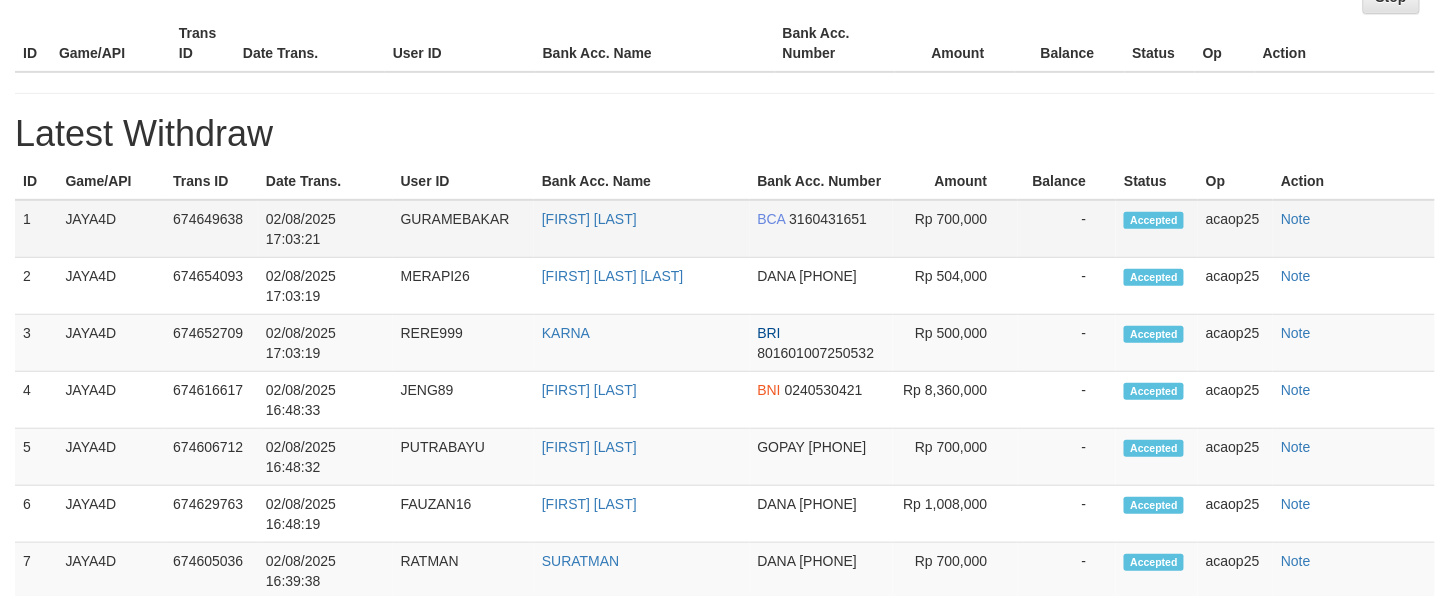 scroll, scrollTop: 222, scrollLeft: 0, axis: vertical 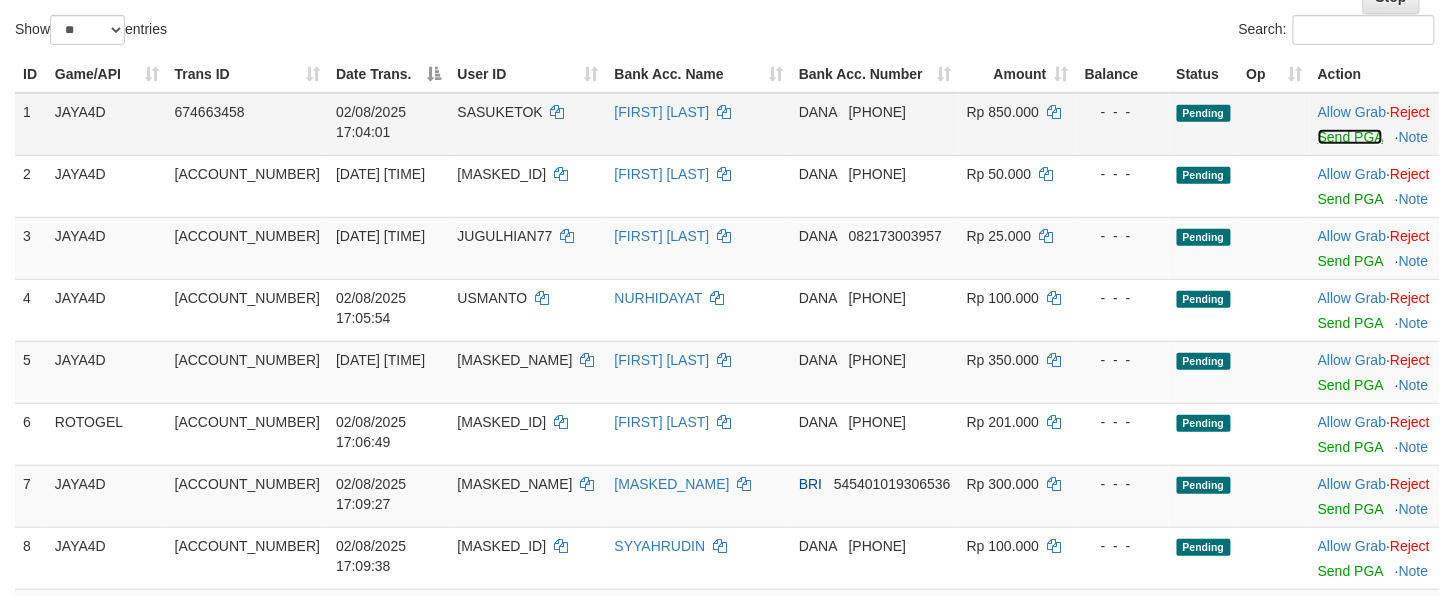 click on "Send PGA" at bounding box center (1350, 137) 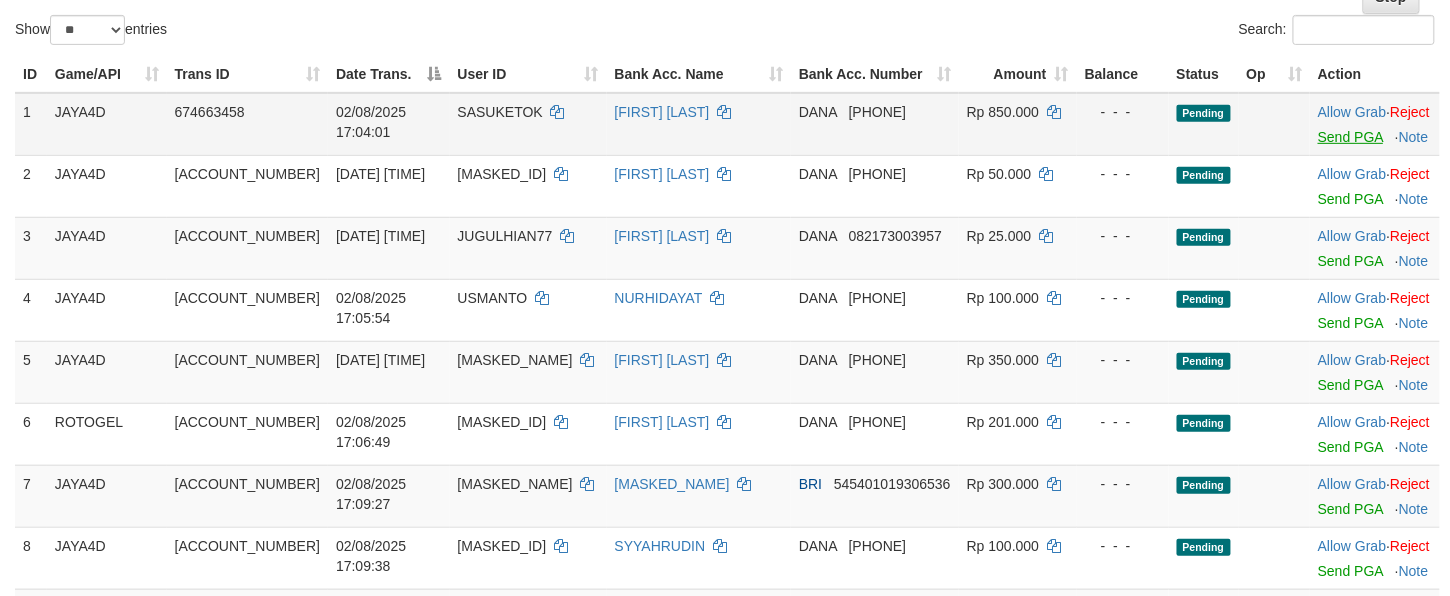 scroll, scrollTop: 268, scrollLeft: 0, axis: vertical 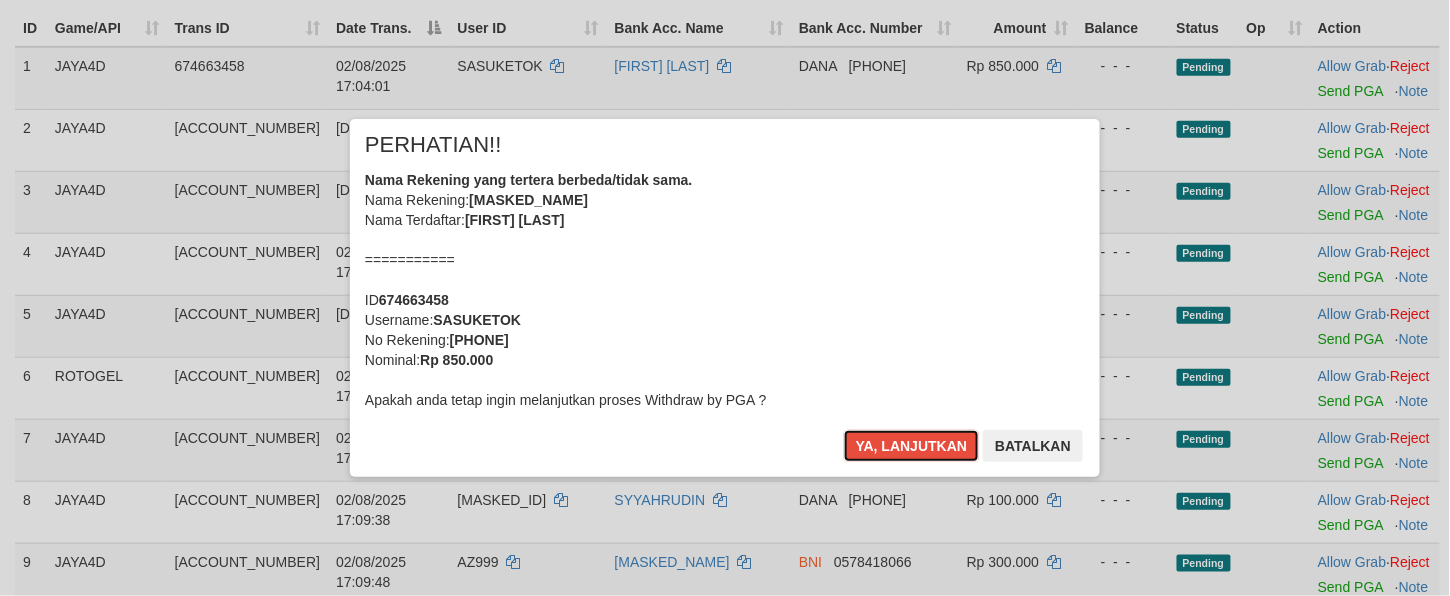 click on "Ya, lanjutkan" at bounding box center (912, 446) 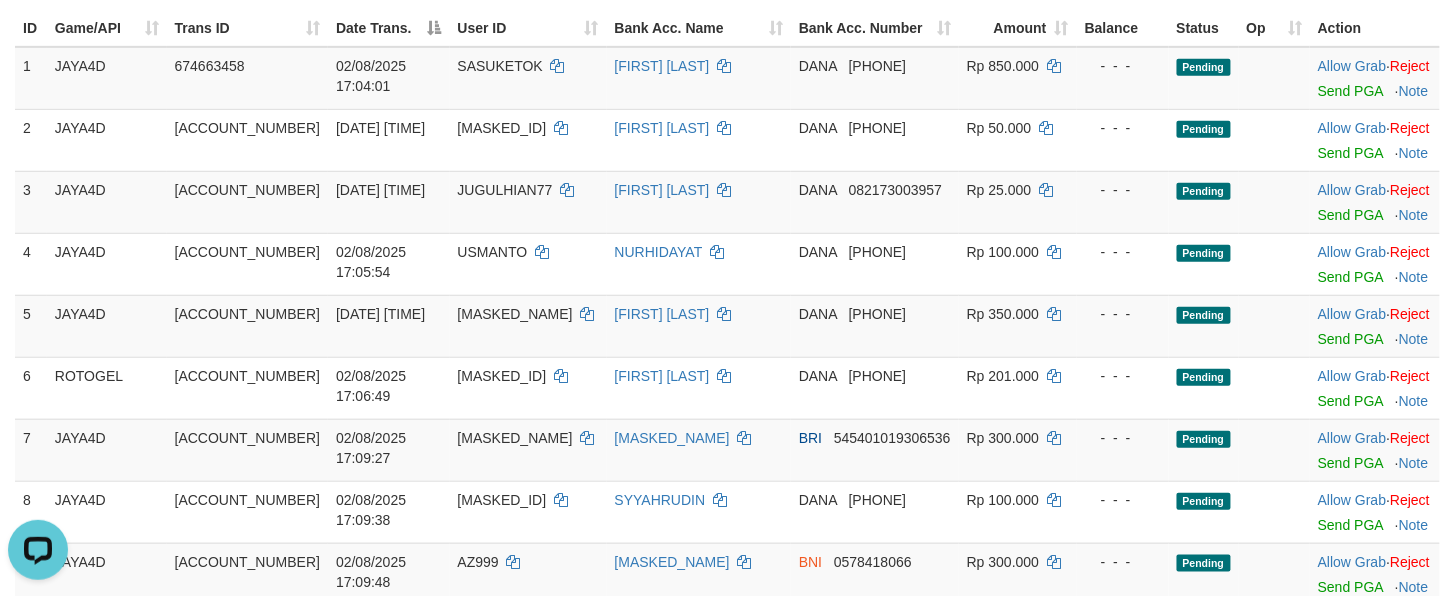 scroll, scrollTop: 0, scrollLeft: 0, axis: both 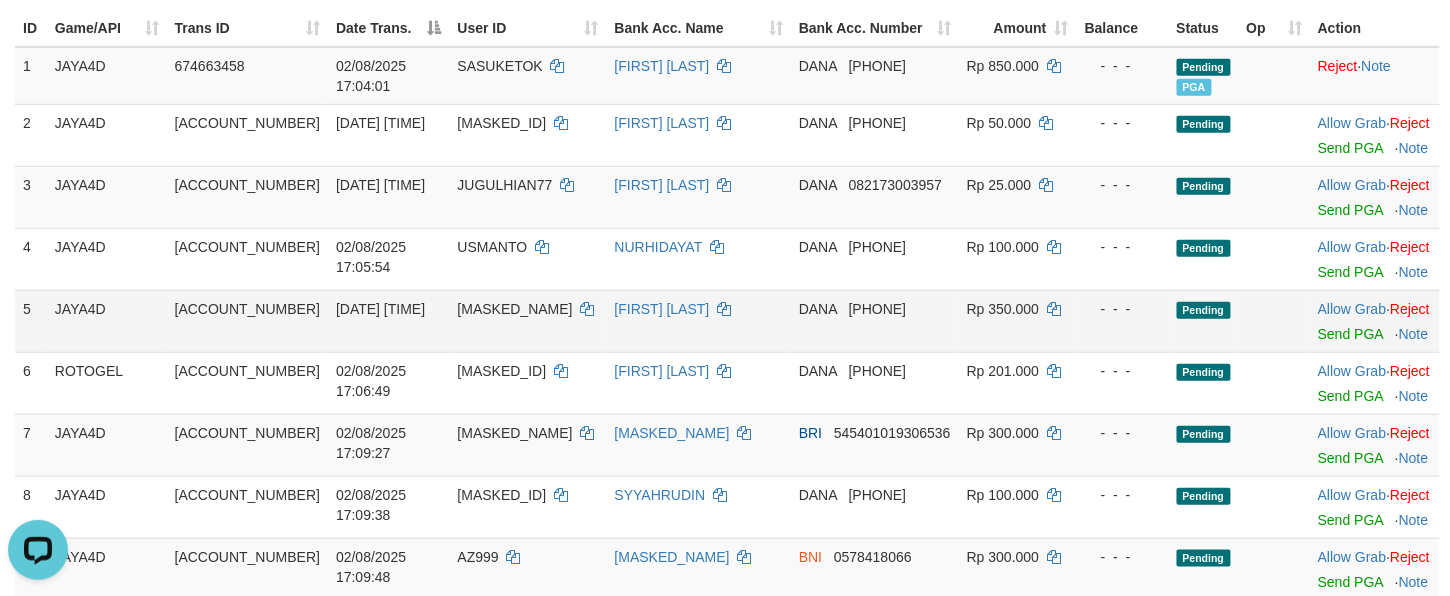 drag, startPoint x: 1014, startPoint y: 414, endPoint x: 1021, endPoint y: 422, distance: 10.630146 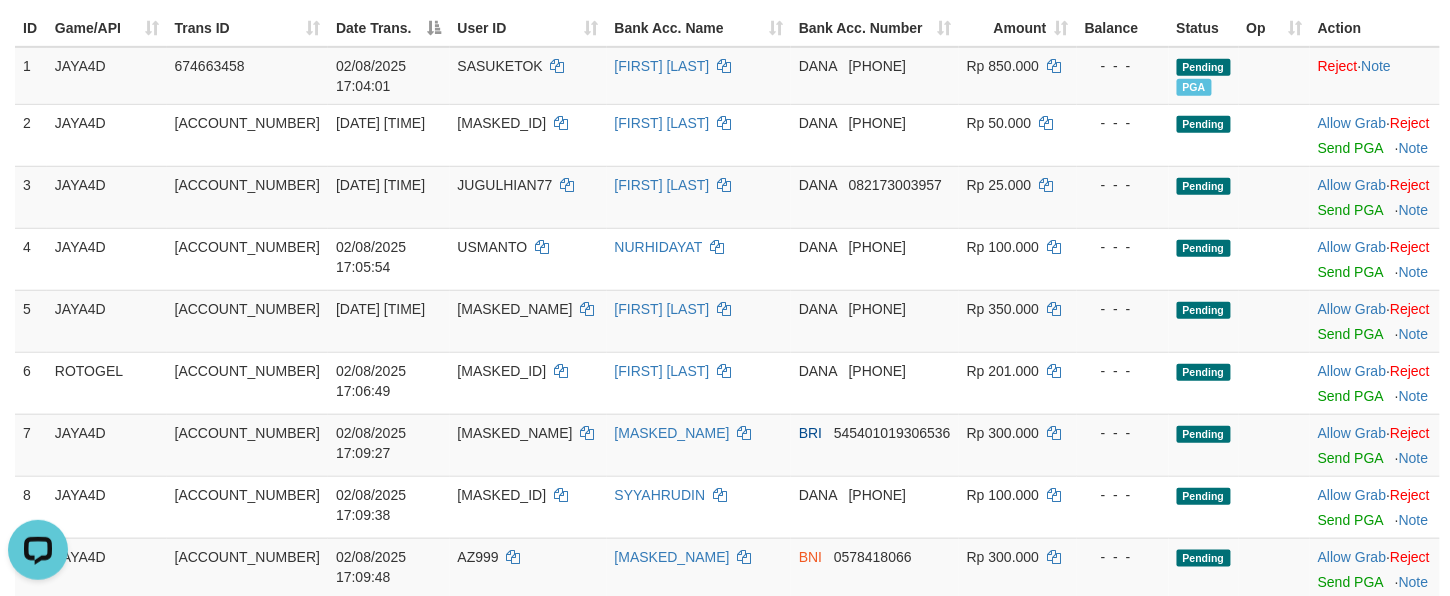 scroll, scrollTop: 772, scrollLeft: 0, axis: vertical 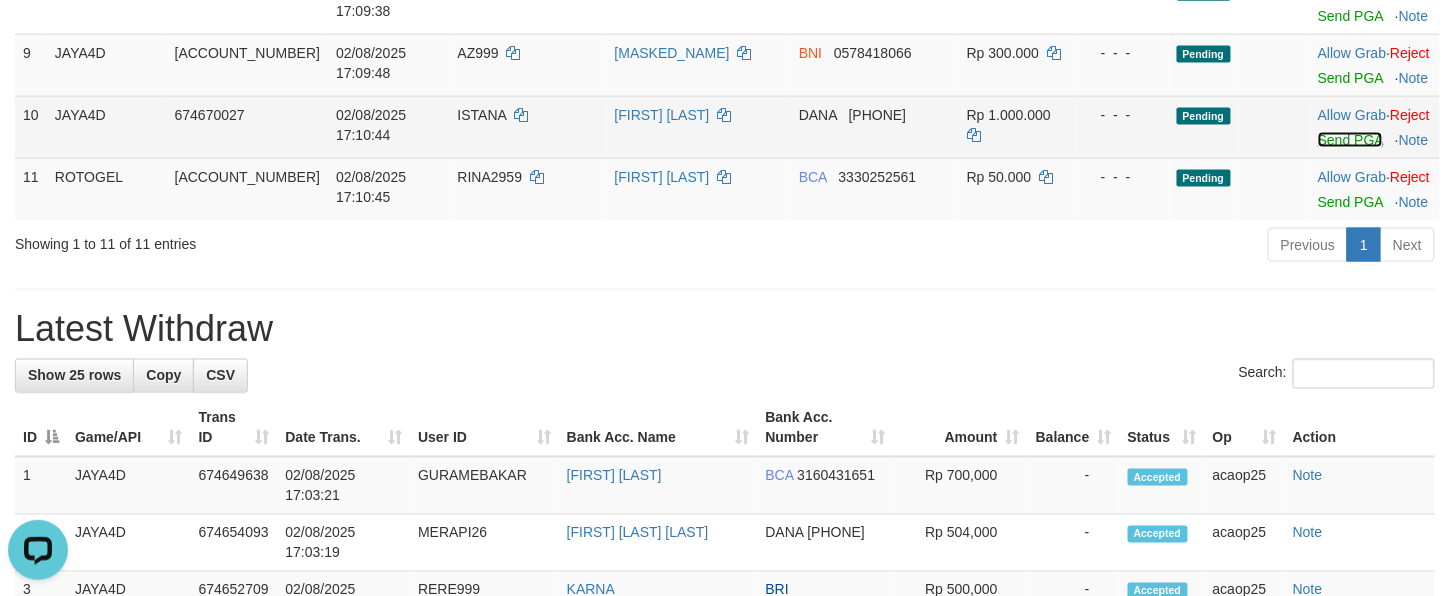 click on "Send PGA" at bounding box center [1350, 140] 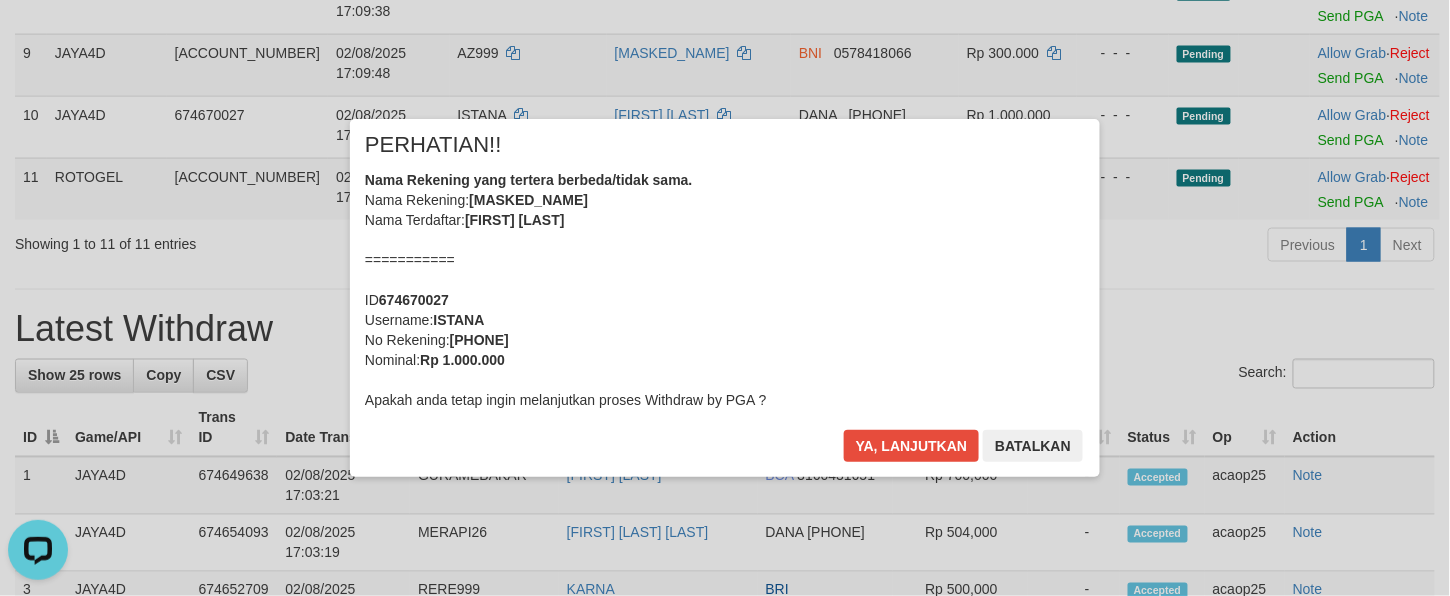 drag, startPoint x: 721, startPoint y: 417, endPoint x: 734, endPoint y: 417, distance: 13 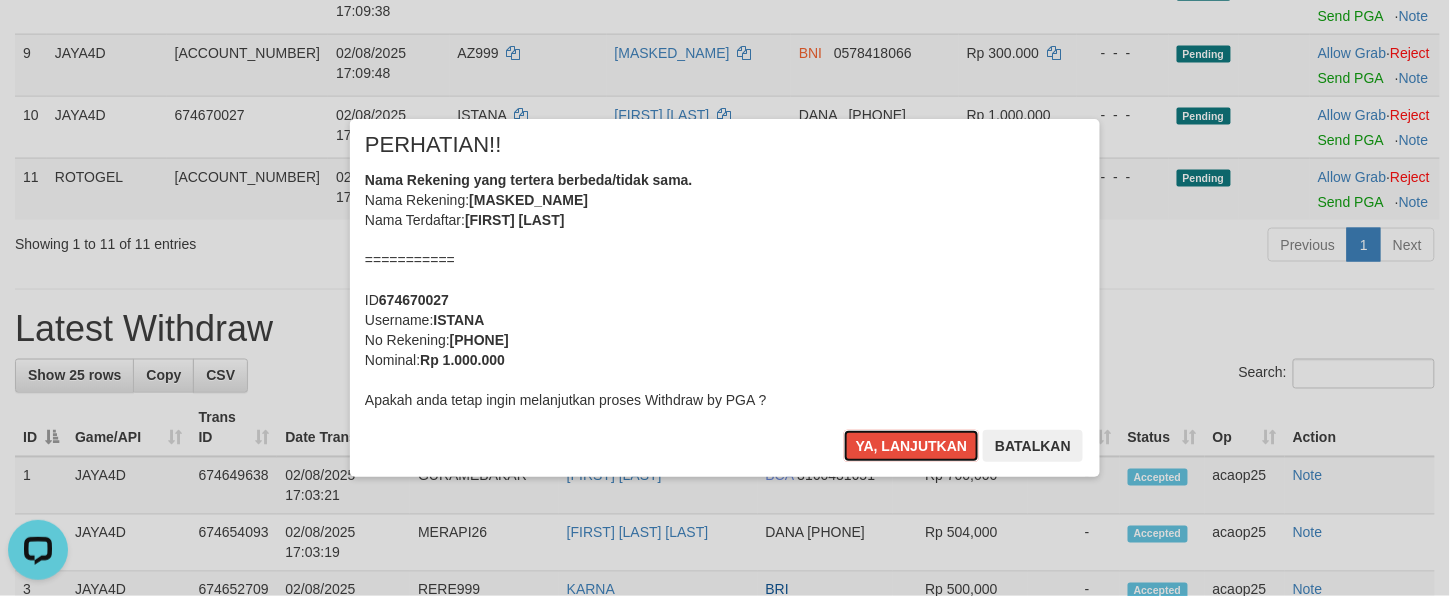 drag, startPoint x: 873, startPoint y: 440, endPoint x: 633, endPoint y: 33, distance: 472.49234 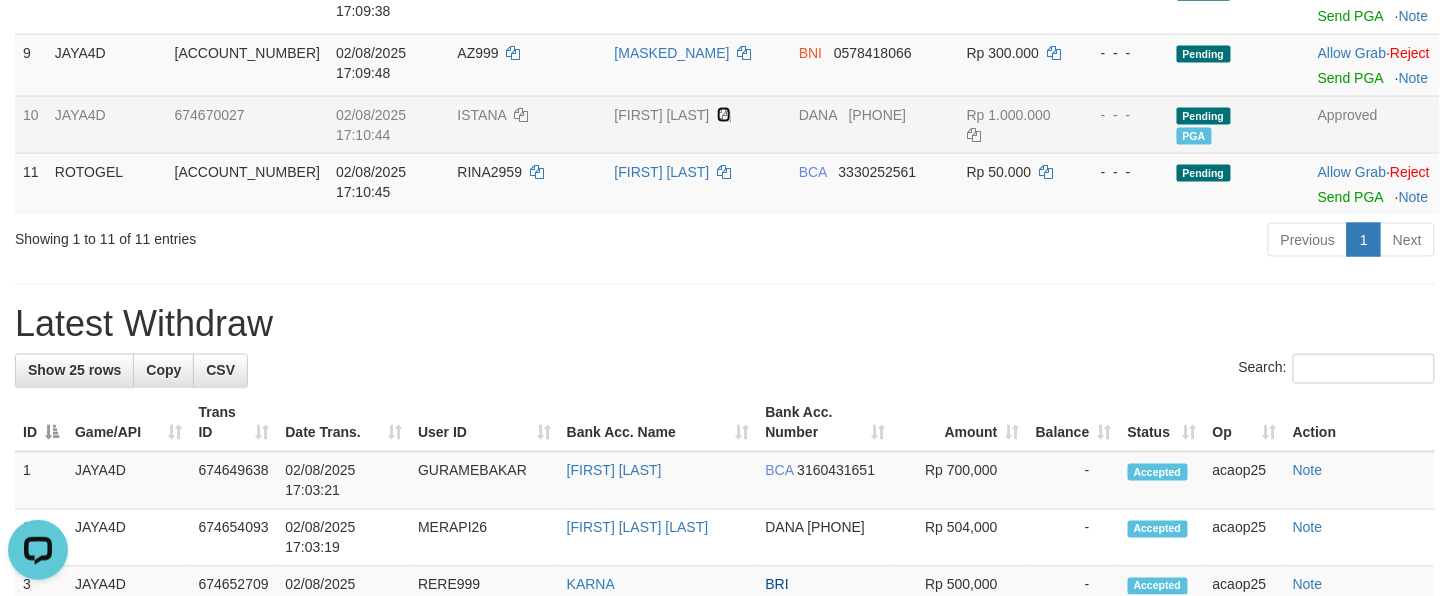 click at bounding box center [724, 115] 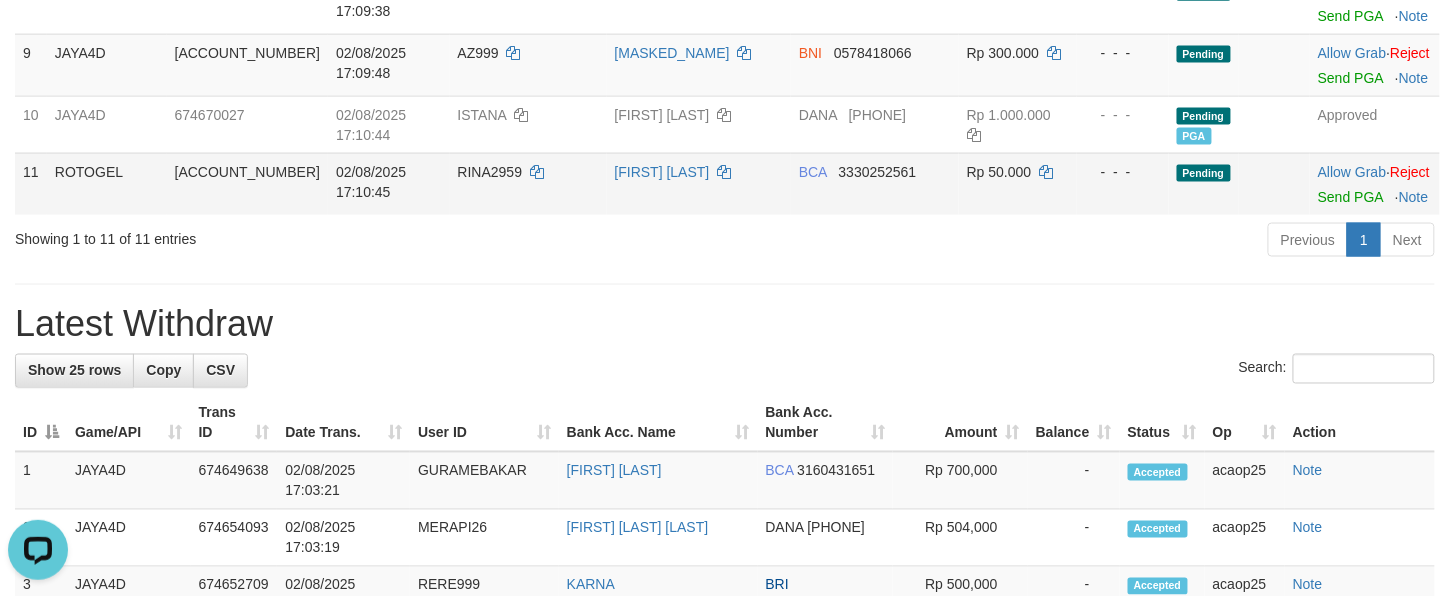click on "MUHAMMAD SHOLEH" at bounding box center [699, 184] 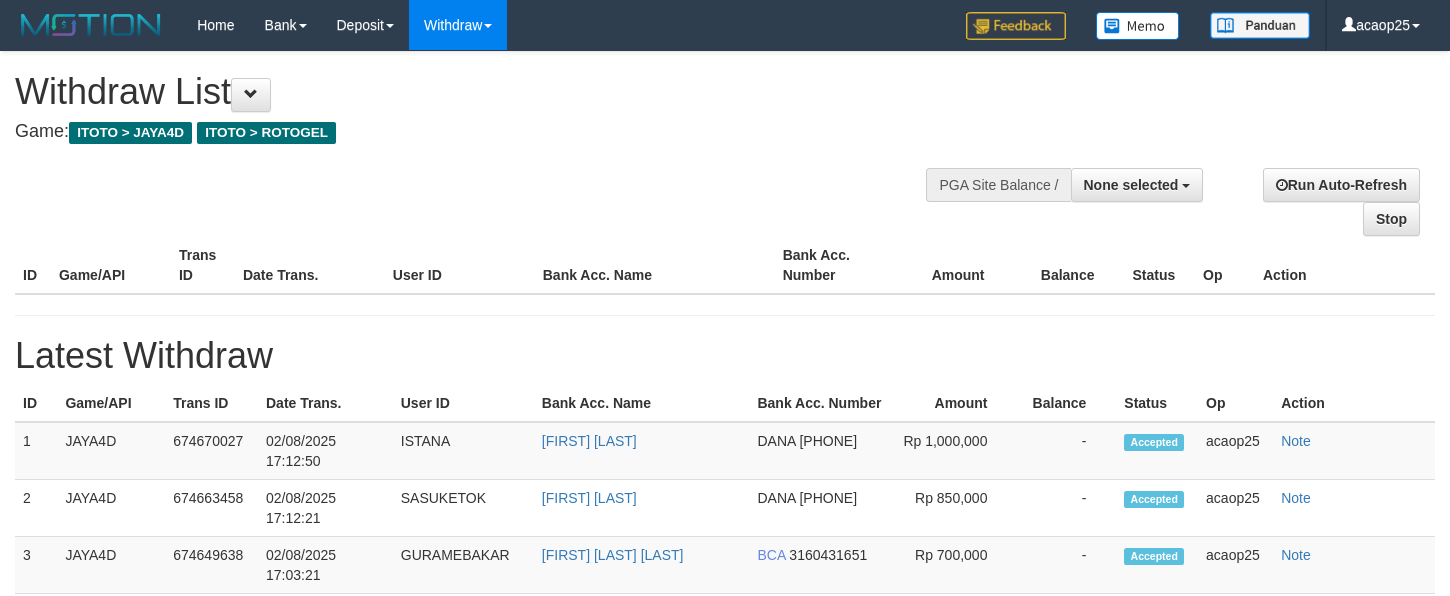 select 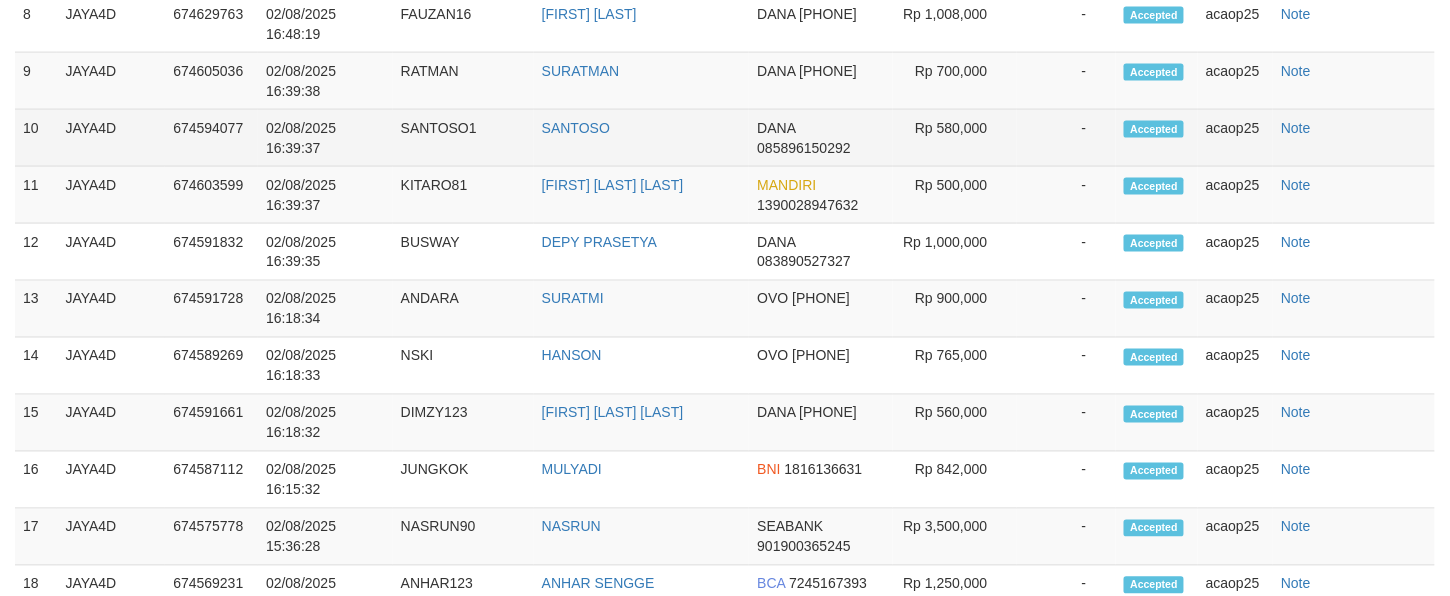 select on "**" 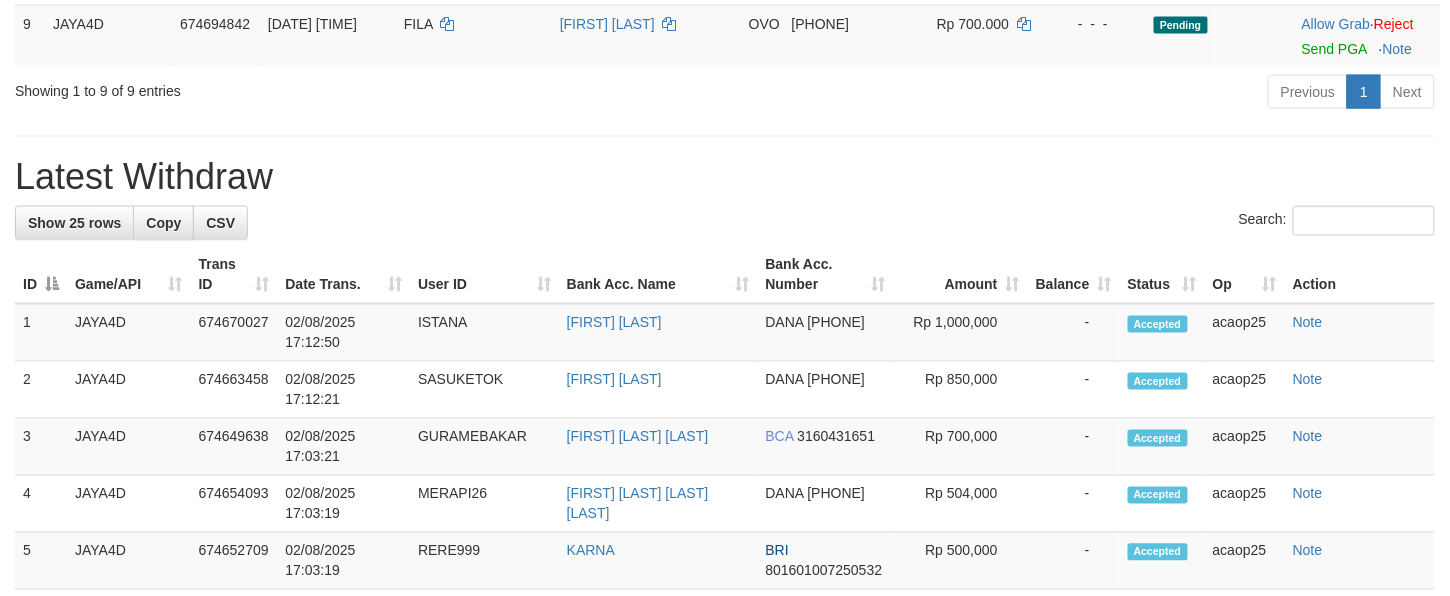 scroll, scrollTop: 56, scrollLeft: 0, axis: vertical 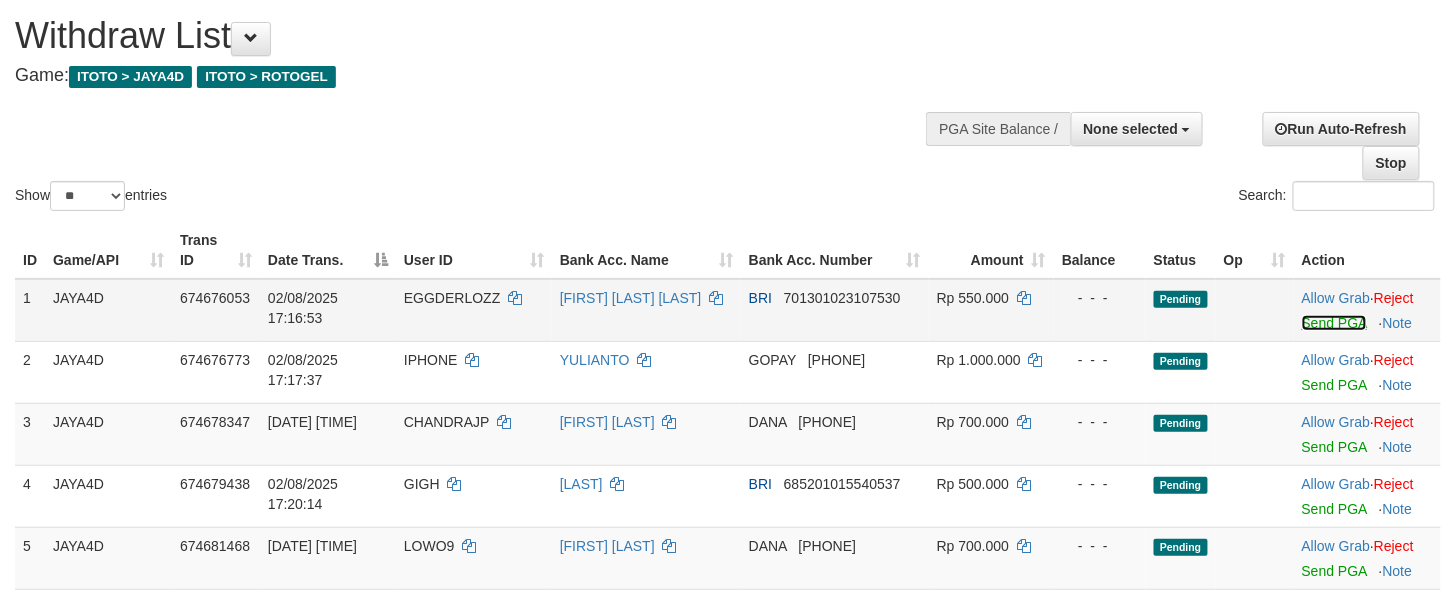 click on "Send PGA" at bounding box center (1334, 323) 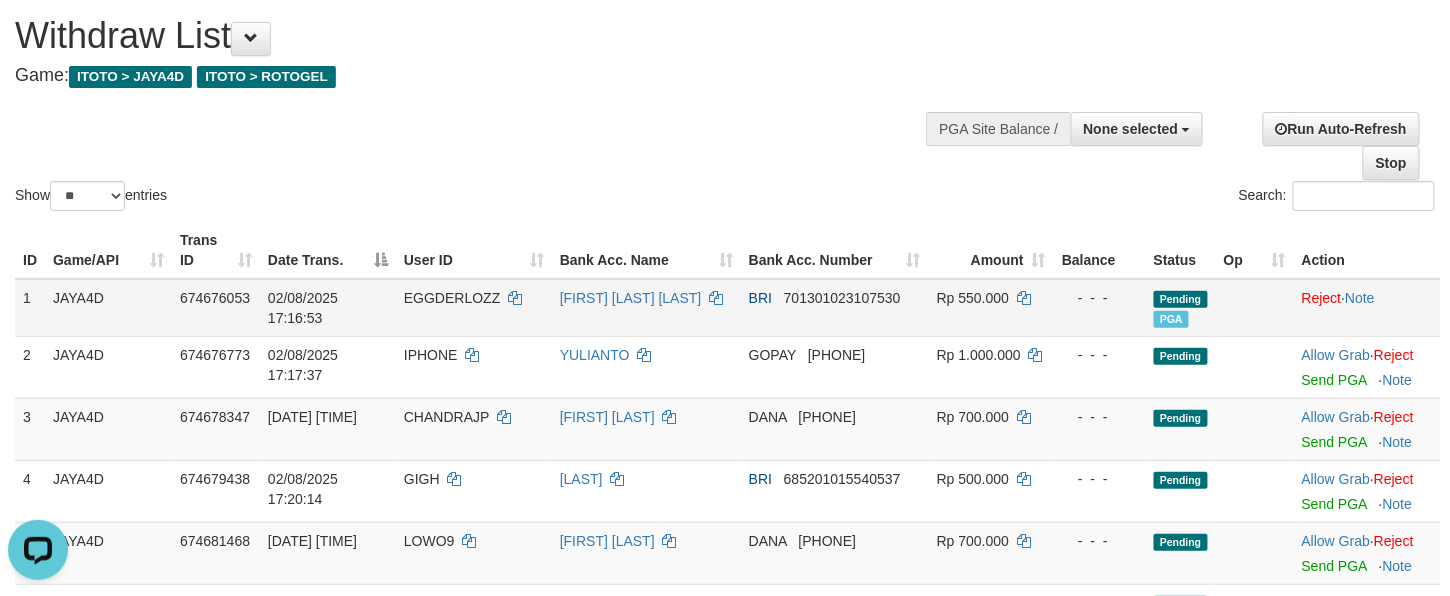 scroll, scrollTop: 0, scrollLeft: 0, axis: both 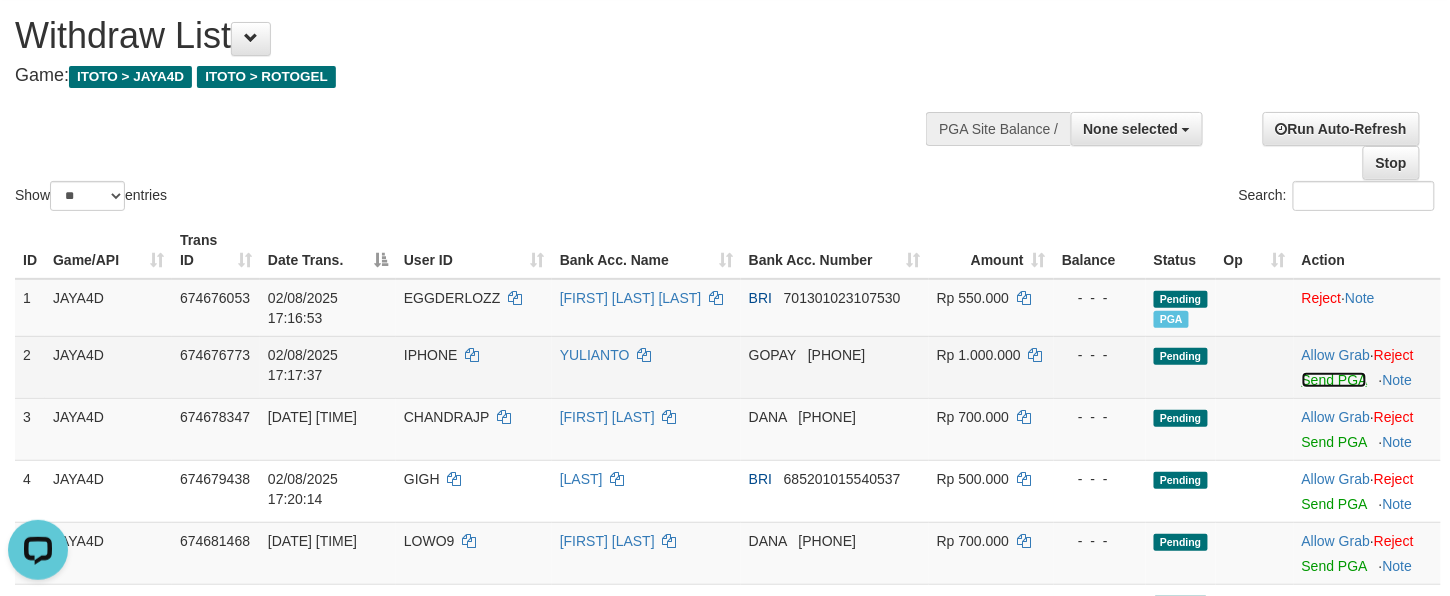 click on "Send PGA" at bounding box center [1334, 380] 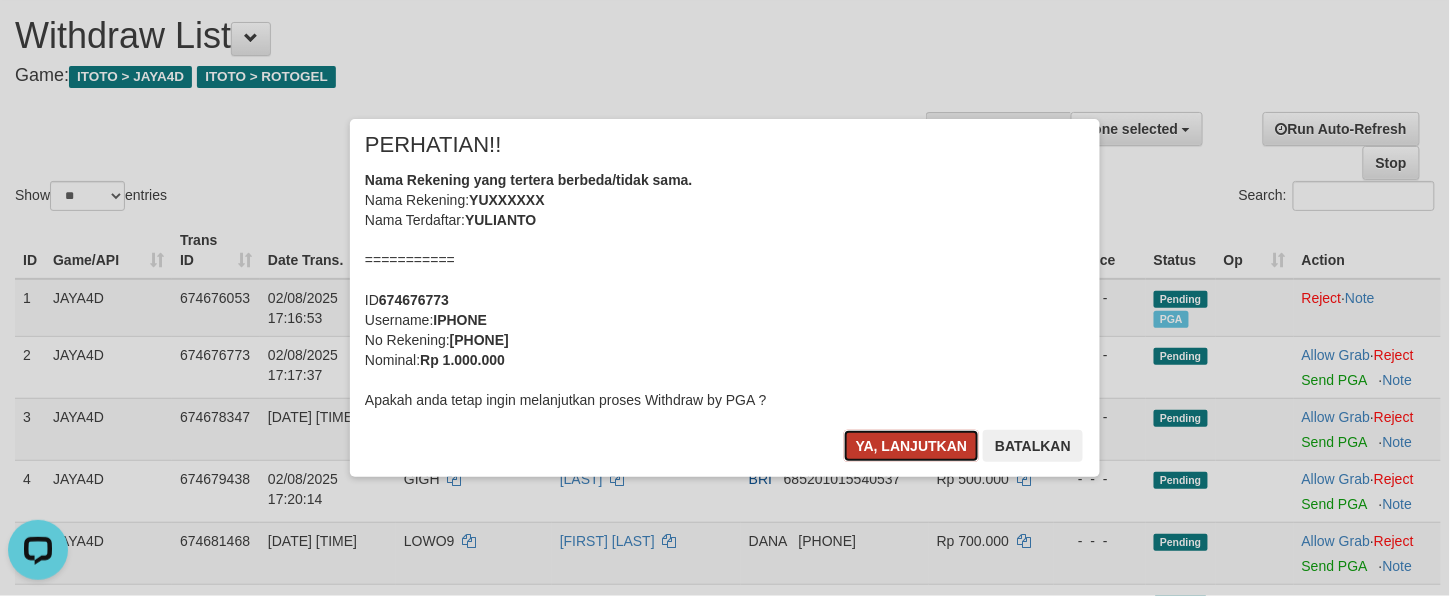 click on "Ya, lanjutkan" at bounding box center [912, 446] 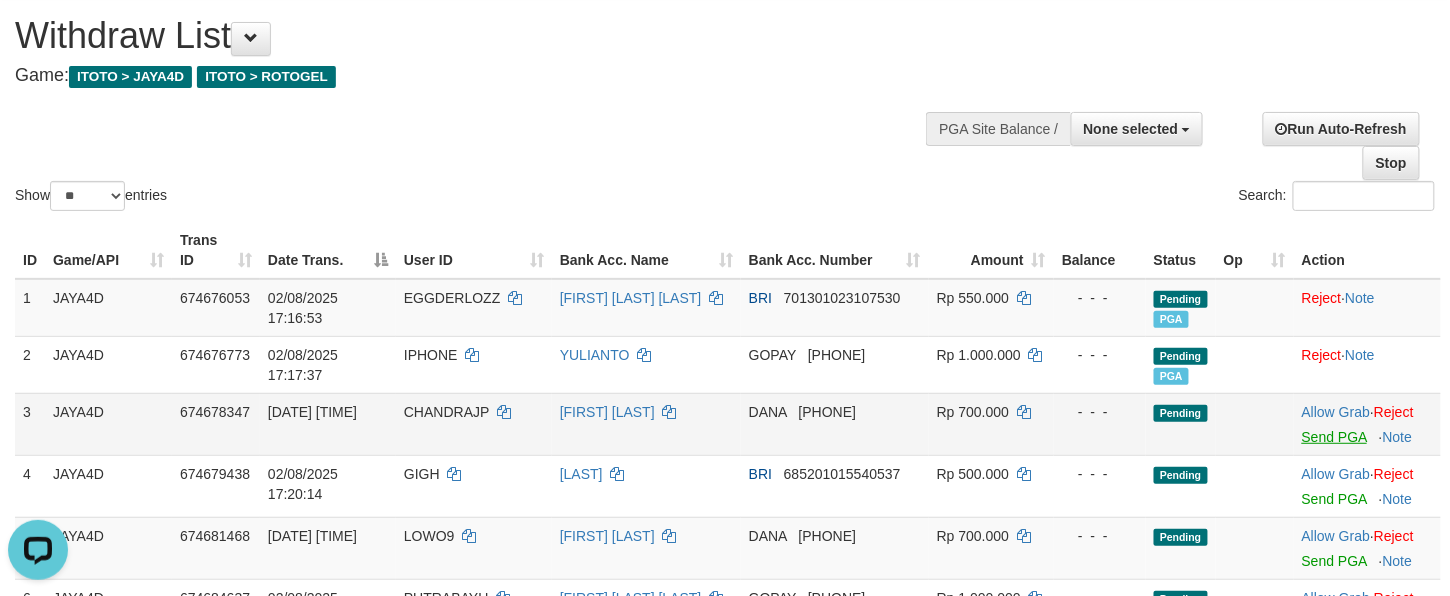 scroll, scrollTop: 30, scrollLeft: 0, axis: vertical 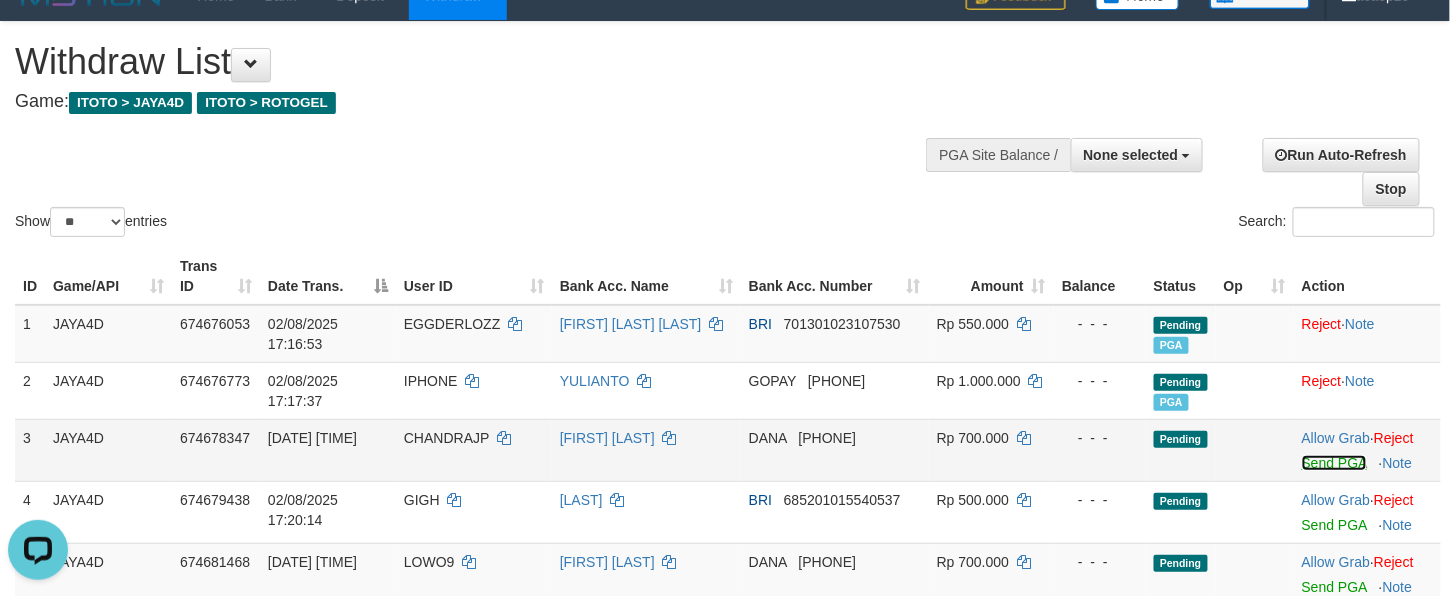click on "Send PGA" at bounding box center [1334, 463] 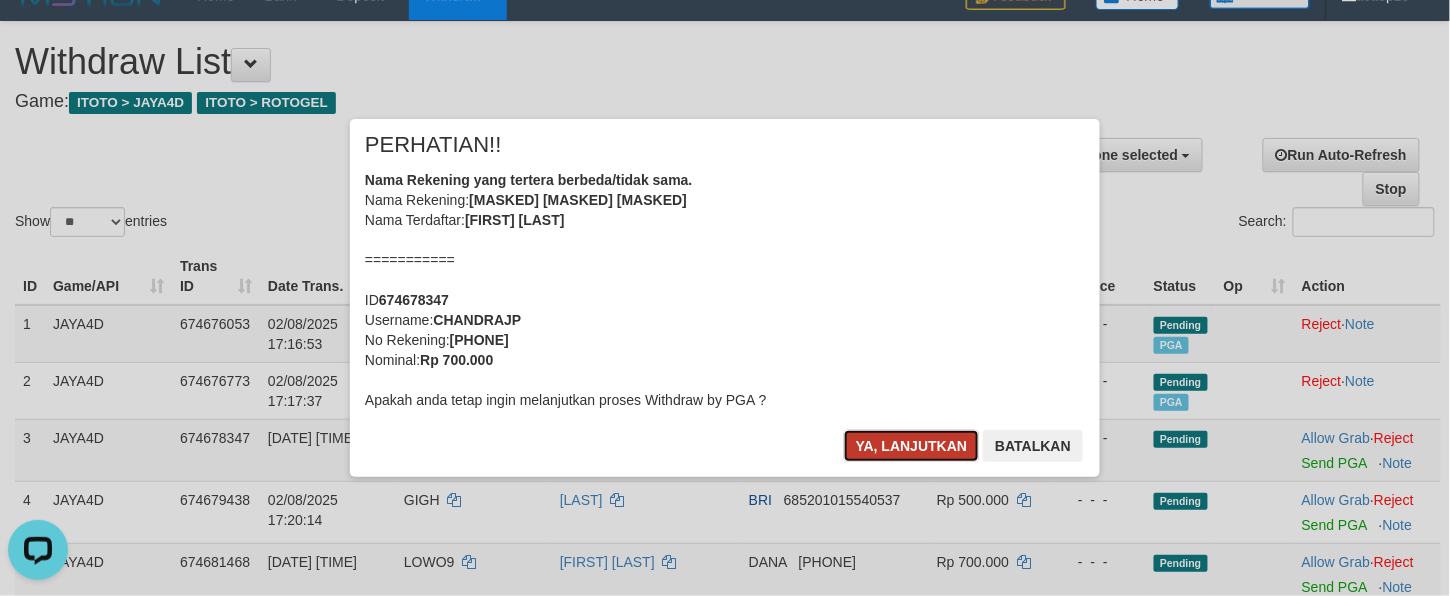 click on "Ya, lanjutkan" at bounding box center (912, 446) 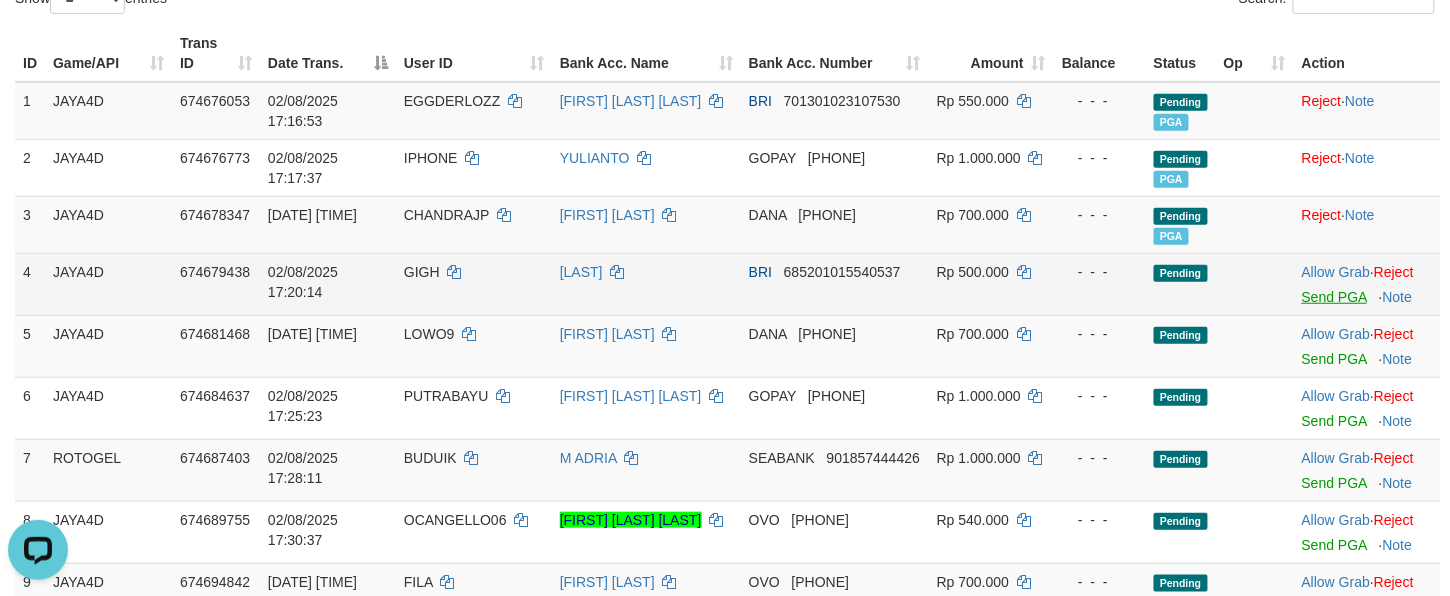scroll, scrollTop: 228, scrollLeft: 0, axis: vertical 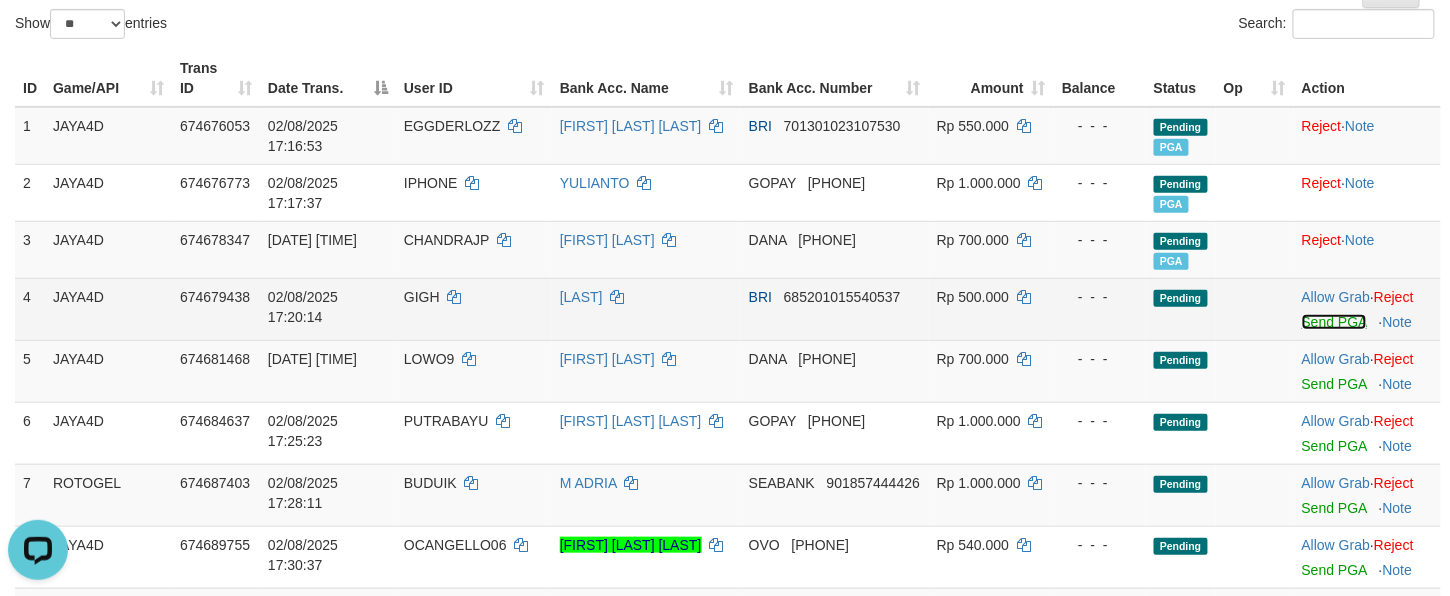 click on "Send PGA" at bounding box center (1334, 322) 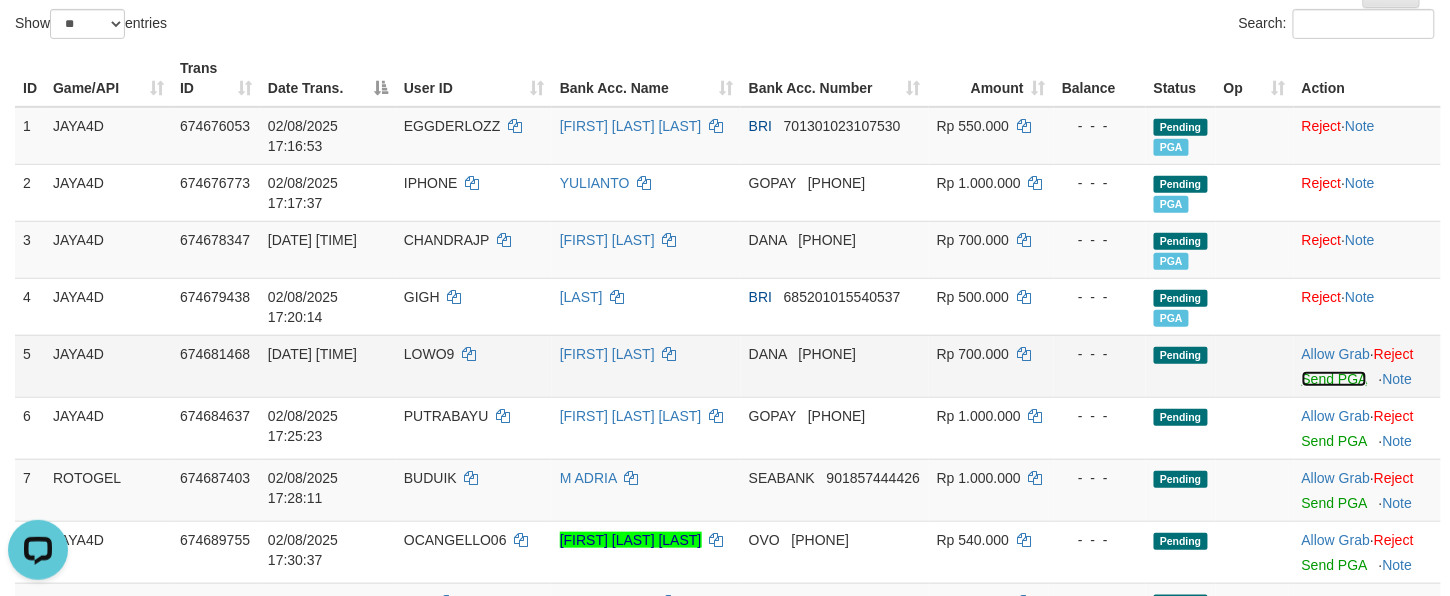 click on "Send PGA" at bounding box center (1334, 379) 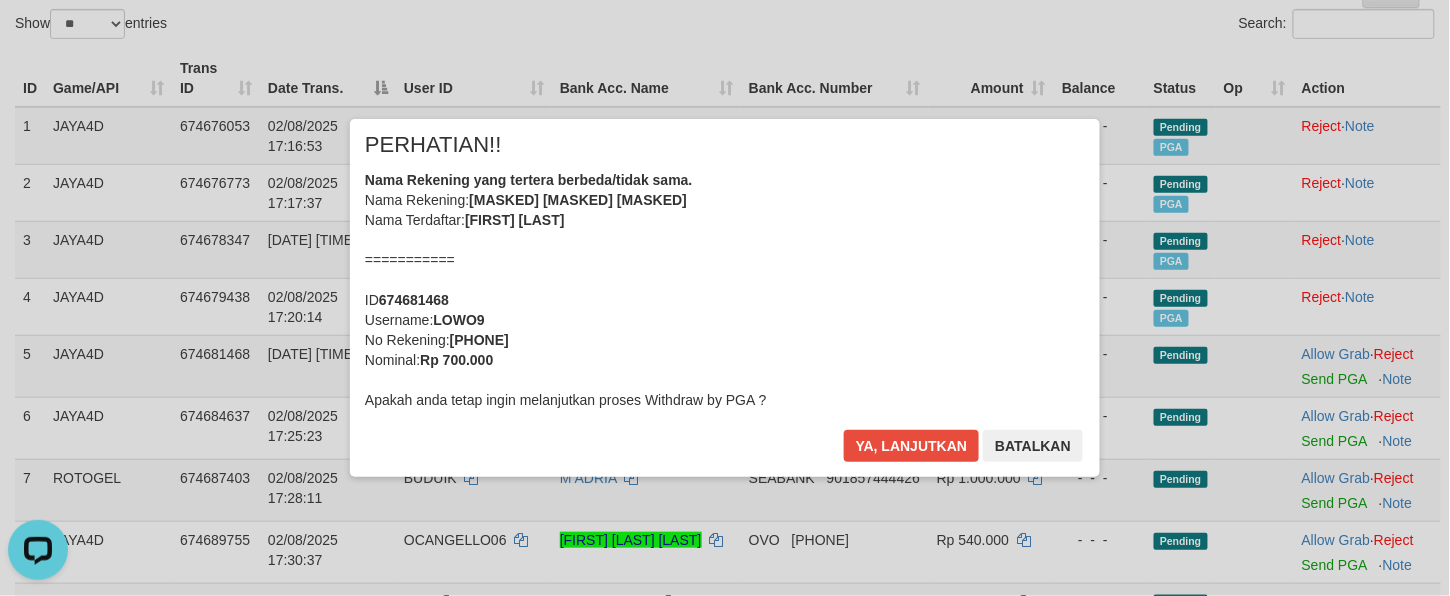drag, startPoint x: 744, startPoint y: 389, endPoint x: 808, endPoint y: 432, distance: 77.10383 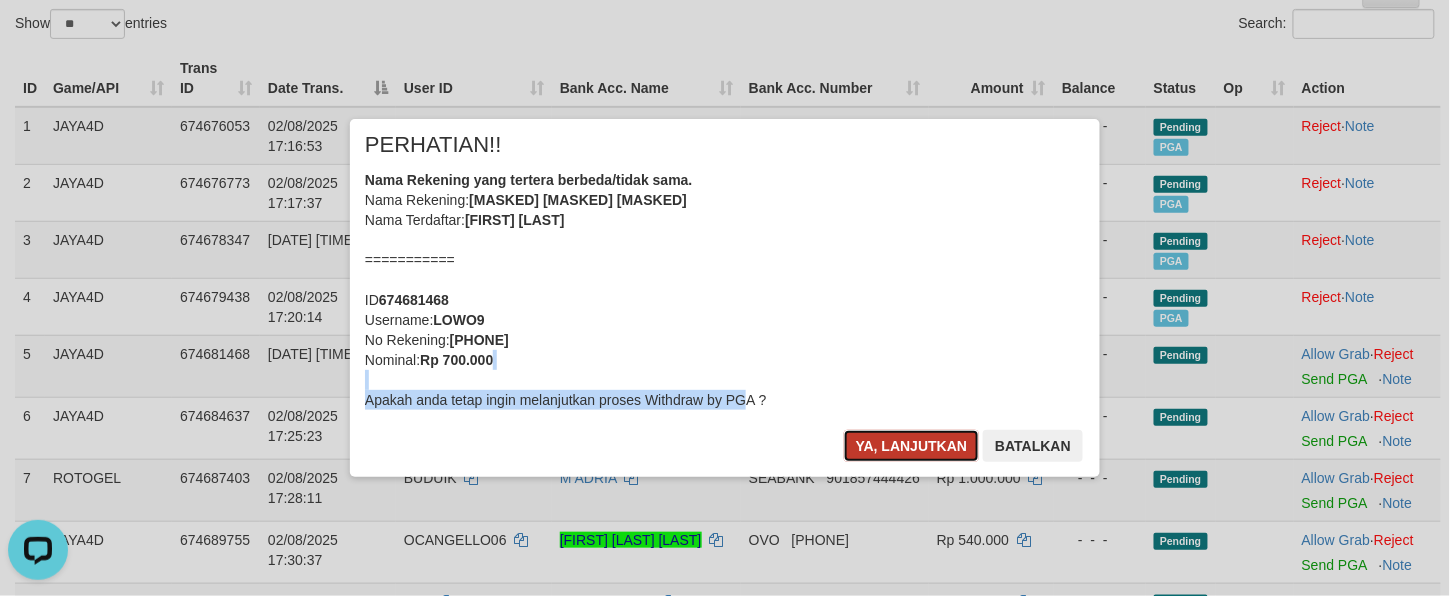 click on "Ya, lanjutkan" at bounding box center (912, 446) 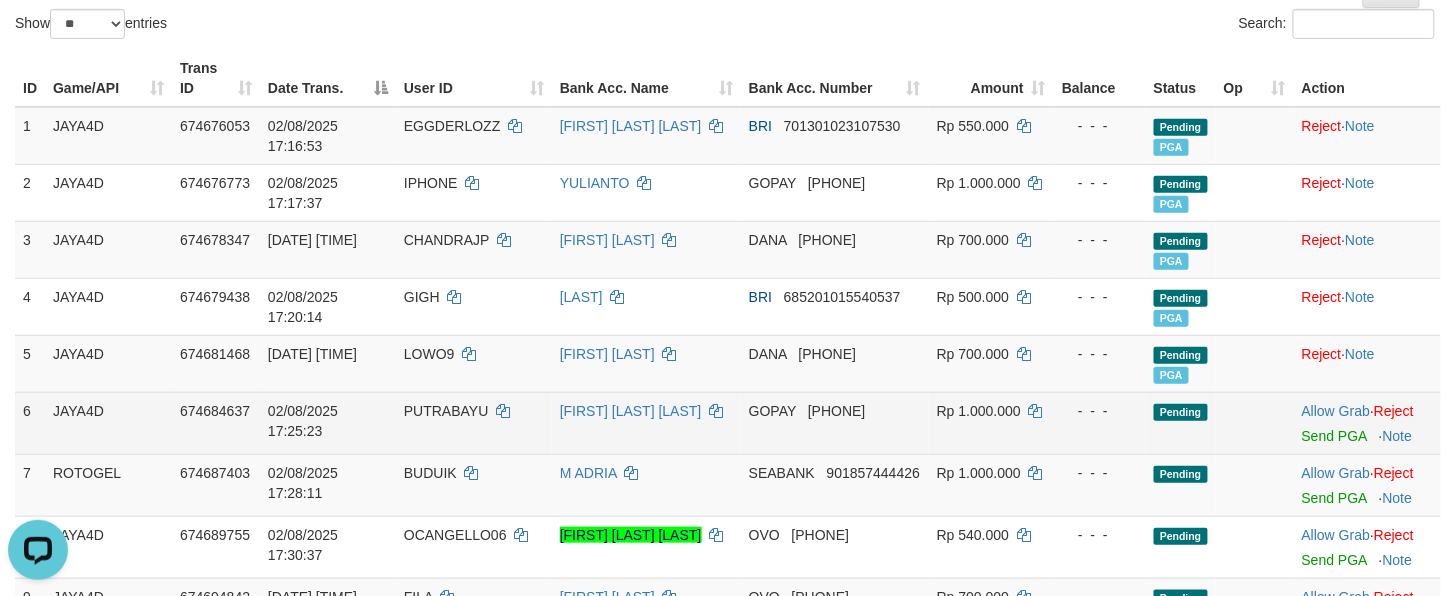 scroll, scrollTop: 449, scrollLeft: 0, axis: vertical 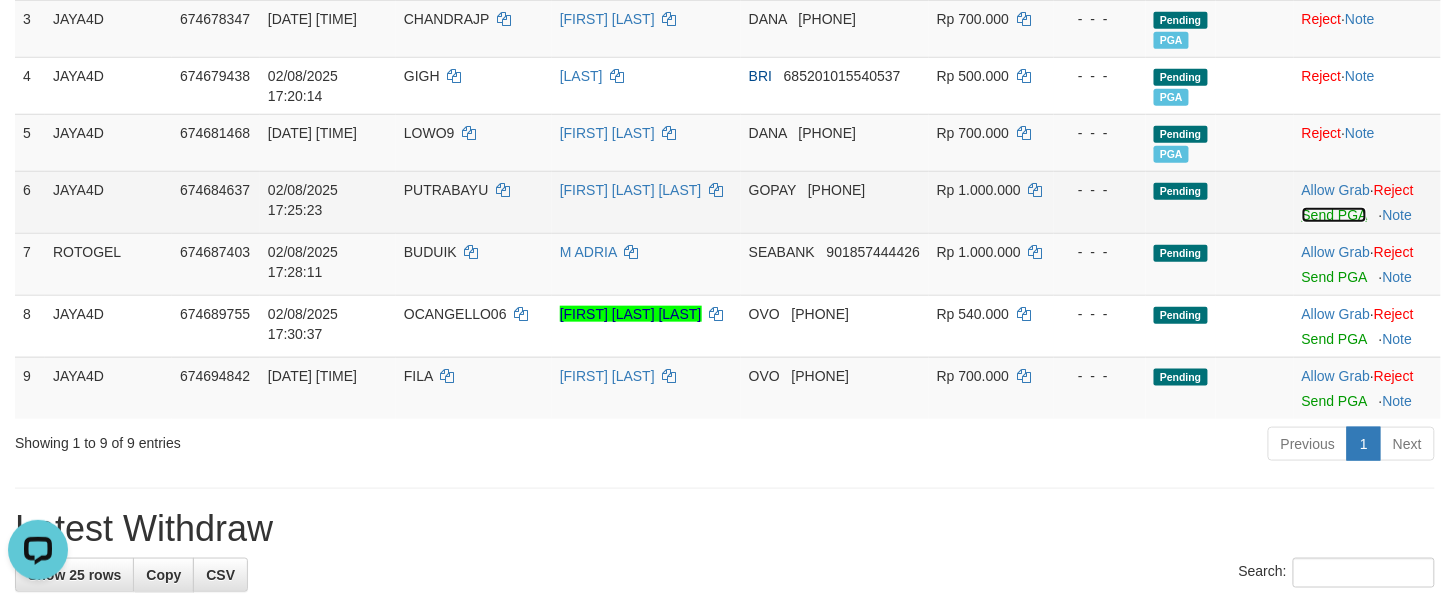 click on "Send PGA" at bounding box center [1334, 215] 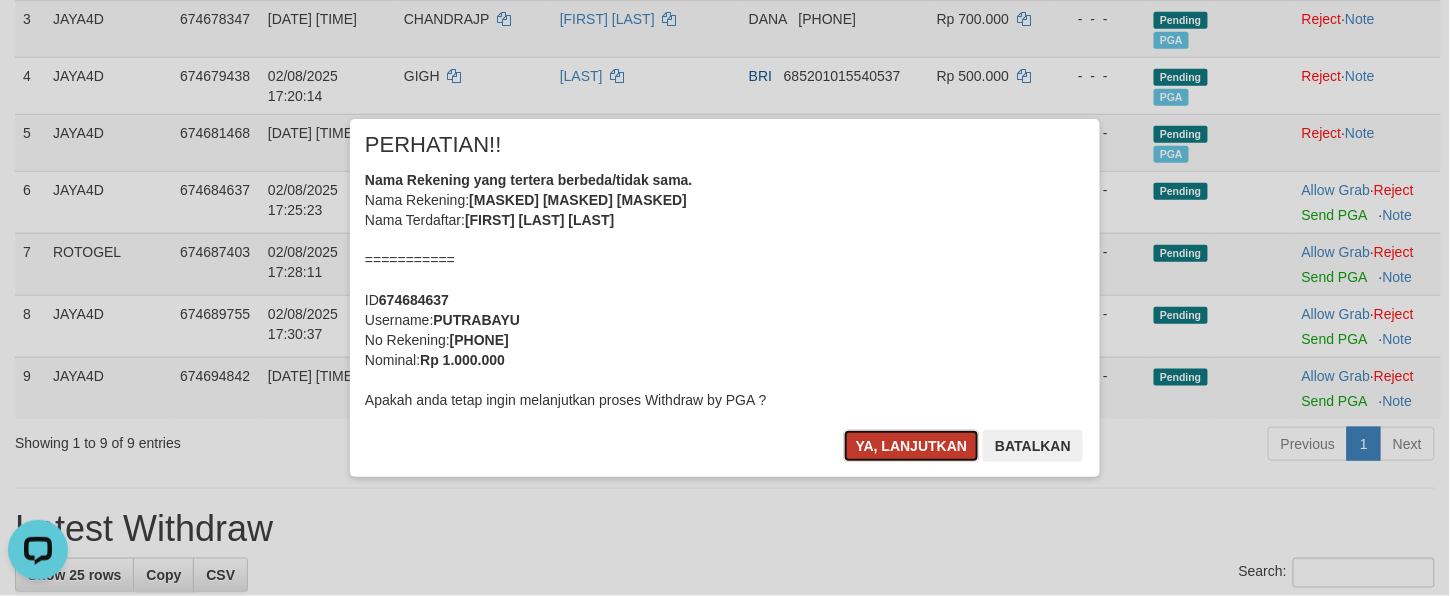 click on "Ya, lanjutkan" at bounding box center (912, 446) 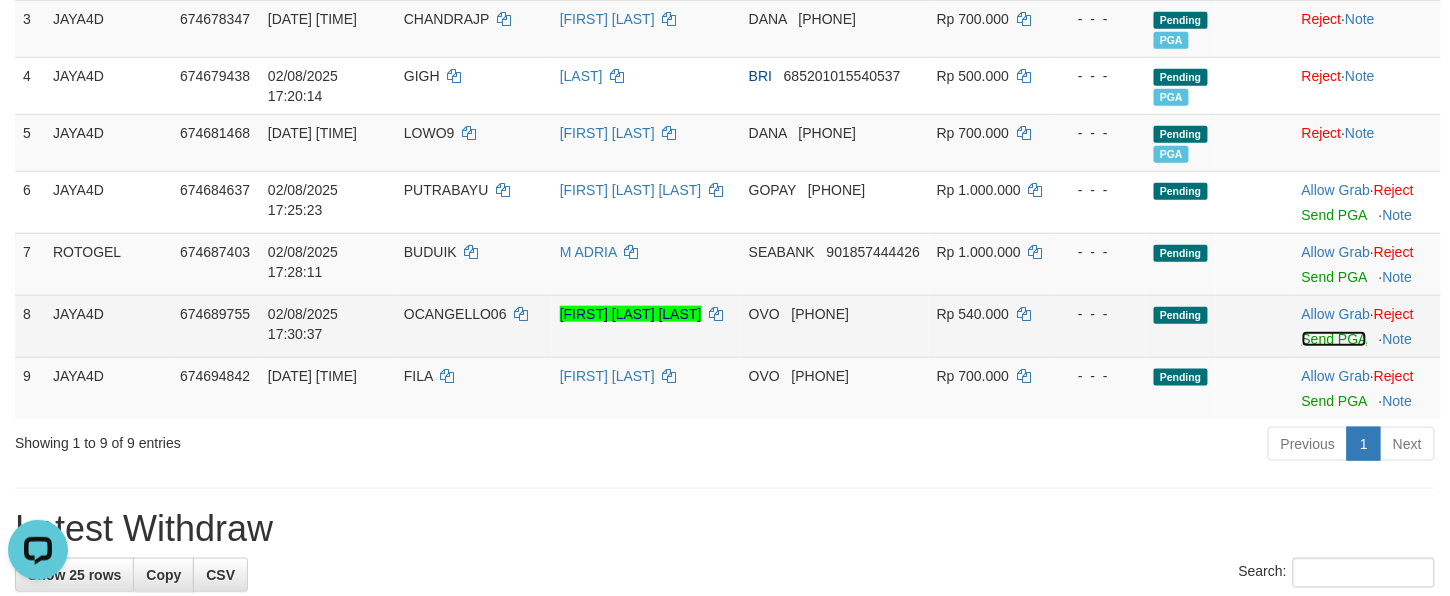 click on "Send PGA" at bounding box center (1334, 339) 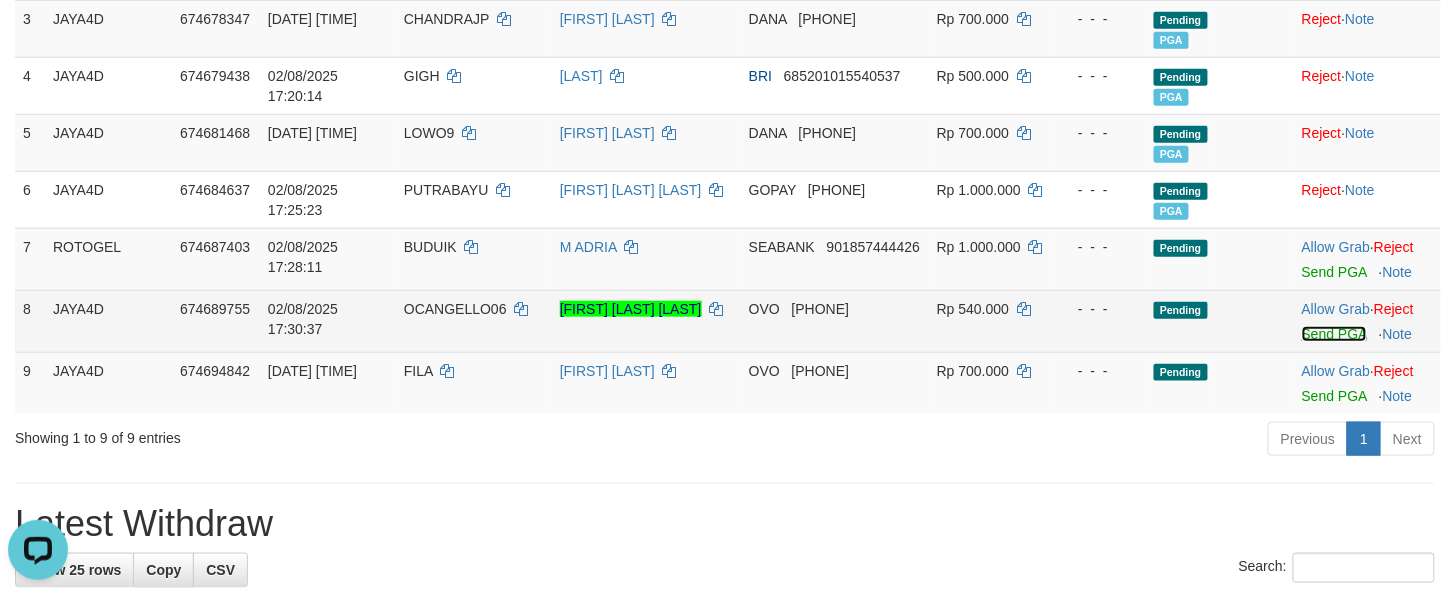 scroll, scrollTop: 424, scrollLeft: 0, axis: vertical 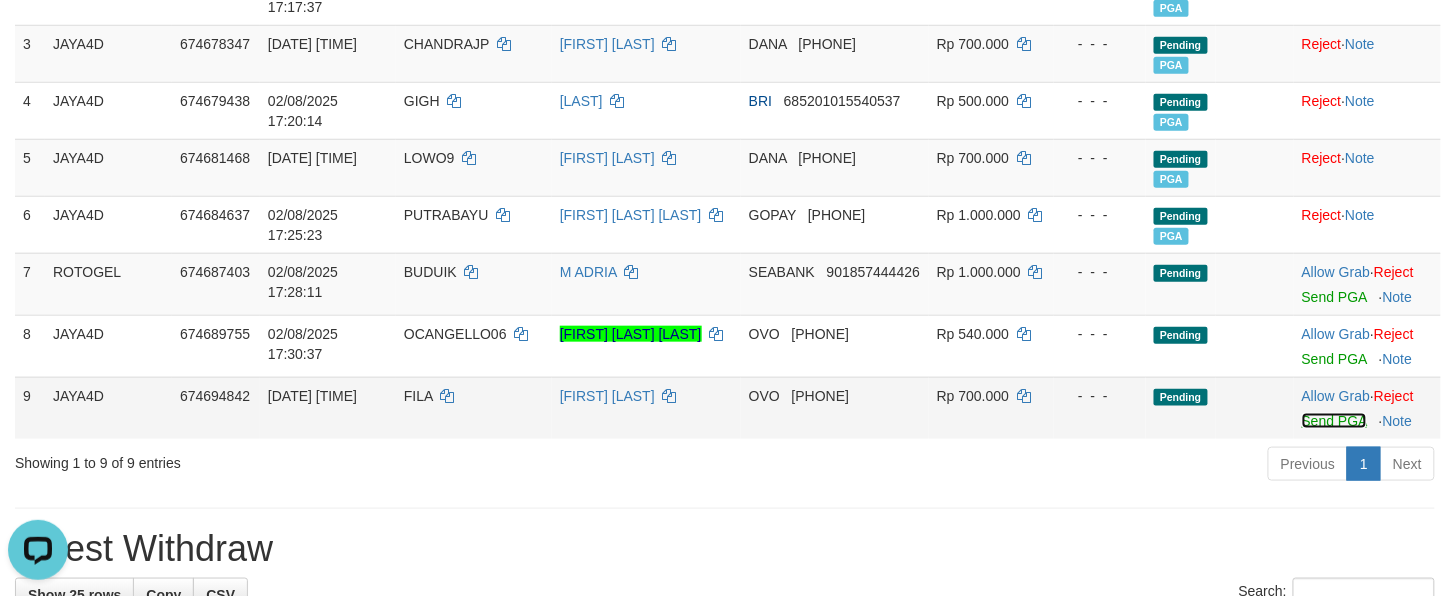 click on "Send PGA" at bounding box center (1334, 421) 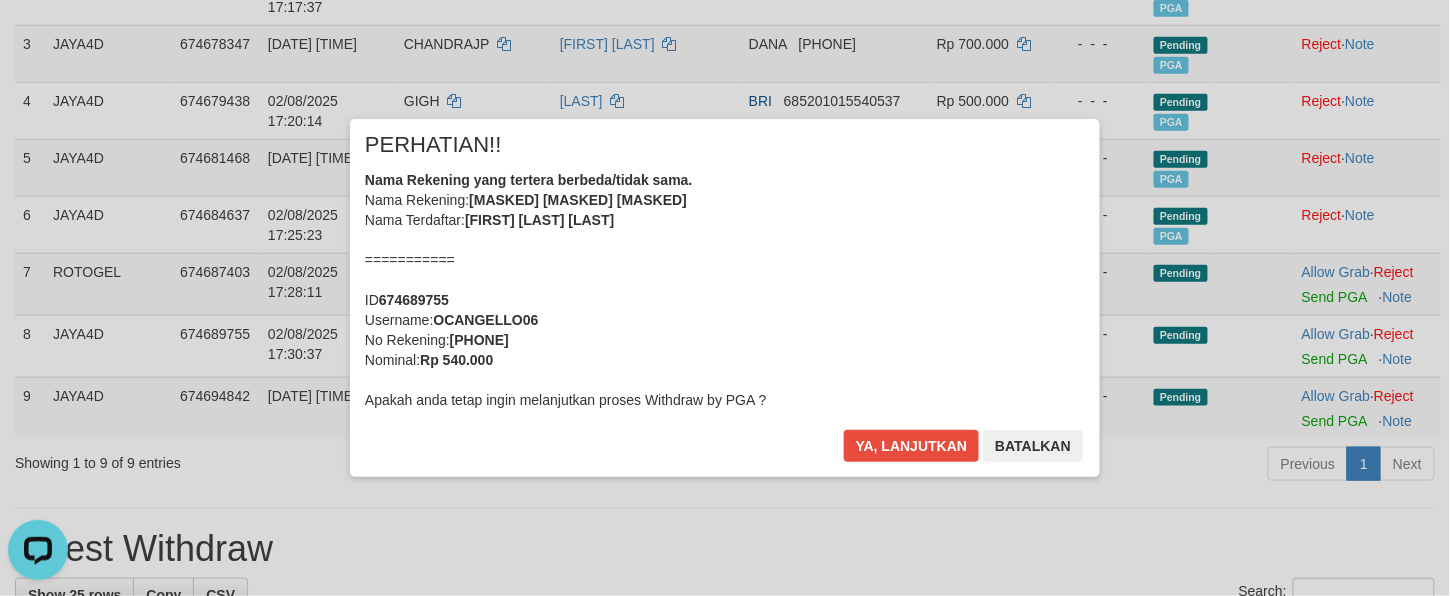 click on "Nama Rekening yang tertera berbeda/tidak sama. Nama Rekening:  MAXXXXXX BX WAXXX Nama Terdaftar:  MAEMUNAH BIN WASMA =========== ID  674689755 Username:  OCANGELLO06 No Rekening:  085795115527 Nominal:  Rp 540.000 Apakah anda tetap ingin melanjutkan proses Withdraw by PGA ?" at bounding box center (725, 290) 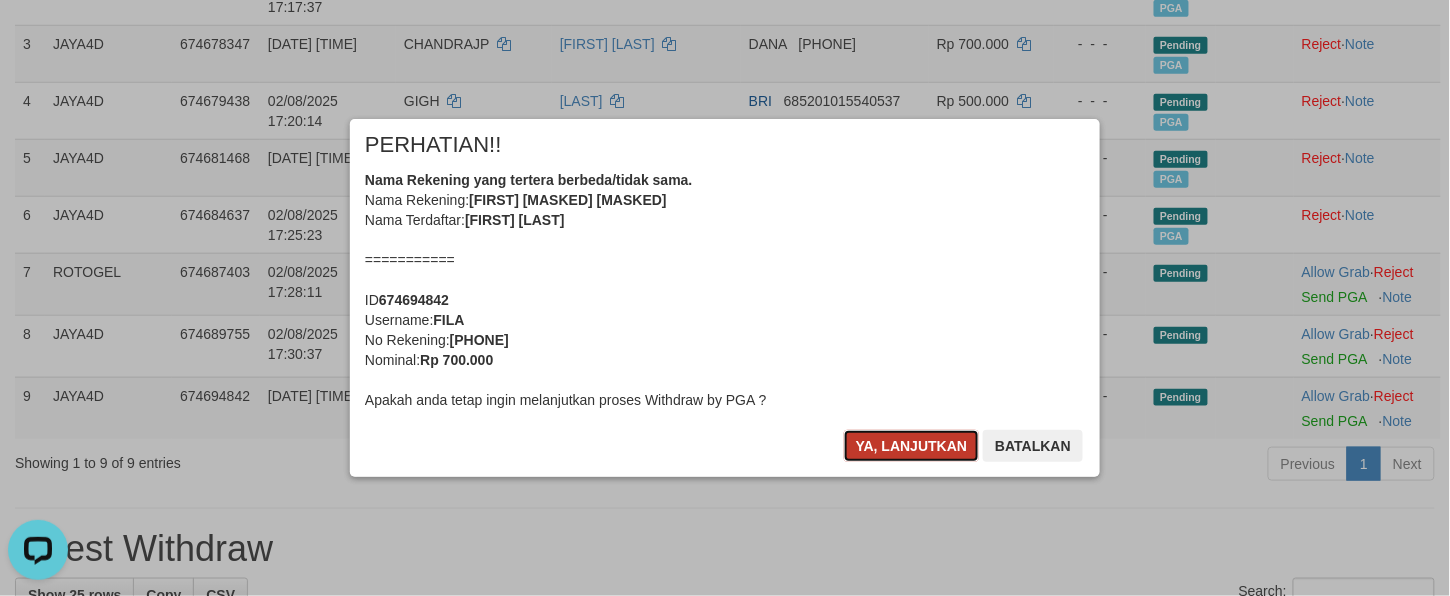 click on "Ya, lanjutkan" at bounding box center (912, 446) 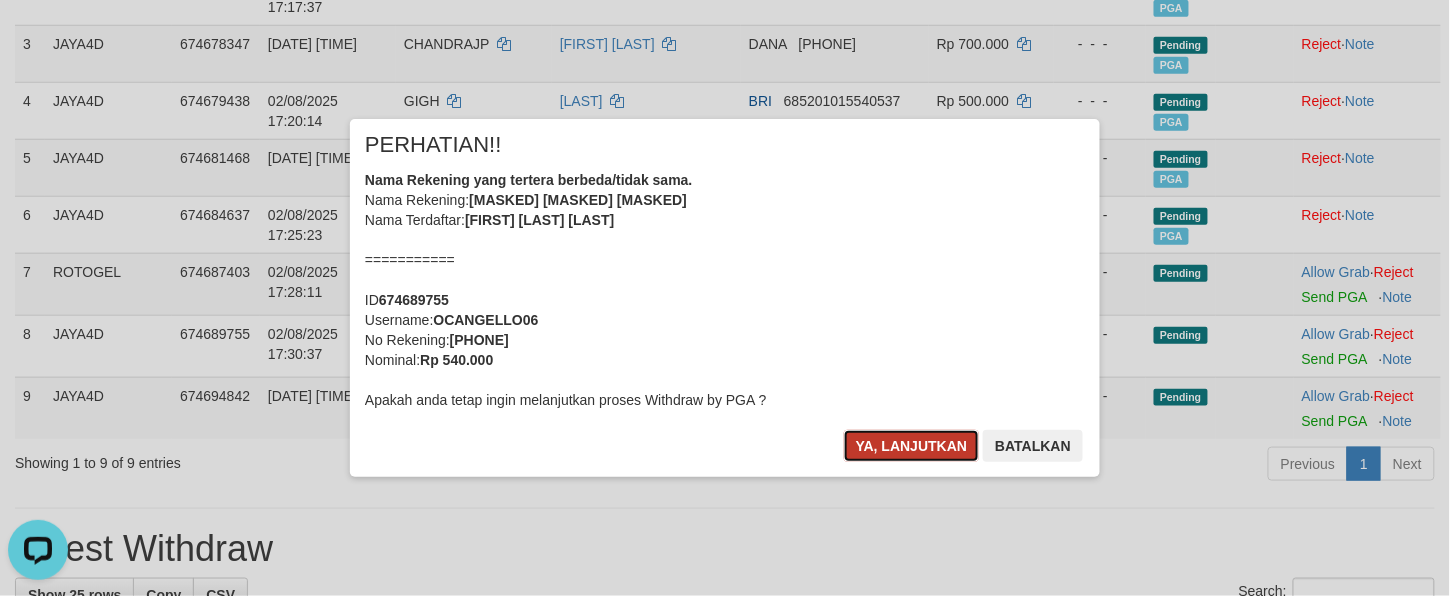 click on "Ya, lanjutkan" at bounding box center [912, 446] 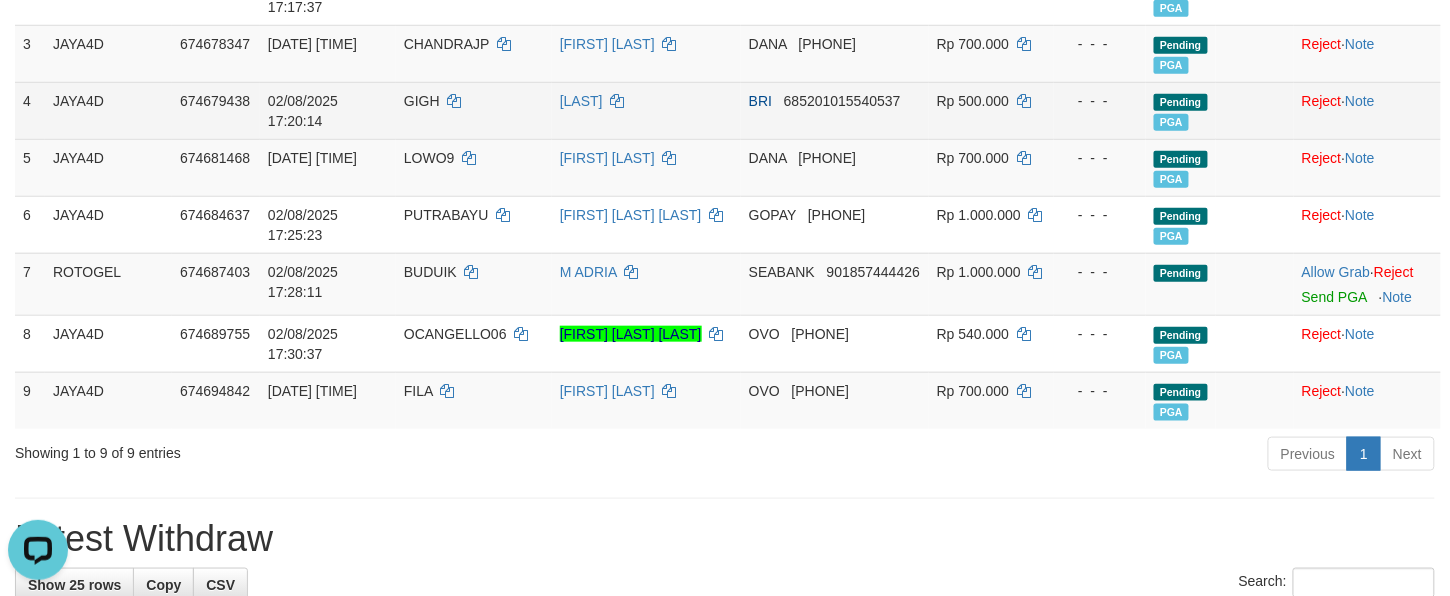 scroll, scrollTop: 398, scrollLeft: 0, axis: vertical 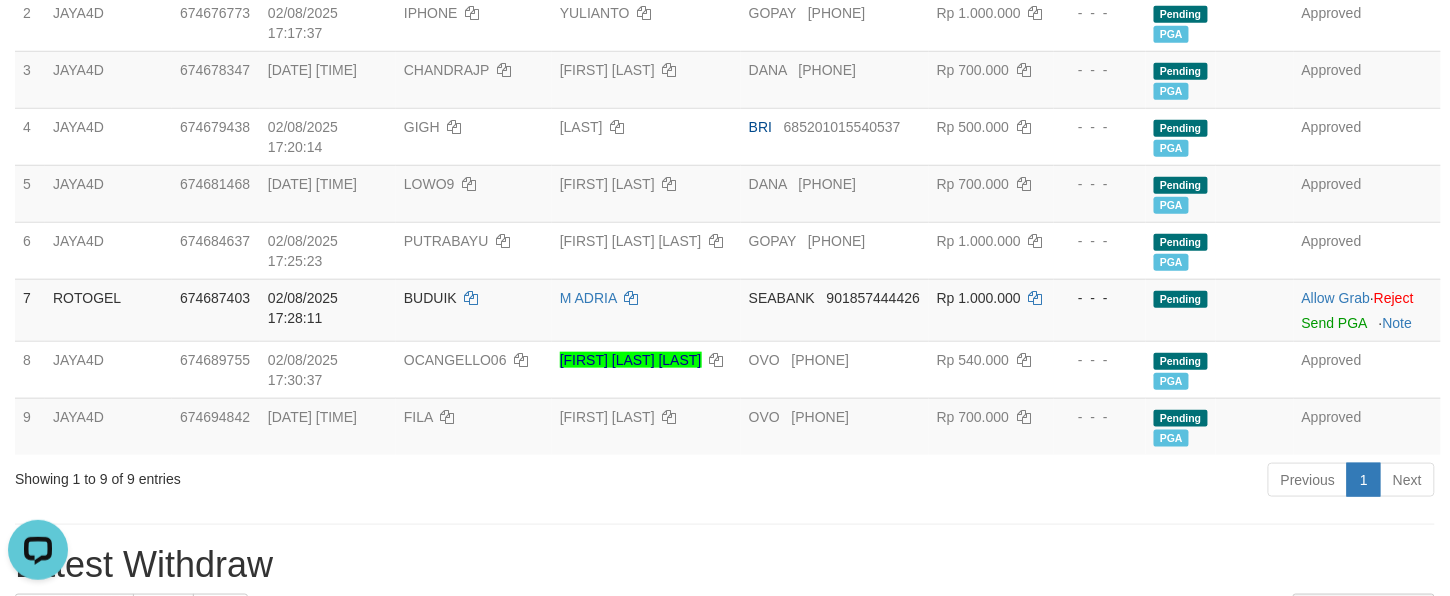 drag, startPoint x: 806, startPoint y: 534, endPoint x: 850, endPoint y: 544, distance: 45.122055 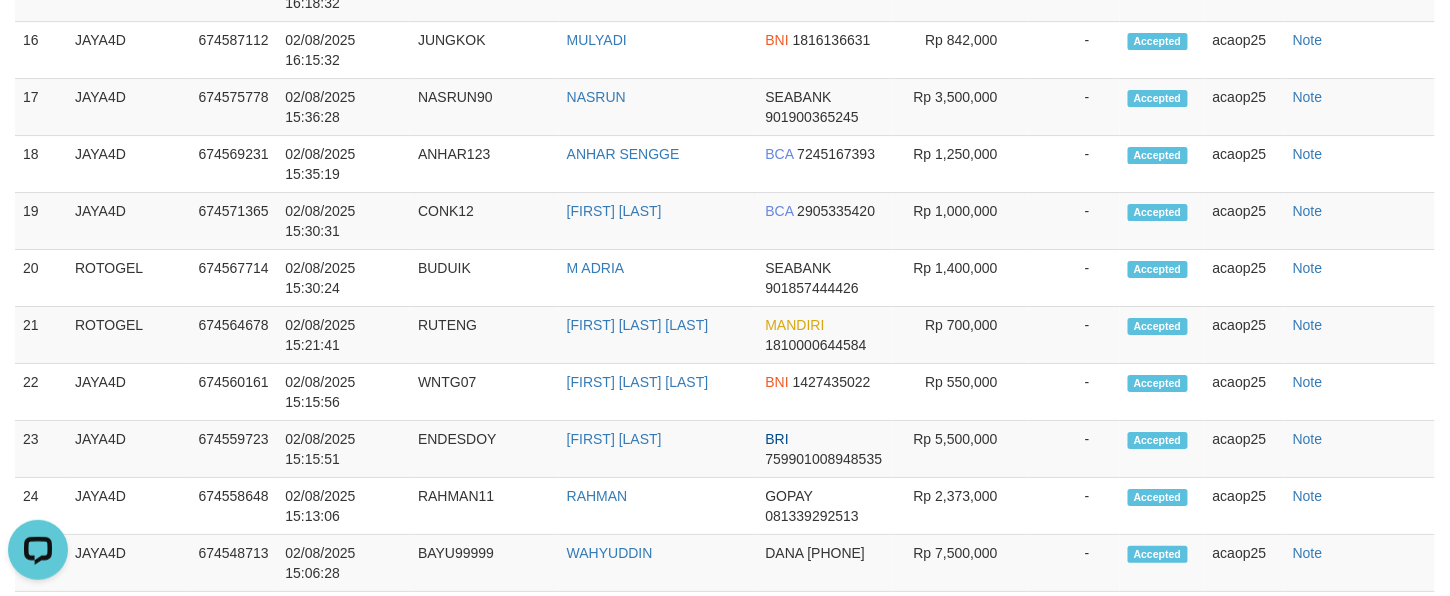 scroll, scrollTop: 400, scrollLeft: 0, axis: vertical 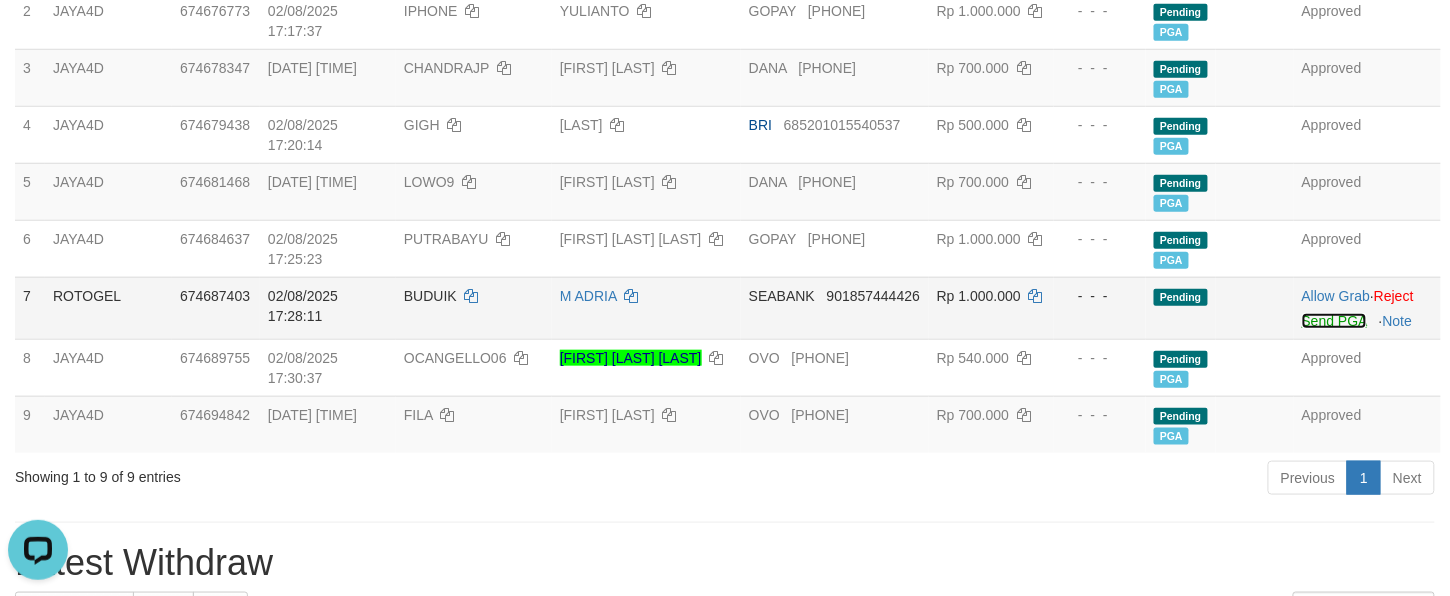 click on "Send PGA" at bounding box center [1334, 321] 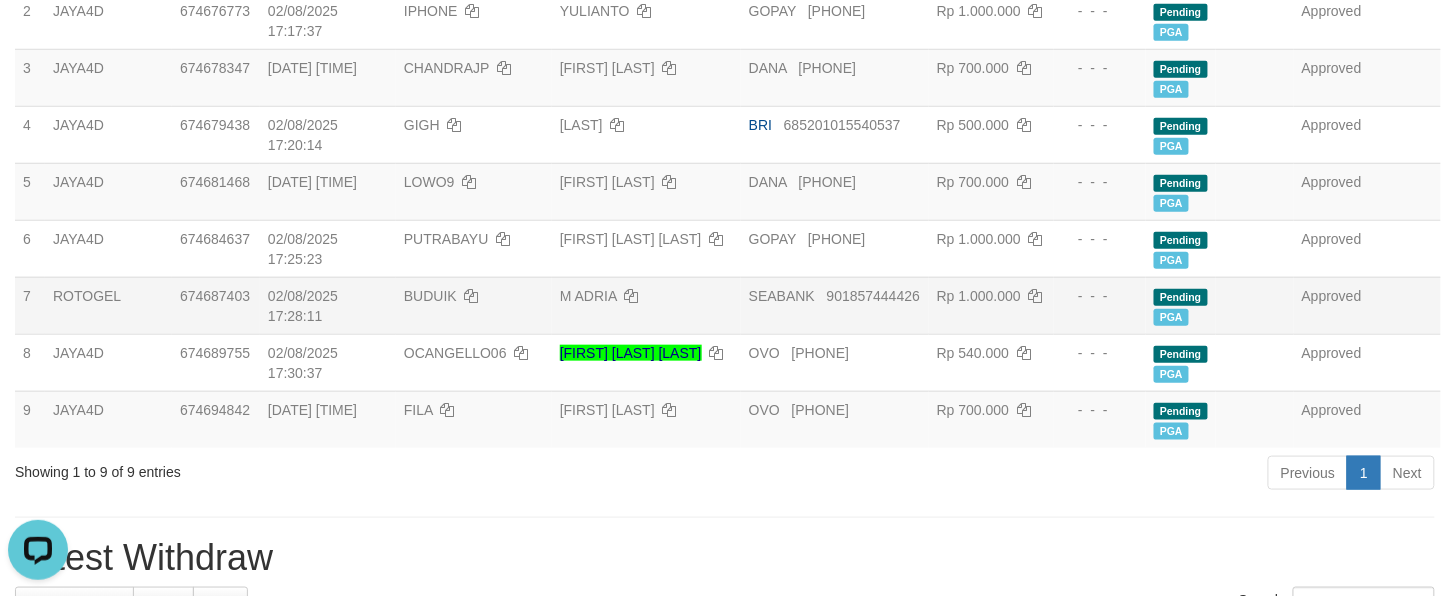 click at bounding box center (725, 517) 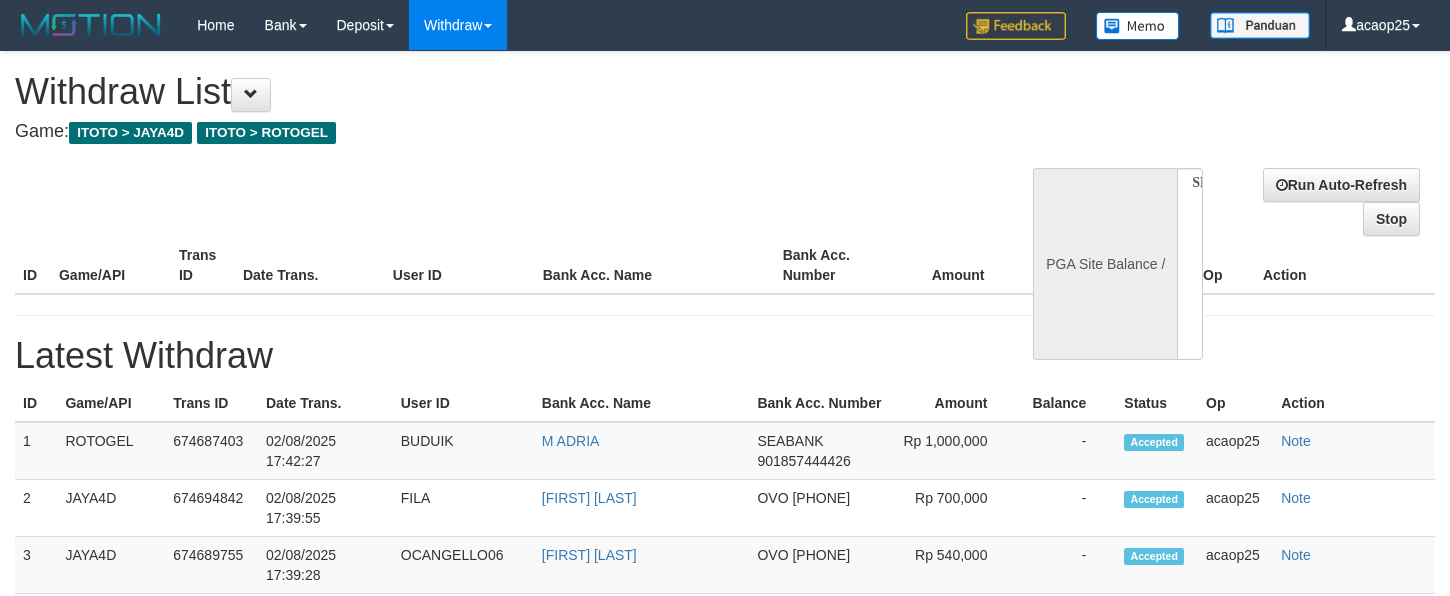 select 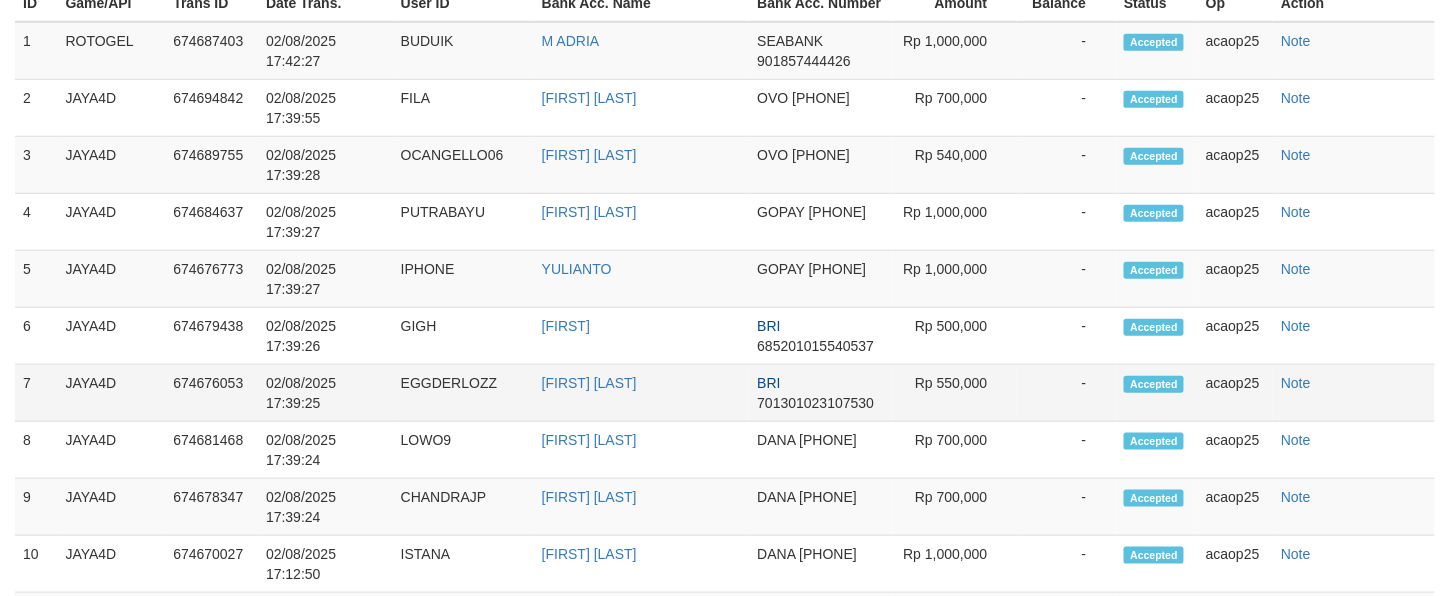 select 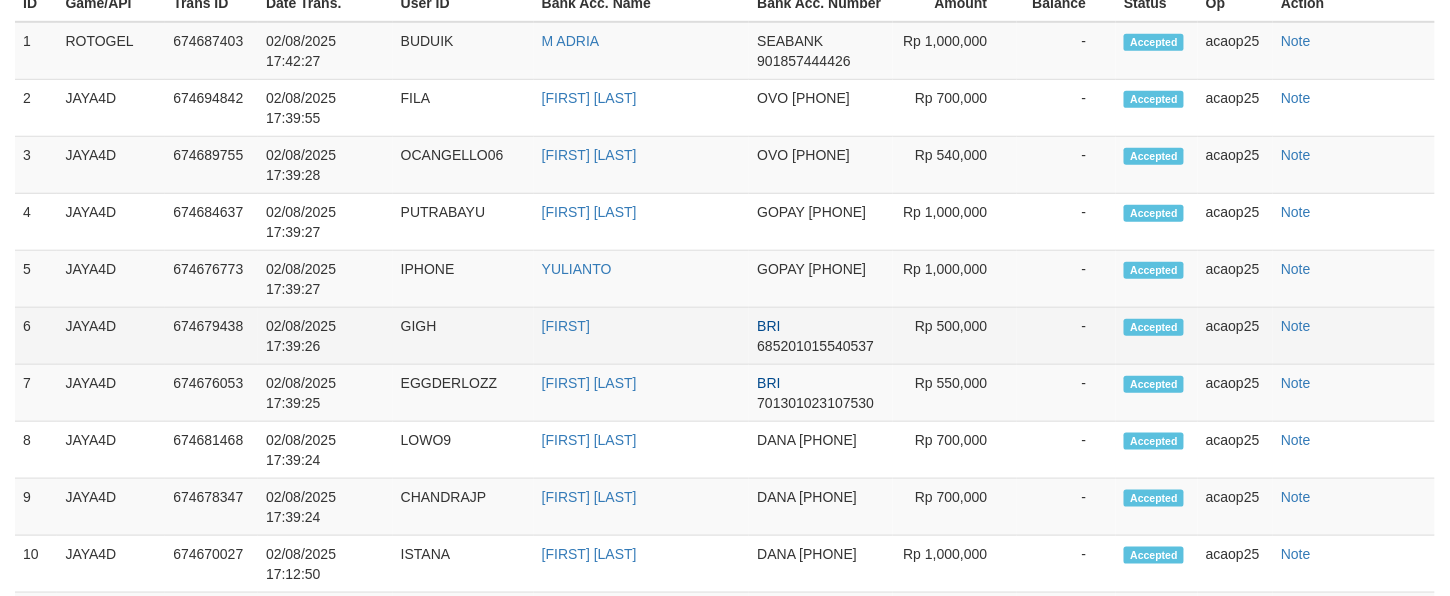scroll, scrollTop: 454, scrollLeft: 0, axis: vertical 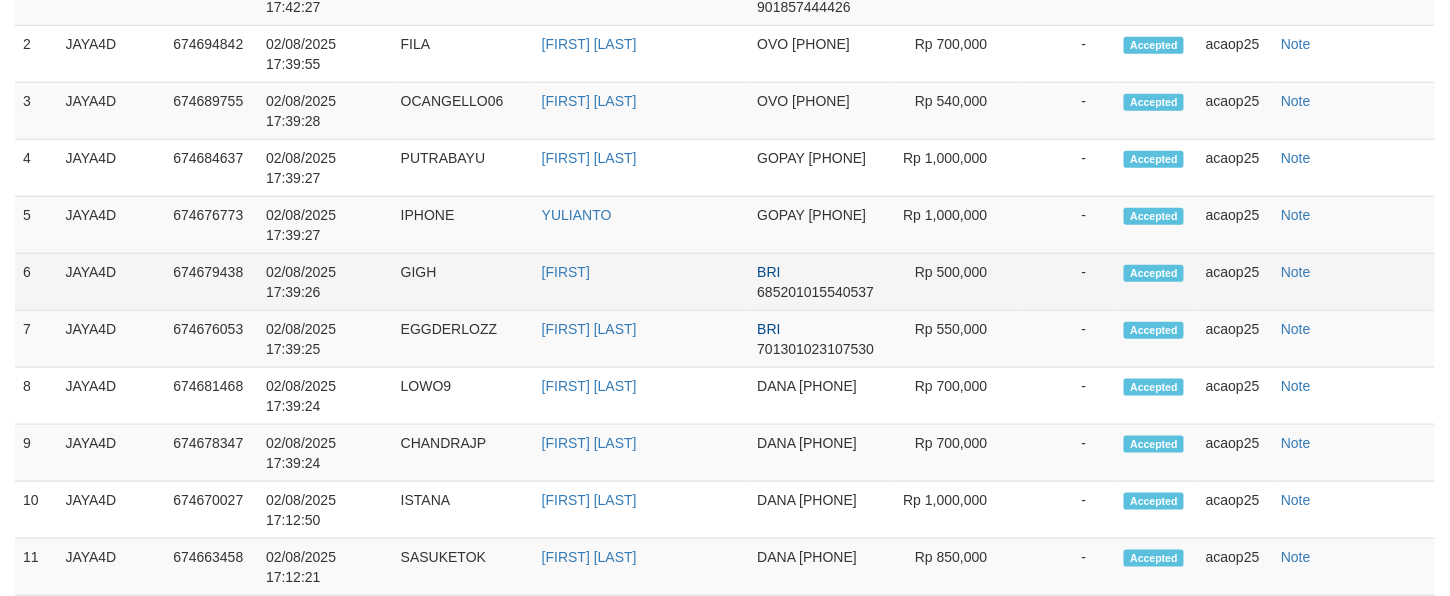 select on "**" 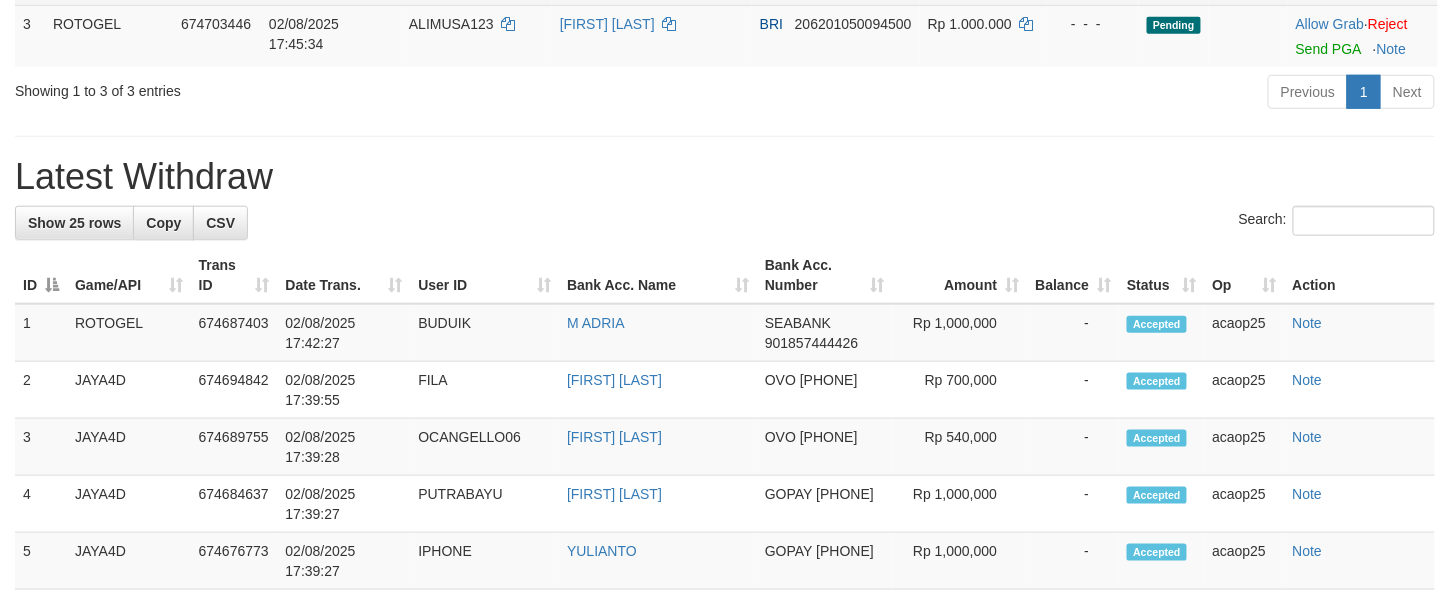 scroll, scrollTop: 56, scrollLeft: 0, axis: vertical 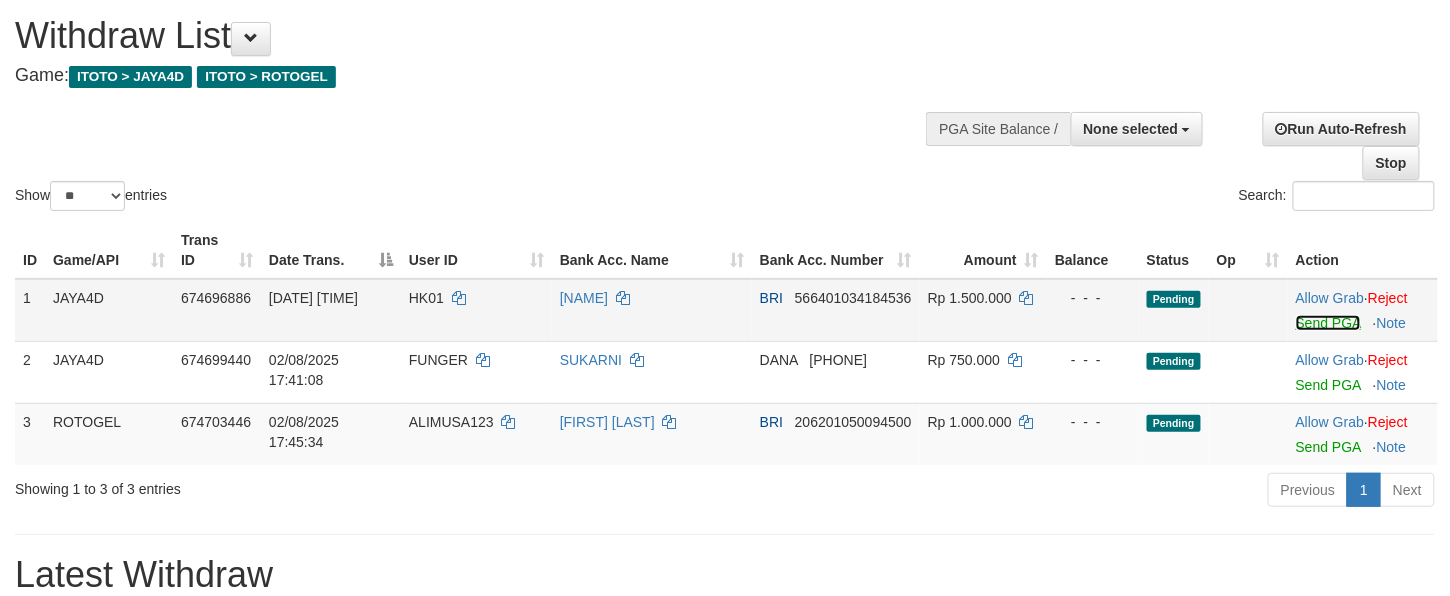 click on "Send PGA" at bounding box center (1328, 323) 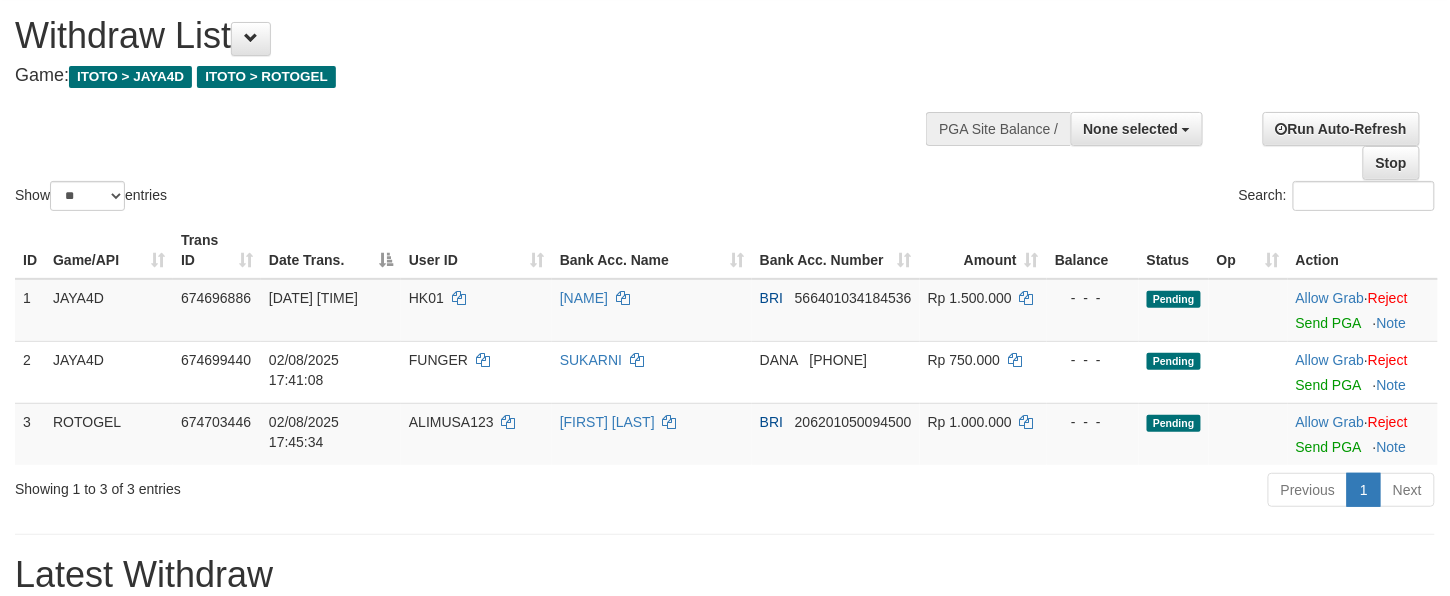 click on "Game:   ITOTO > JAYA4D   ITOTO > ROTOGEL" at bounding box center [481, 76] 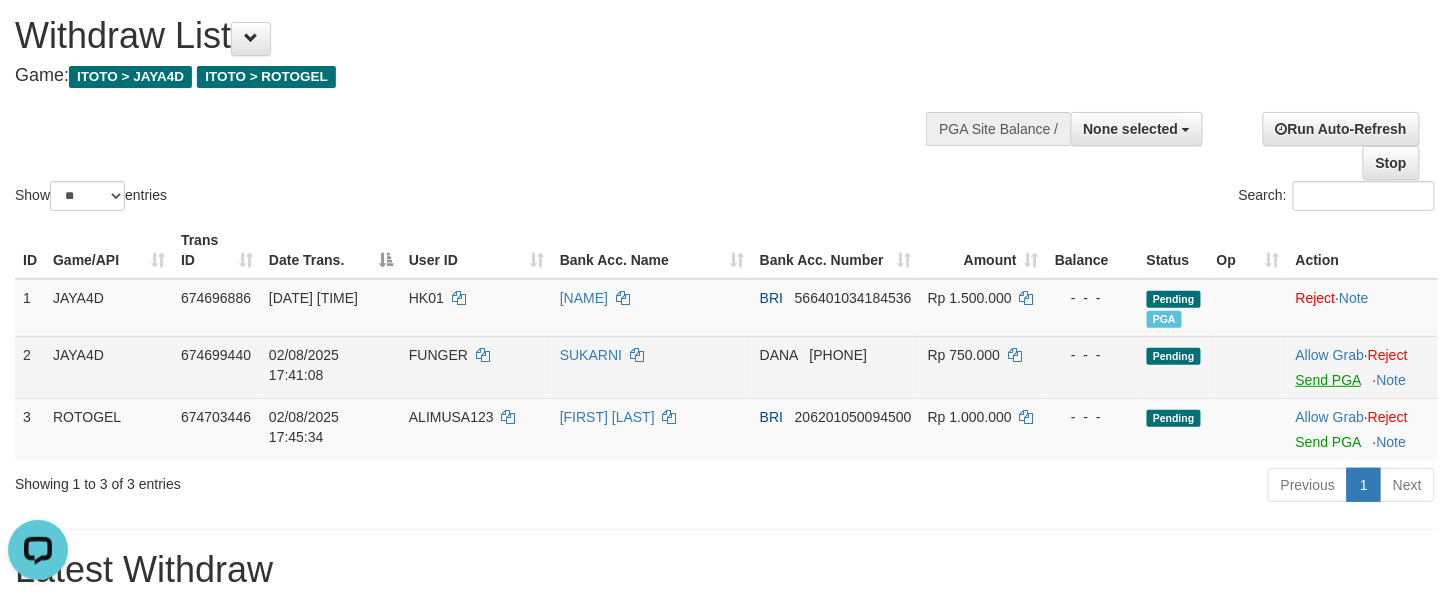 scroll, scrollTop: 0, scrollLeft: 0, axis: both 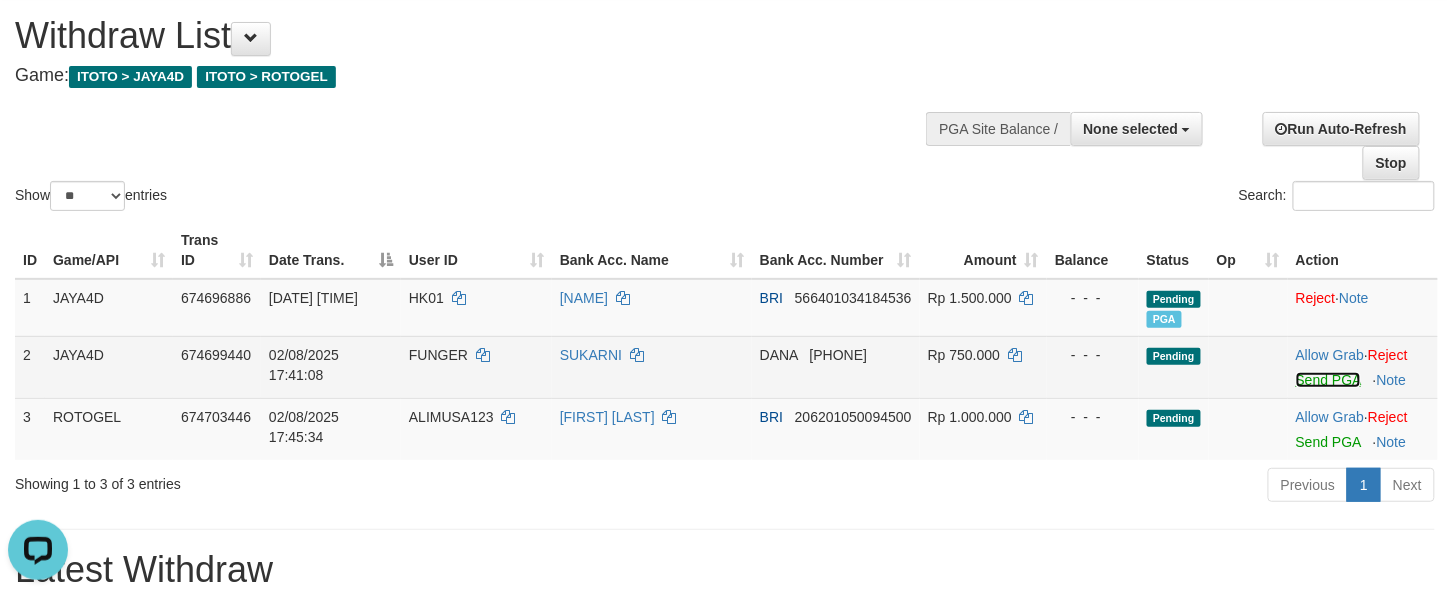 click on "Send PGA" at bounding box center [1328, 380] 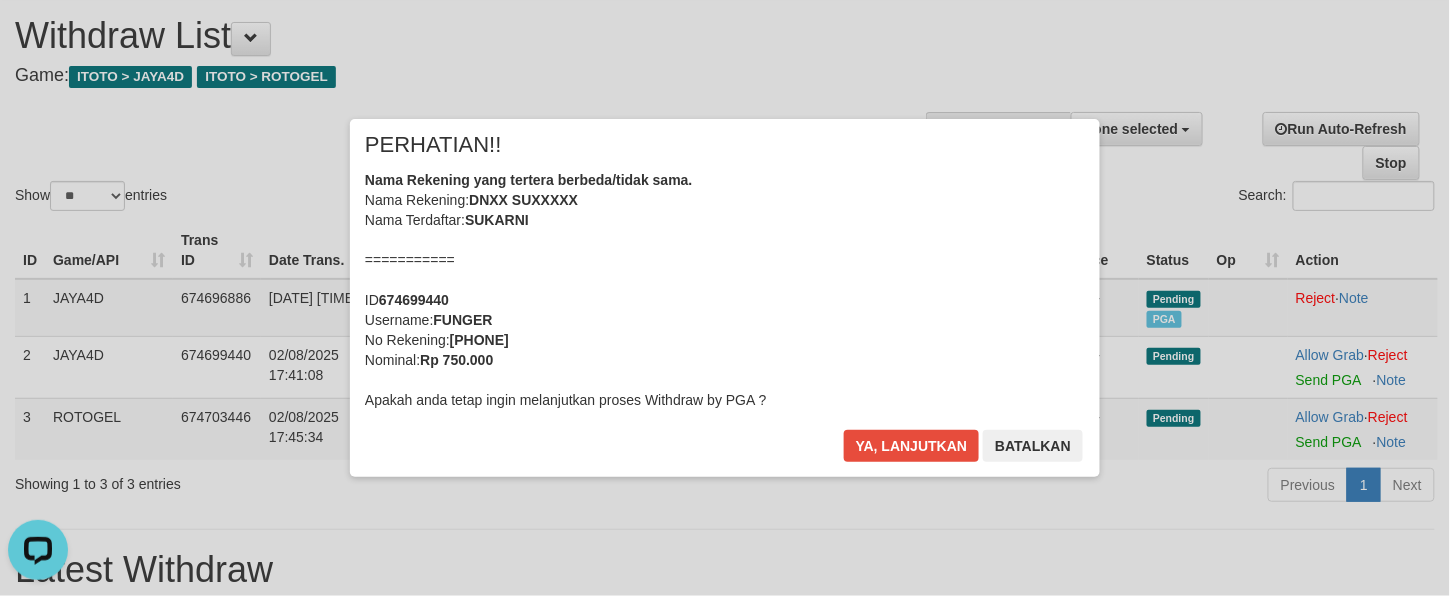 click on "Nama Rekening yang tertera berbeda/tidak sama. Nama Rekening:  [MASKED_NAME] Nama Terdaftar:  [NAME] =========== ID  674699440 Username:  FUNGER No Rekening:  [PHONE] Nominal:  Rp 750.000 Apakah anda tetap ingin melanjutkan proses Withdraw by PGA ?" at bounding box center [725, 290] 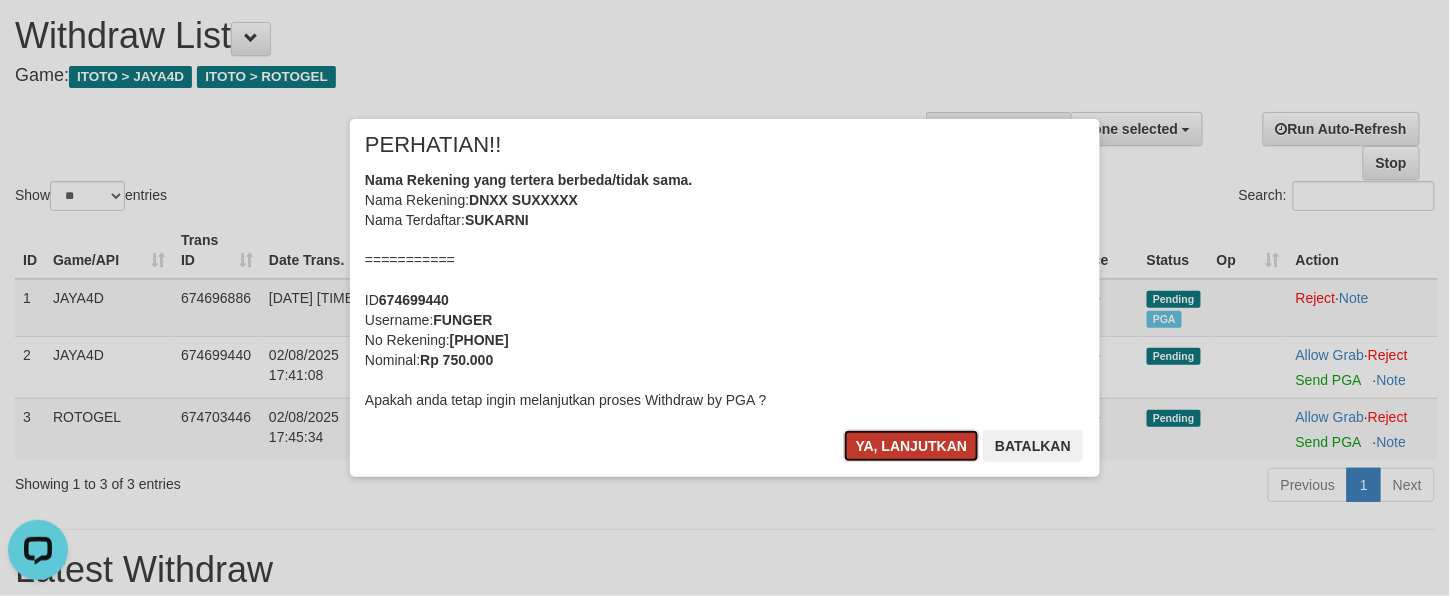 click on "Ya, lanjutkan" at bounding box center [912, 446] 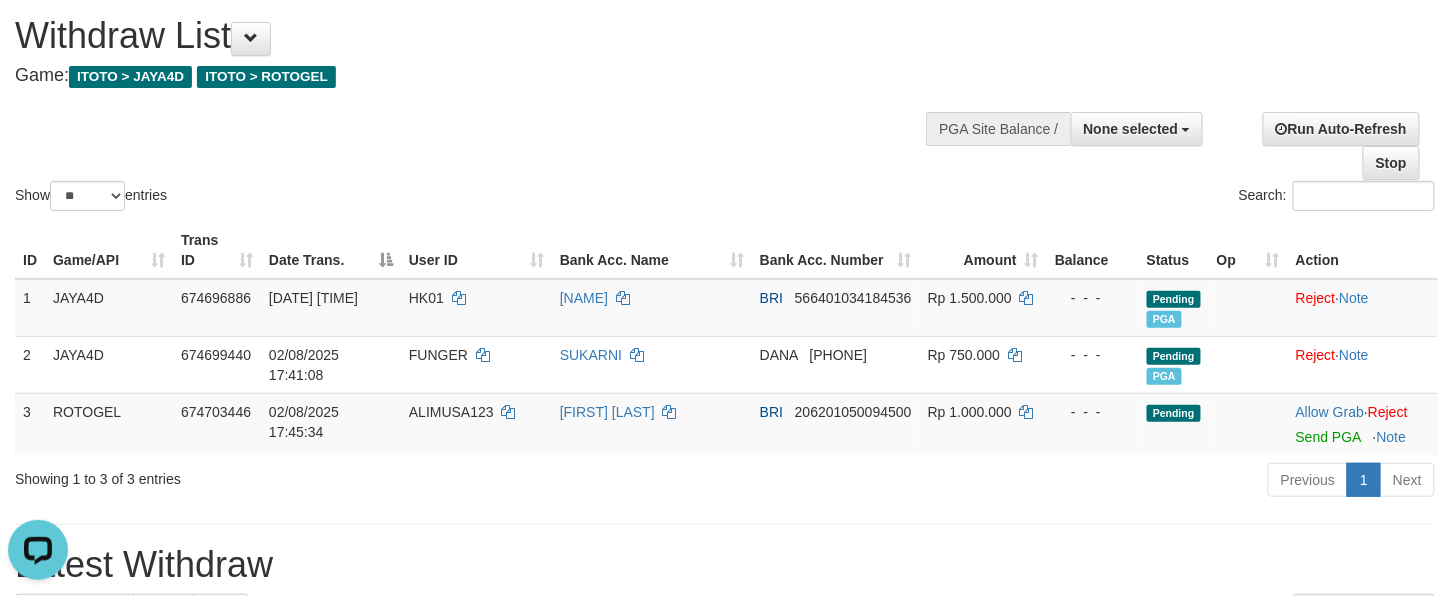 click on "Previous 1 Next" at bounding box center [1027, 482] 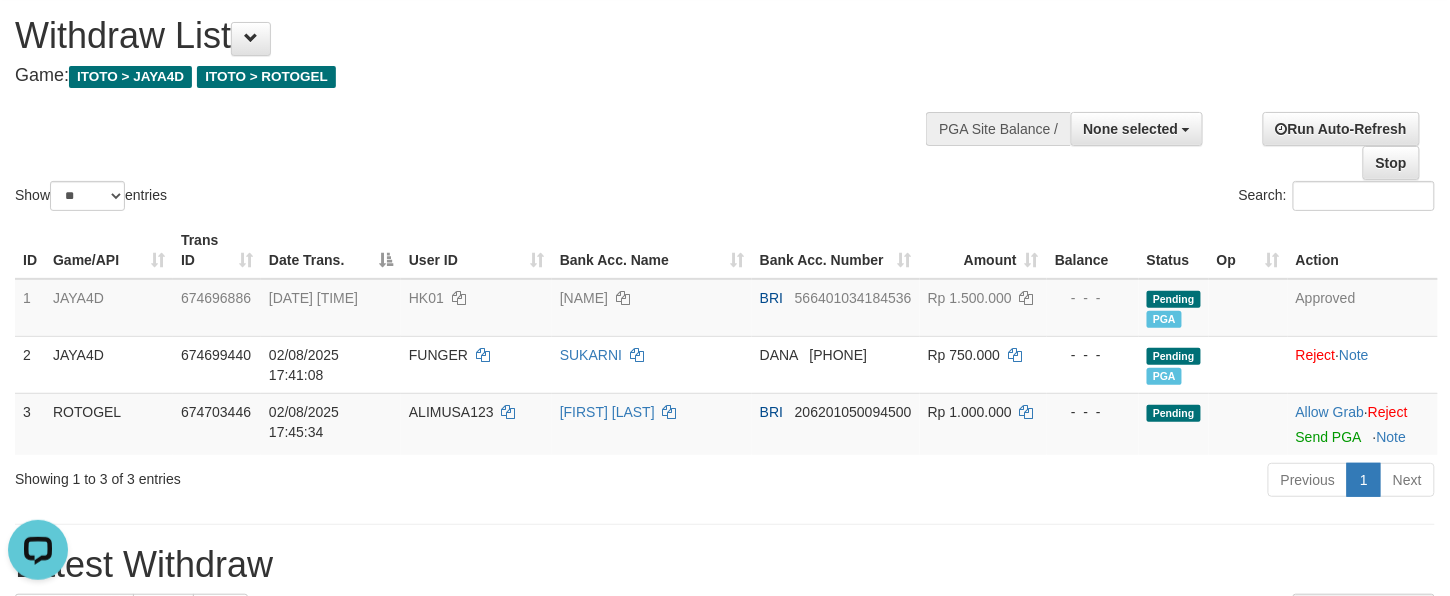 click on "**********" at bounding box center [725, 1123] 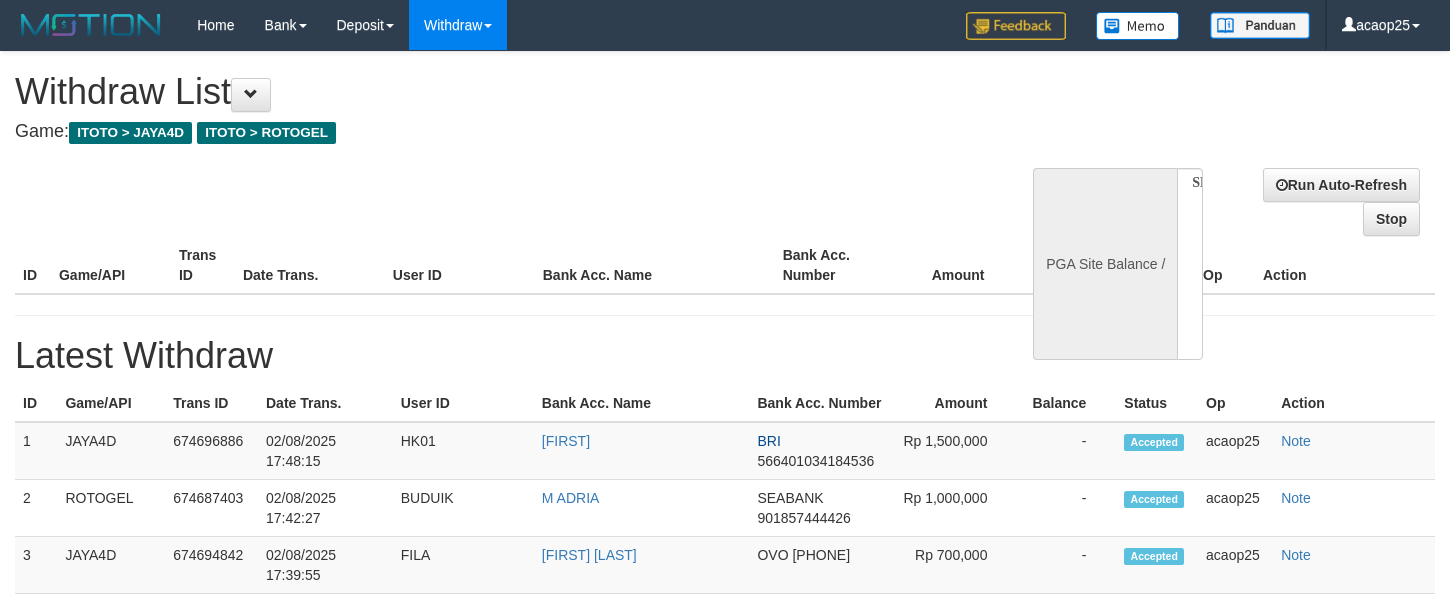 select 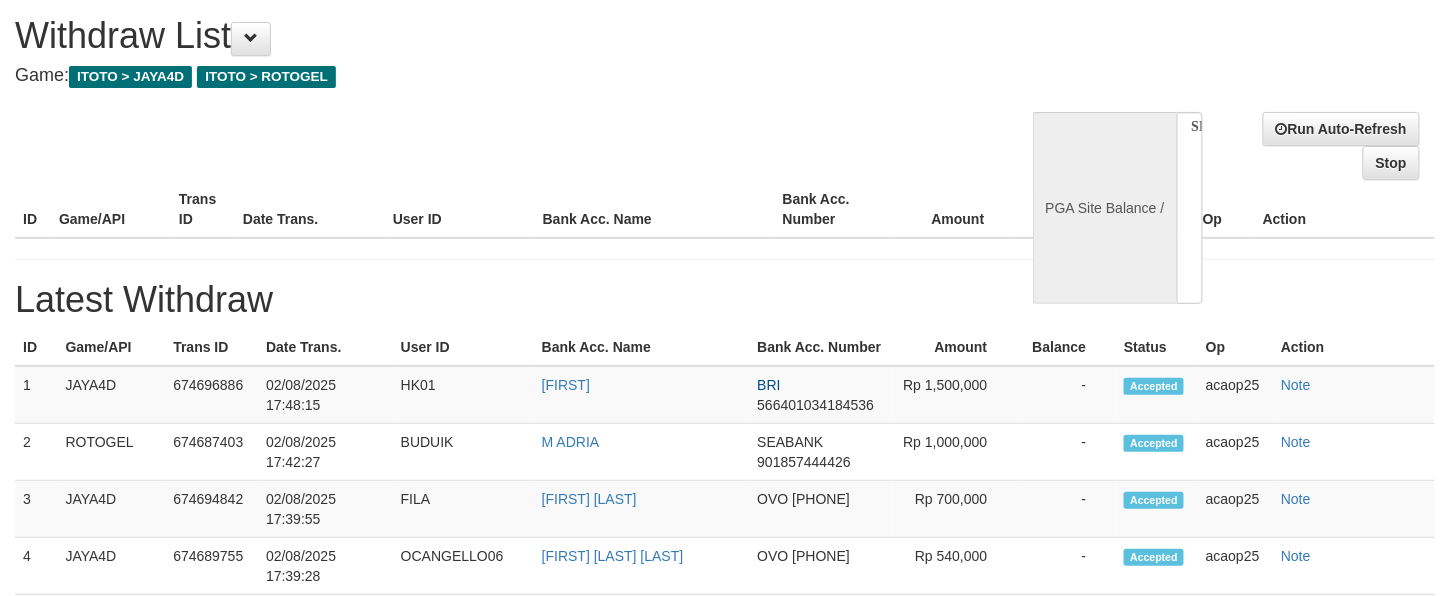 select 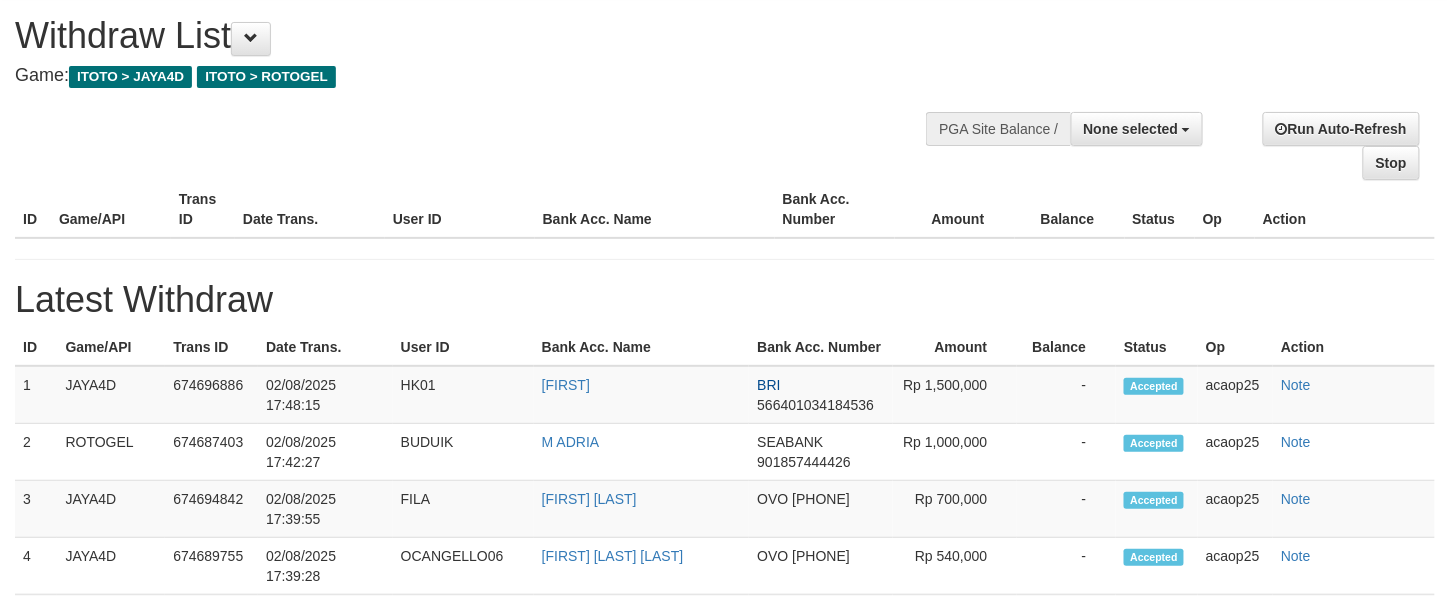 select on "**" 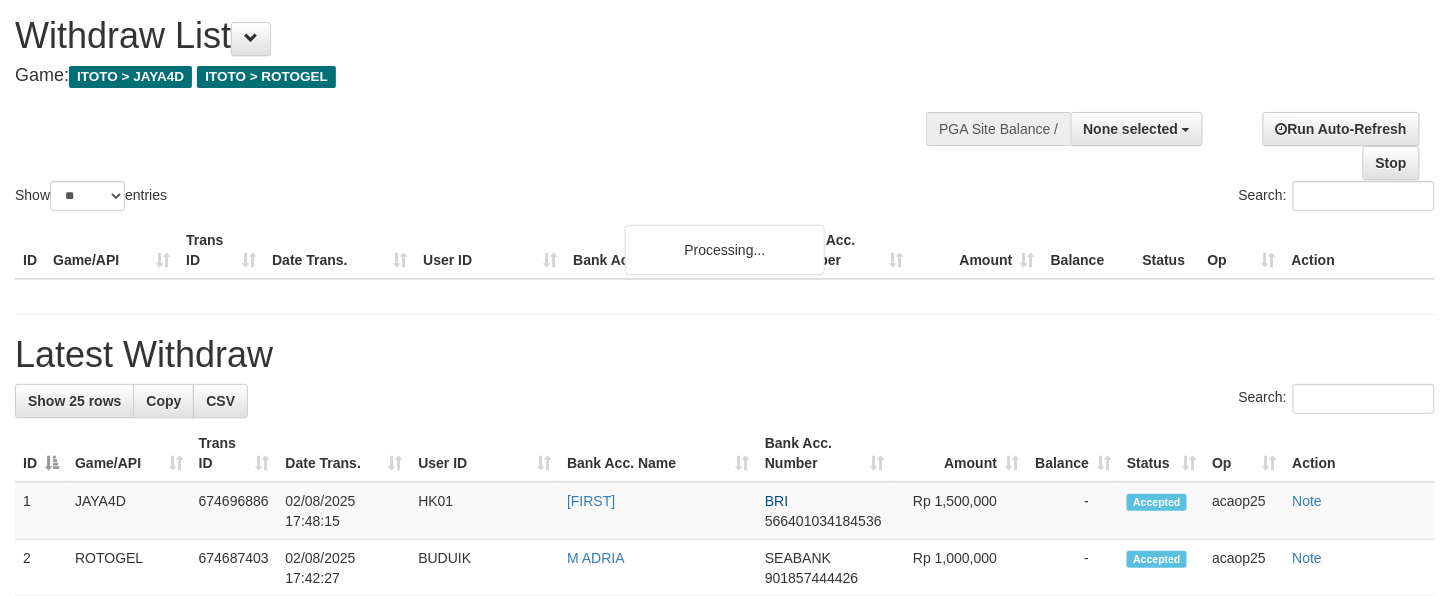 scroll, scrollTop: 56, scrollLeft: 0, axis: vertical 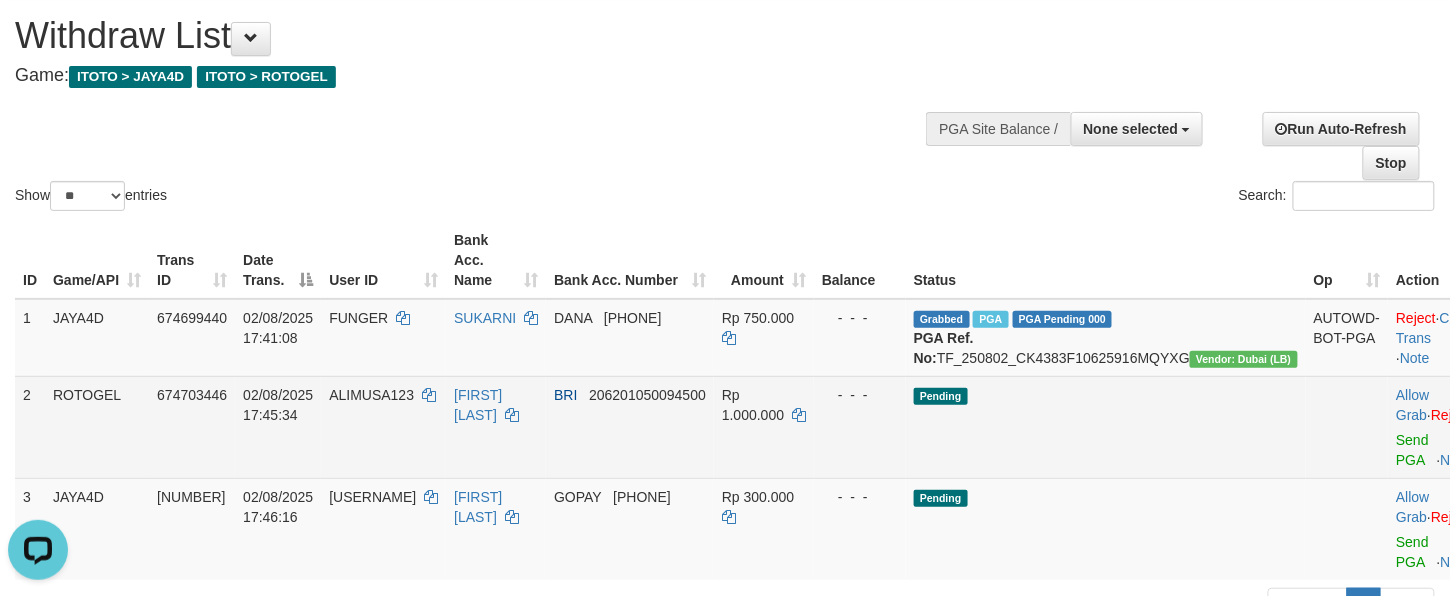 click on "-  -  -" at bounding box center [860, 427] 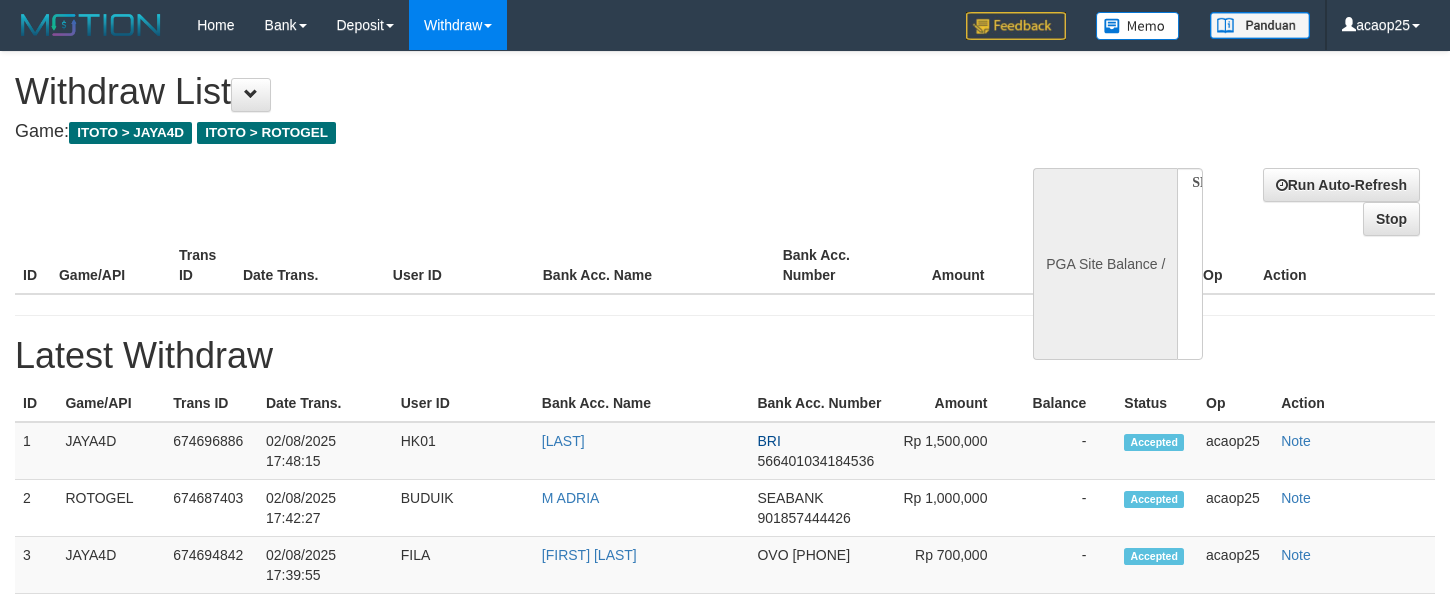 select 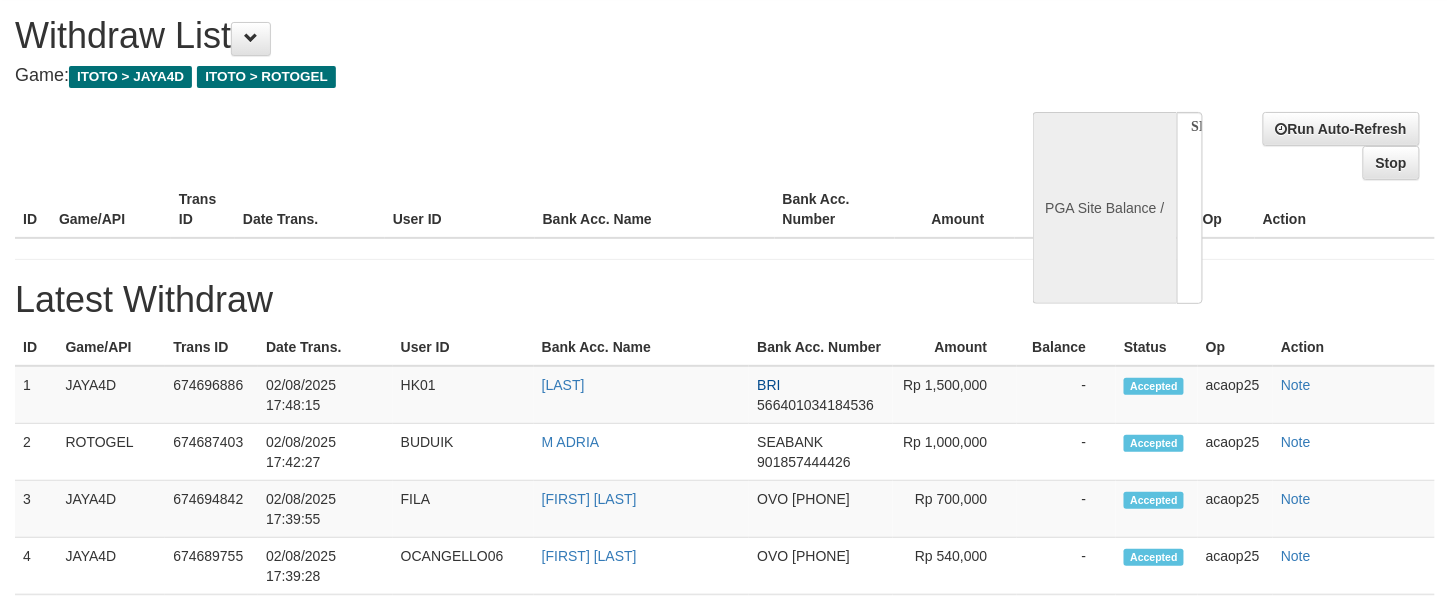 scroll, scrollTop: 56, scrollLeft: 0, axis: vertical 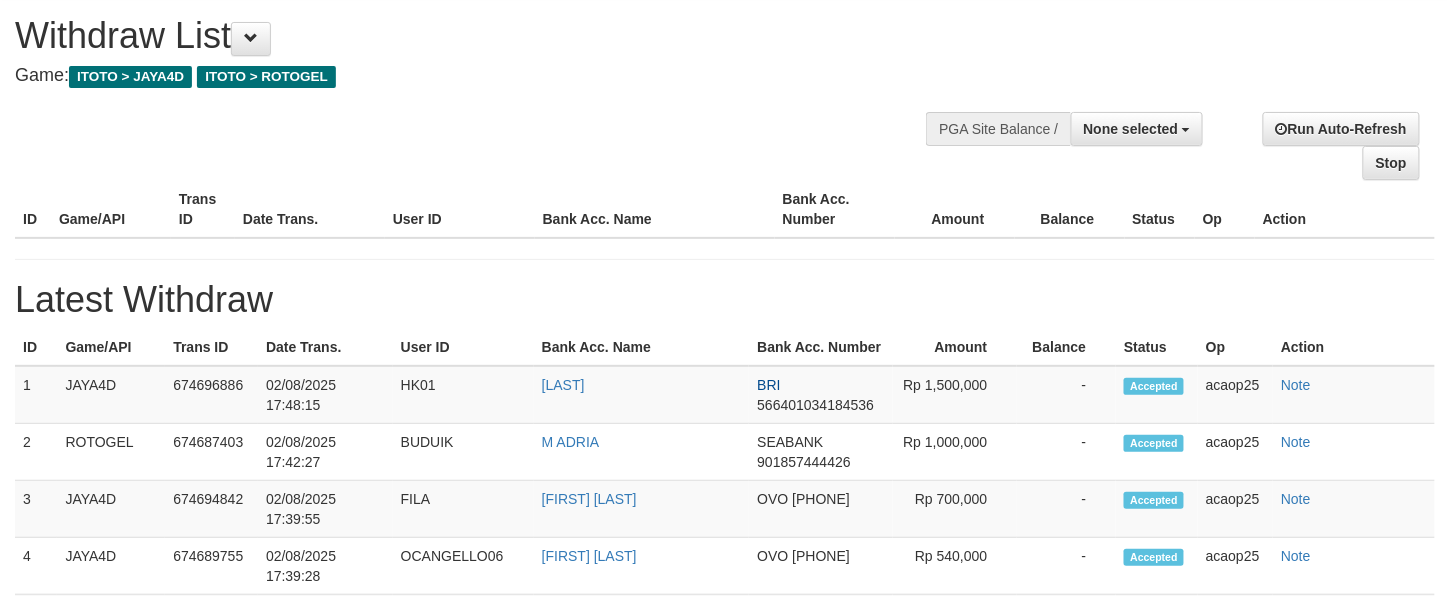 select on "**" 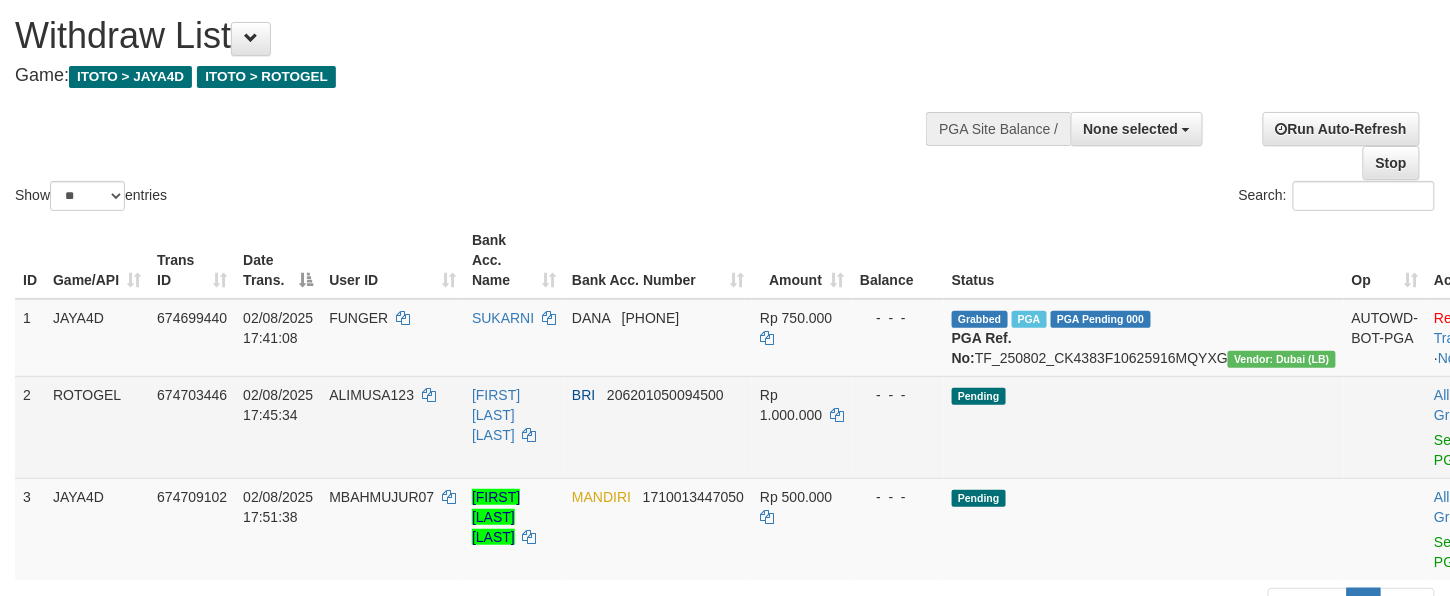 scroll, scrollTop: 278, scrollLeft: 0, axis: vertical 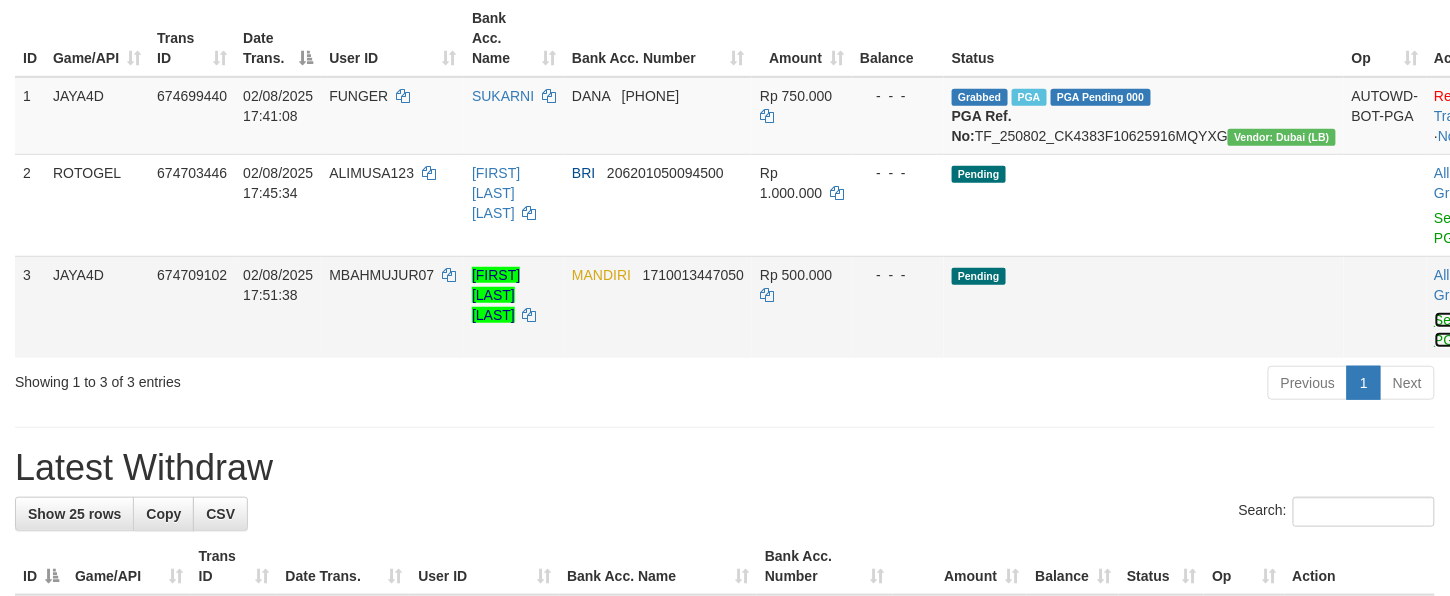 click on "Send PGA" at bounding box center (1451, 330) 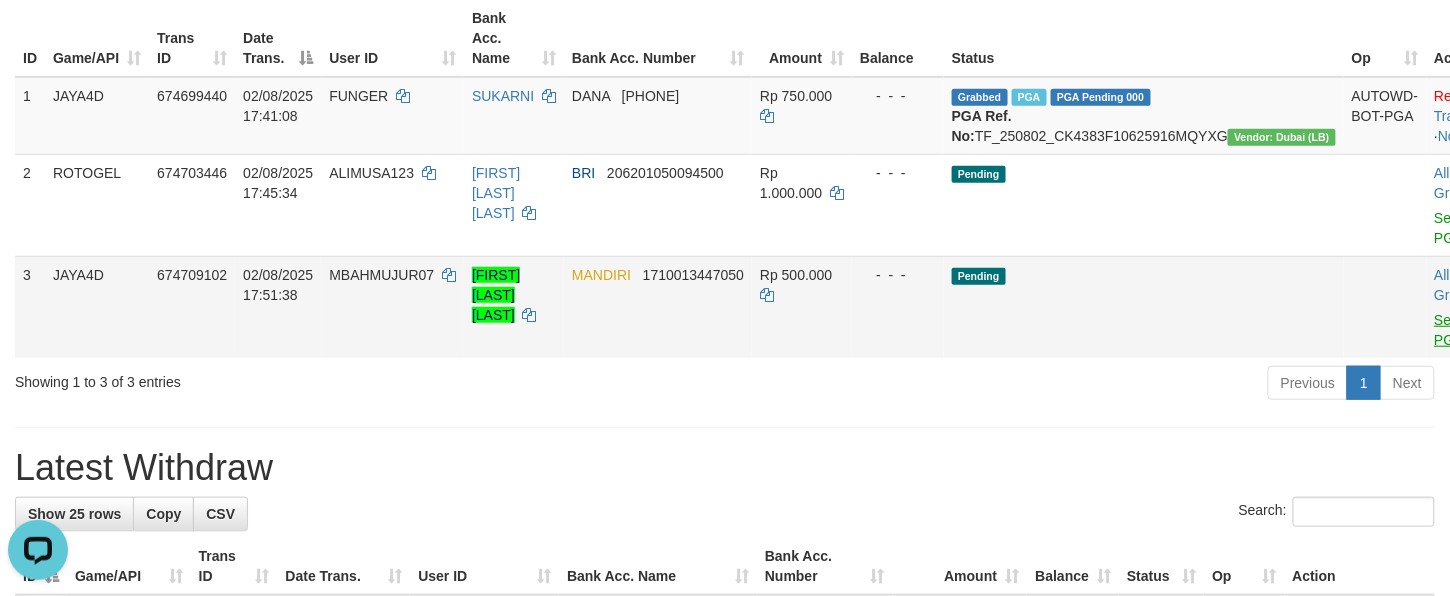 scroll, scrollTop: 0, scrollLeft: 0, axis: both 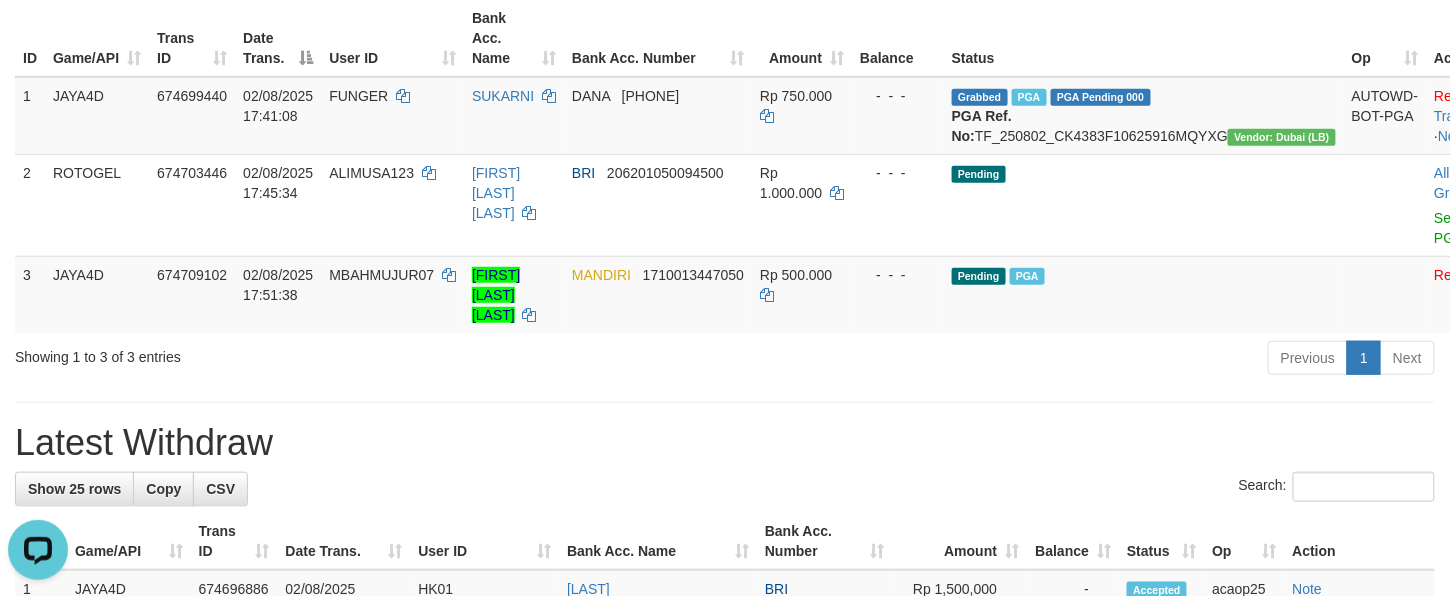 click on "Latest Withdraw" at bounding box center (725, 443) 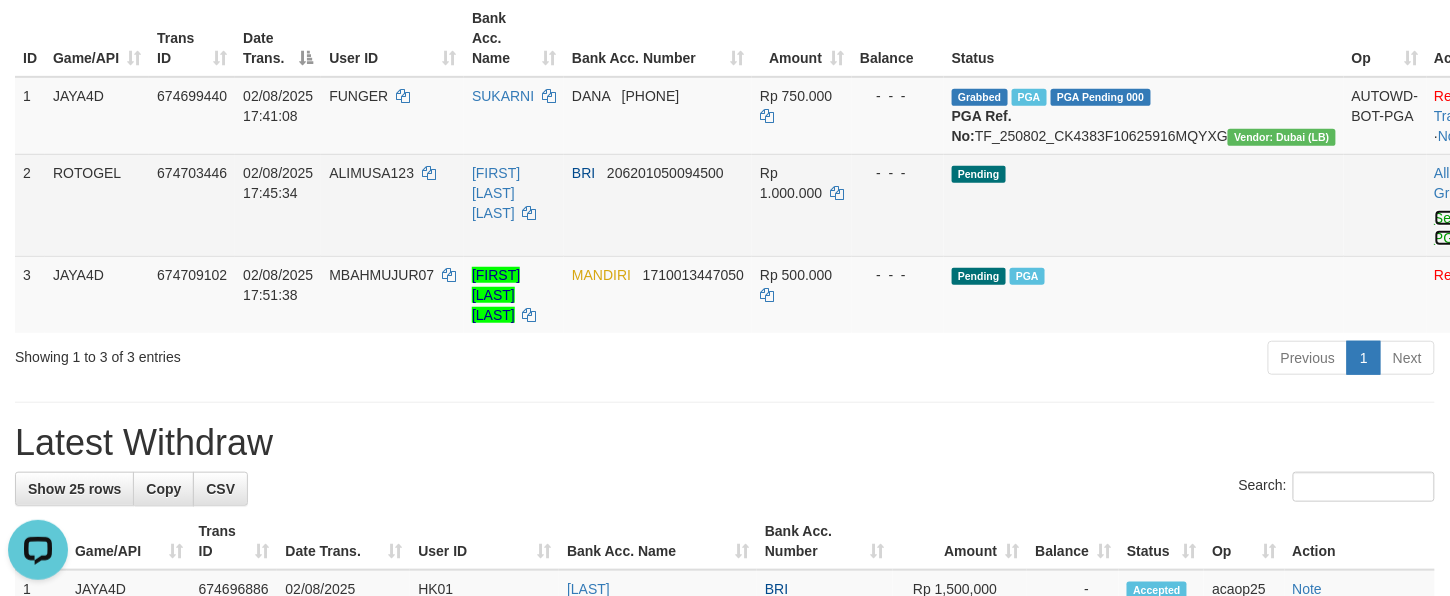 click on "Send PGA" at bounding box center (1451, 228) 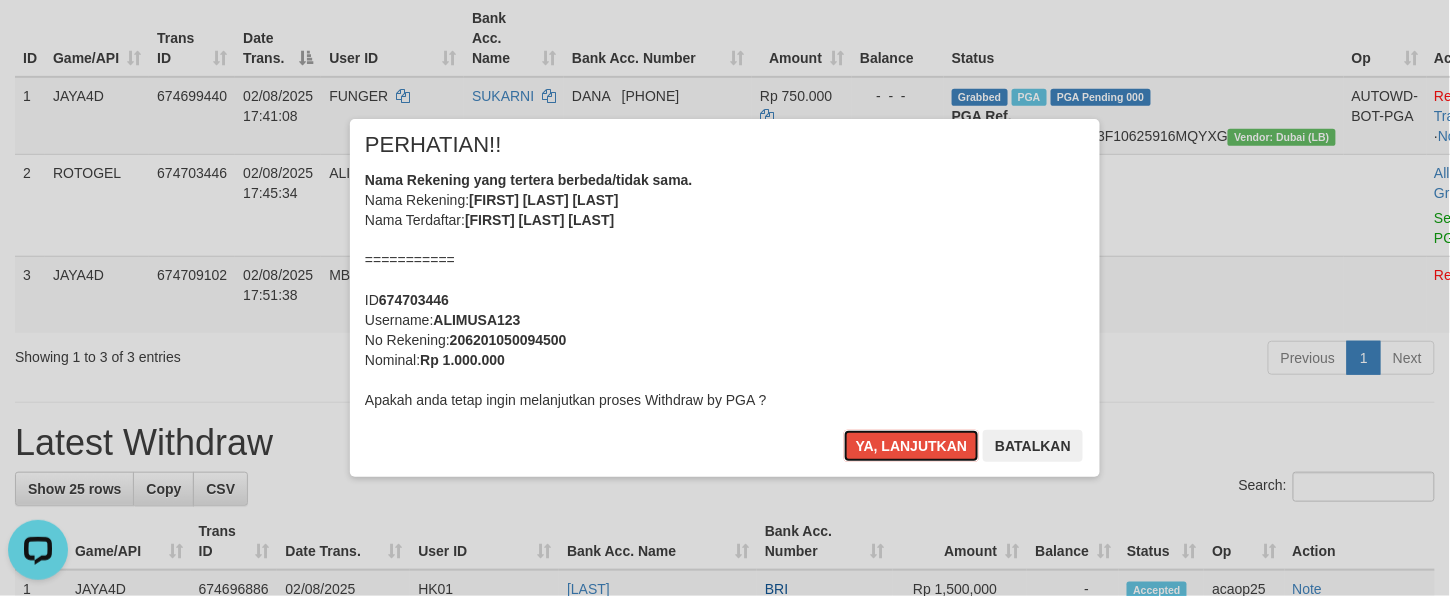 drag, startPoint x: 912, startPoint y: 434, endPoint x: 862, endPoint y: 370, distance: 81.21576 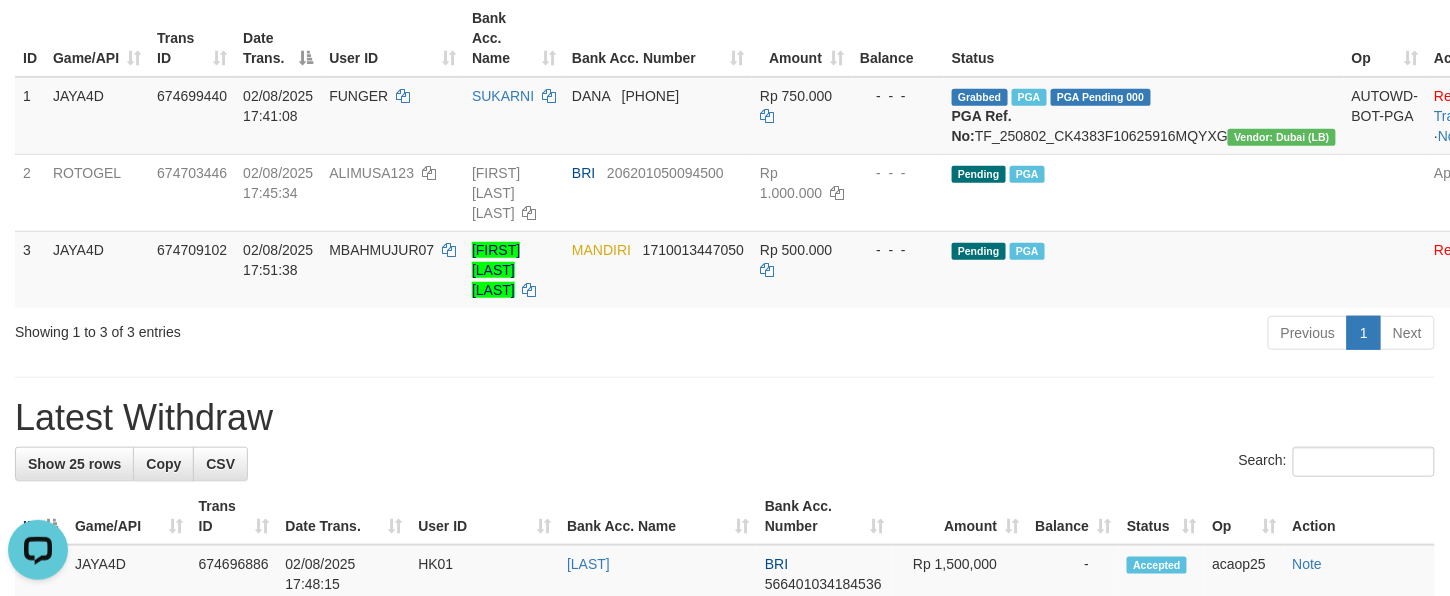 drag, startPoint x: 1064, startPoint y: 432, endPoint x: 920, endPoint y: 322, distance: 181.20706 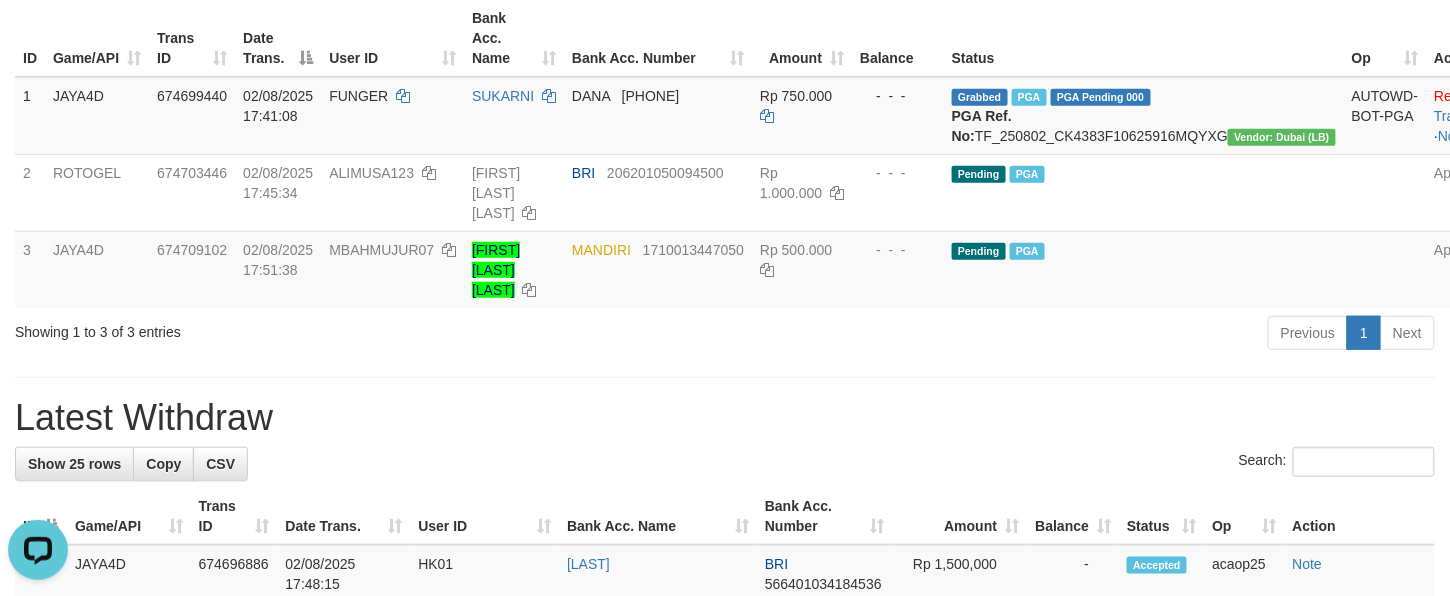 click on "Latest Withdraw" at bounding box center [725, 418] 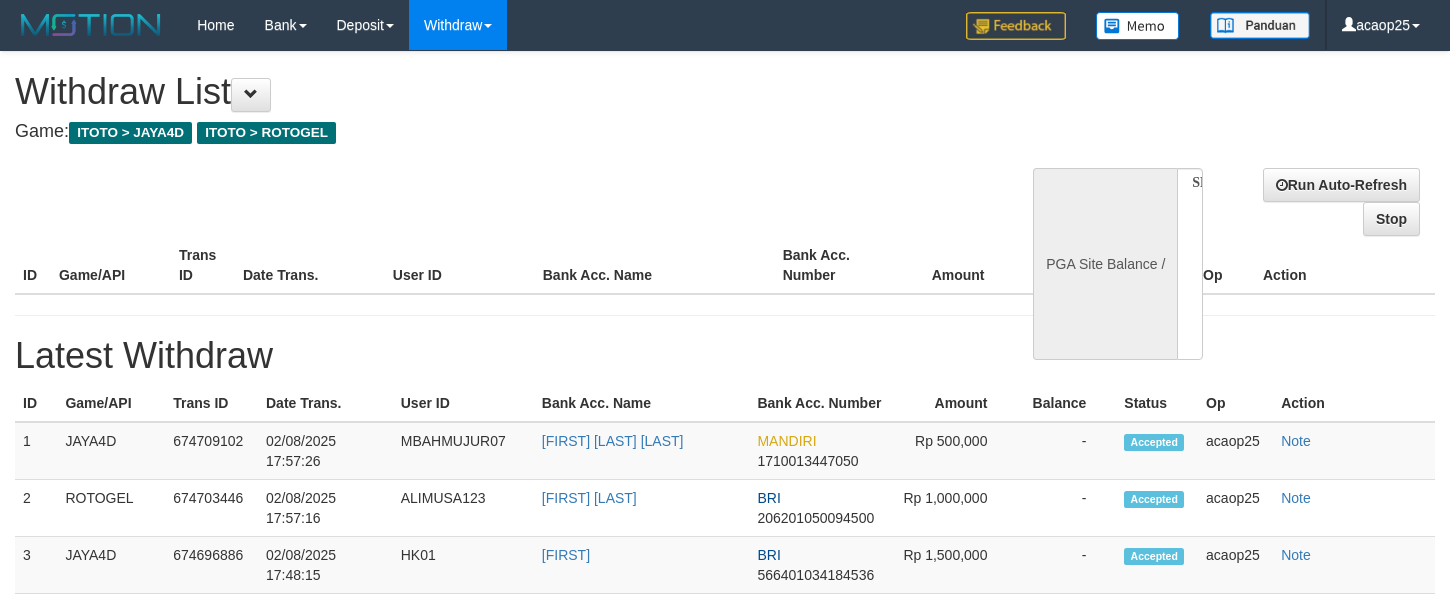 select 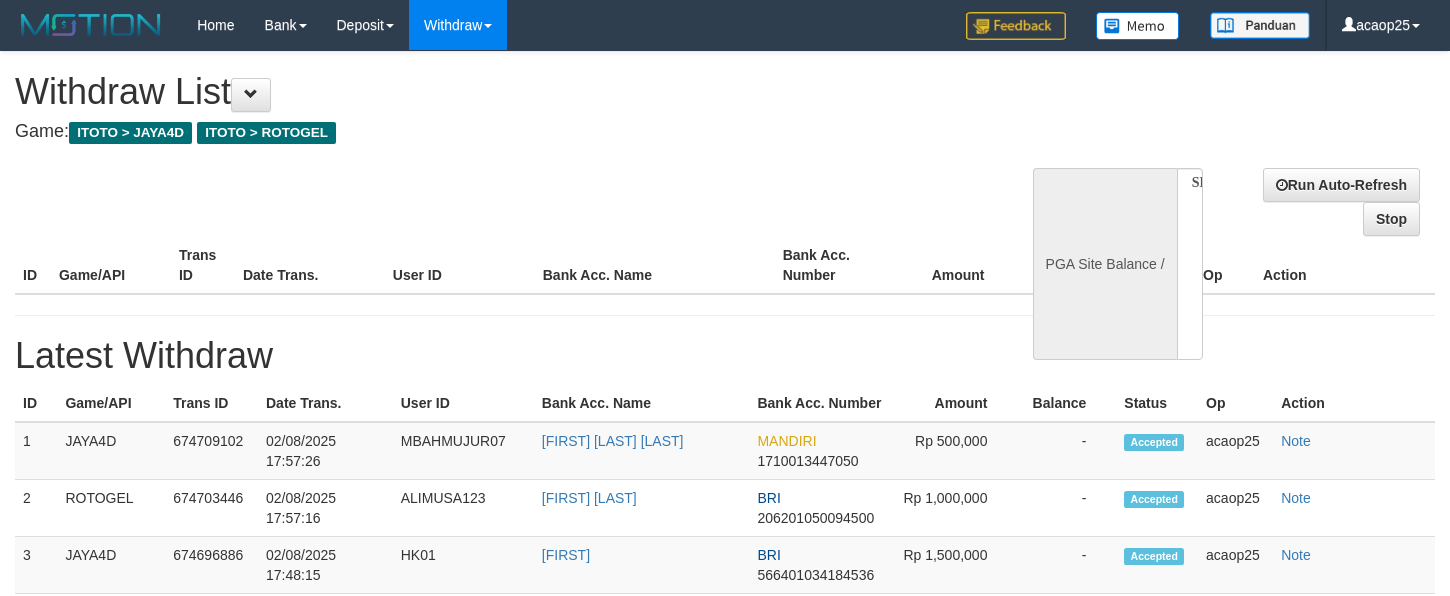 scroll, scrollTop: 237, scrollLeft: 0, axis: vertical 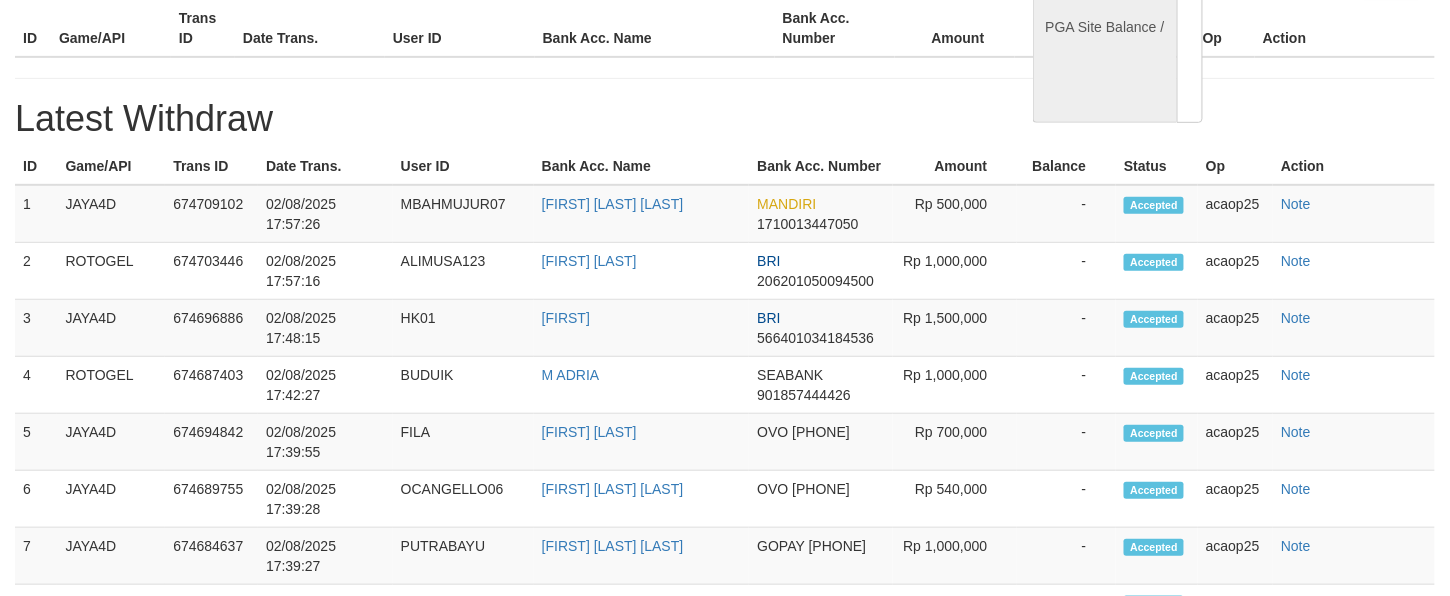select 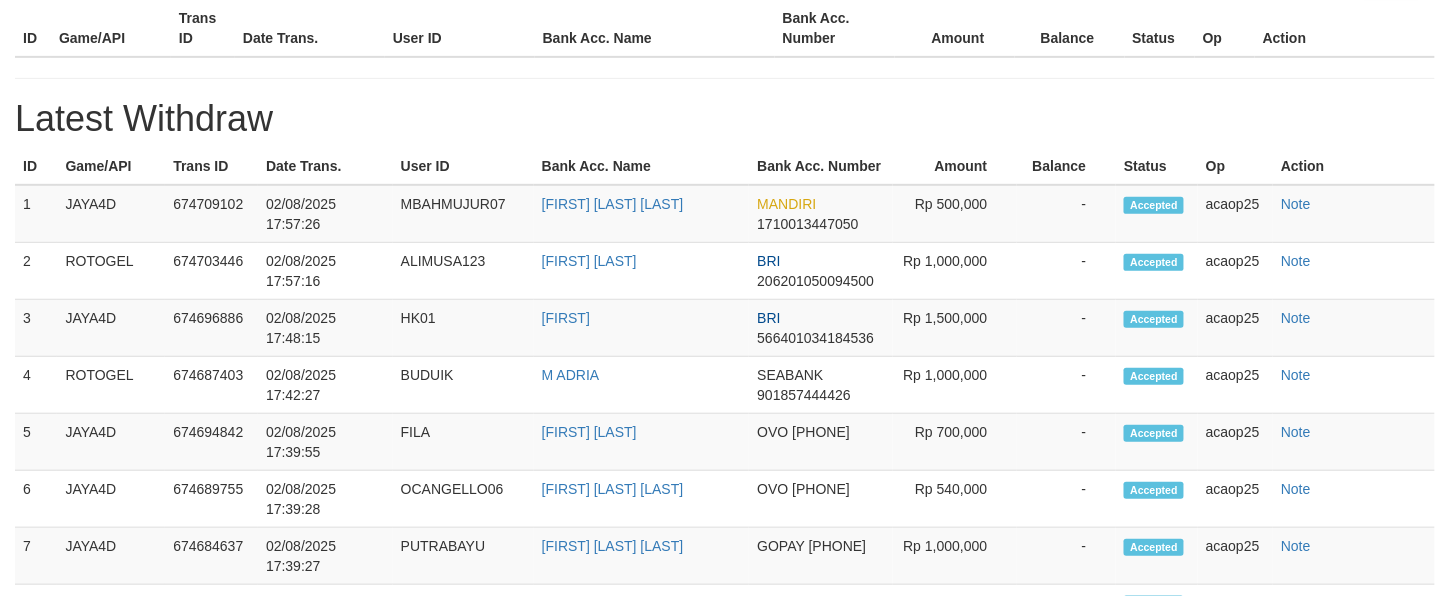 select on "**" 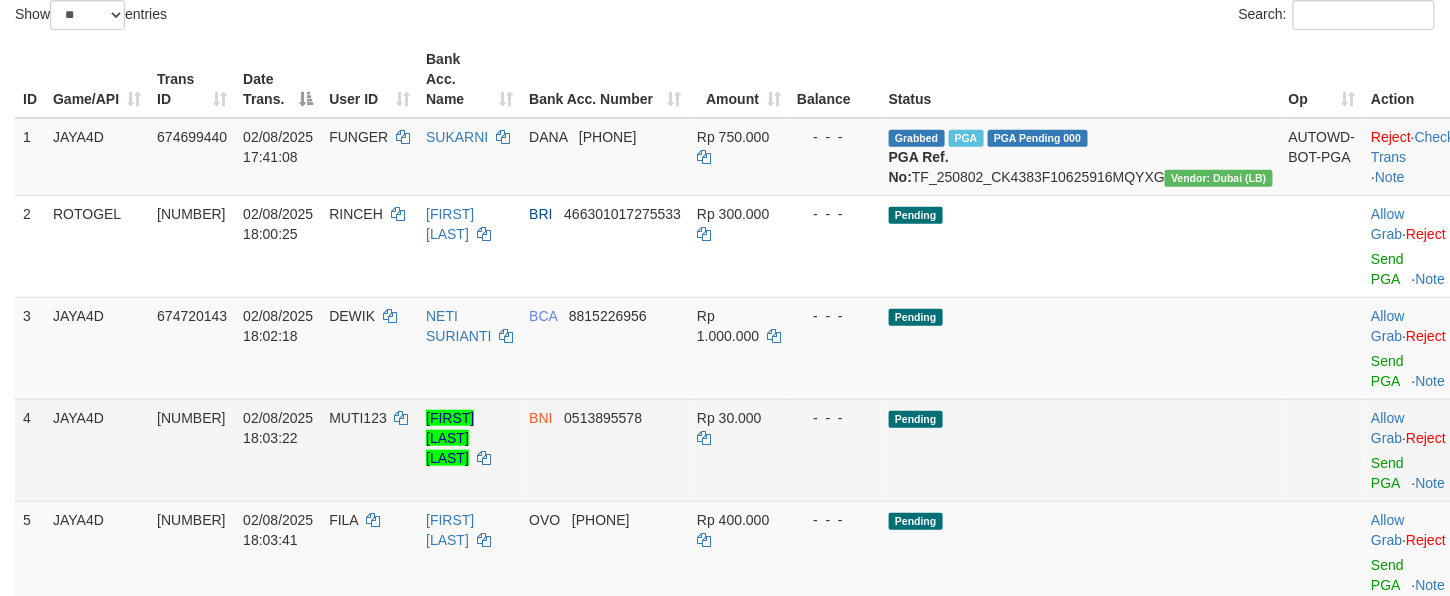 click on "Pending" at bounding box center (1081, 450) 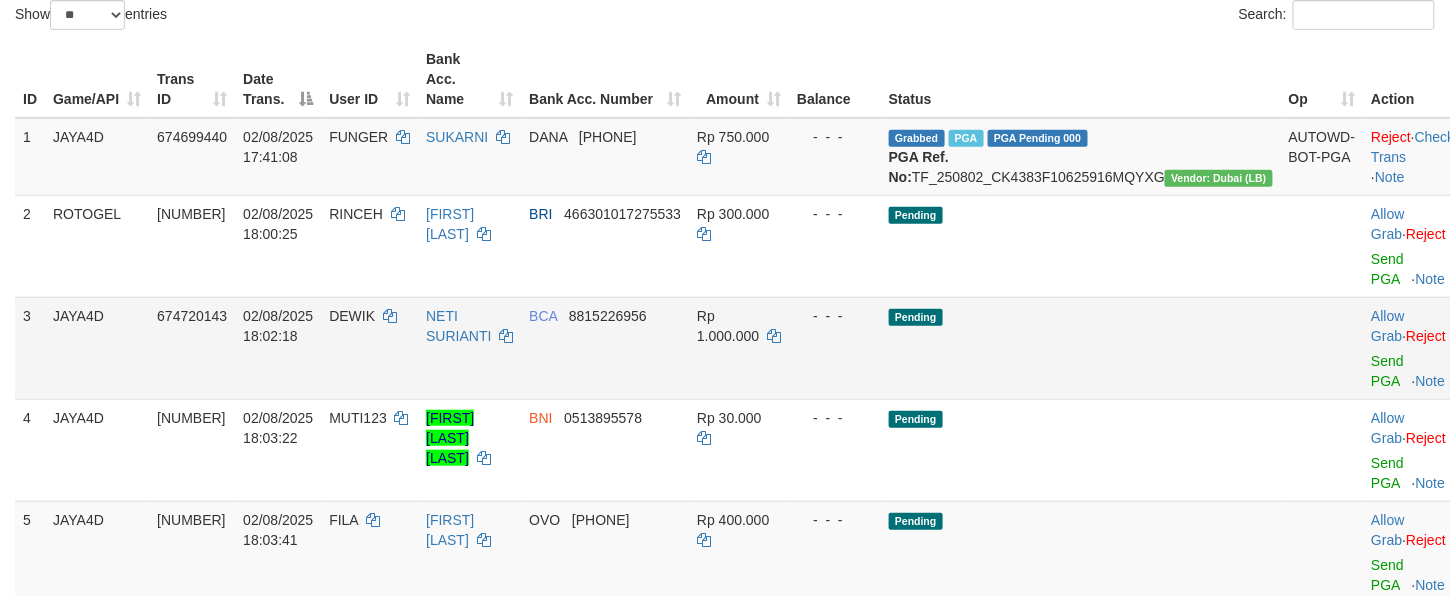 scroll, scrollTop: 278, scrollLeft: 0, axis: vertical 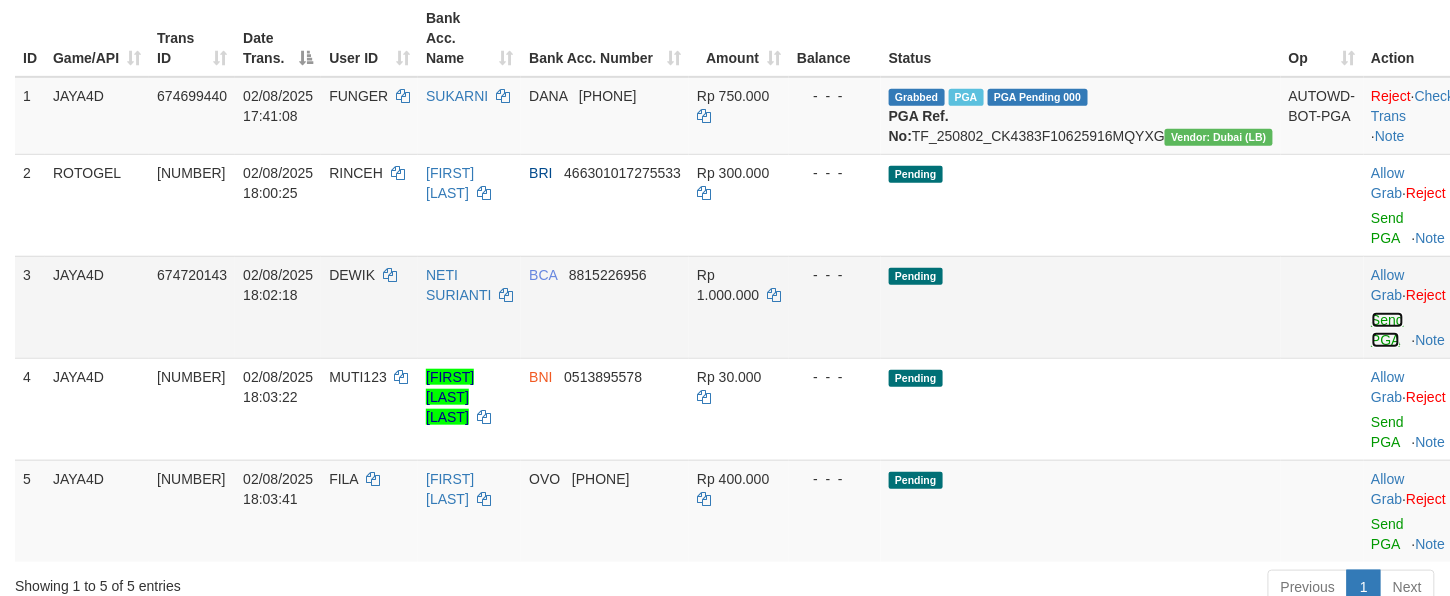 click on "Send PGA" at bounding box center (1388, 330) 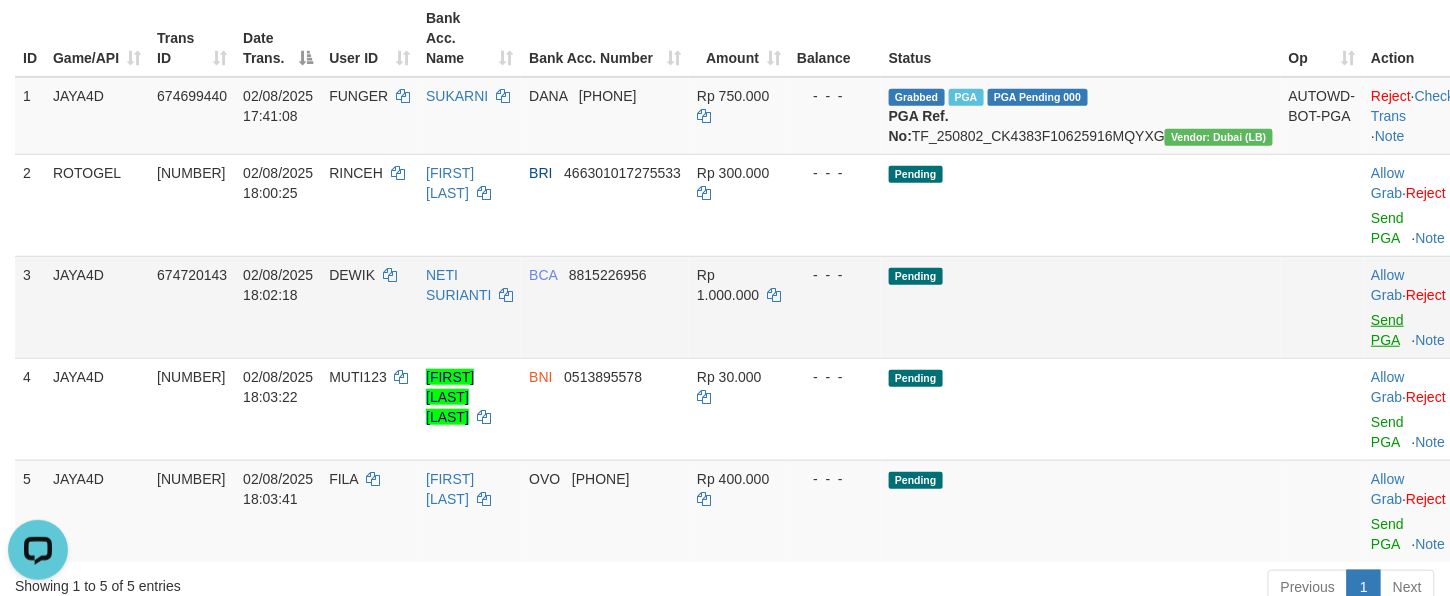 scroll, scrollTop: 0, scrollLeft: 0, axis: both 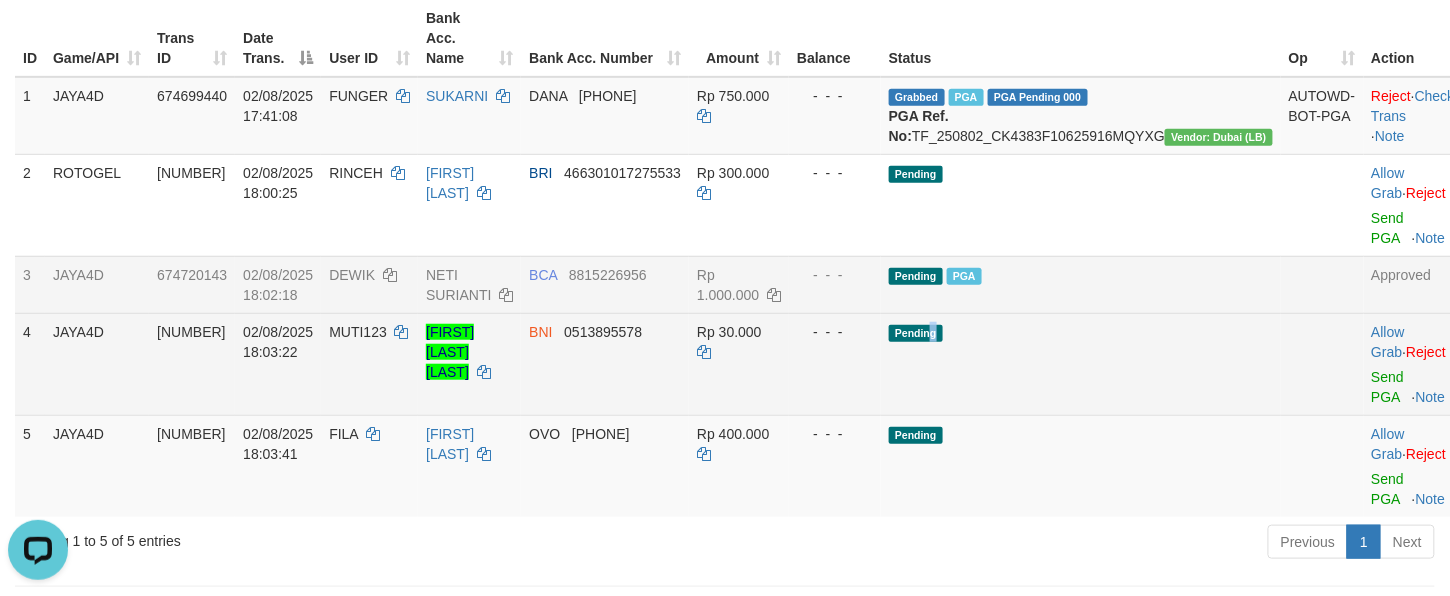 click on "Pending" at bounding box center [1081, 364] 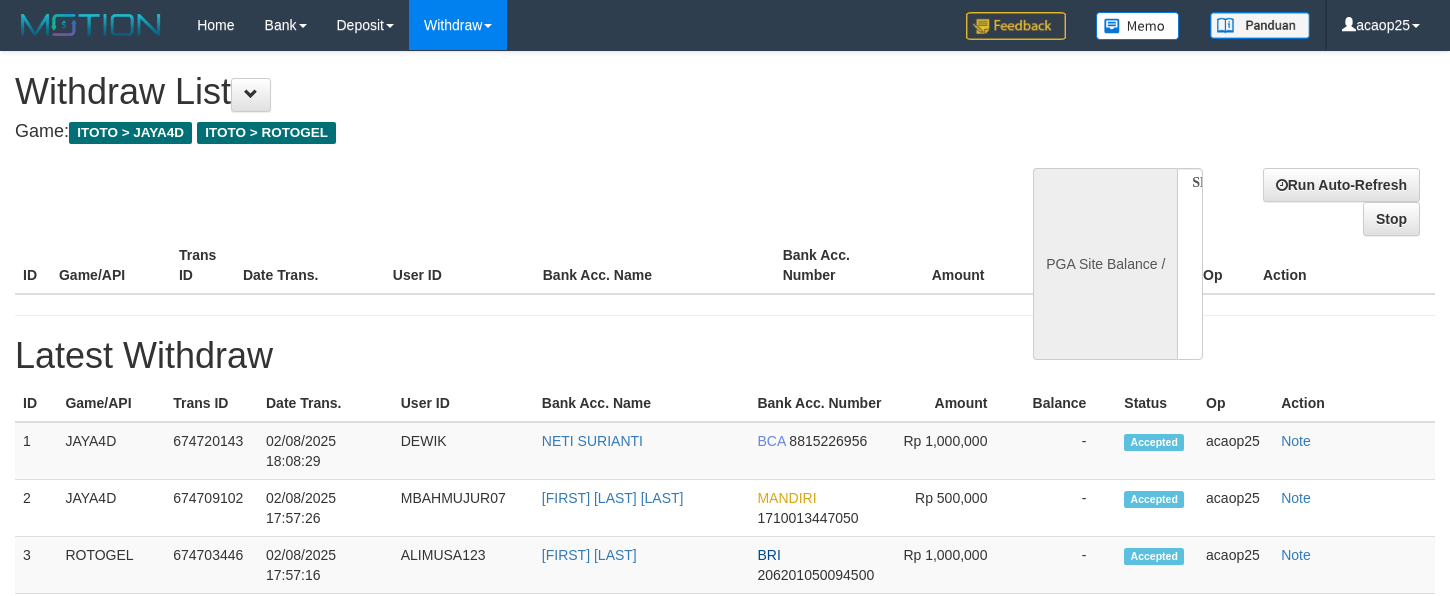 select 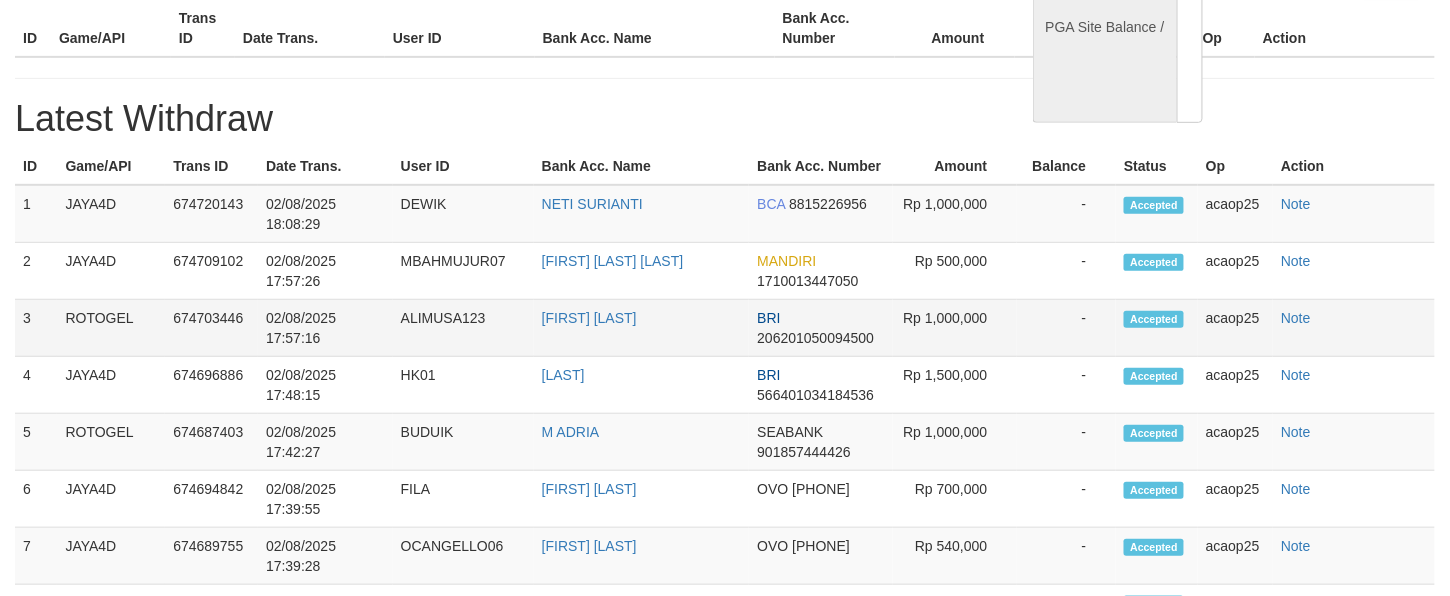 scroll, scrollTop: 237, scrollLeft: 0, axis: vertical 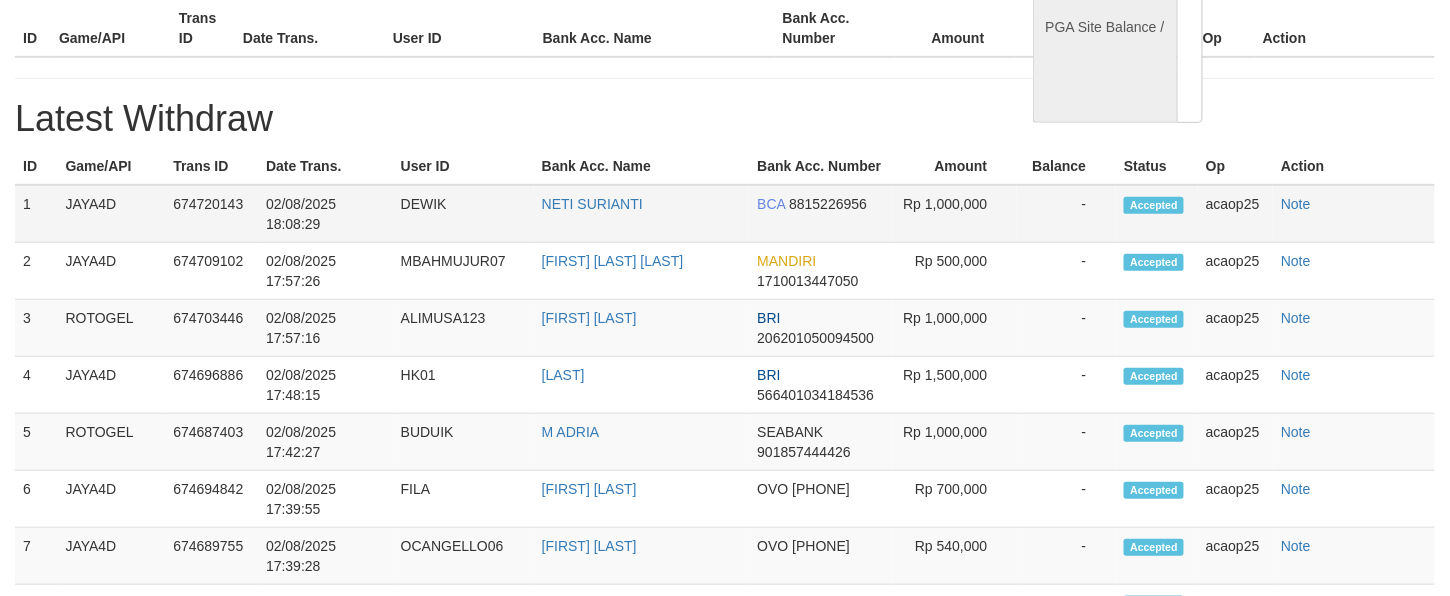 select on "**" 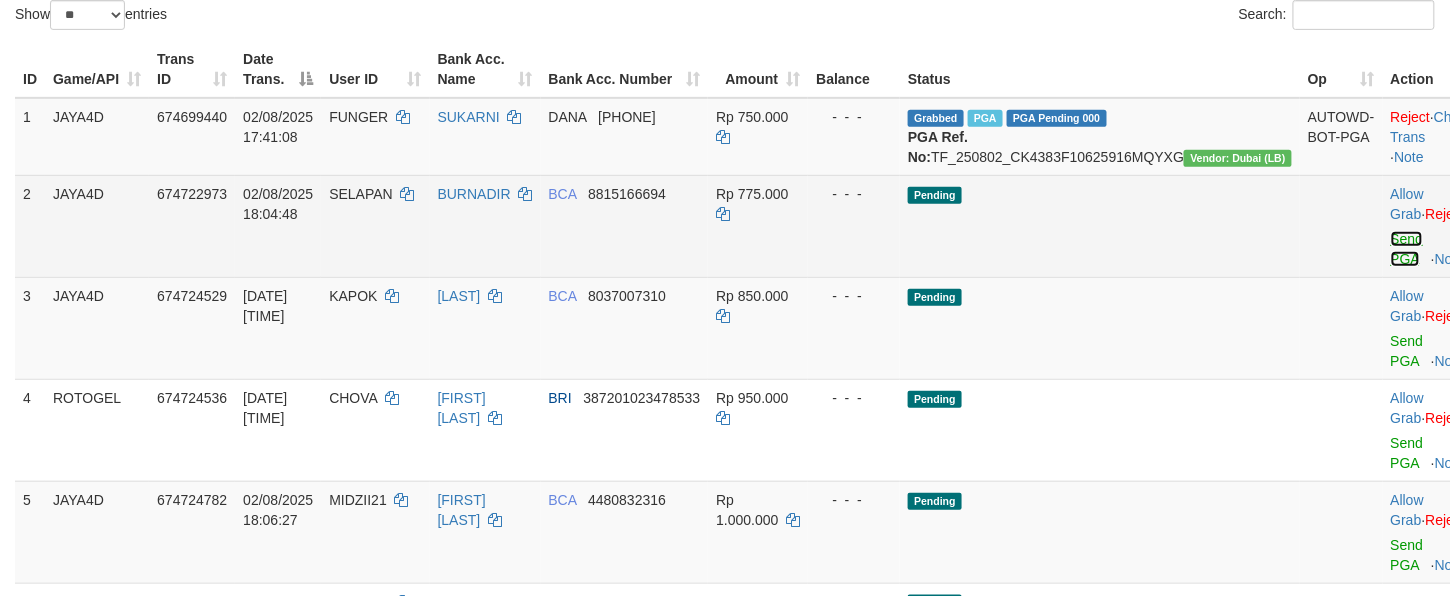 click on "Send PGA" at bounding box center (1407, 249) 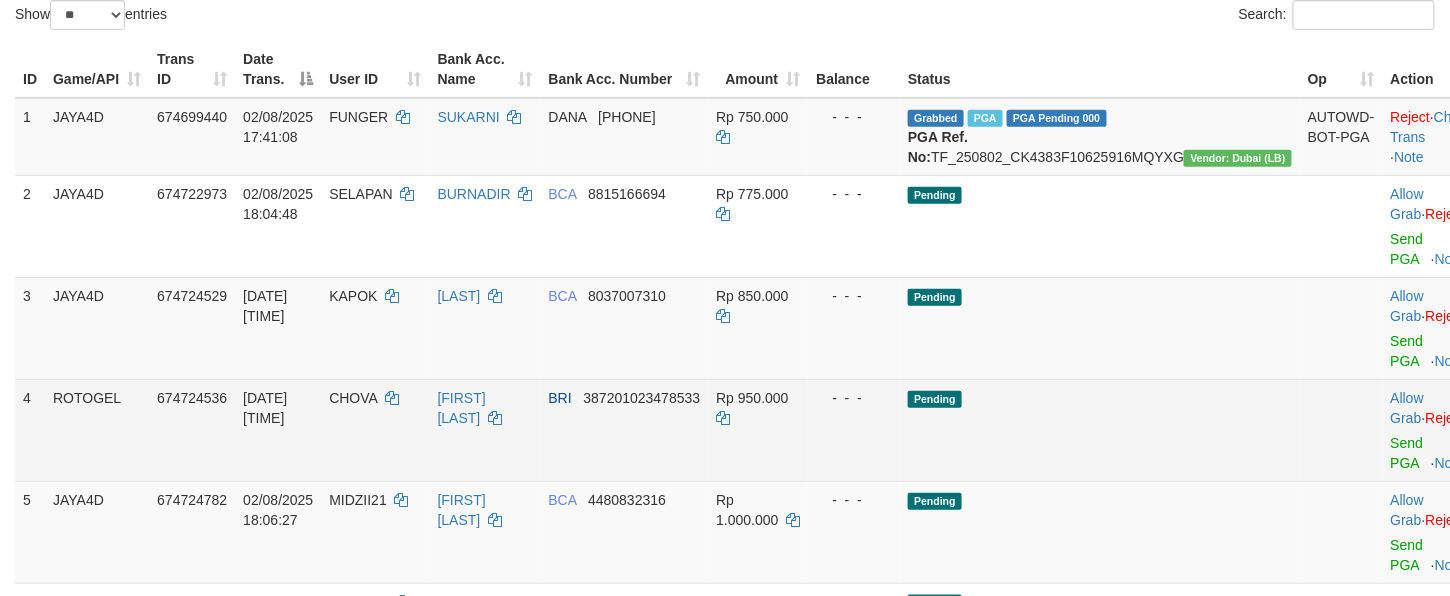 scroll, scrollTop: 278, scrollLeft: 0, axis: vertical 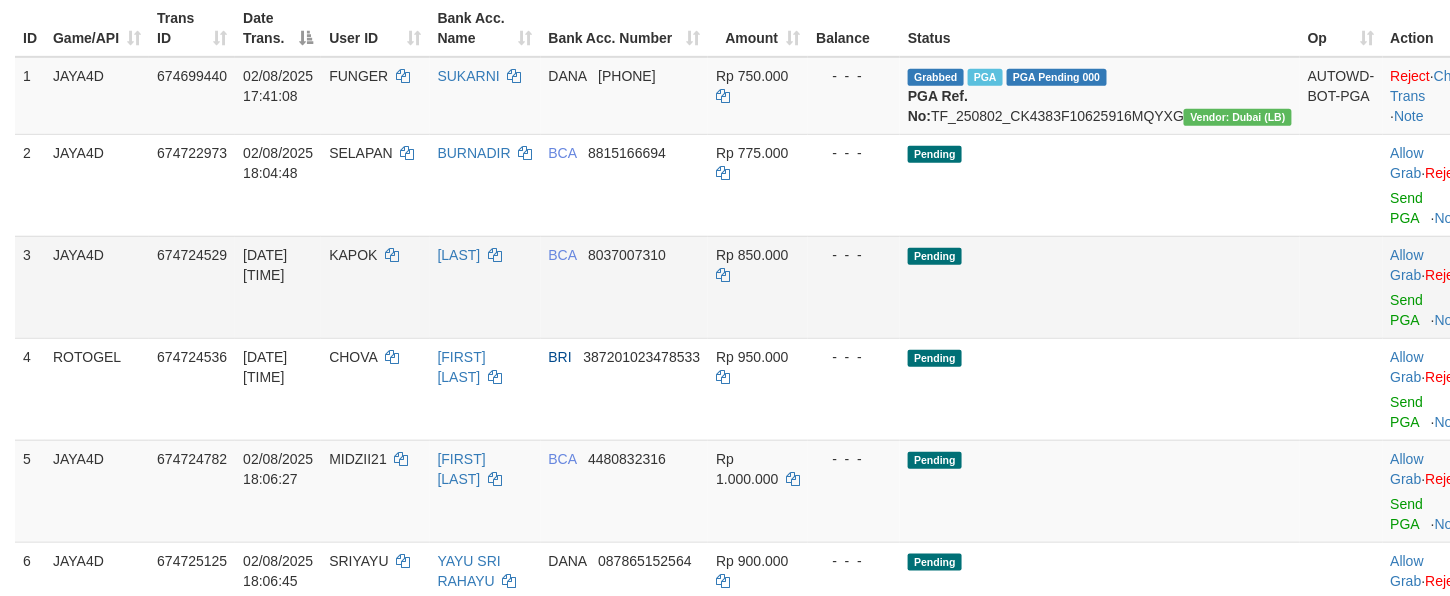 click on "Pending" at bounding box center [1100, 287] 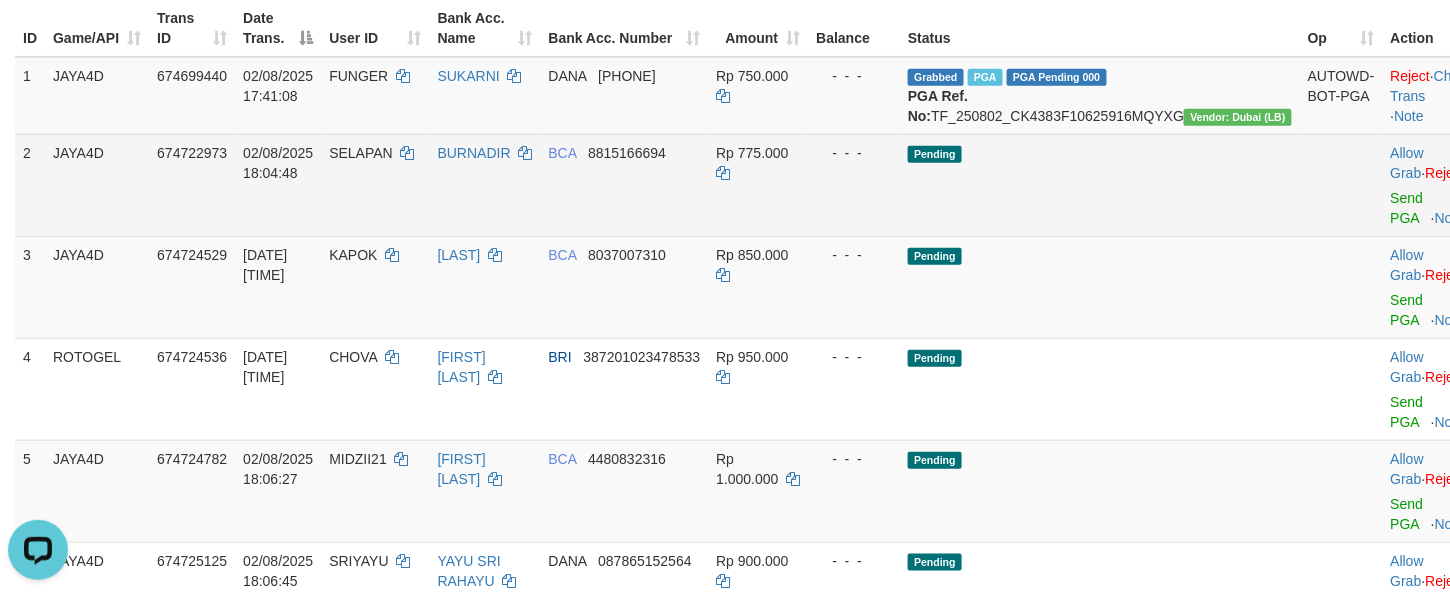 scroll, scrollTop: 0, scrollLeft: 0, axis: both 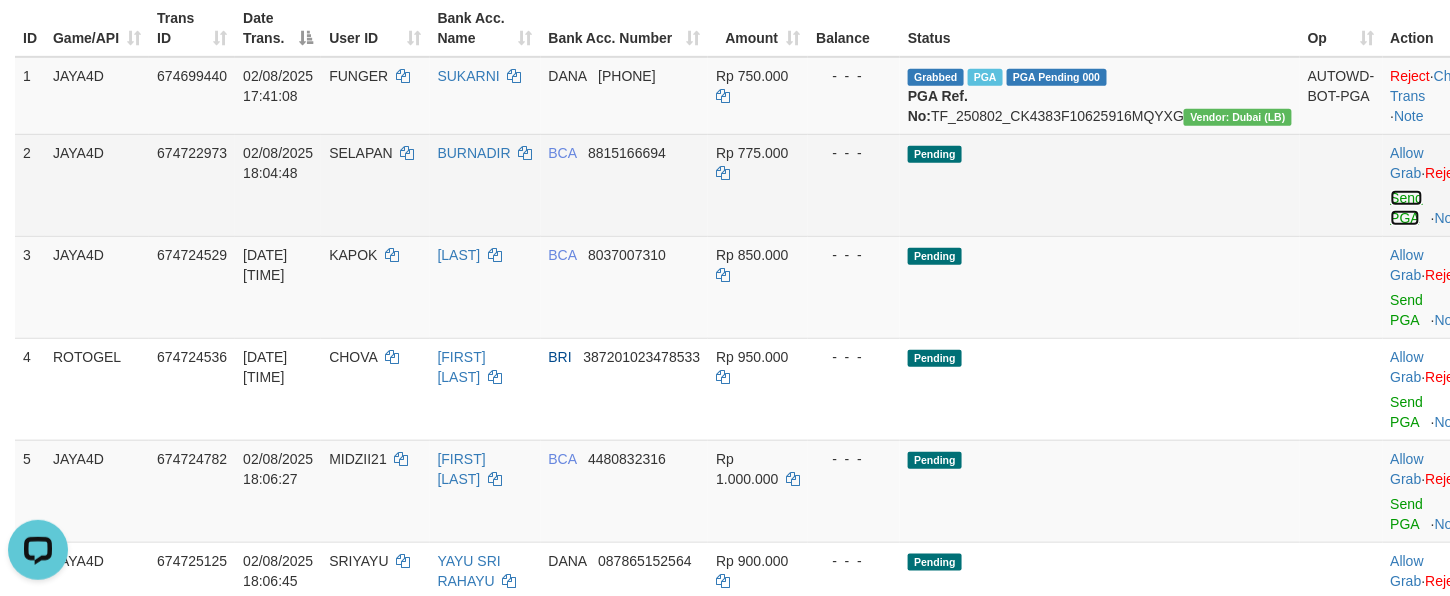 click on "Send PGA" at bounding box center (1407, 208) 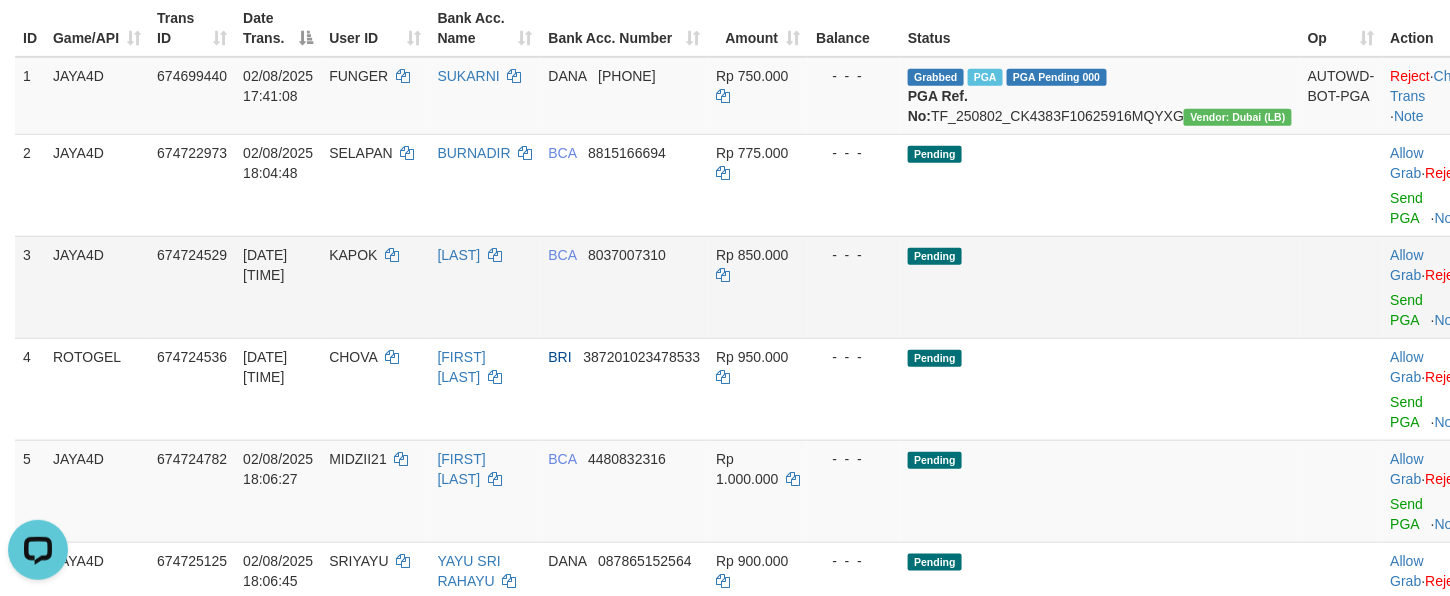 click on "Pending" at bounding box center [1100, 287] 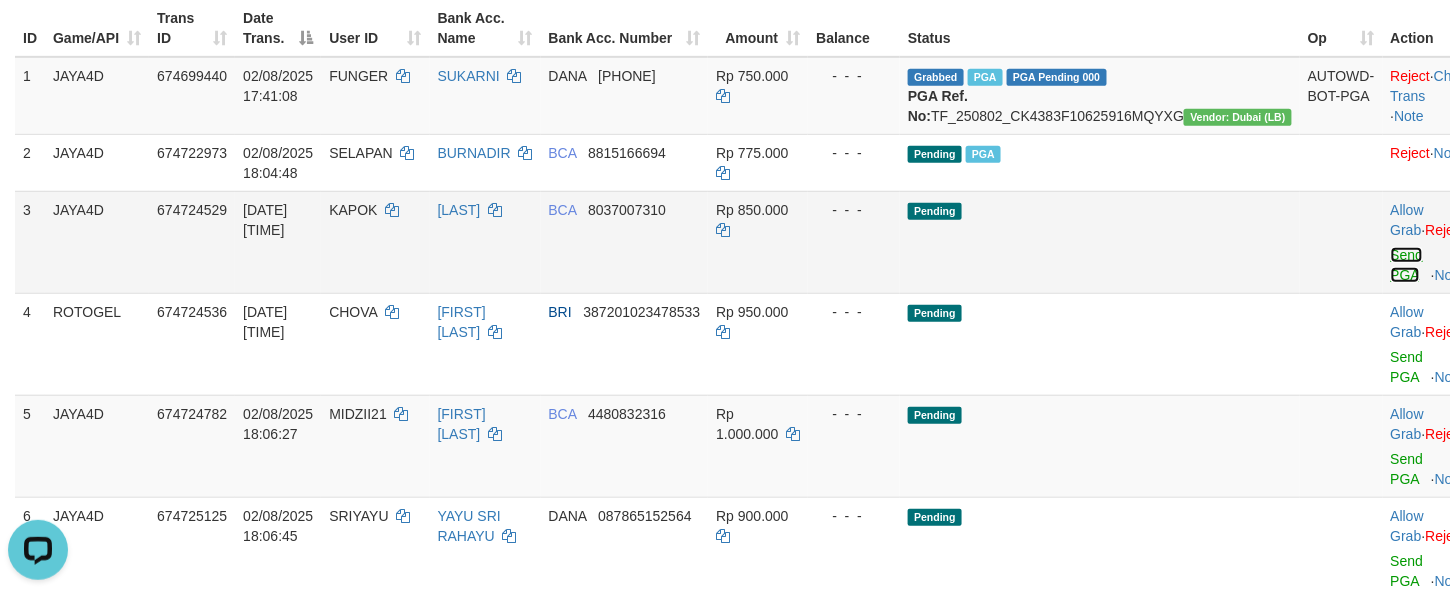 click on "Send PGA" at bounding box center (1407, 265) 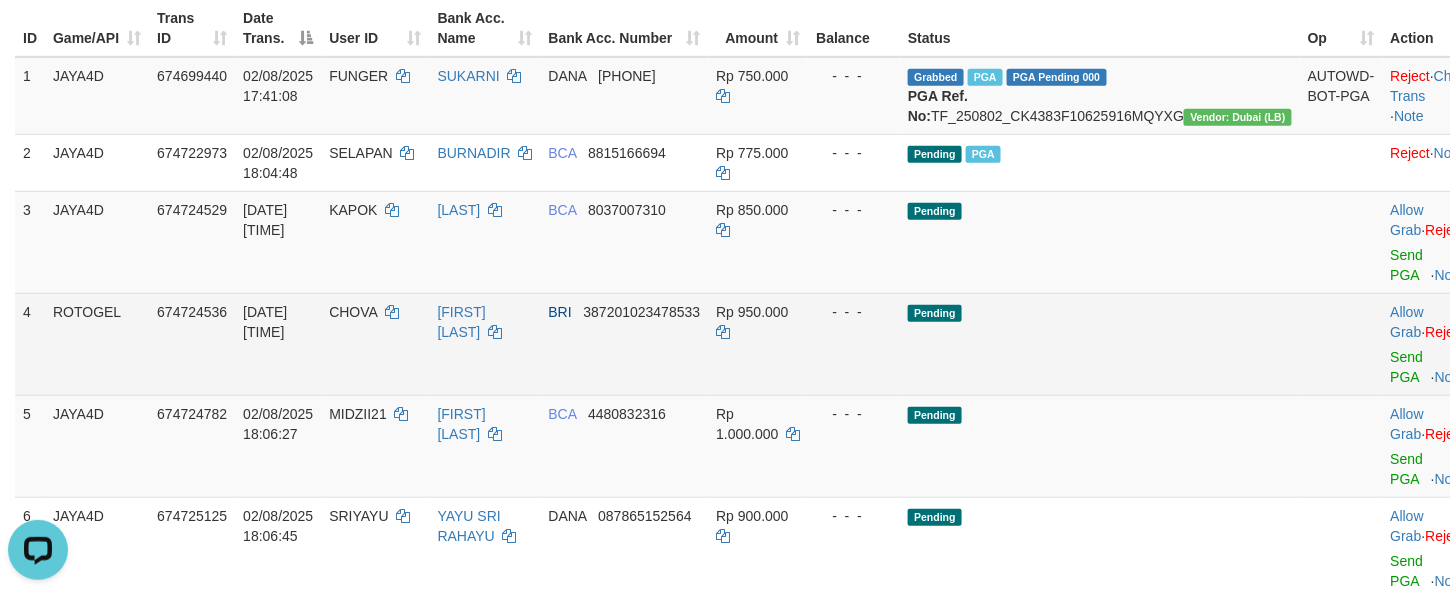 click on "Pending" at bounding box center [1100, 344] 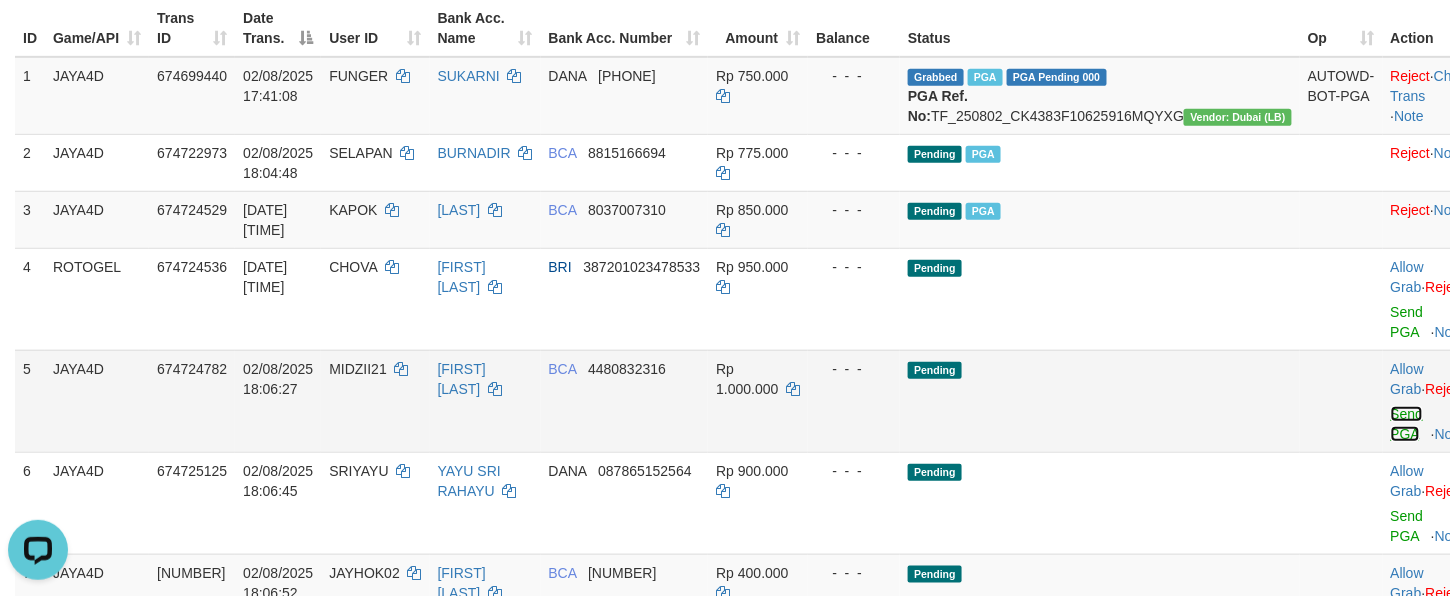 click on "Send PGA" at bounding box center [1407, 424] 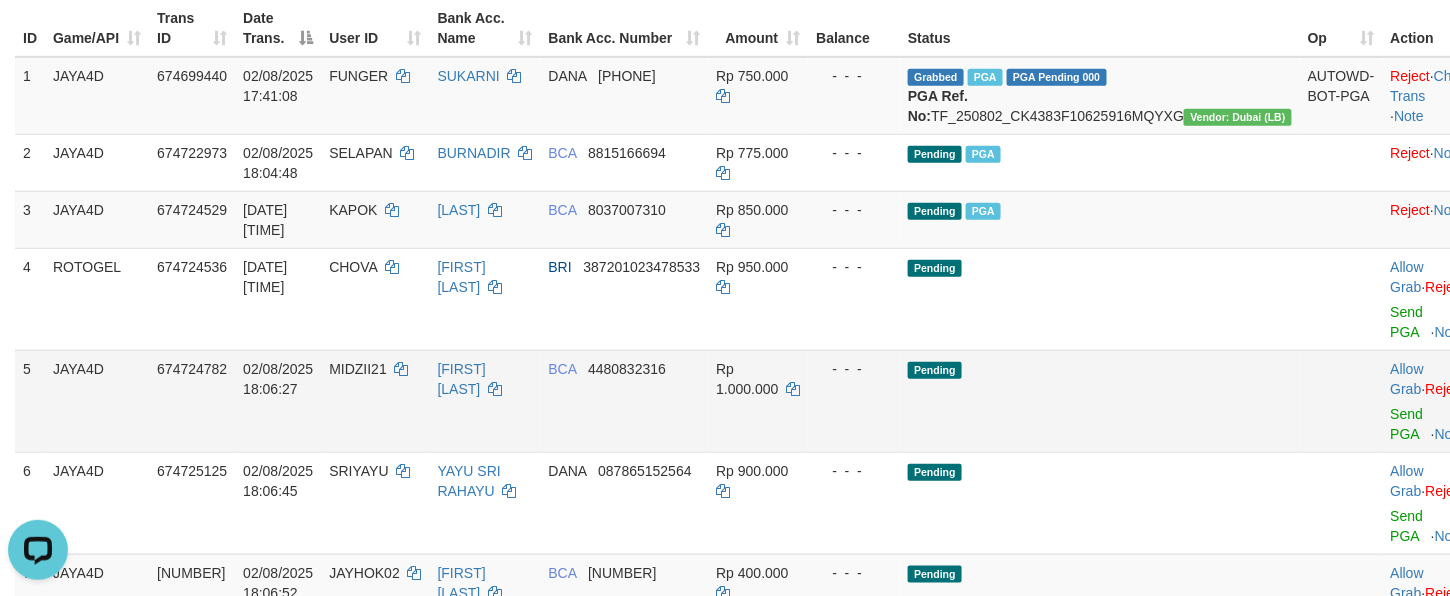 click at bounding box center (1341, 299) 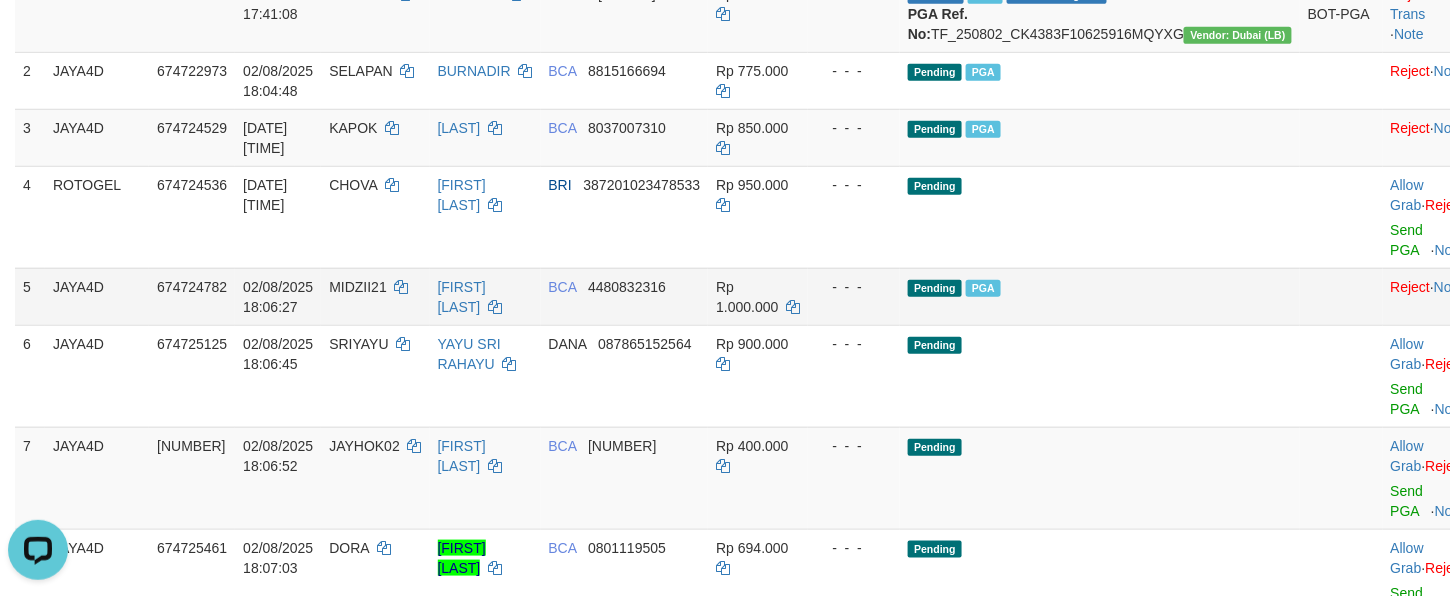 scroll, scrollTop: 456, scrollLeft: 0, axis: vertical 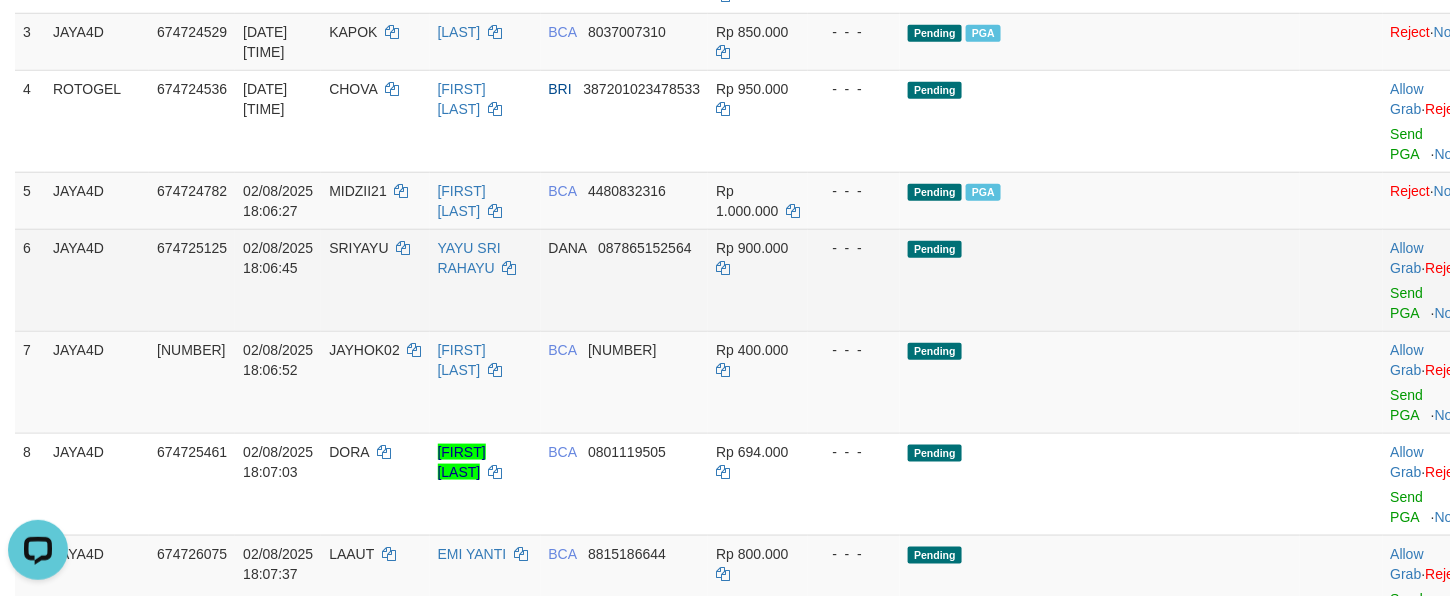 click on "Allow Grab   ·    Reject Send PGA     ·    Note" at bounding box center (1432, 280) 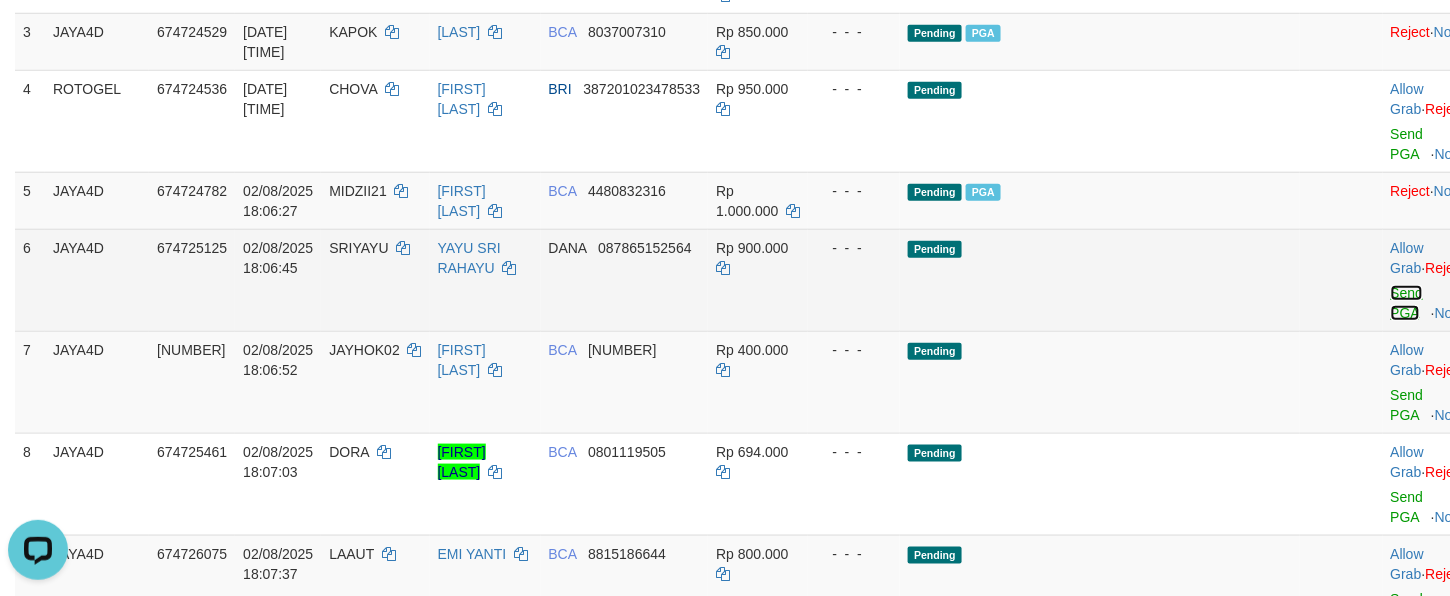 click on "Send PGA" at bounding box center [1407, 303] 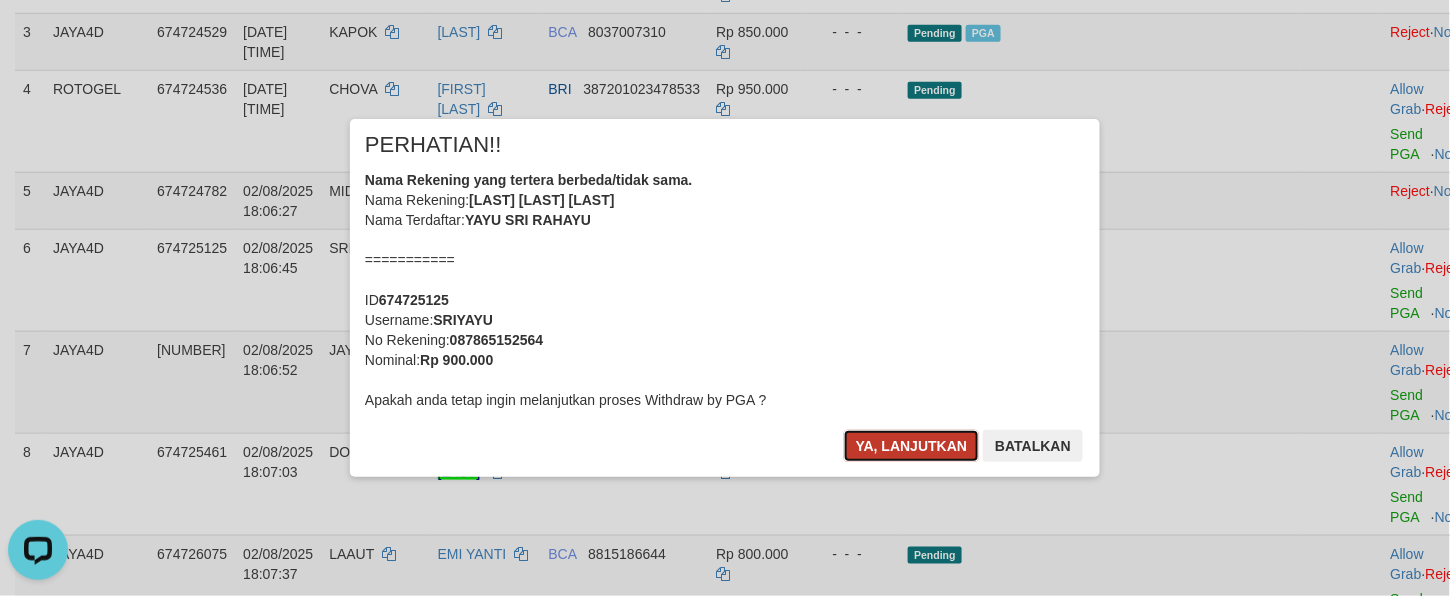 click on "Ya, lanjutkan" at bounding box center [912, 446] 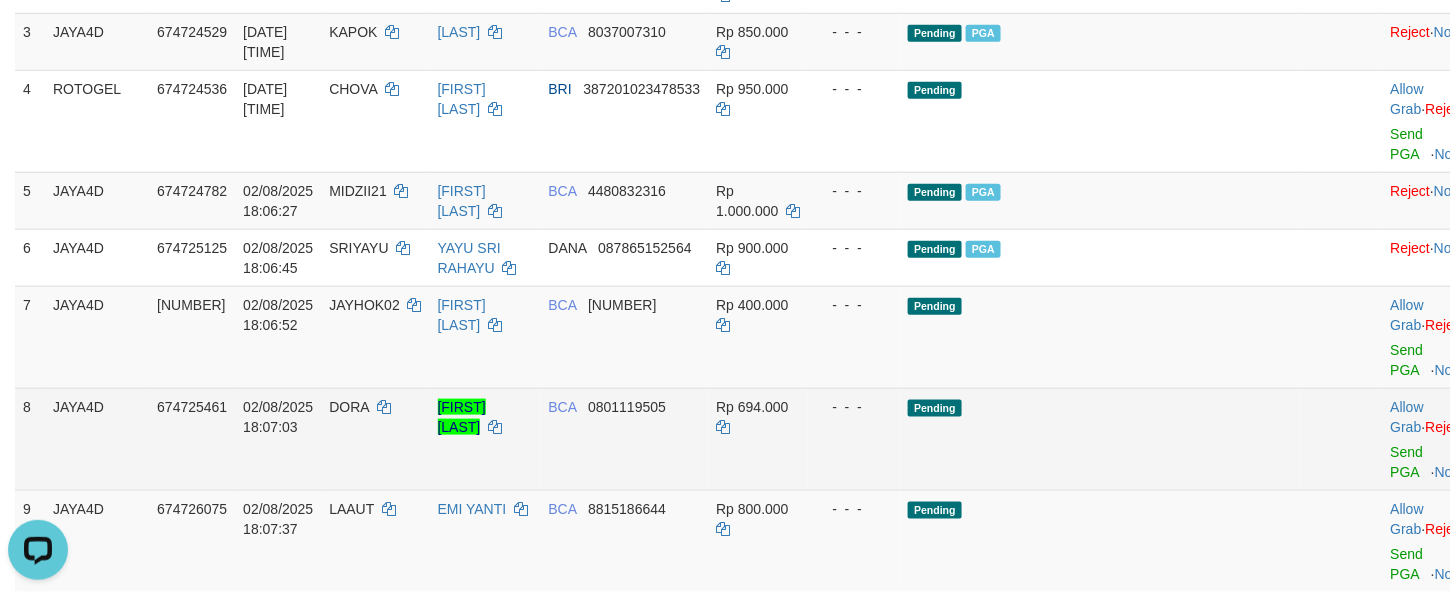 click on "Allow Grab   ·    Reject Send PGA     ·    Note" at bounding box center [1432, 439] 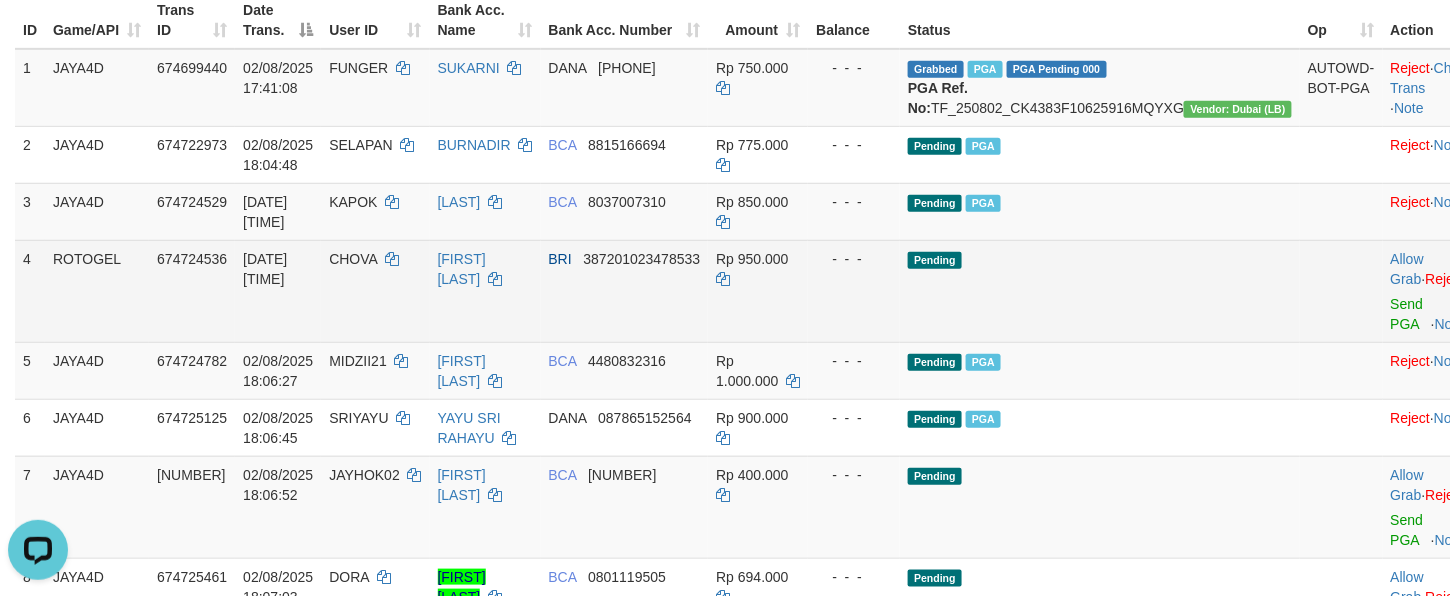 scroll, scrollTop: 222, scrollLeft: 0, axis: vertical 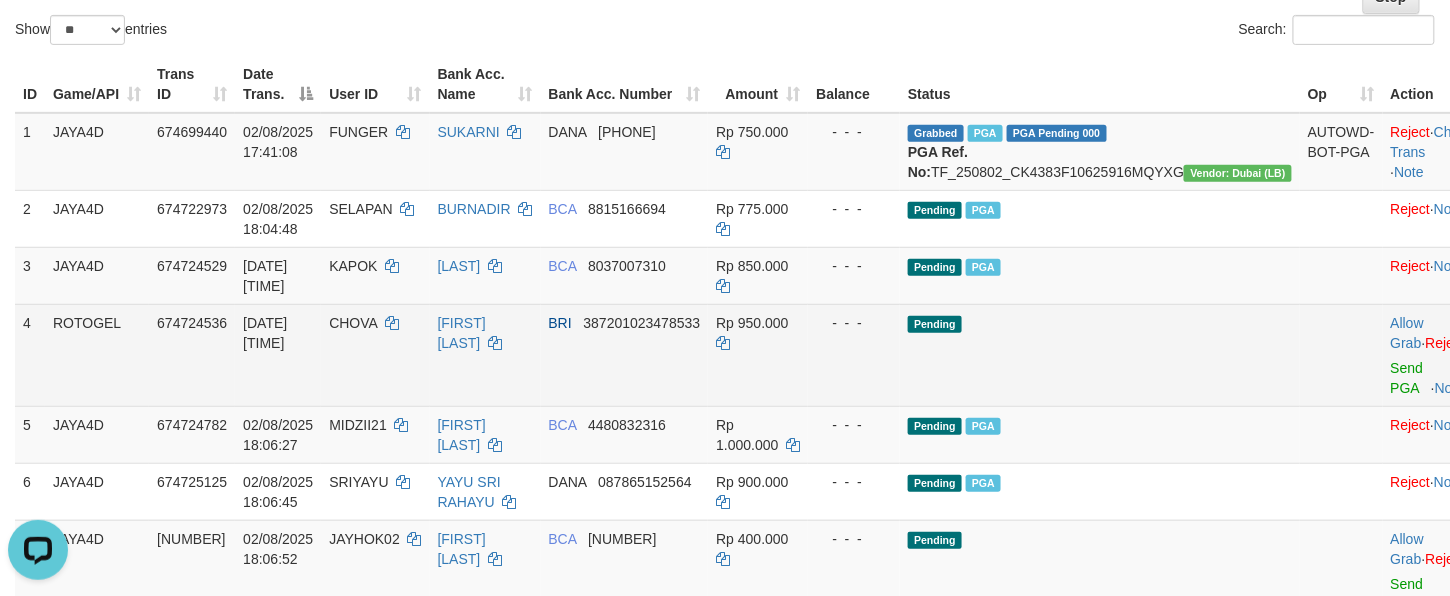 click on "Pending" at bounding box center (1100, 355) 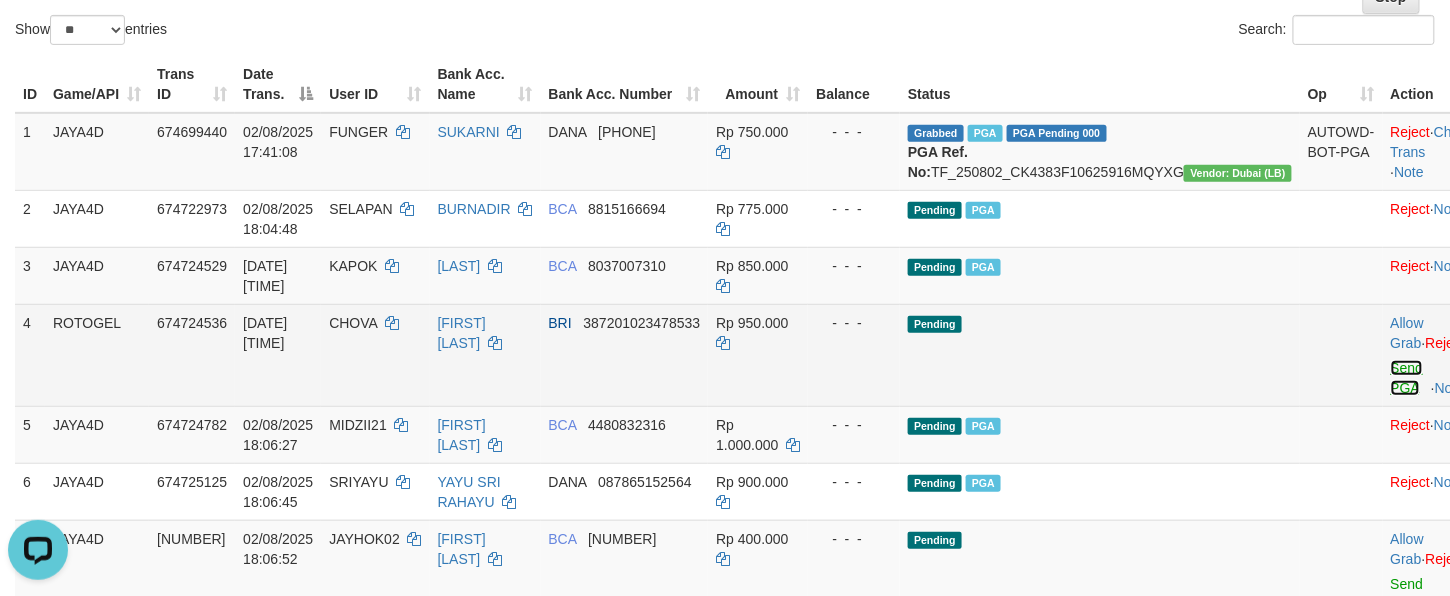 click on "Send PGA" at bounding box center (1407, 378) 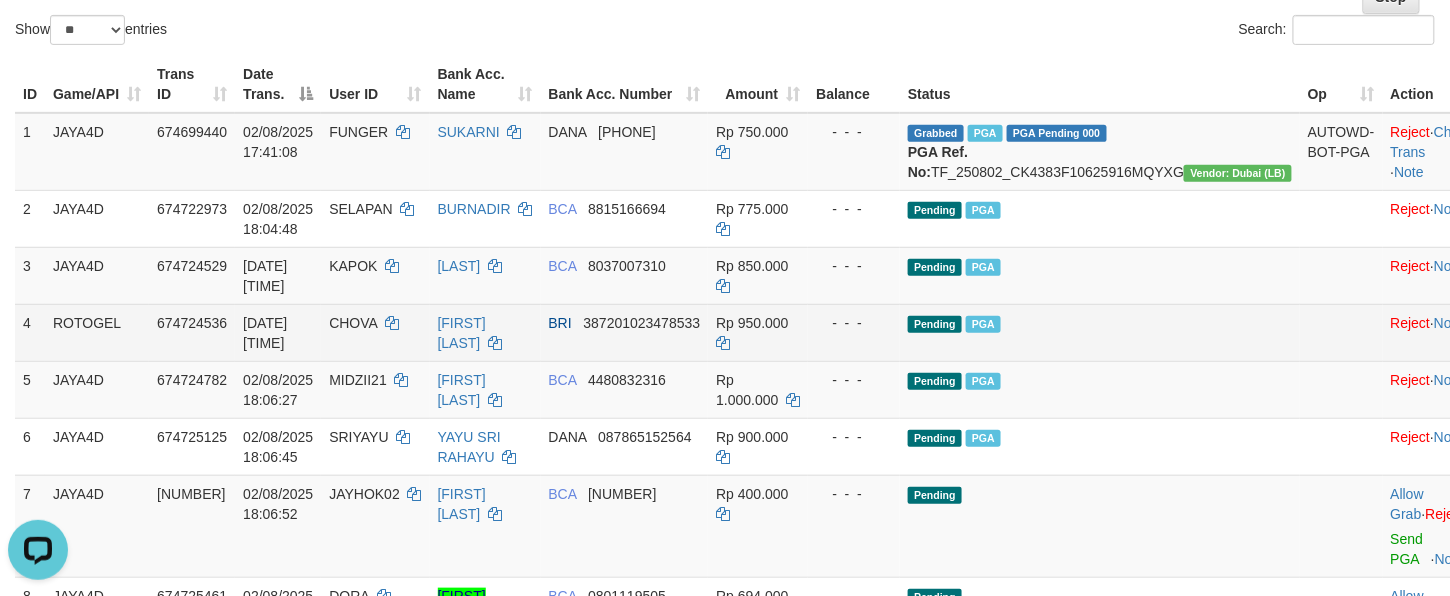 scroll, scrollTop: 177, scrollLeft: 0, axis: vertical 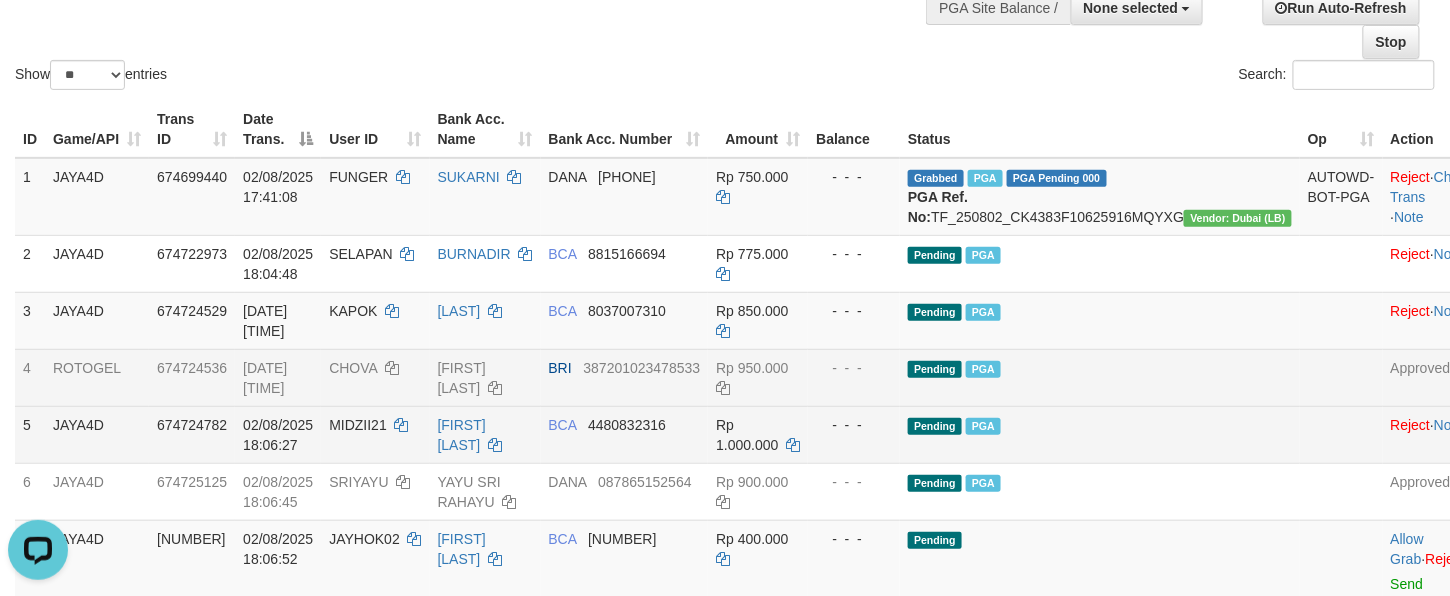 click on "Pending   PGA" at bounding box center [1100, 434] 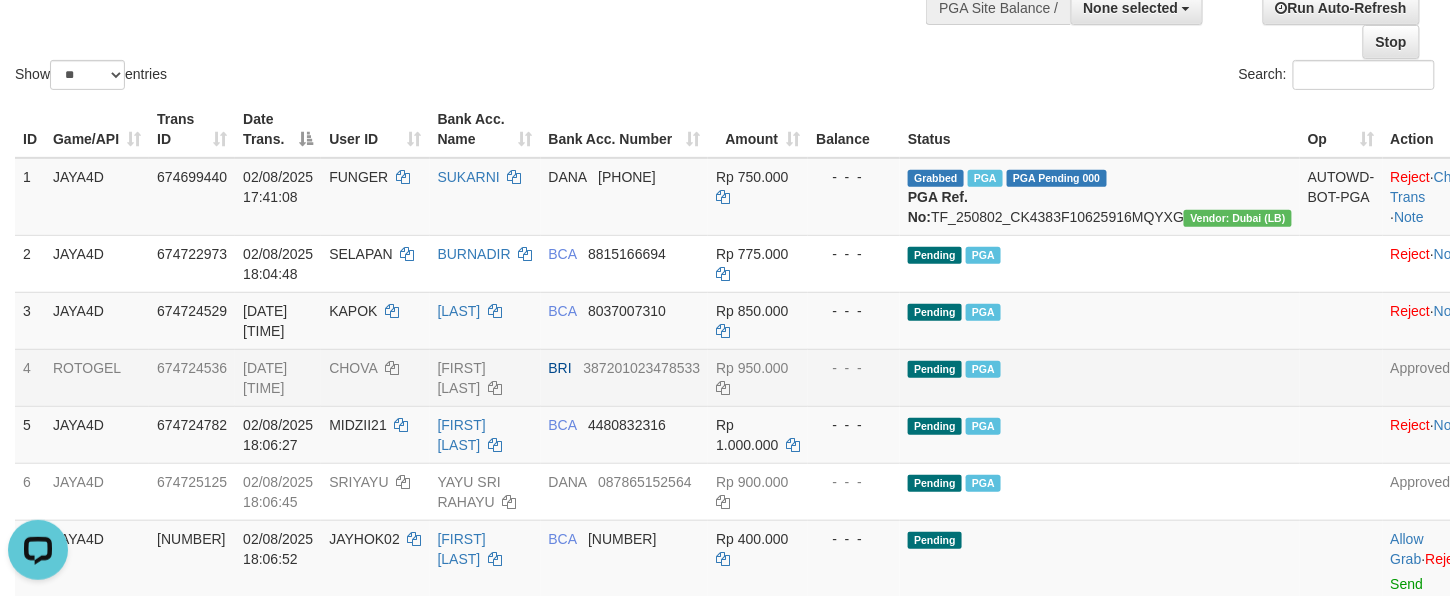 click on "Pending   PGA" at bounding box center (1100, 377) 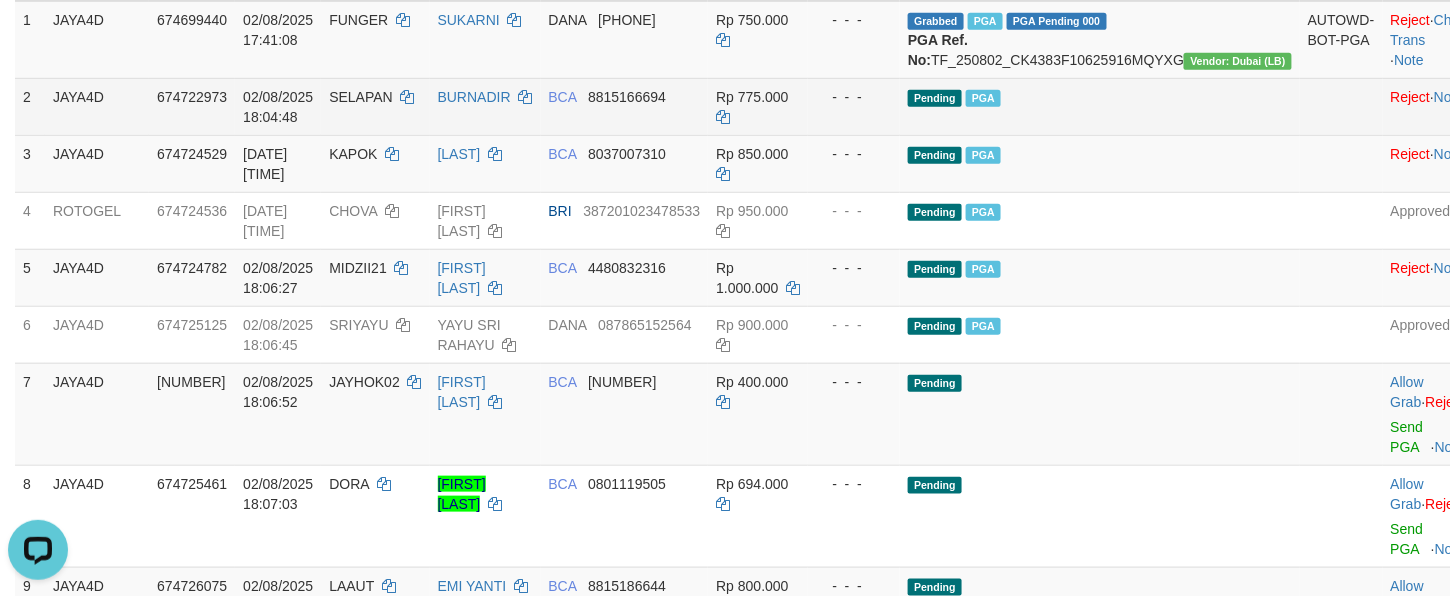 scroll, scrollTop: 398, scrollLeft: 0, axis: vertical 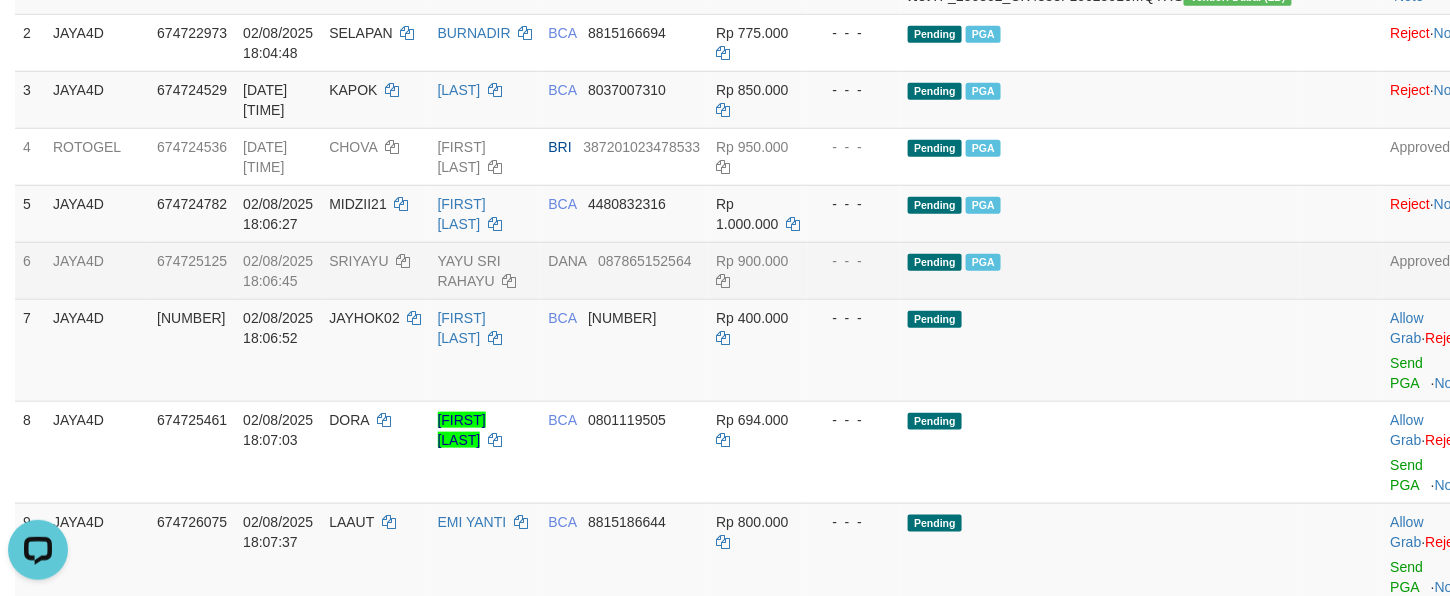 click on "Pending   PGA" at bounding box center (1100, 270) 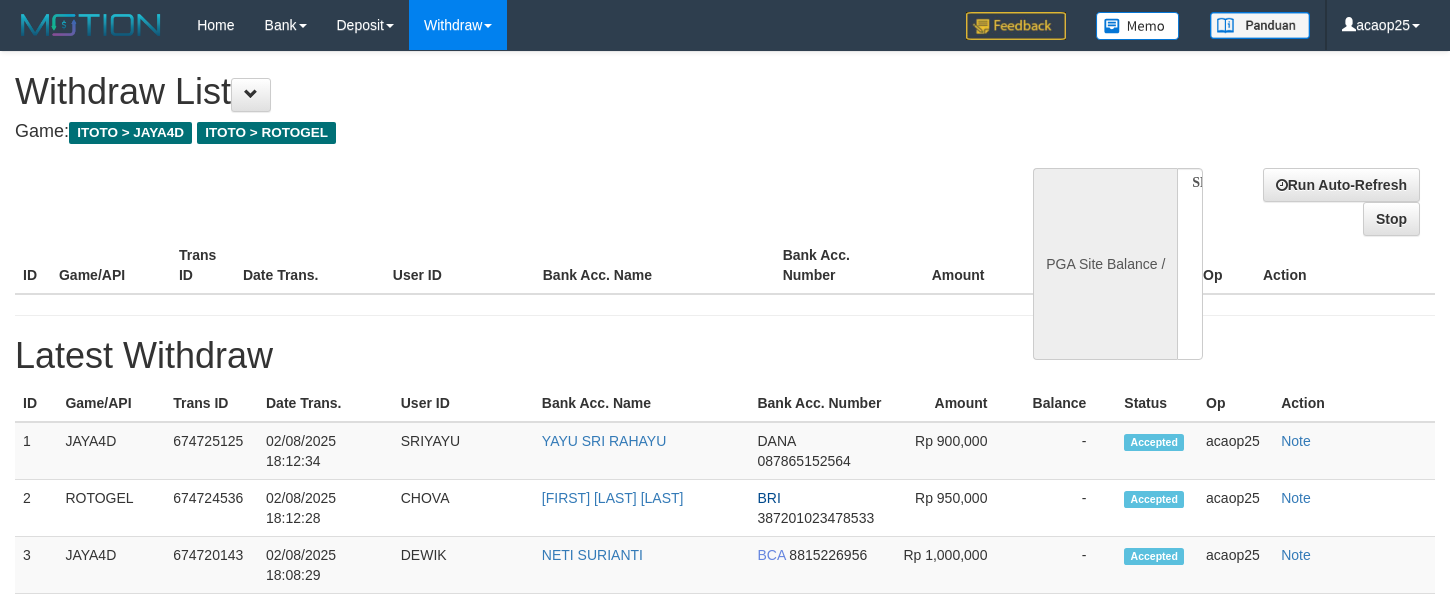 select 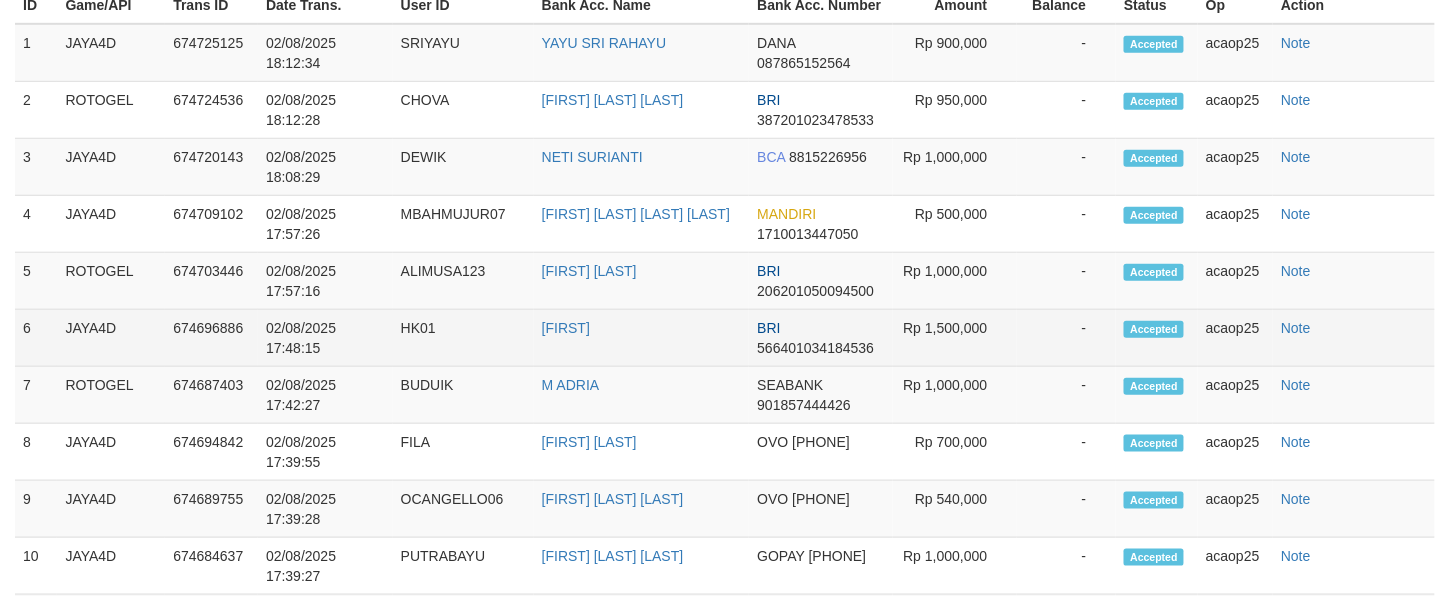 scroll, scrollTop: 238, scrollLeft: 0, axis: vertical 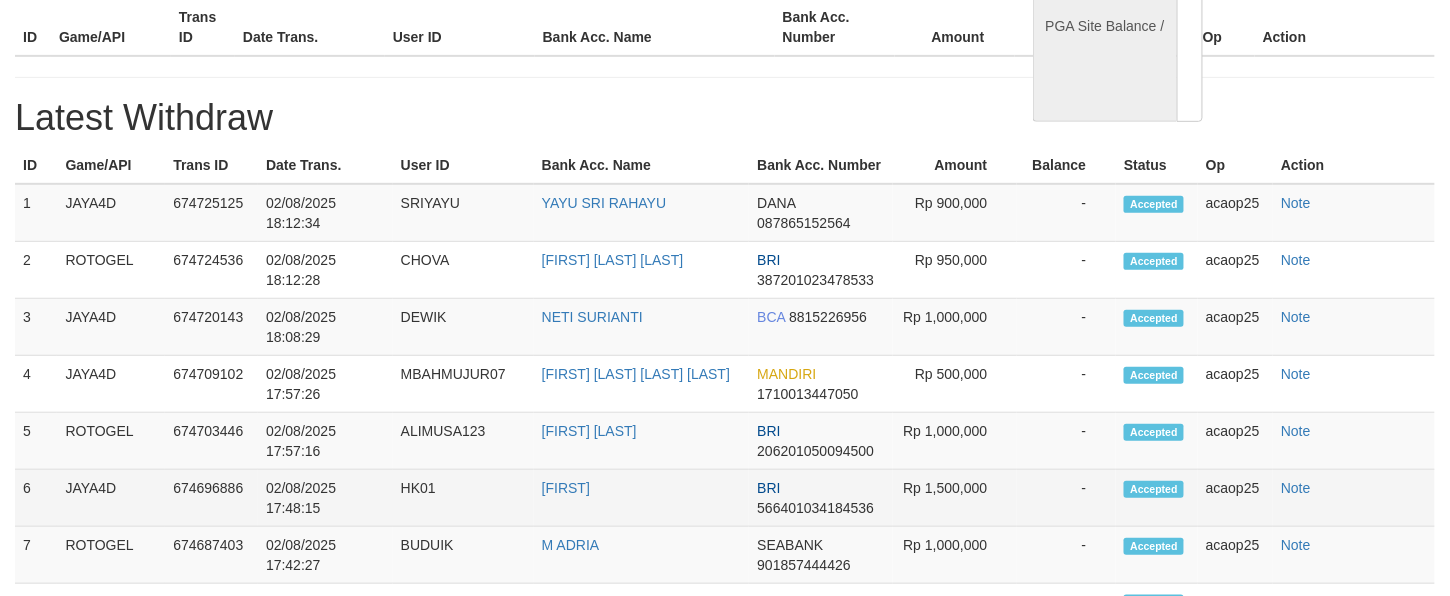 select on "**" 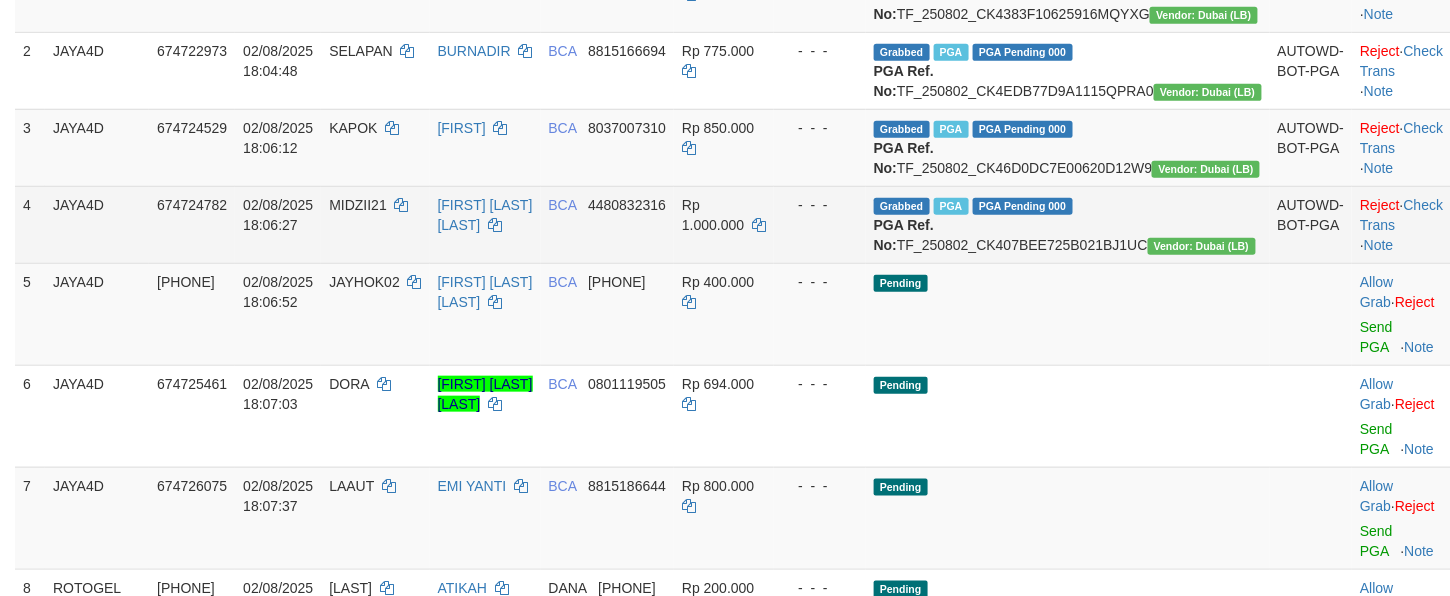 scroll, scrollTop: 444, scrollLeft: 0, axis: vertical 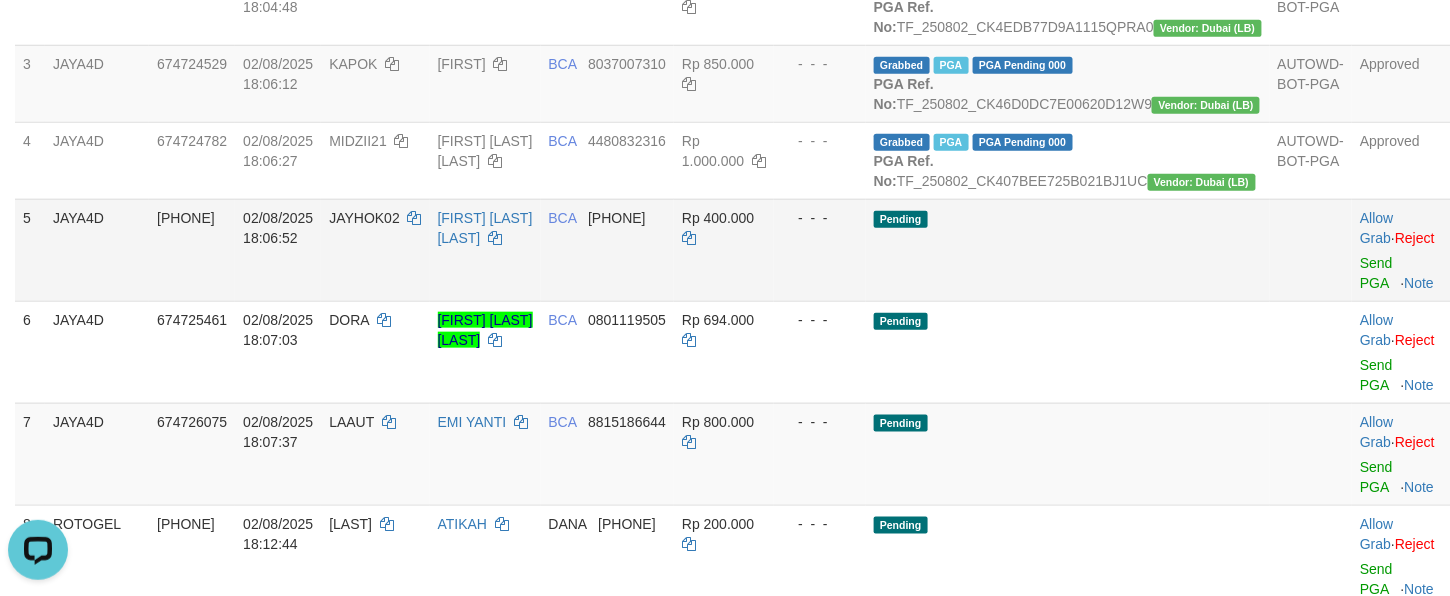 click on "Pending" at bounding box center [1068, 250] 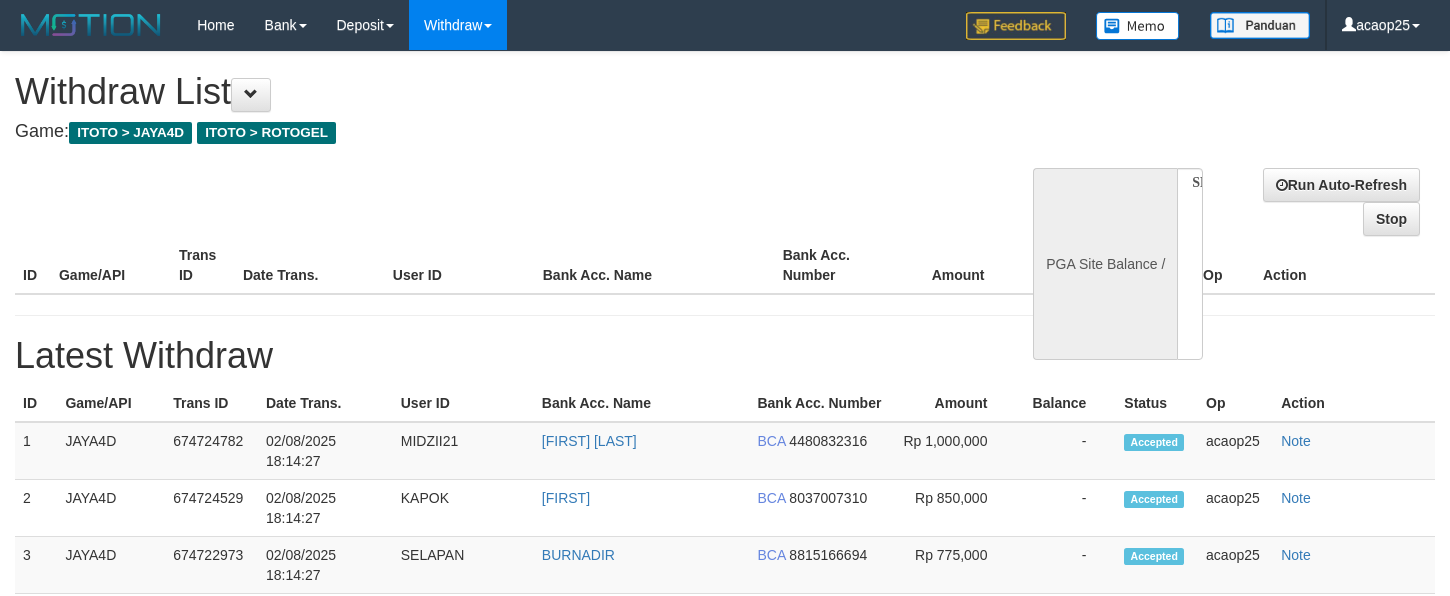 select 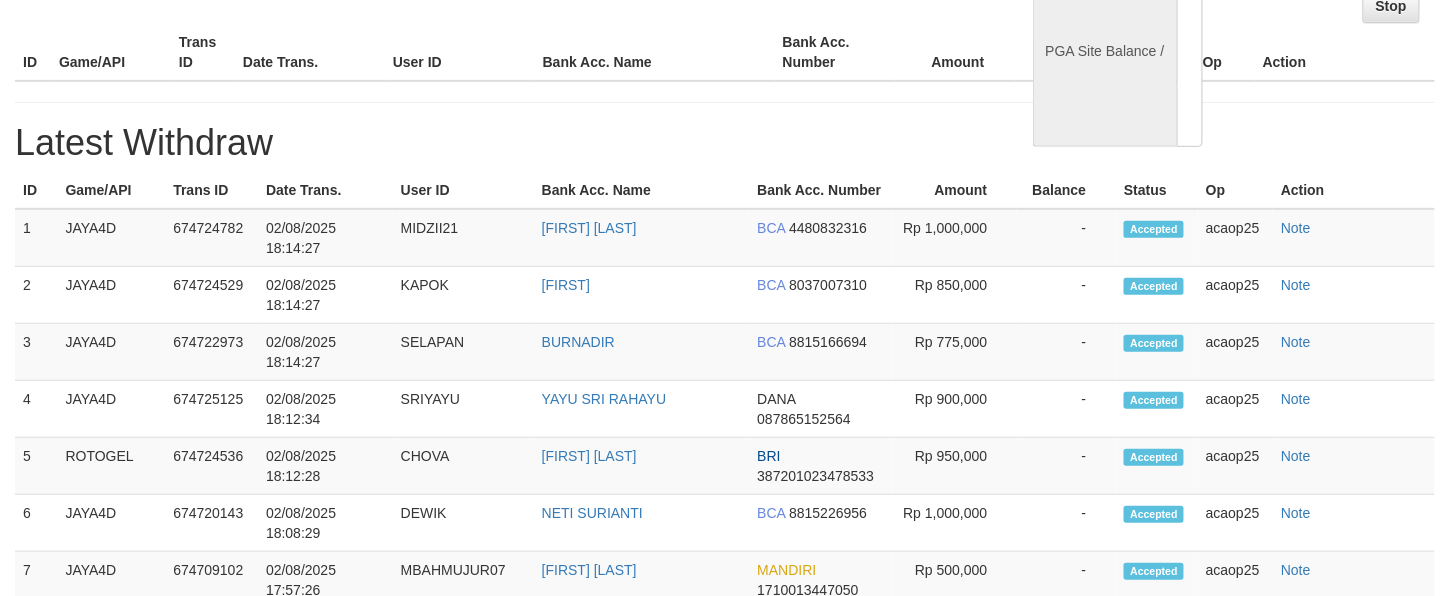 scroll, scrollTop: 213, scrollLeft: 0, axis: vertical 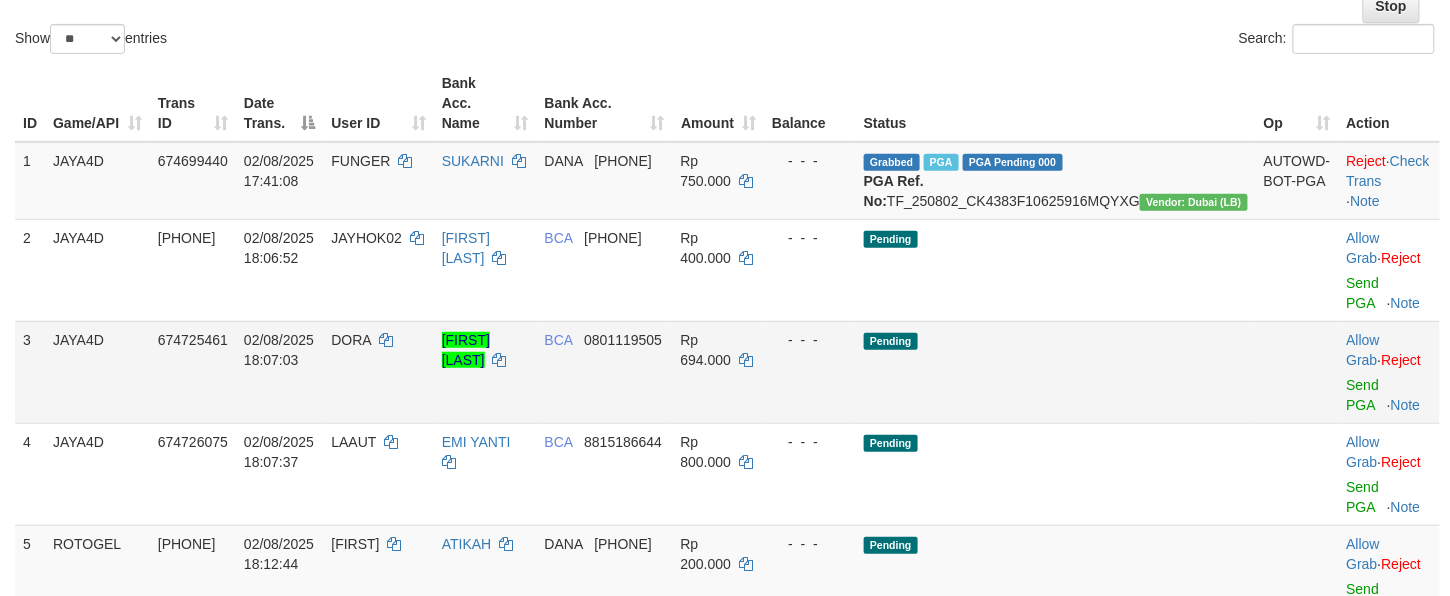 click on "Pending" at bounding box center [1056, 372] 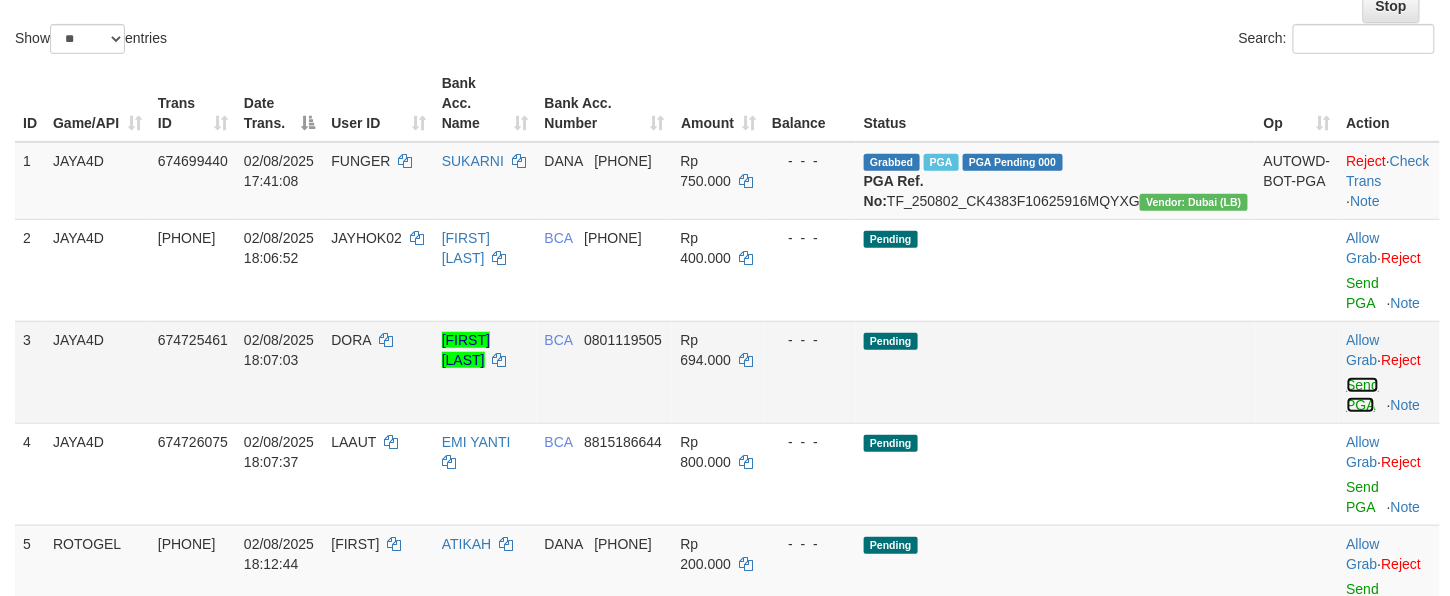 click on "Send PGA" at bounding box center (1363, 395) 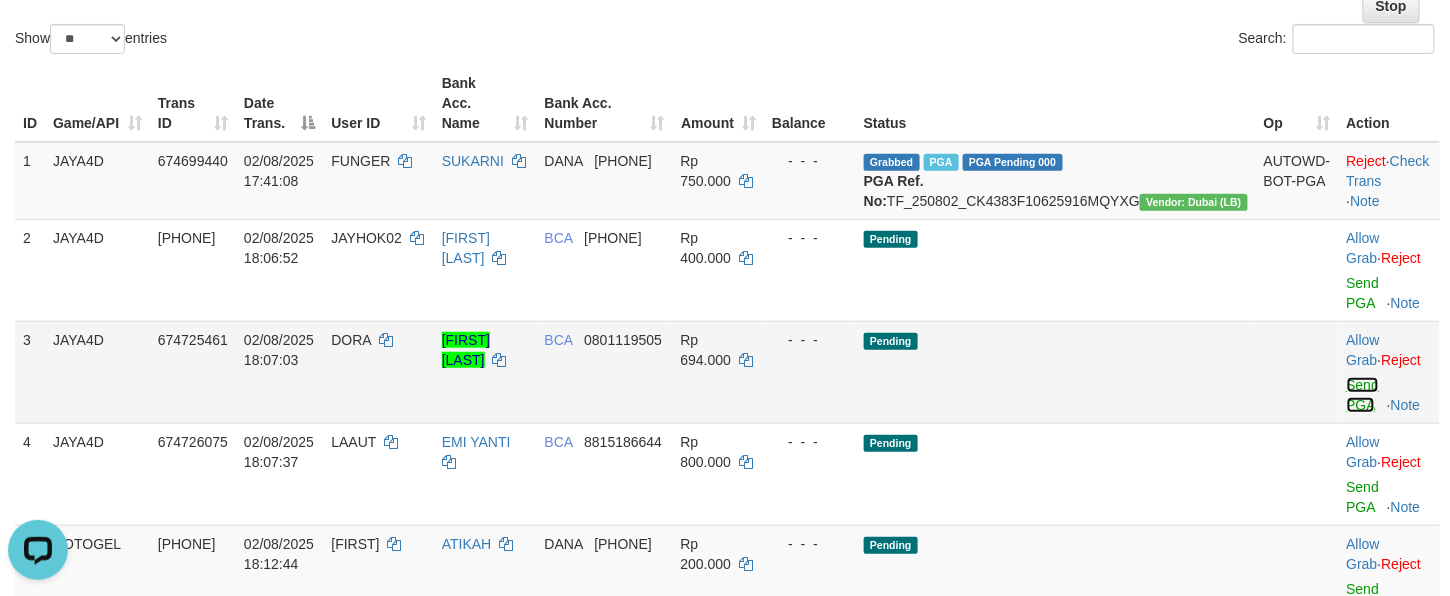 scroll, scrollTop: 0, scrollLeft: 0, axis: both 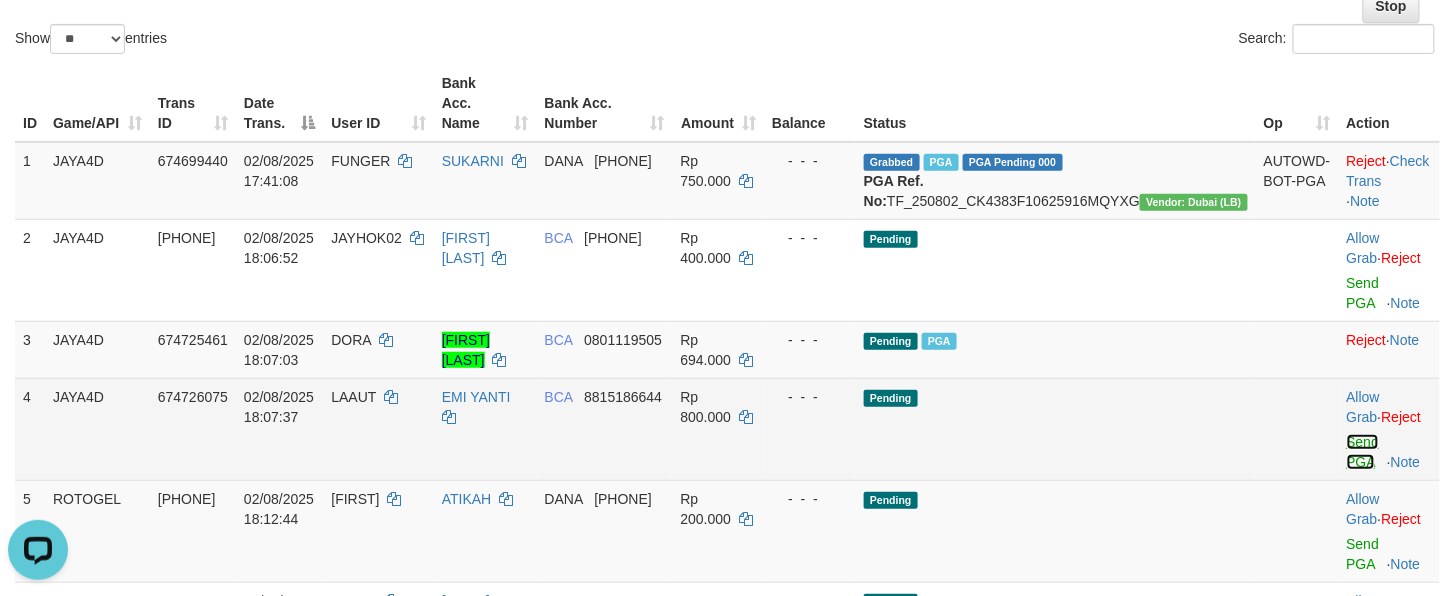 click on "Send PGA" at bounding box center (1363, 452) 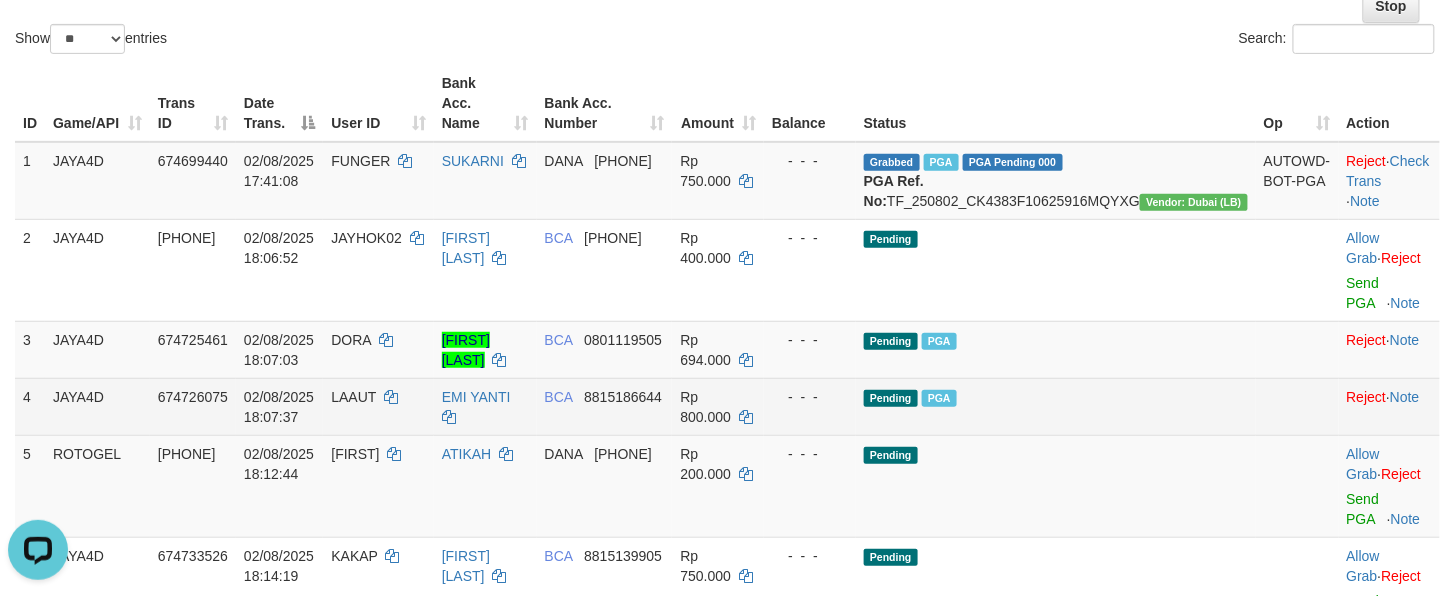 scroll, scrollTop: 436, scrollLeft: 0, axis: vertical 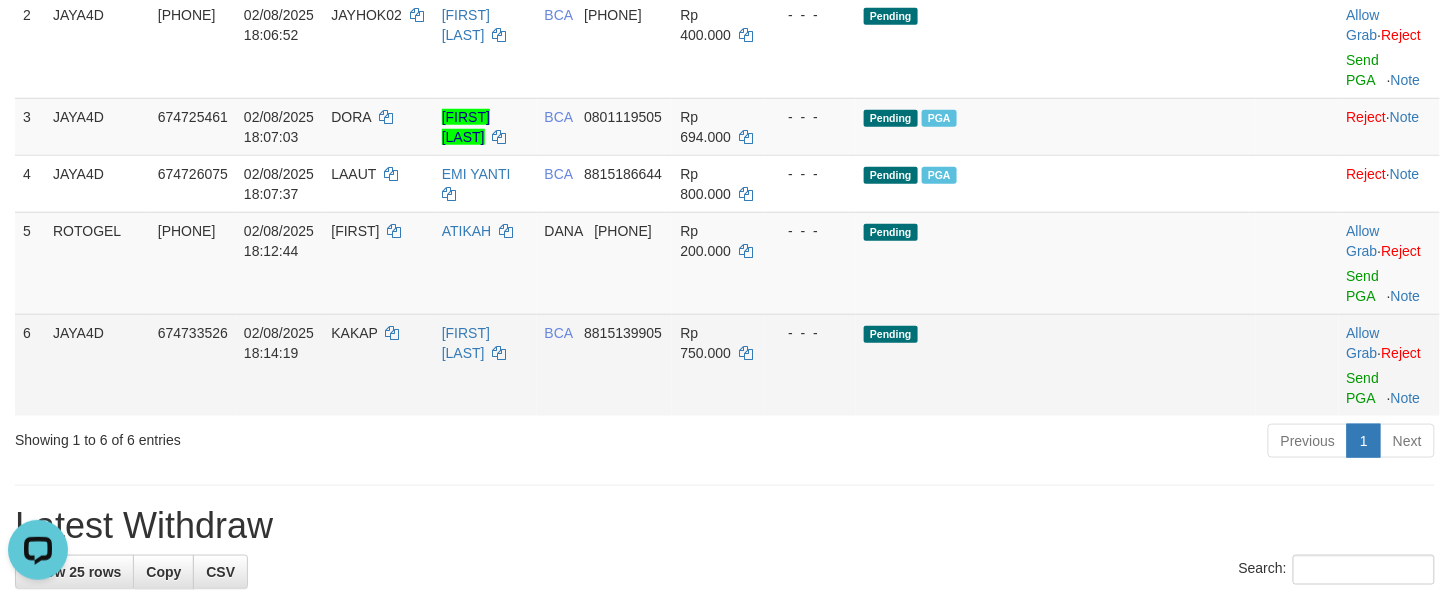 click on "Send PGA" at bounding box center (1389, 384) 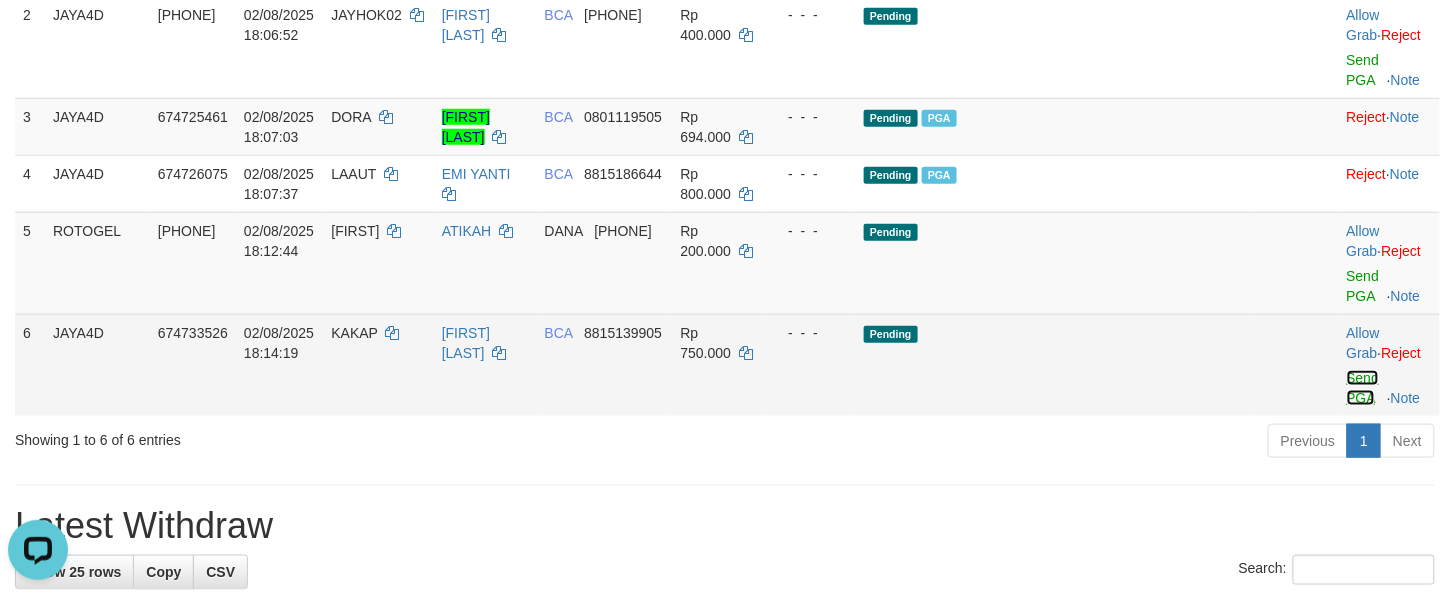 click on "Send PGA" at bounding box center [1363, 388] 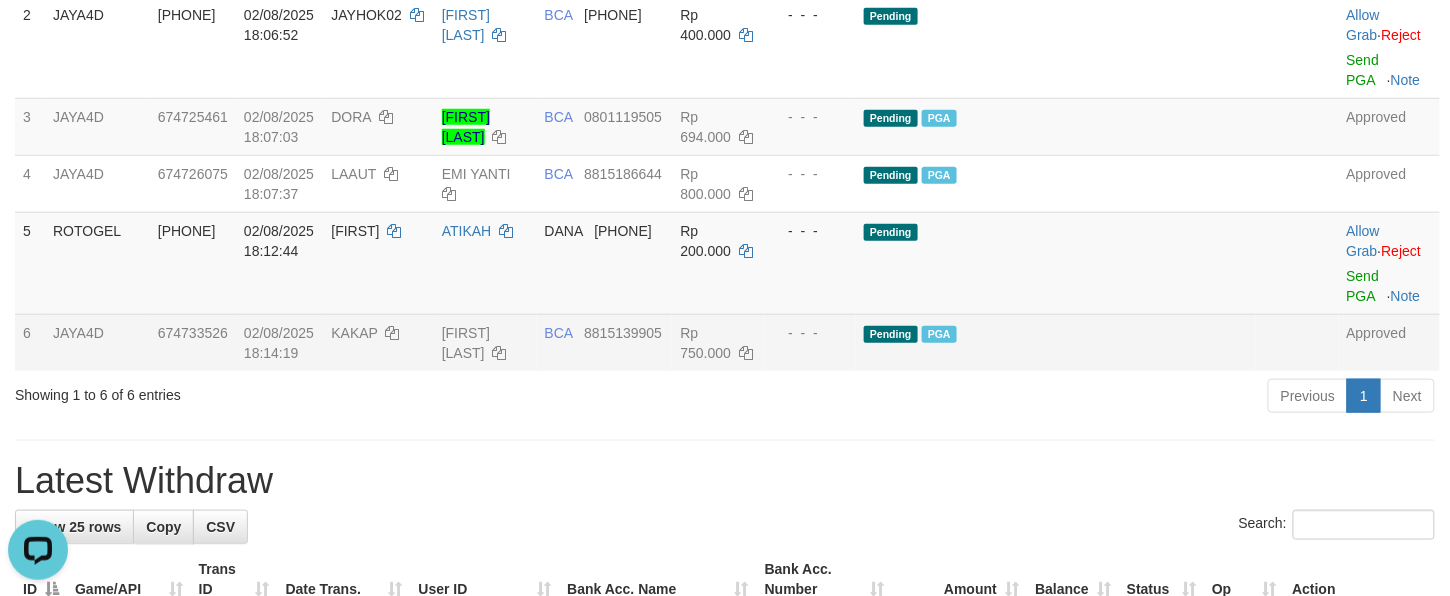 drag, startPoint x: 808, startPoint y: 581, endPoint x: 809, endPoint y: 566, distance: 15.033297 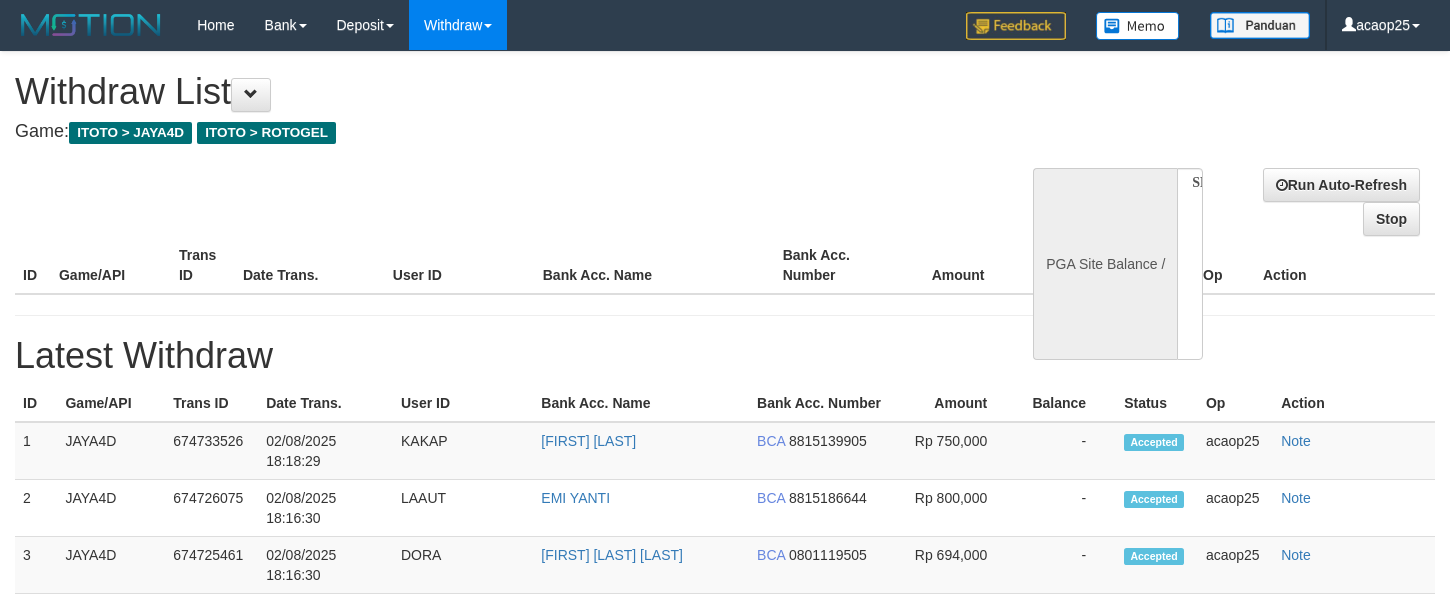 select 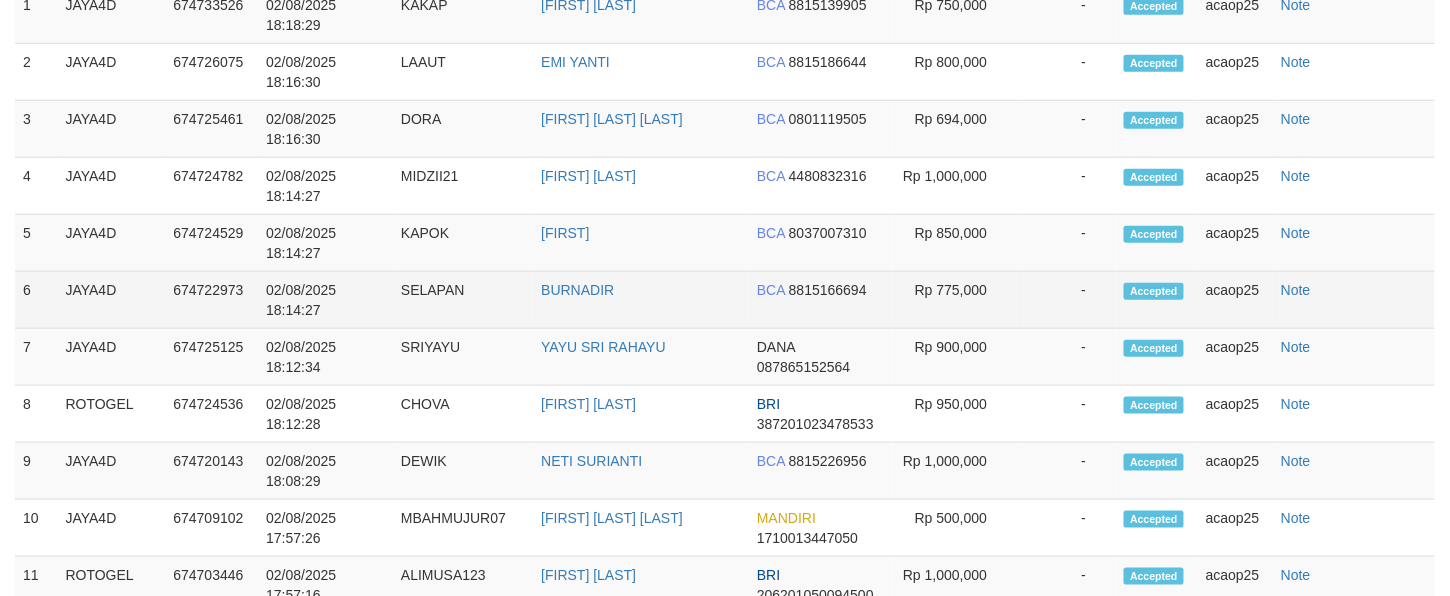 select 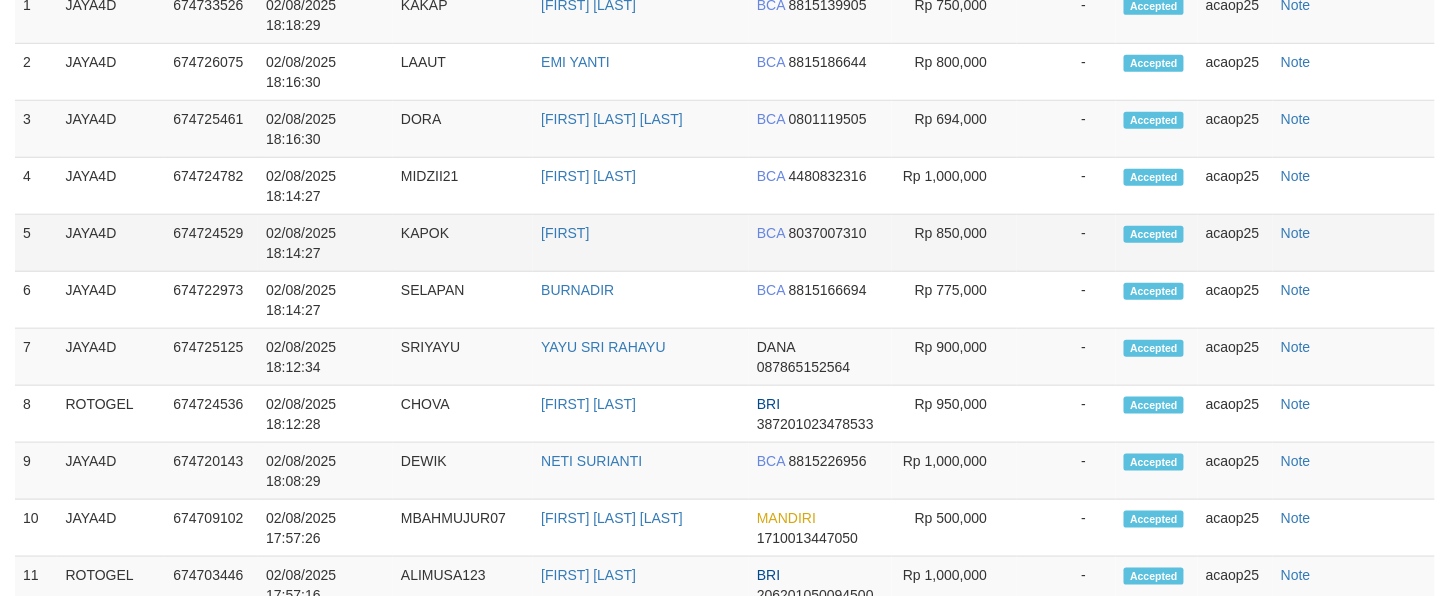 select on "**" 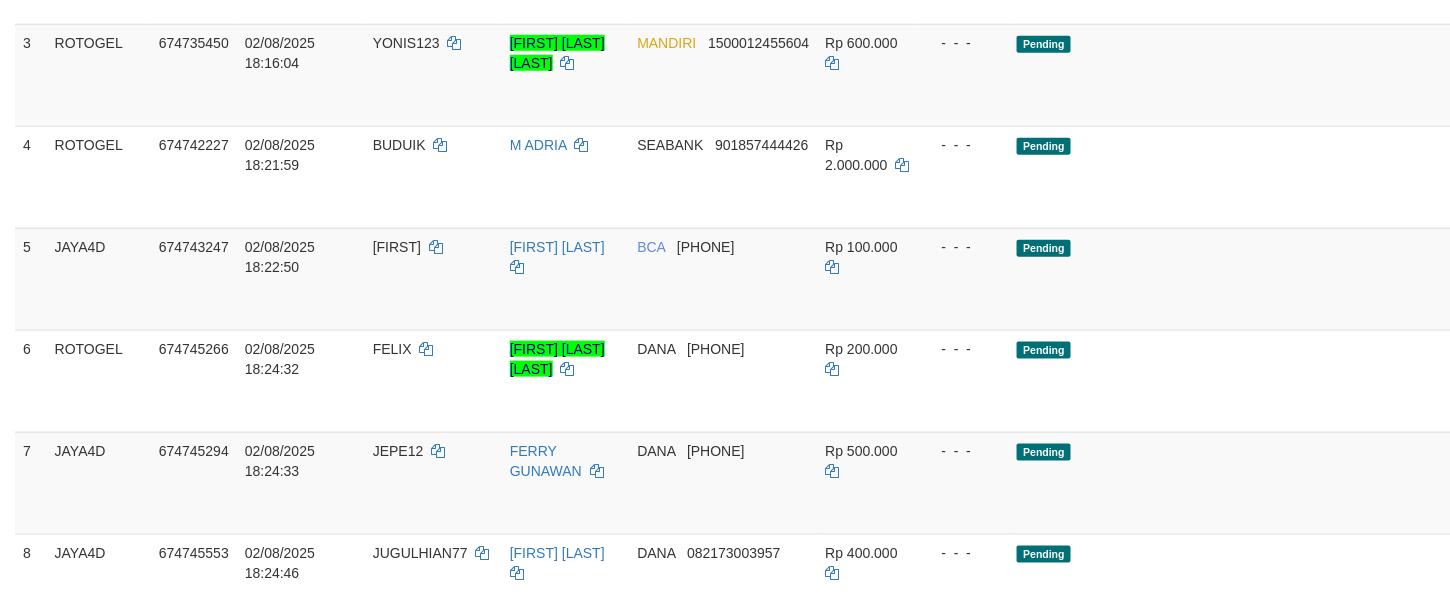click on "Rp 100.000" at bounding box center [867, 279] 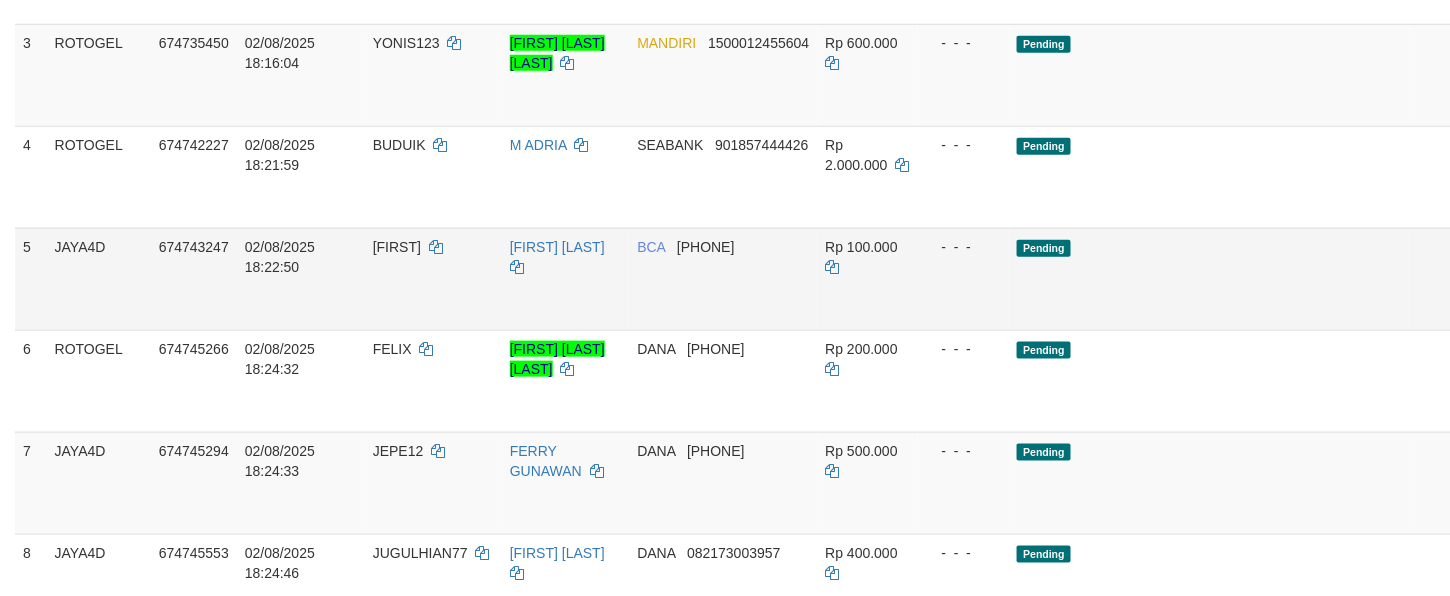 scroll, scrollTop: 153, scrollLeft: 0, axis: vertical 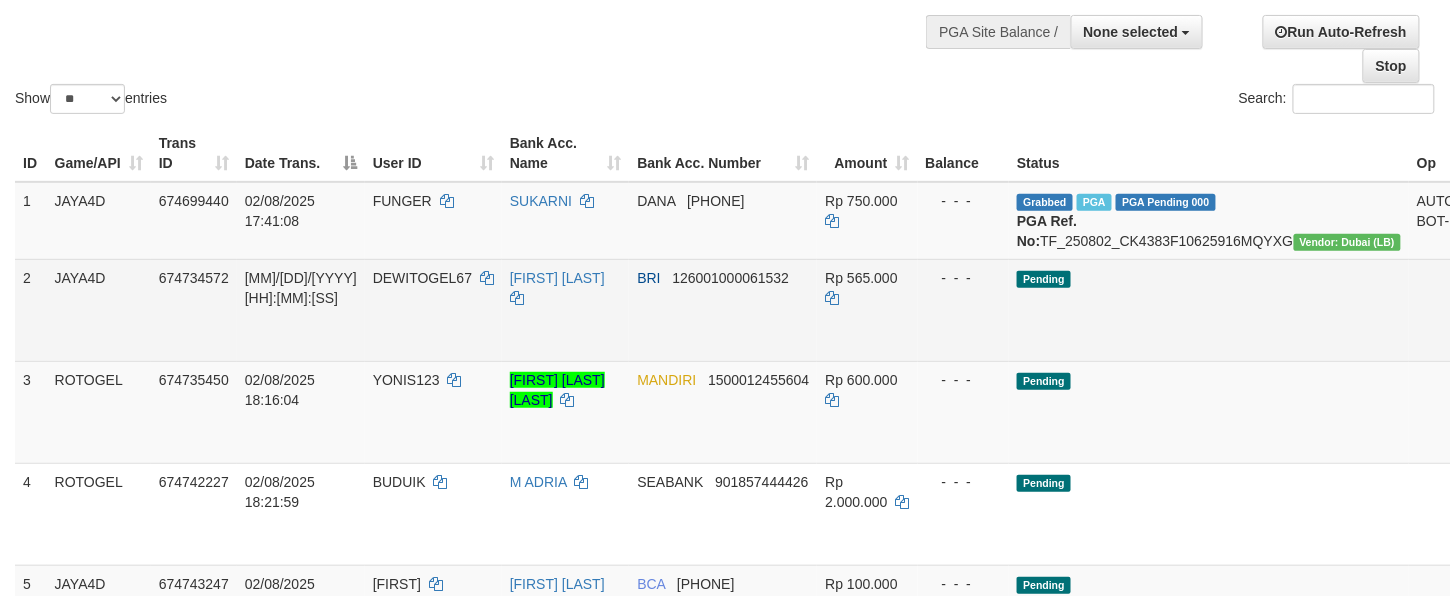 click on "Send PGA" at bounding box center (1516, 333) 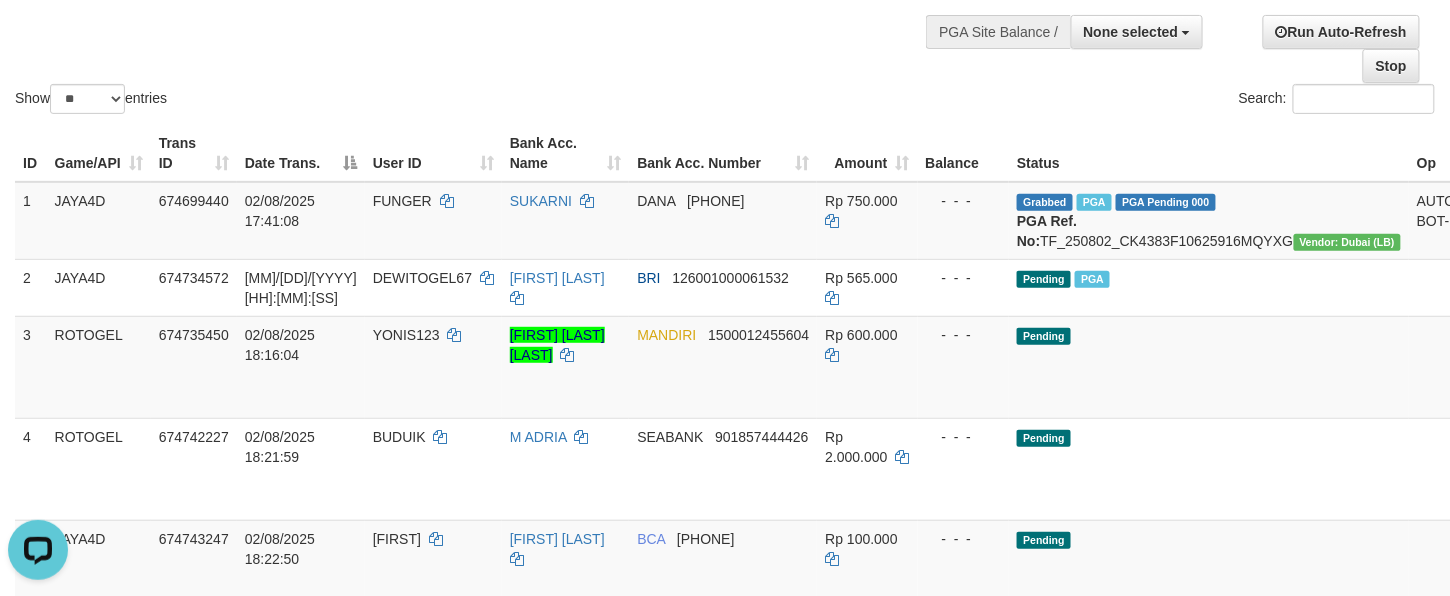 scroll, scrollTop: 0, scrollLeft: 0, axis: both 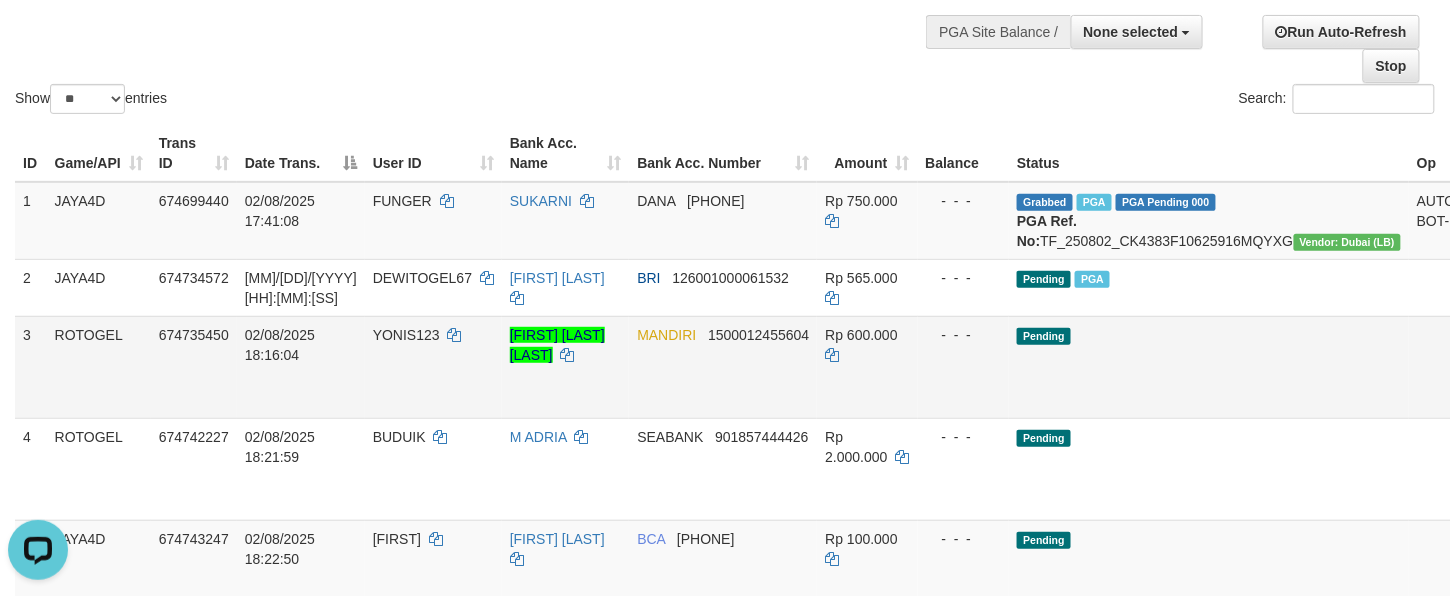 click on "Pending" at bounding box center (1209, 367) 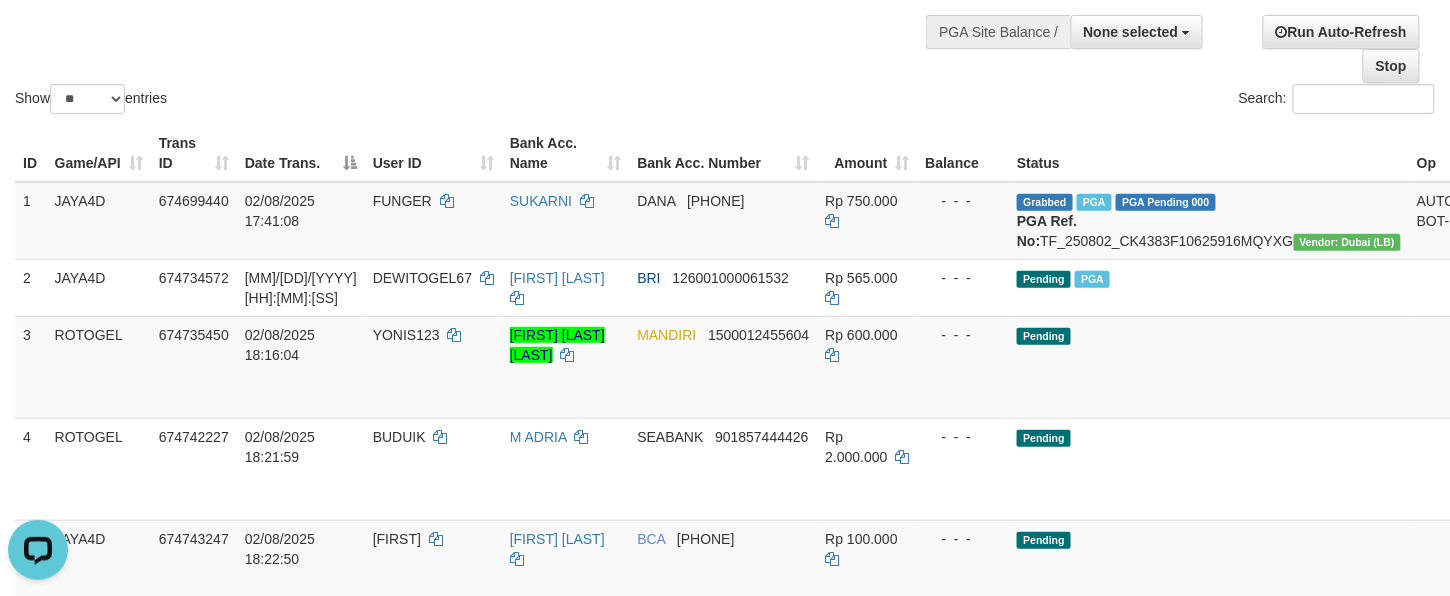 scroll, scrollTop: 620, scrollLeft: 0, axis: vertical 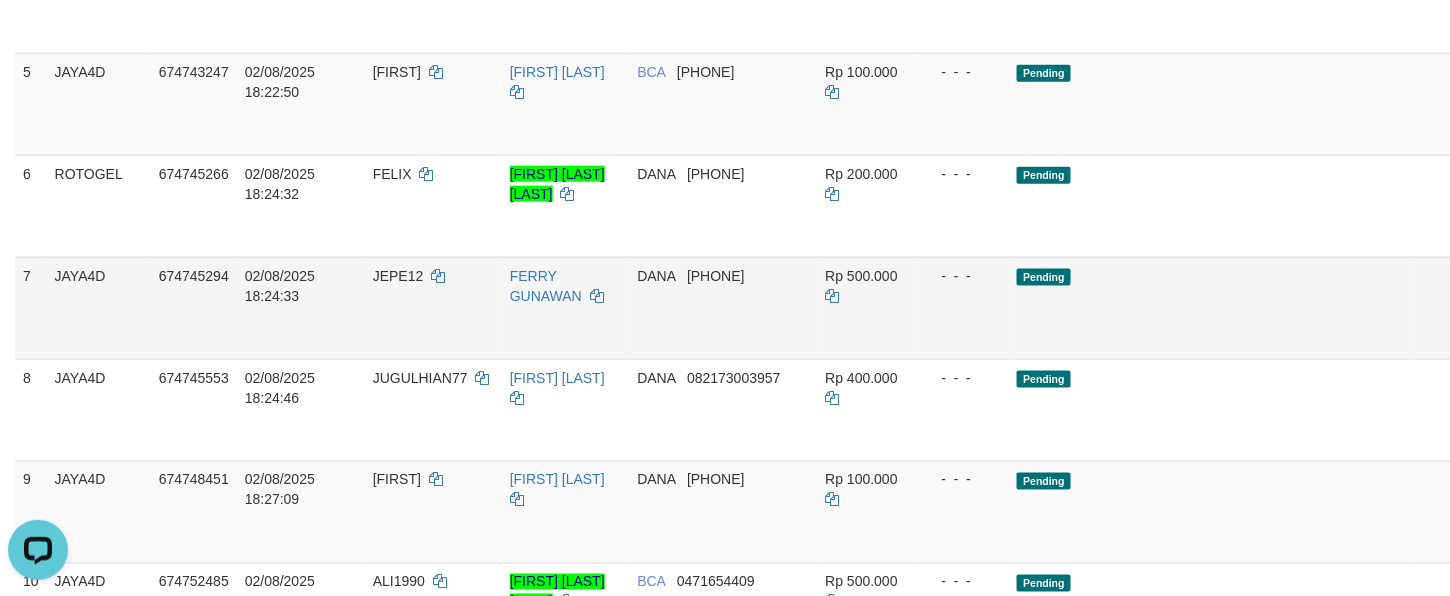 click on "Send PGA" at bounding box center (1516, 331) 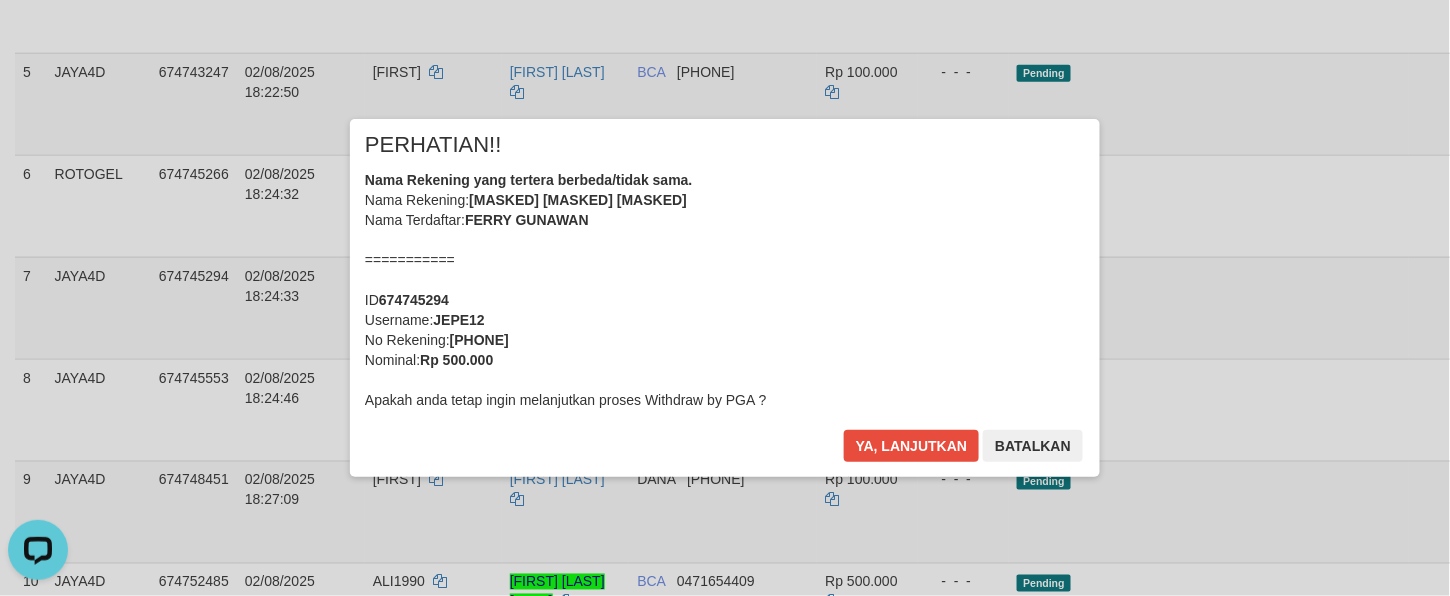 click on "Nama Rekening yang tertera berbeda/tidak sama. Nama Rekening:  DNXX FEXXX GUXXXXX Nama Terdaftar:  FERRY GUNAWAN =========== ID  674745294 Username:  JEPE12 No Rekening:  081339452237 Nominal:  Rp 500.000 Apakah anda tetap ingin melanjutkan proses Withdraw by PGA ?" at bounding box center (725, 290) 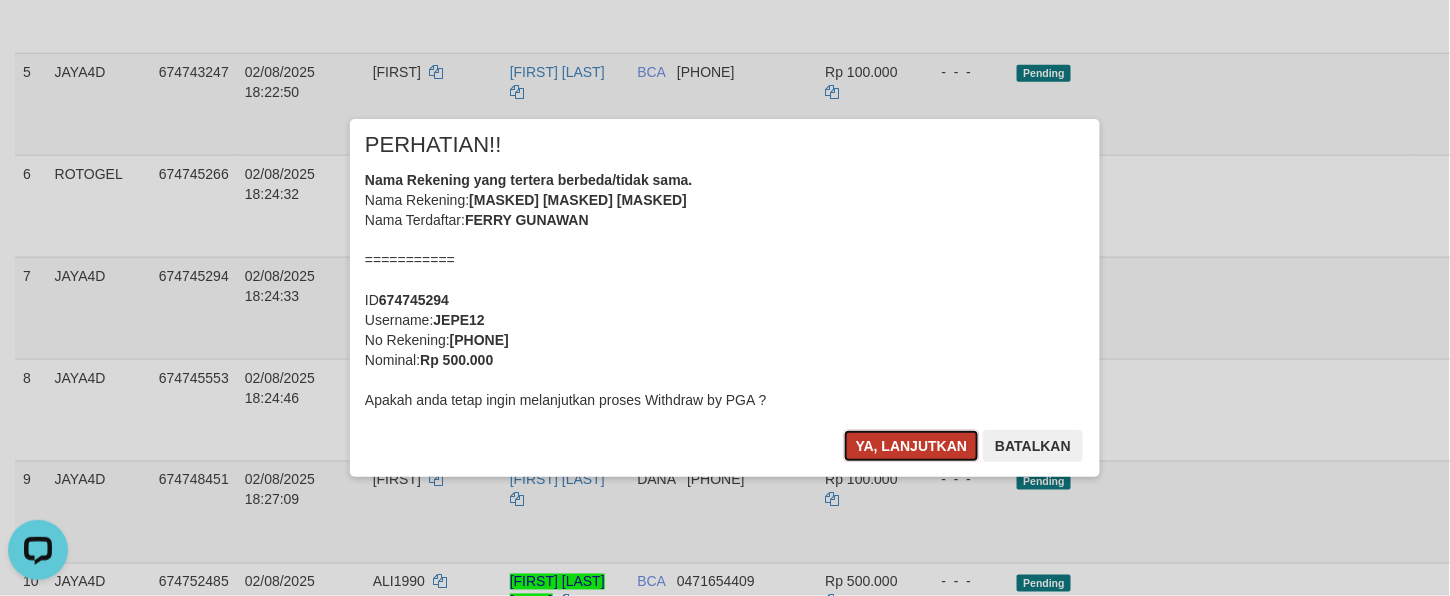click on "Ya, lanjutkan" at bounding box center (912, 446) 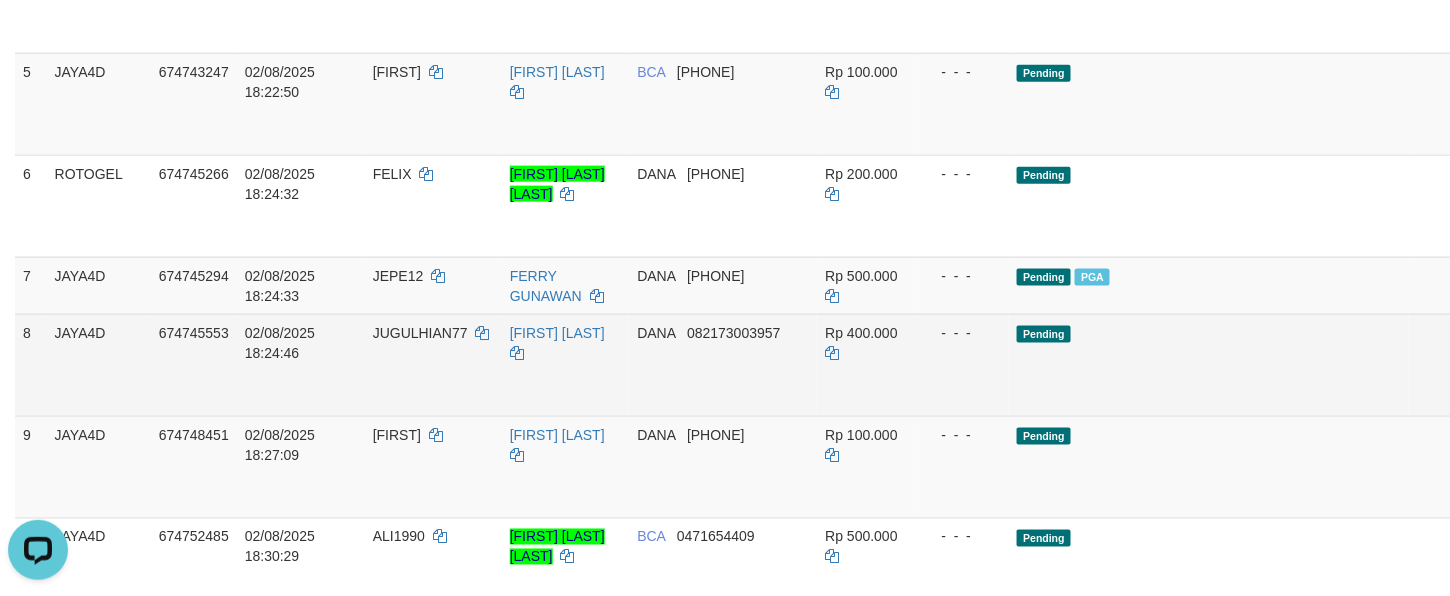 click on "Pending" at bounding box center [1209, 365] 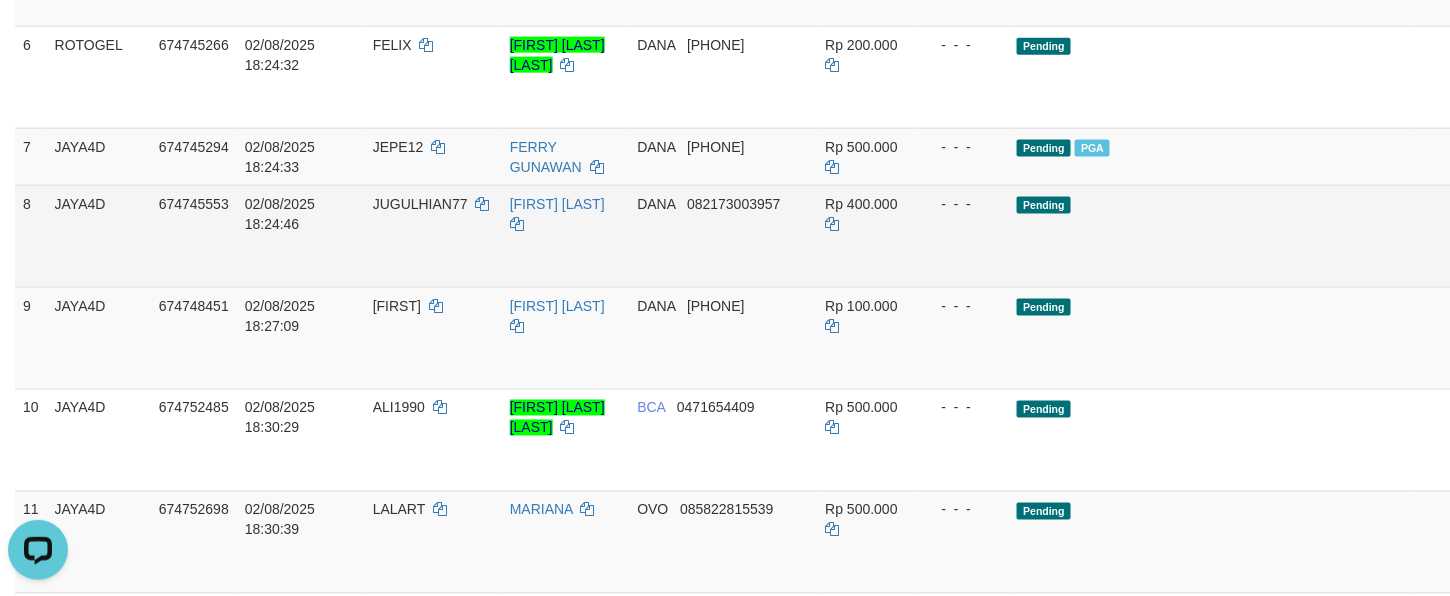 scroll, scrollTop: 842, scrollLeft: 0, axis: vertical 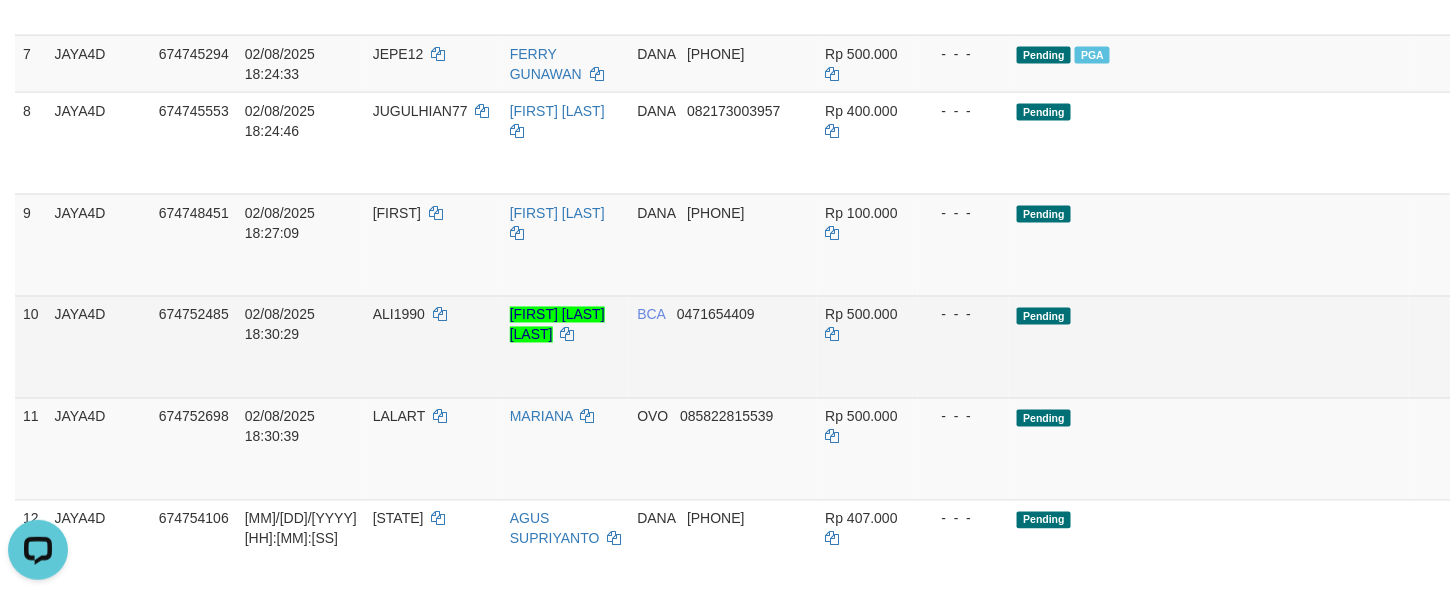 click on "Send PGA" at bounding box center (1516, 370) 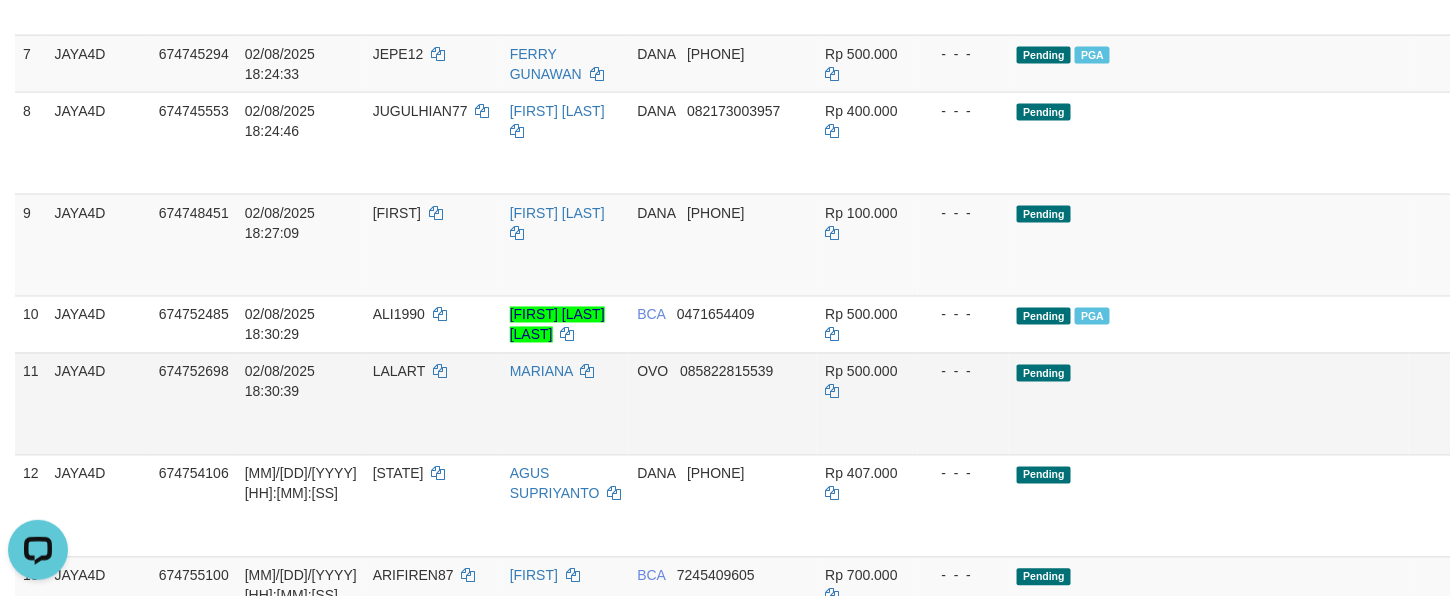 click on "Pending" at bounding box center [1209, 404] 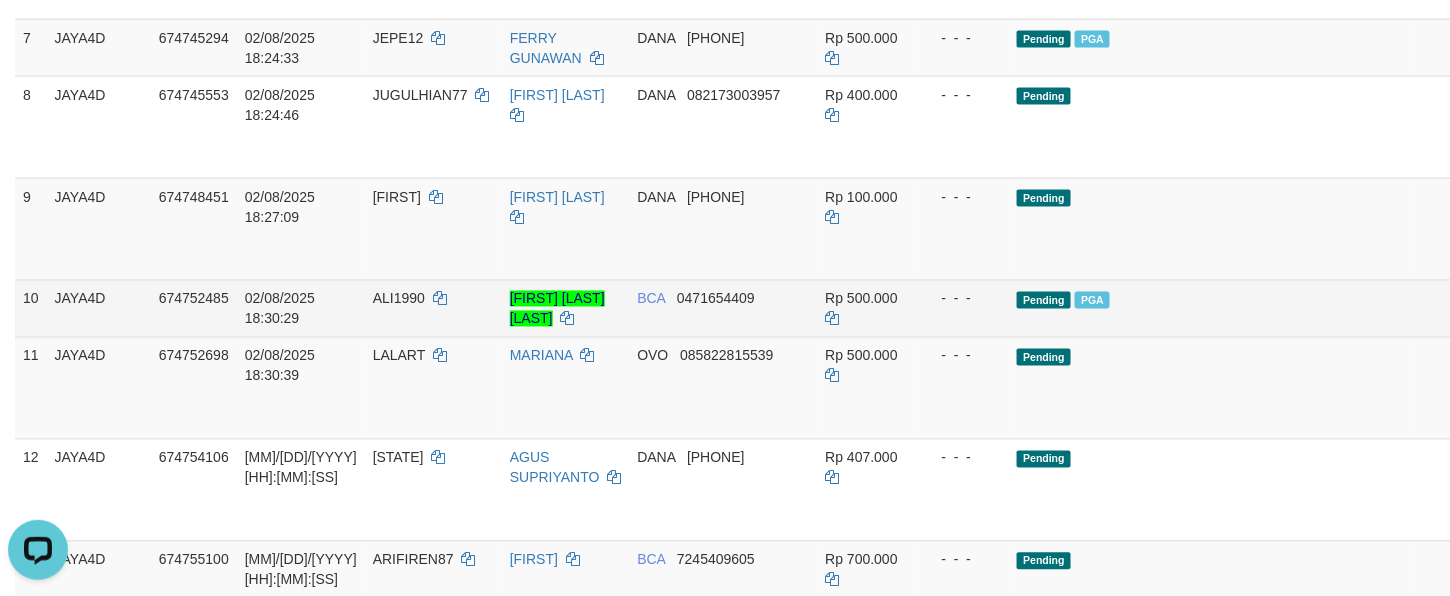scroll, scrollTop: 1064, scrollLeft: 0, axis: vertical 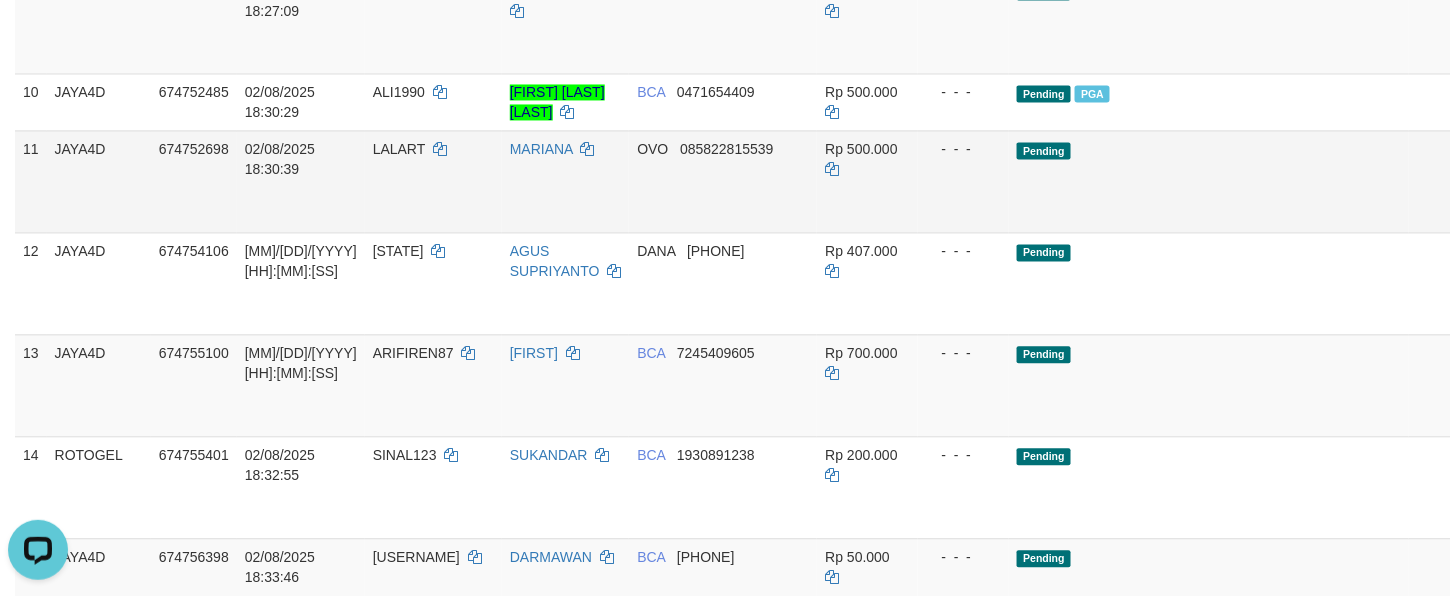 click on "Send PGA" at bounding box center (1516, 205) 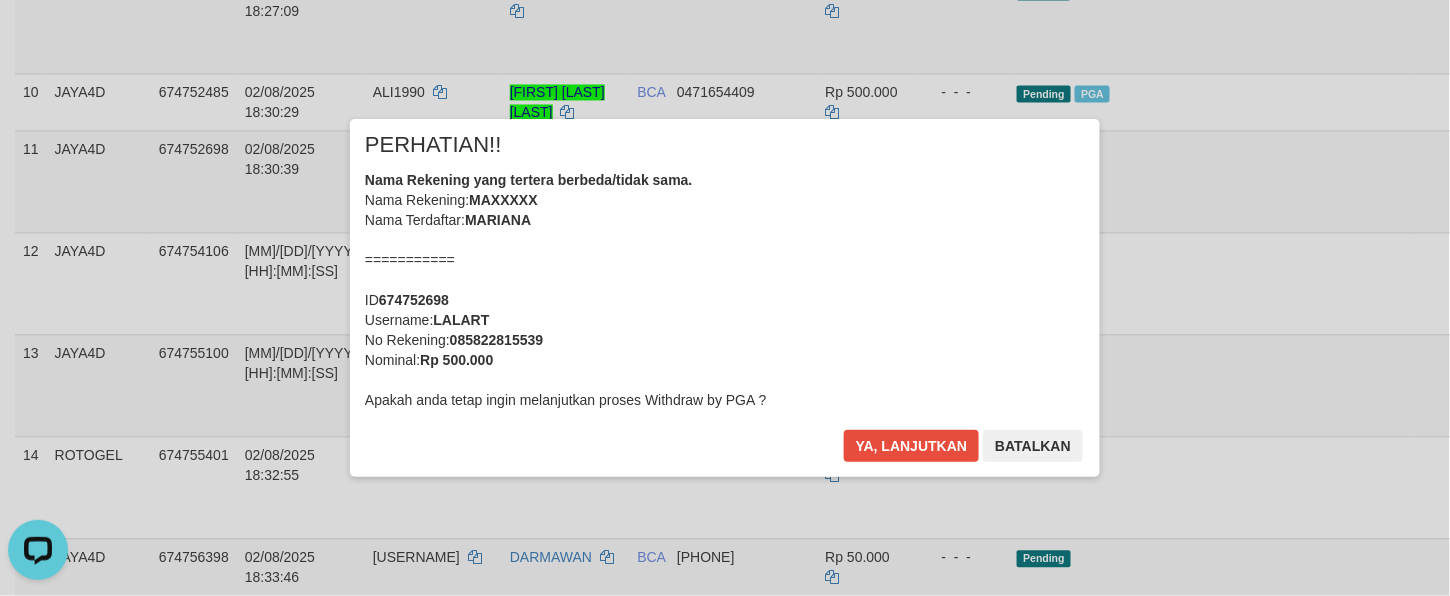 click on "Nama Rekening yang tertera berbeda/tidak sama. Nama Rekening:  MAXXXXX Nama Terdaftar:  MARIANA =========== ID  674752698 Username:  LALART No Rekening:  085822815539 Nominal:  Rp 500.000 Apakah anda tetap ingin melanjutkan proses Withdraw by PGA ?" at bounding box center (725, 290) 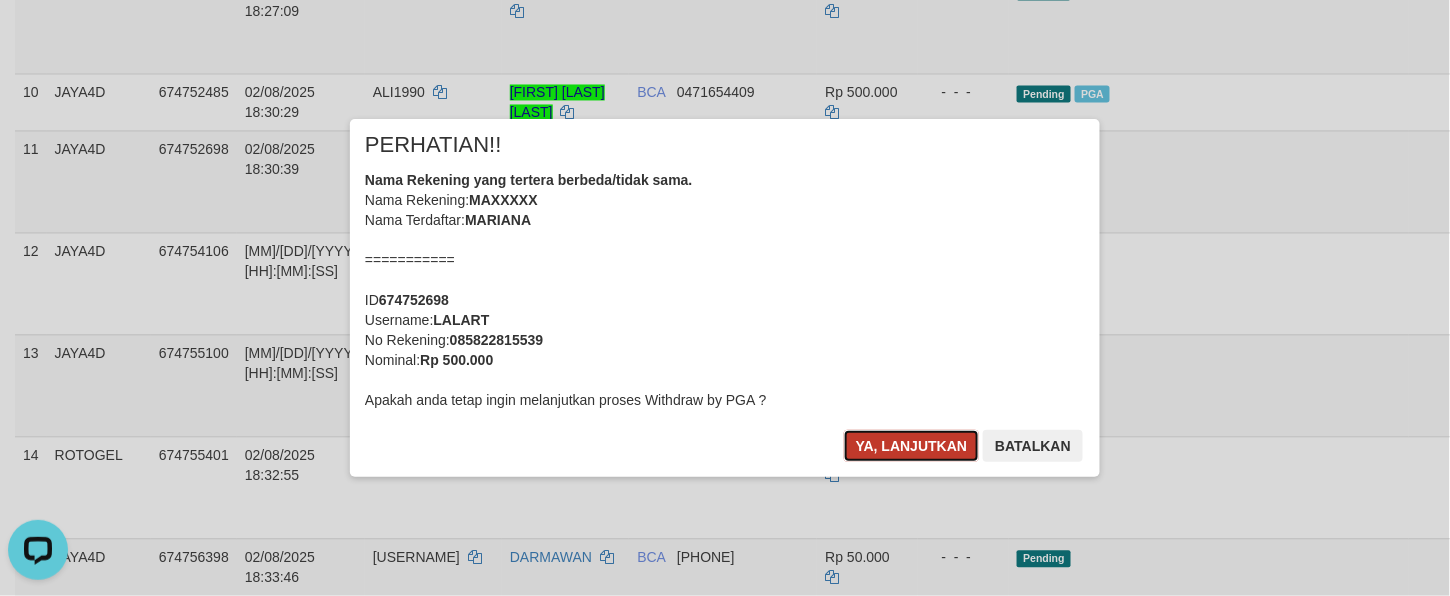 click on "Ya, lanjutkan" at bounding box center (912, 446) 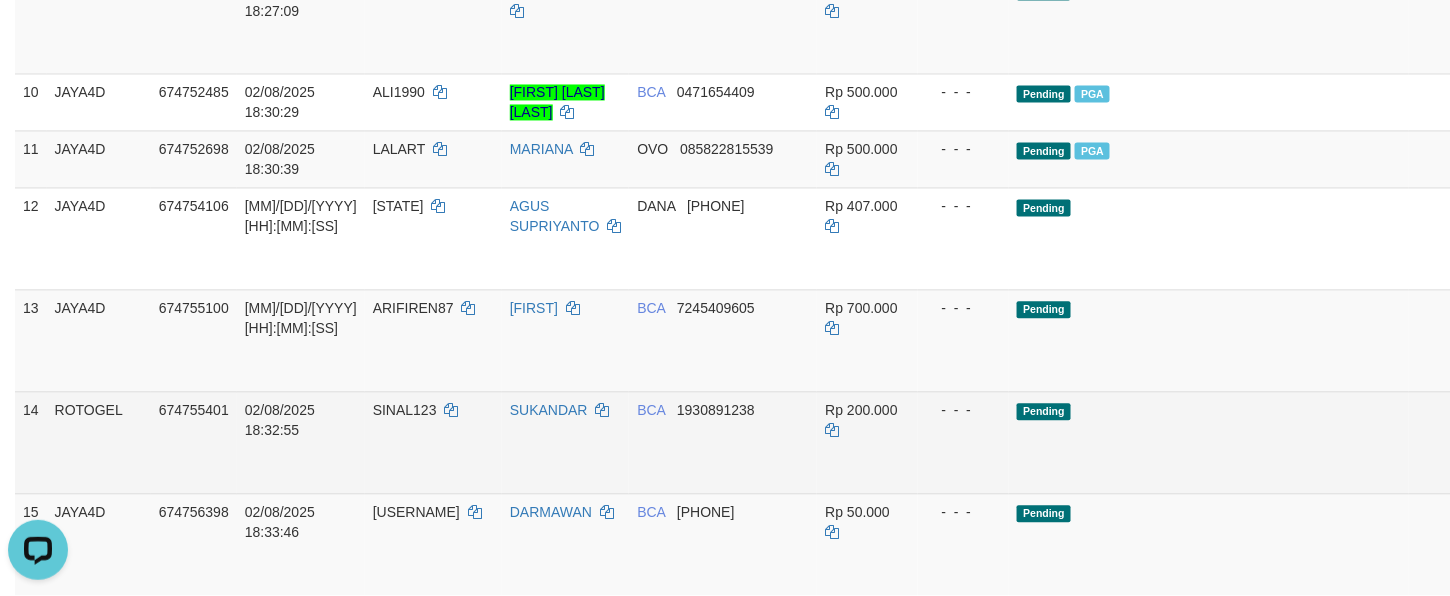 click on "Pending" at bounding box center [1209, 443] 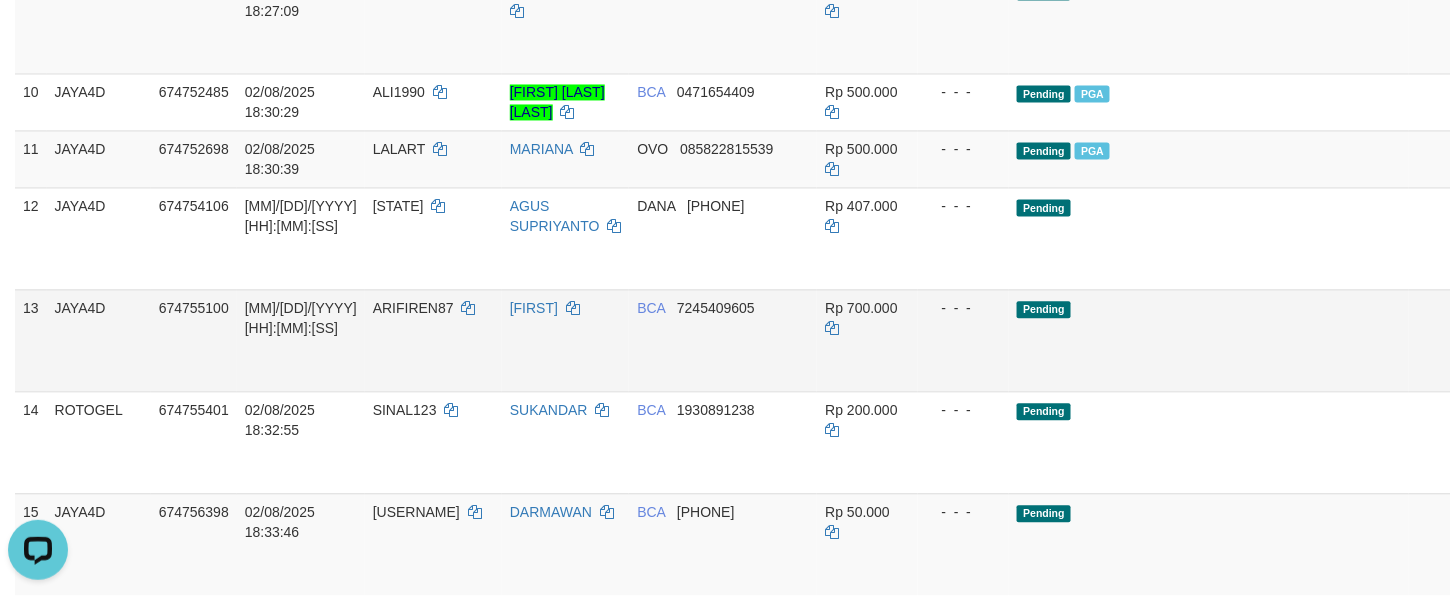click on "Send PGA" at bounding box center [1516, 364] 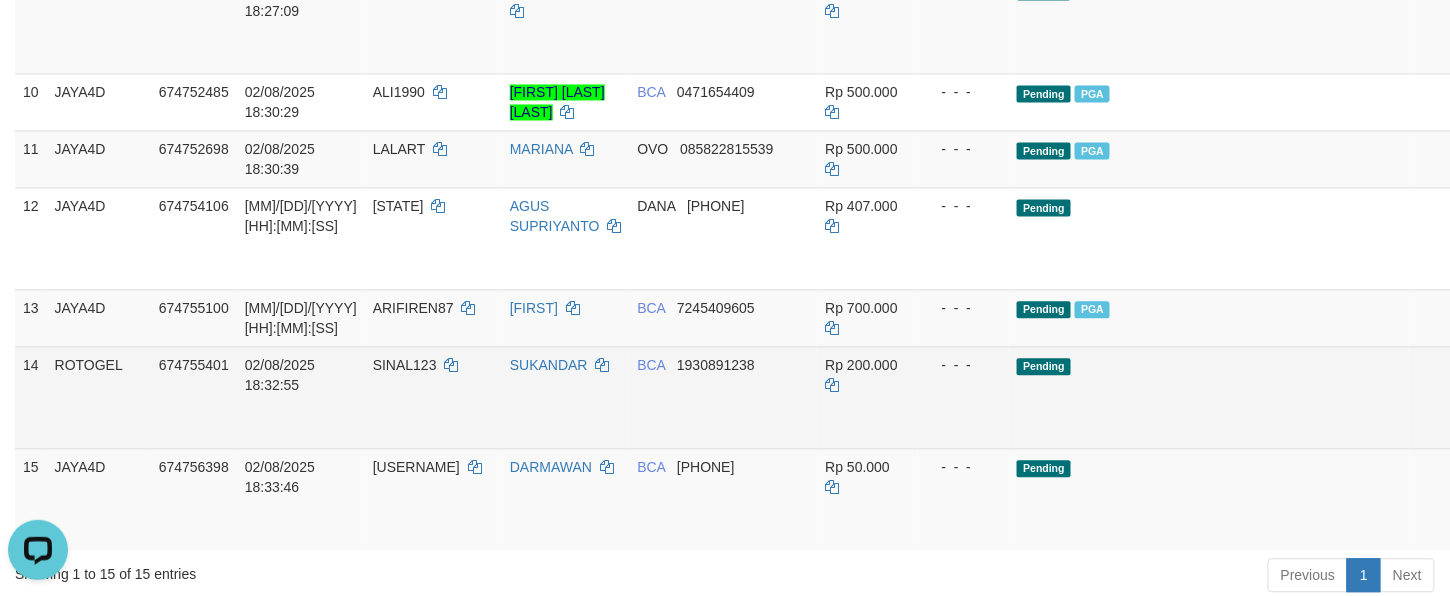 click on "Pending" at bounding box center (1209, 398) 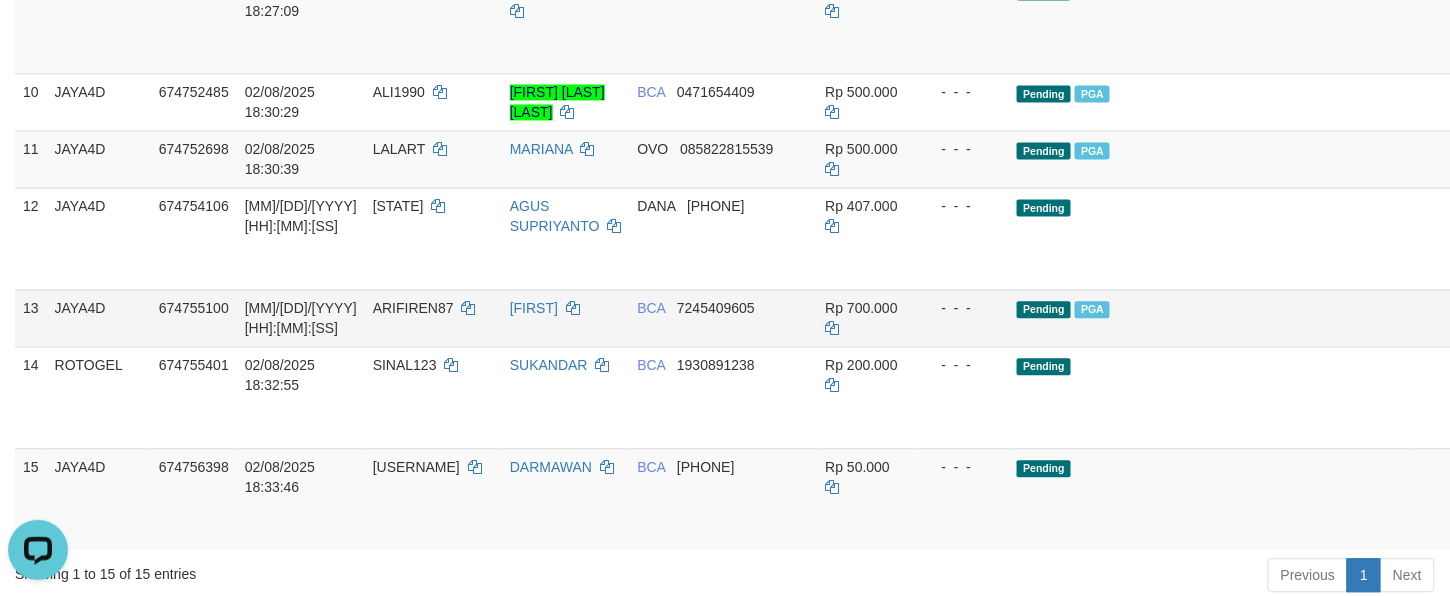 scroll, scrollTop: 210, scrollLeft: 0, axis: vertical 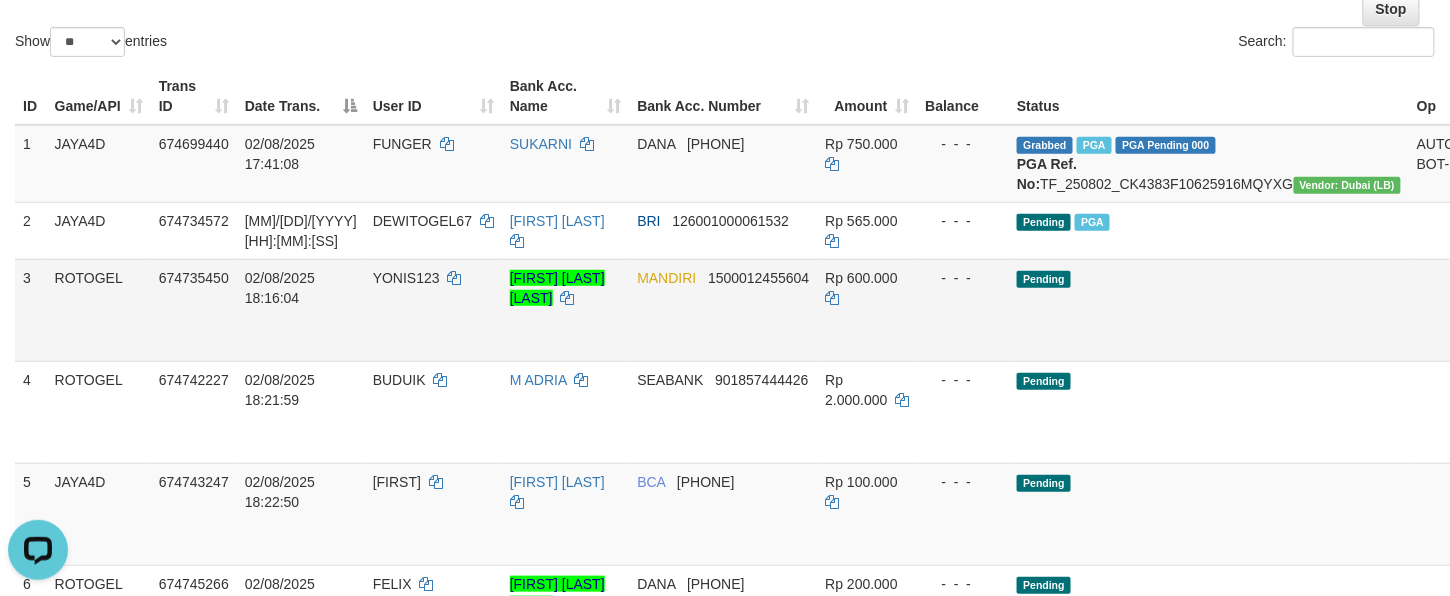click on "Send PGA" at bounding box center [1516, 333] 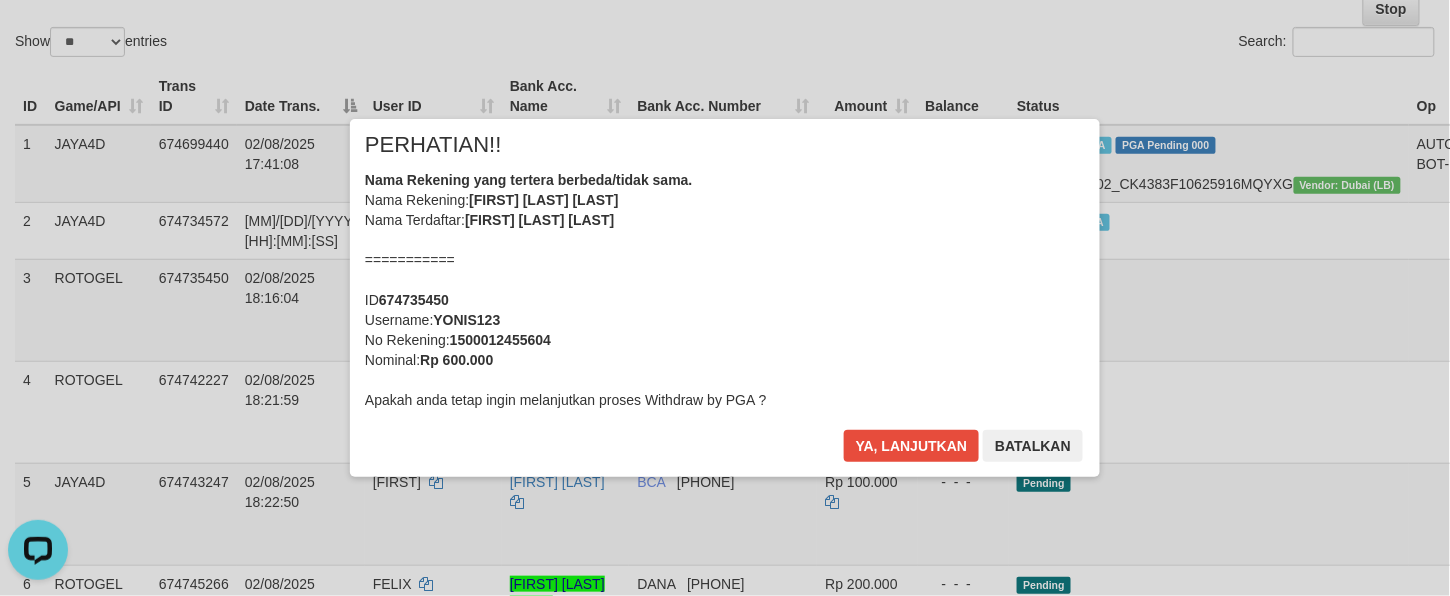 click on "Nama Rekening yang tertera berbeda/tidak sama. Nama Rekening:  YONIS ESTEPANUS TONG Nama Terdaftar:  YONIS ESTEPANUS TONGOTONGO =========== ID  674735450 Username:  YONIS123 No Rekening:  1500012455604 Nominal:  Rp 600.000 Apakah anda tetap ingin melanjutkan proses Withdraw by PGA ?" at bounding box center [725, 290] 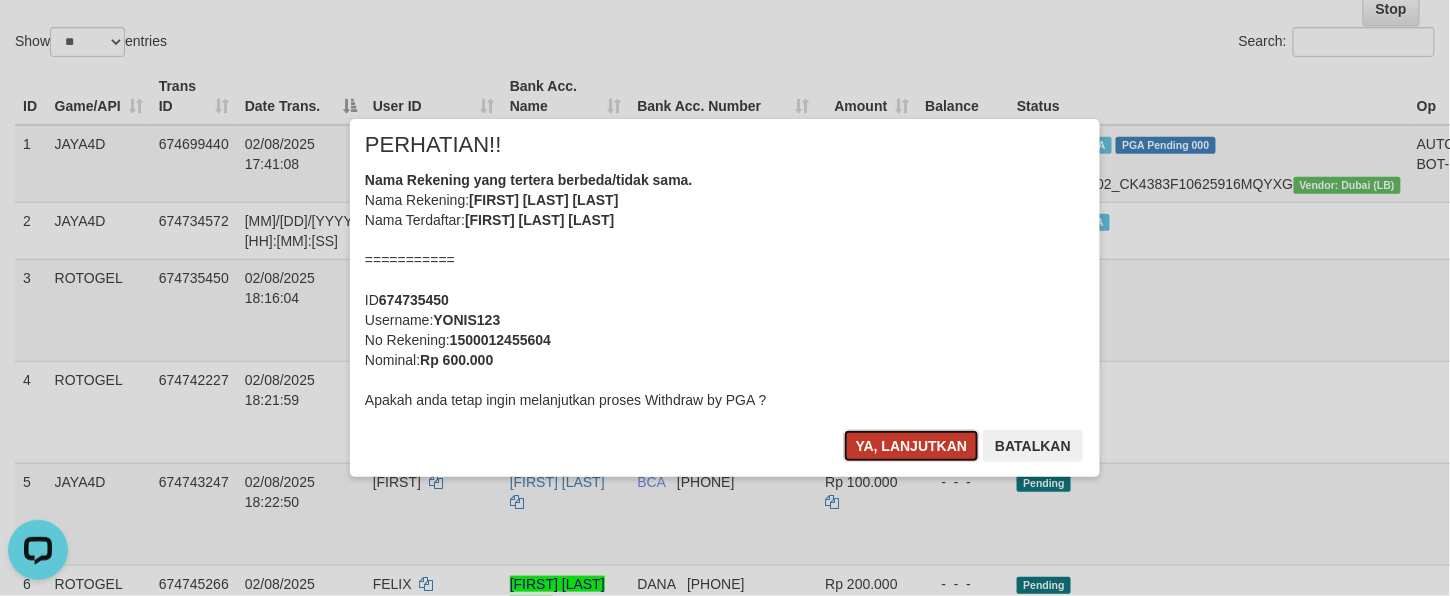 click on "Ya, lanjutkan" at bounding box center (912, 446) 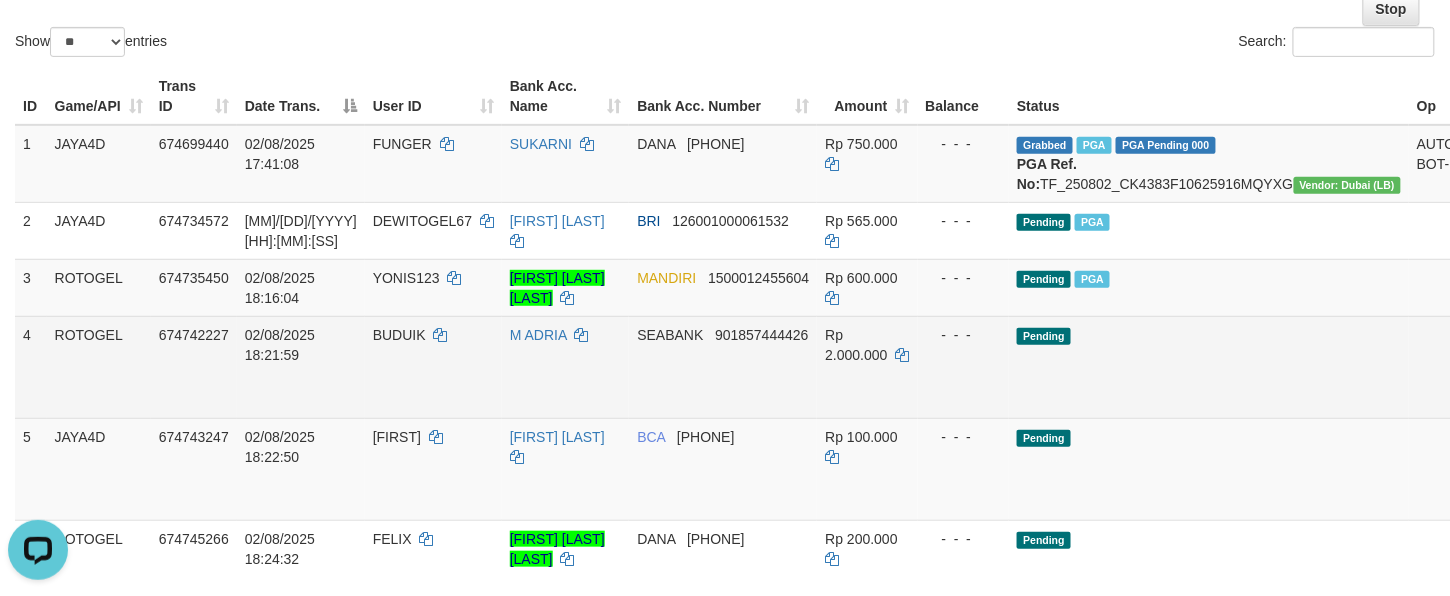 click on "Pending" at bounding box center [1209, 367] 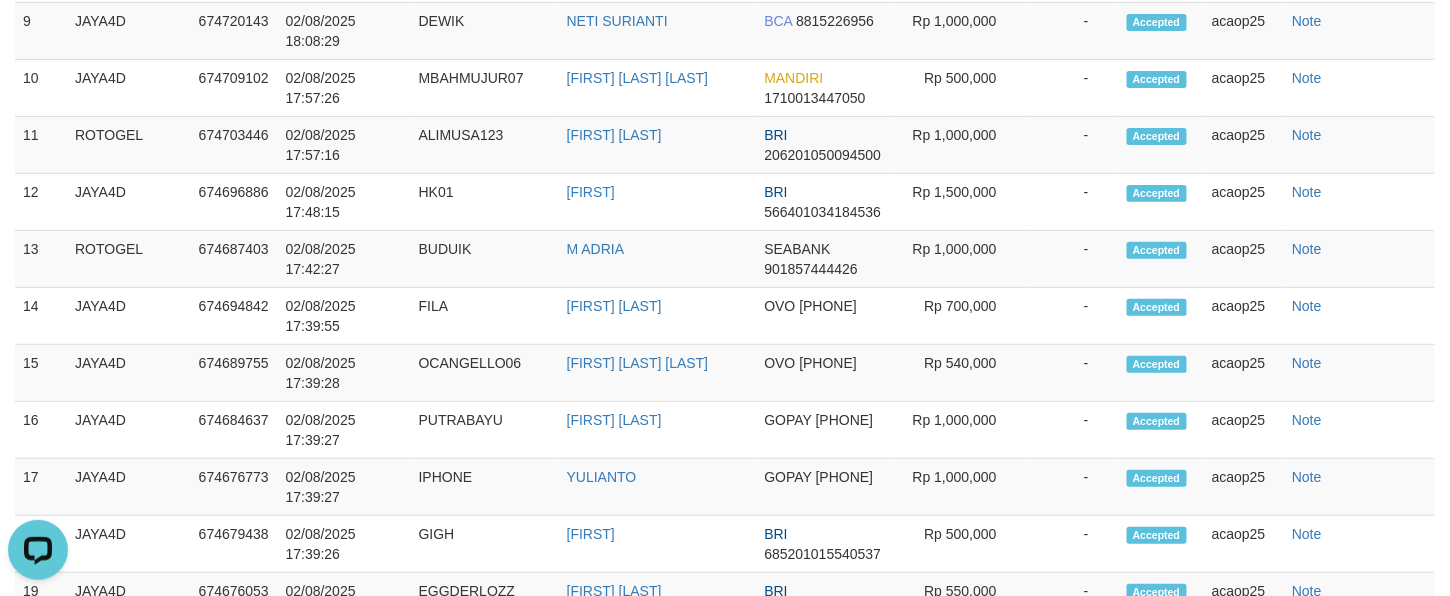 scroll, scrollTop: 288, scrollLeft: 0, axis: vertical 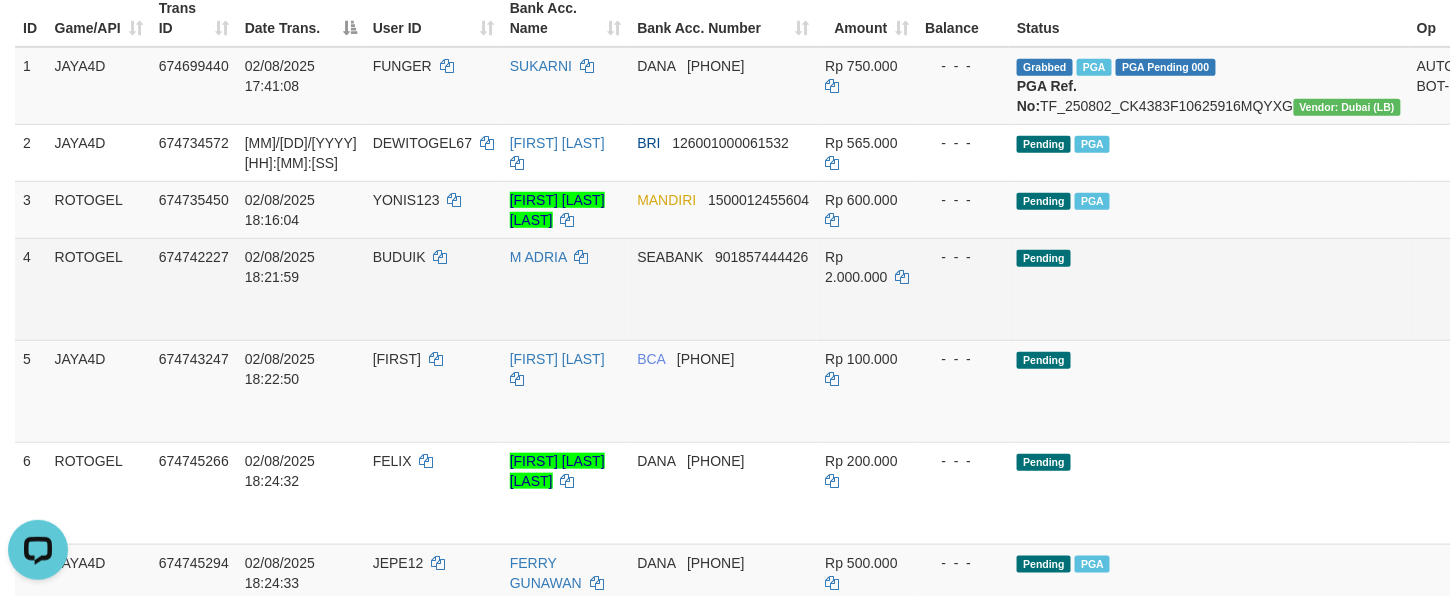 click on "Send PGA" at bounding box center (1516, 312) 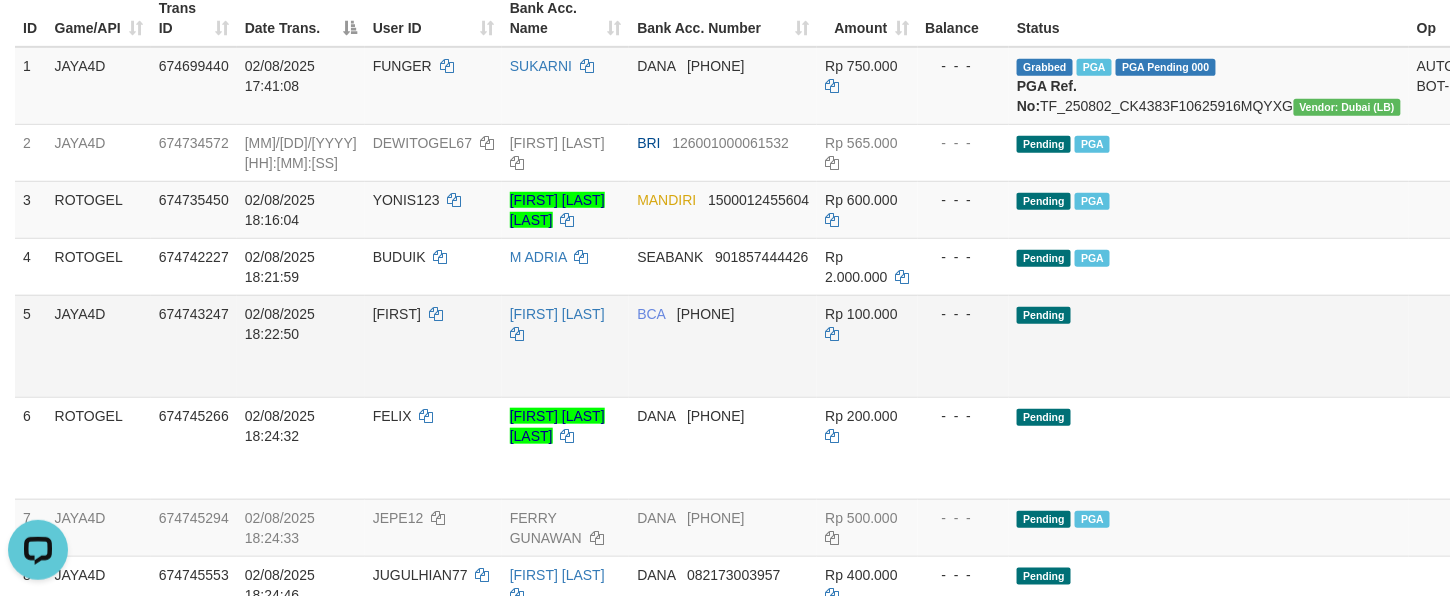 click on "Pending" at bounding box center (1209, 346) 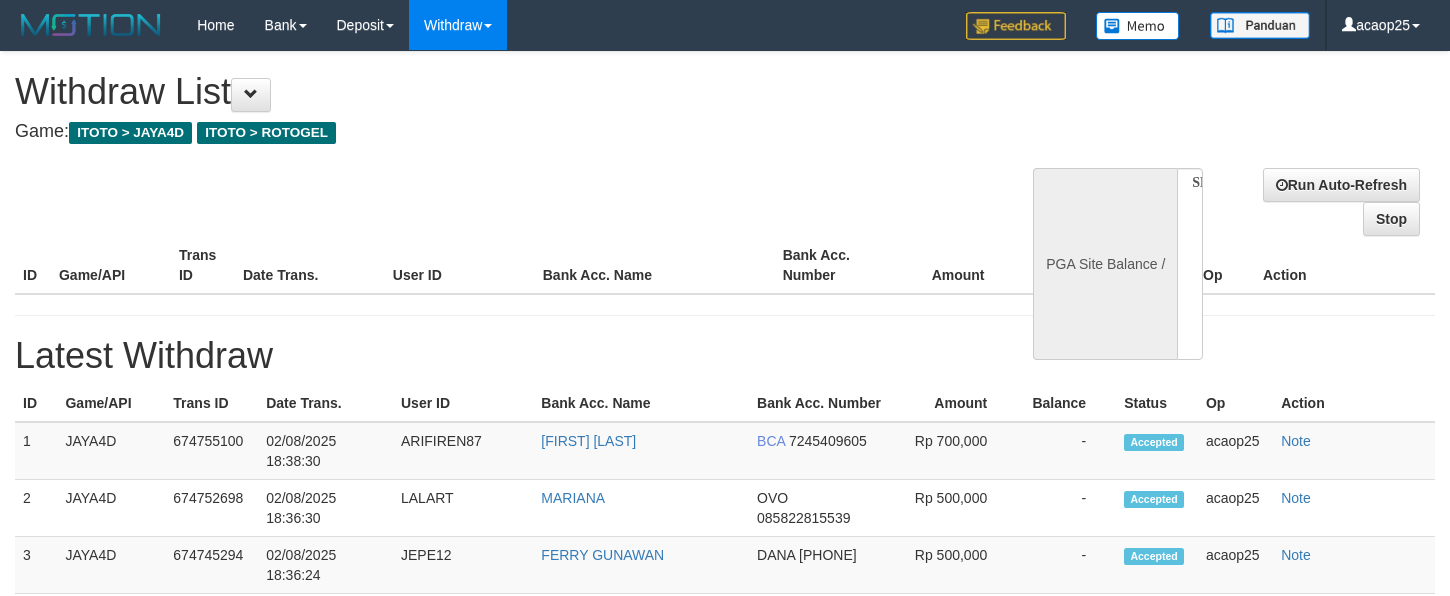 select 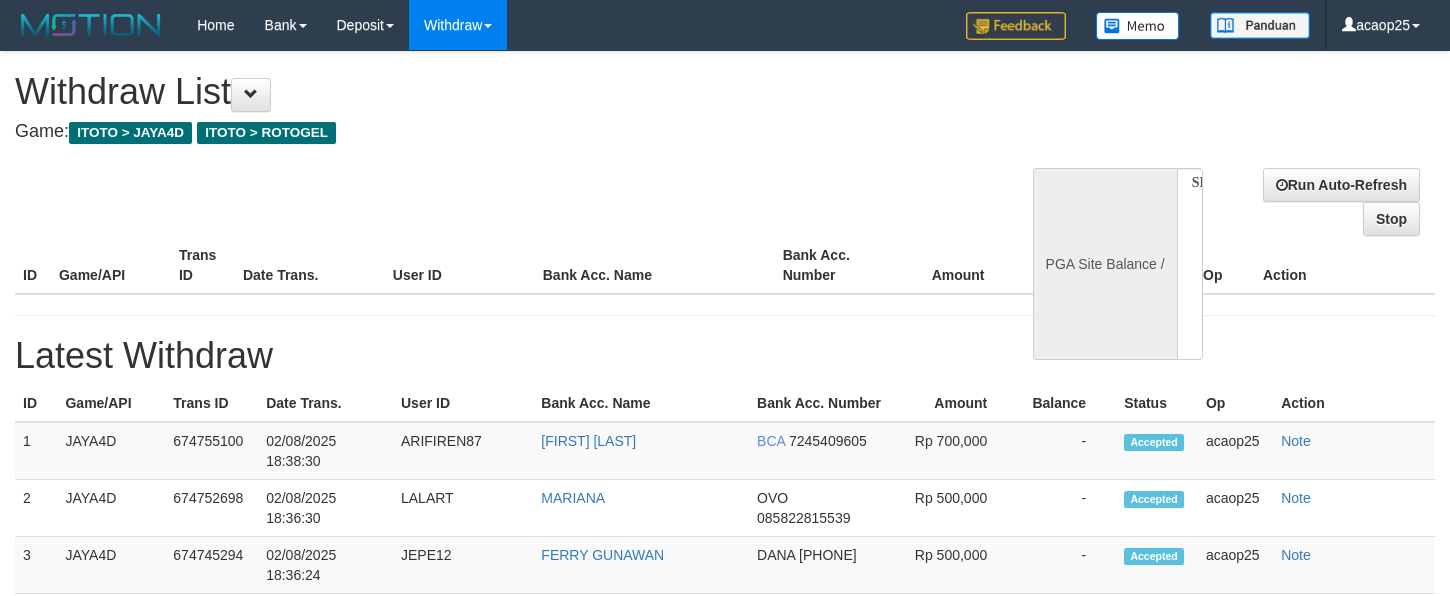 scroll, scrollTop: 217, scrollLeft: 0, axis: vertical 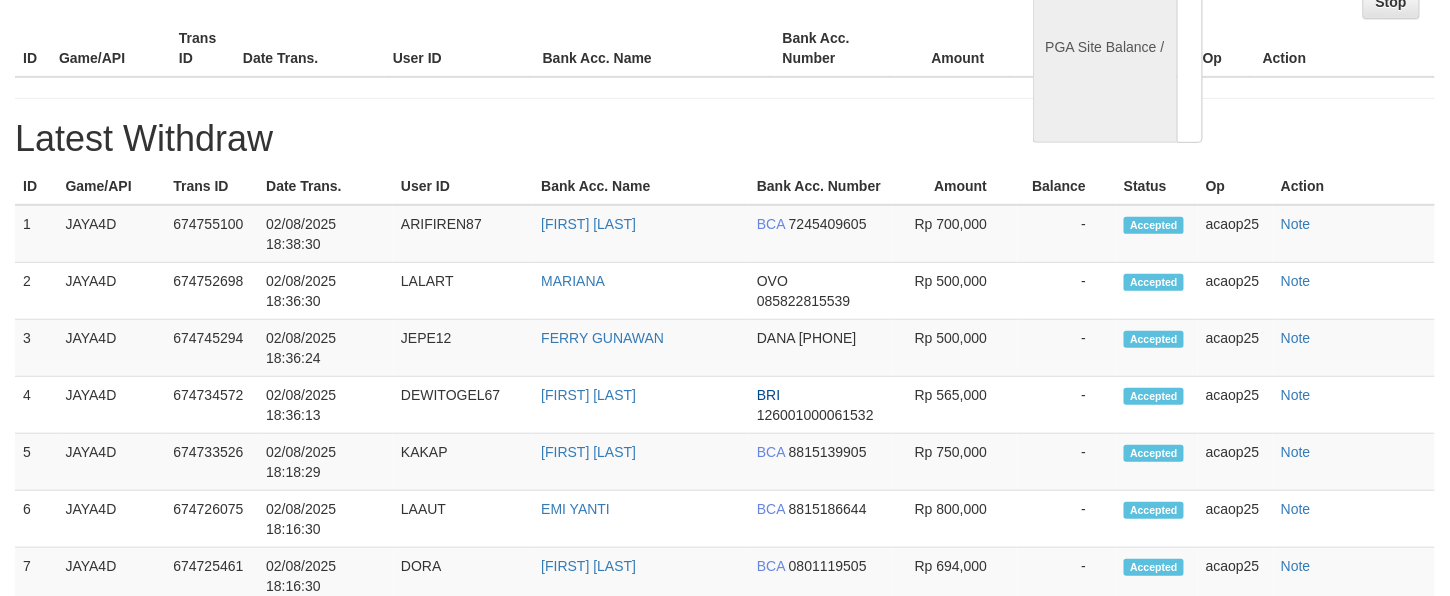 select on "**" 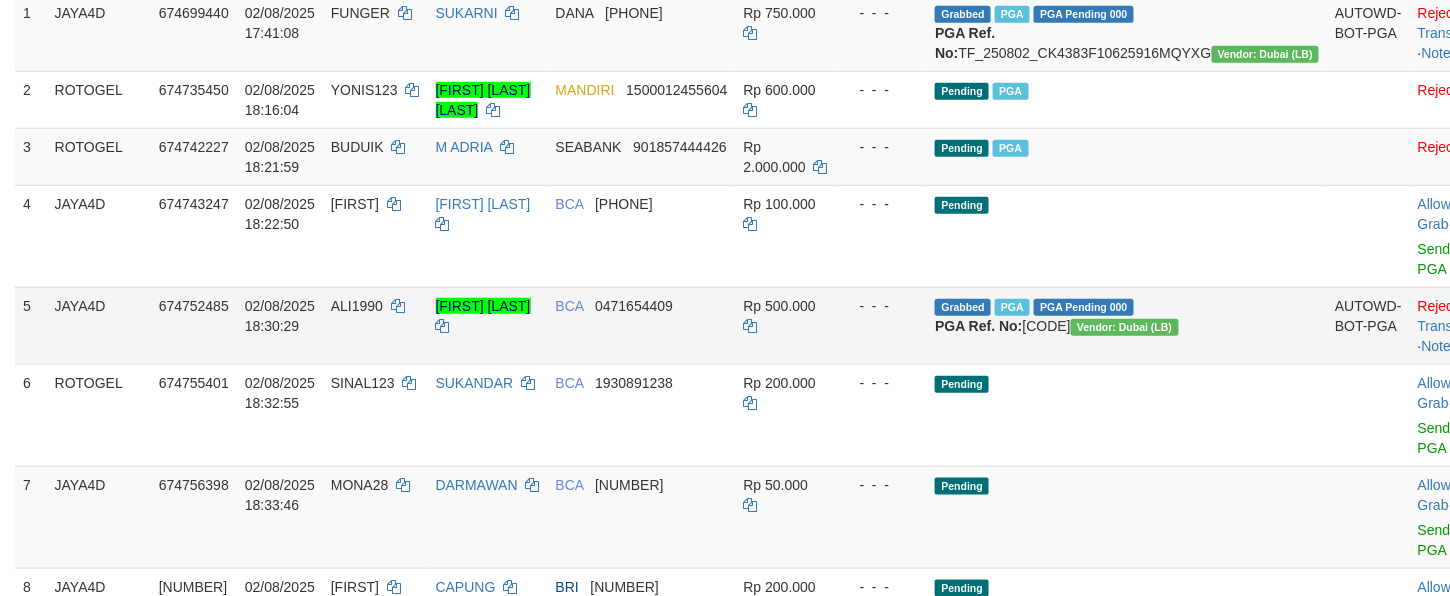 scroll, scrollTop: 440, scrollLeft: 0, axis: vertical 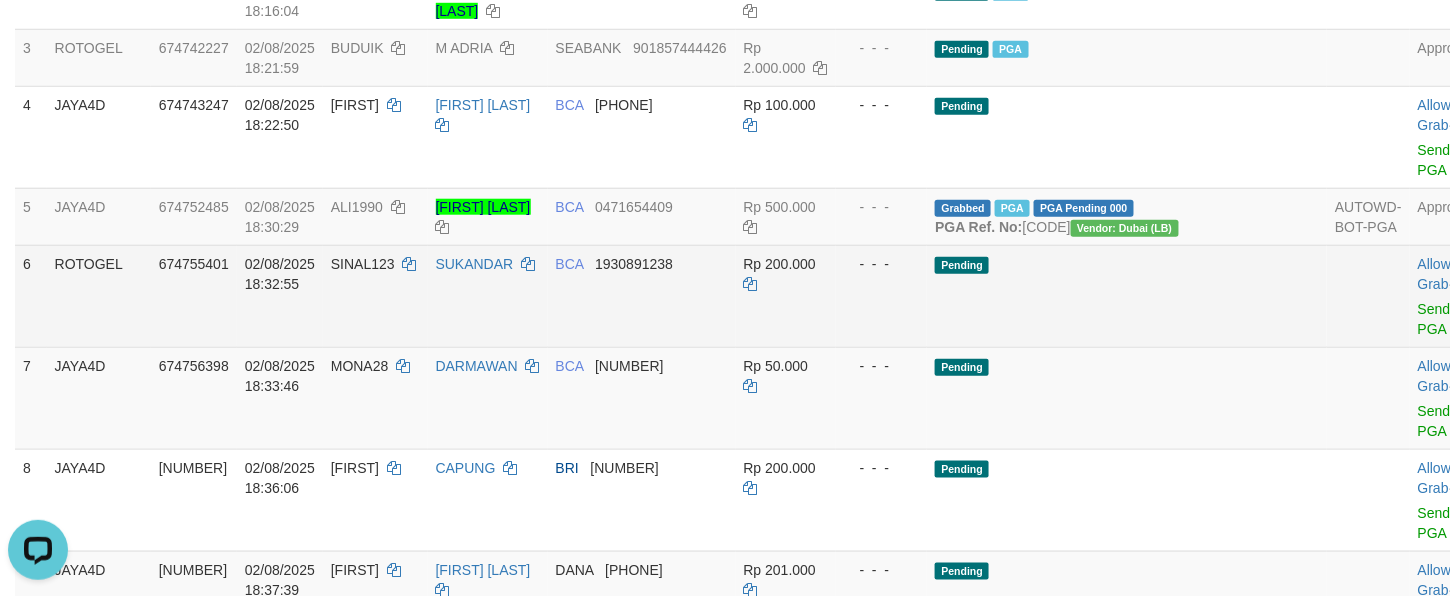 click on "Pending" at bounding box center (1127, 296) 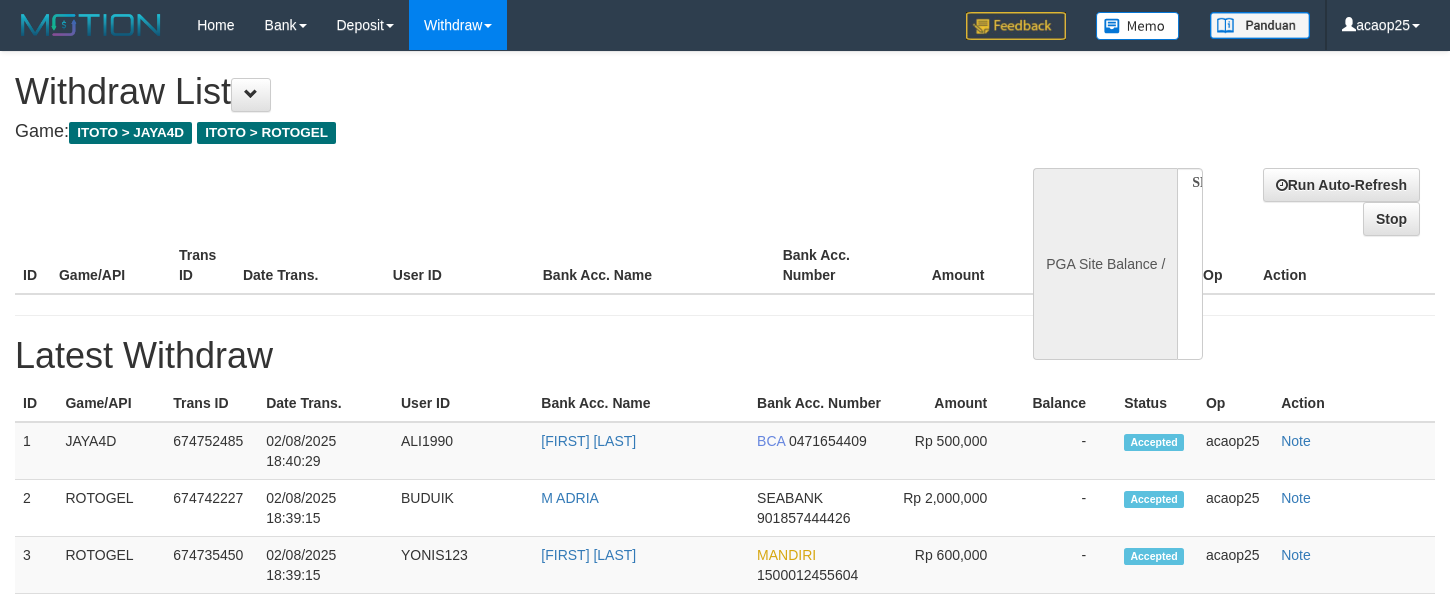 select 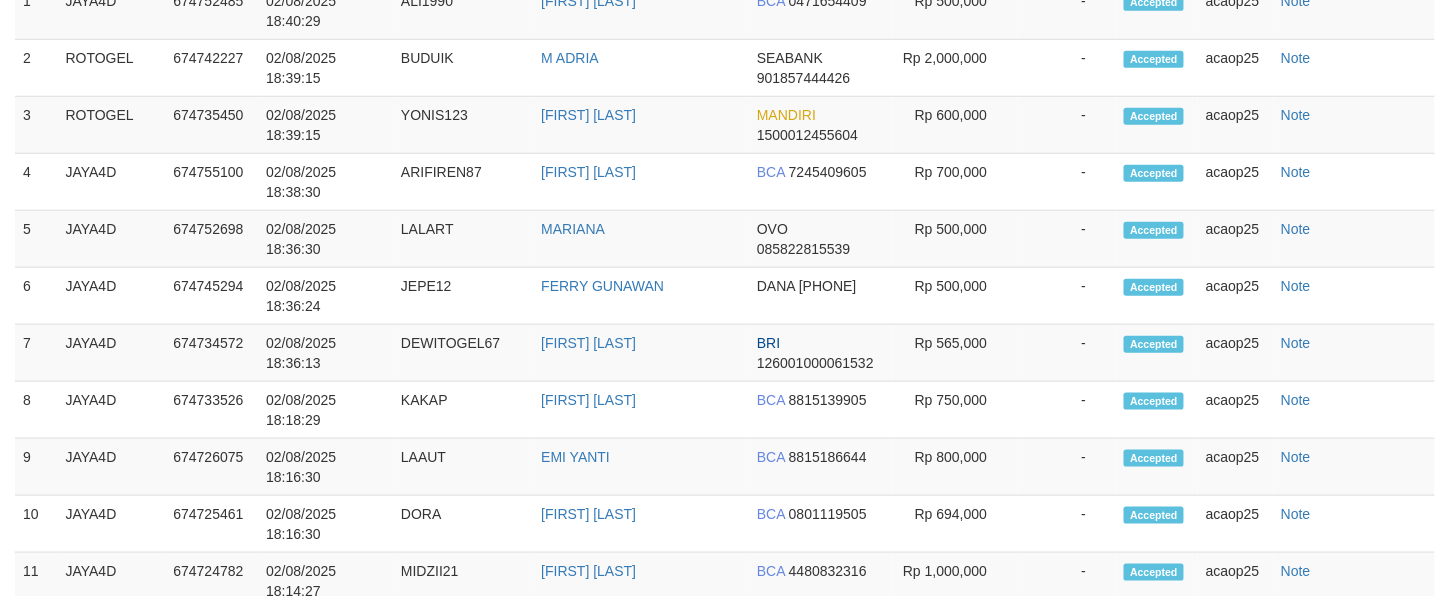 select 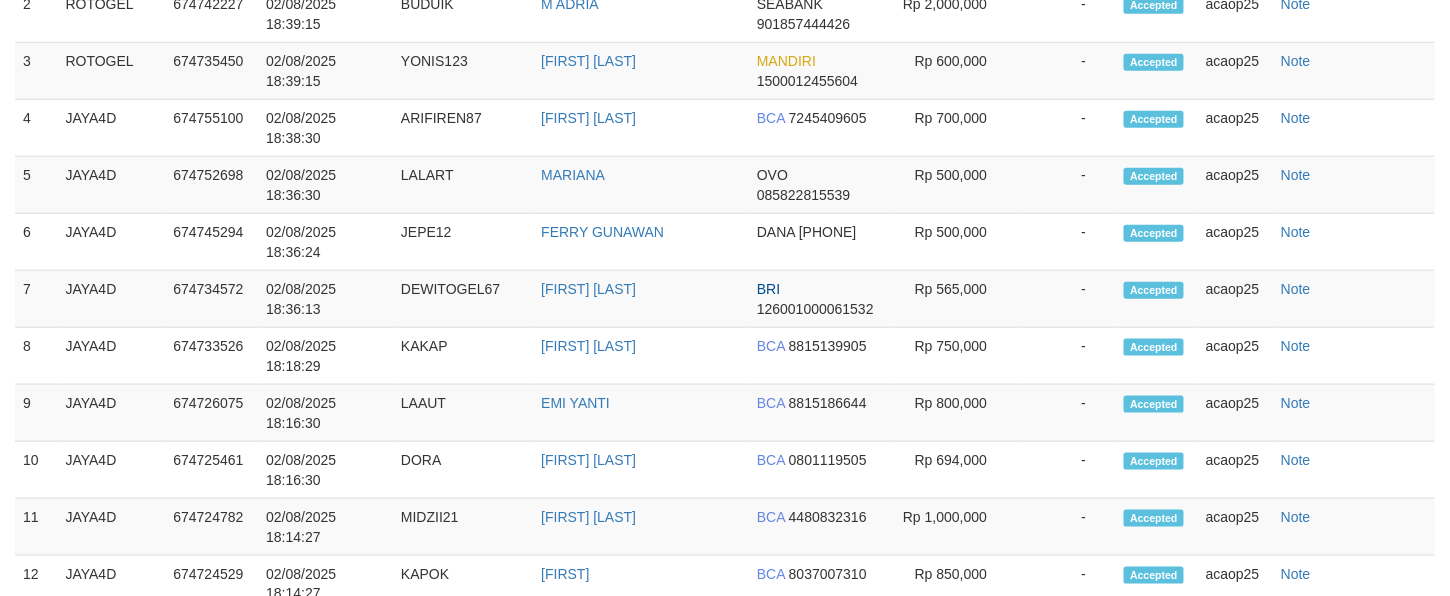select on "**" 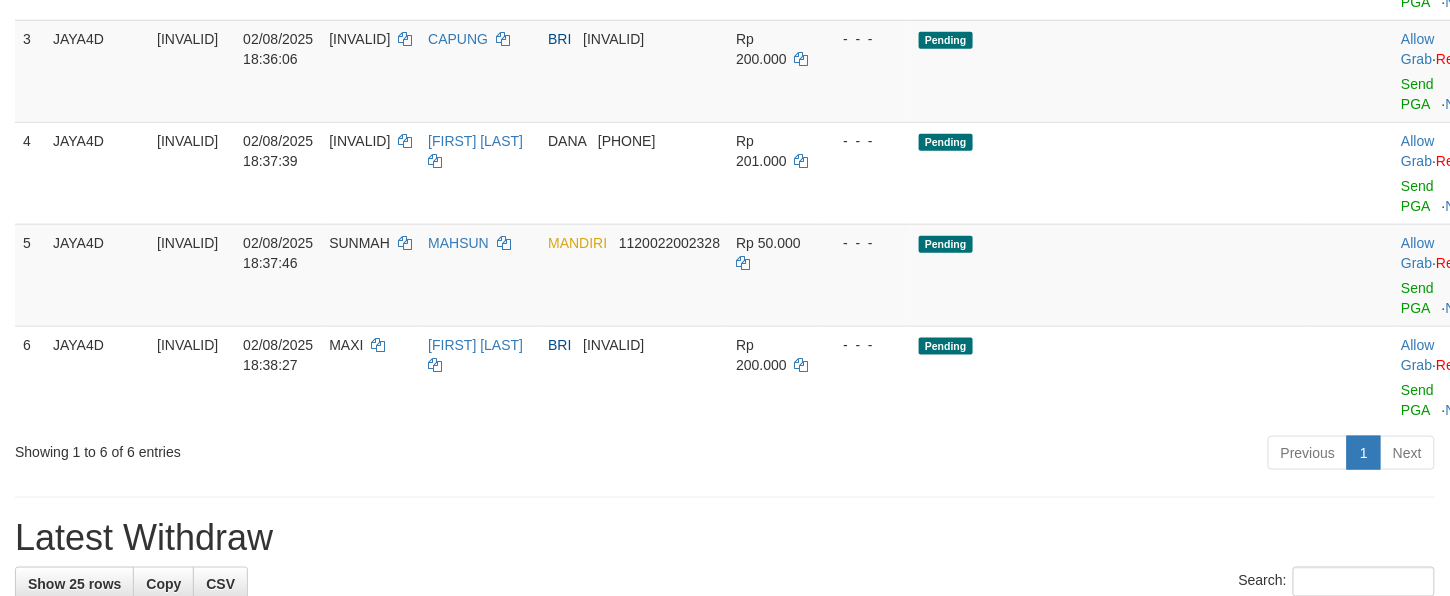 scroll, scrollTop: 440, scrollLeft: 0, axis: vertical 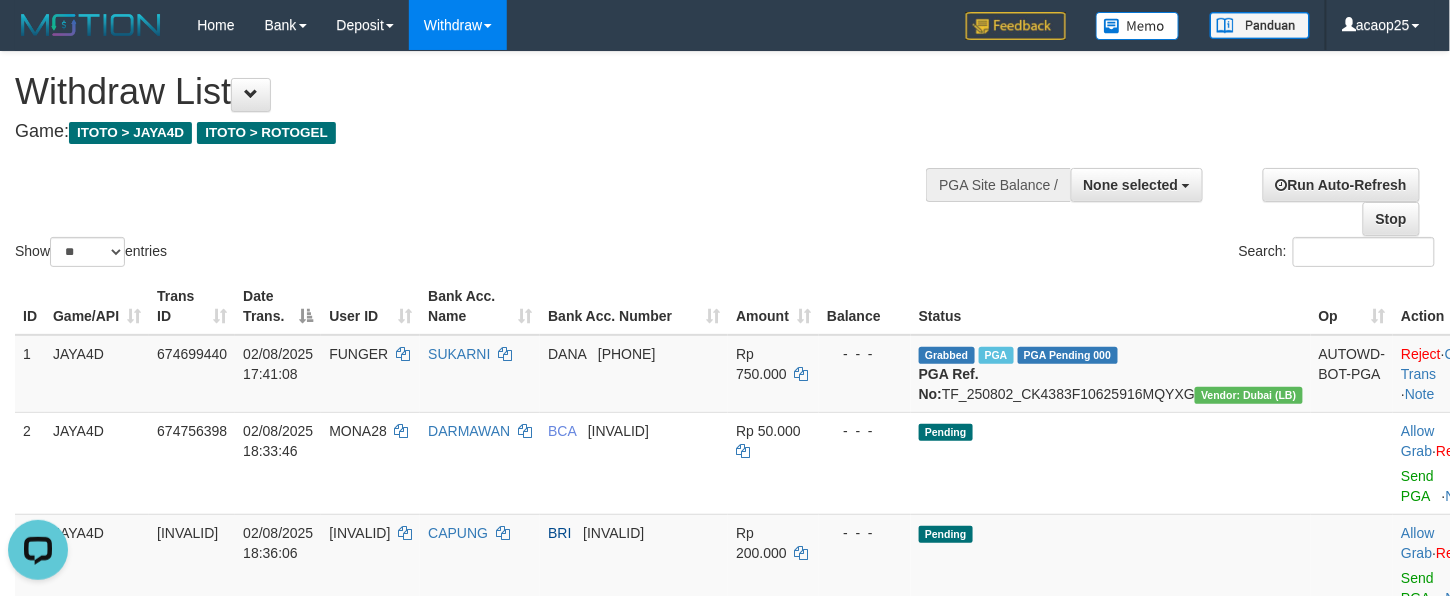 drag, startPoint x: 1029, startPoint y: 237, endPoint x: 1162, endPoint y: 274, distance: 138.05072 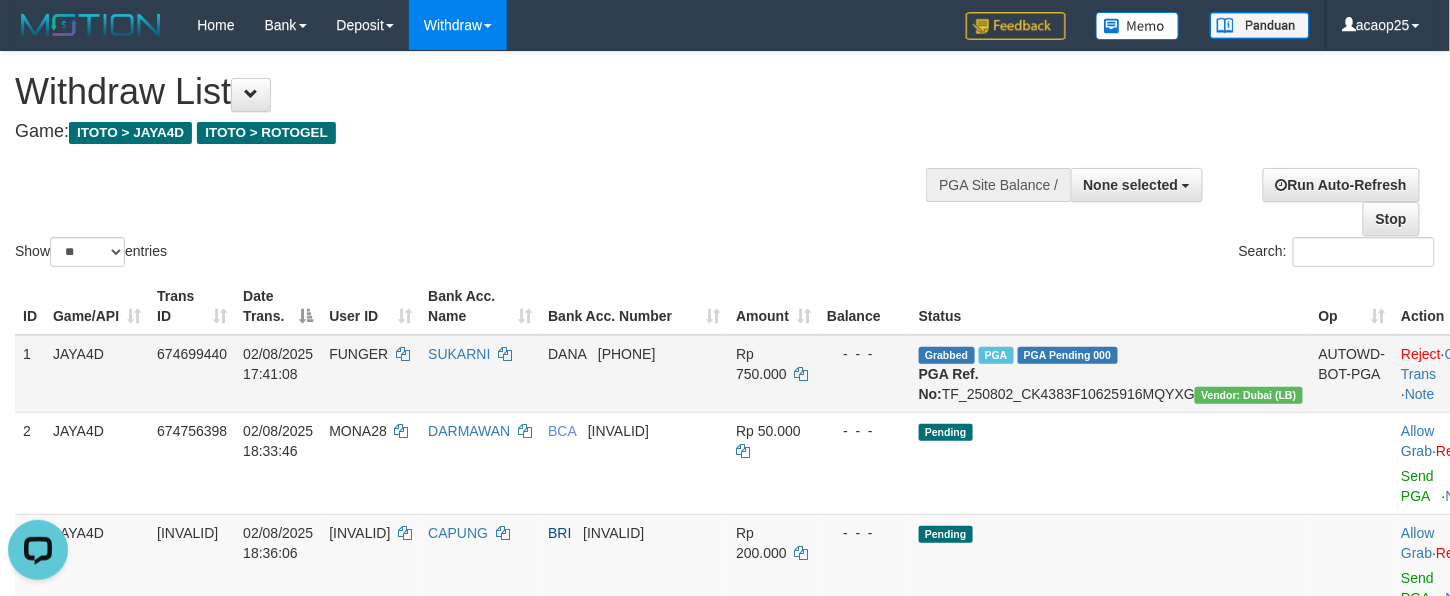 click on "Reject ·    Check Trans    ·    Note" at bounding box center [1442, 374] 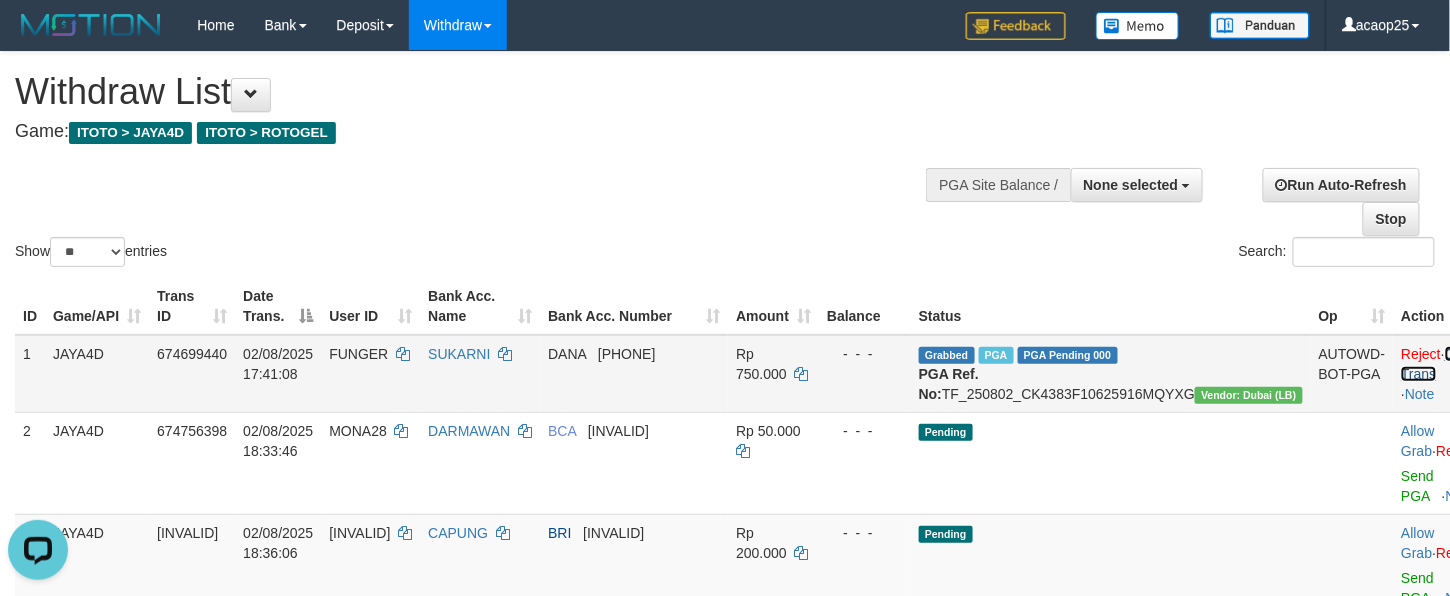 drag, startPoint x: 1424, startPoint y: 357, endPoint x: 1434, endPoint y: 341, distance: 18.867962 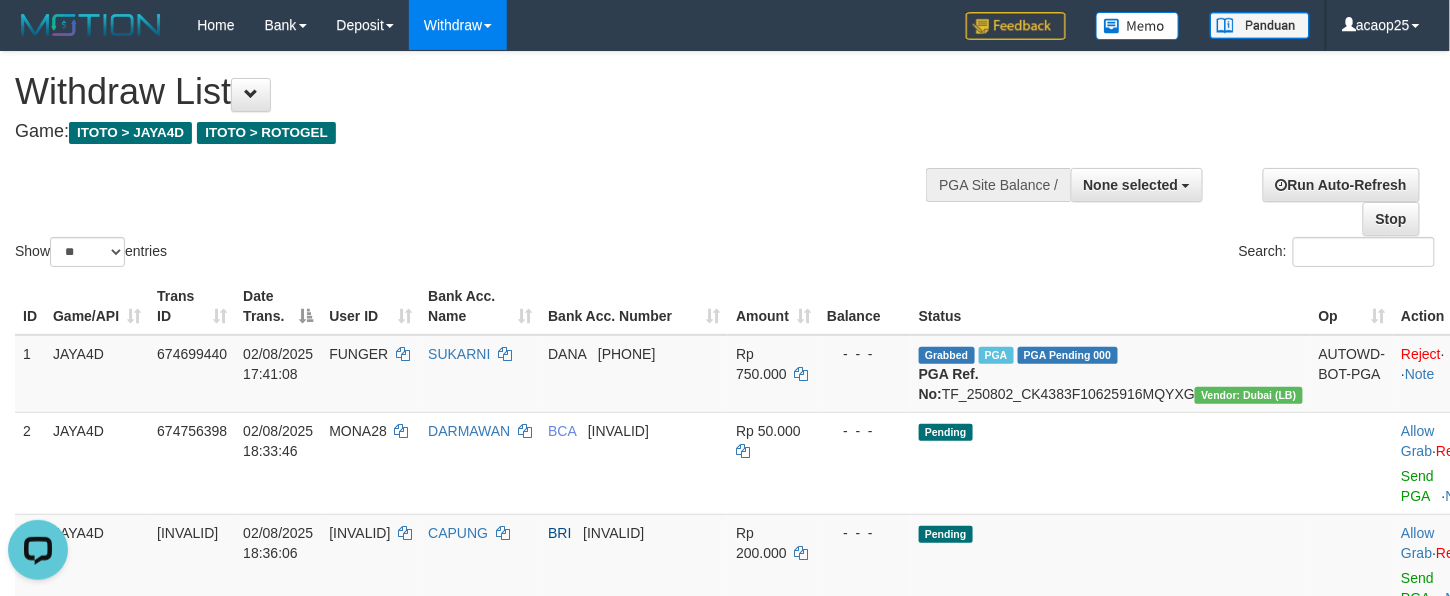click on "**********" at bounding box center (1213, 194) 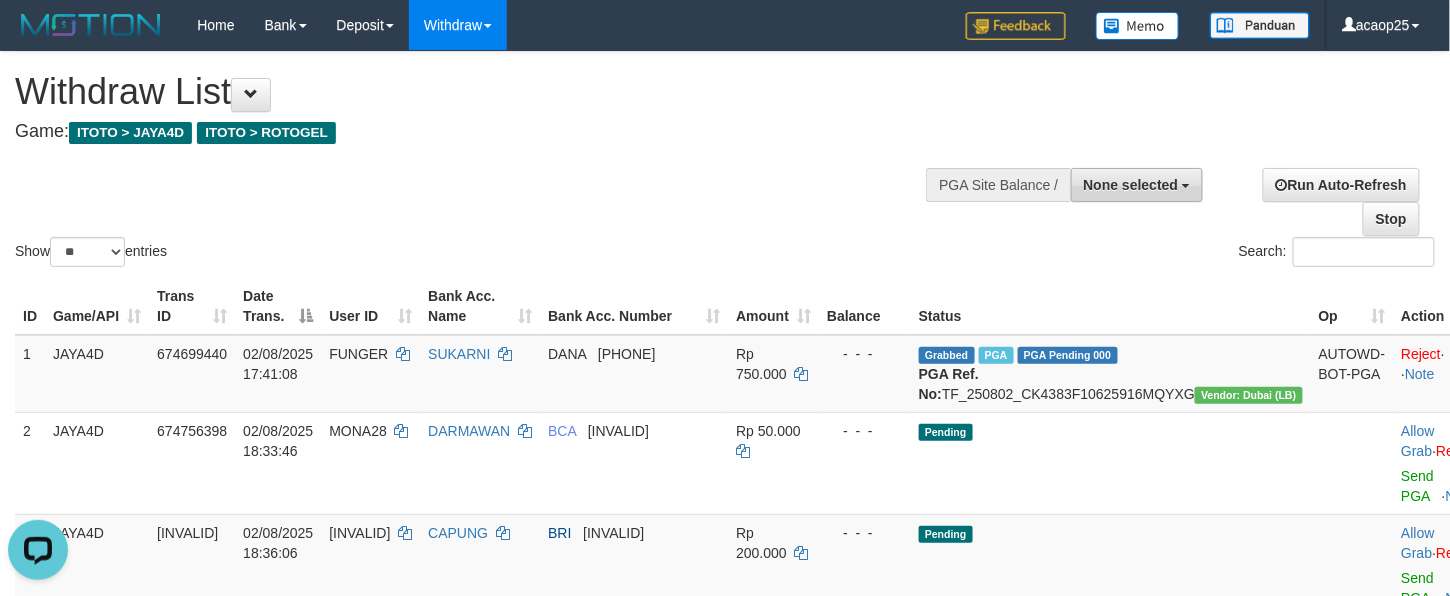 drag, startPoint x: 1160, startPoint y: 194, endPoint x: 1185, endPoint y: 228, distance: 42.201897 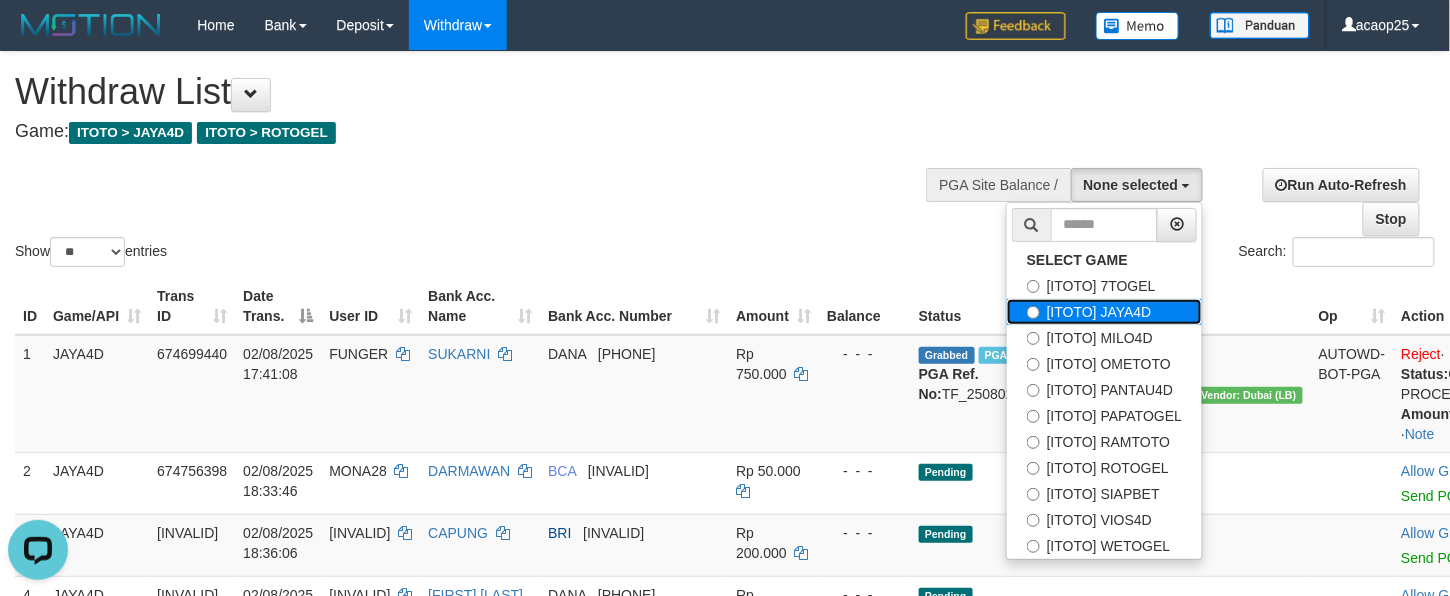 click on "[ITOTO] JAYA4D" at bounding box center (1104, 312) 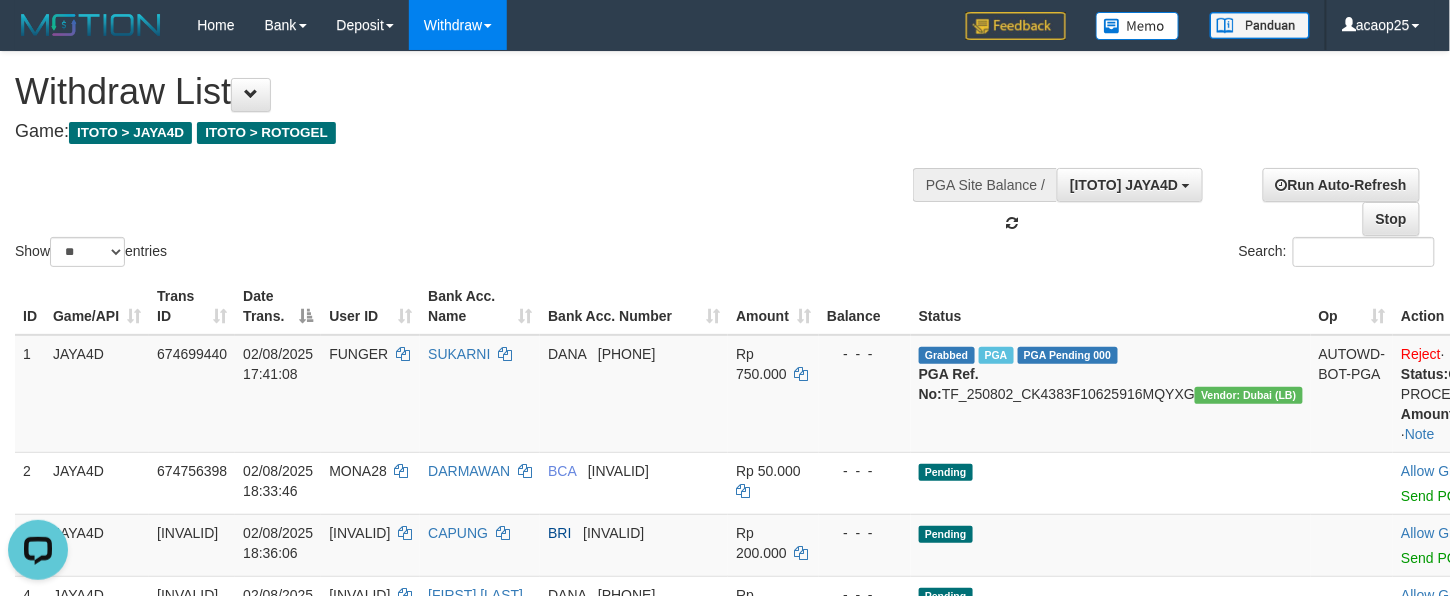 scroll, scrollTop: 34, scrollLeft: 0, axis: vertical 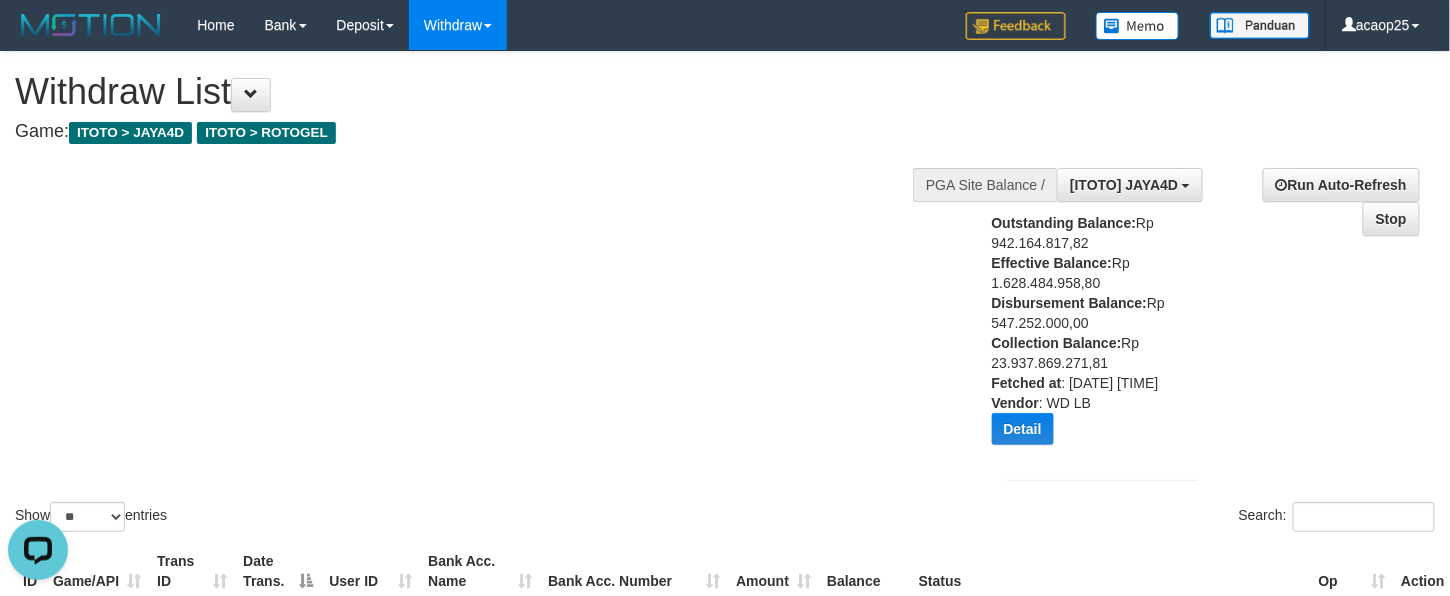 click on "Outstanding Balance:  Rp [NUMBER]
Effective Balance:  Rp [NUMBER]
Disbursement Balance:  Rp [NUMBER]
Collection Balance:  Rp [NUMBER]
Fetched at : [DATE] [TIME]
Vendor : WD LB
Detail
Vendor Name
Outstanding Balance
Effective Balance
Disbursment Balance
Collection Balance
Dubai
Rp [NUMBER]
Rp [NUMBER]
Rp [NUMBER]
Rp [NUMBER]
Bigon
Rp [NUMBER]
Rp [NUMBER]
Rp [NUMBER]
Rp [NUMBER]
Rp [NUMBER]" at bounding box center [1084, 336] 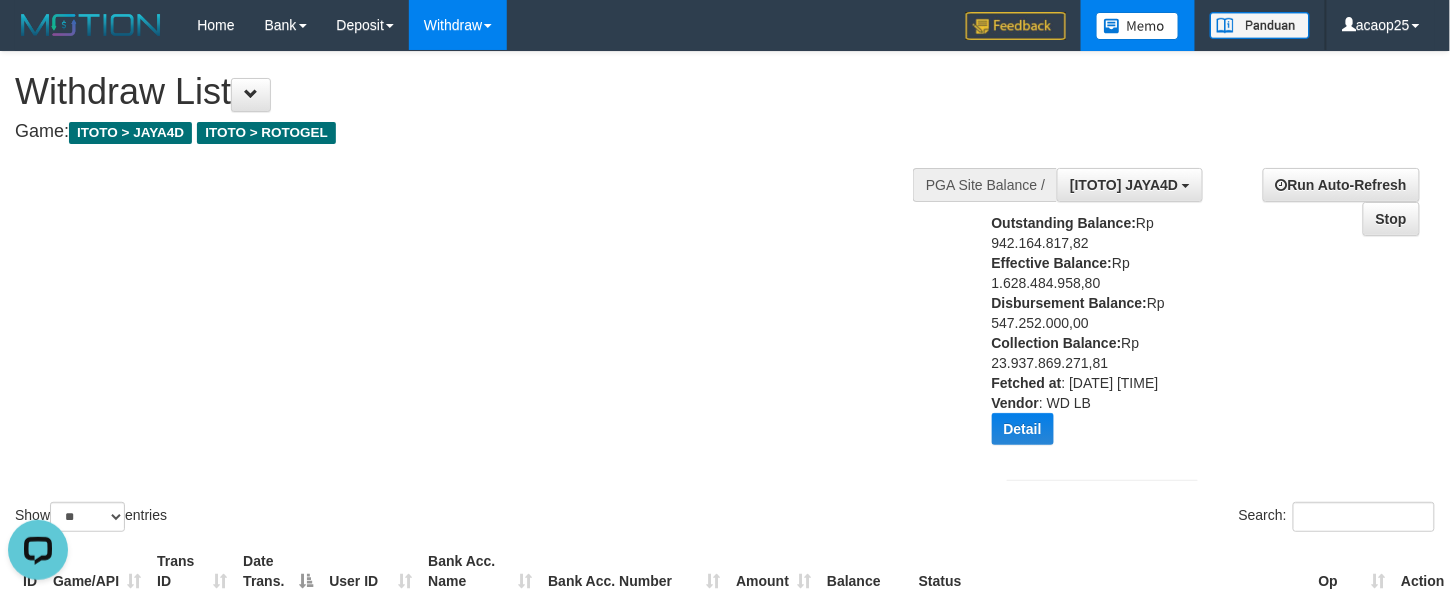 copy on "547.252.000,00" 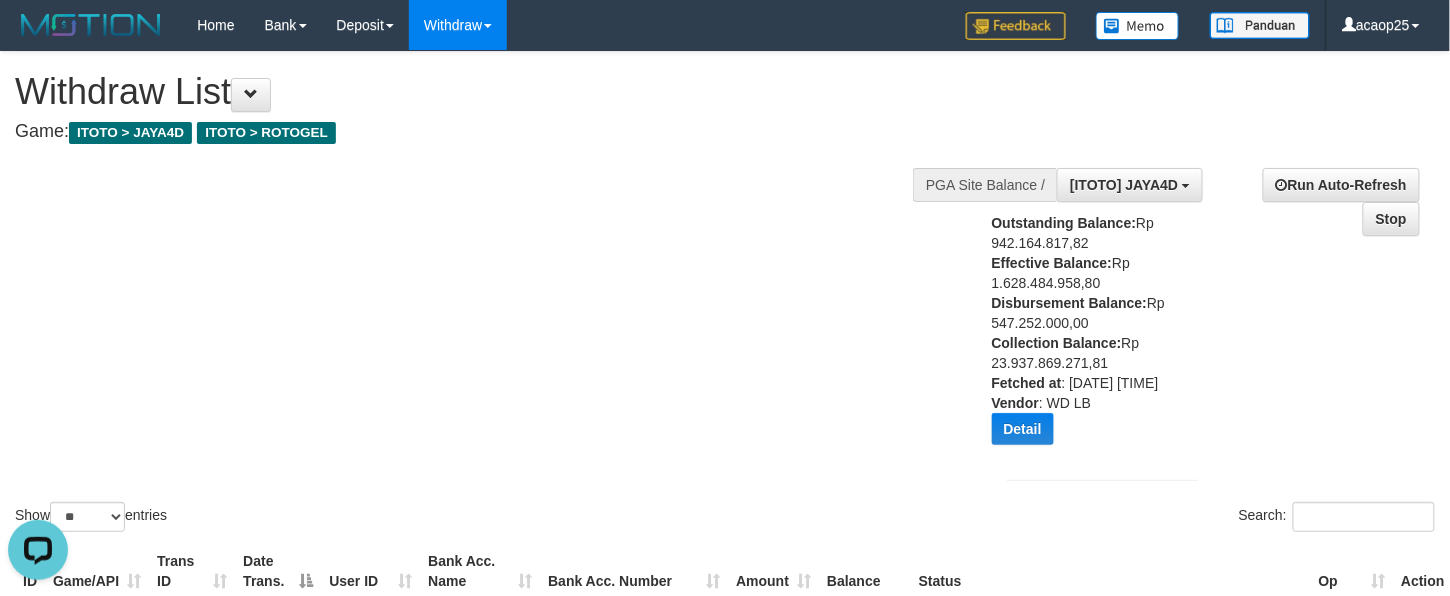 drag, startPoint x: 529, startPoint y: 393, endPoint x: 661, endPoint y: 324, distance: 148.9463 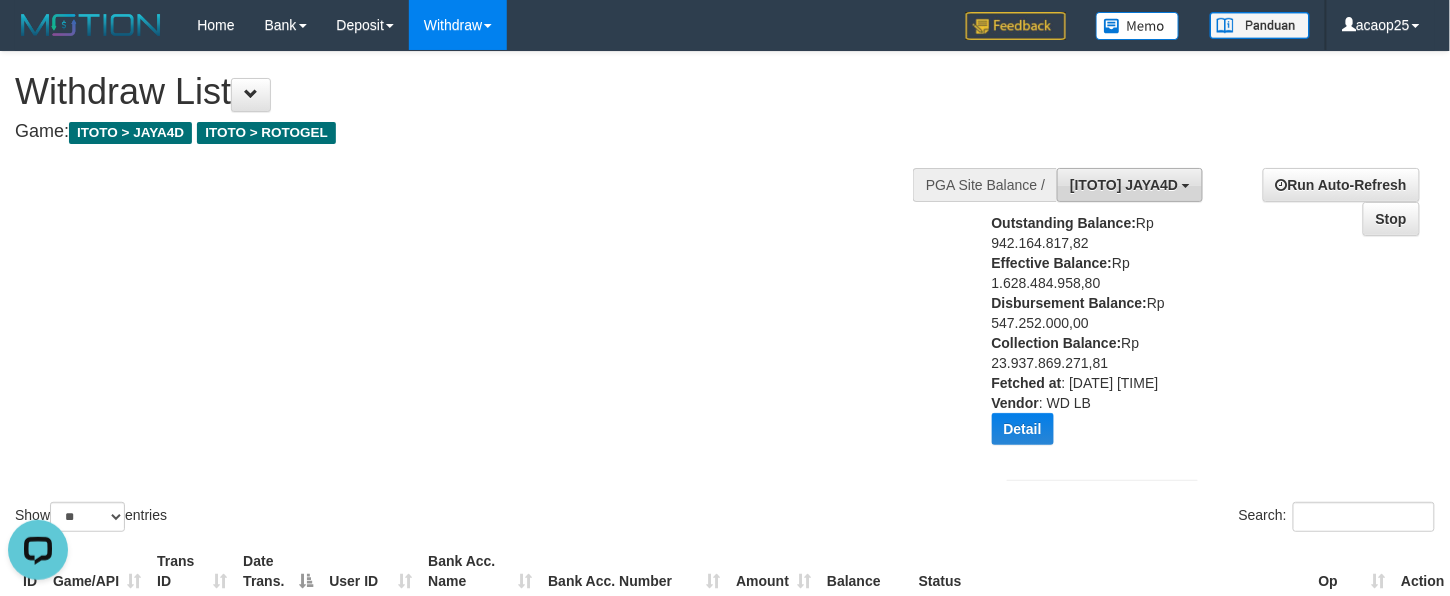 click on "[ITOTO] JAYA4D" at bounding box center [1130, 185] 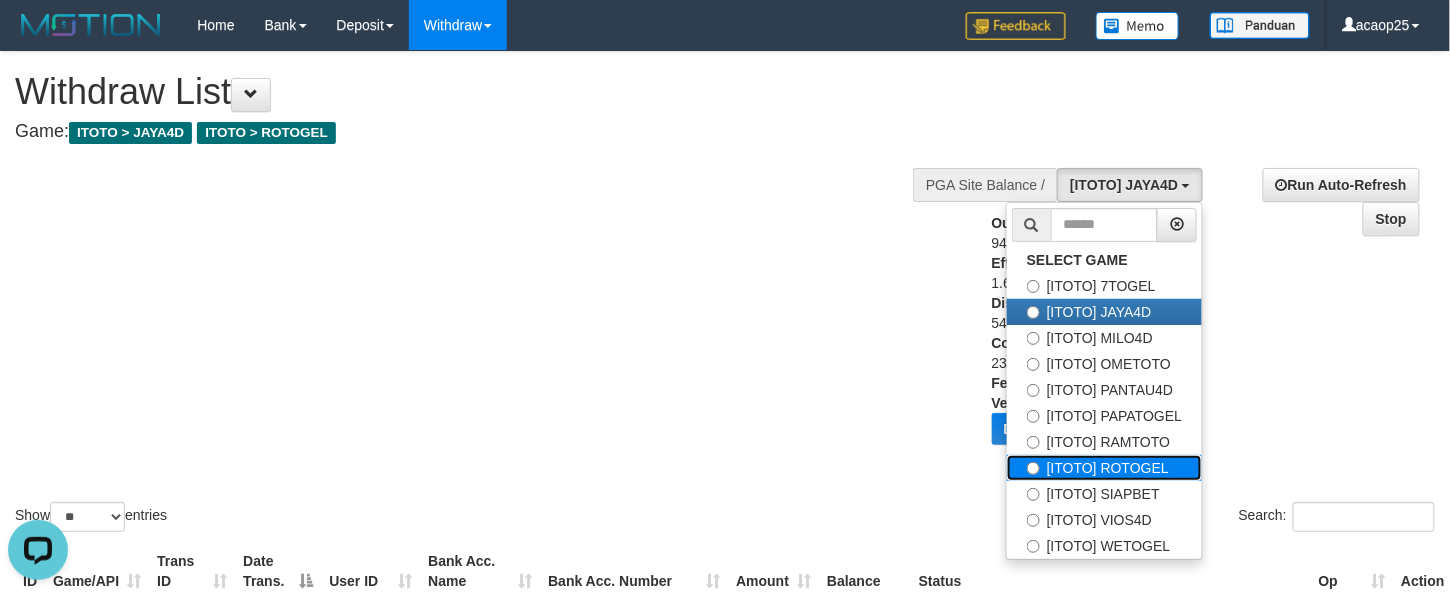 click on "[ITOTO] ROTOGEL" at bounding box center [1104, 468] 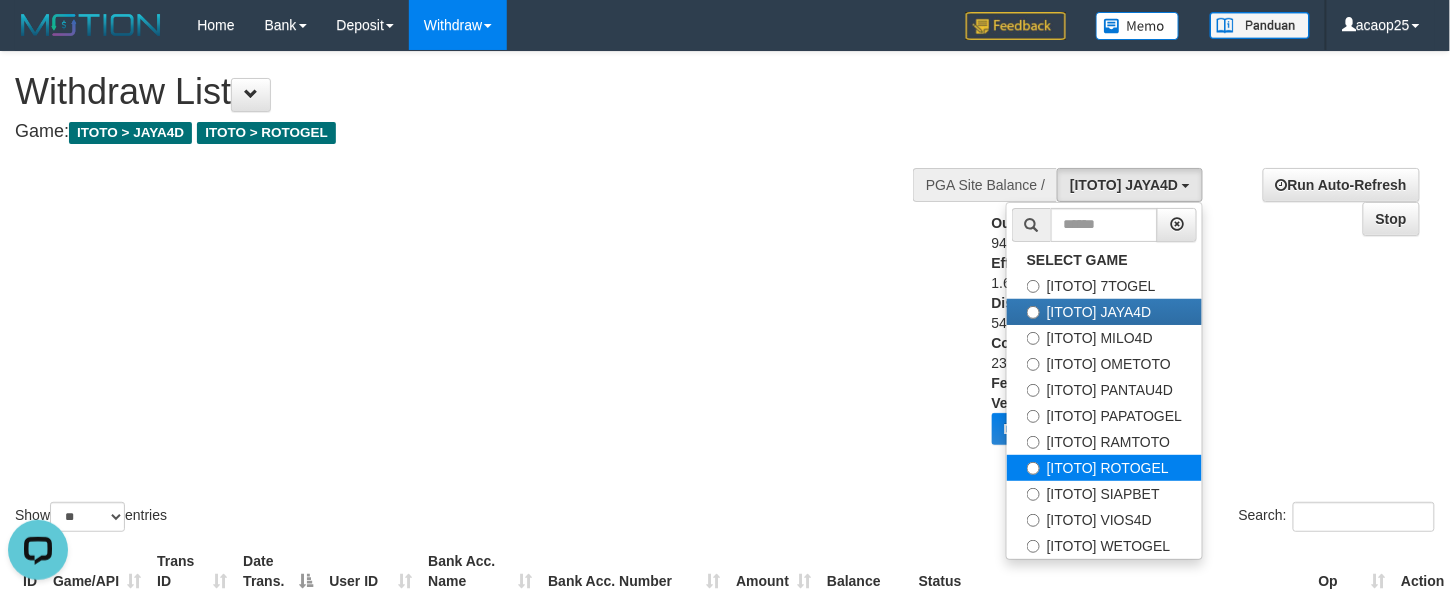 select on "***" 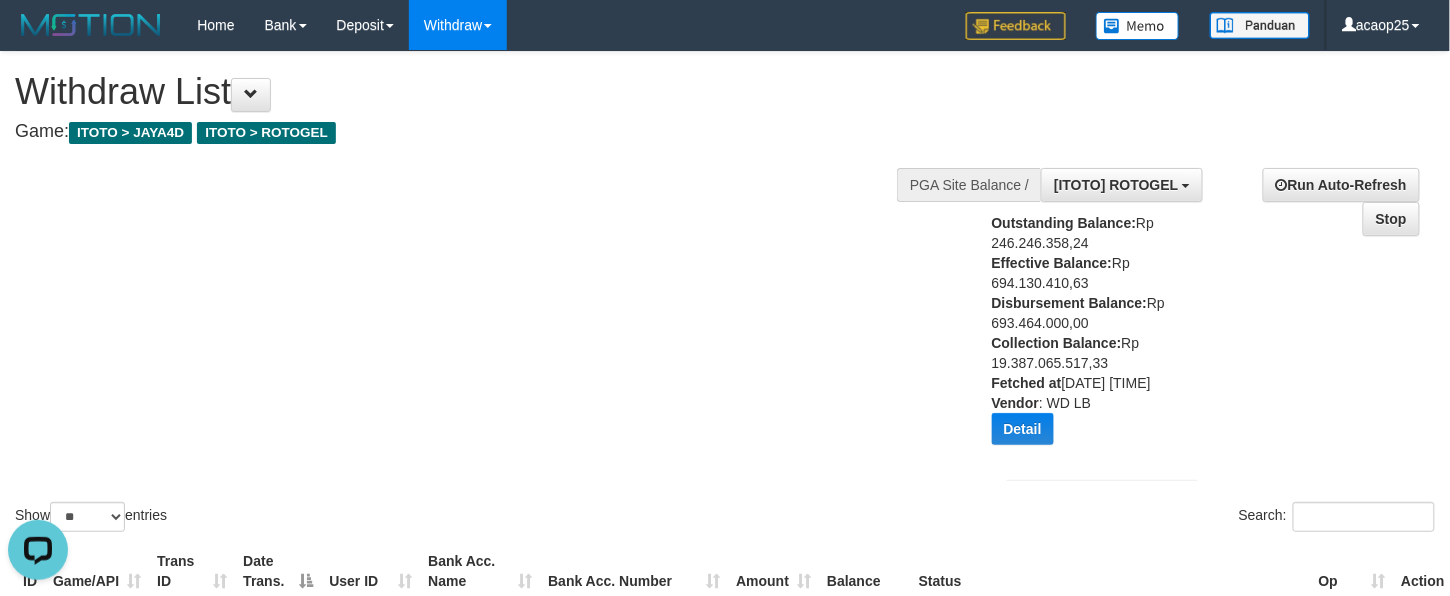 click on "Collection Balance:" at bounding box center [1057, 343] 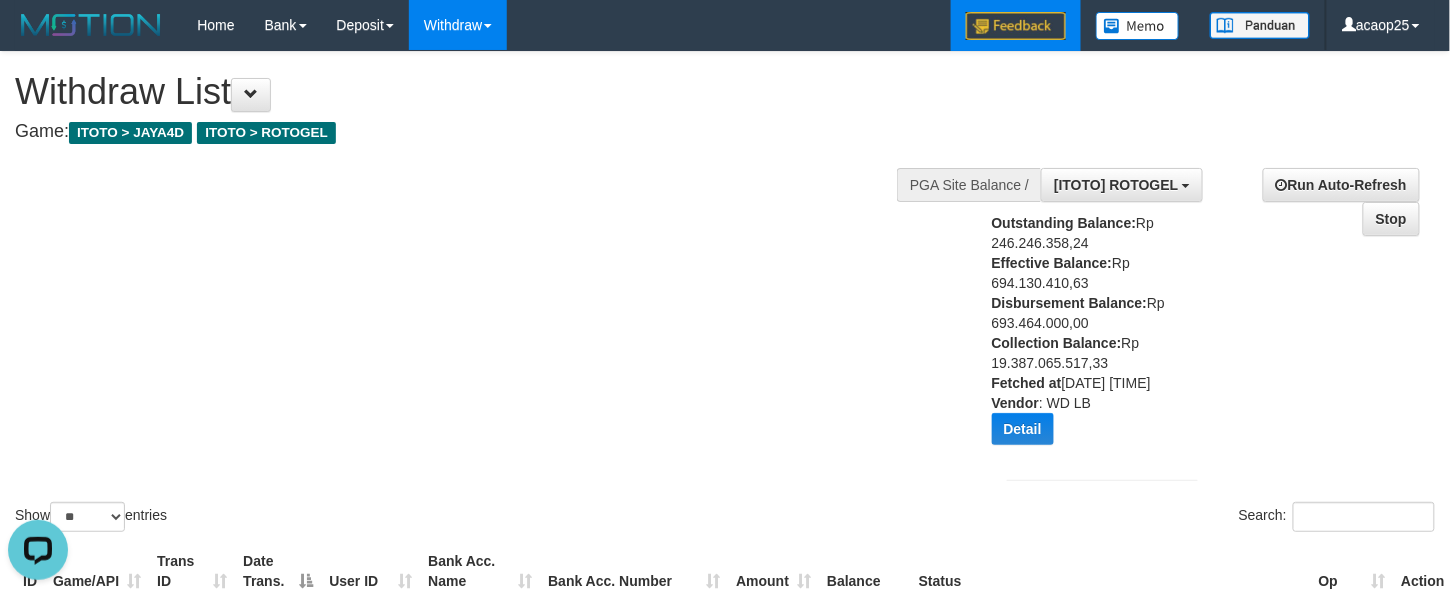 copy on "693.464.000,00" 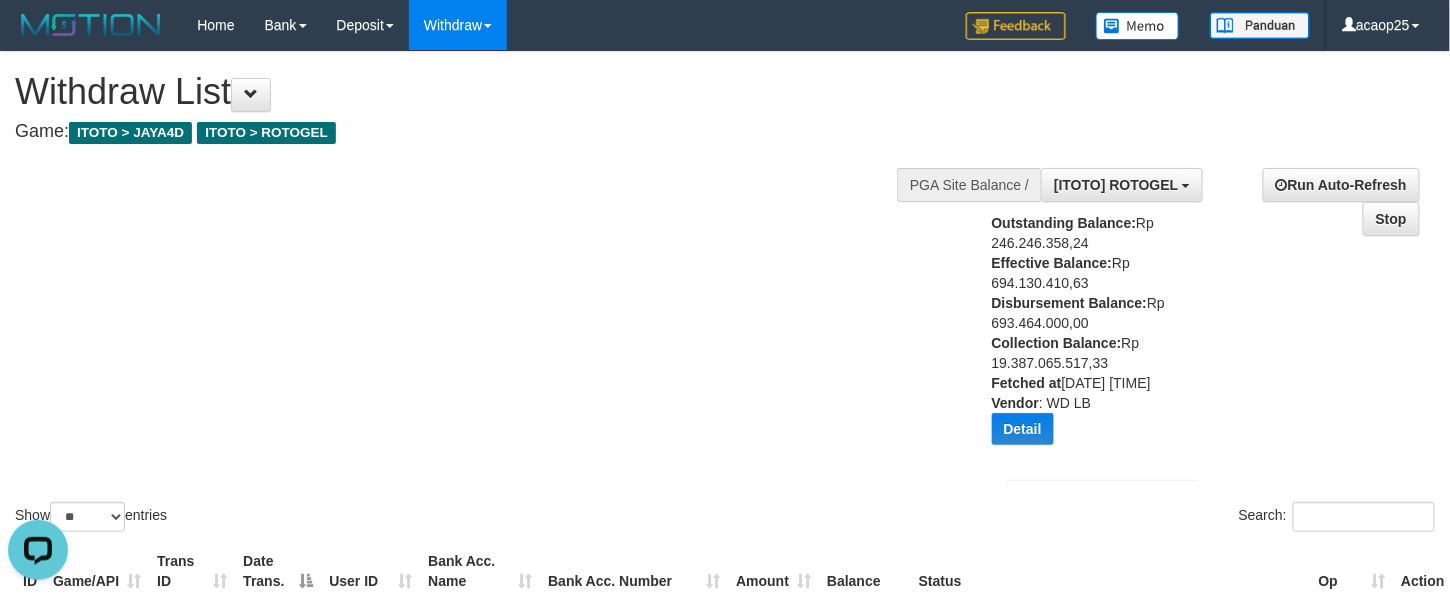 click on "Show  ** ** ** ***  entries Search:" at bounding box center [725, 294] 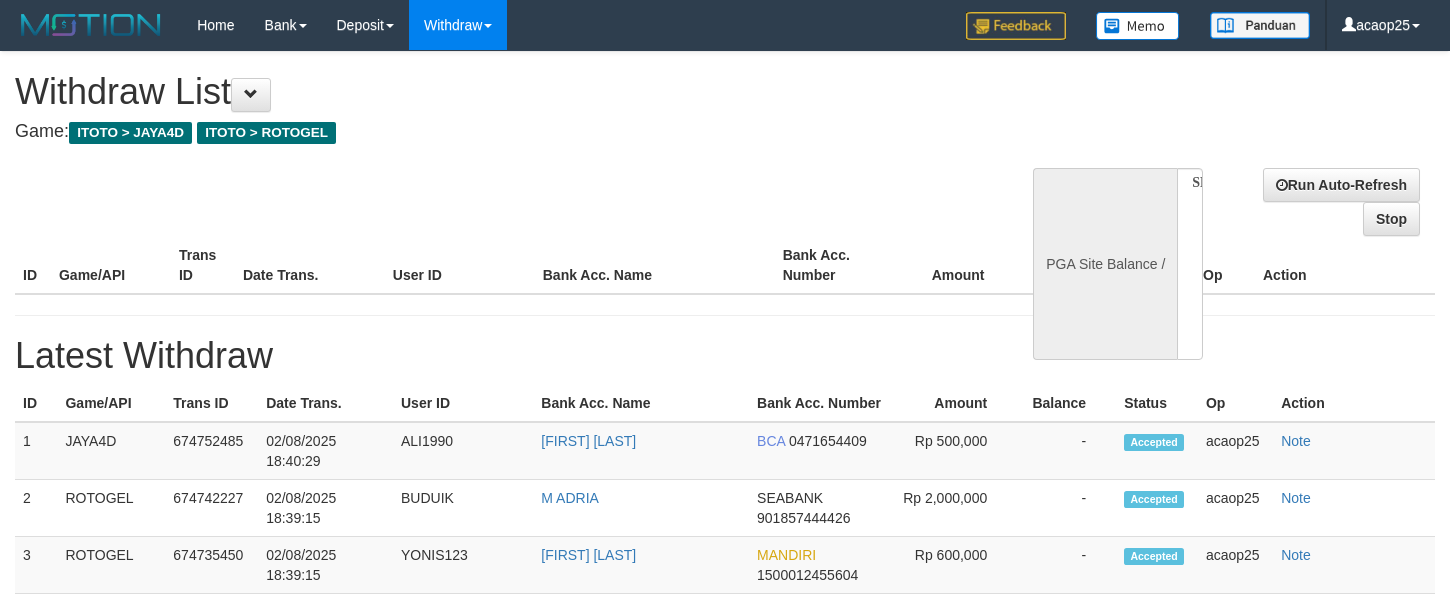 select 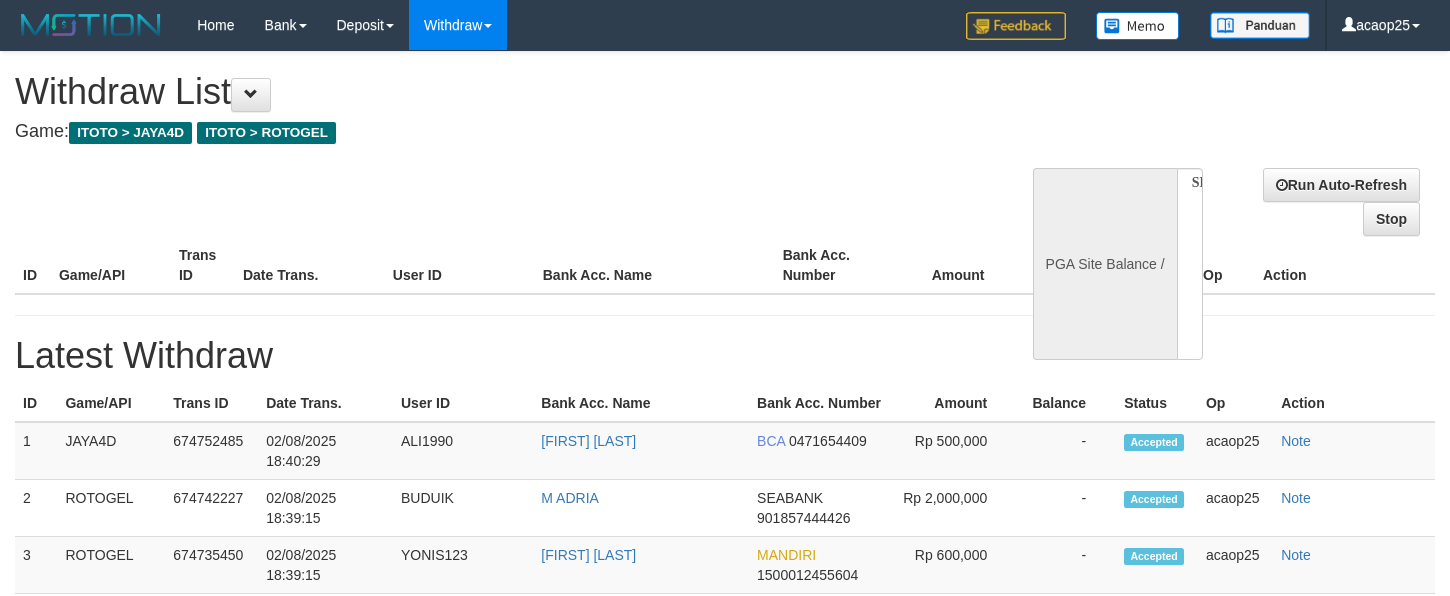 scroll, scrollTop: 0, scrollLeft: 0, axis: both 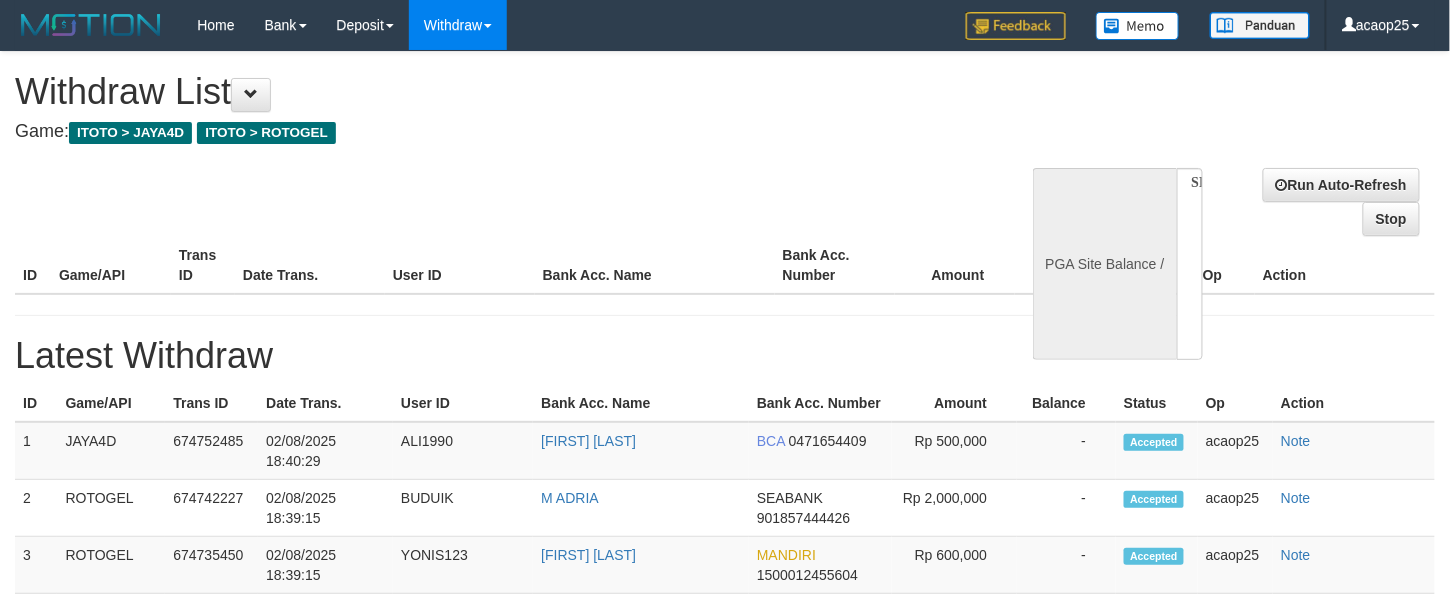 select 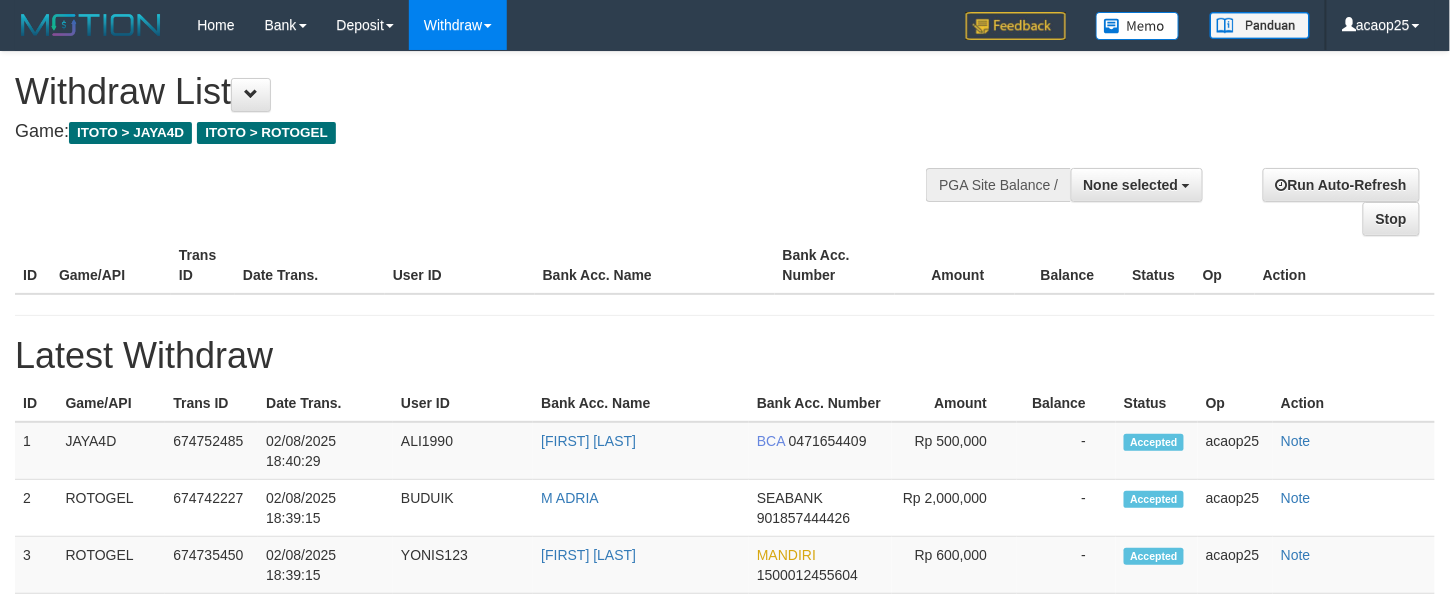 select on "**" 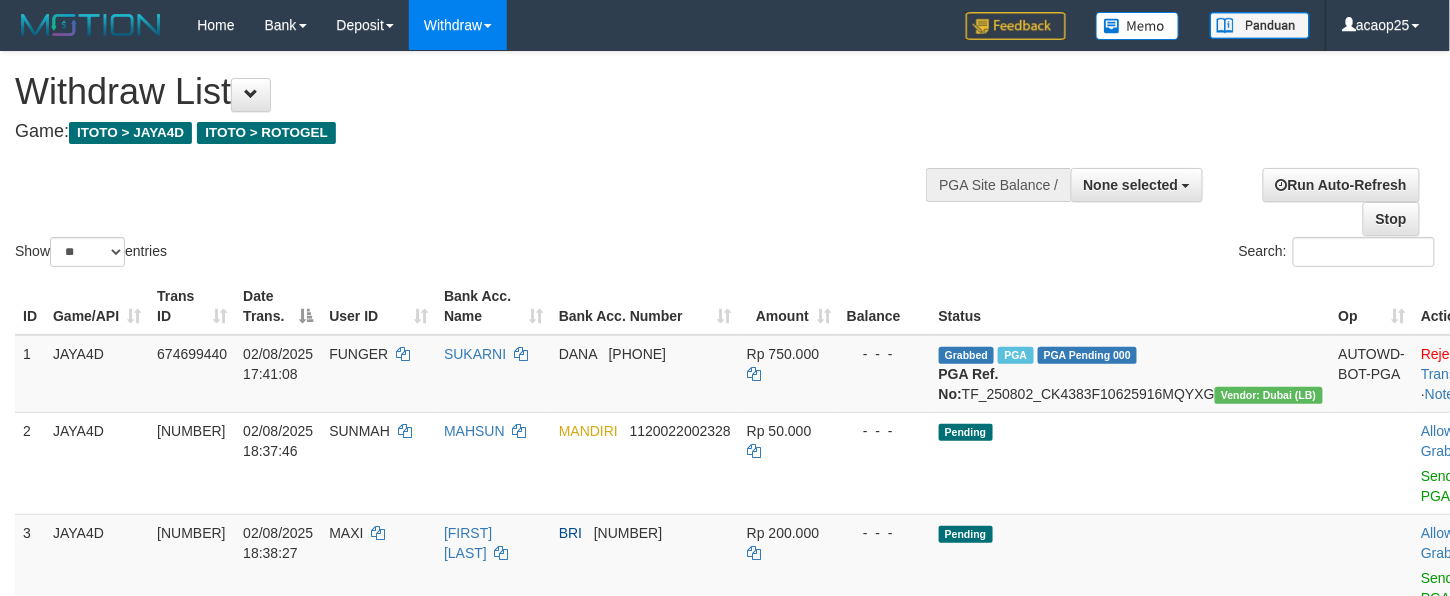 scroll, scrollTop: 665, scrollLeft: 0, axis: vertical 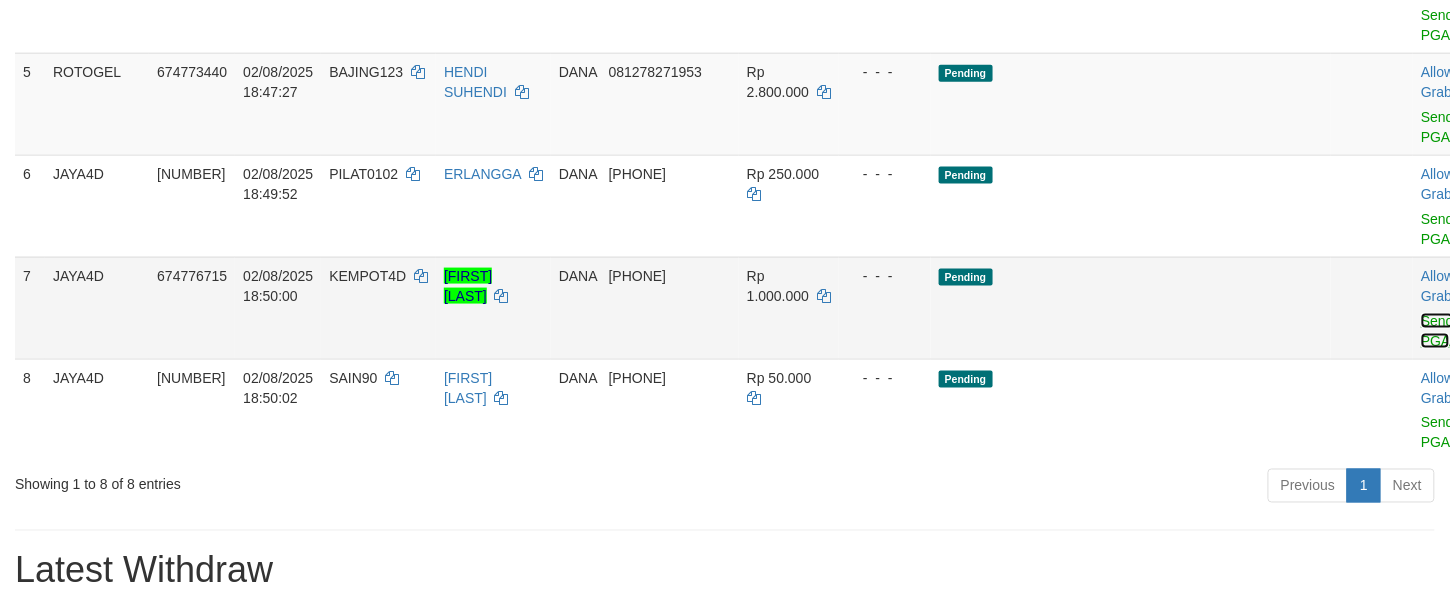 click on "Send PGA" at bounding box center [1437, 331] 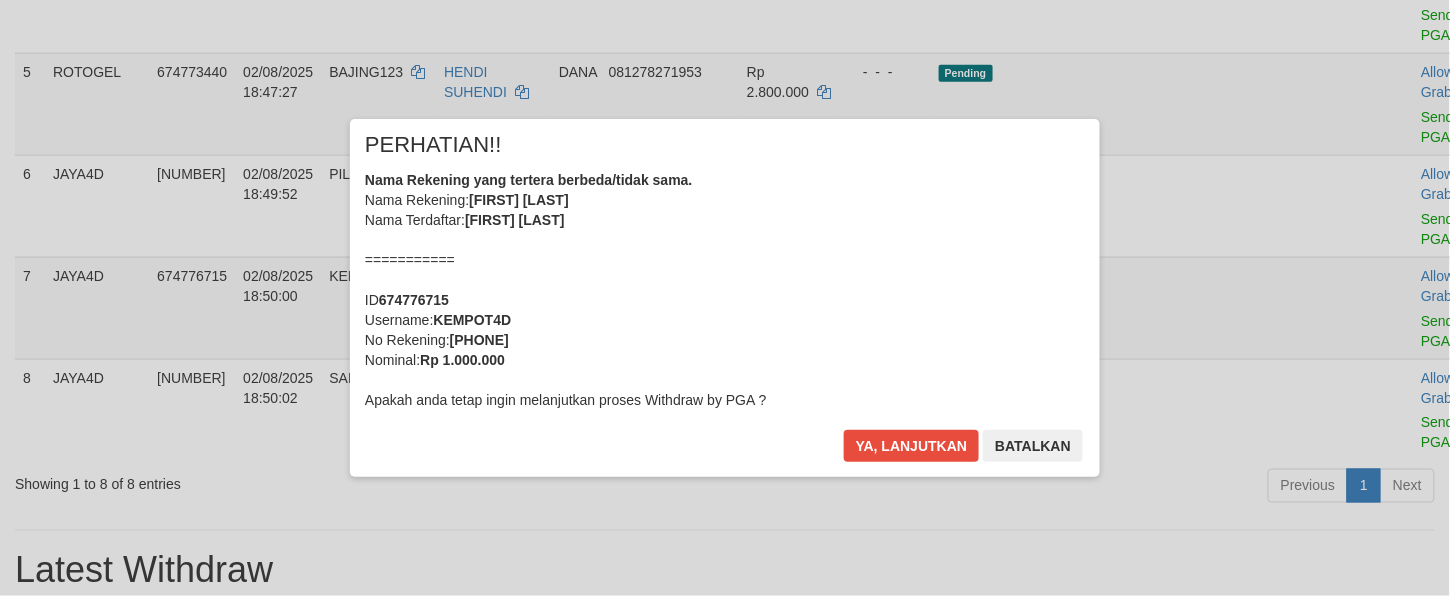 click on "Nama Rekening yang tertera berbeda/tidak sama. Nama Rekening:  DNXX DIXXX MAXXX KUXXXXXXX Nama Terdaftar:  DIDIK MAIKA KURNIAWAN =========== ID  674776715 Username:  KEMPOT4D No Rekening:  087875650419 Nominal:  Rp 1.000.000 Apakah anda tetap ingin melanjutkan proses Withdraw by PGA ?" at bounding box center [725, 290] 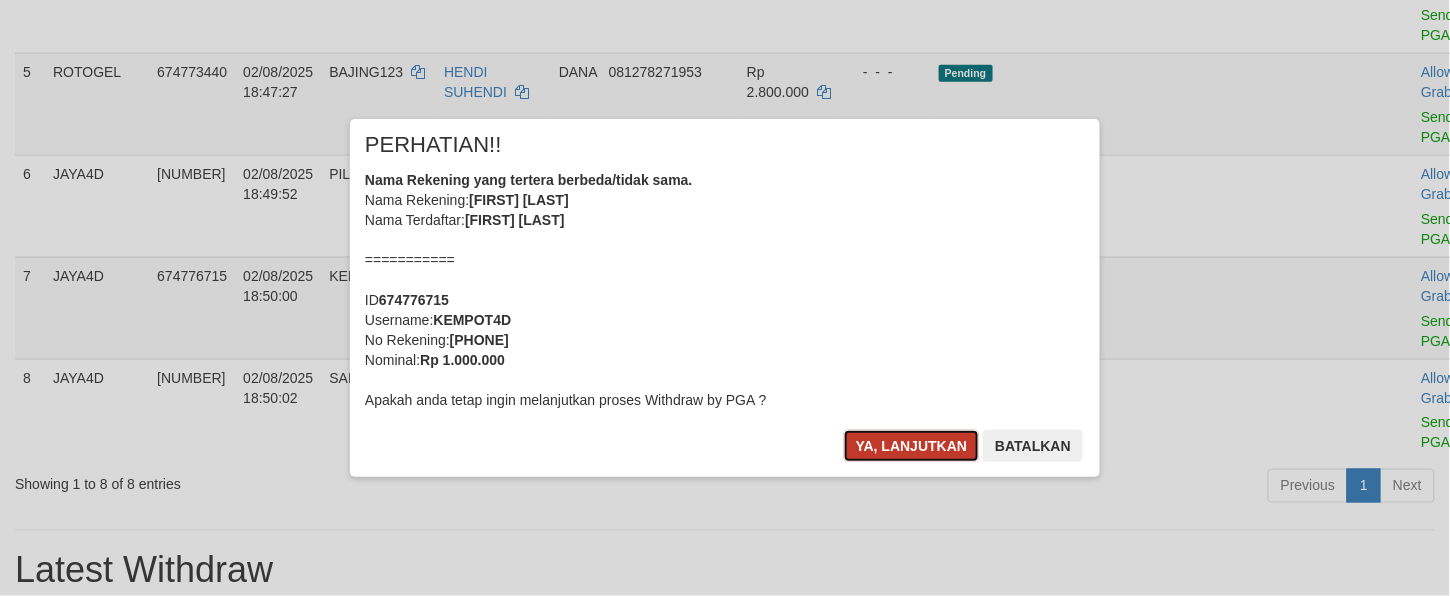 click on "Ya, lanjutkan" at bounding box center (912, 446) 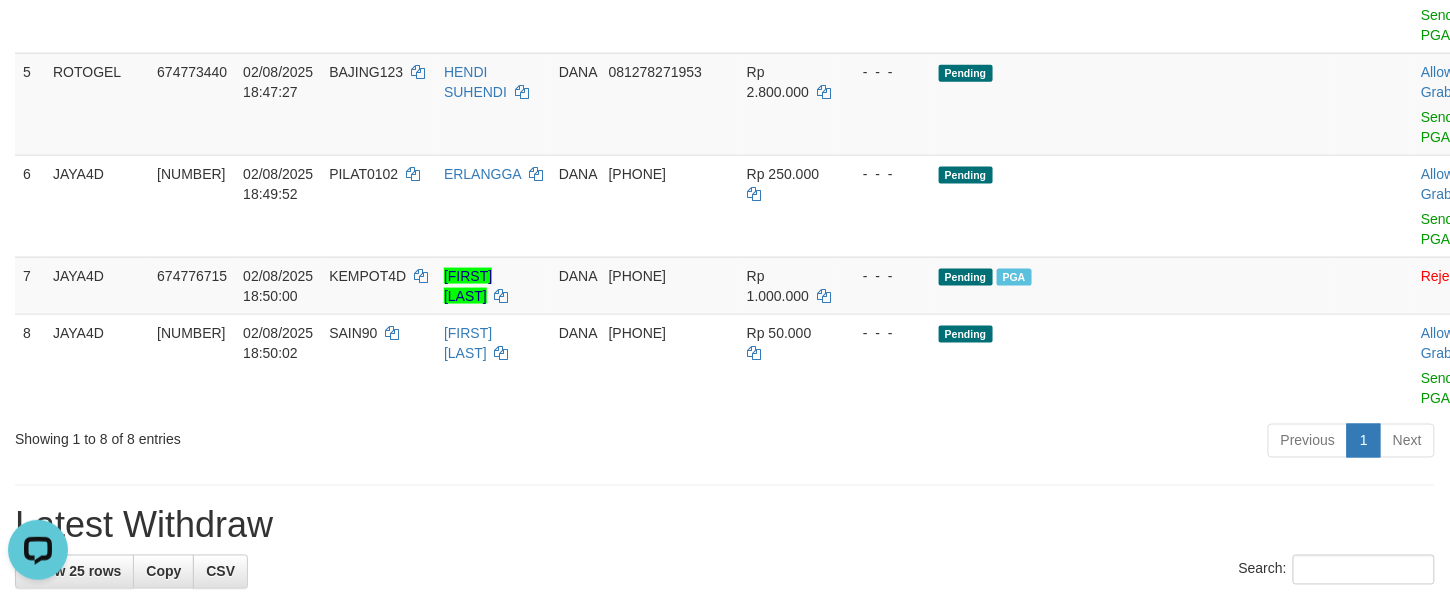 scroll, scrollTop: 0, scrollLeft: 0, axis: both 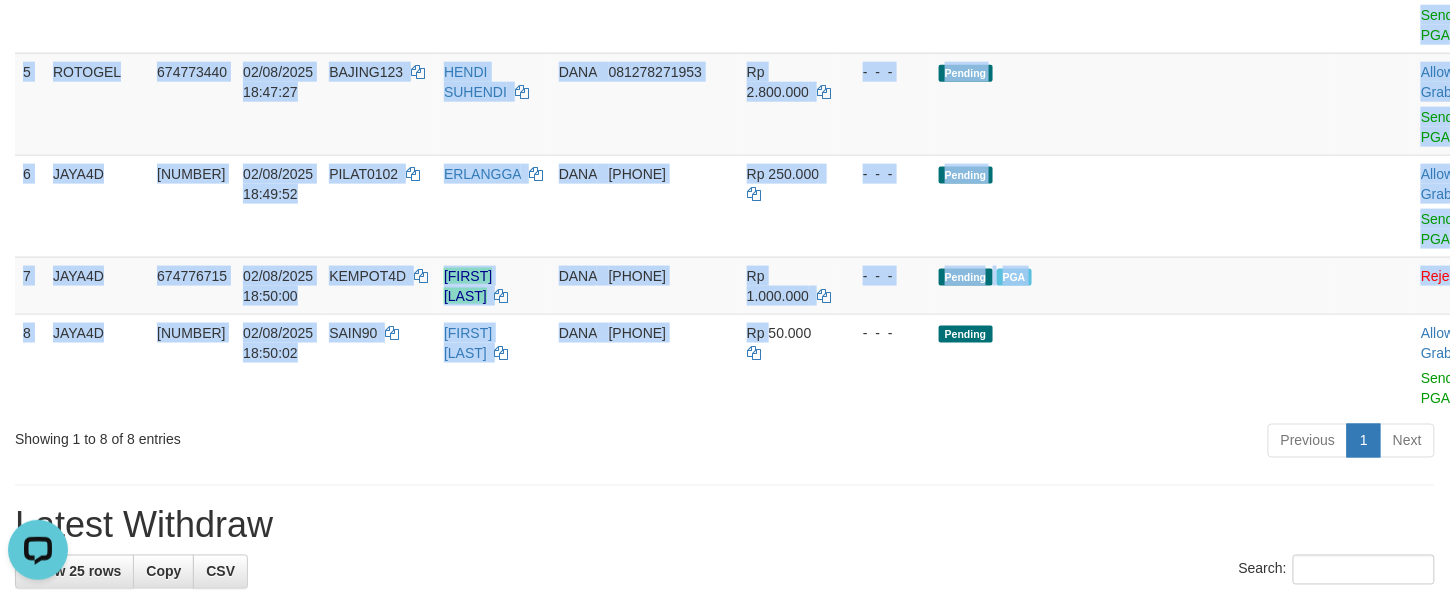 click on "ID Game/API Trans ID Date Trans. User ID Bank Acc. Name Bank Acc. Number Amount Balance Status Op Action
1 JAYA4D 674699440 02/08/2025 17:41:08 FUNGER    SUKARNI    DANA     089509859233 Rp 750.000    -  -  - Grabbed   PGA   PGA Pending 000 PGA Ref. No:  TF_250802_CK4383F10625916MQYXG  Vendor: Dubai (LB) AUTOWD-BOT-PGA Reject ·    Check Trans    ·    Note 2 JAYA4D 674761241 02/08/2025 18:37:46 SUNMAH    MAHSUN    MANDIRI     1120022002328 Rp 50.000    -  -  - Pending Allow Grab   ·    Reject Send PGA     ·    Note 3 JAYA4D 674762046 02/08/2025 18:38:27 MAXI    FELIPUS ERISMAN    BRI     472401026240509 Rp 200.000    -  -  - Pending Allow Grab   ·    Reject Send PGA     ·    Note 4 JAYA4D 674770233 02/08/2025 18:44:58 TIKA18    KARTIKA SARI    BRI     011601178595508 Rp 285.000    -  -  - Pending Allow Grab   ·    Reject Send PGA     ·    Note 5 ROTOGEL 674773440 02/08/2025 18:47:27 BAJING123" at bounding box center (725, 14) 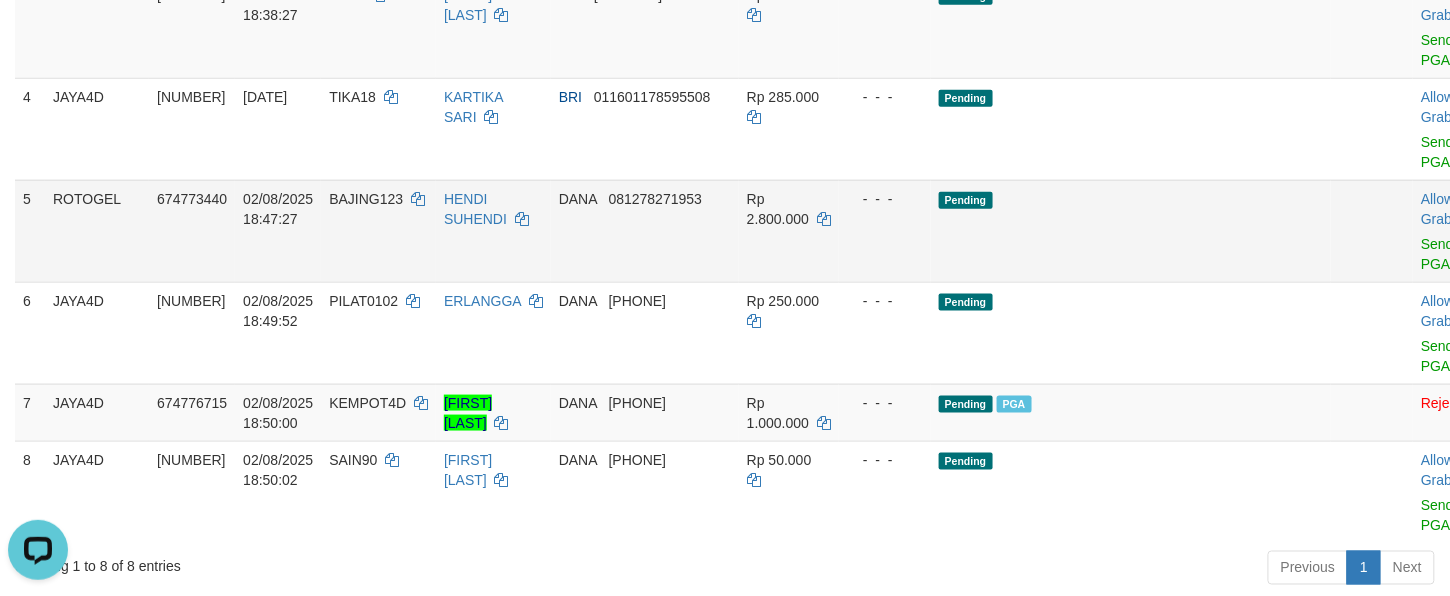 scroll, scrollTop: 442, scrollLeft: 0, axis: vertical 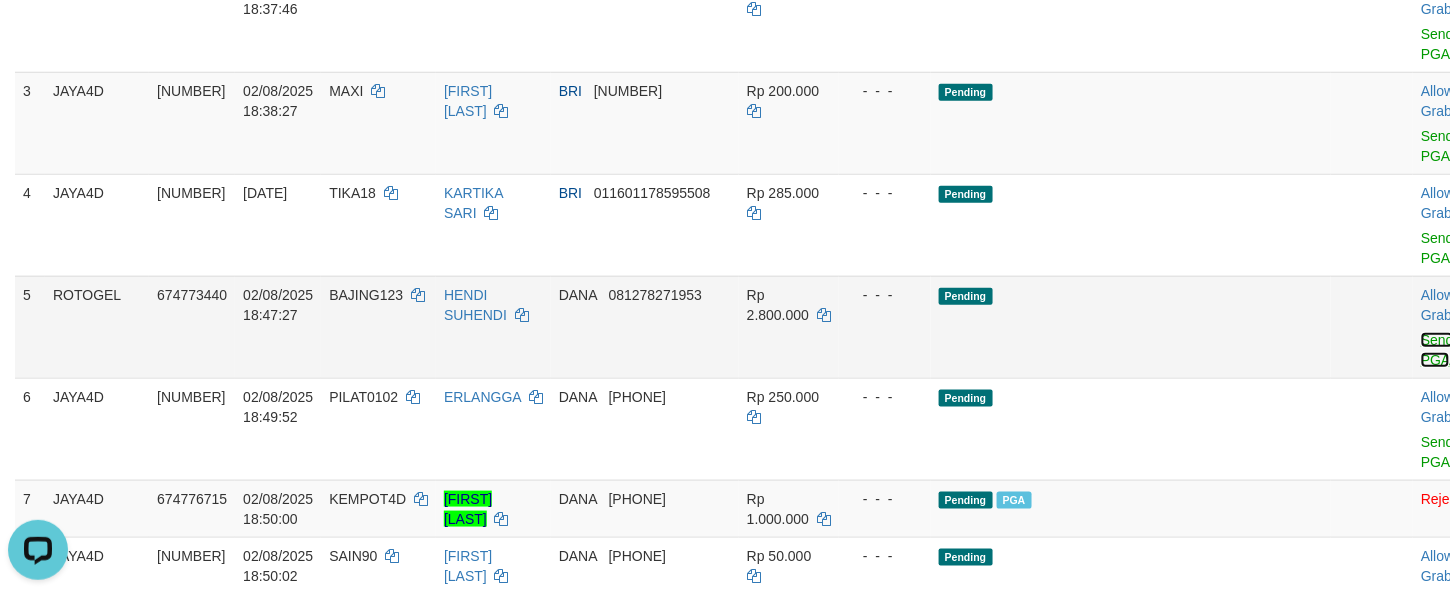 click on "Send PGA" at bounding box center (1437, 350) 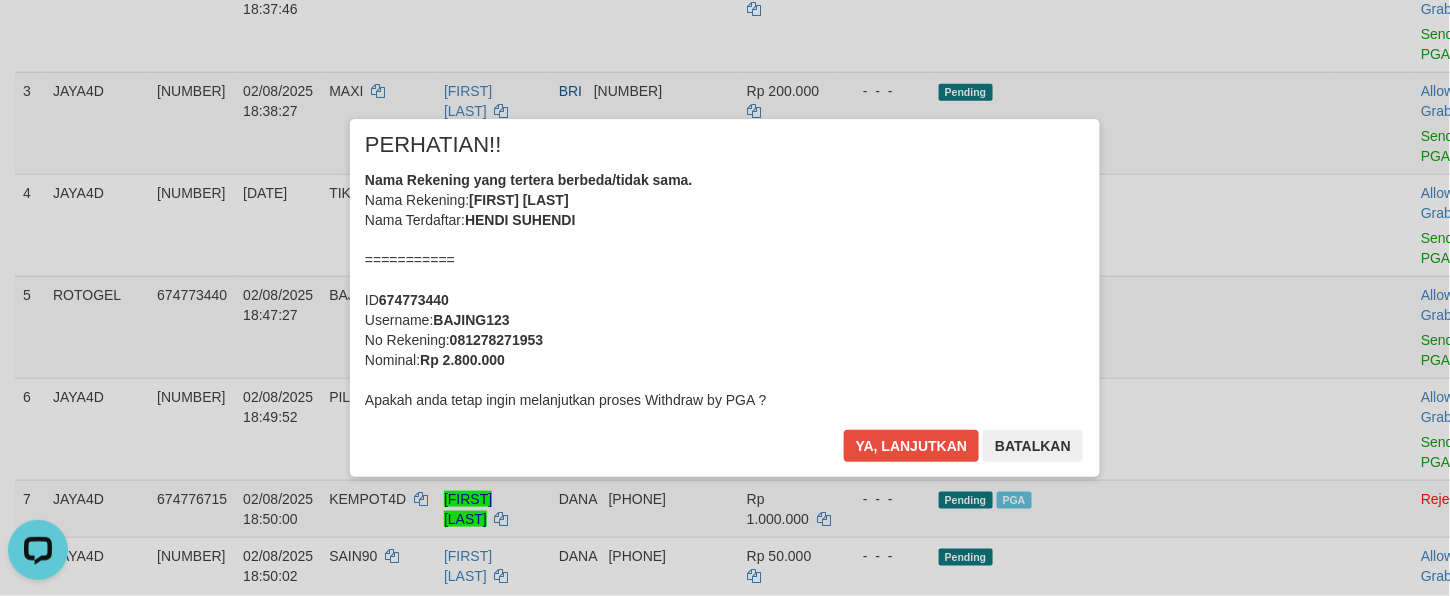 click on "× PERHATIAN!! Nama Rekening yang tertera berbeda/tidak sama. Nama Rekening:  DNXX HEXXX SUXXXXX Nama Terdaftar:  HENDI SUHENDI =========== ID  674773440 Username:  BAJING123 No Rekening:  081278271953 Nominal:  Rp 2.800.000 Apakah anda tetap ingin melanjutkan proses Withdraw by PGA ? Ya, lanjutkan Batalkan" at bounding box center [725, 298] 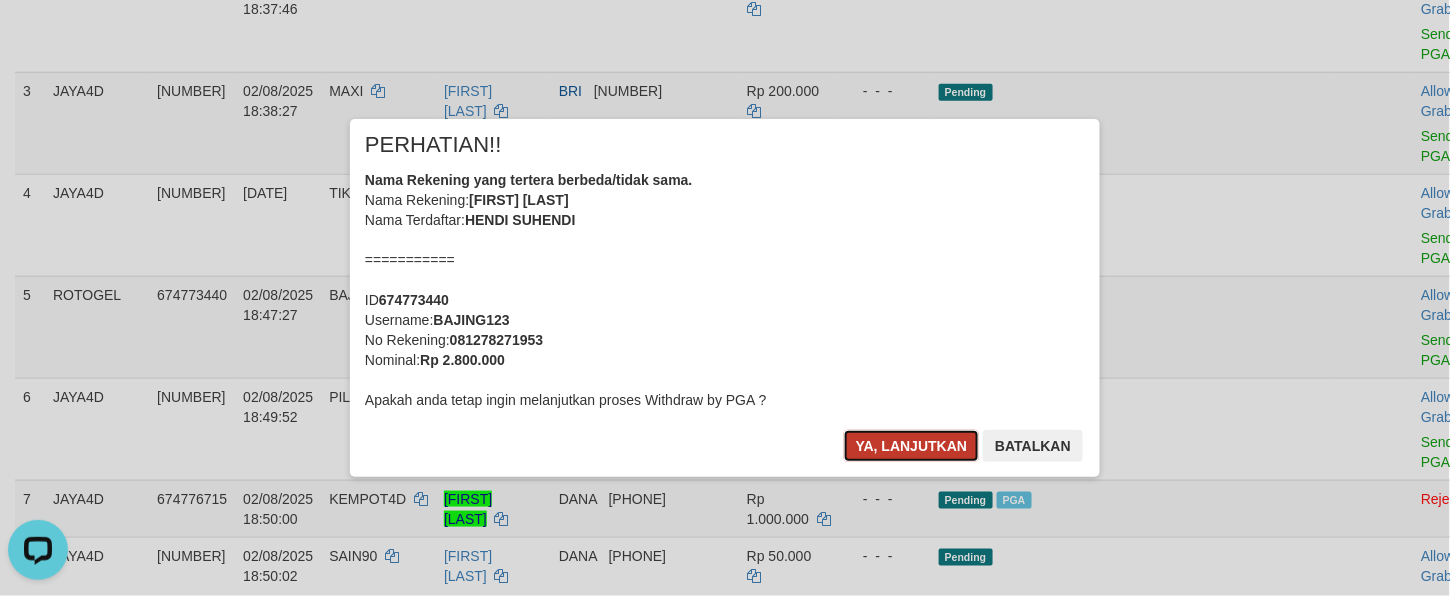 click on "Ya, lanjutkan" at bounding box center [912, 446] 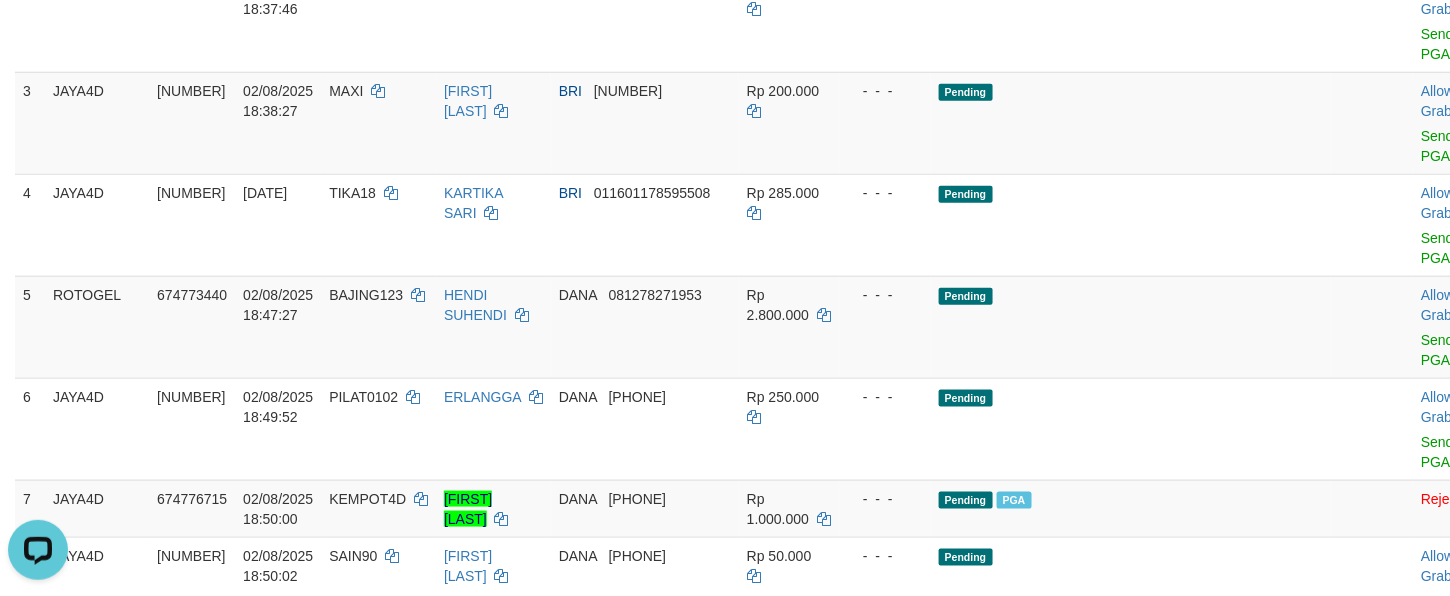 scroll, scrollTop: 397, scrollLeft: 0, axis: vertical 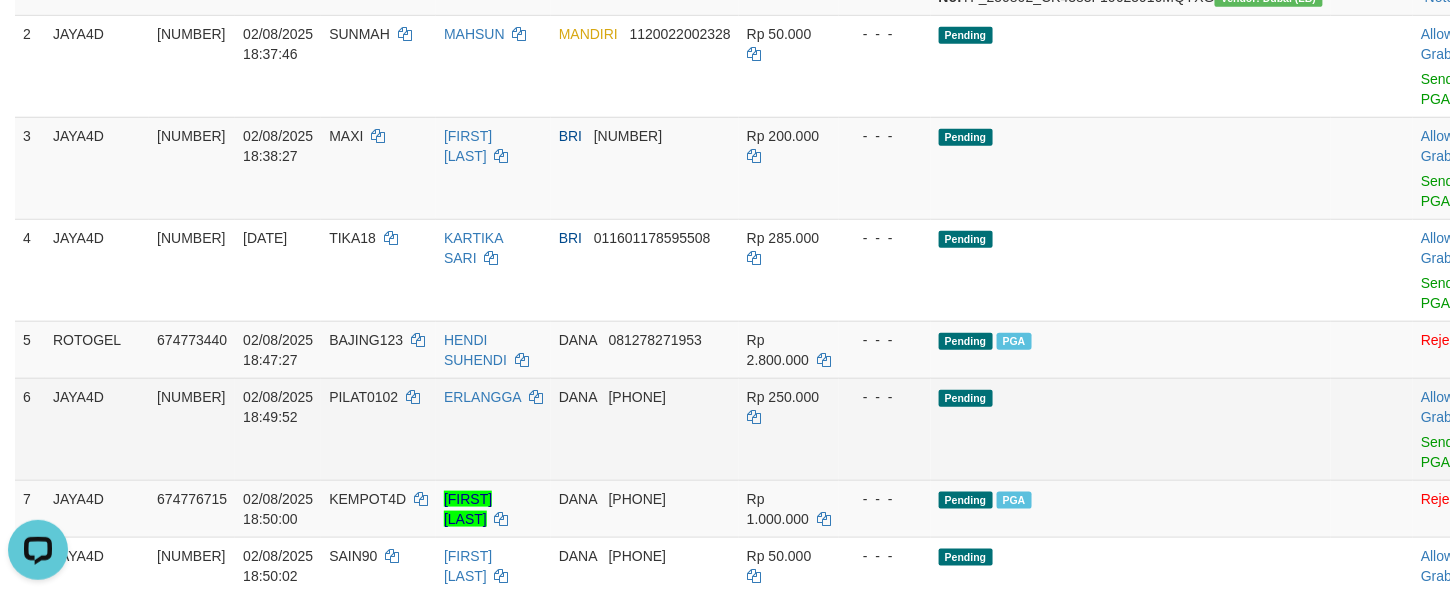 click on "Pending" at bounding box center (1131, 429) 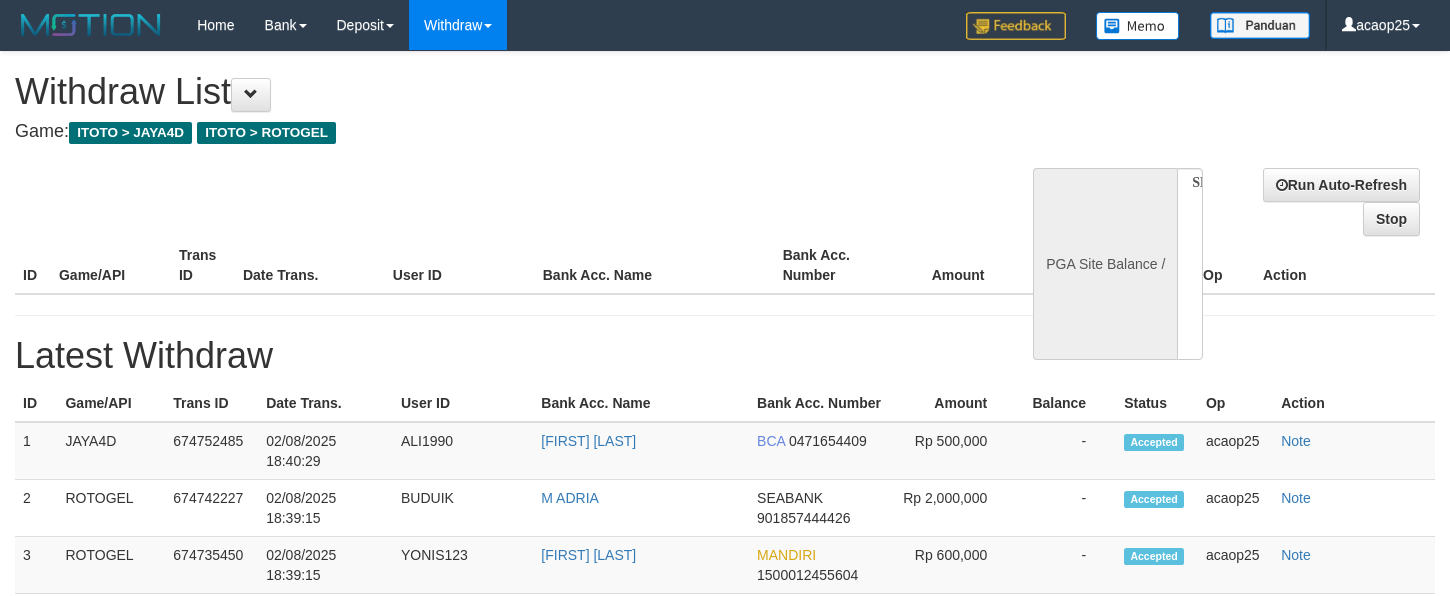 select 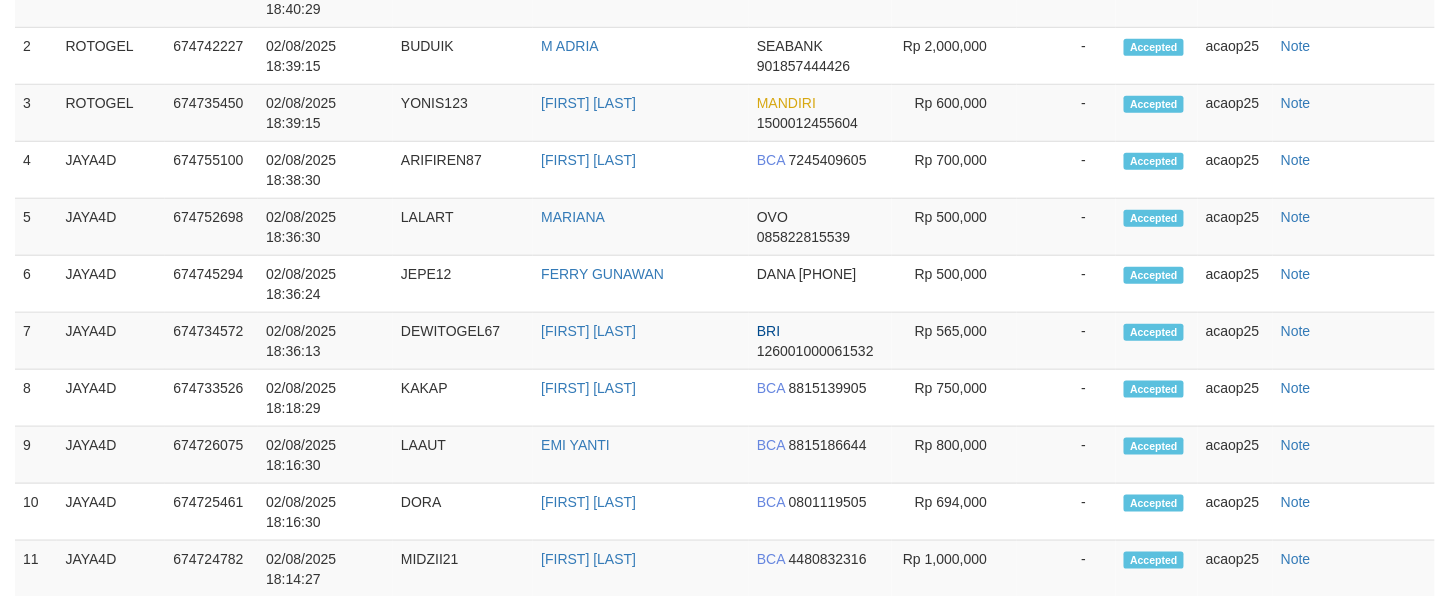select on "**" 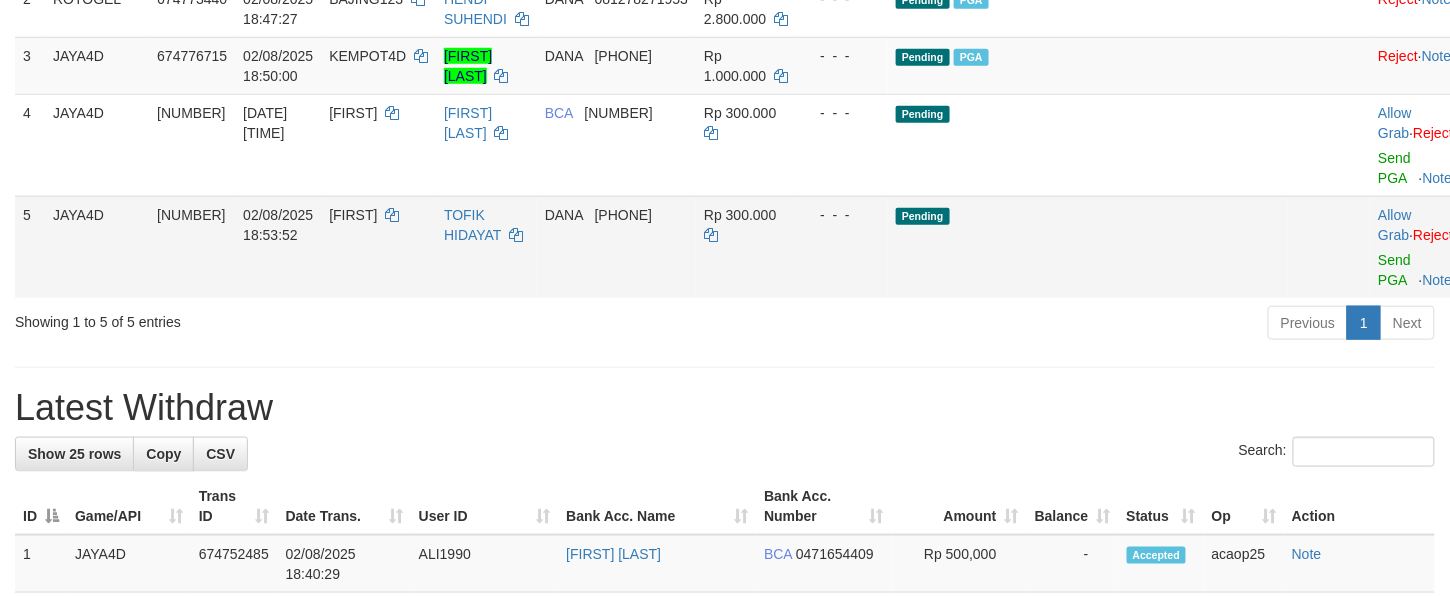 scroll, scrollTop: 397, scrollLeft: 0, axis: vertical 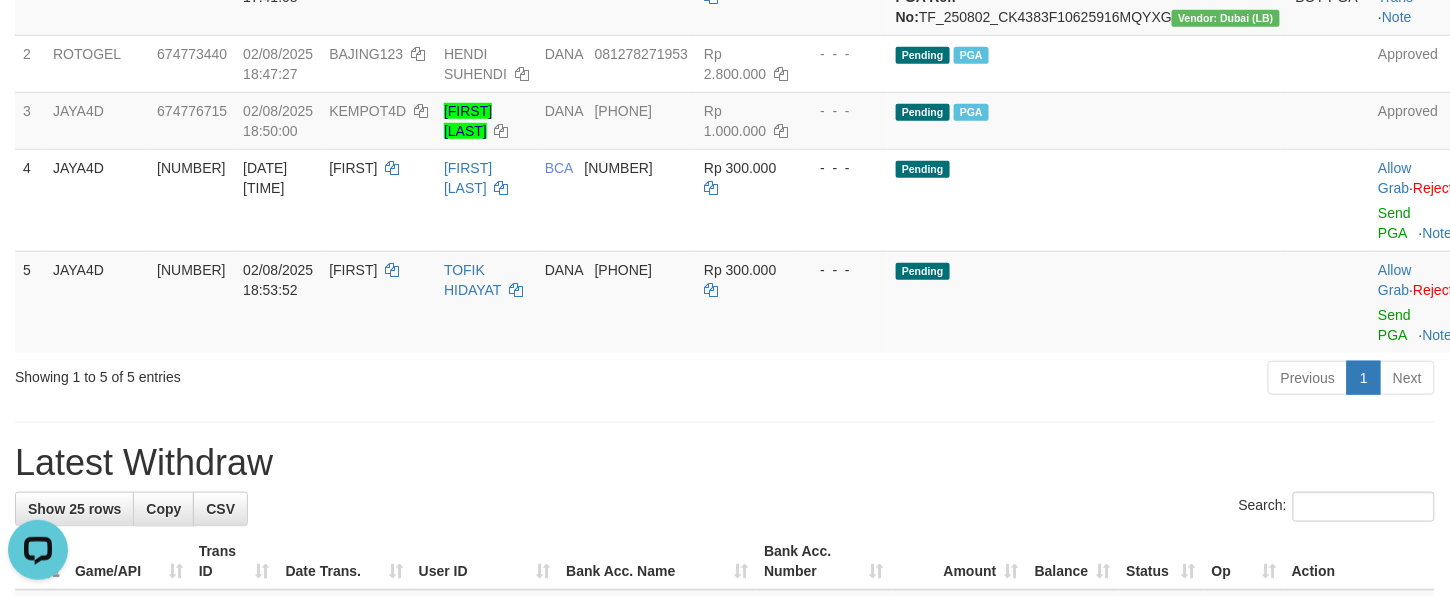 click on "Previous 1 Next" at bounding box center [1027, 380] 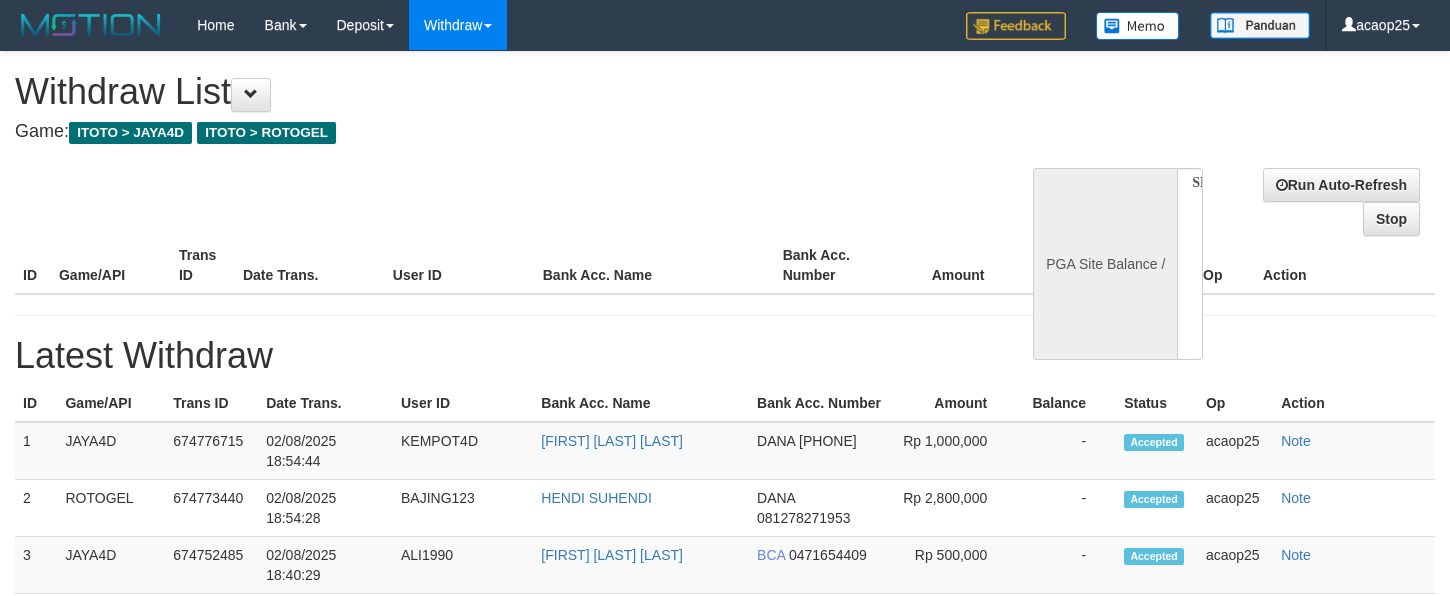 select 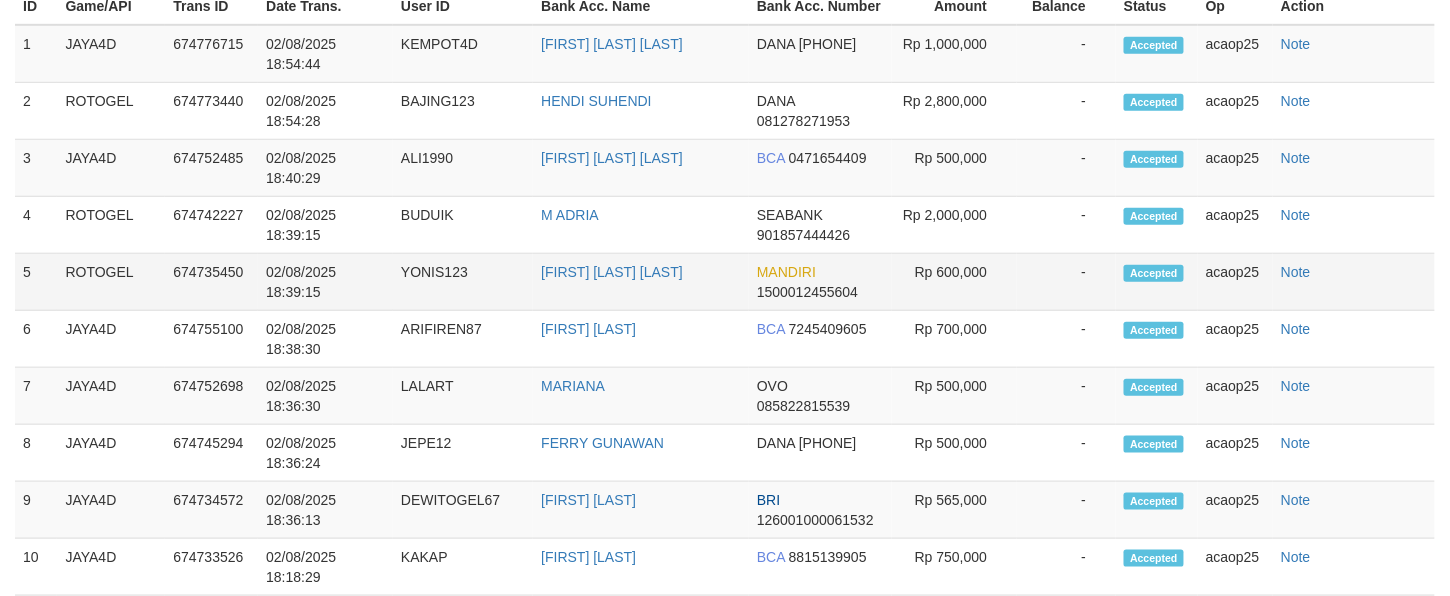 select 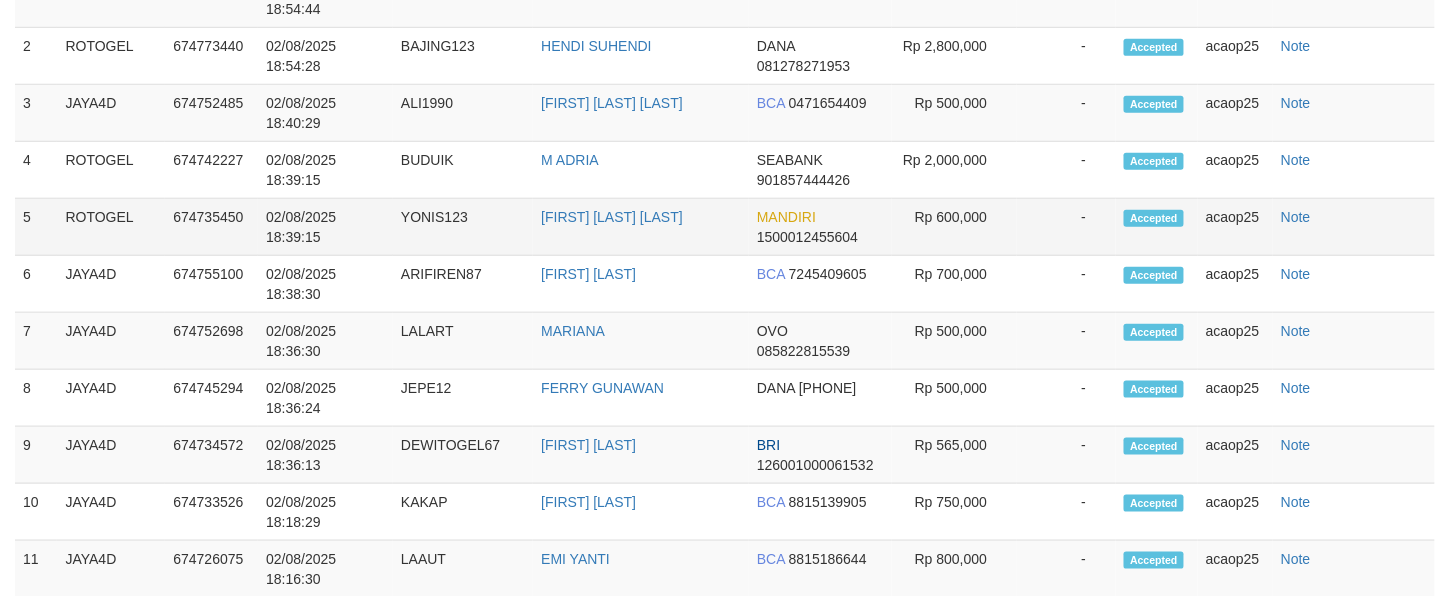 select on "**" 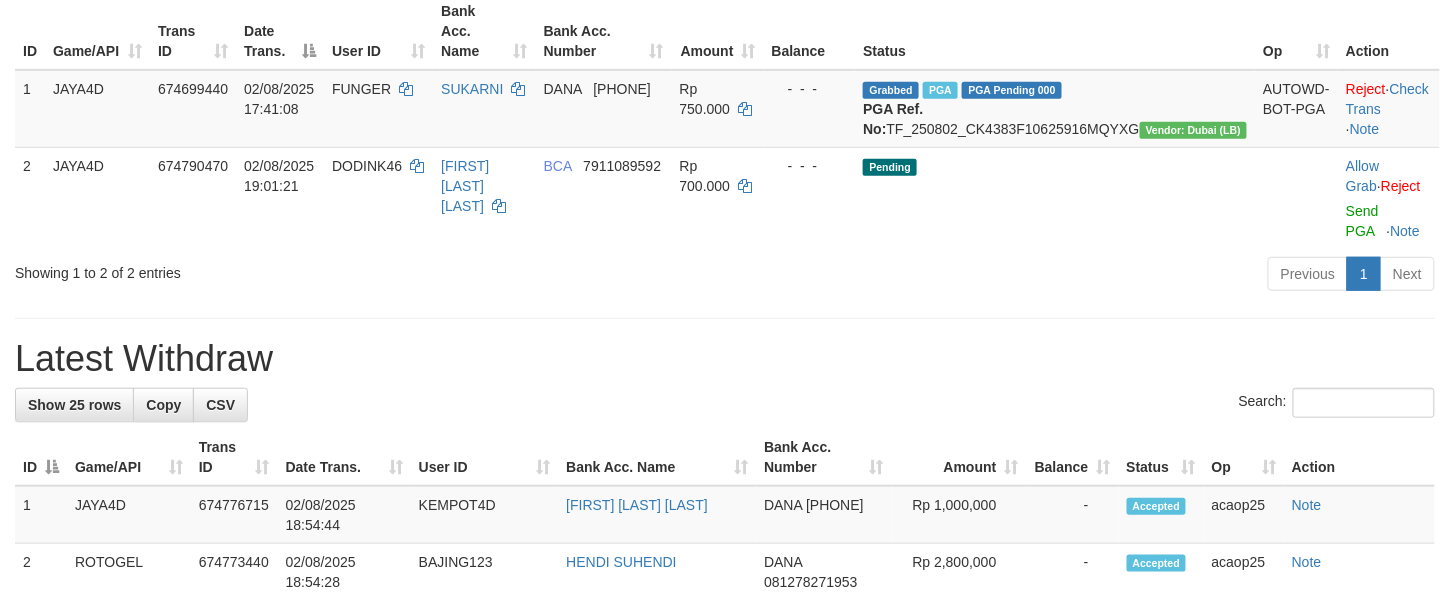 scroll, scrollTop: 220, scrollLeft: 0, axis: vertical 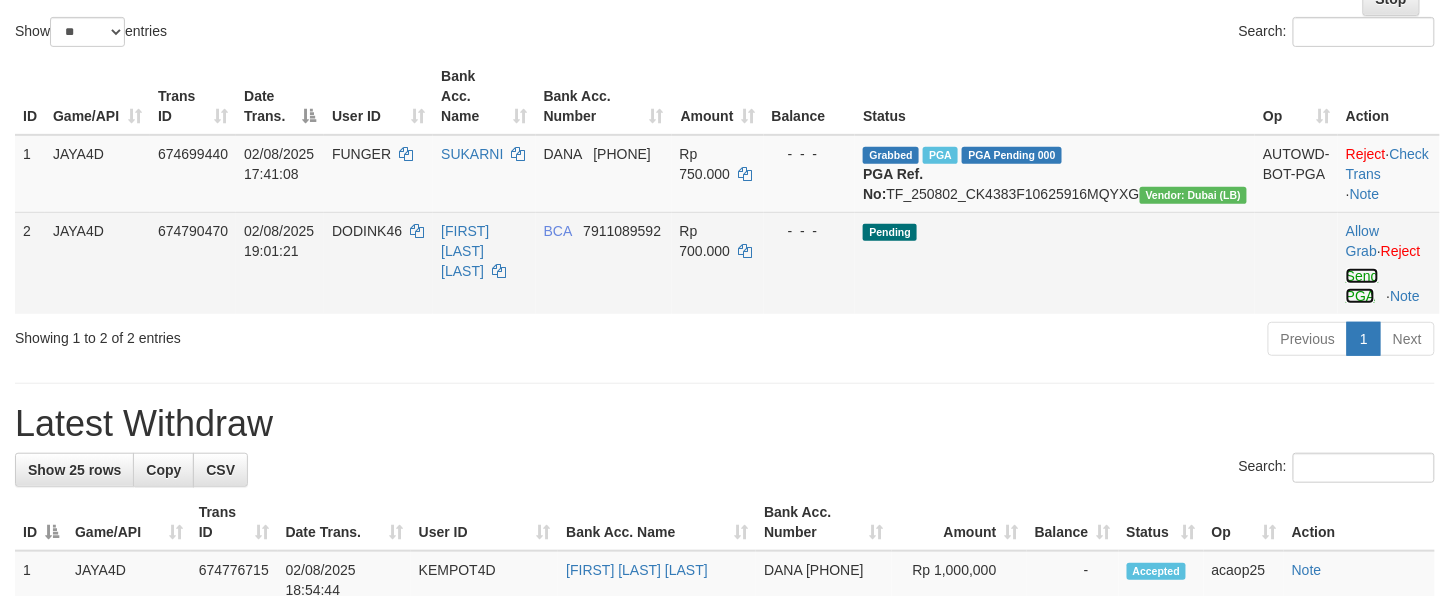 click on "Send PGA" at bounding box center (1362, 286) 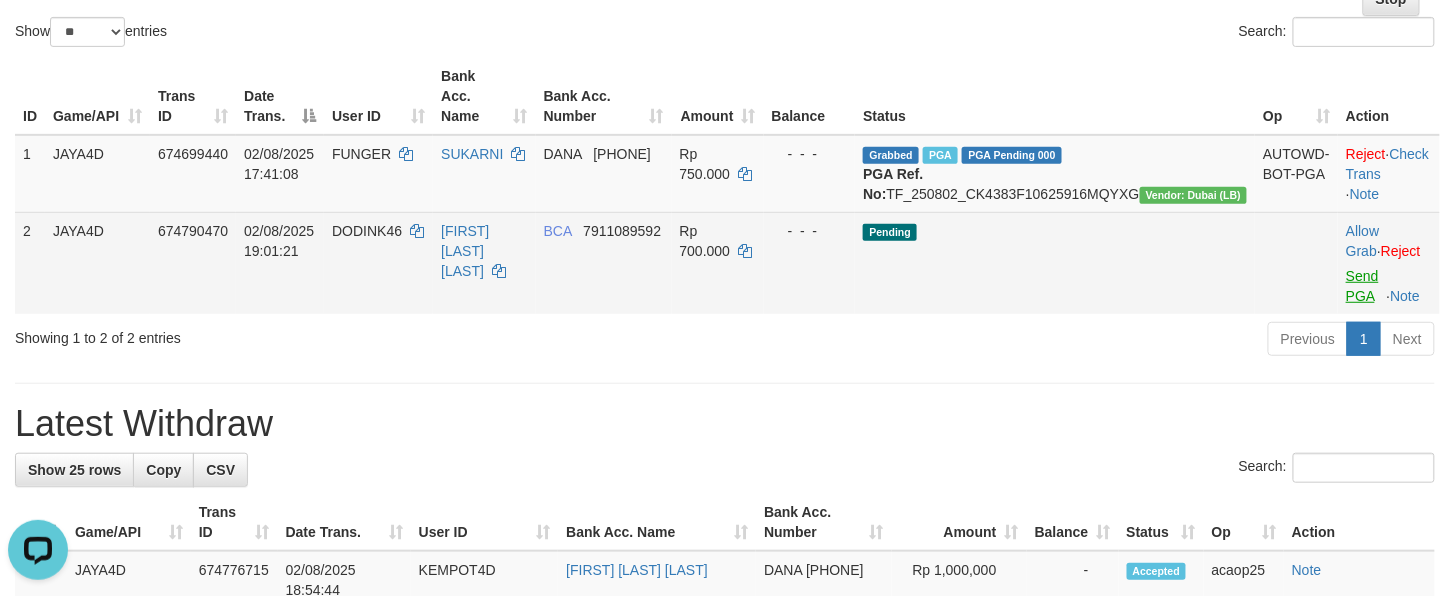 scroll, scrollTop: 0, scrollLeft: 0, axis: both 